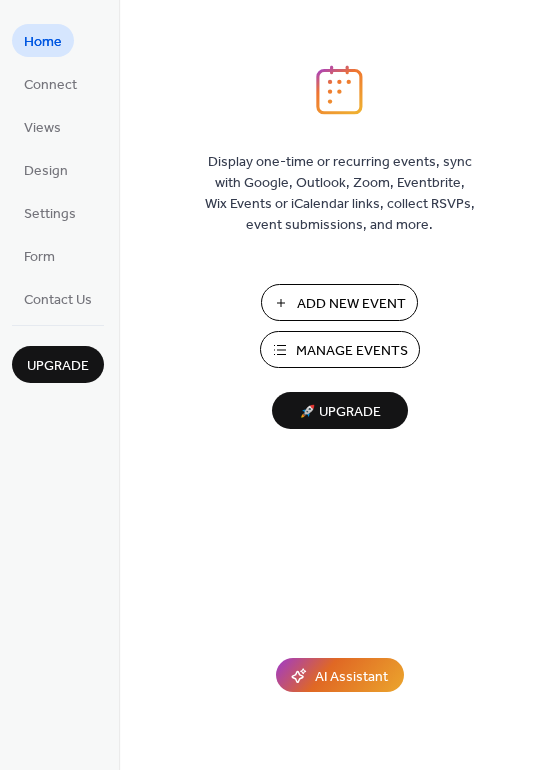 scroll, scrollTop: 0, scrollLeft: 0, axis: both 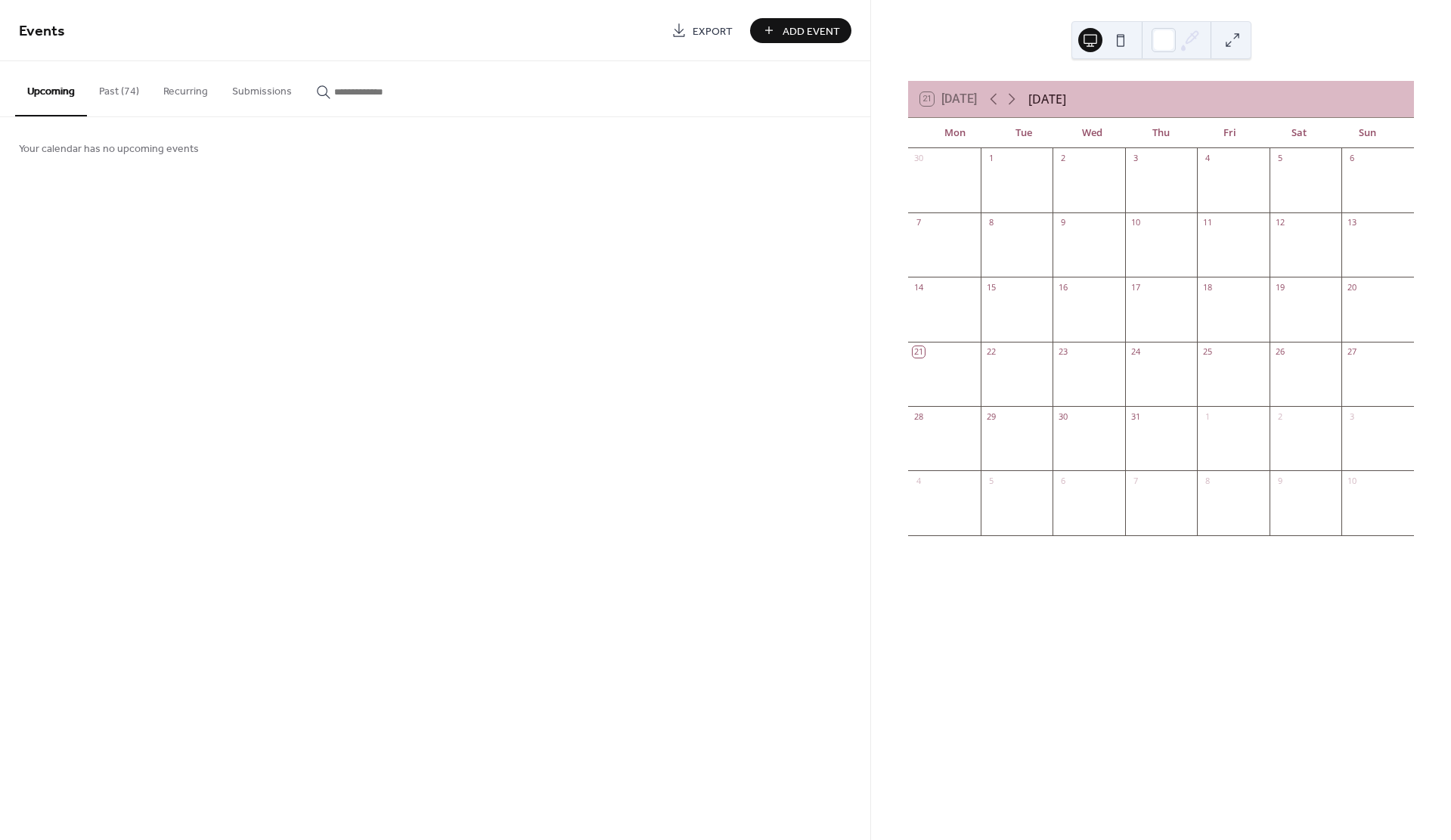 click on "Add Event" at bounding box center (811, 31) 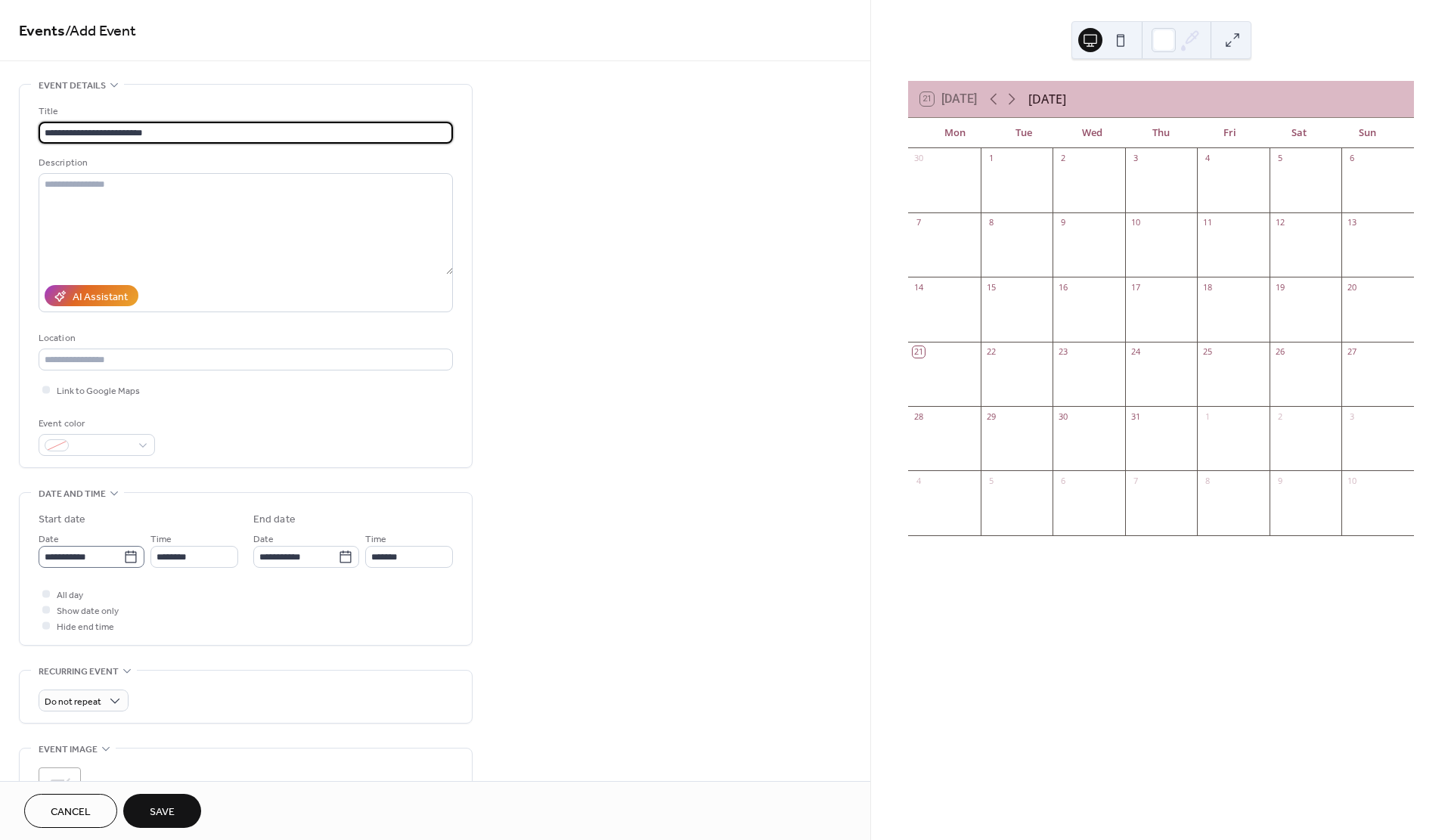 type on "**********" 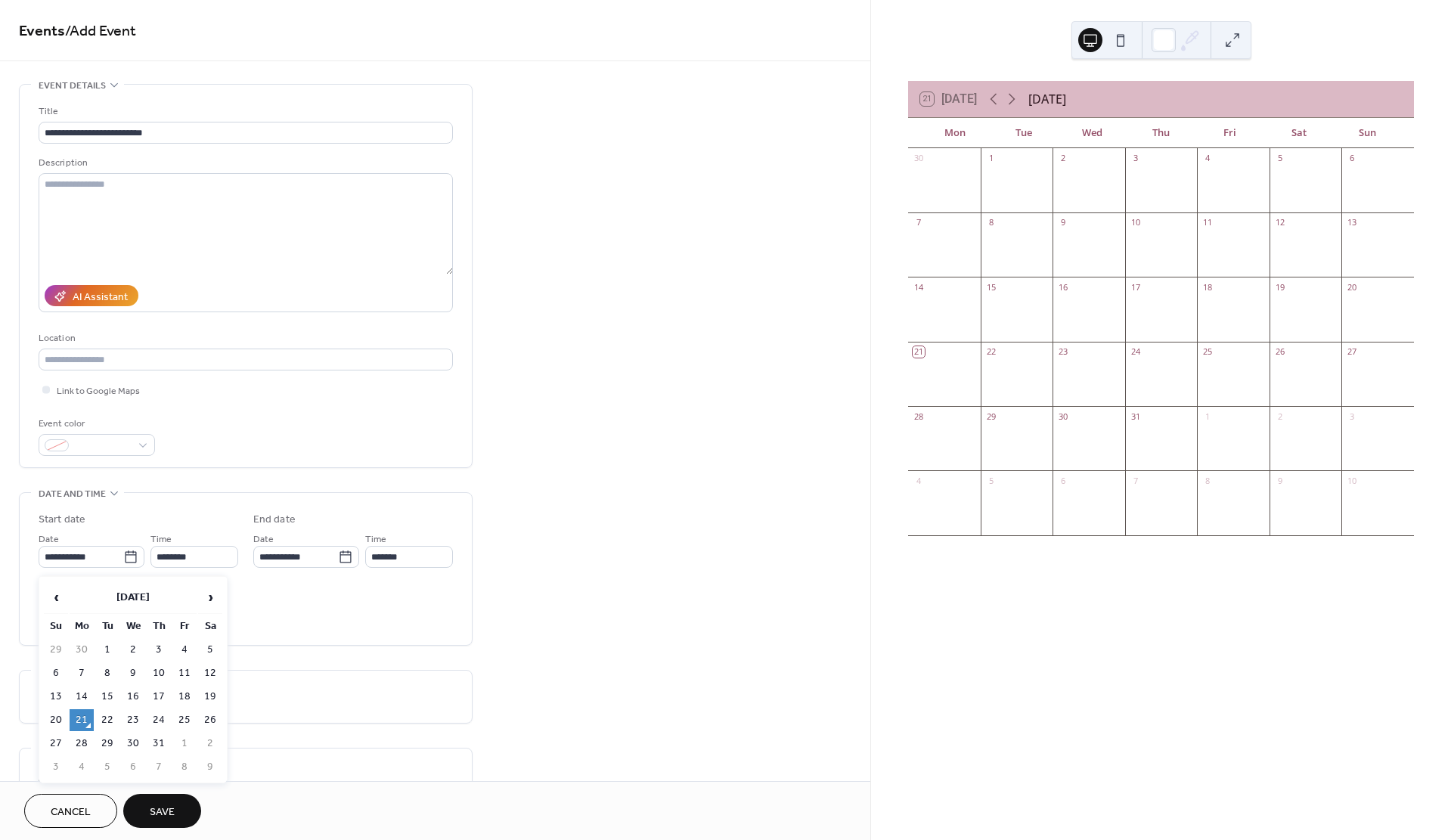 click on "22" at bounding box center [107, 720] 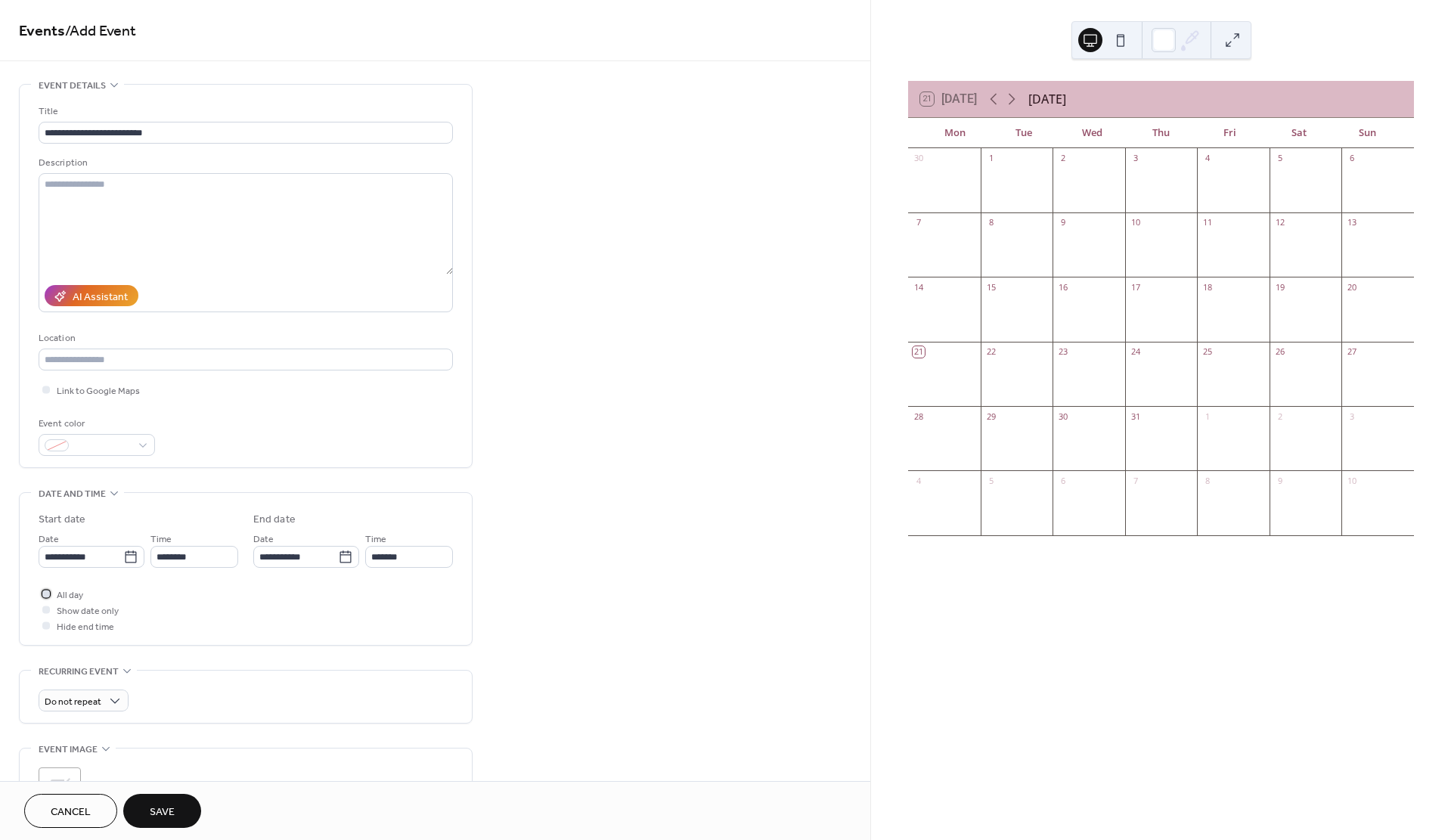 drag, startPoint x: 46, startPoint y: 598, endPoint x: 59, endPoint y: 597, distance: 13.038405 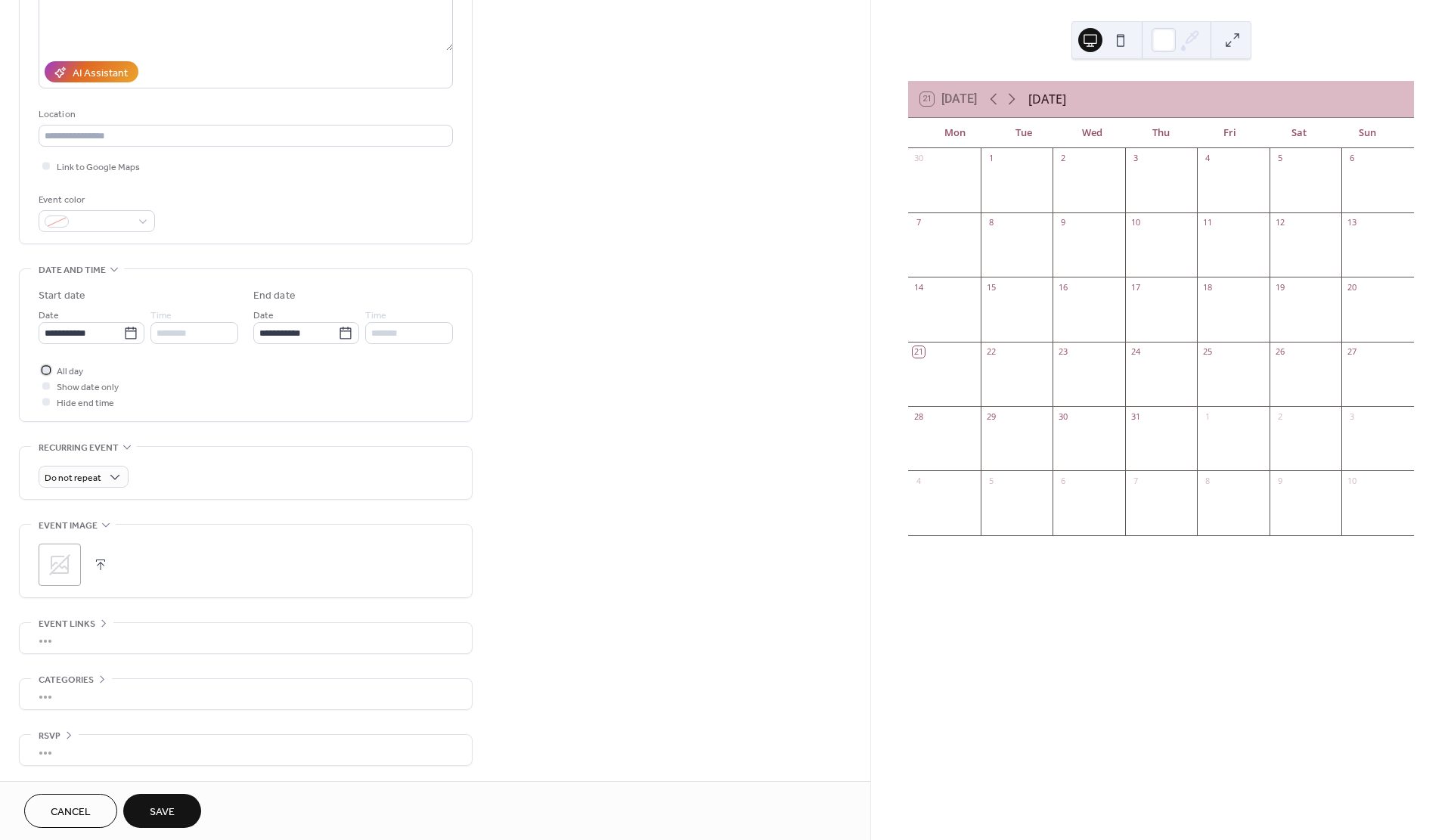 scroll, scrollTop: 228, scrollLeft: 0, axis: vertical 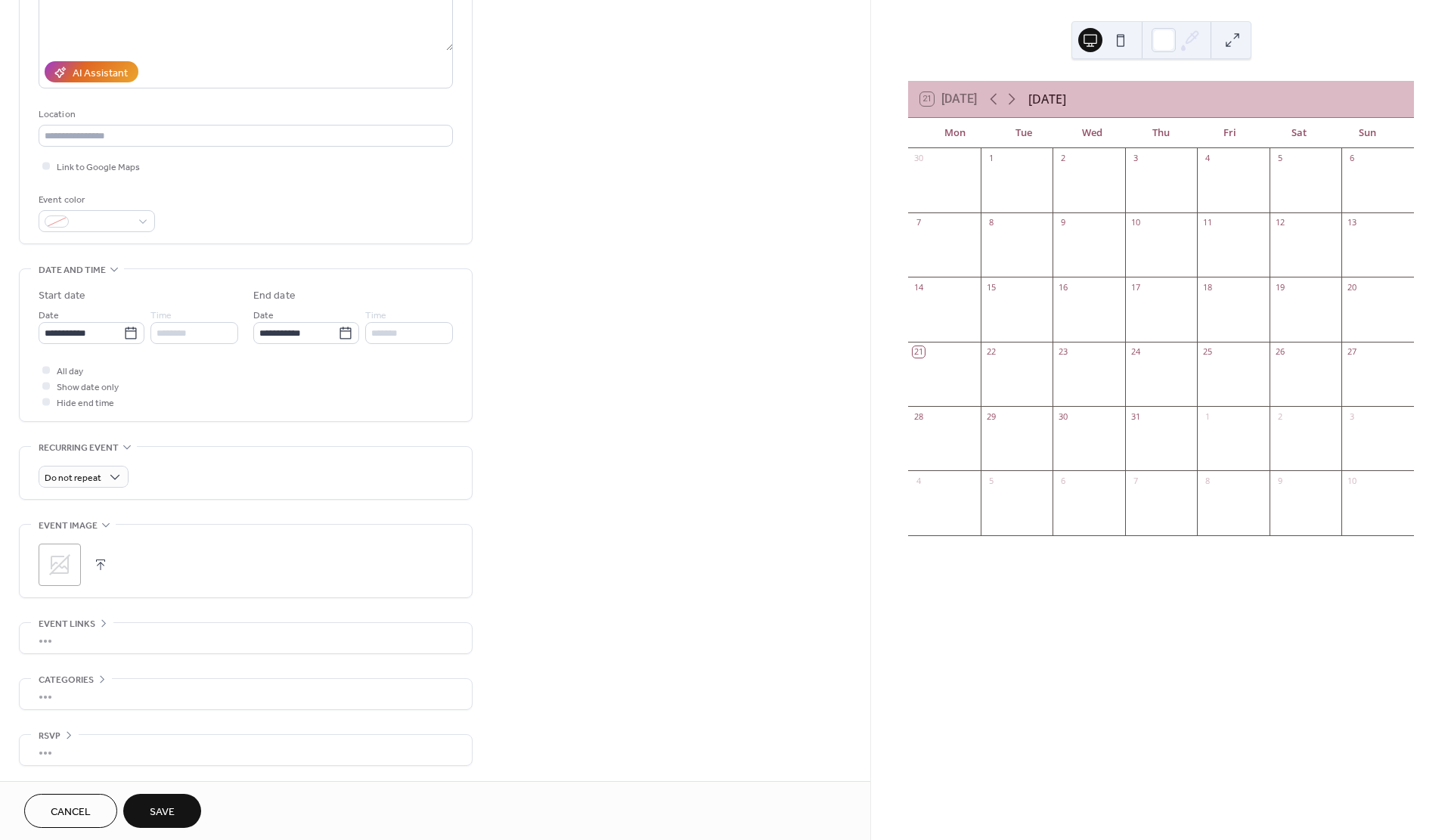 click on "Save" at bounding box center [162, 812] 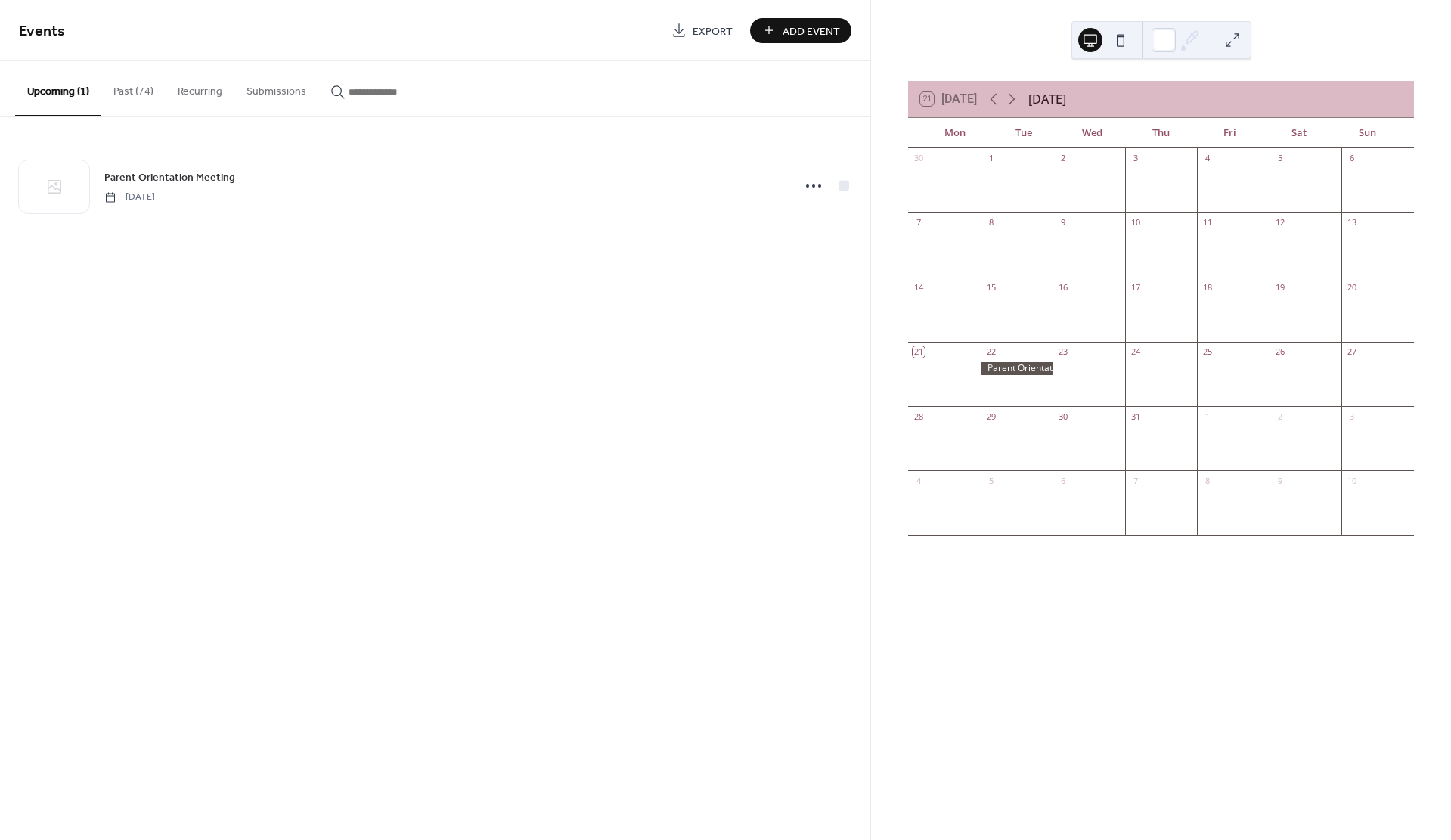 click on "Add Event" at bounding box center [811, 31] 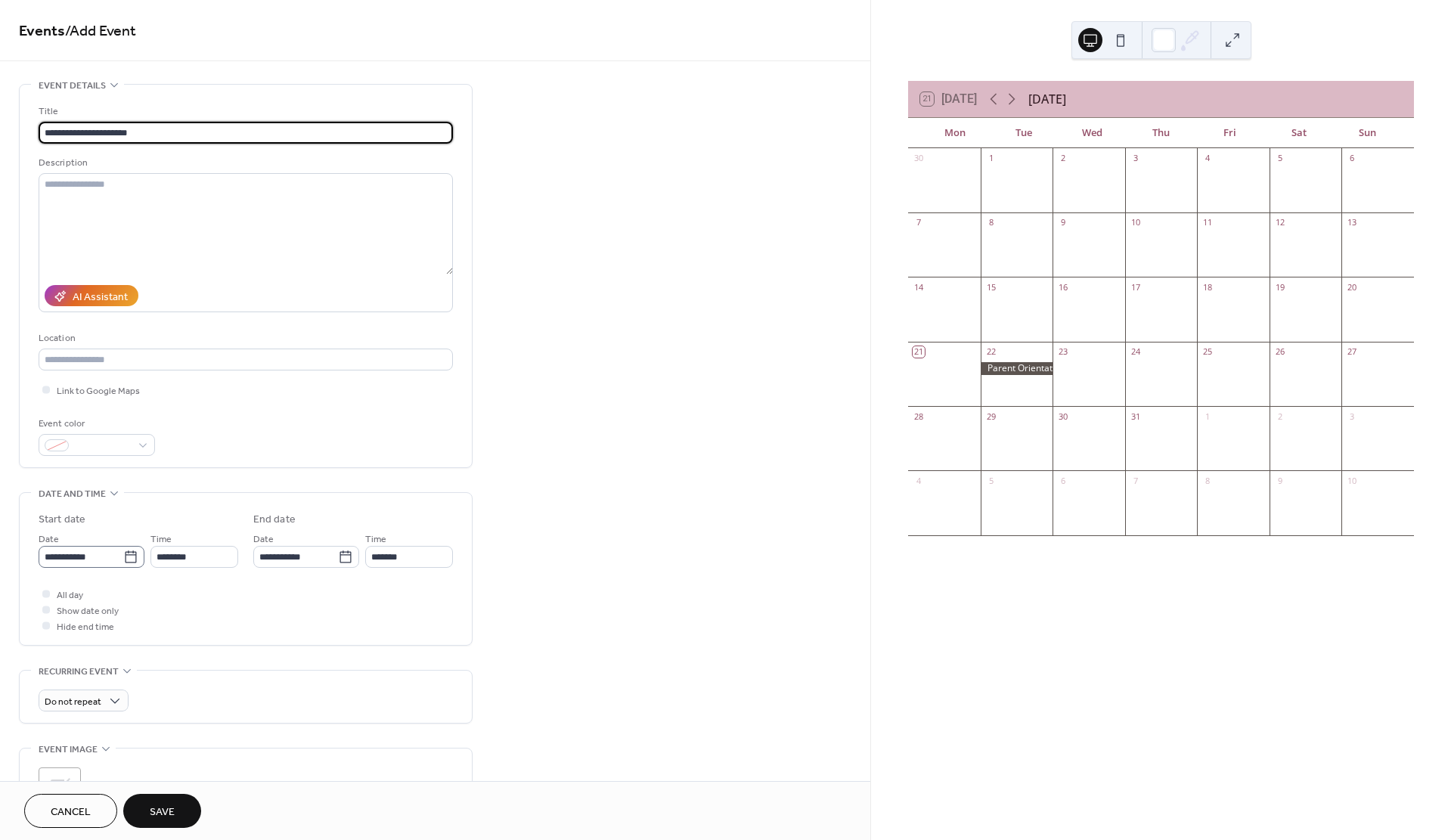 type on "**********" 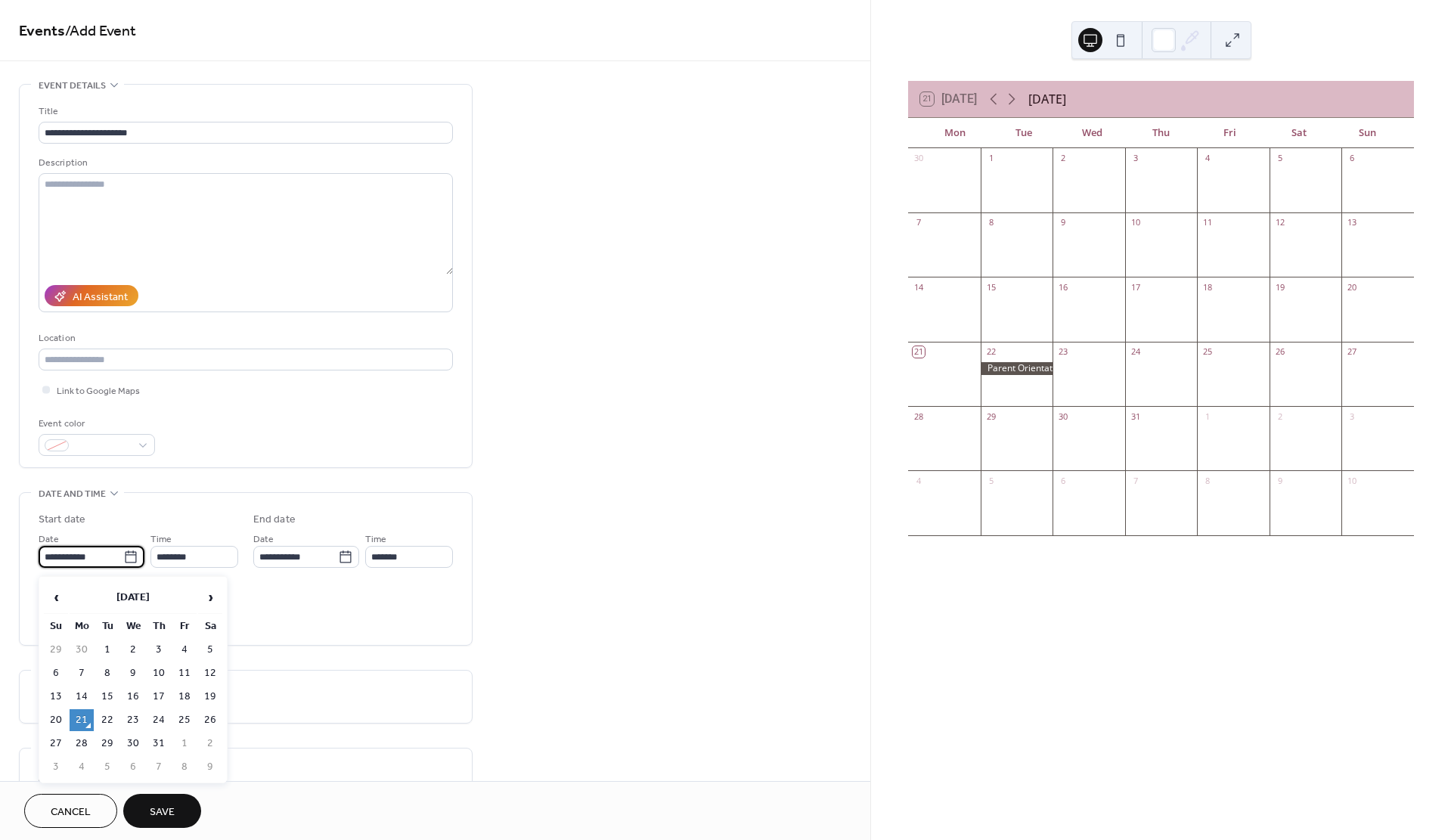 click on "24" at bounding box center [159, 720] 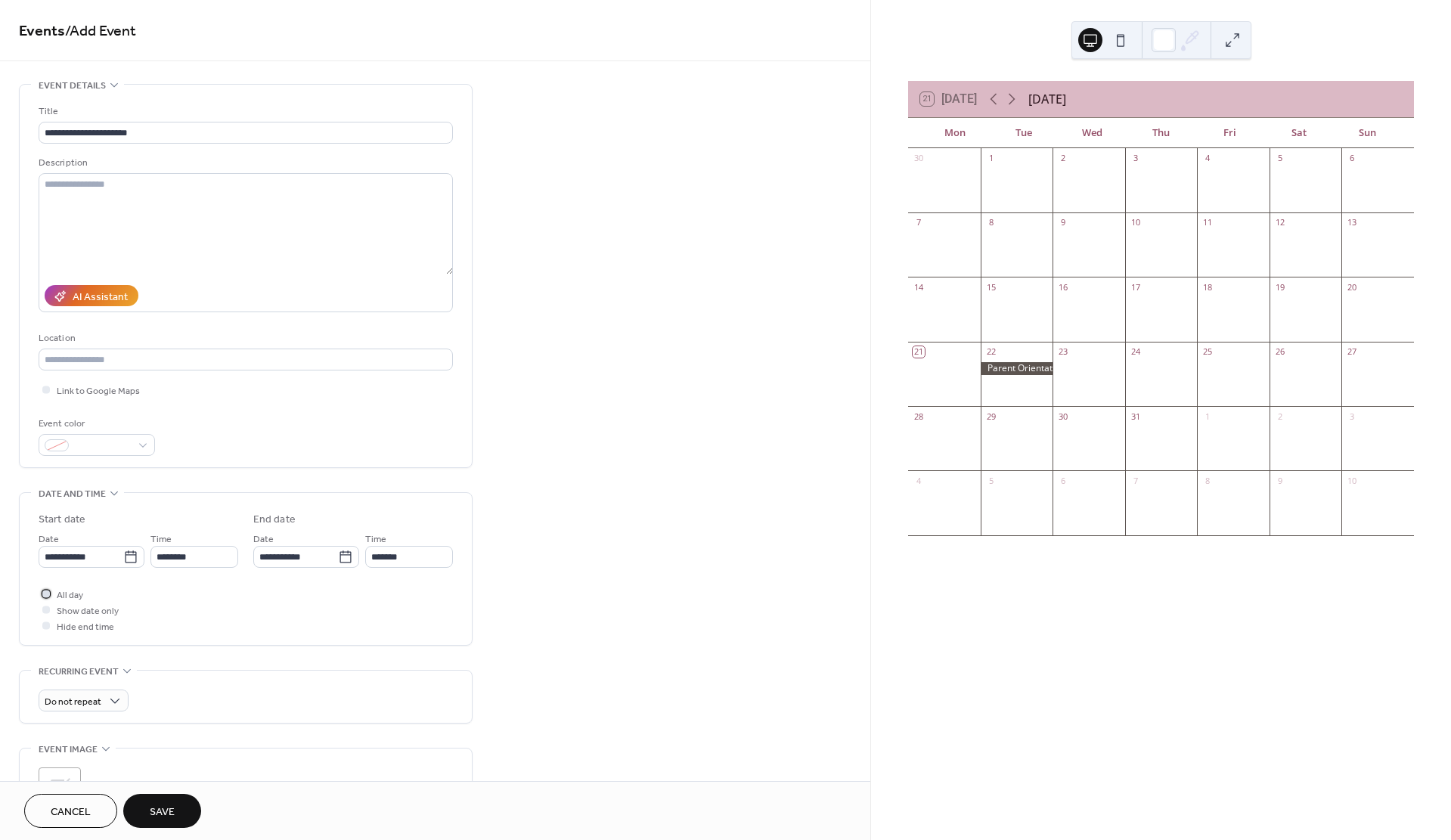 click at bounding box center (46, 594) 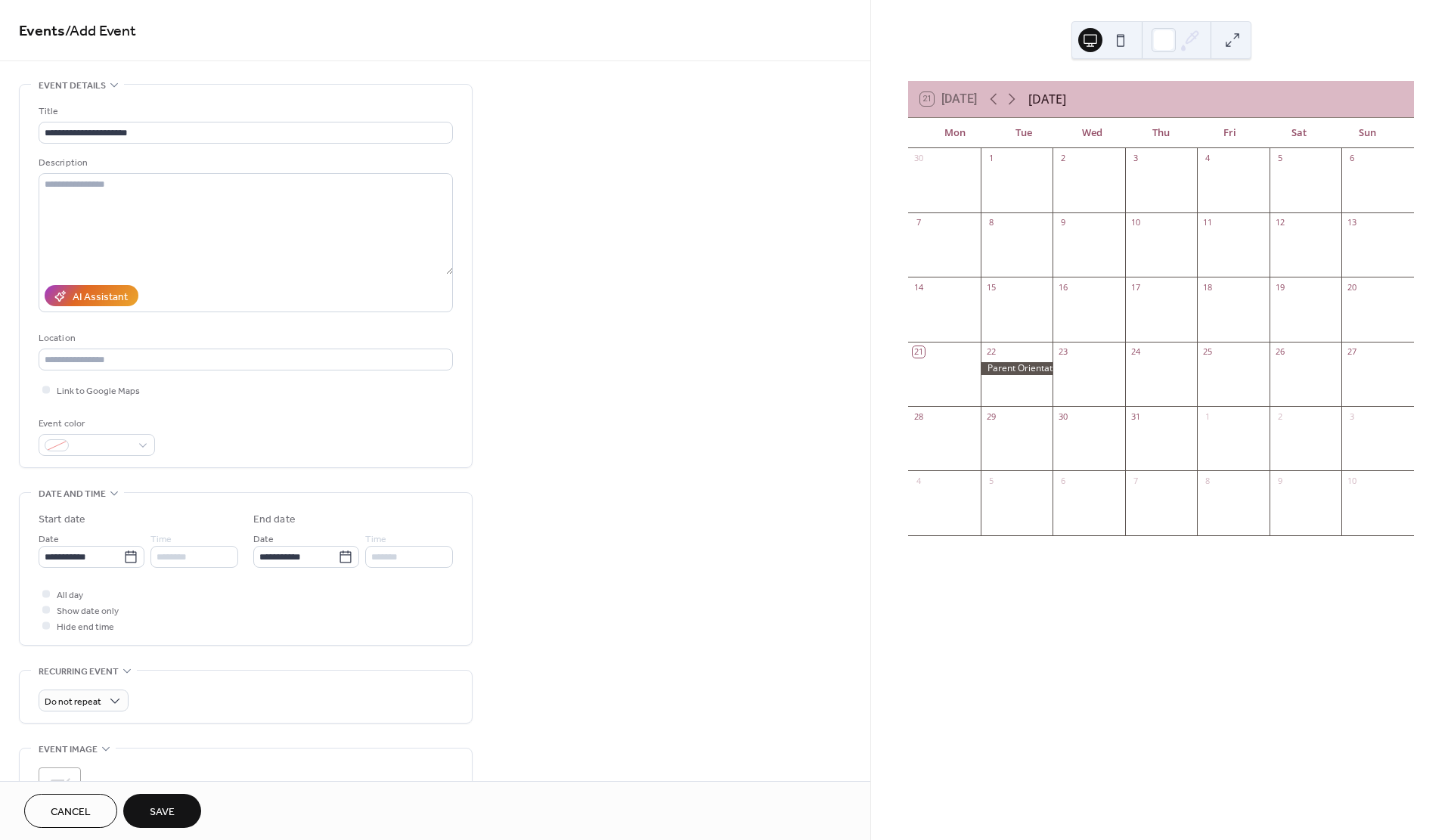 click on "Save" at bounding box center (162, 812) 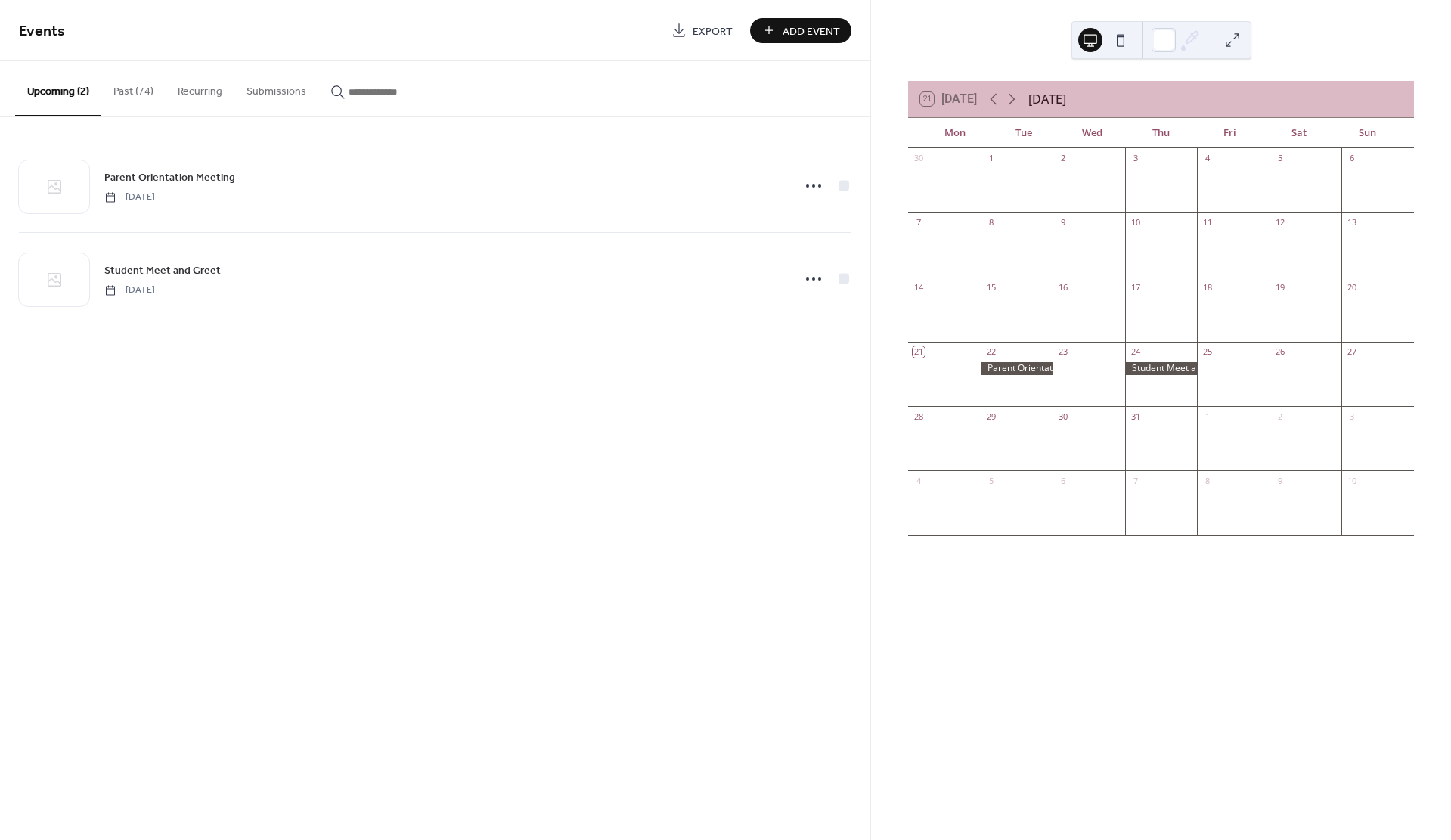 click on "Add Event" at bounding box center [811, 31] 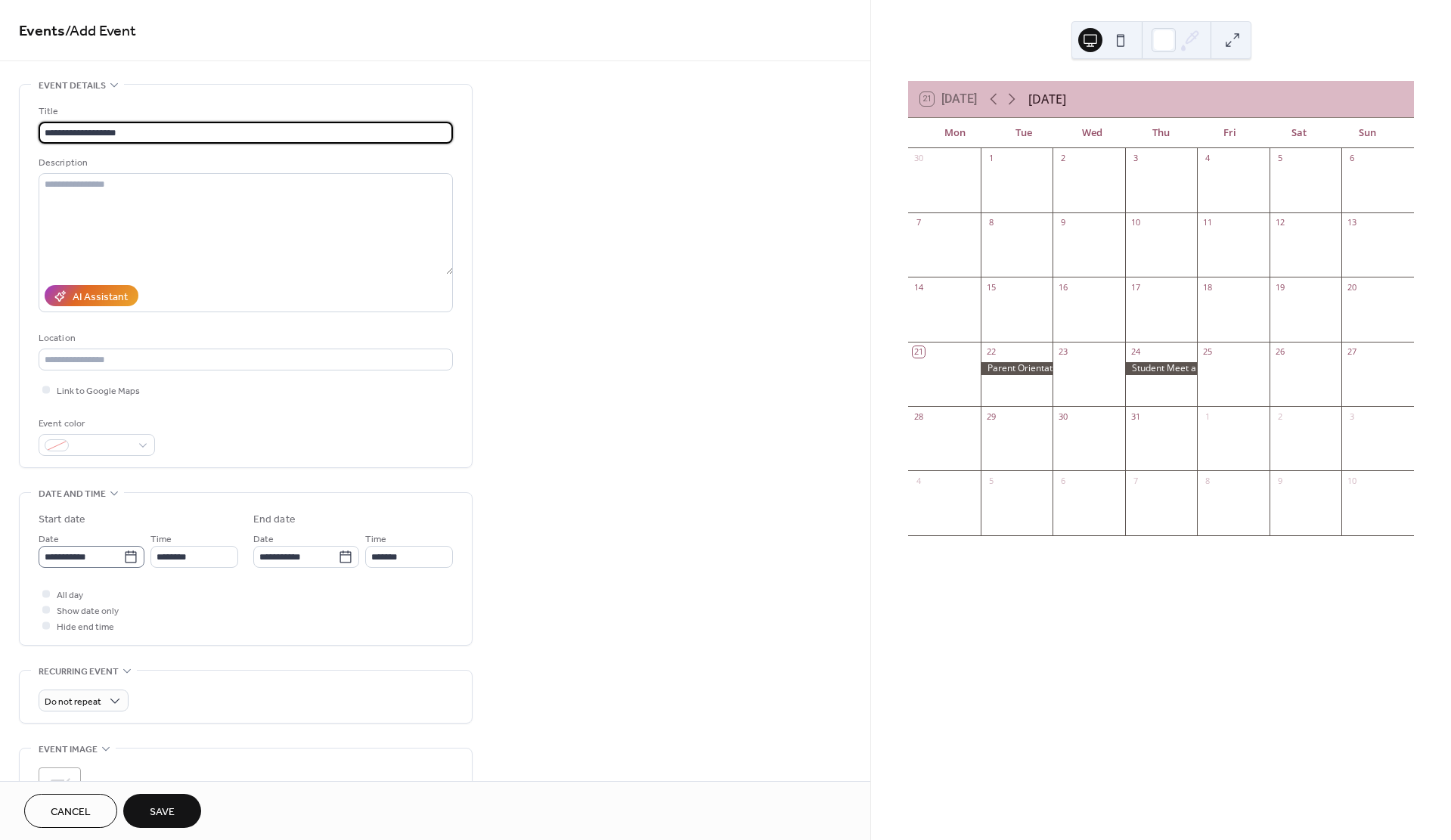 type on "**********" 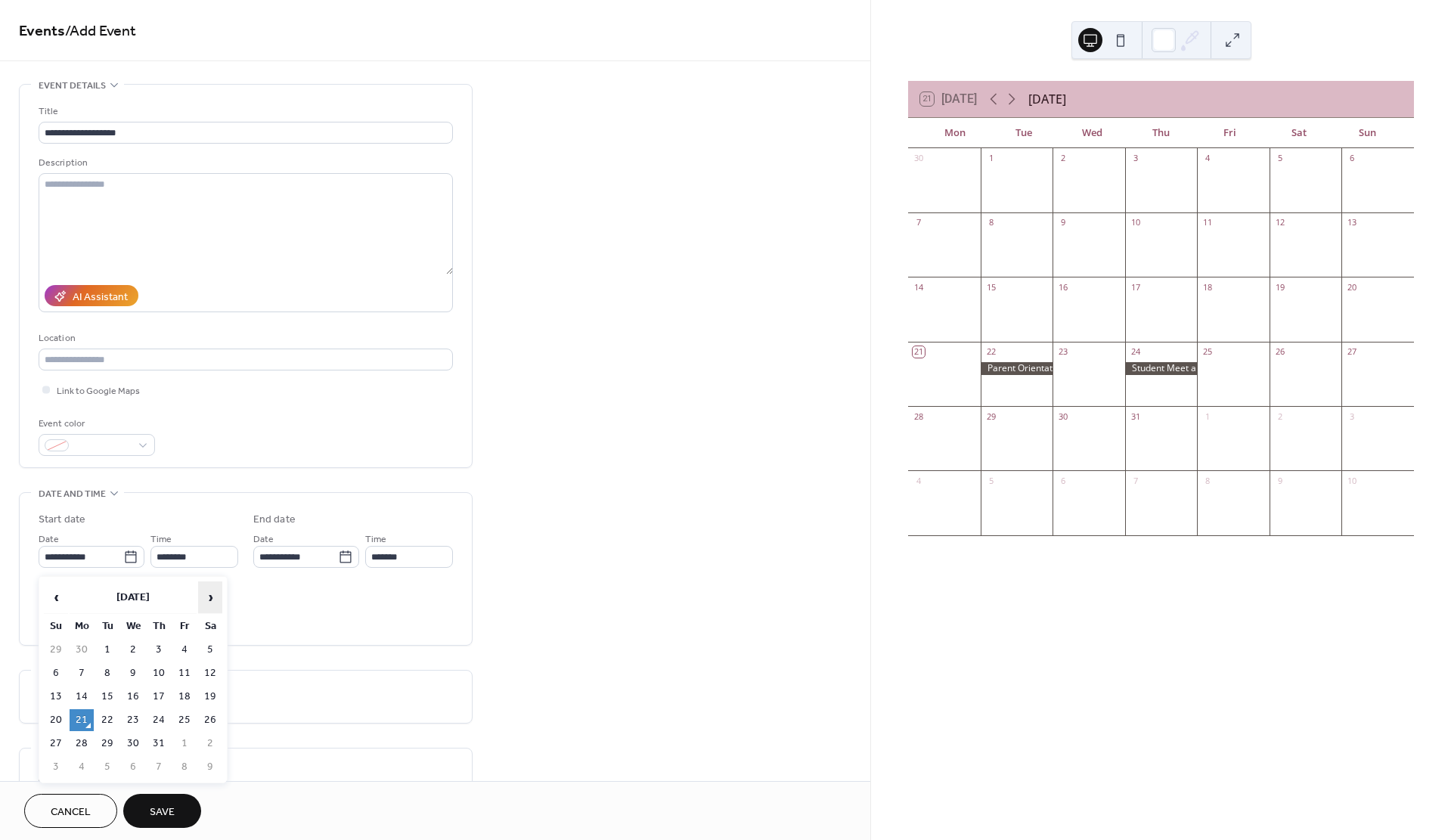 click on "›" at bounding box center (210, 597) 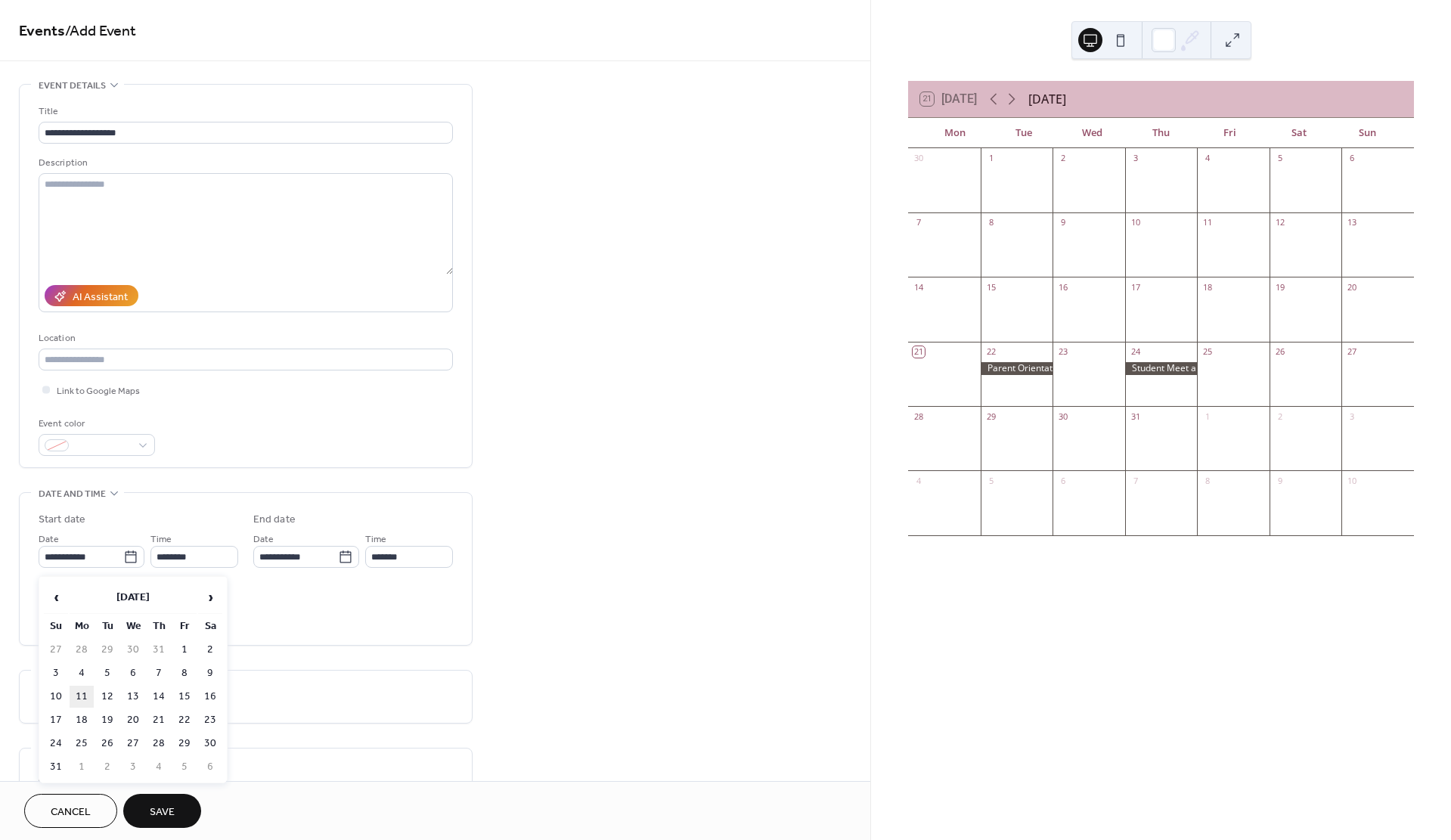 click on "11" at bounding box center [82, 696] 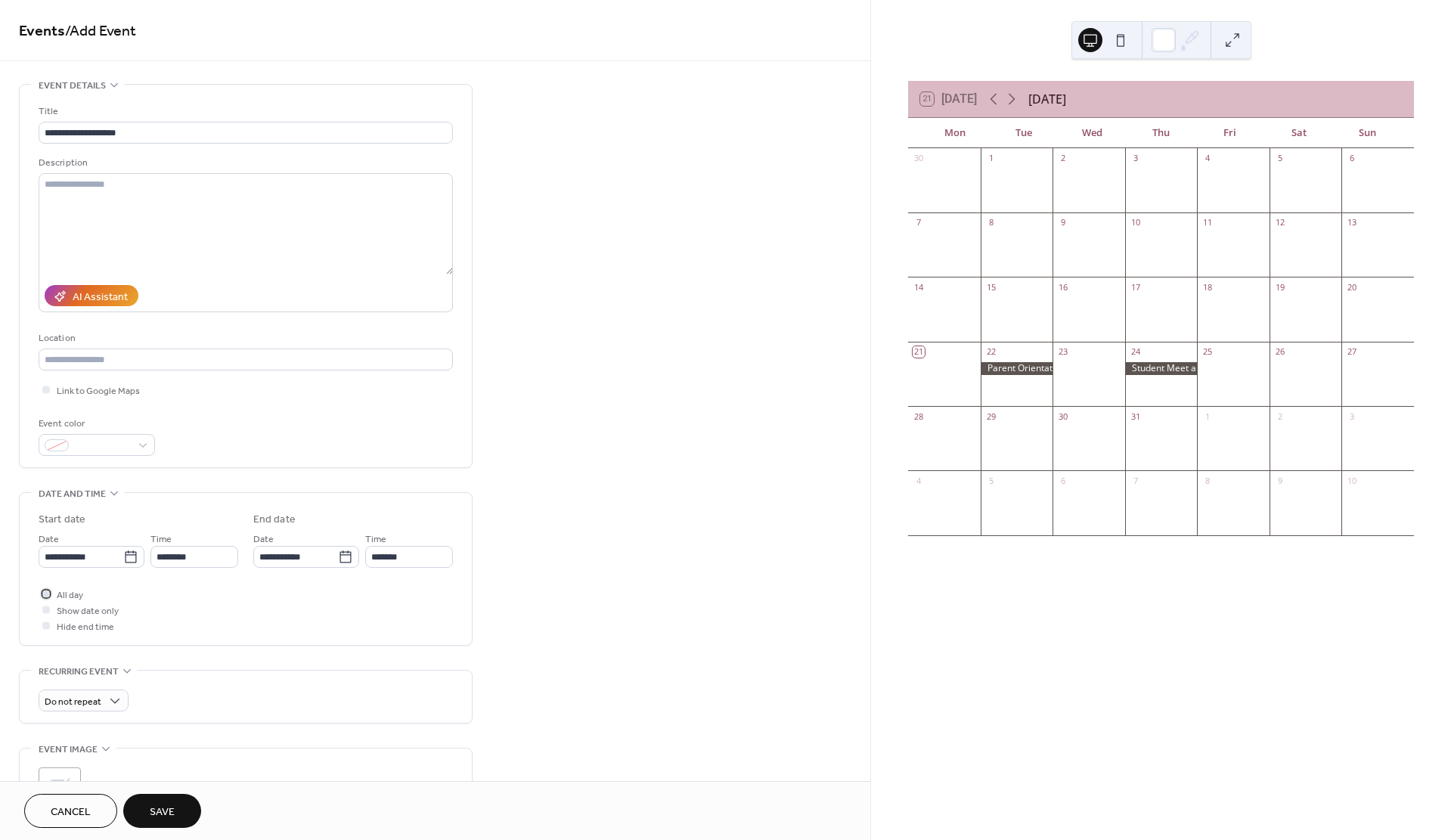 click at bounding box center [46, 594] 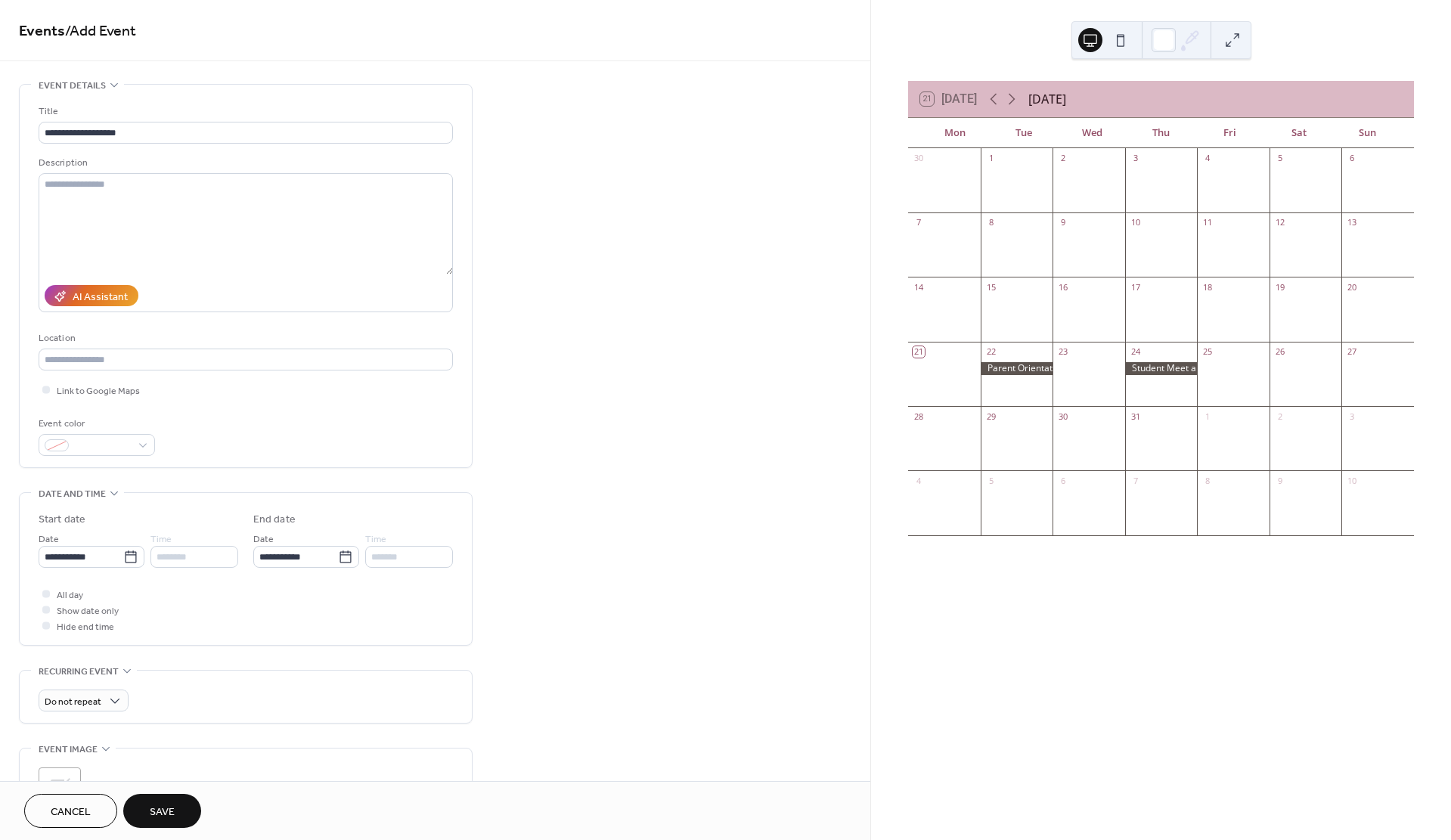 click on "Save" at bounding box center (162, 812) 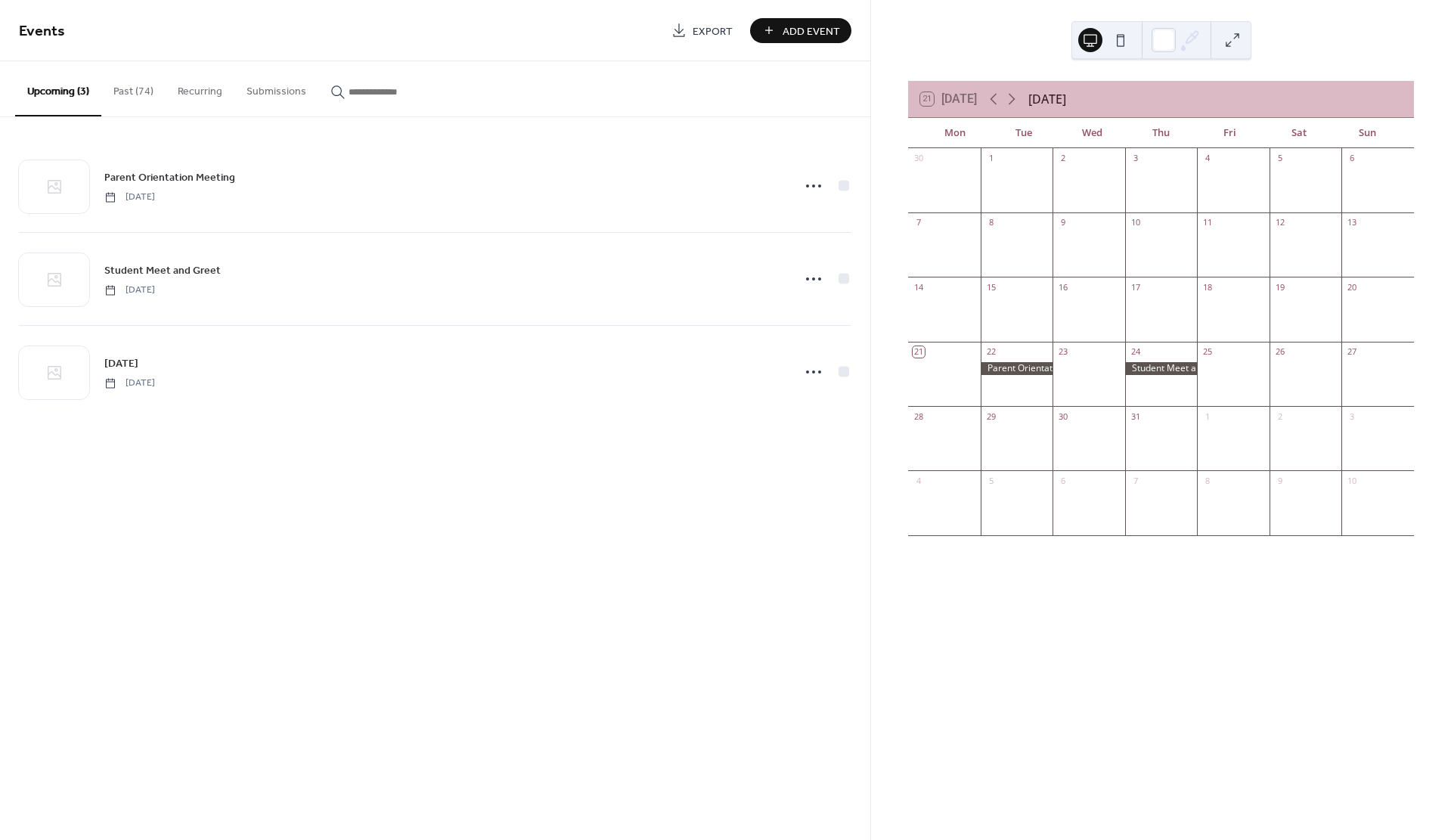click on "Add Event" at bounding box center [811, 31] 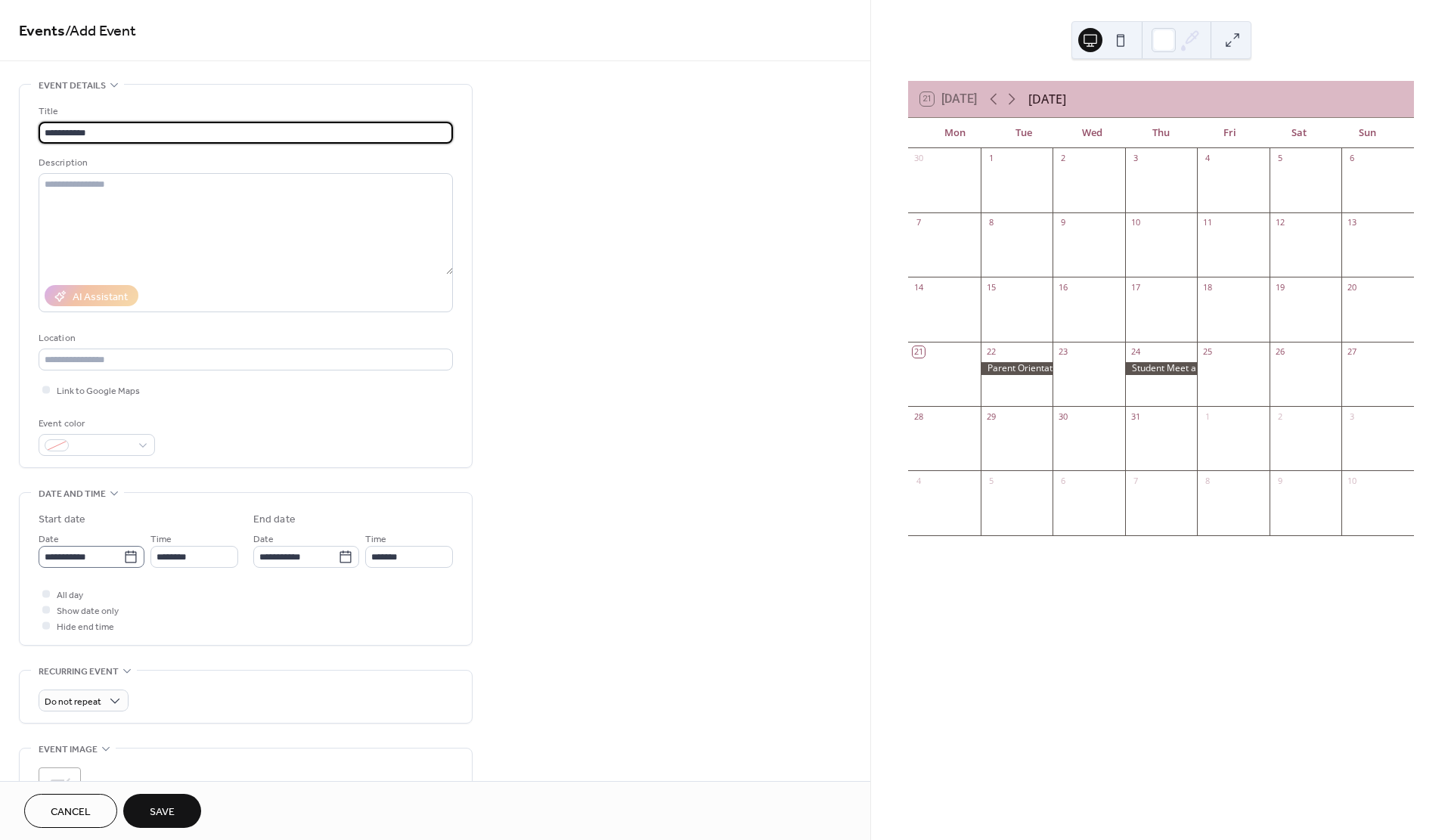 type on "**********" 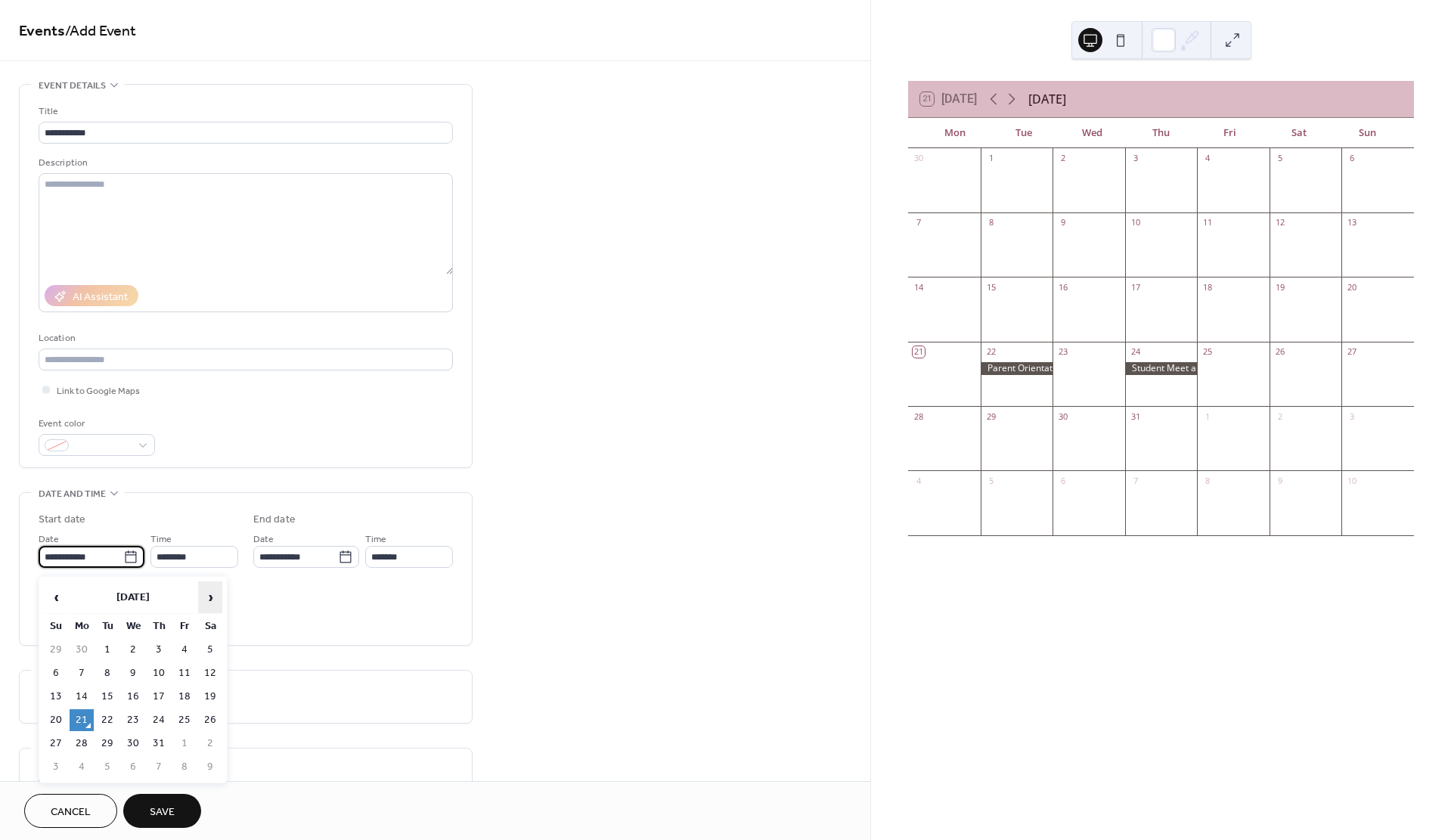 click on "›" at bounding box center (210, 597) 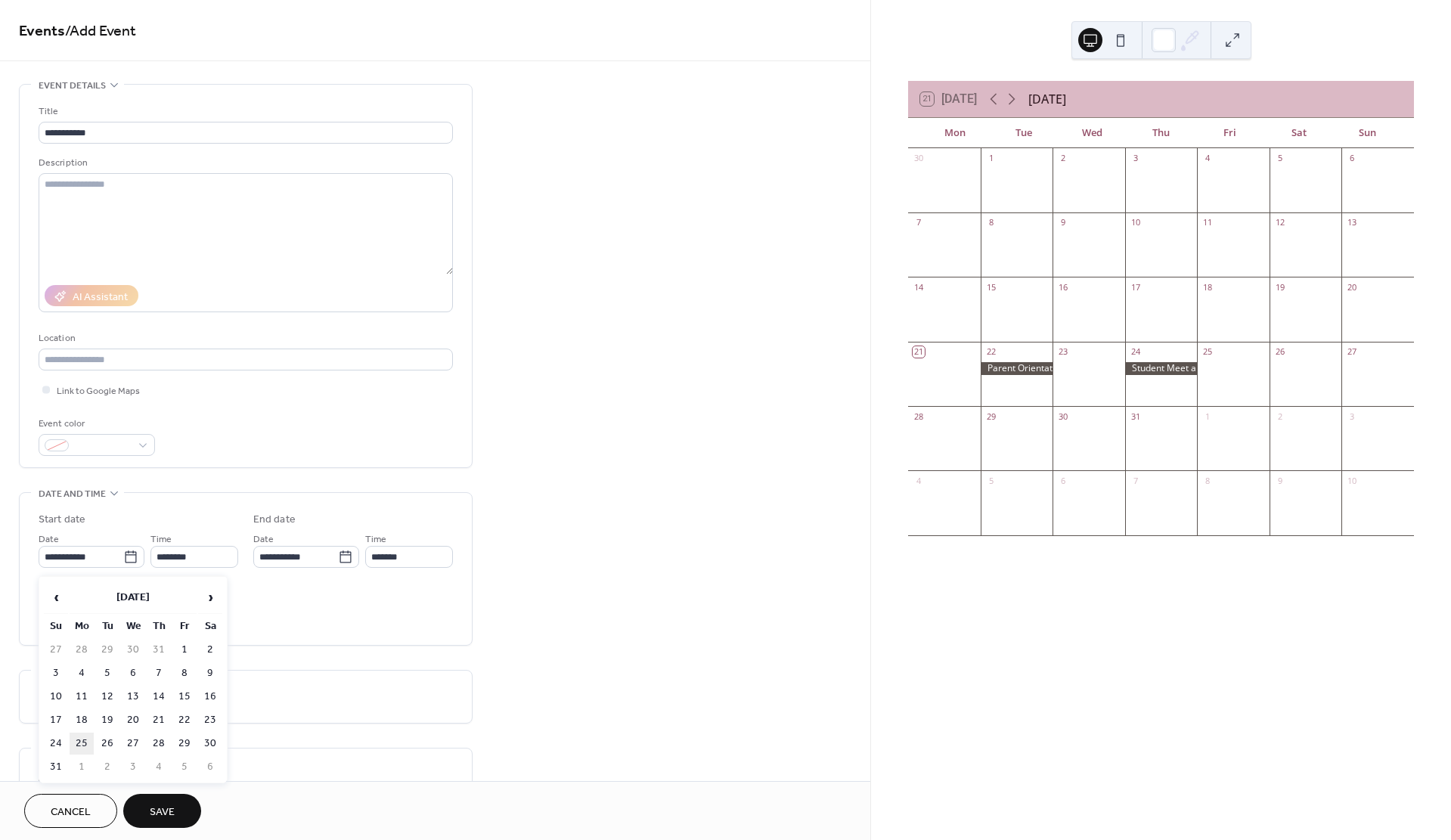 click on "25" at bounding box center [82, 743] 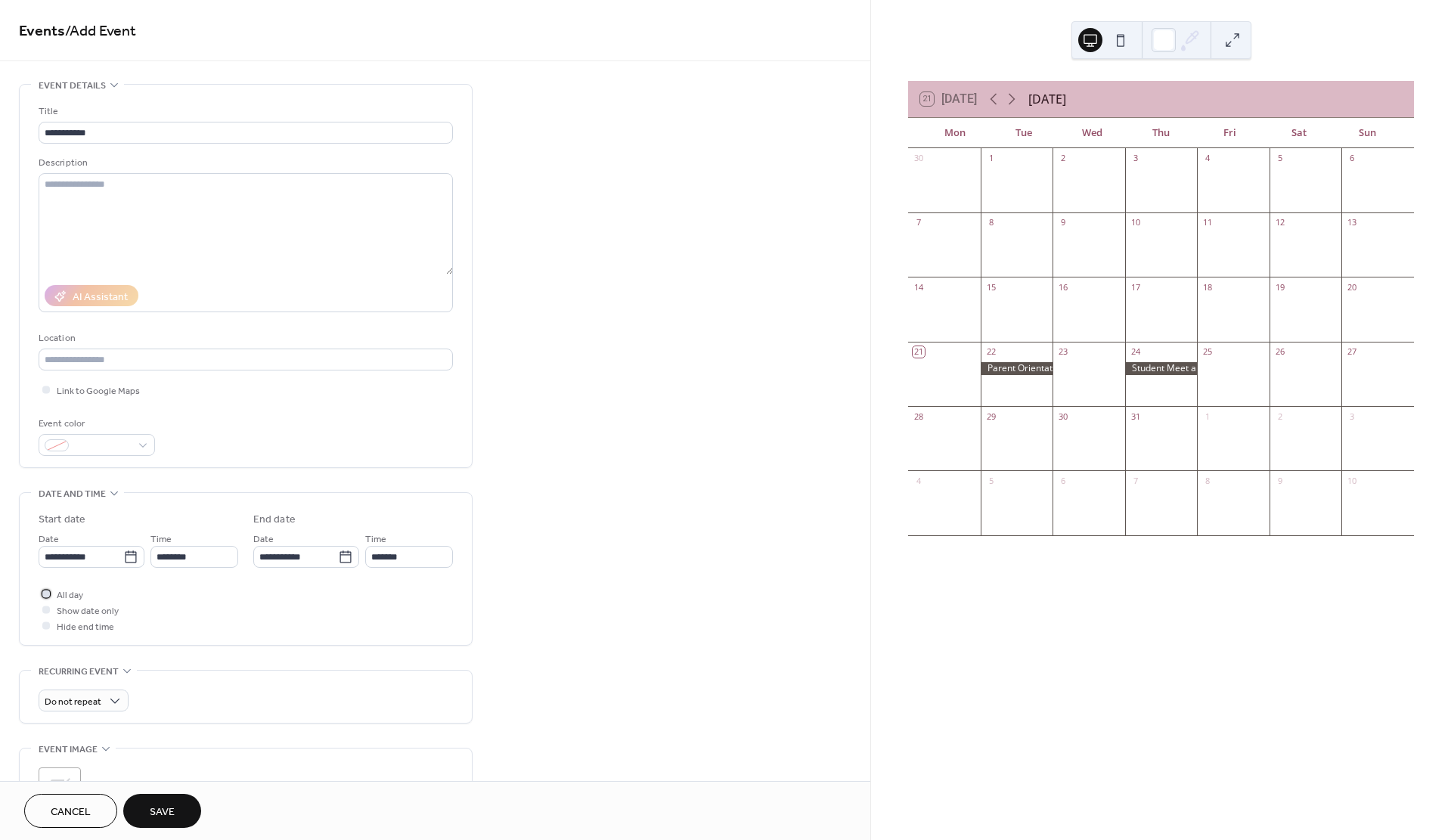 click at bounding box center (46, 594) 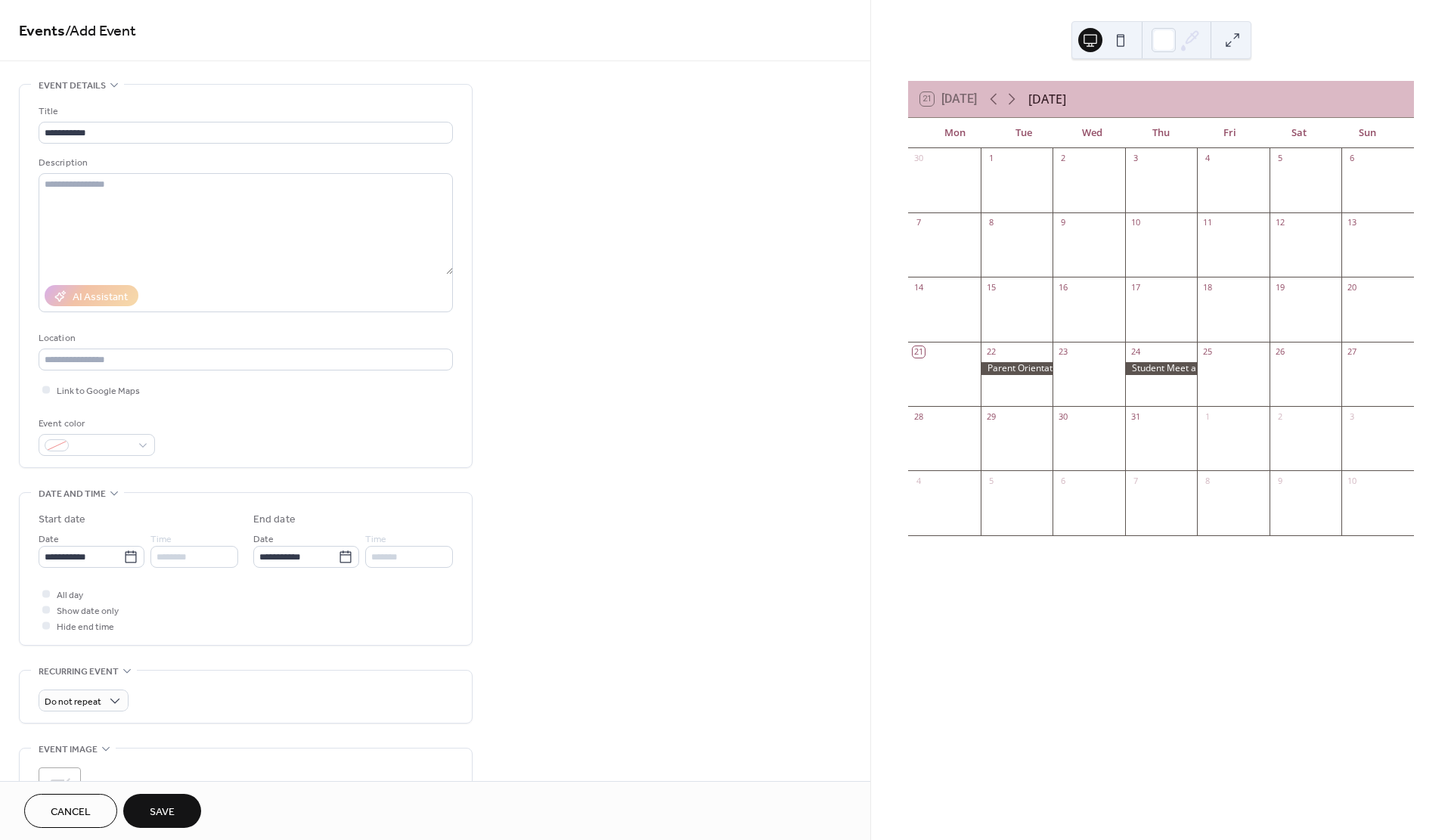 click on "Save" at bounding box center (162, 812) 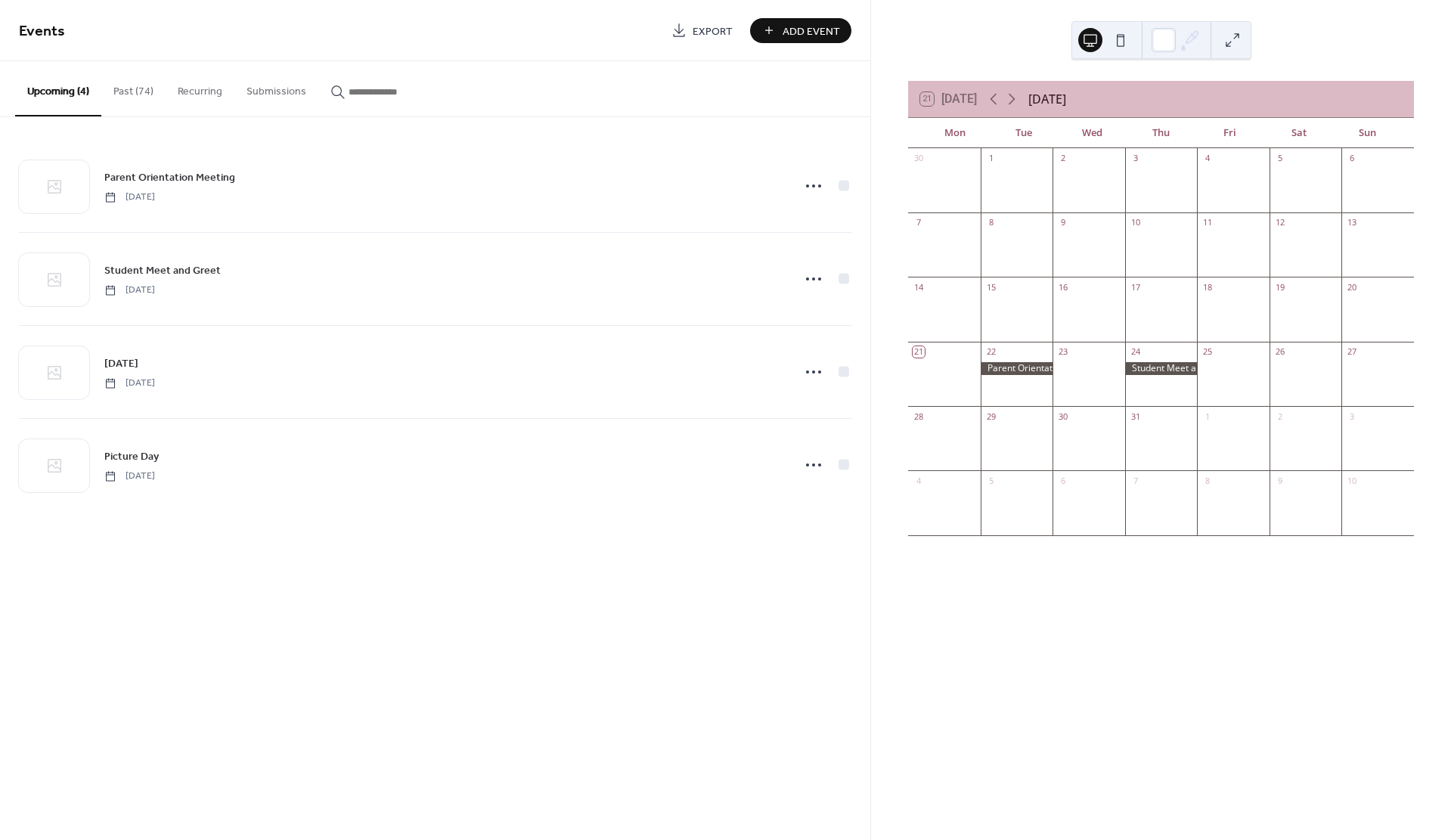 click on "Add Event" at bounding box center [811, 31] 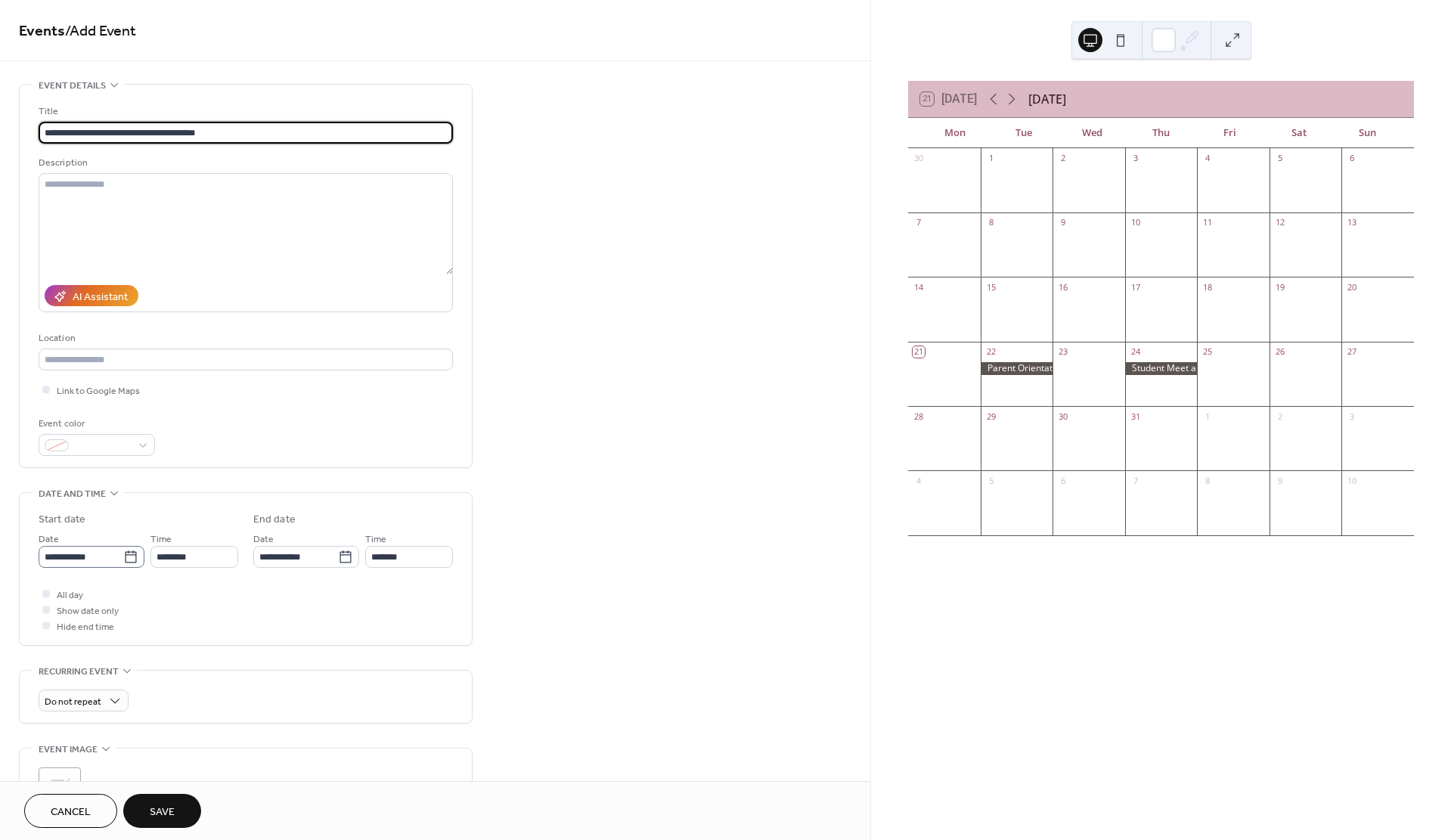 type on "**********" 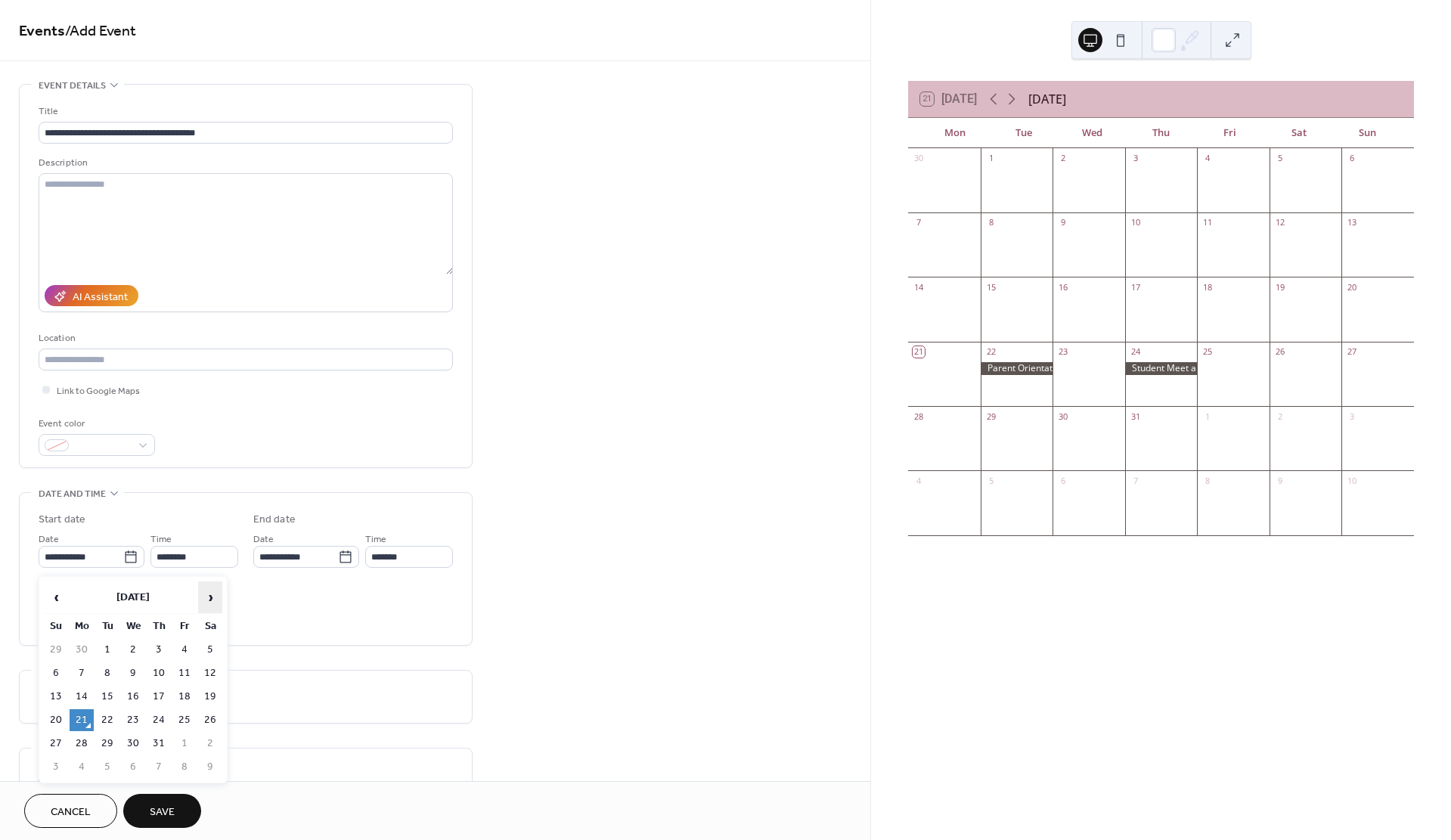 click on "›" at bounding box center [210, 597] 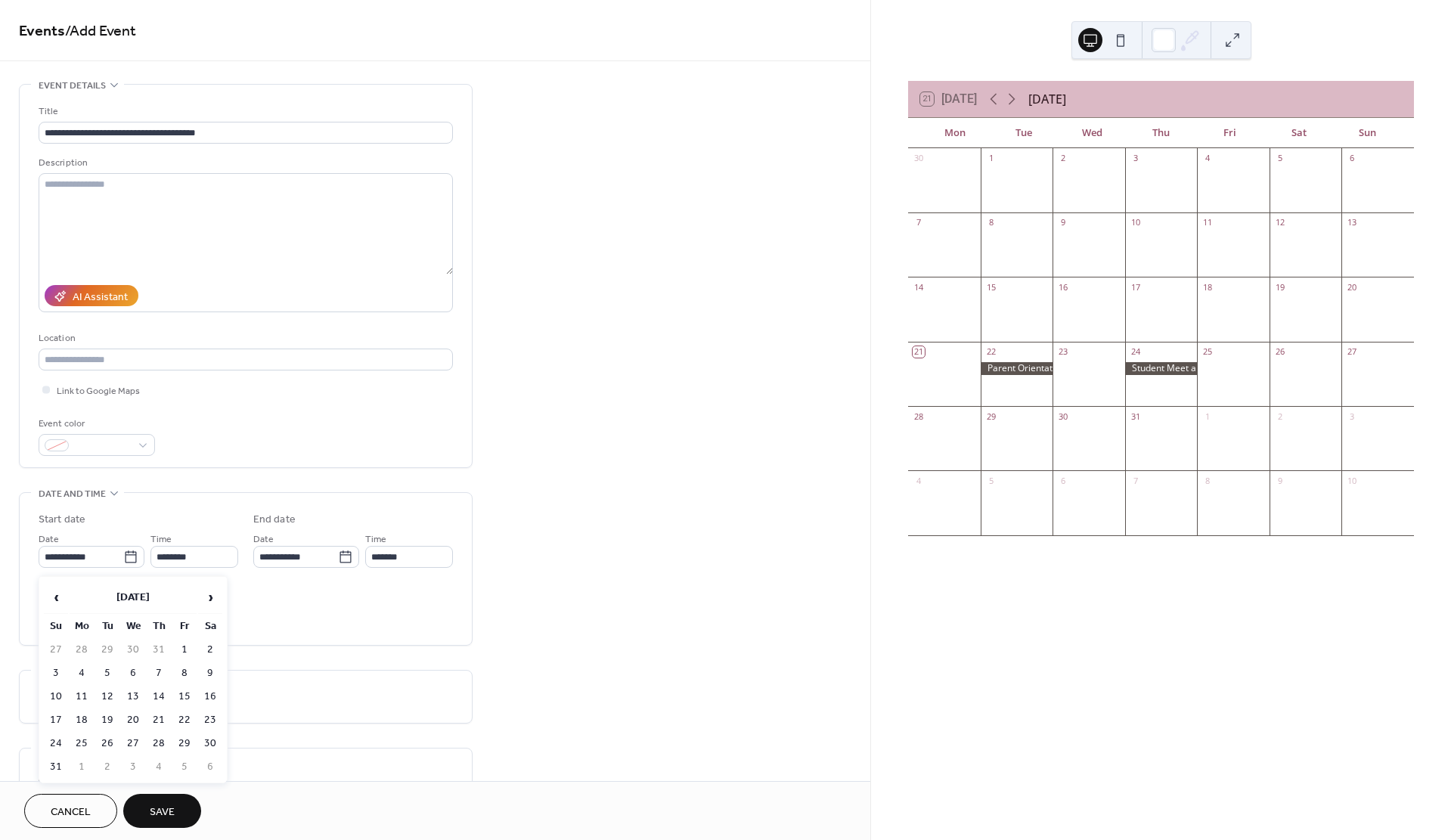 click on "29" at bounding box center [184, 743] 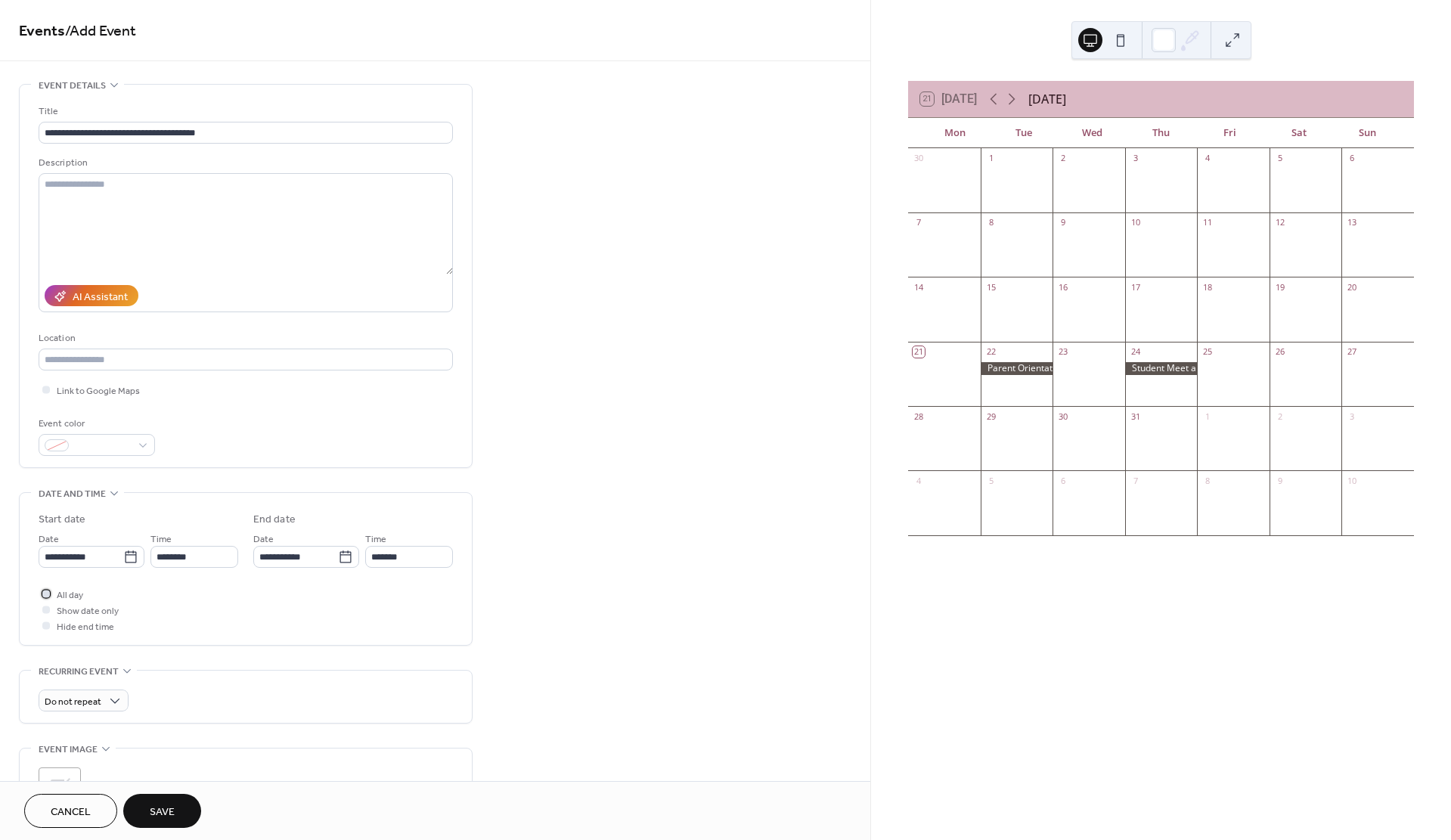 click at bounding box center [46, 594] 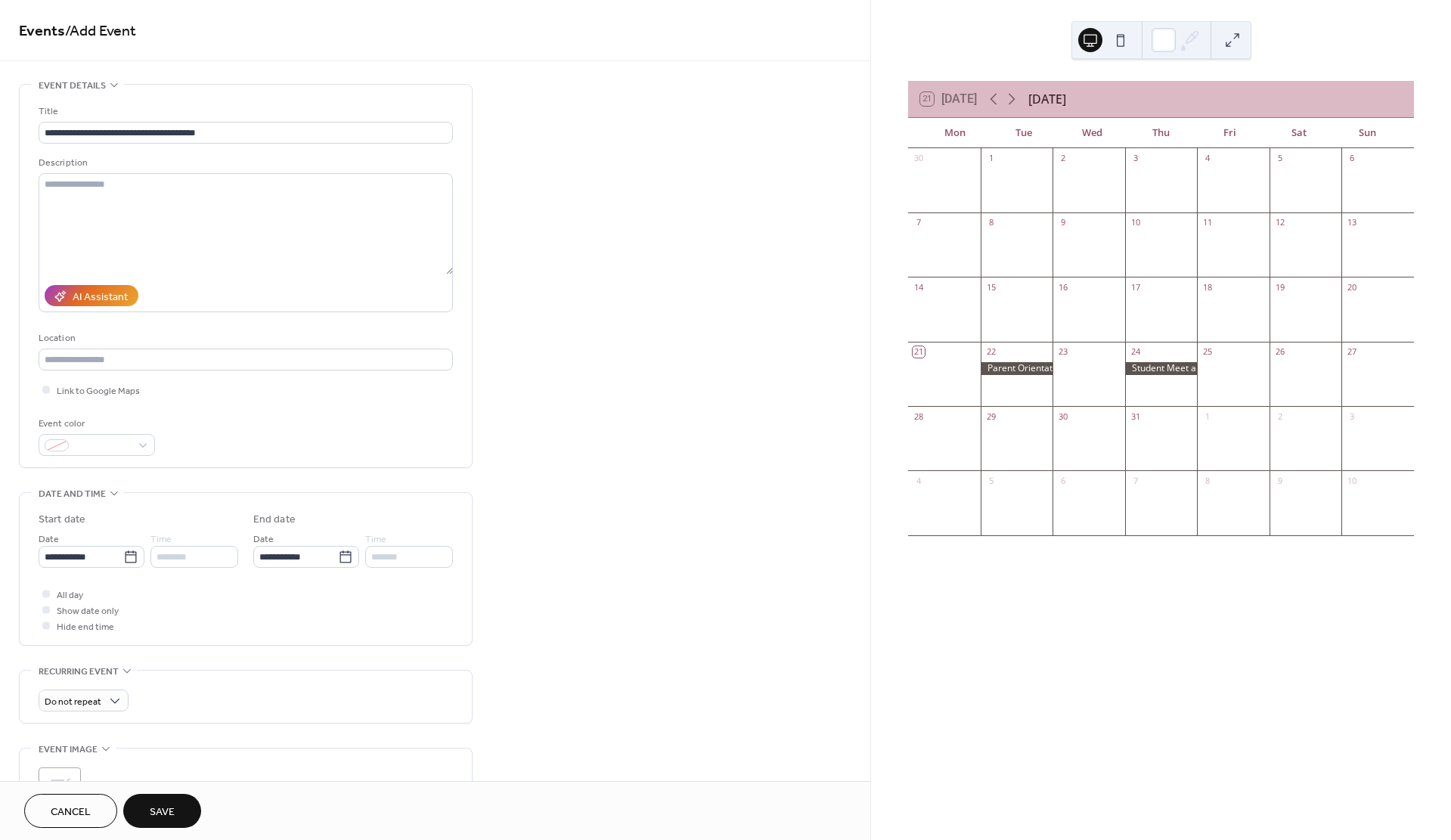 click on "Save" at bounding box center [162, 812] 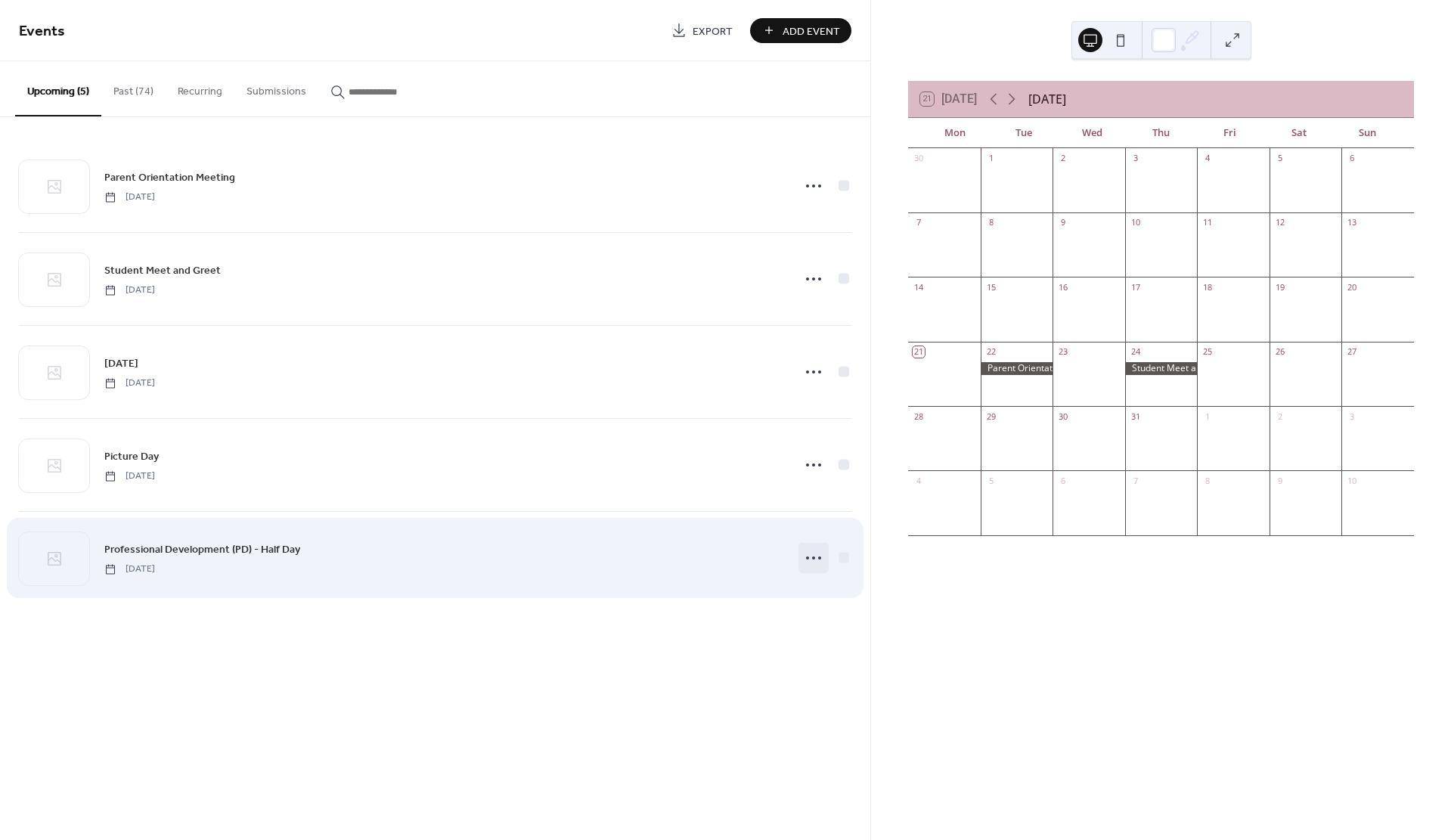 click 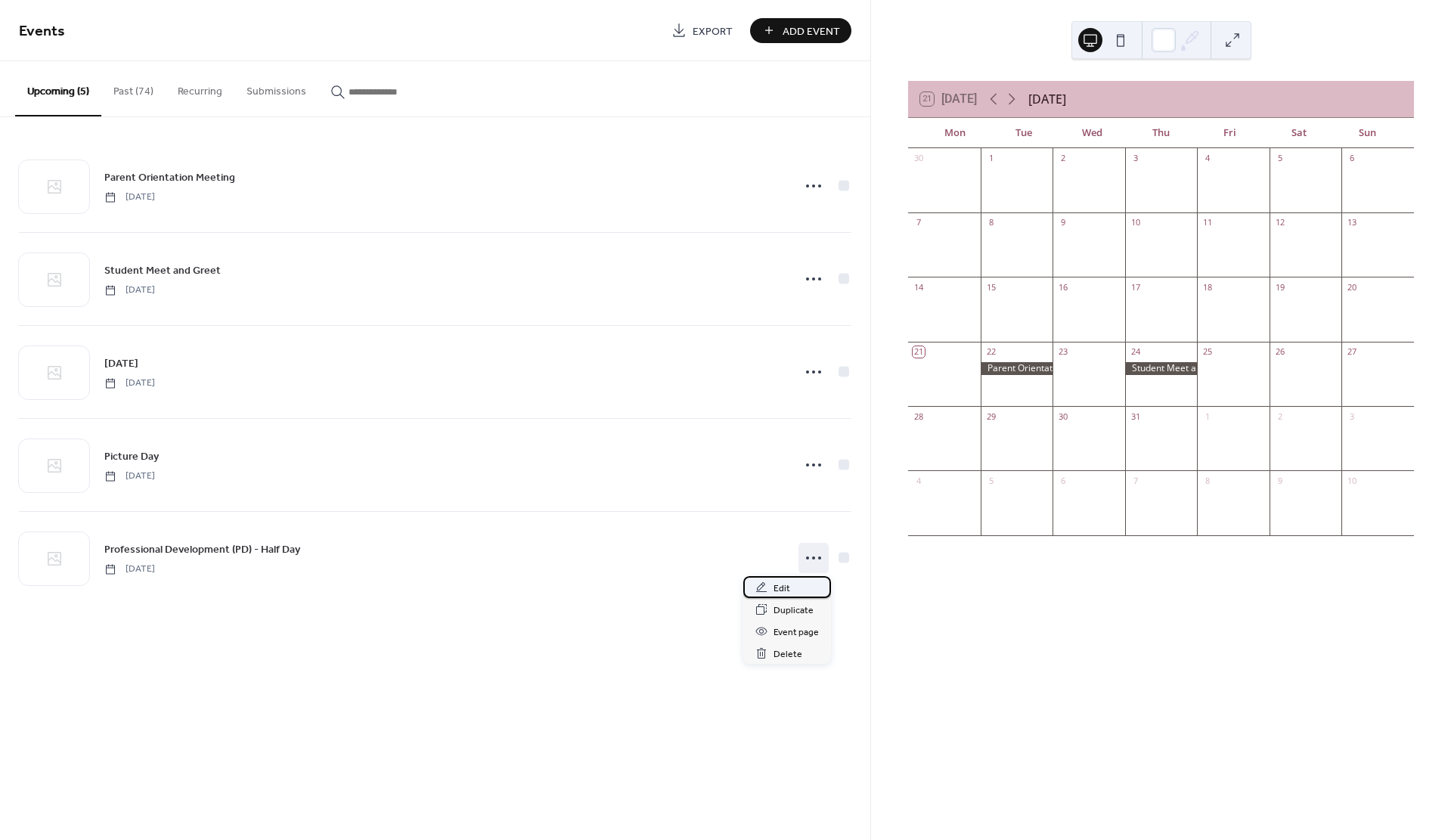 click on "Edit" at bounding box center [782, 588] 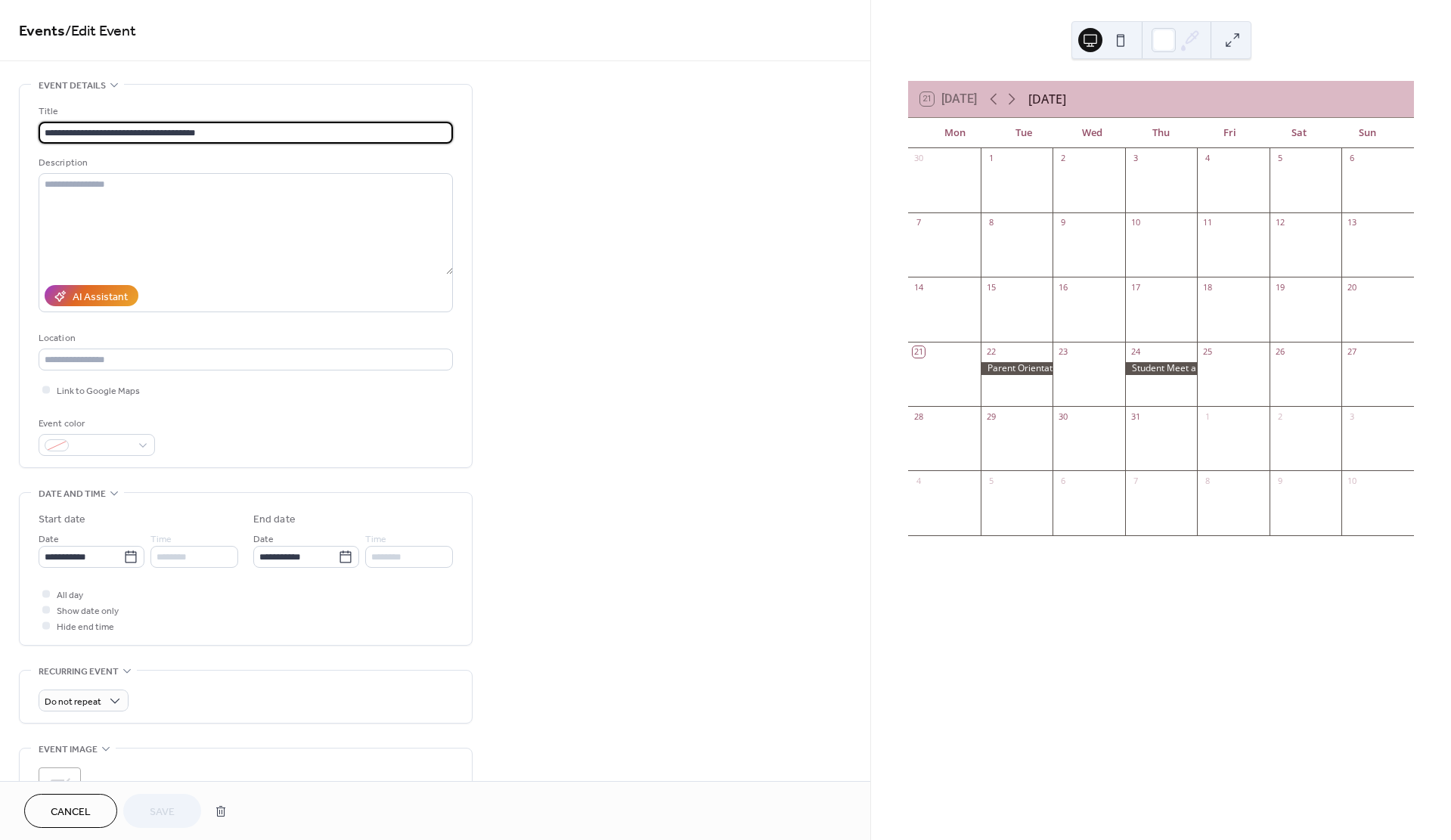 click on "**********" at bounding box center [246, 132] 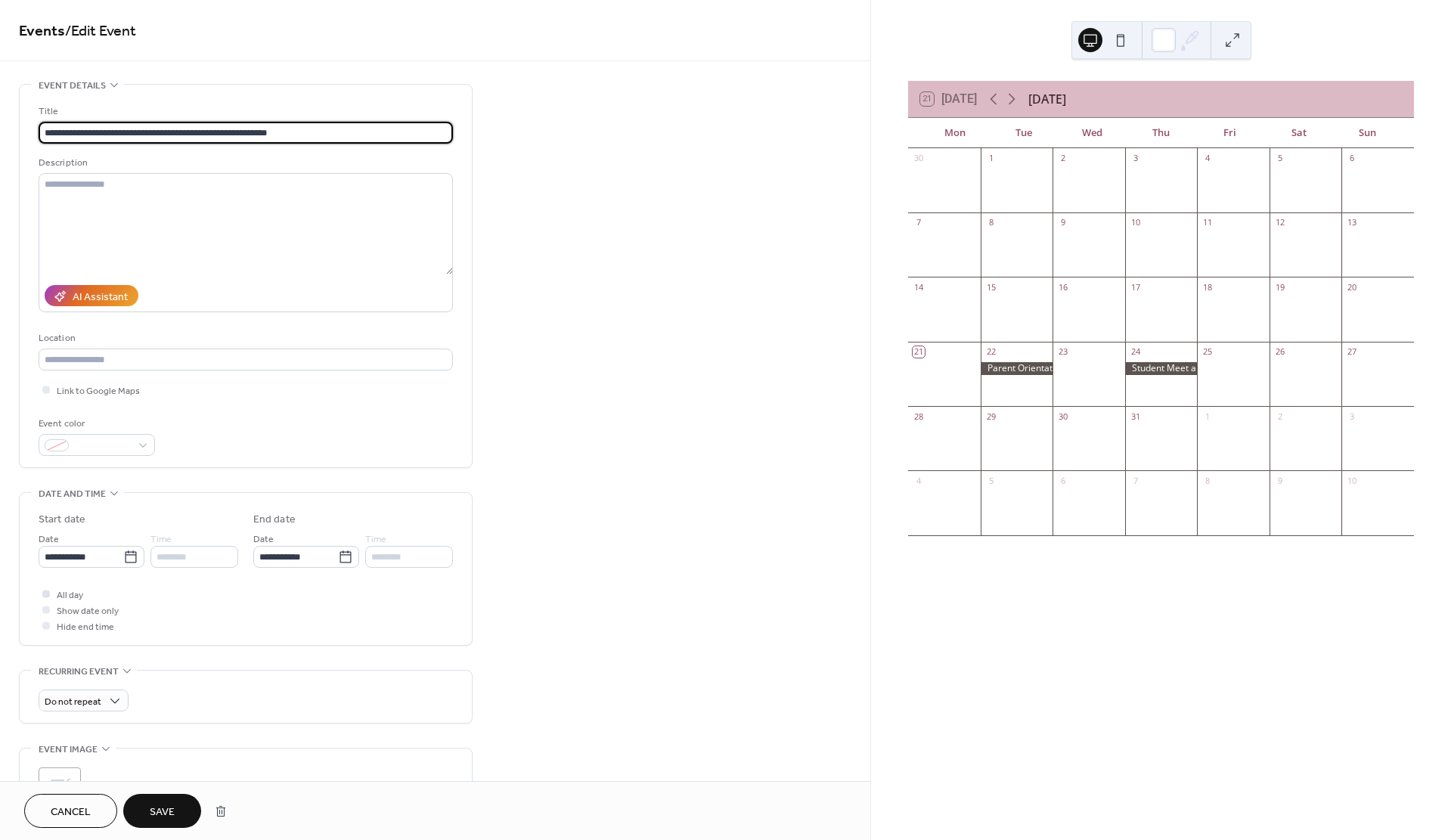 type on "**********" 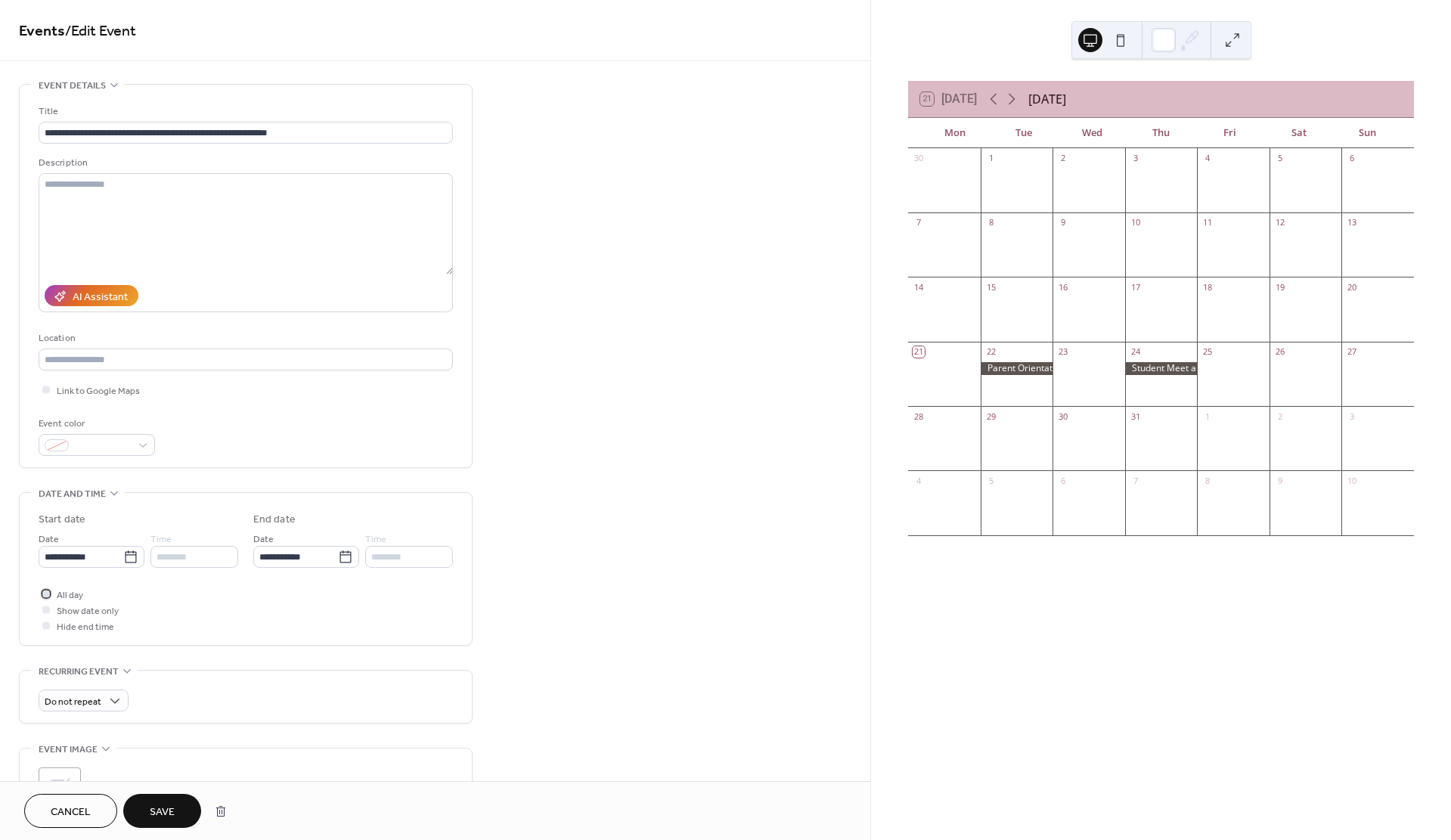click 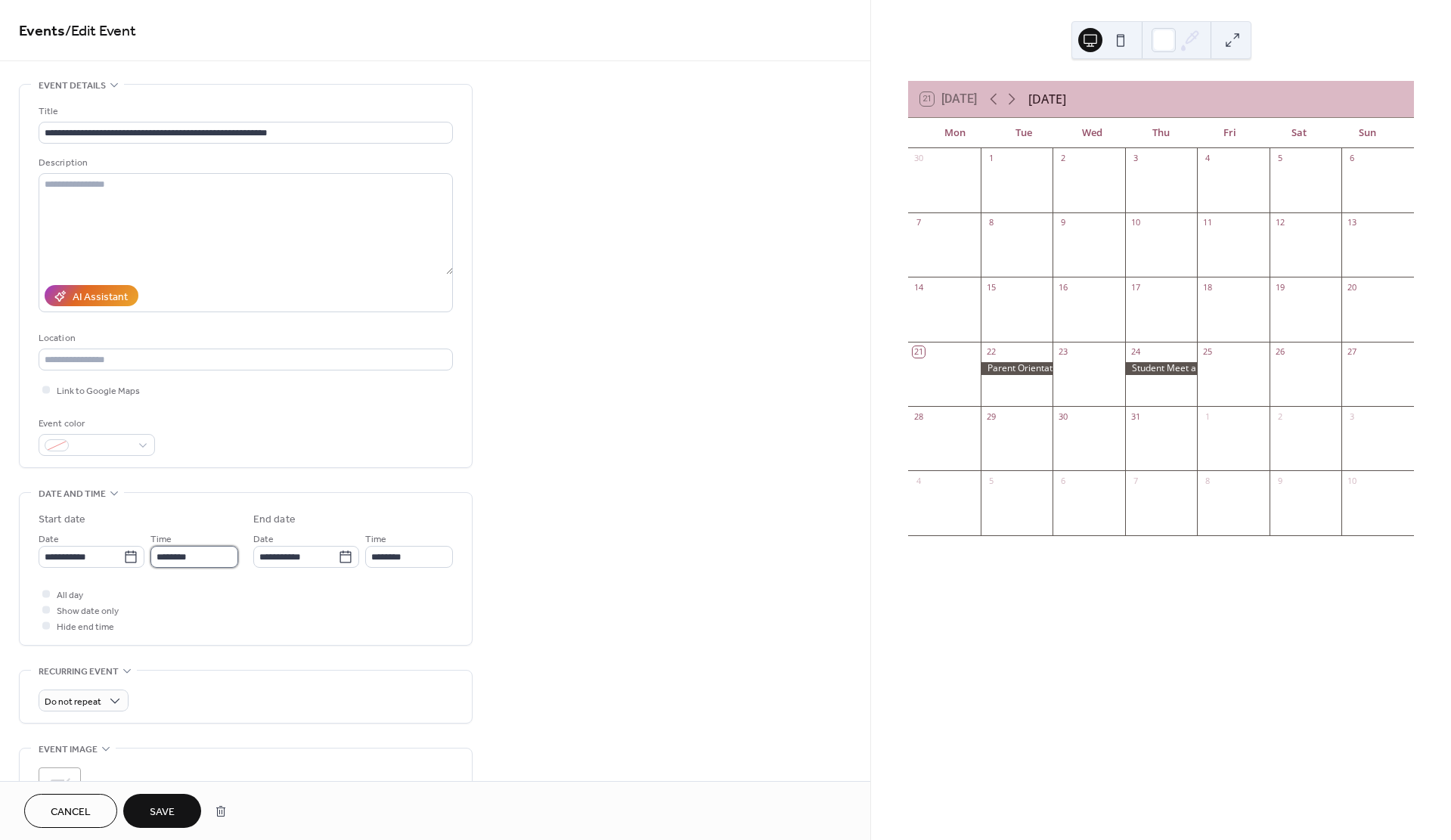 click on "********" at bounding box center (194, 556) 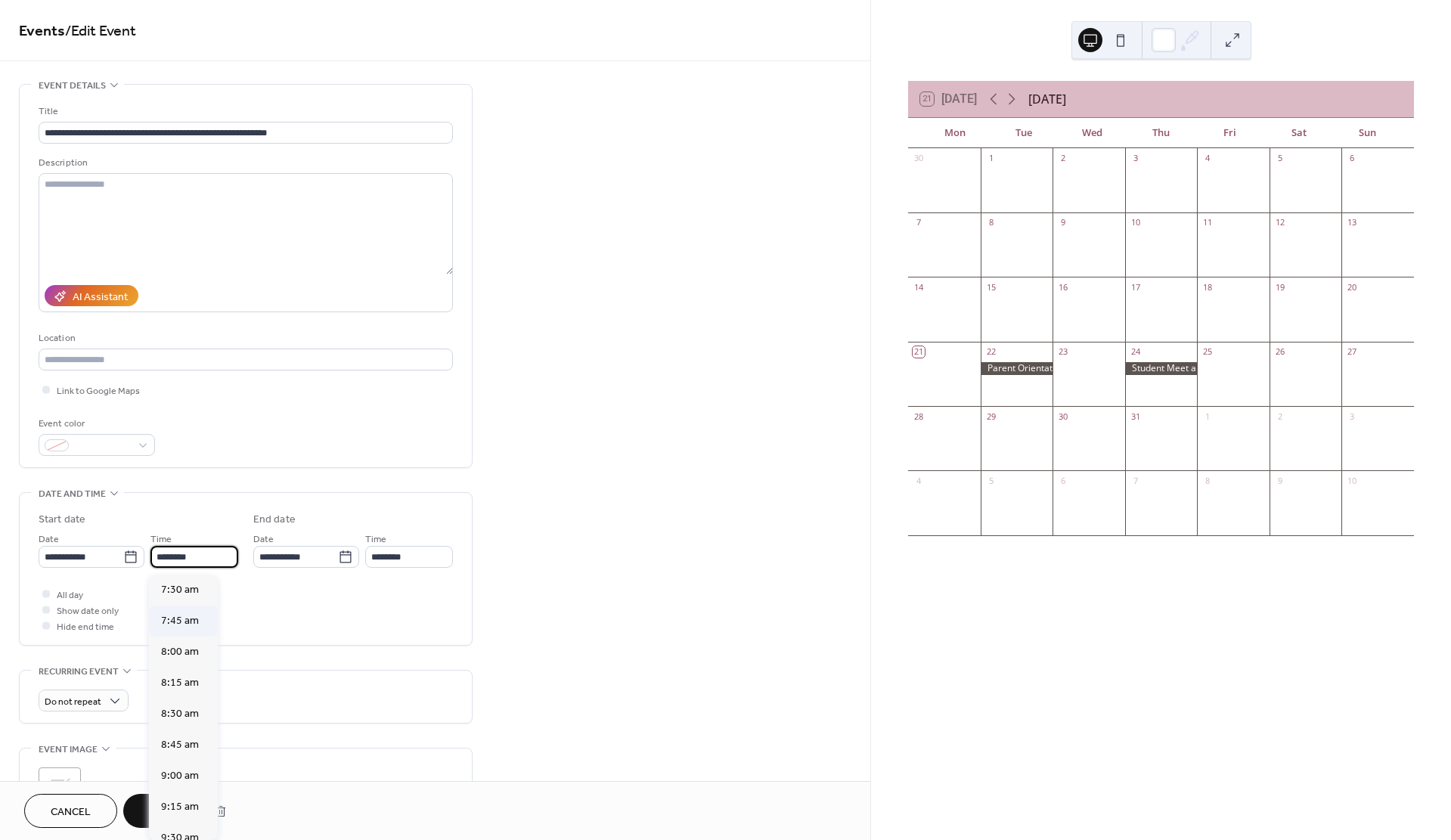 scroll, scrollTop: 943, scrollLeft: 0, axis: vertical 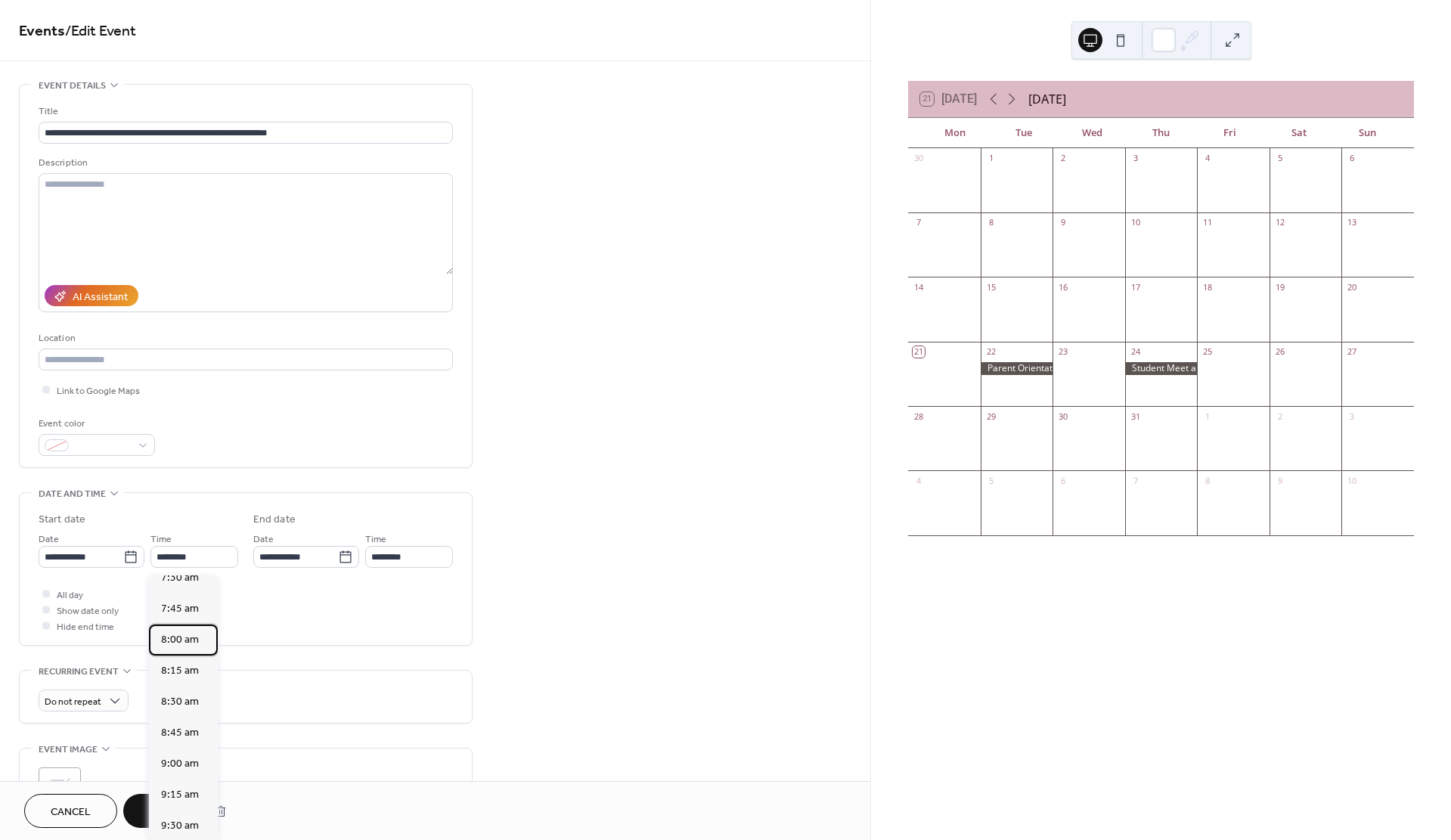 click on "8:00 am" at bounding box center (180, 640) 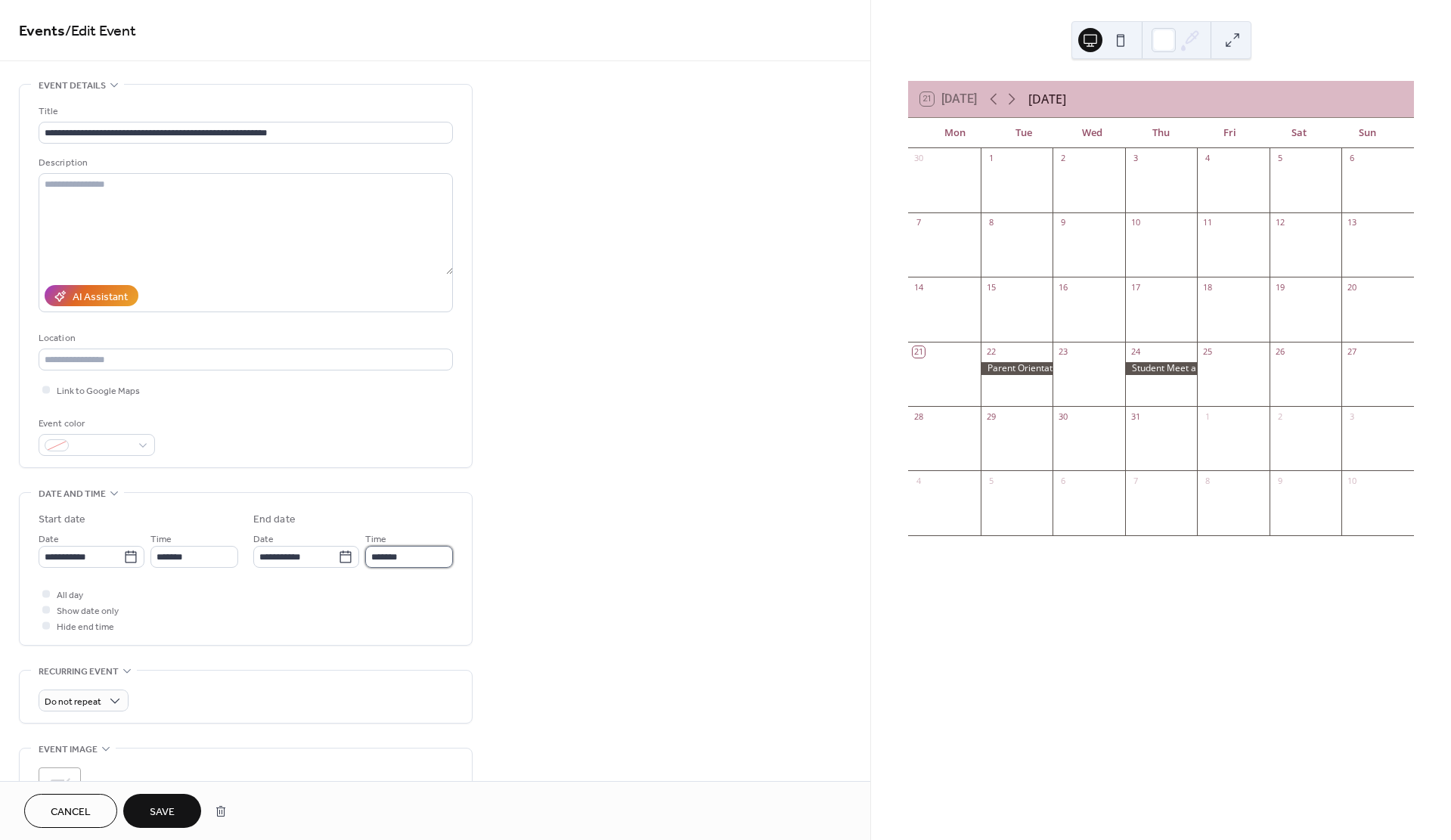click on "*******" at bounding box center (409, 556) 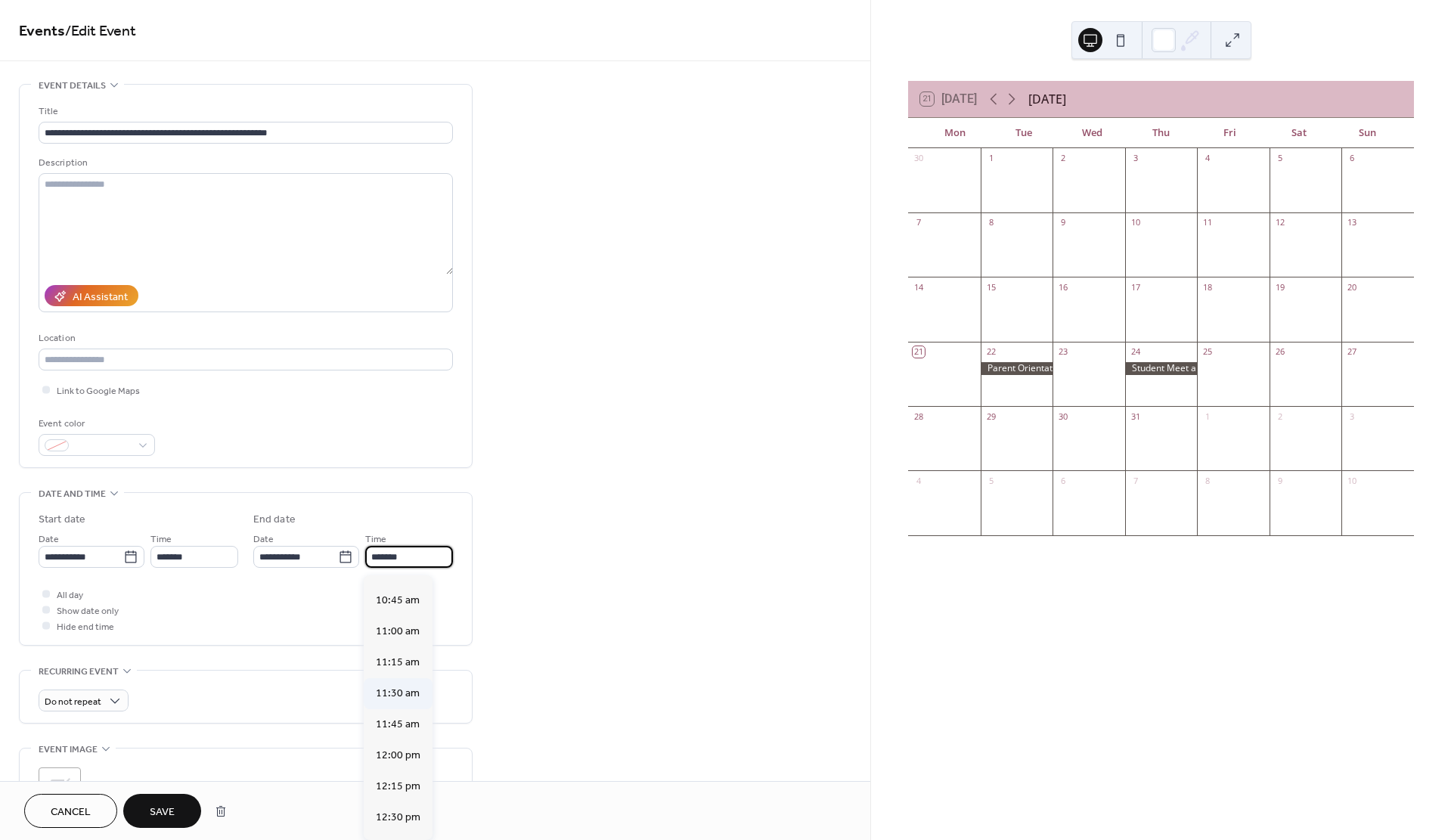 scroll, scrollTop: 303, scrollLeft: 0, axis: vertical 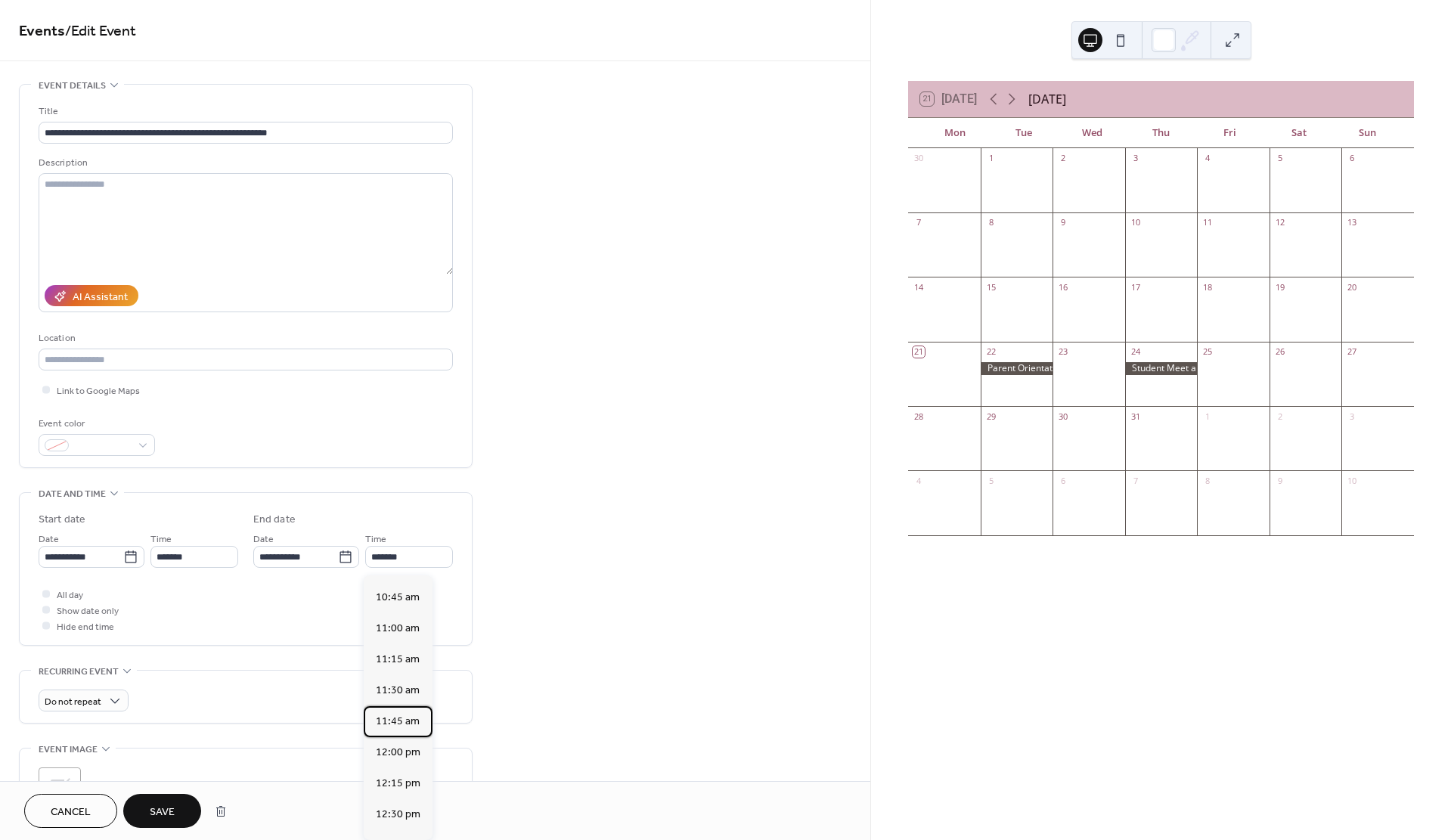 click on "11:45 am" at bounding box center [398, 721] 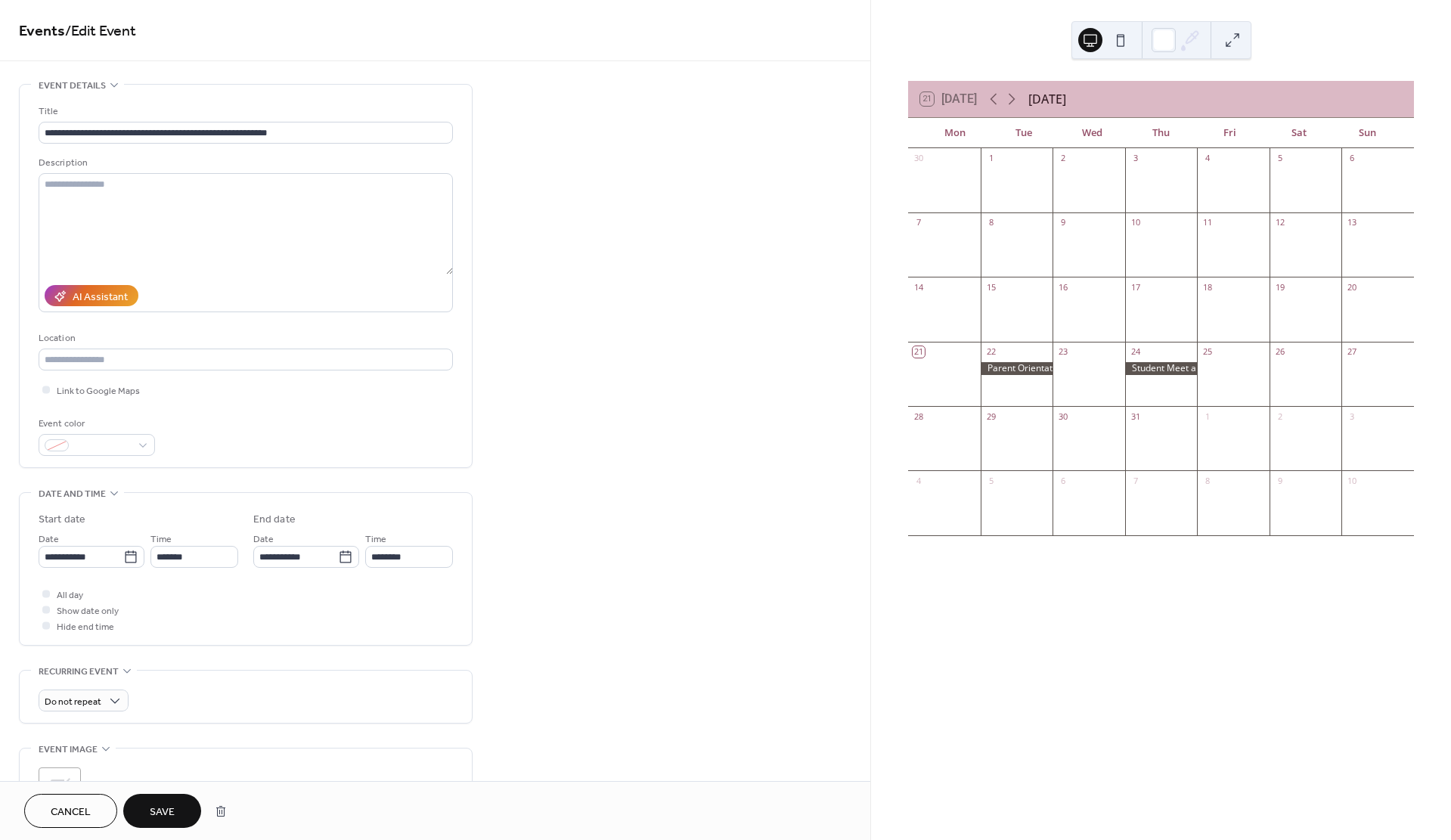 click on "Save" at bounding box center (162, 812) 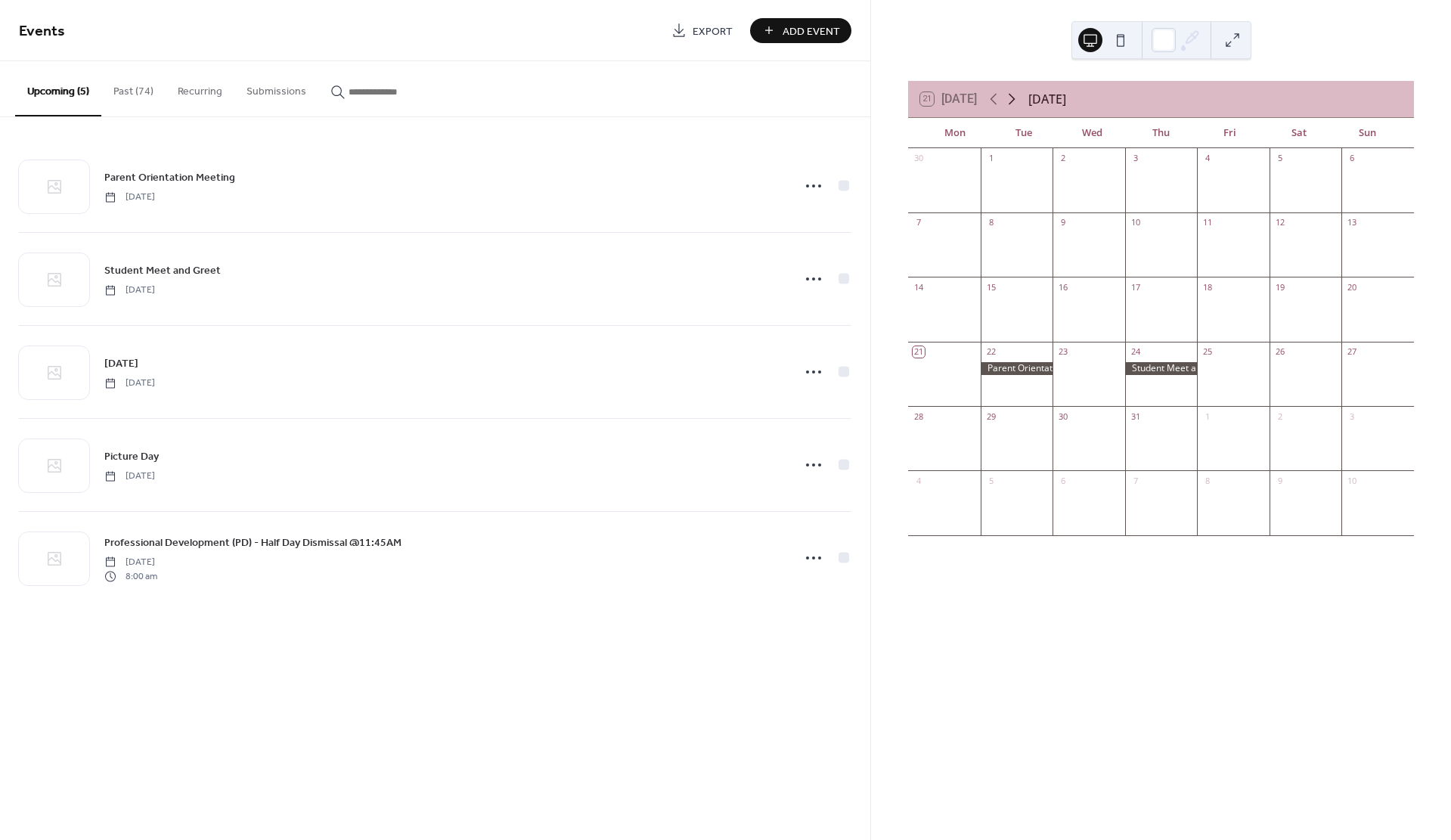 click 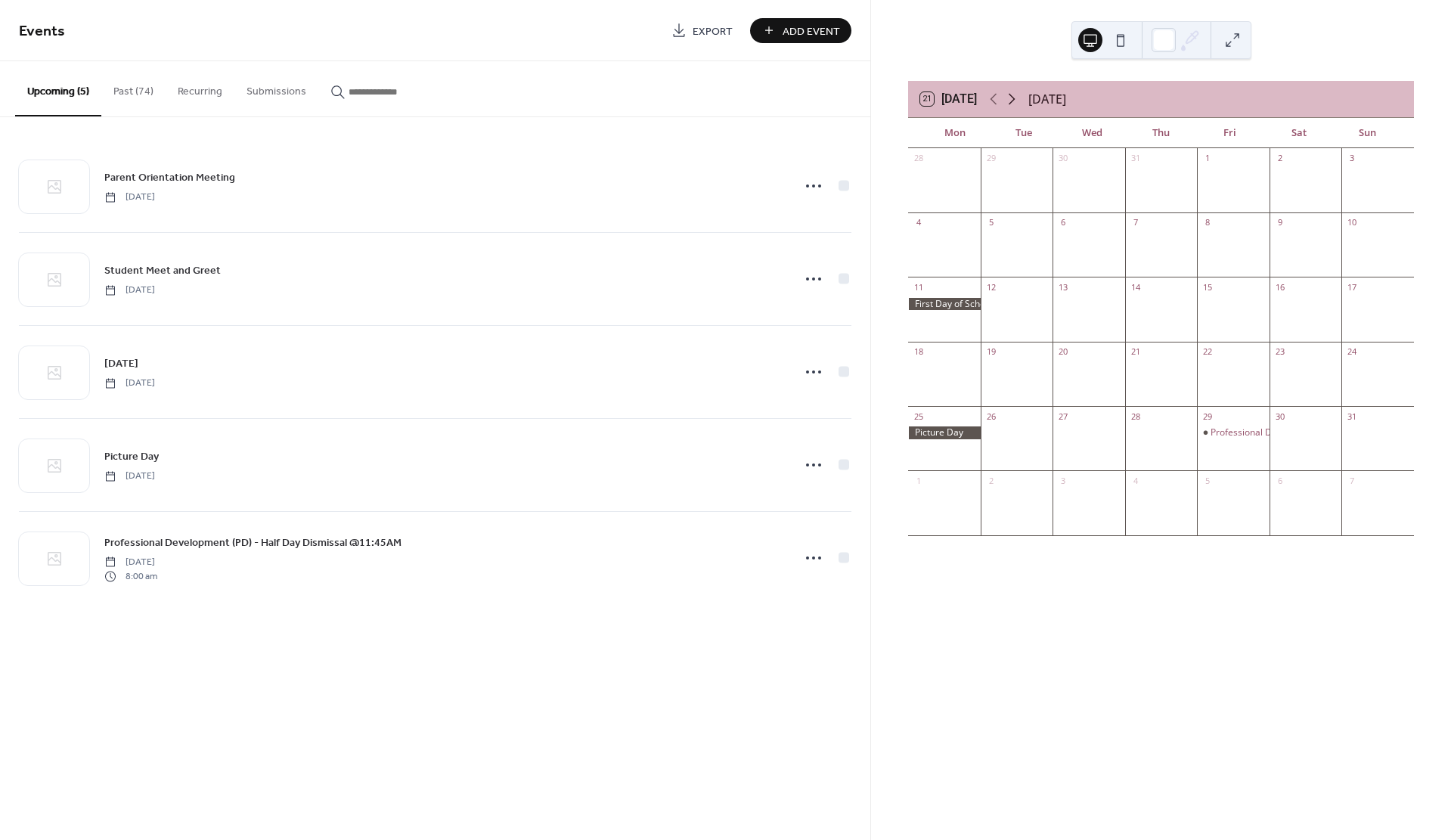 click 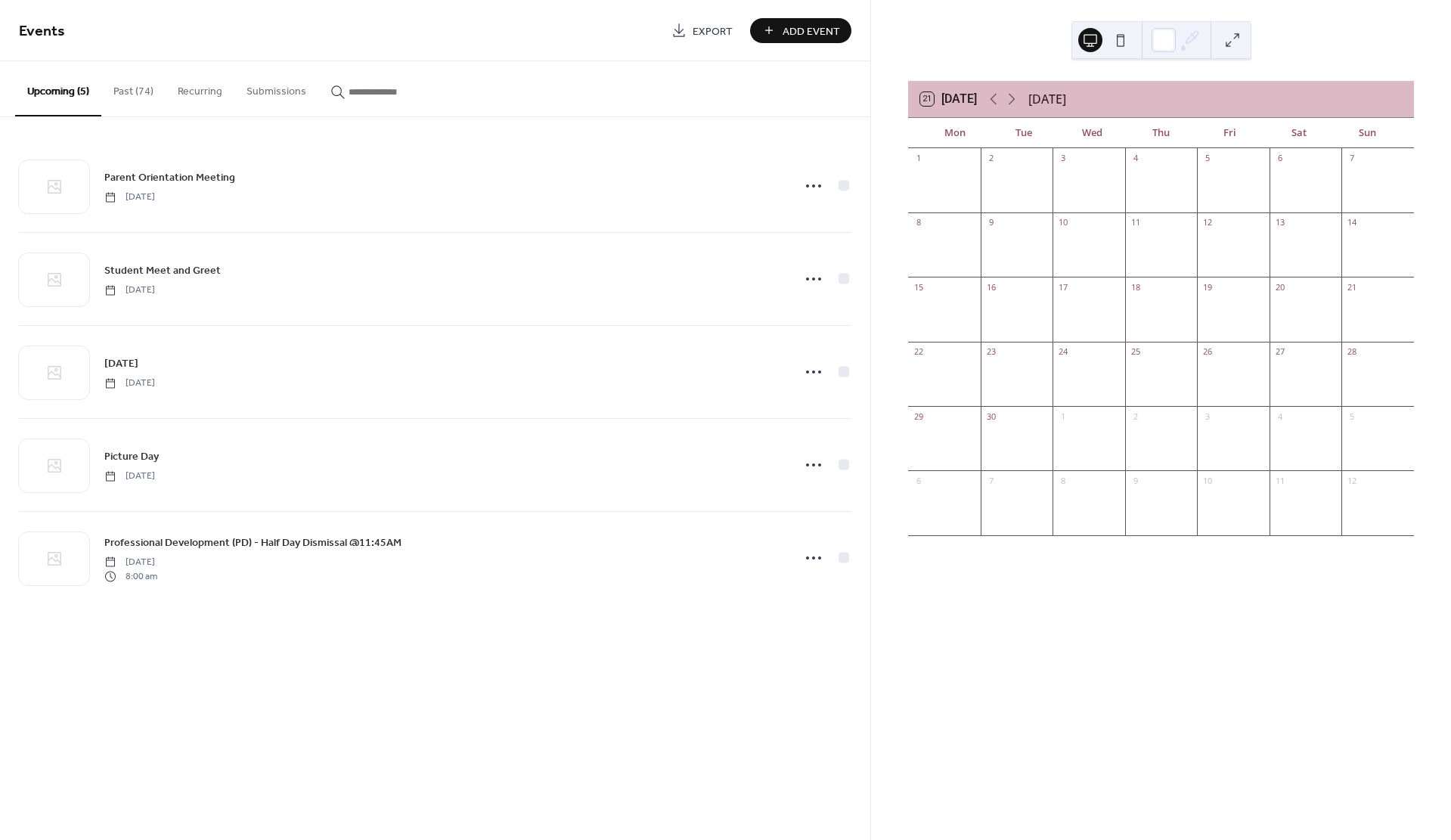 click on "Add Event" at bounding box center [811, 31] 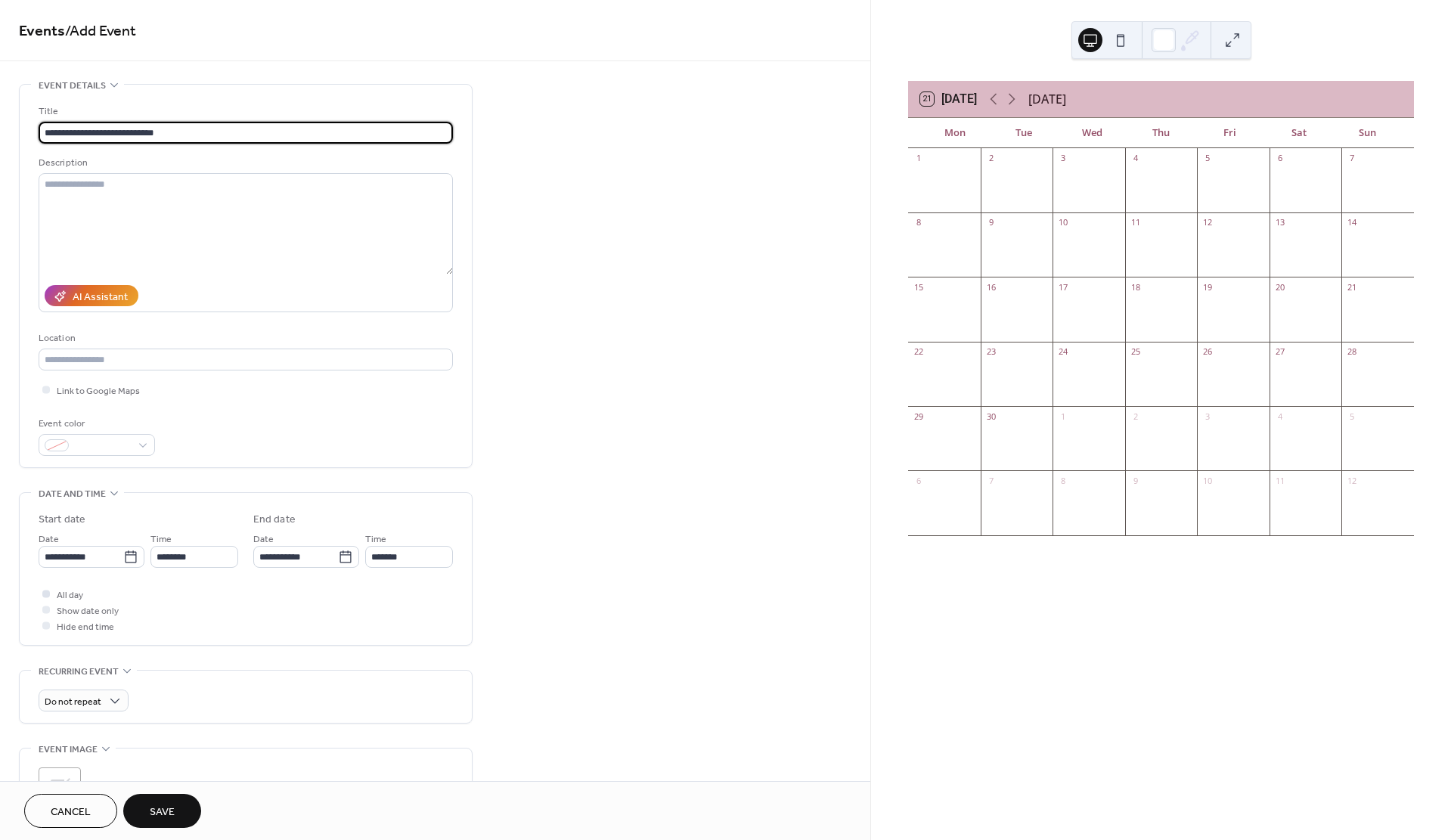 type on "**********" 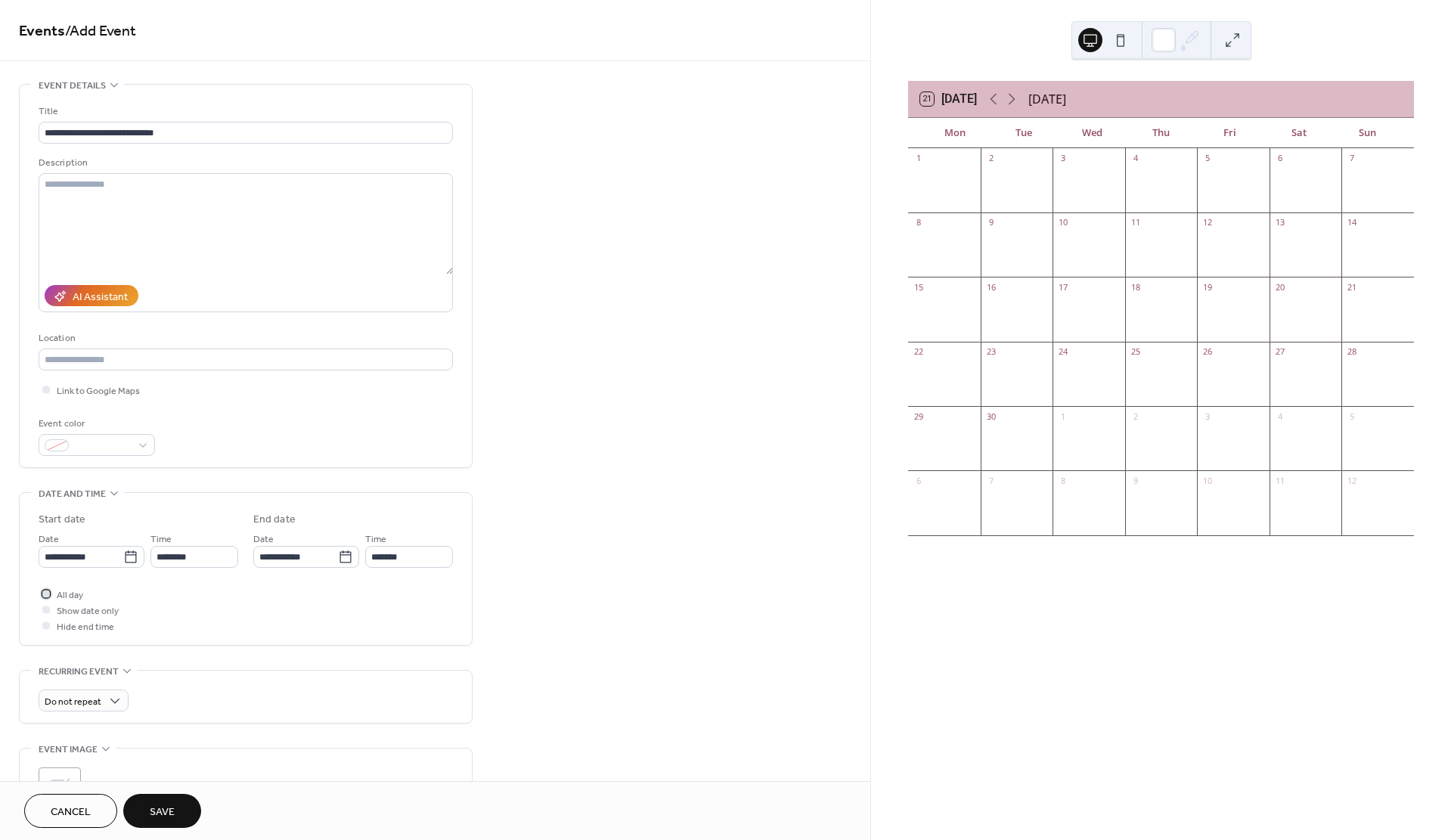 click at bounding box center [46, 594] 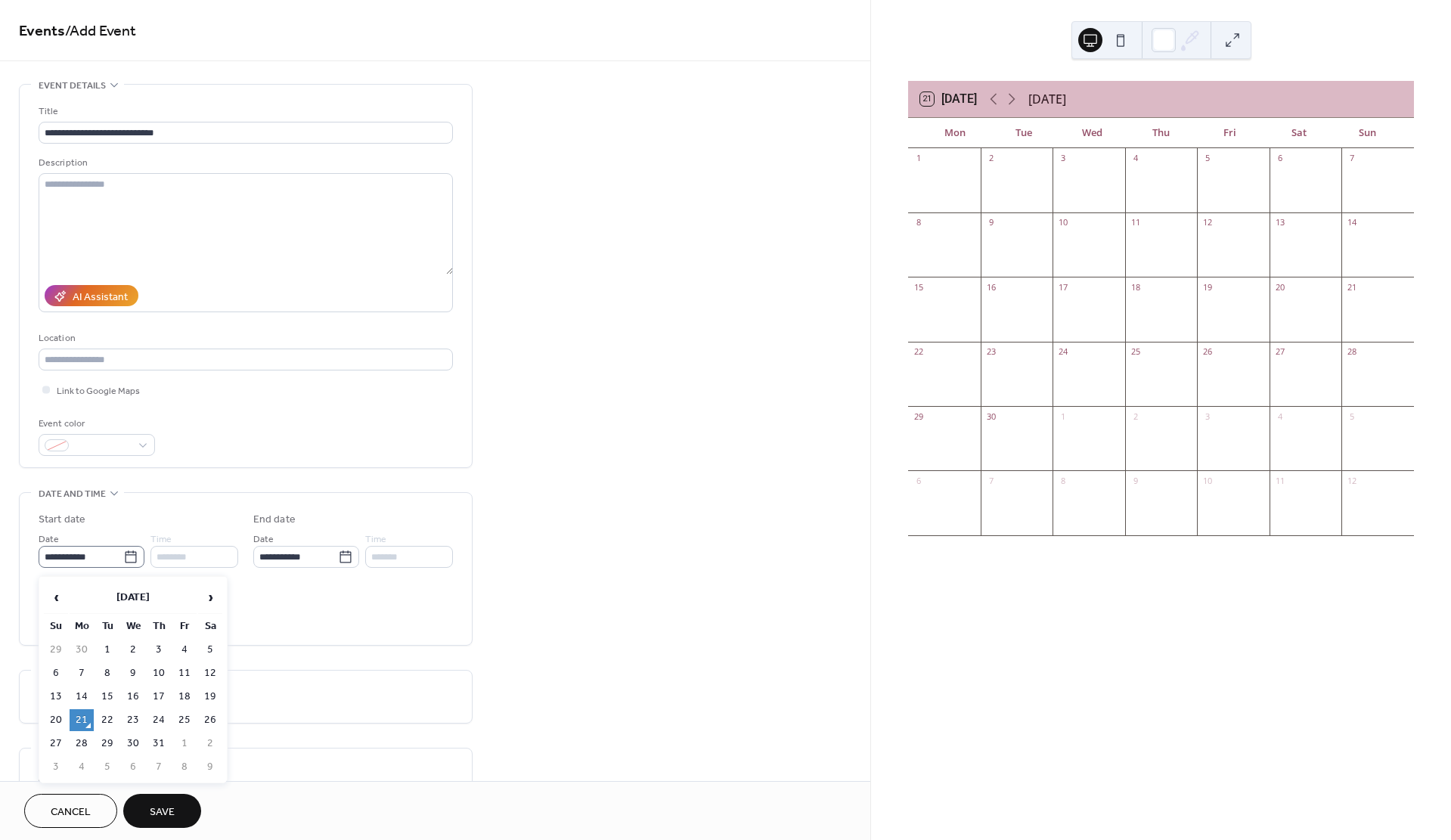 click 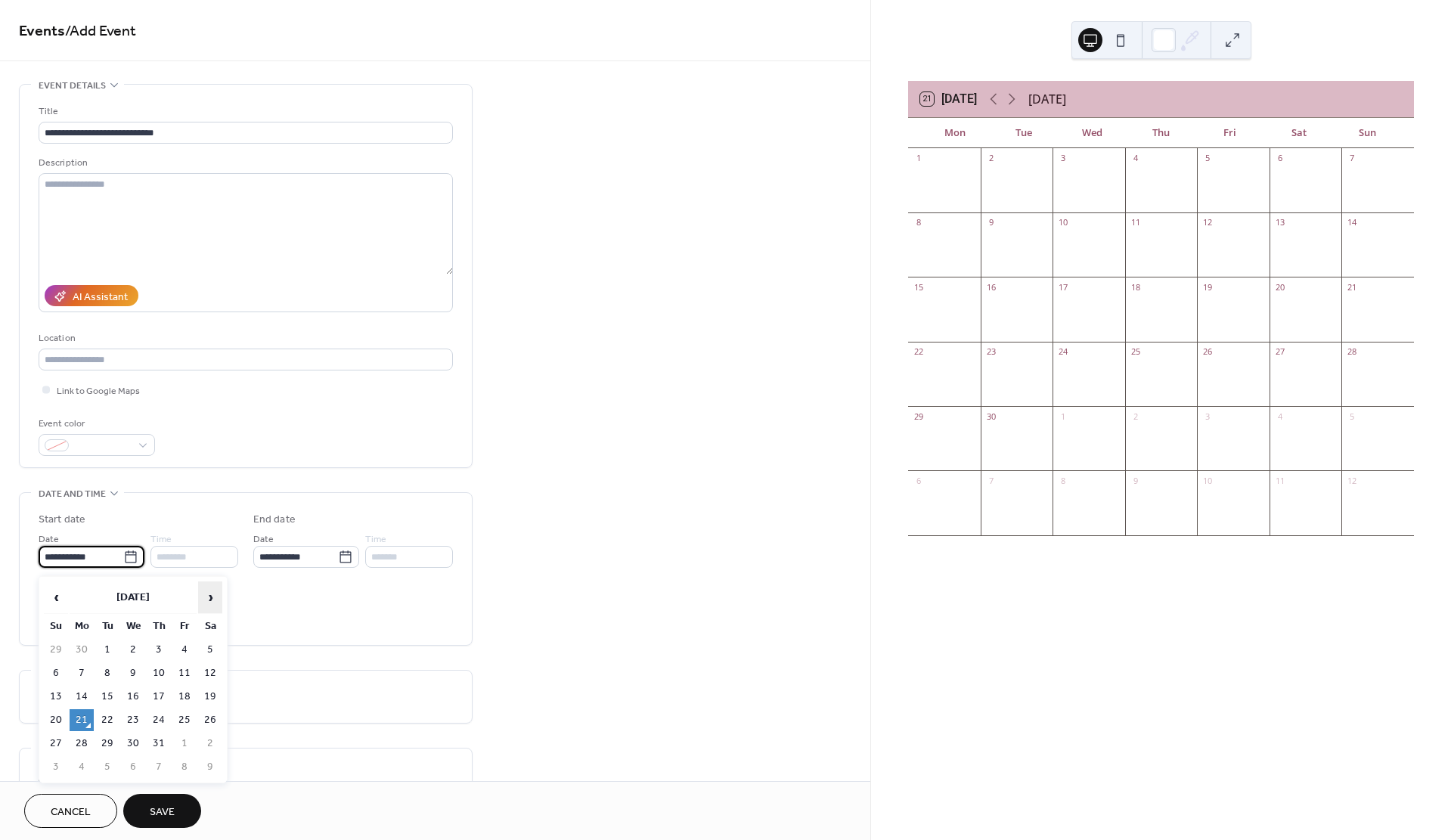 click on "›" at bounding box center (210, 597) 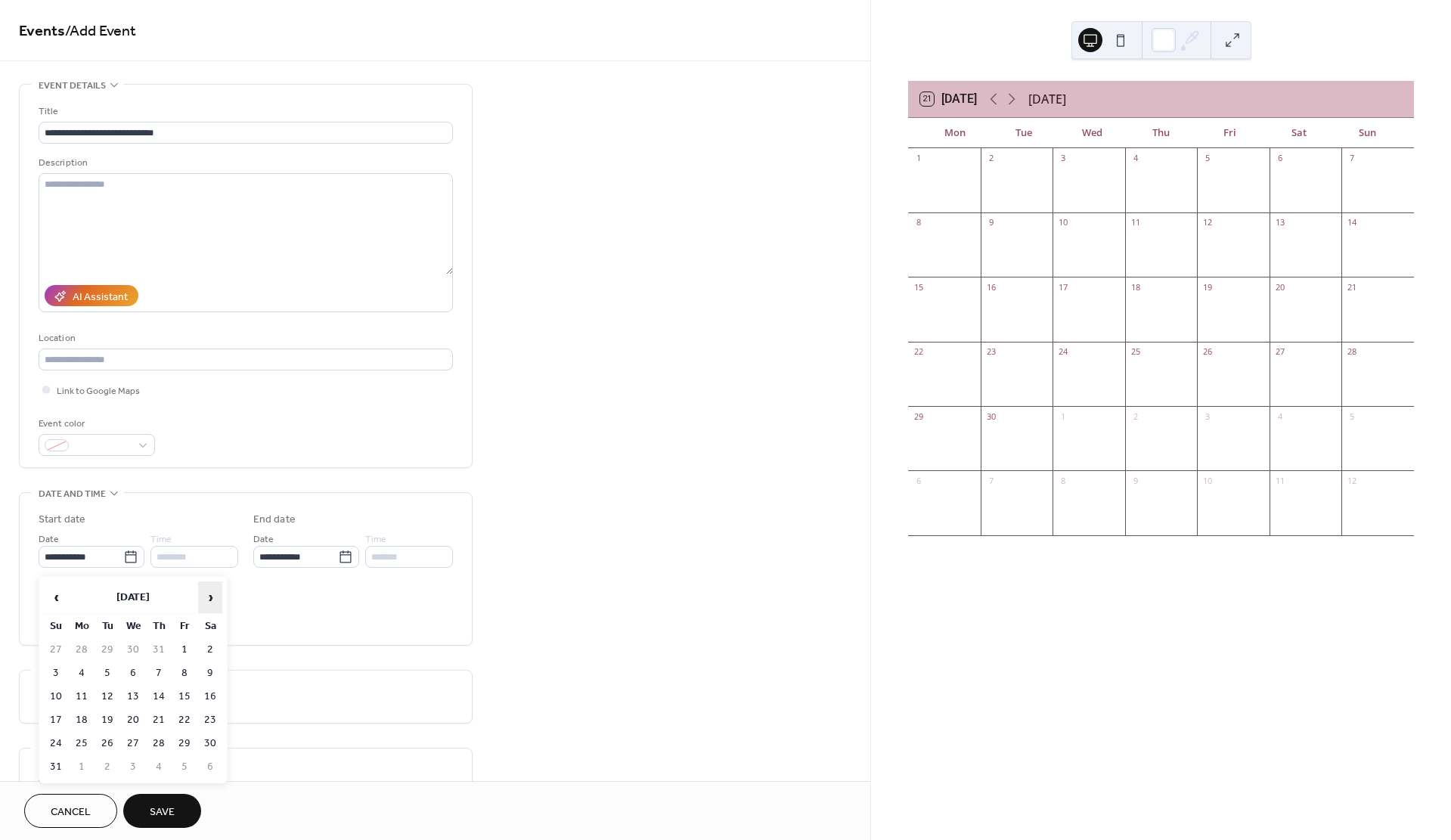 click on "›" at bounding box center (210, 597) 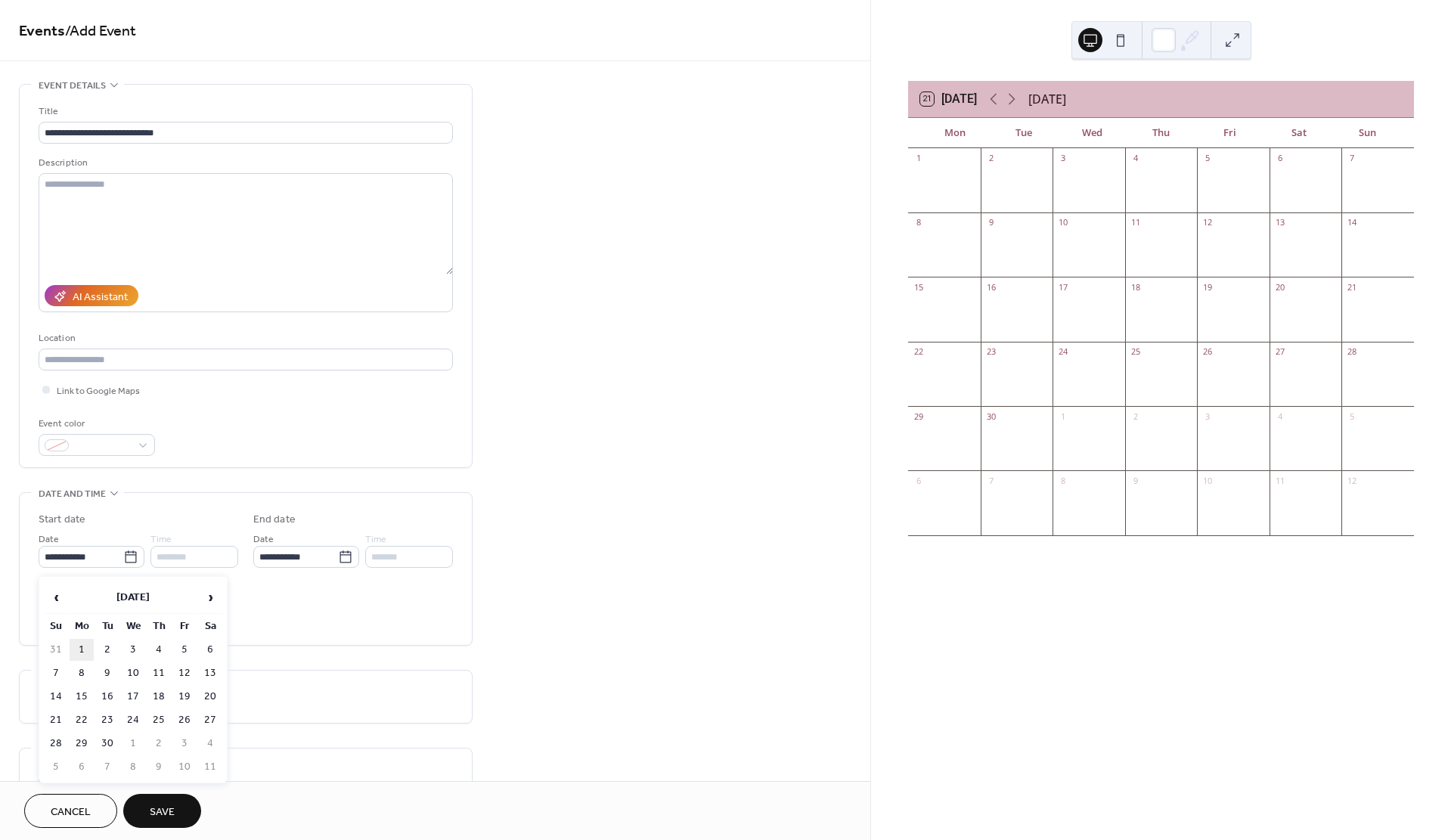 click on "1" at bounding box center [82, 649] 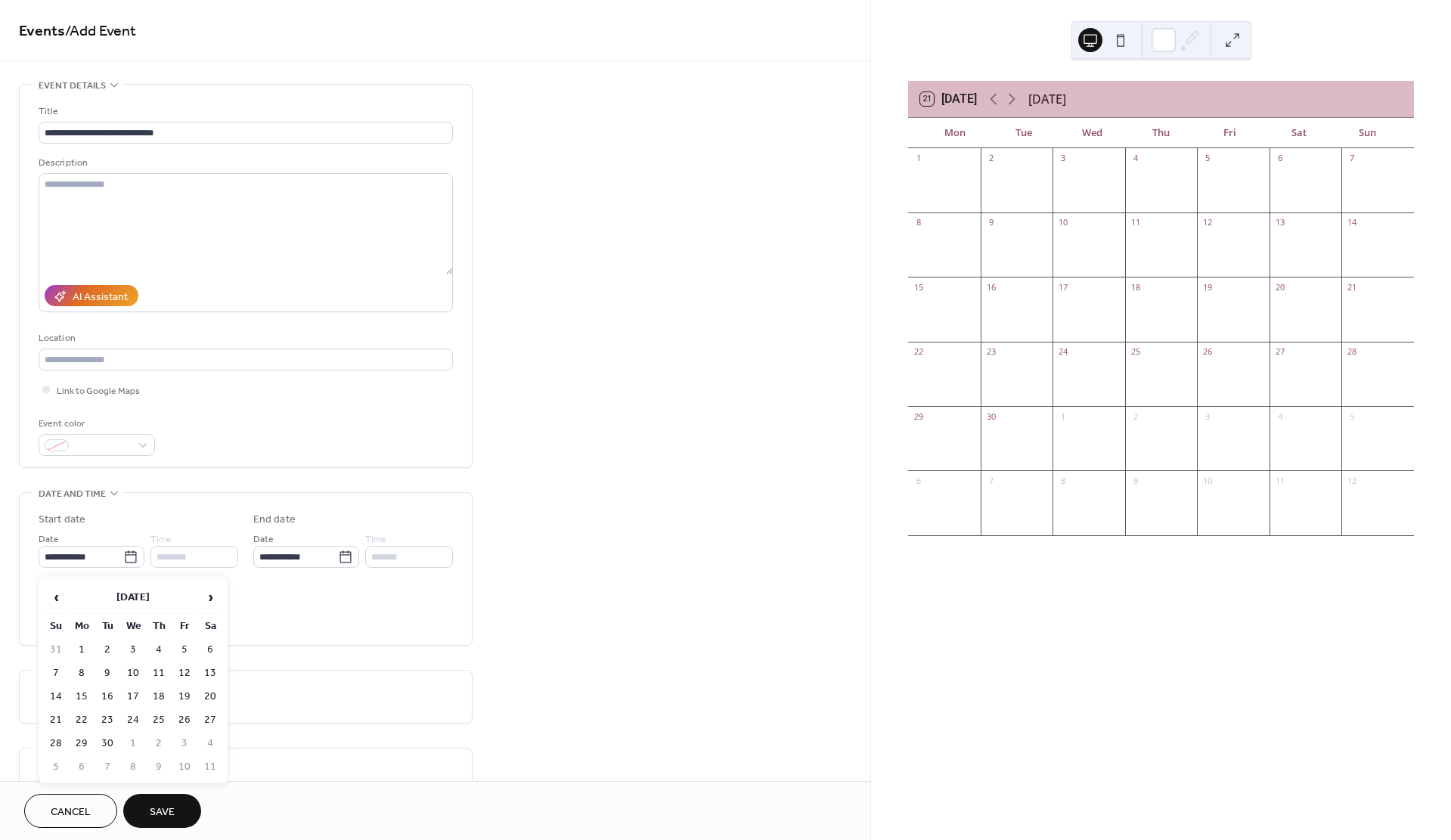 type on "**********" 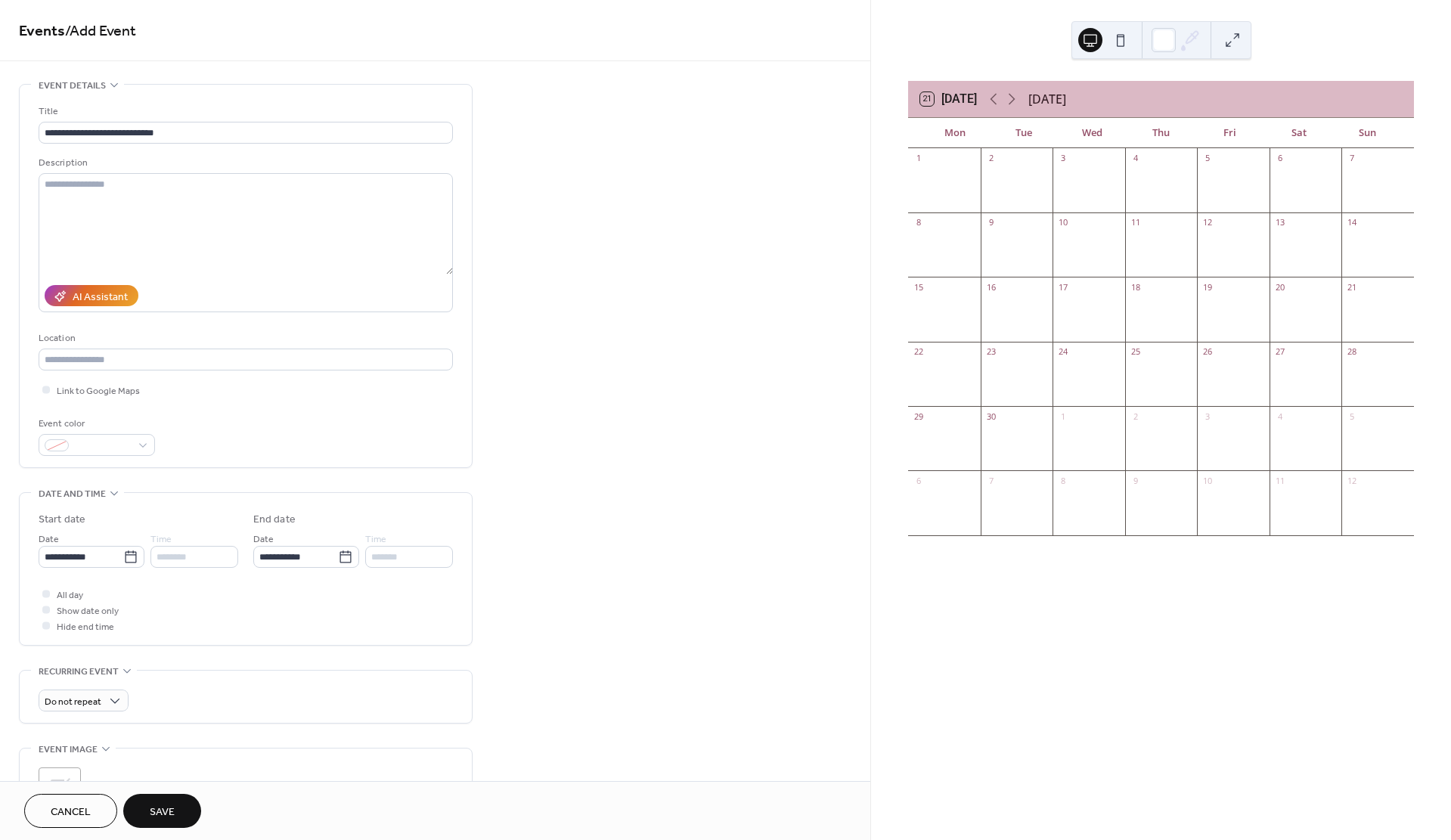 click on "Save" at bounding box center (162, 812) 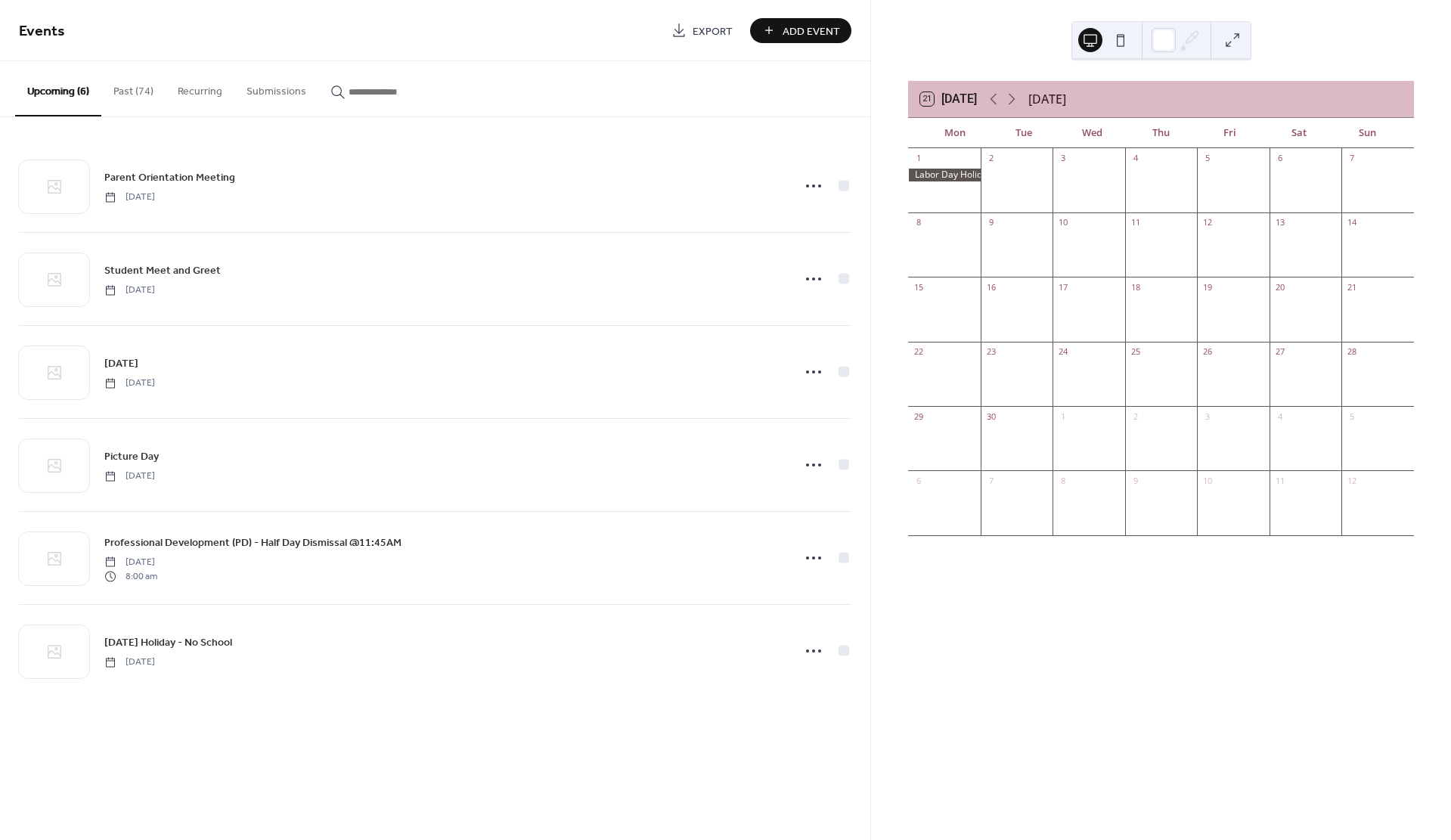 click on "Add Event" at bounding box center (811, 31) 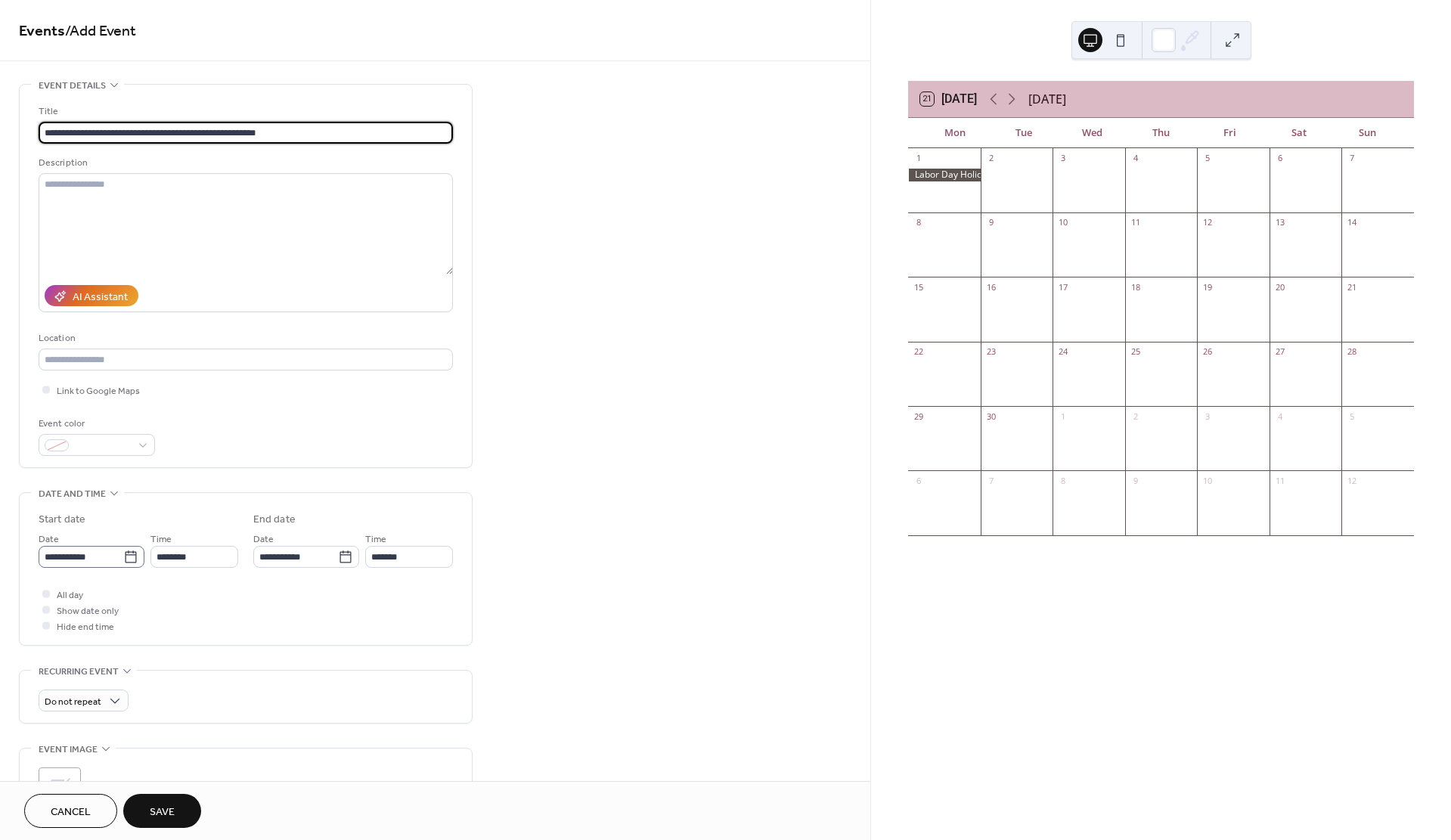 type on "**********" 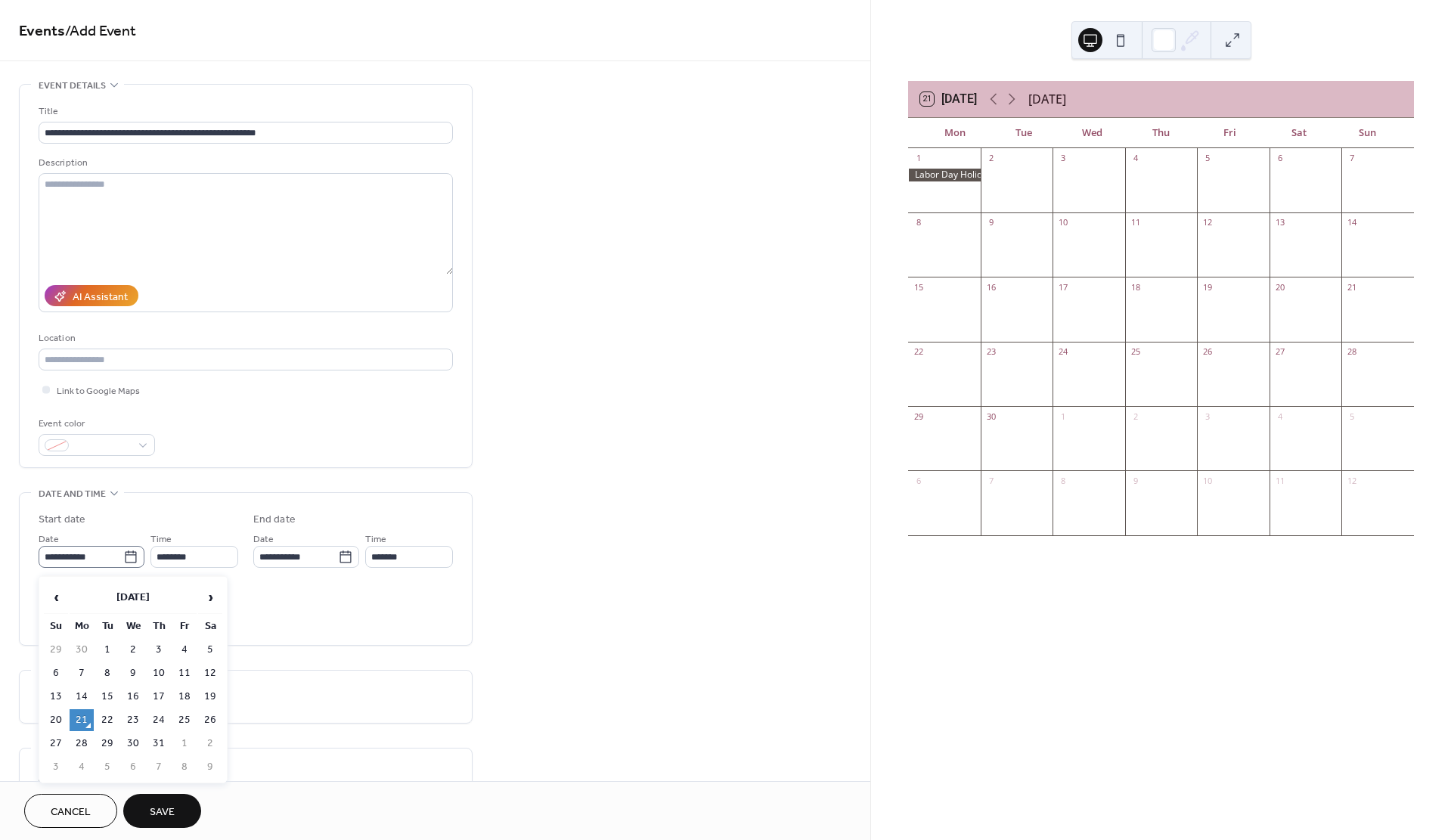 click 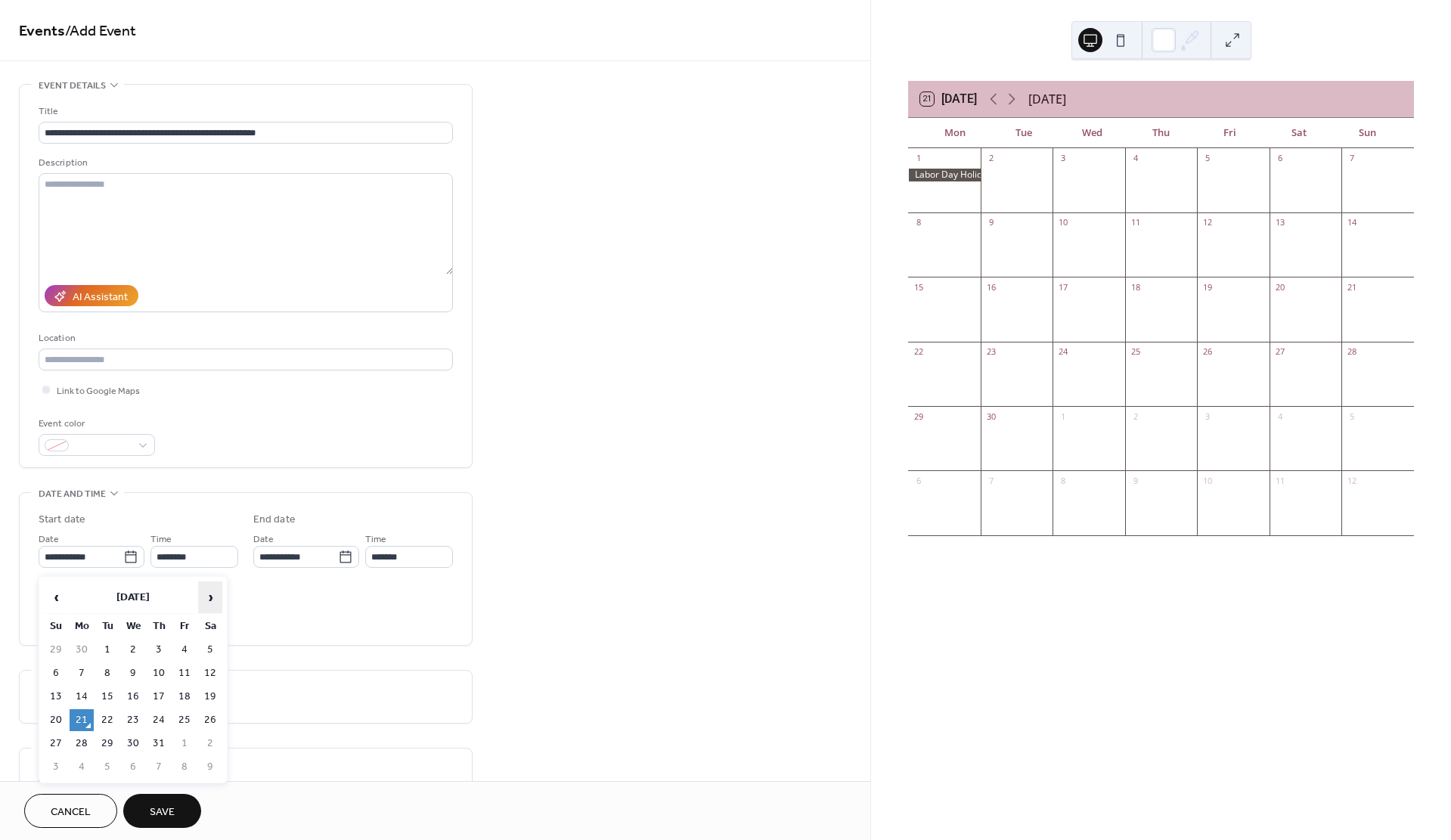 click on "›" at bounding box center (210, 597) 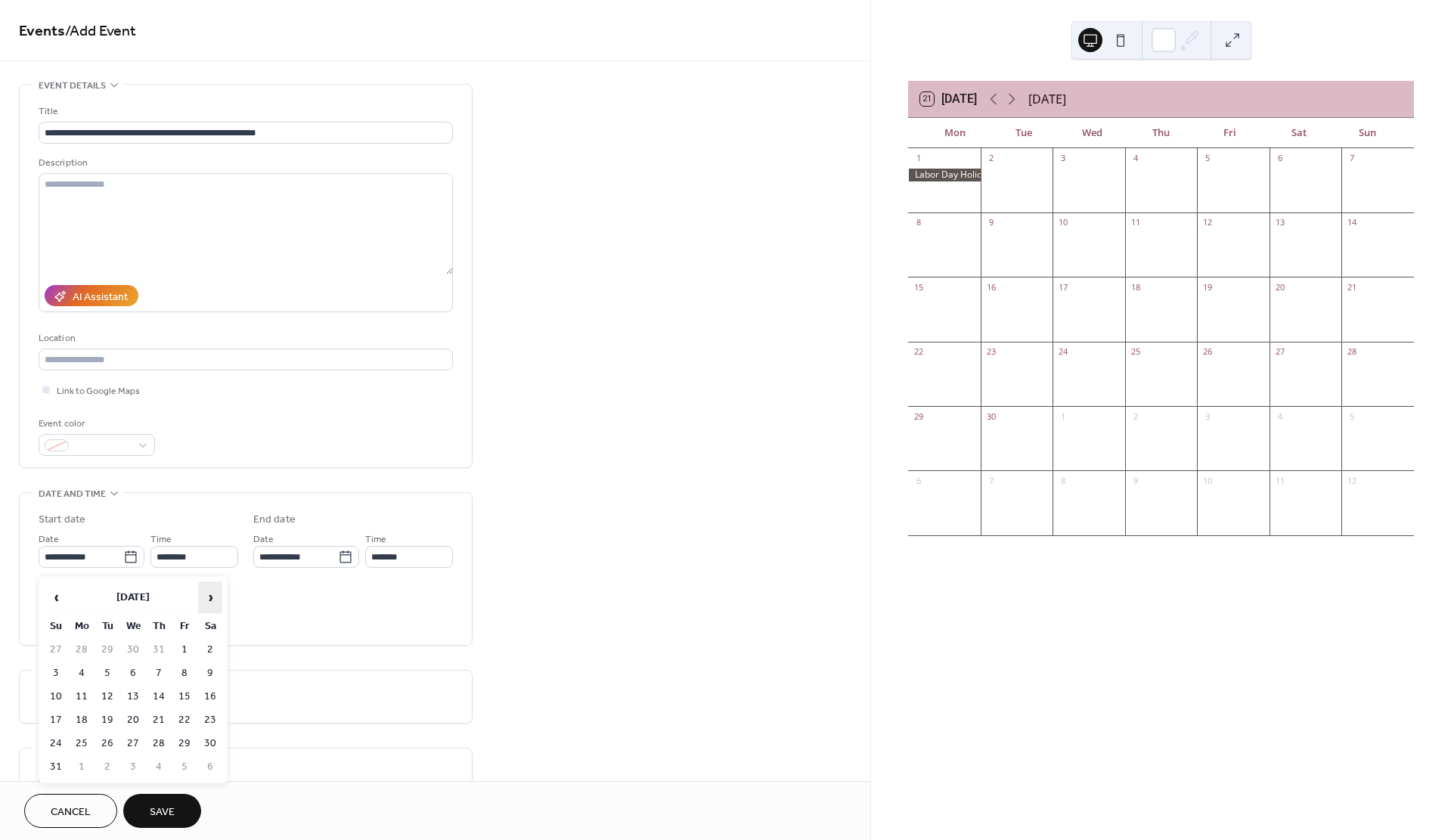 click on "›" at bounding box center (210, 597) 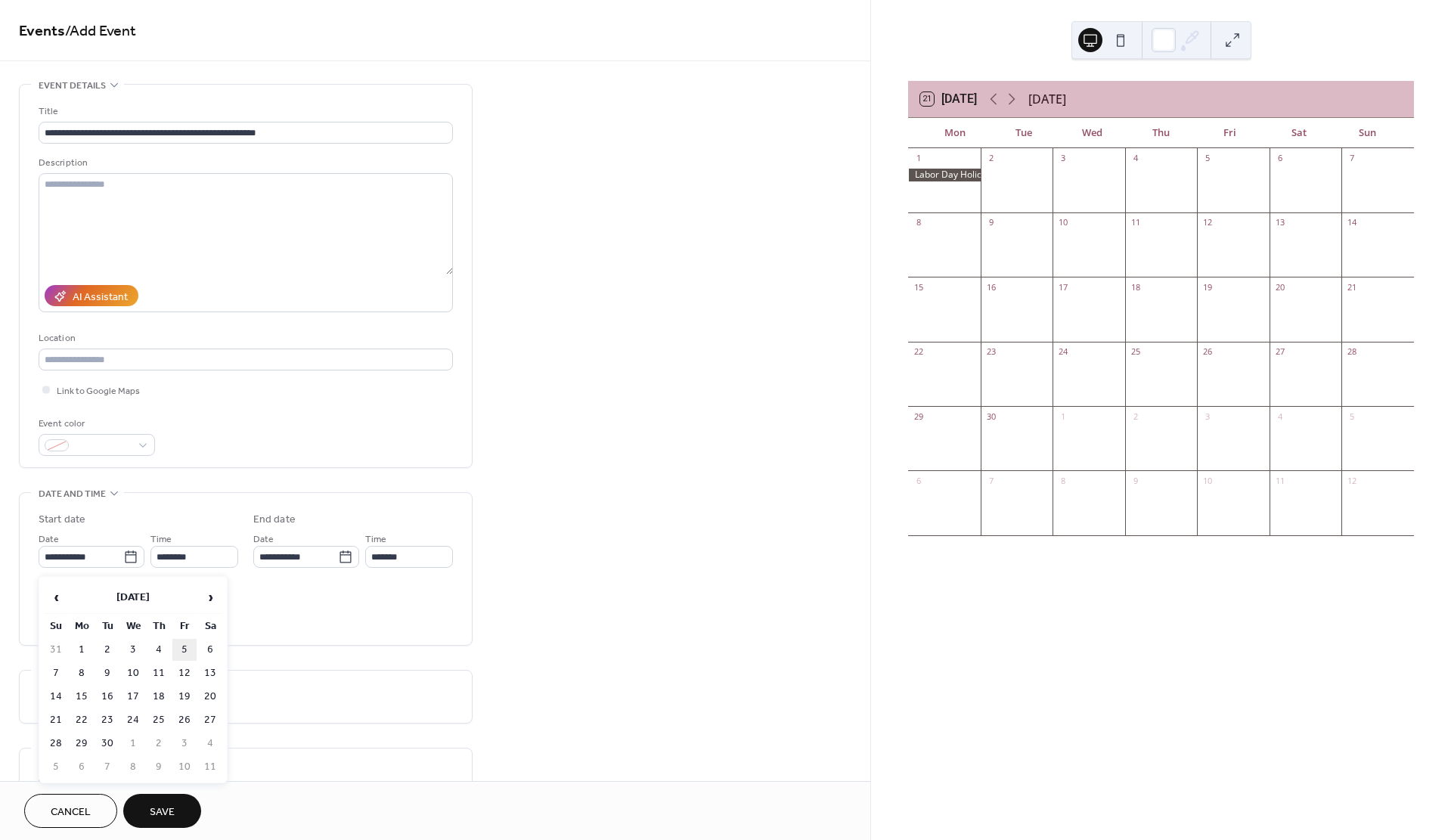 click on "5" at bounding box center (184, 649) 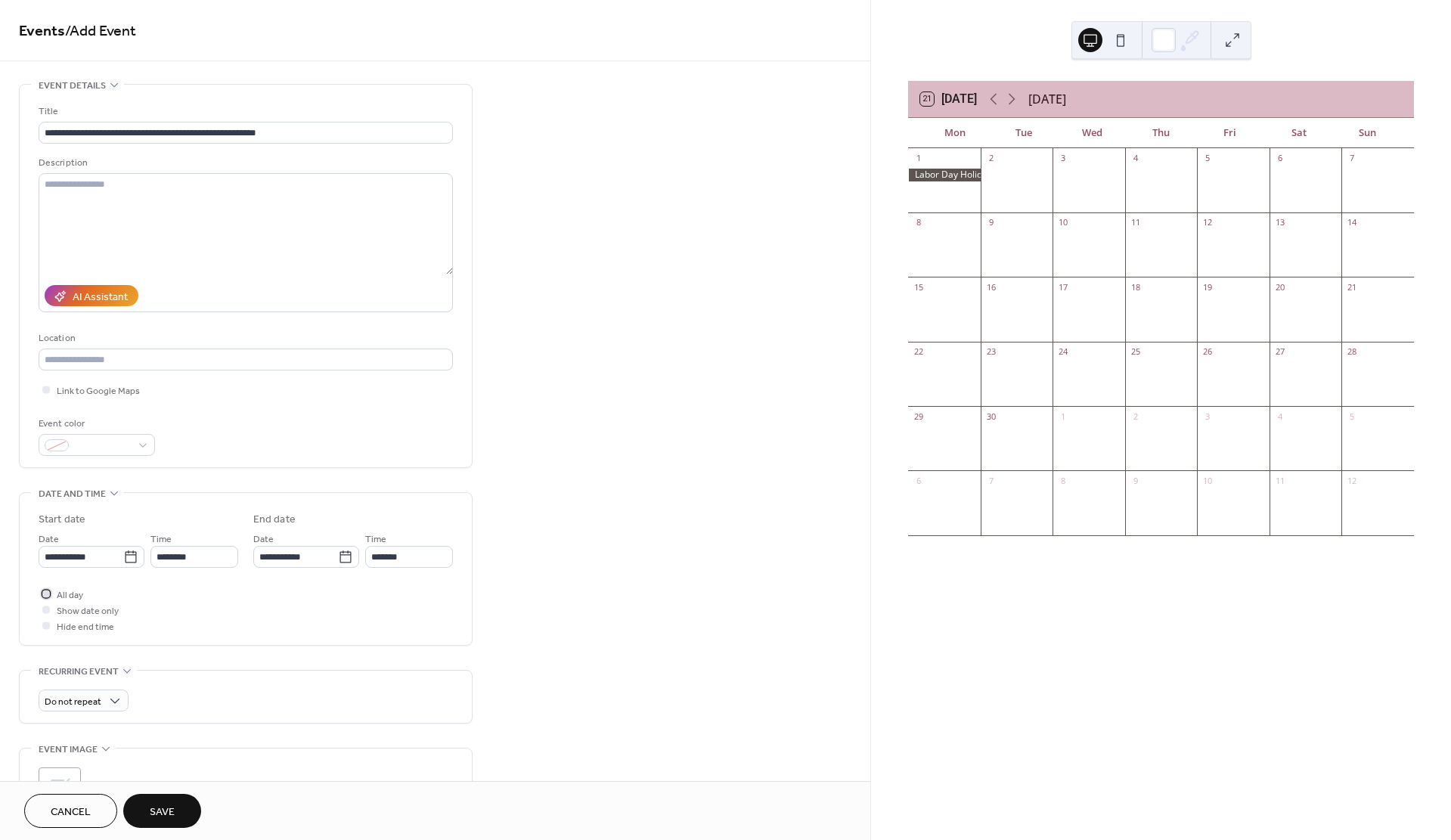 click at bounding box center (46, 594) 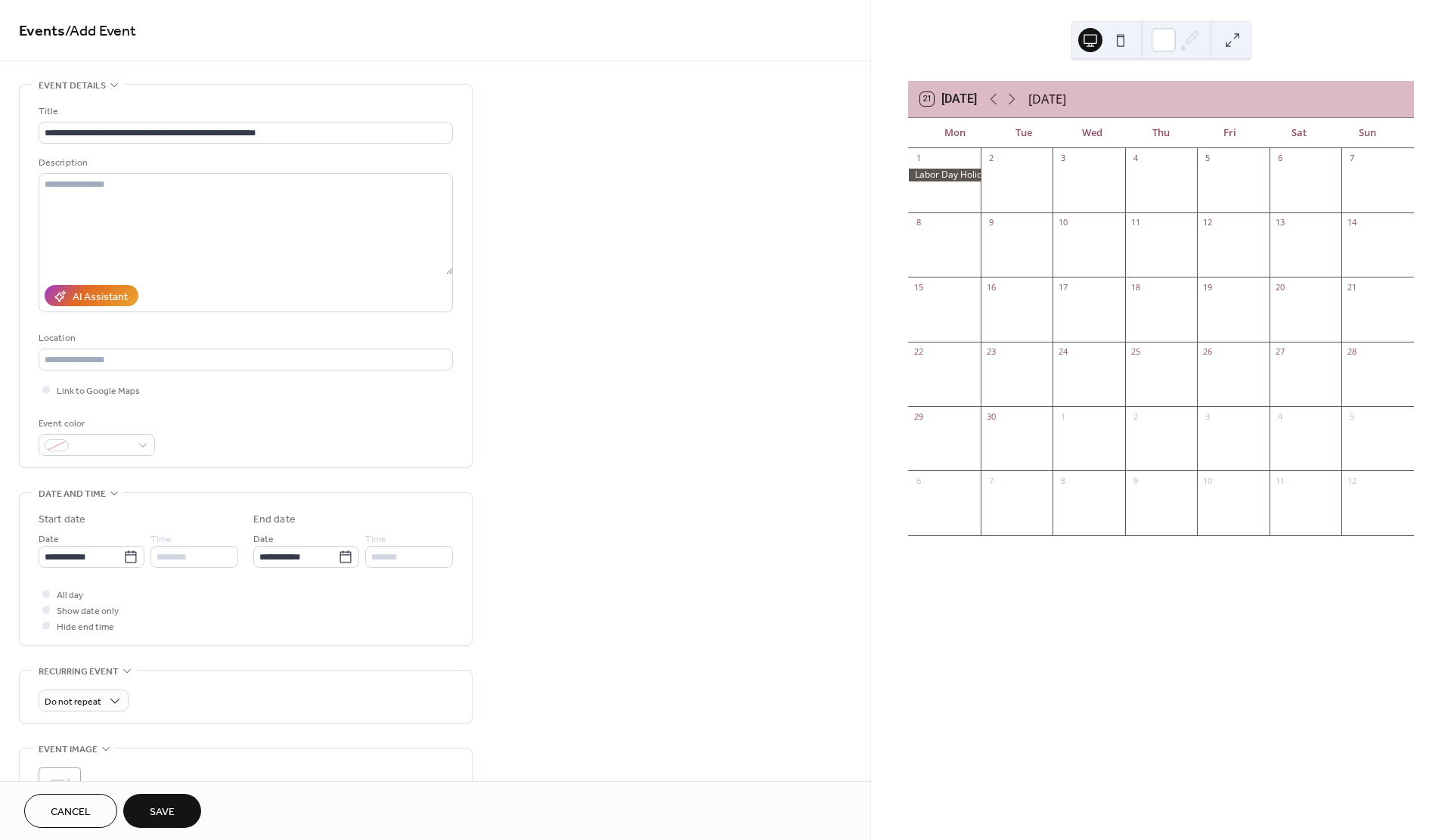 click on "Save" at bounding box center (162, 812) 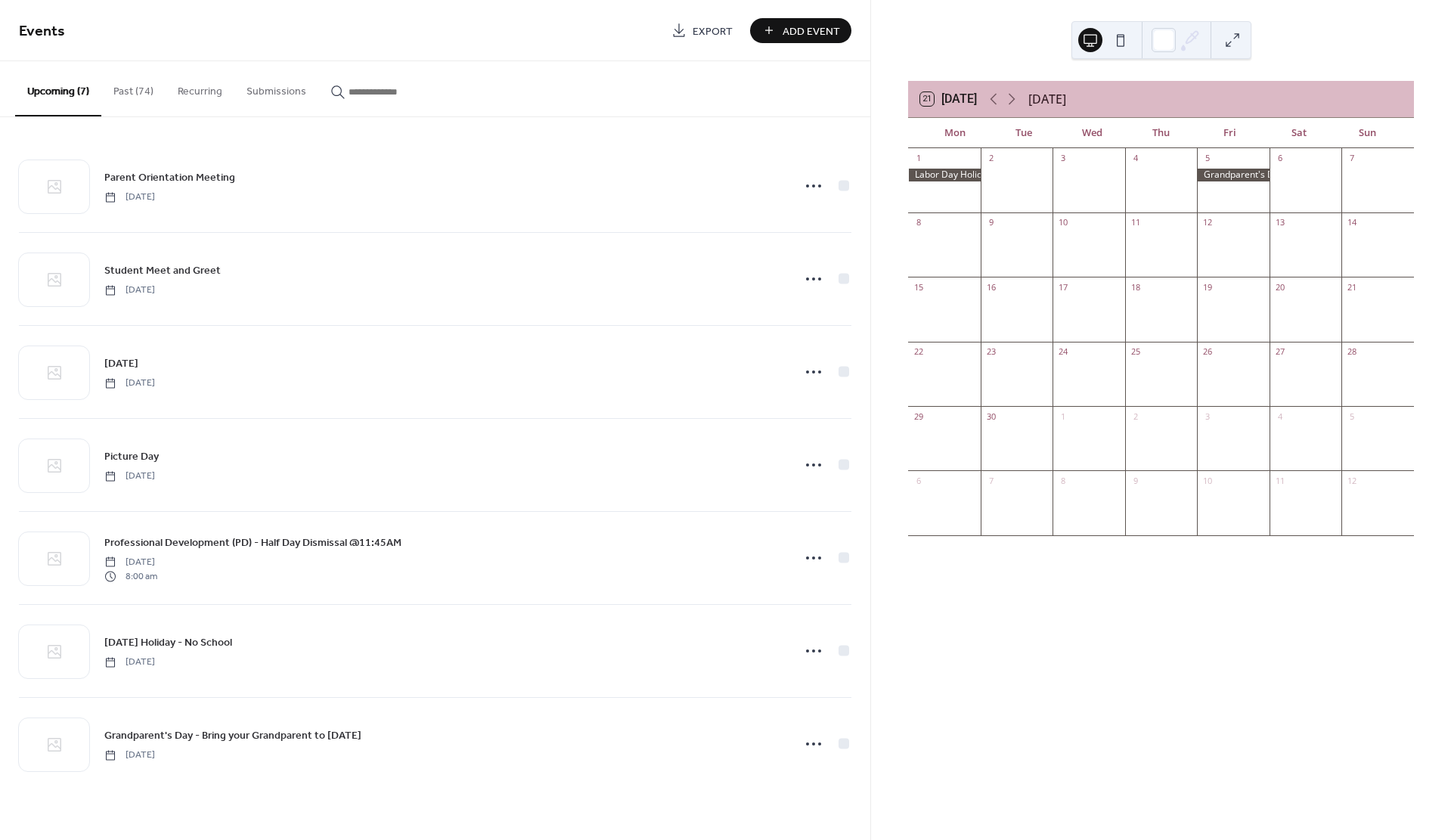 click on "Add Event" at bounding box center (811, 31) 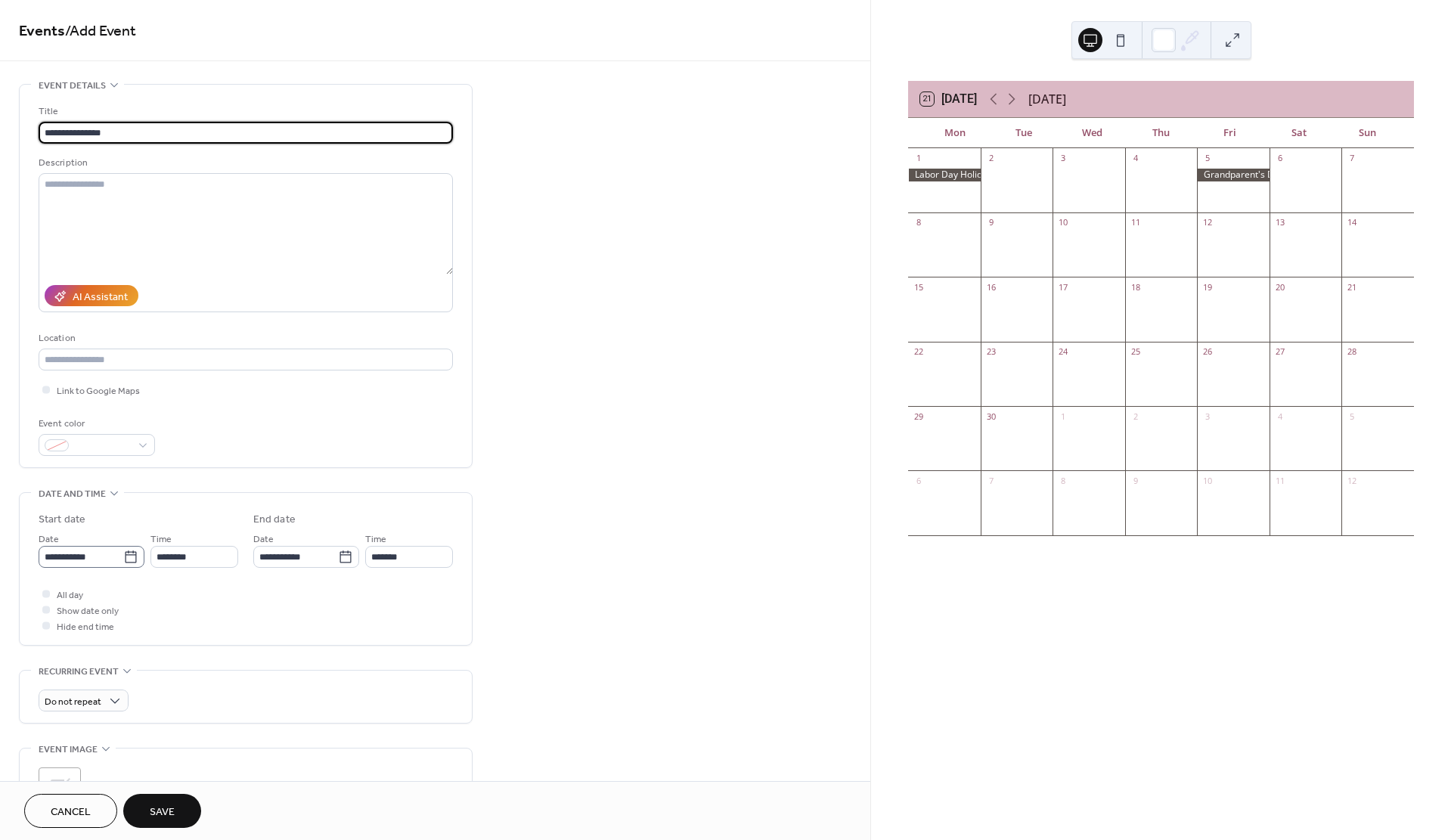 type on "**********" 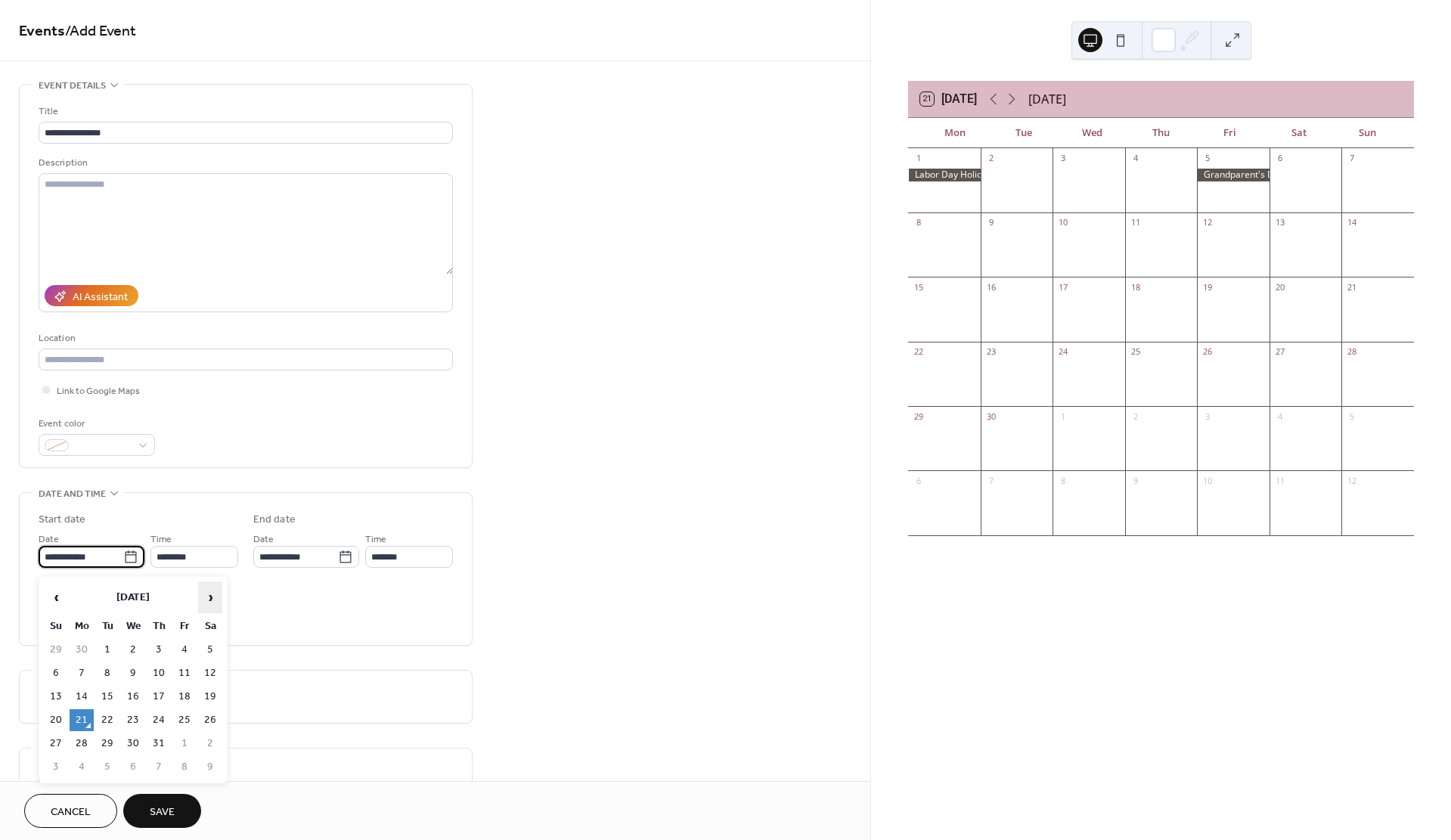 click on "›" at bounding box center [210, 597] 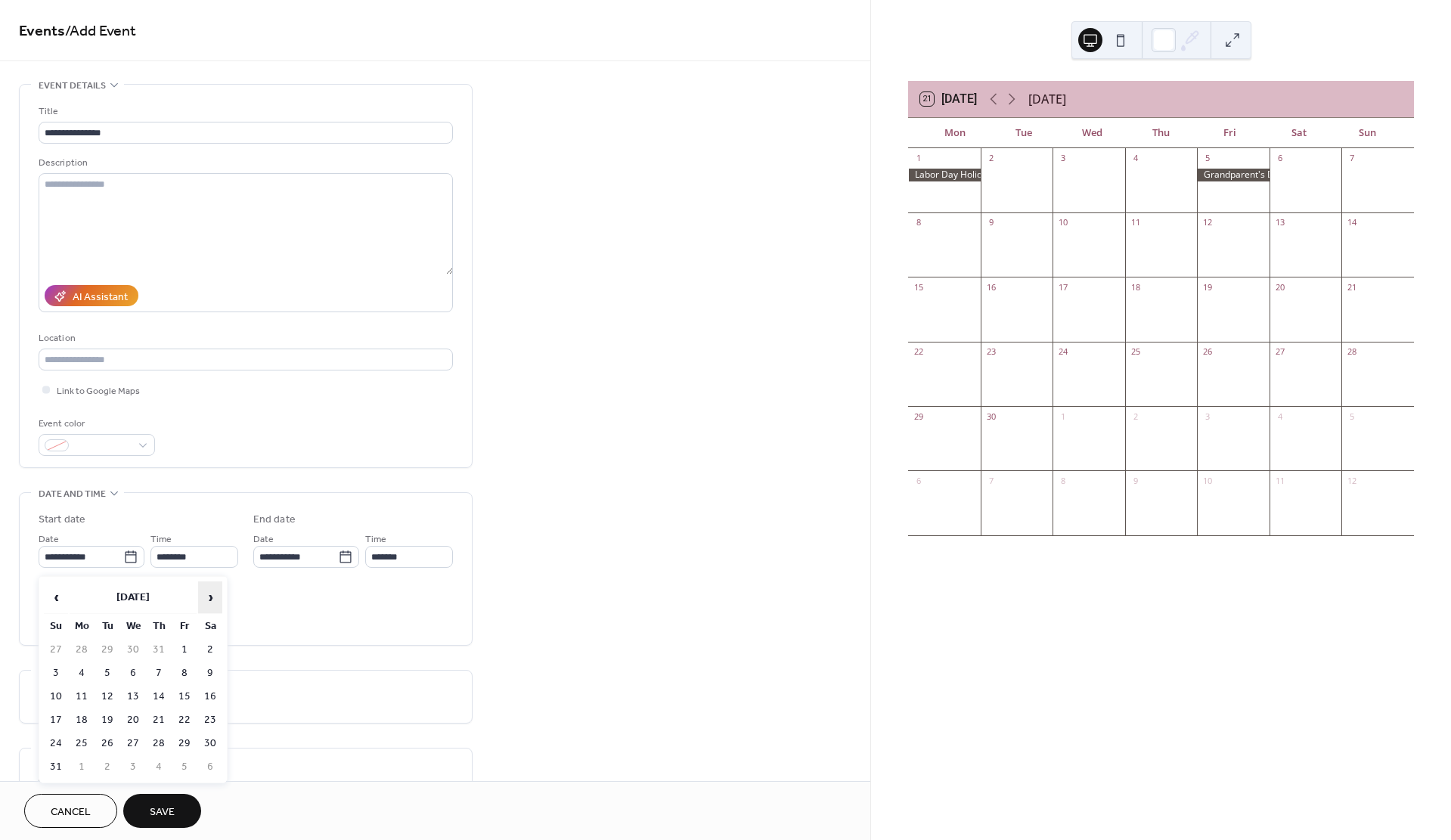 click on "›" at bounding box center (210, 597) 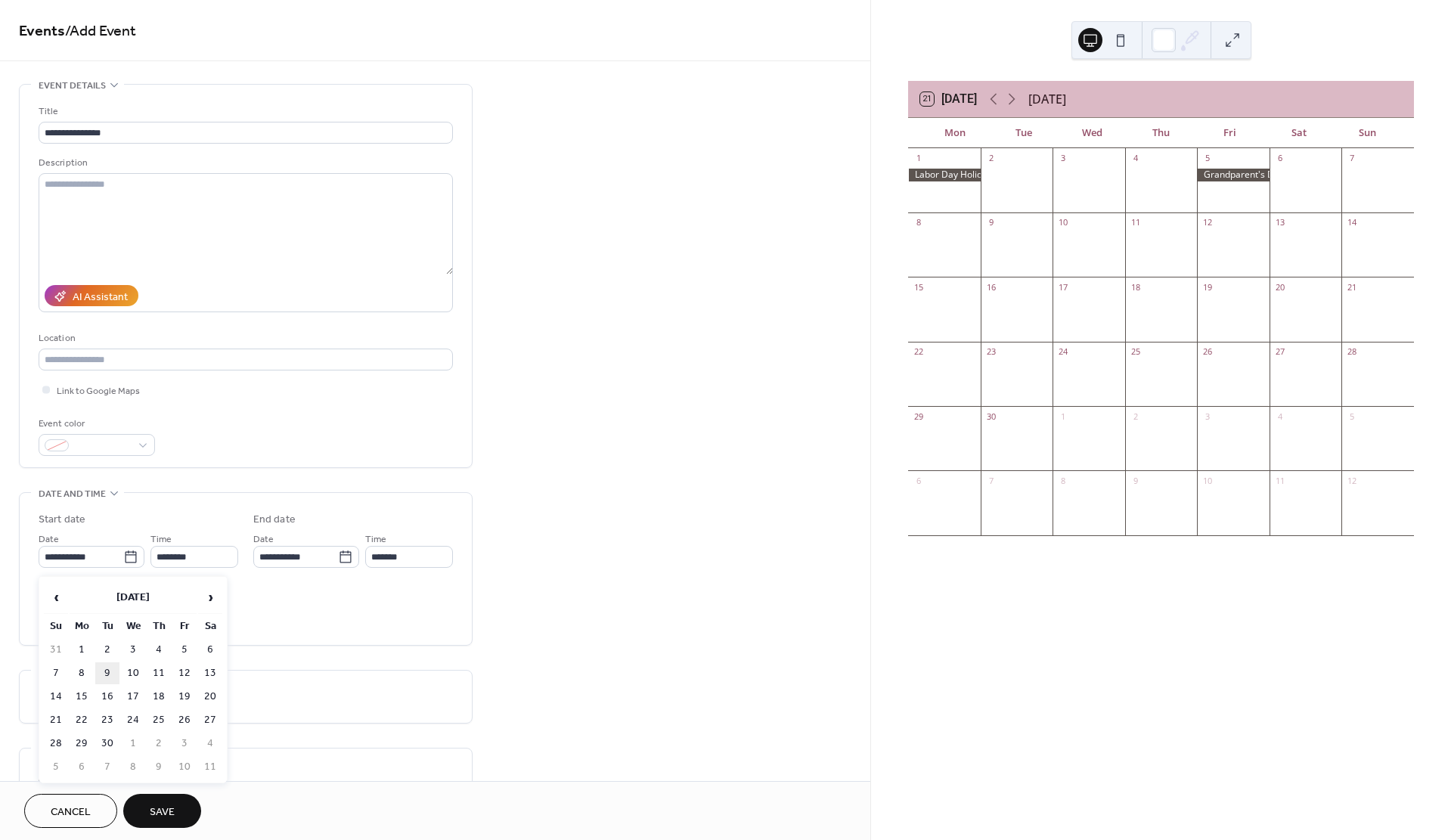 click on "9" at bounding box center [107, 673] 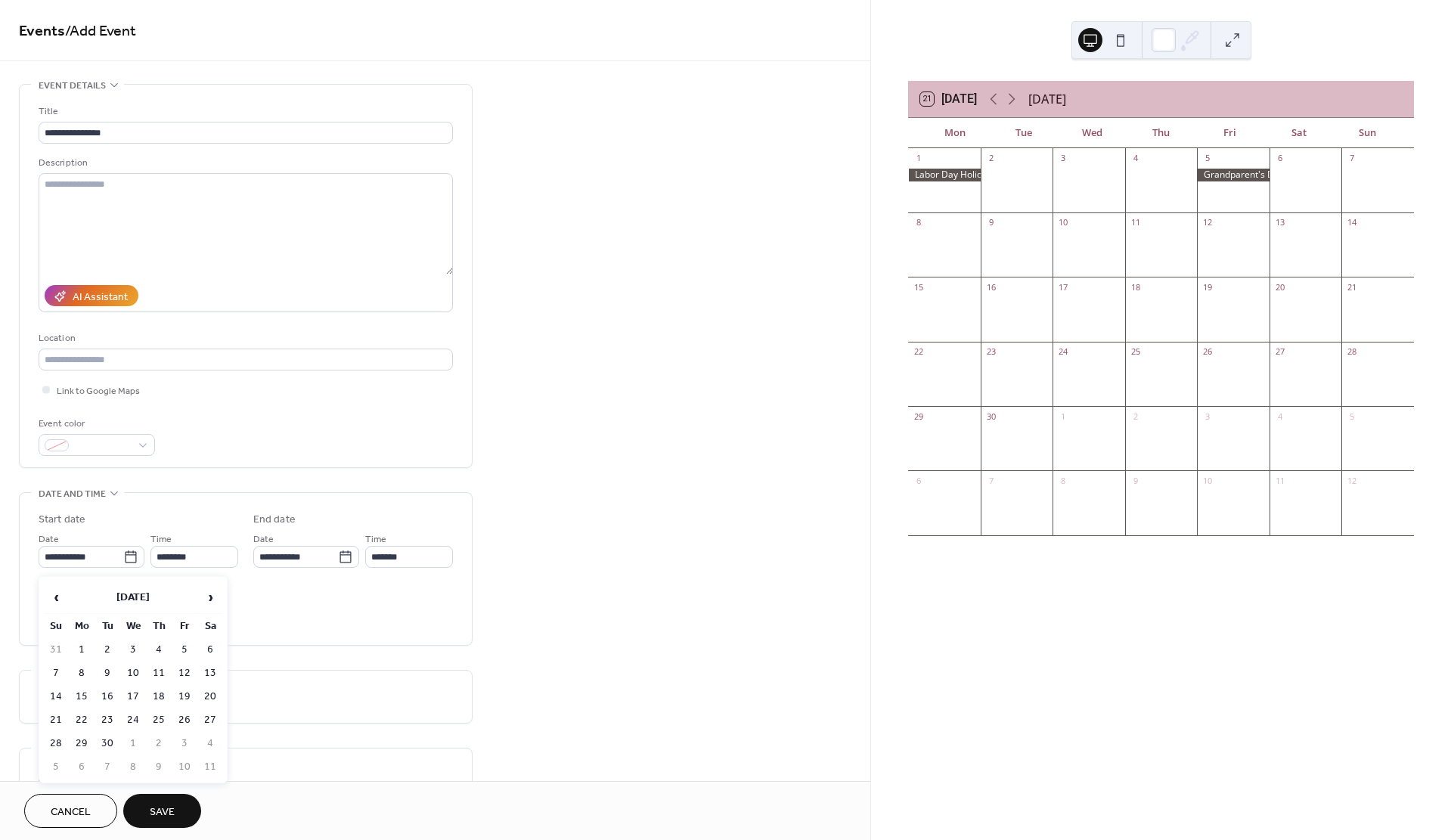 type on "**********" 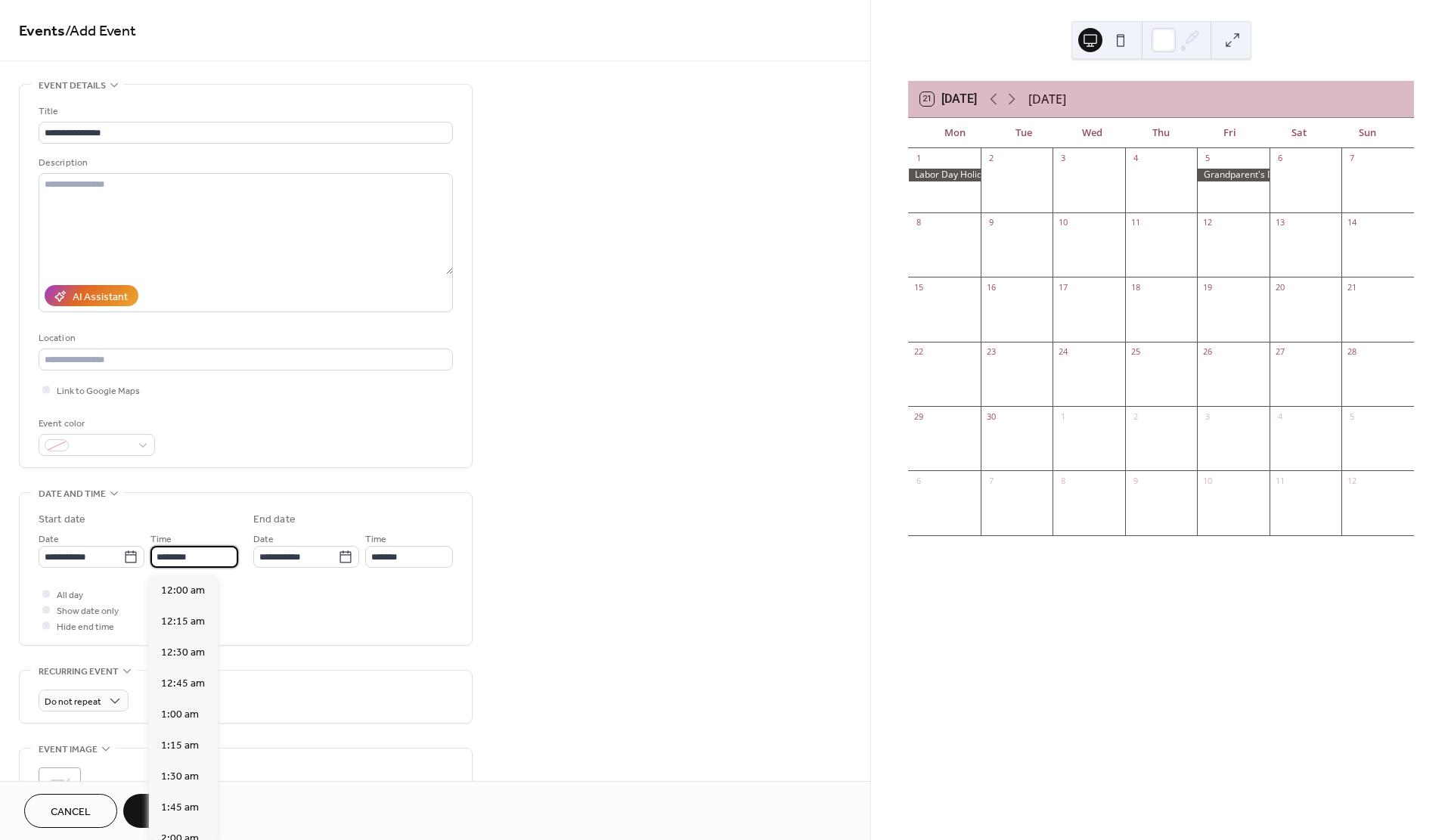 click on "********" at bounding box center (194, 556) 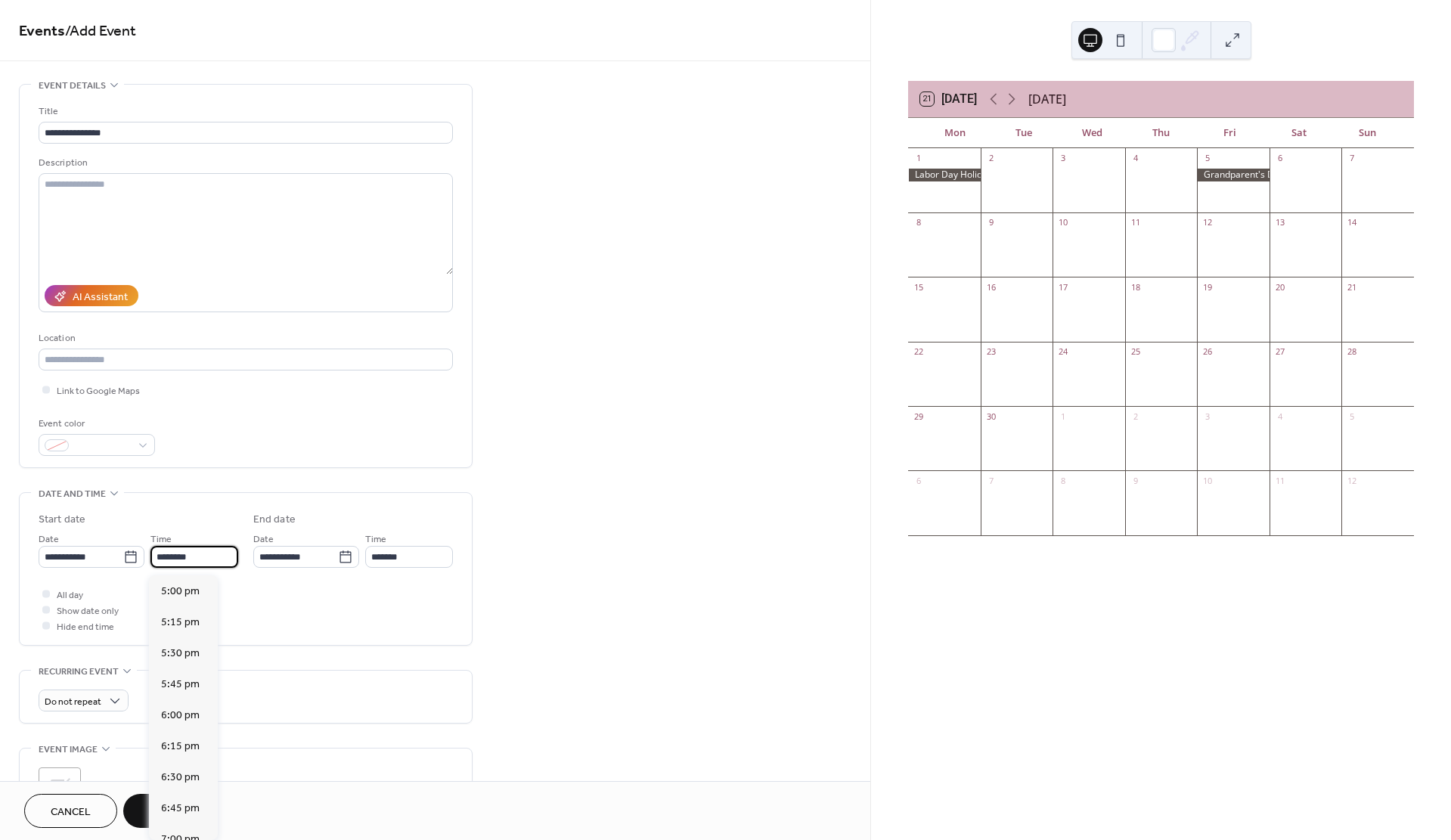scroll, scrollTop: 2107, scrollLeft: 0, axis: vertical 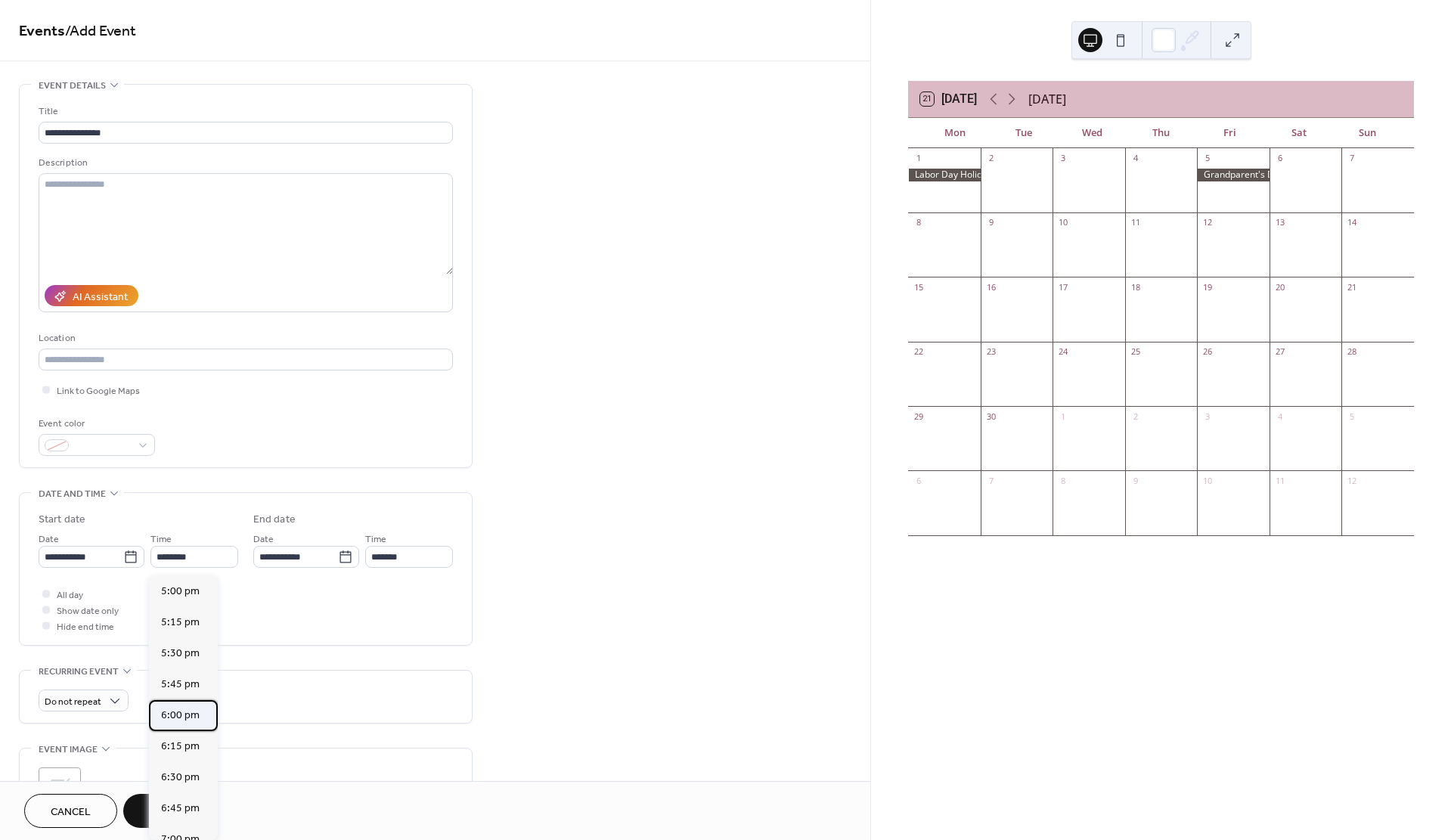 click on "6:00 pm" at bounding box center (180, 715) 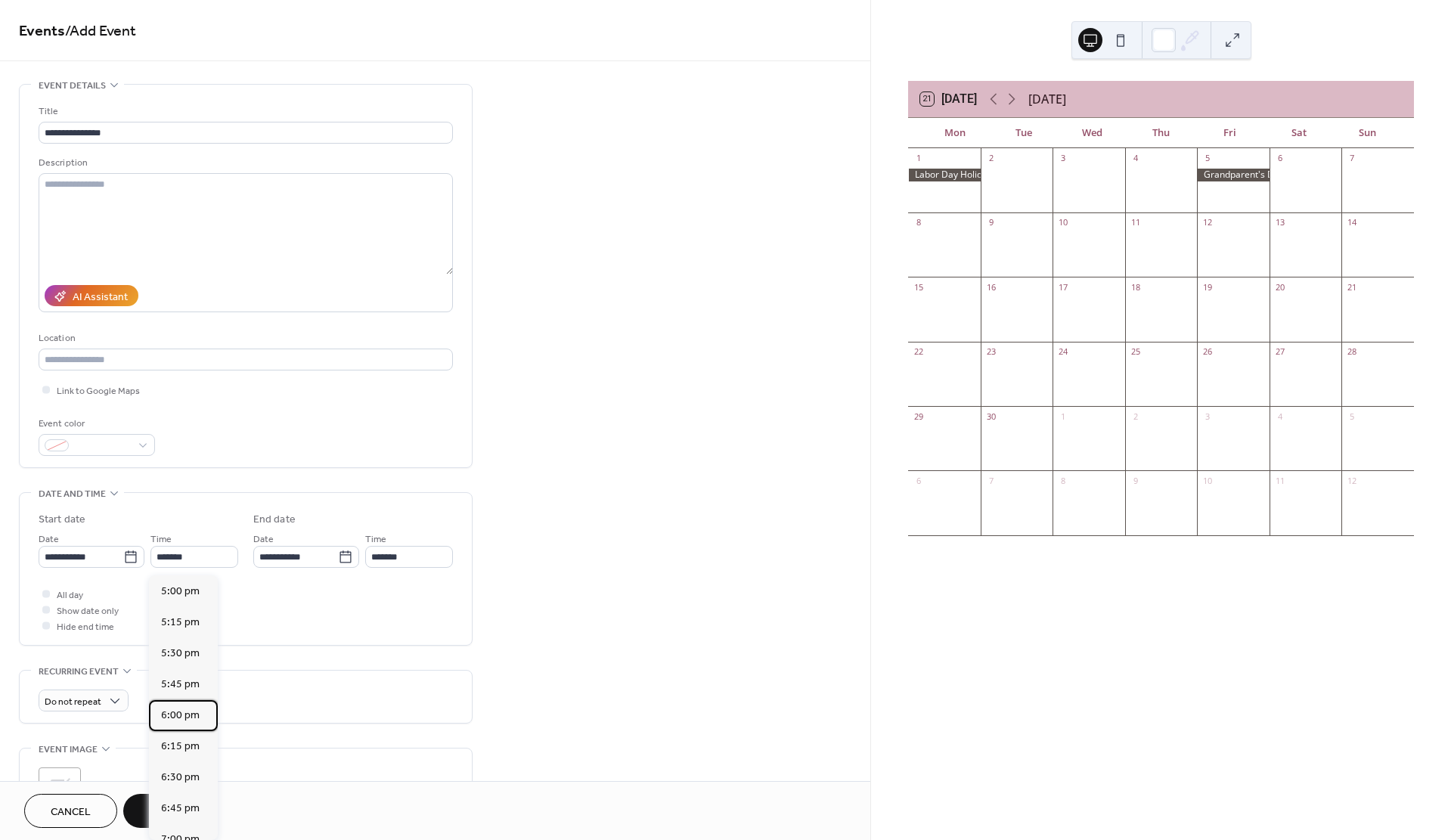 type on "*******" 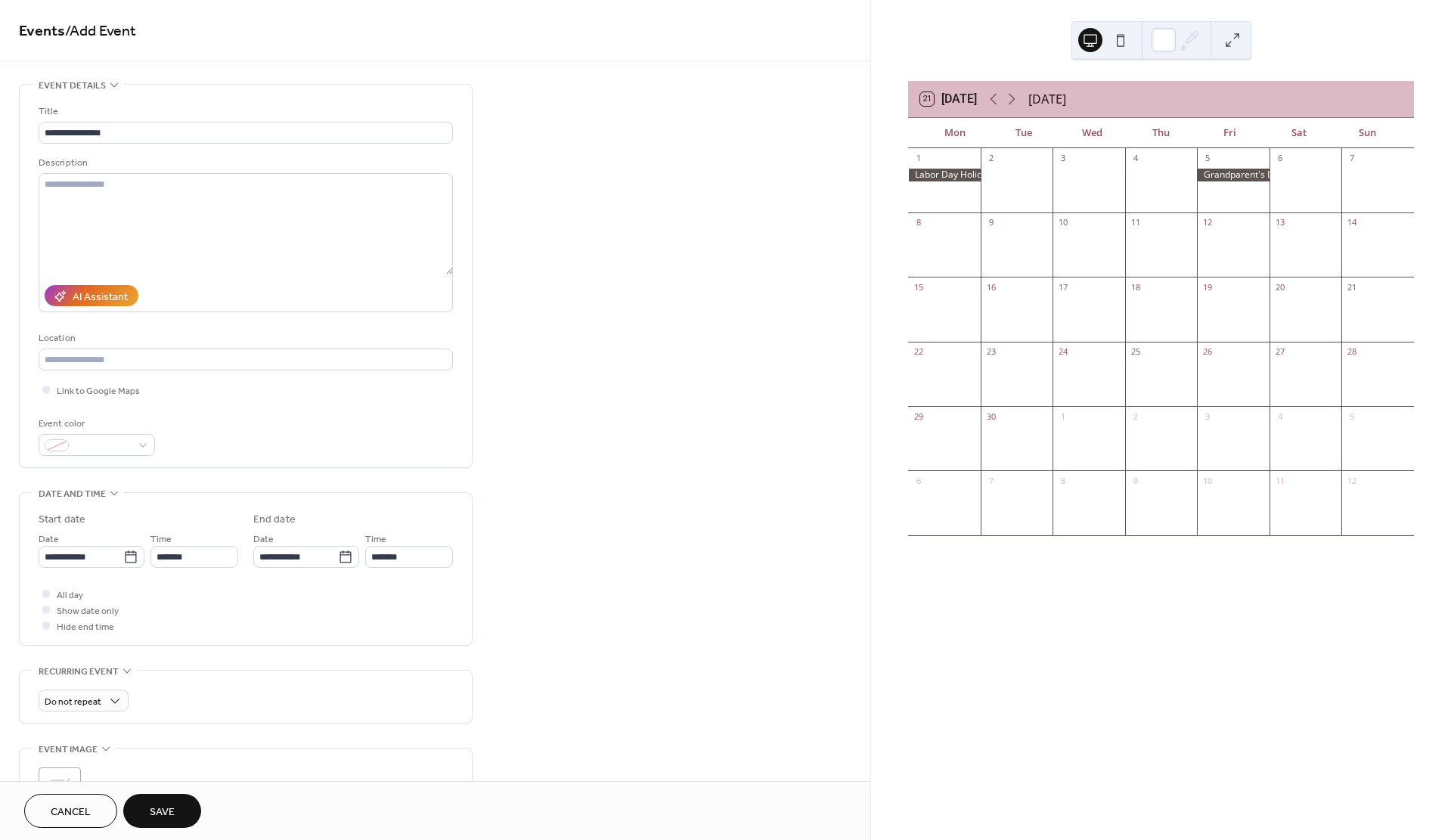 click on "Save" at bounding box center [162, 812] 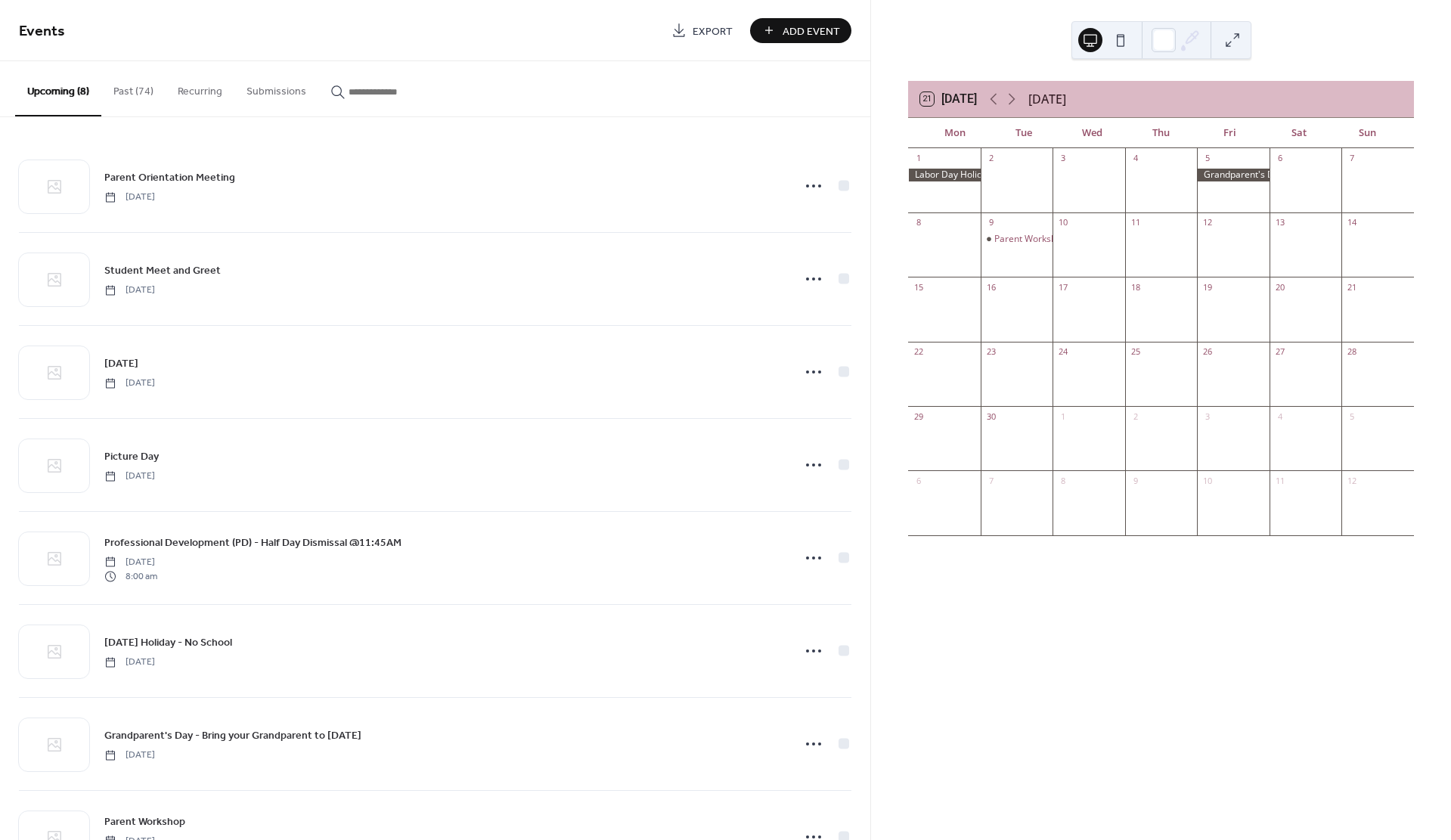 click on "Add Event" at bounding box center (811, 31) 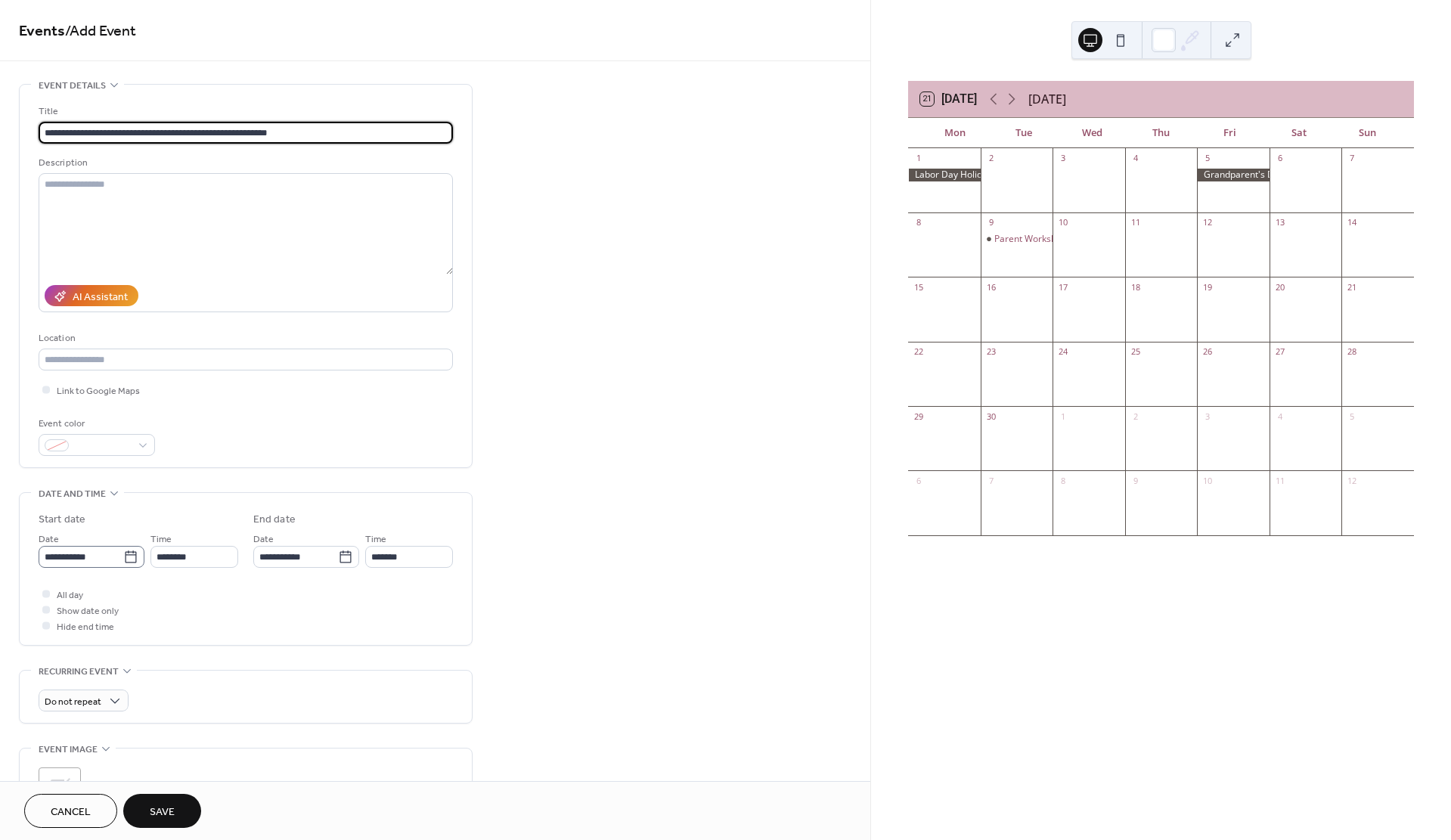 type on "**********" 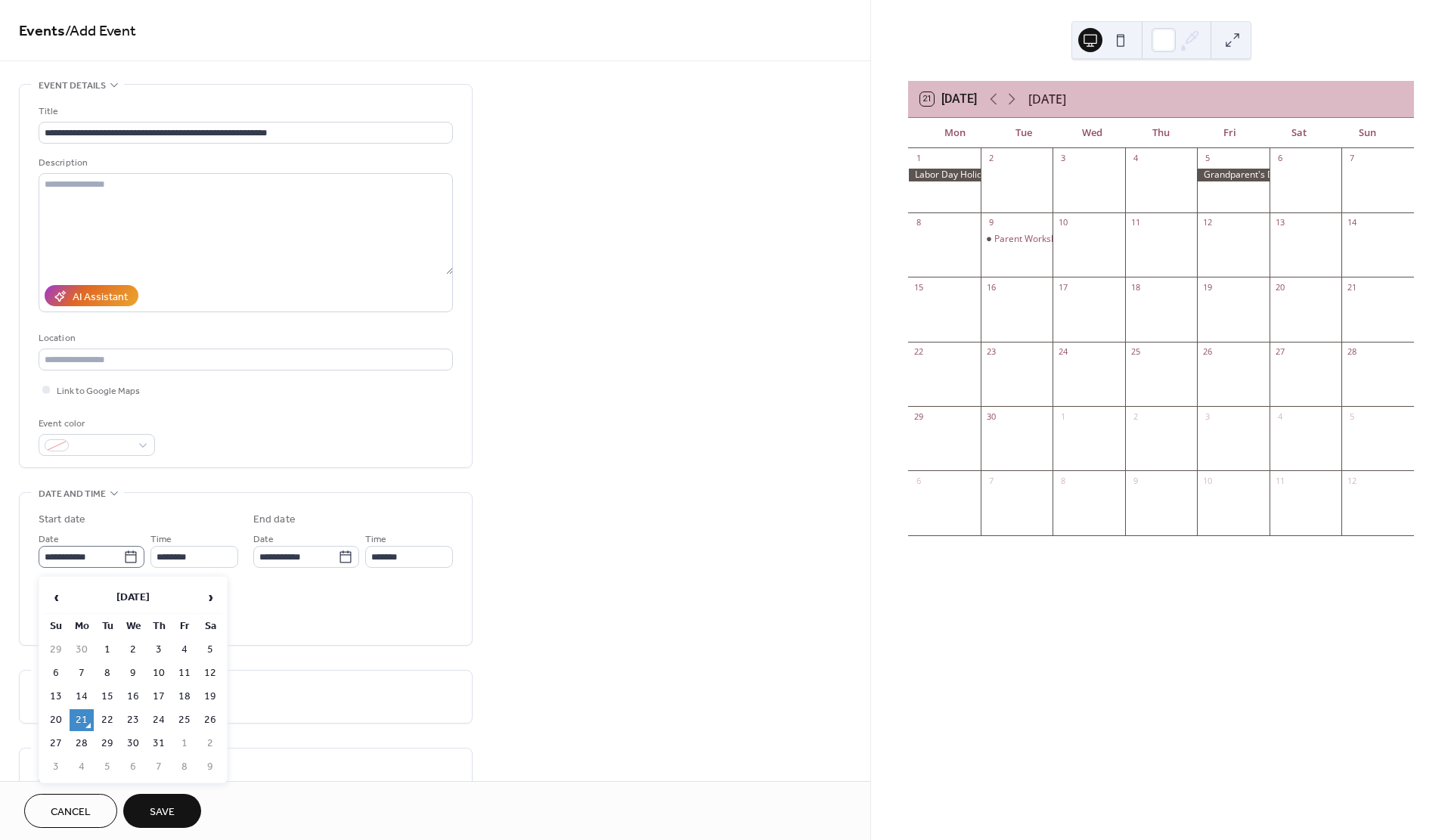 click 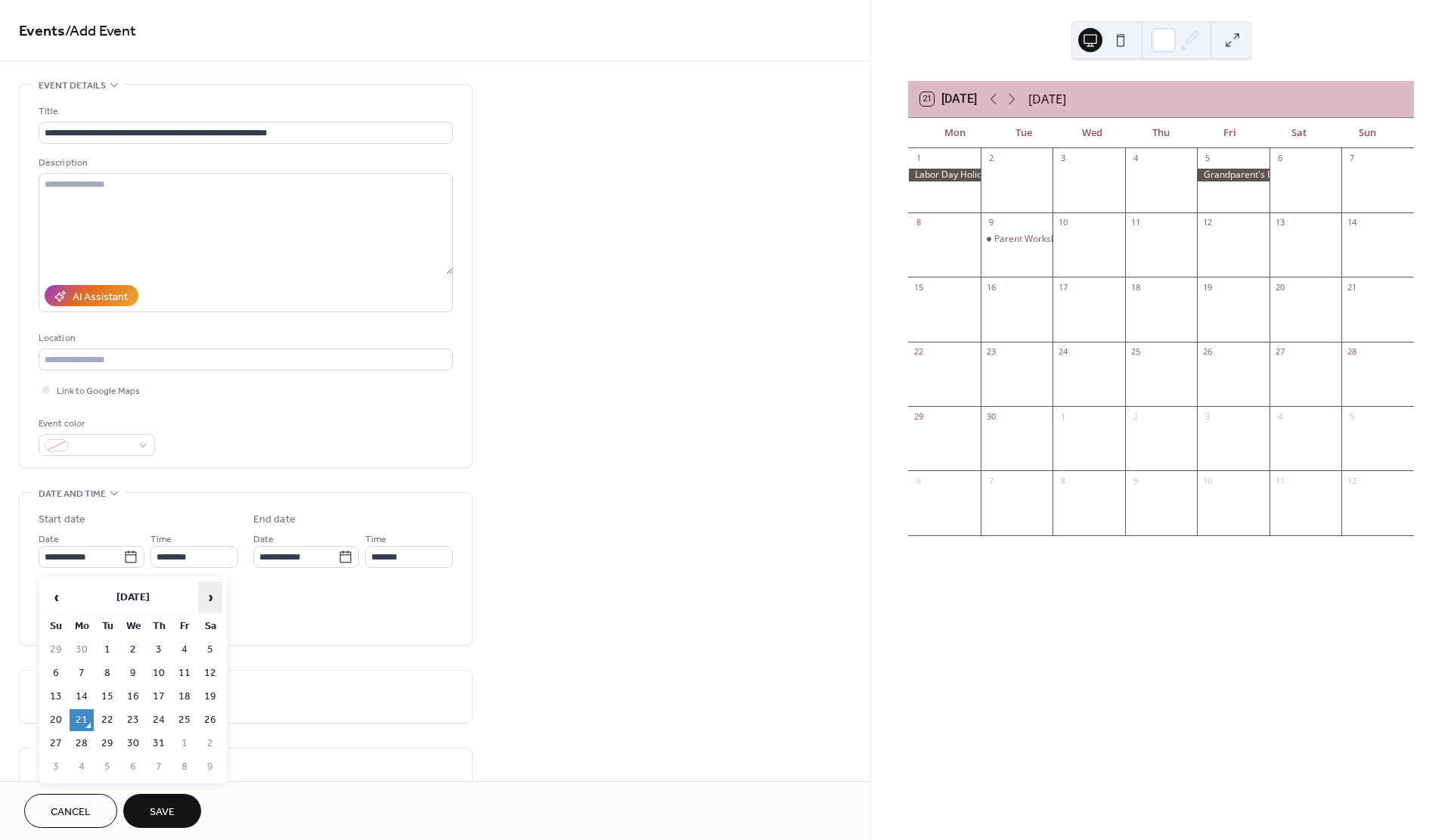 click on "›" at bounding box center (210, 597) 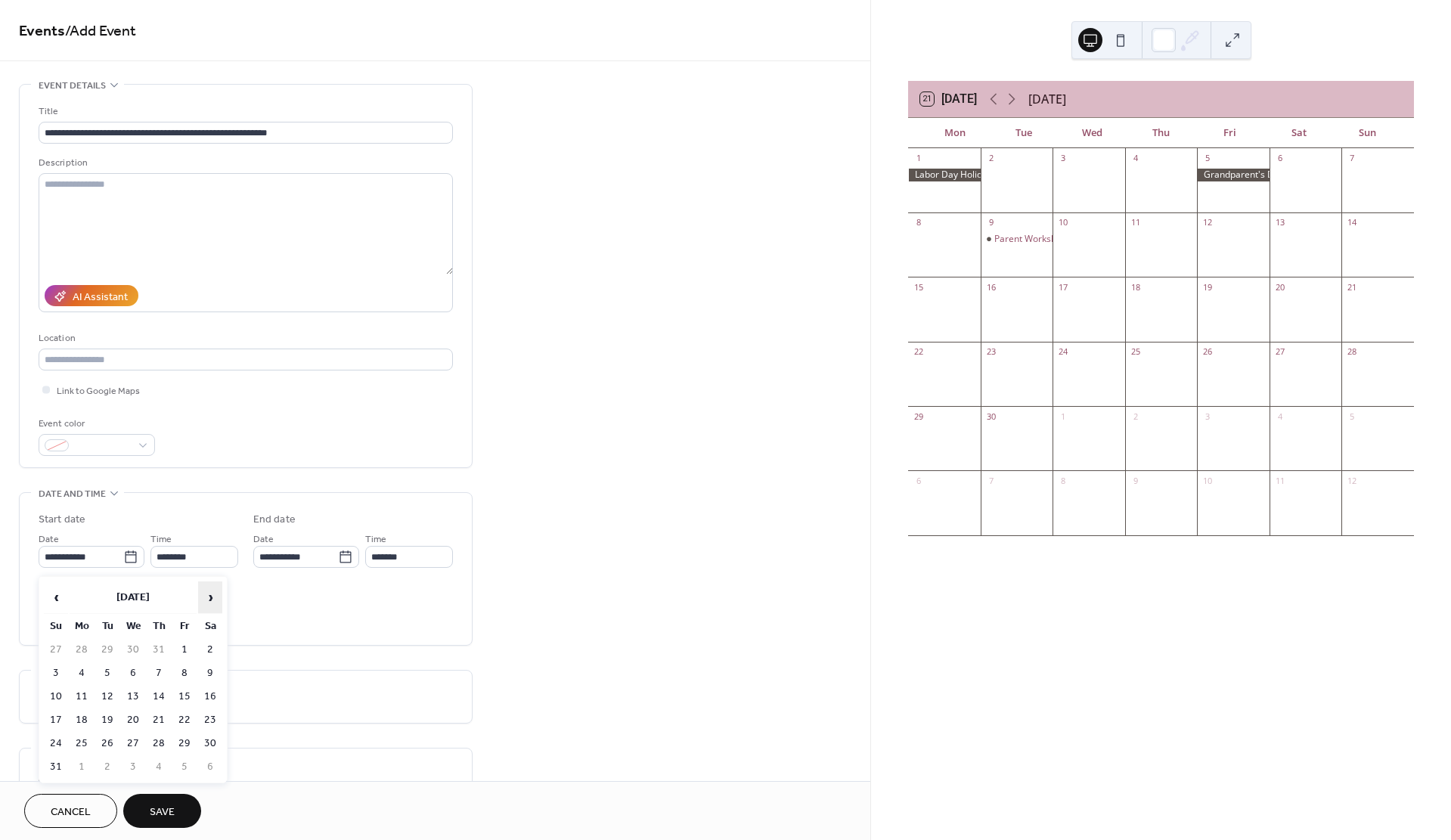 click on "›" at bounding box center [210, 597] 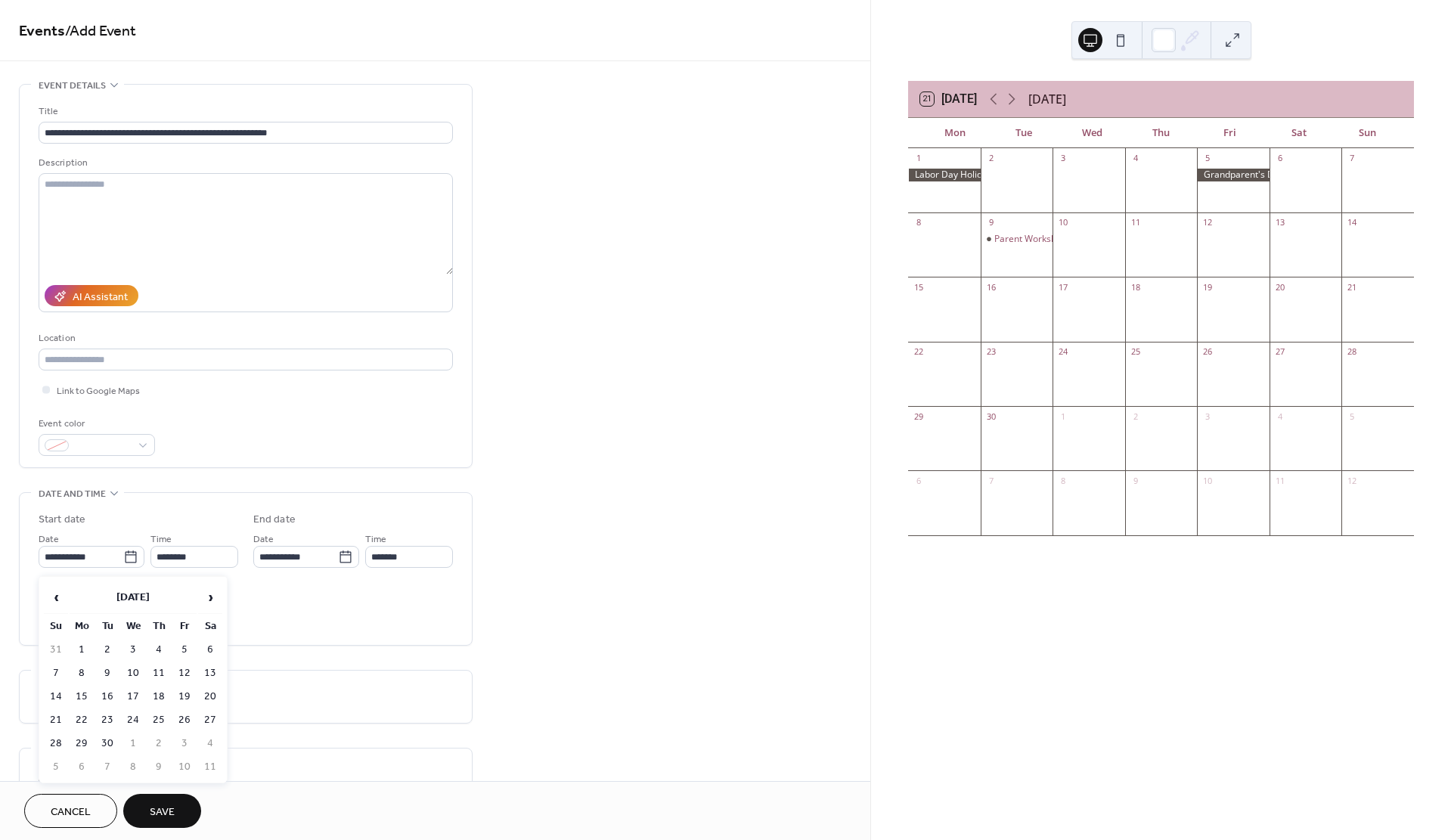 click on "26" at bounding box center [184, 720] 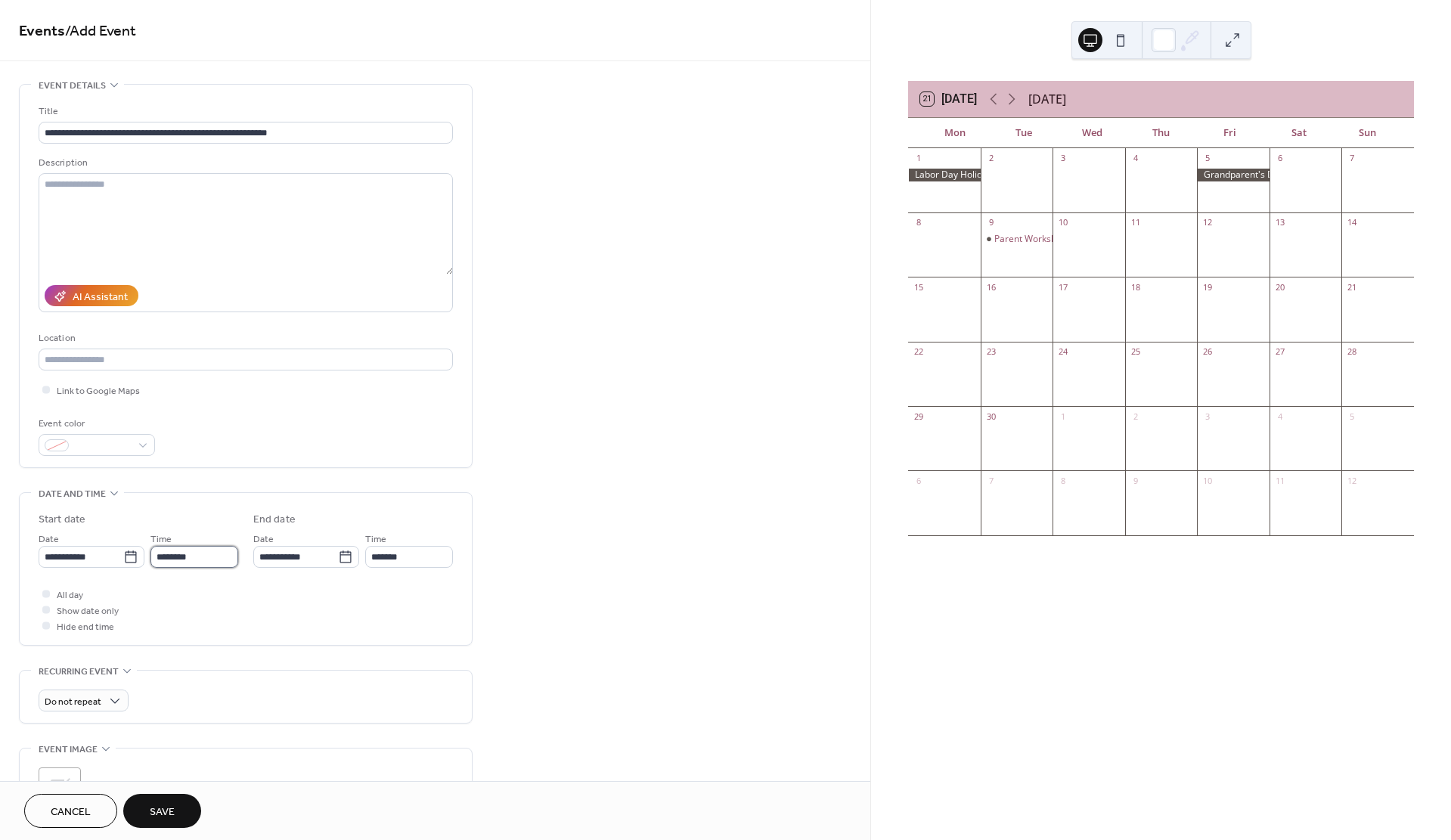 click on "********" at bounding box center (194, 556) 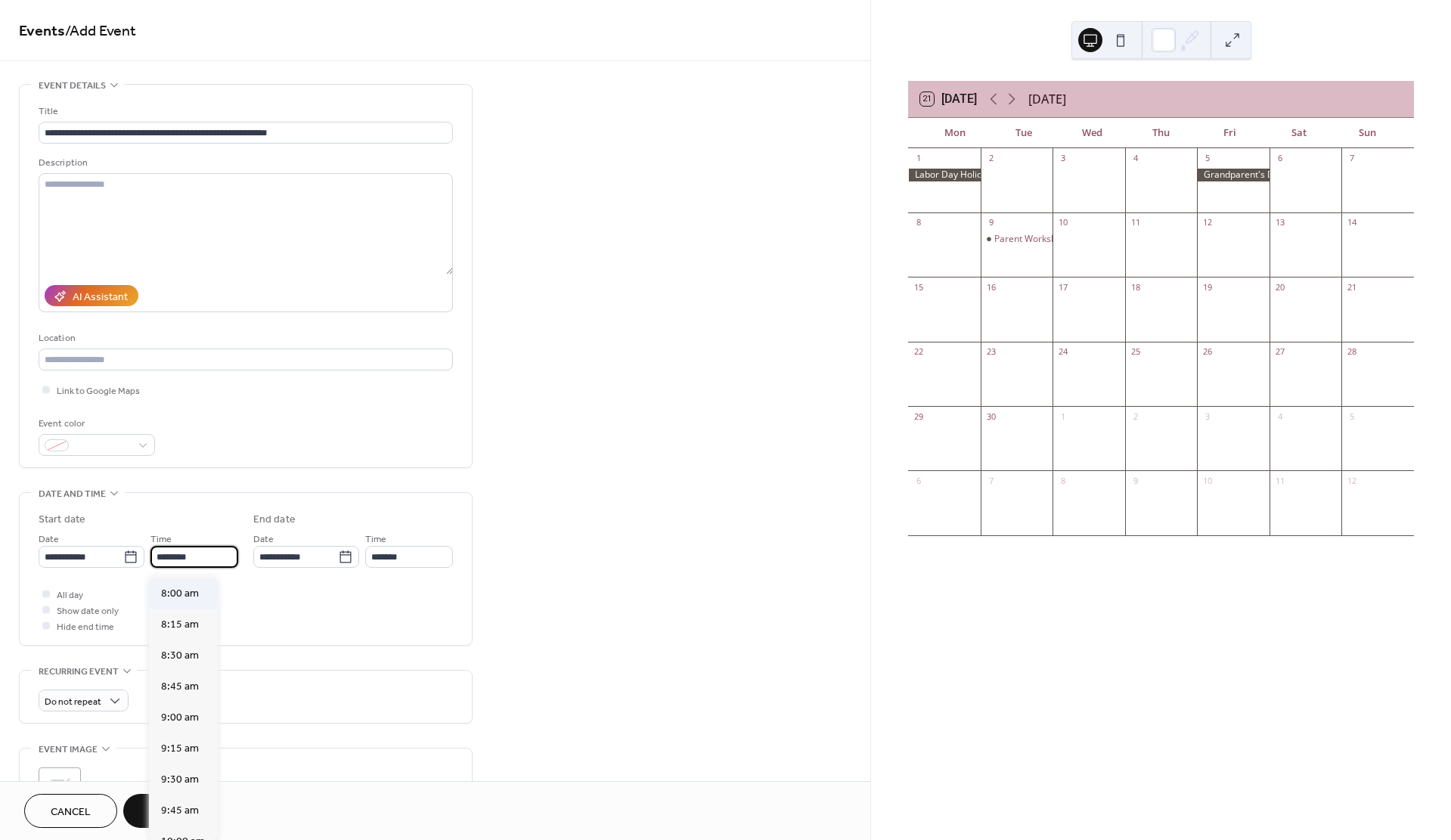 scroll, scrollTop: 975, scrollLeft: 0, axis: vertical 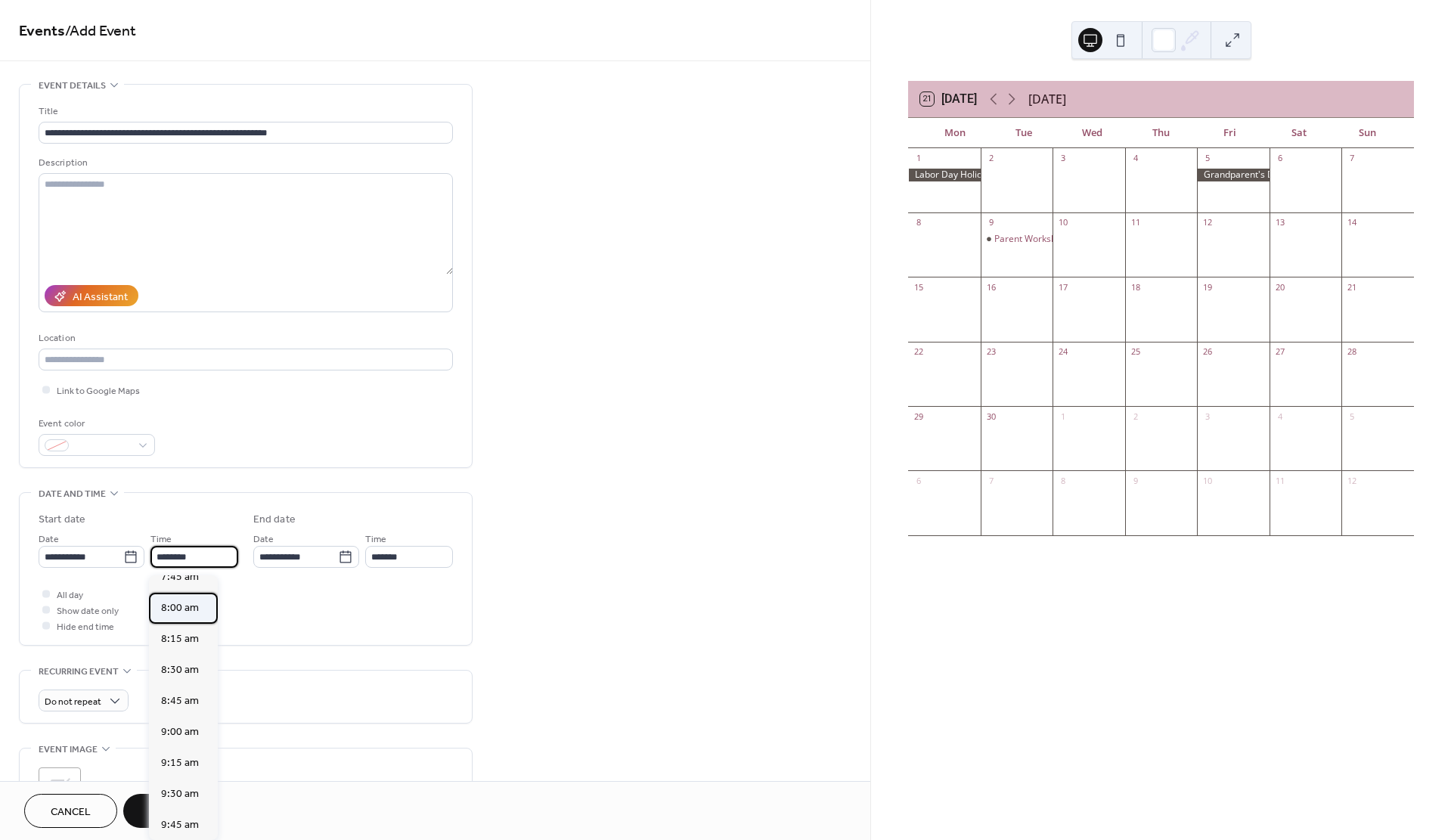 click on "8:00 am" at bounding box center (180, 608) 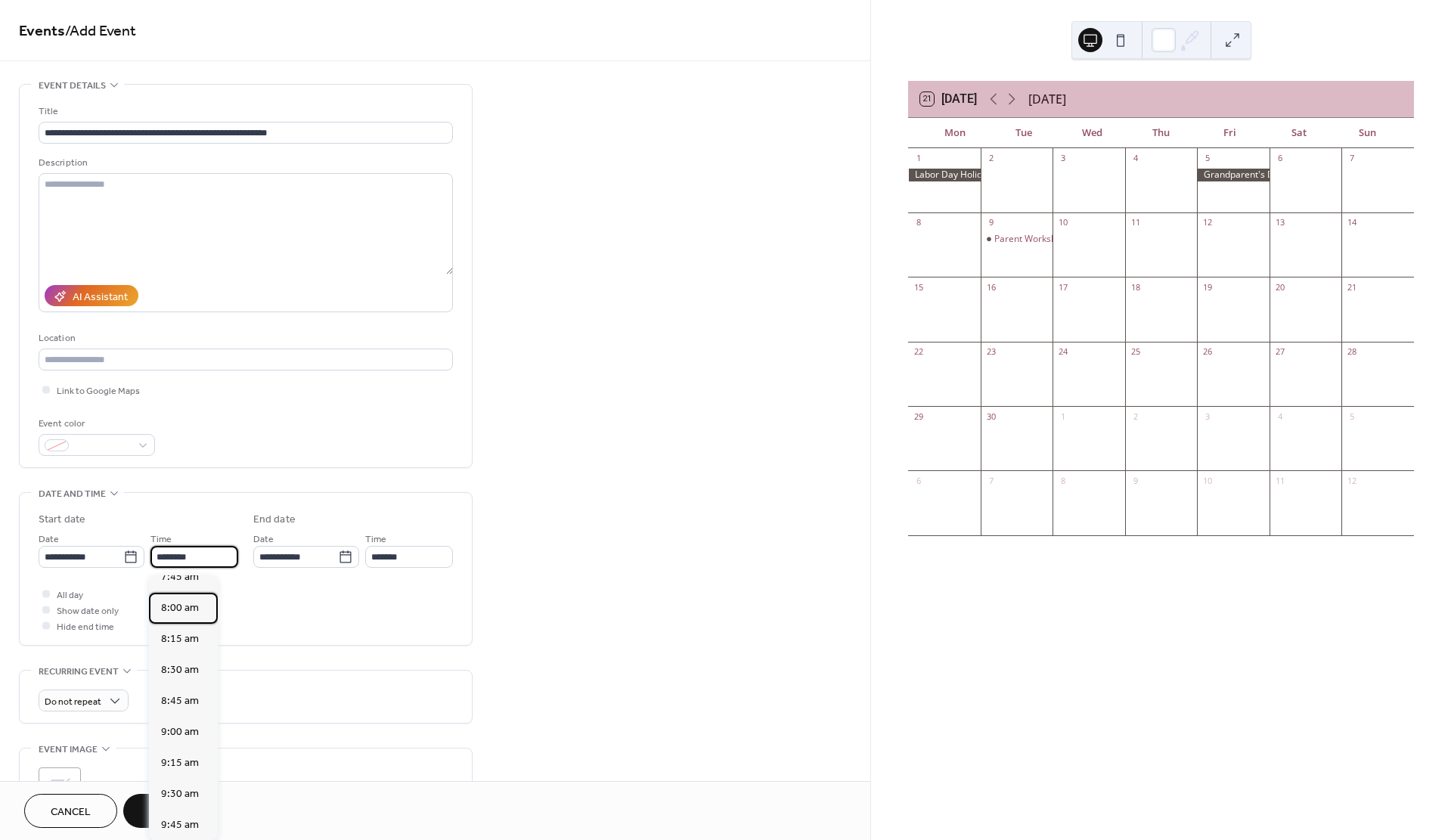 type on "*******" 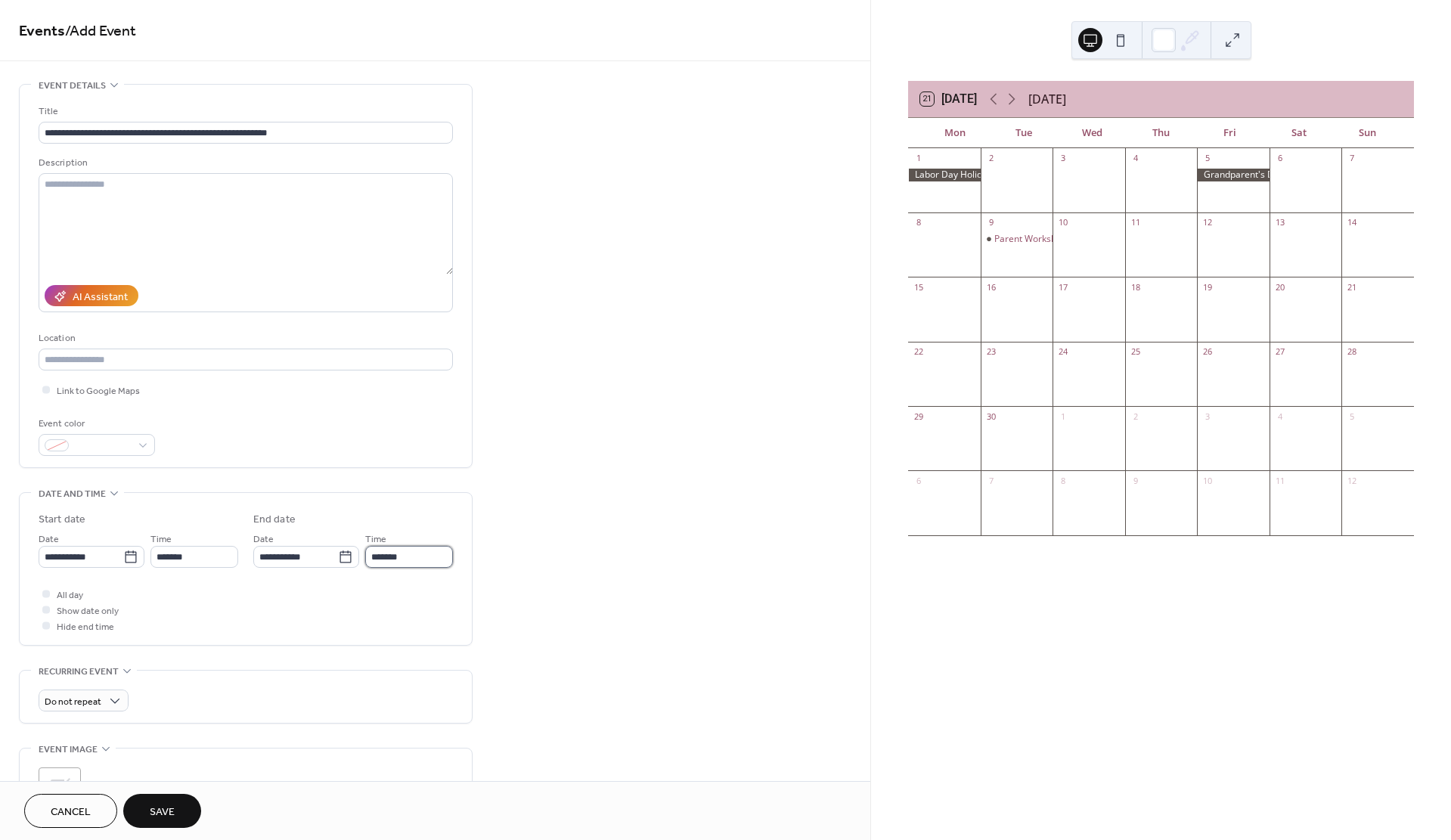 click on "*******" at bounding box center (409, 556) 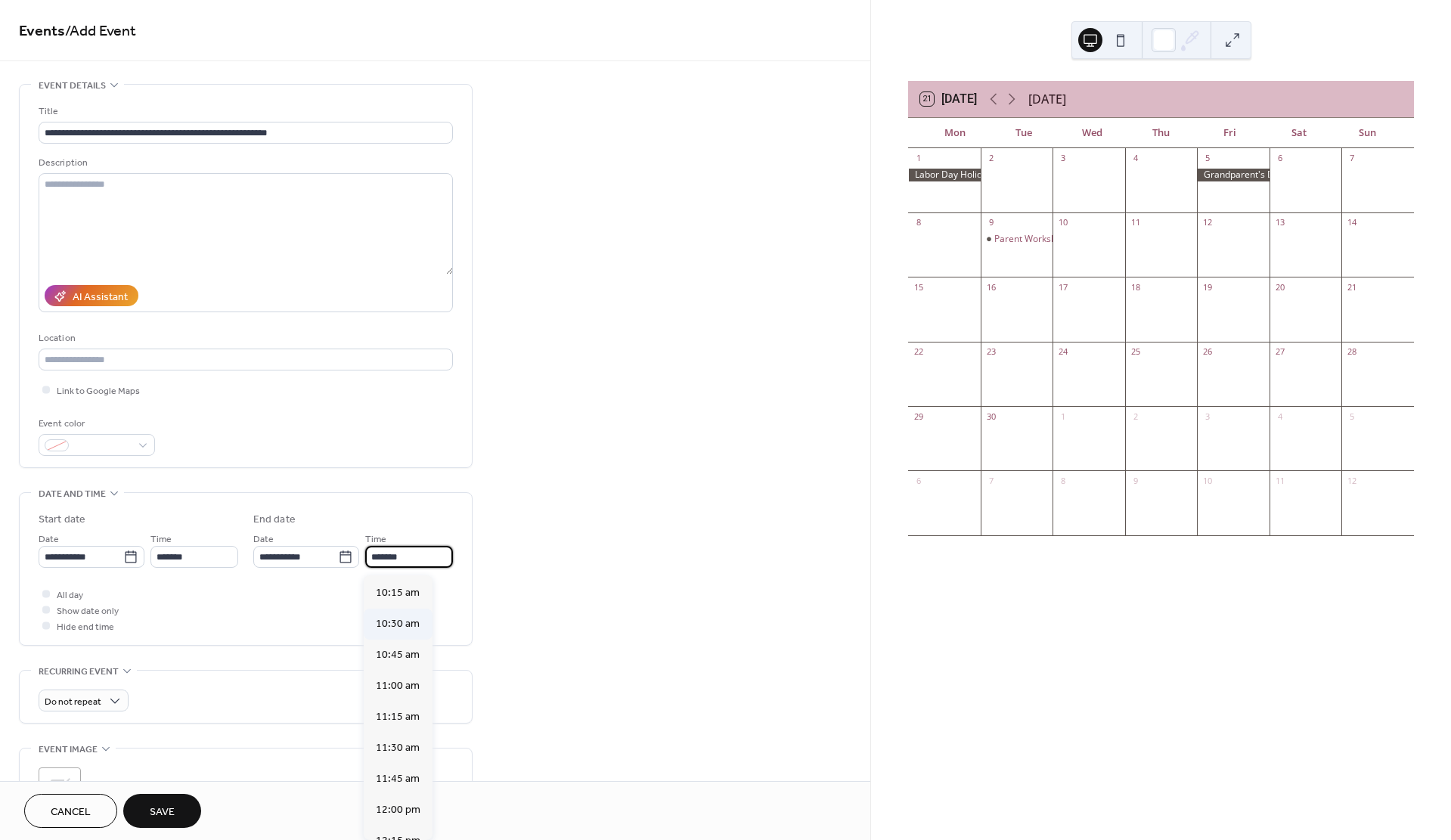 scroll, scrollTop: 288, scrollLeft: 0, axis: vertical 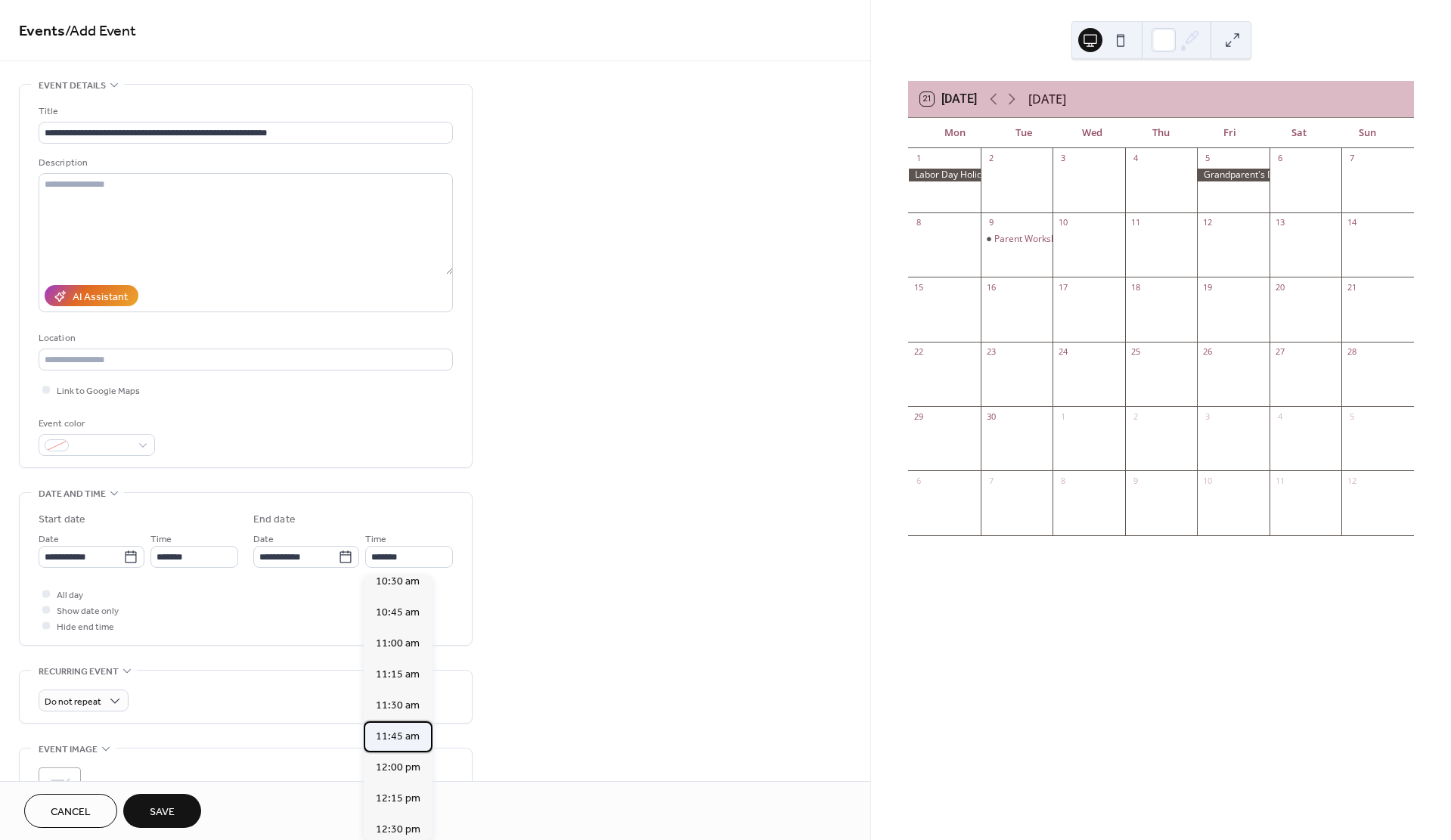 click on "11:45 am" at bounding box center (398, 736) 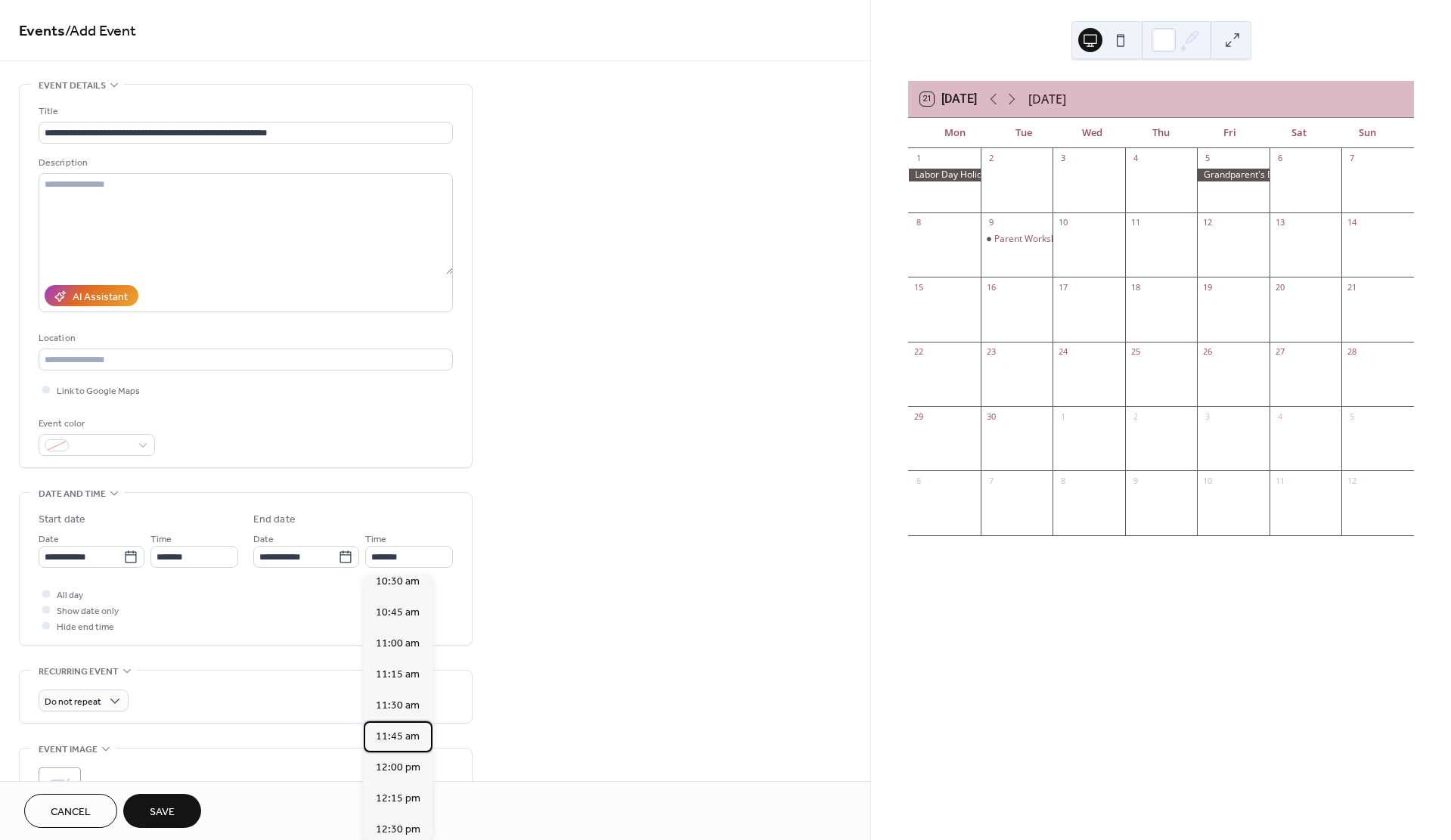type on "********" 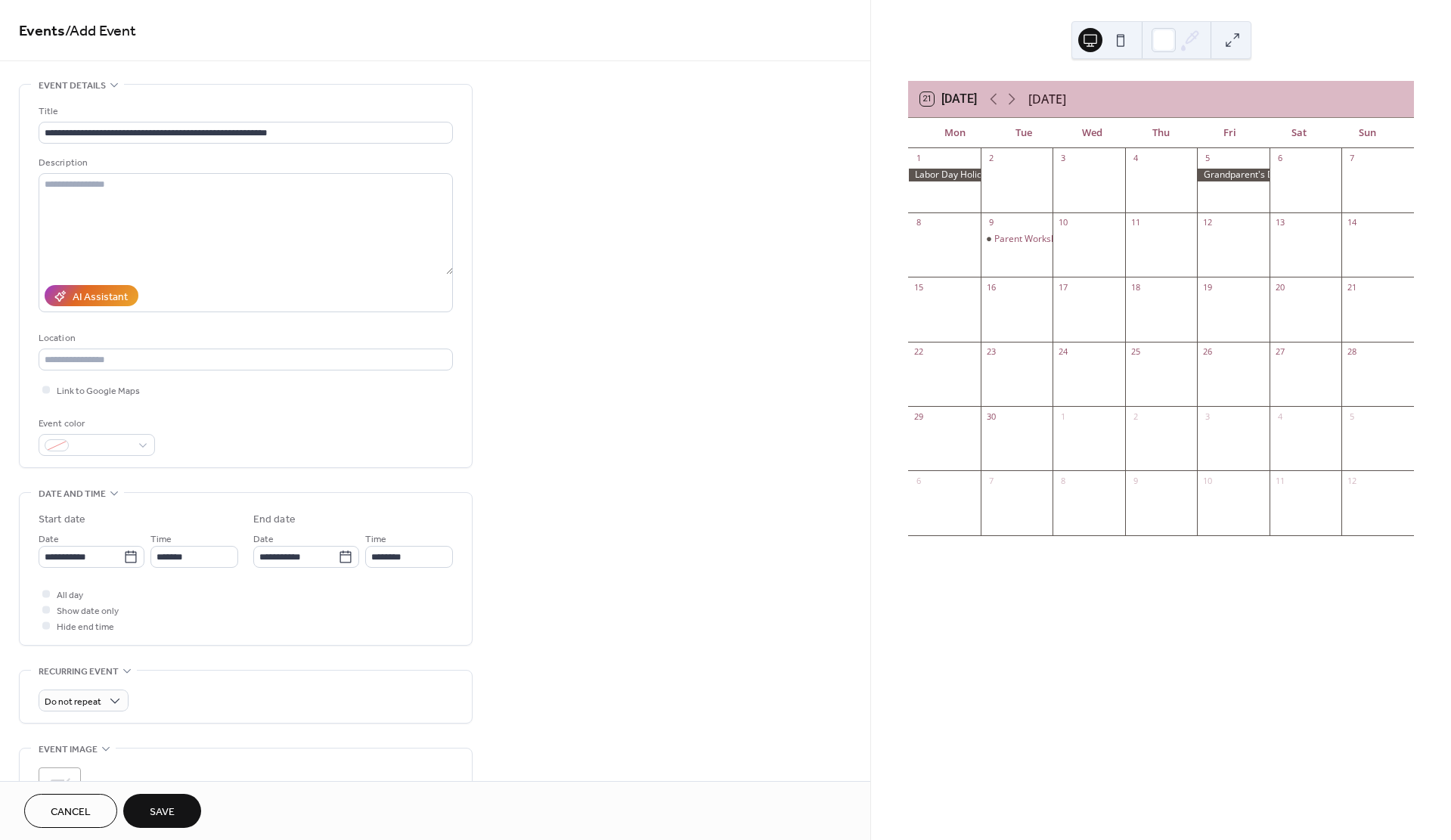 click on "Save" at bounding box center (162, 812) 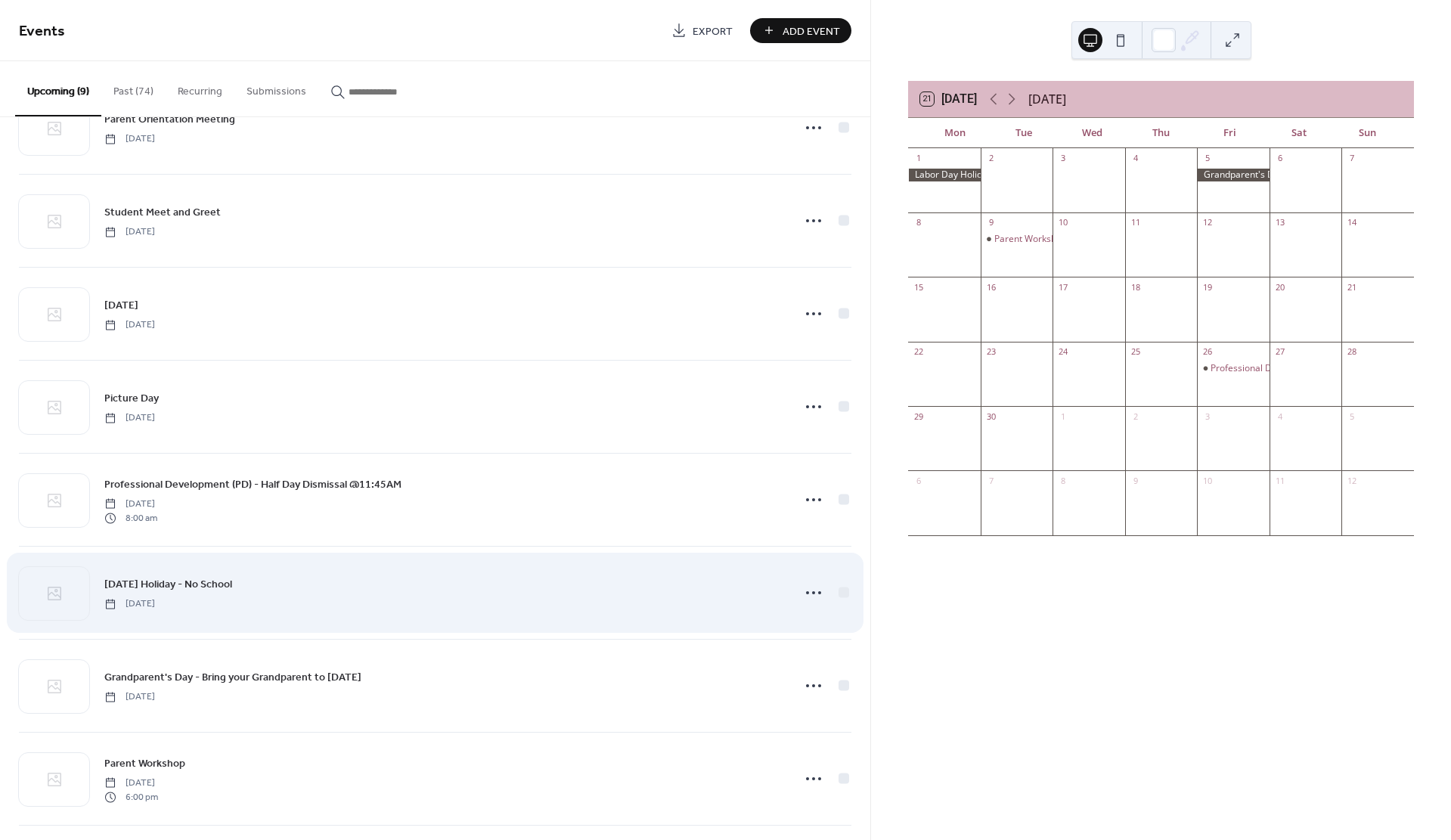 scroll, scrollTop: 54, scrollLeft: 0, axis: vertical 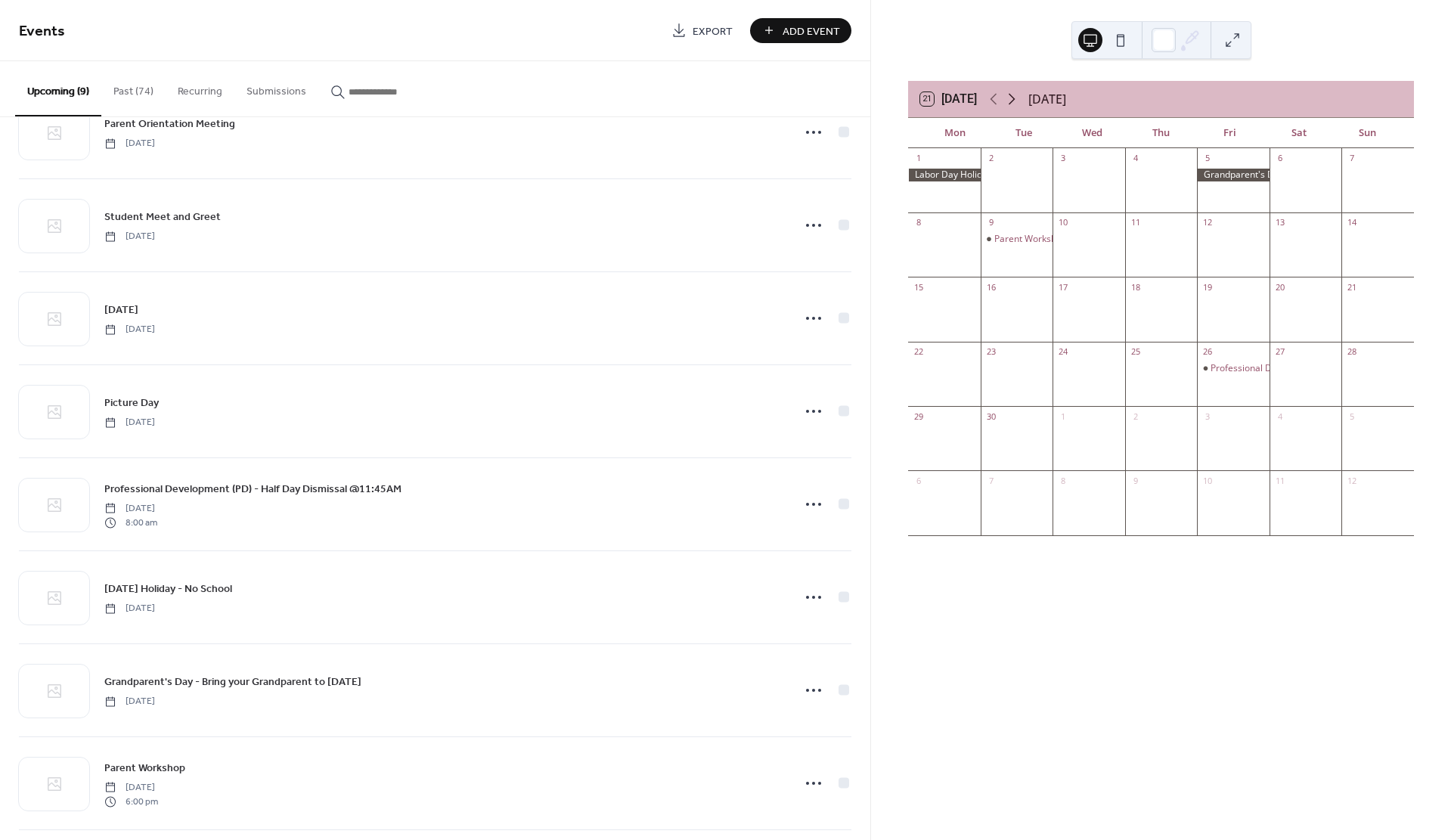 click 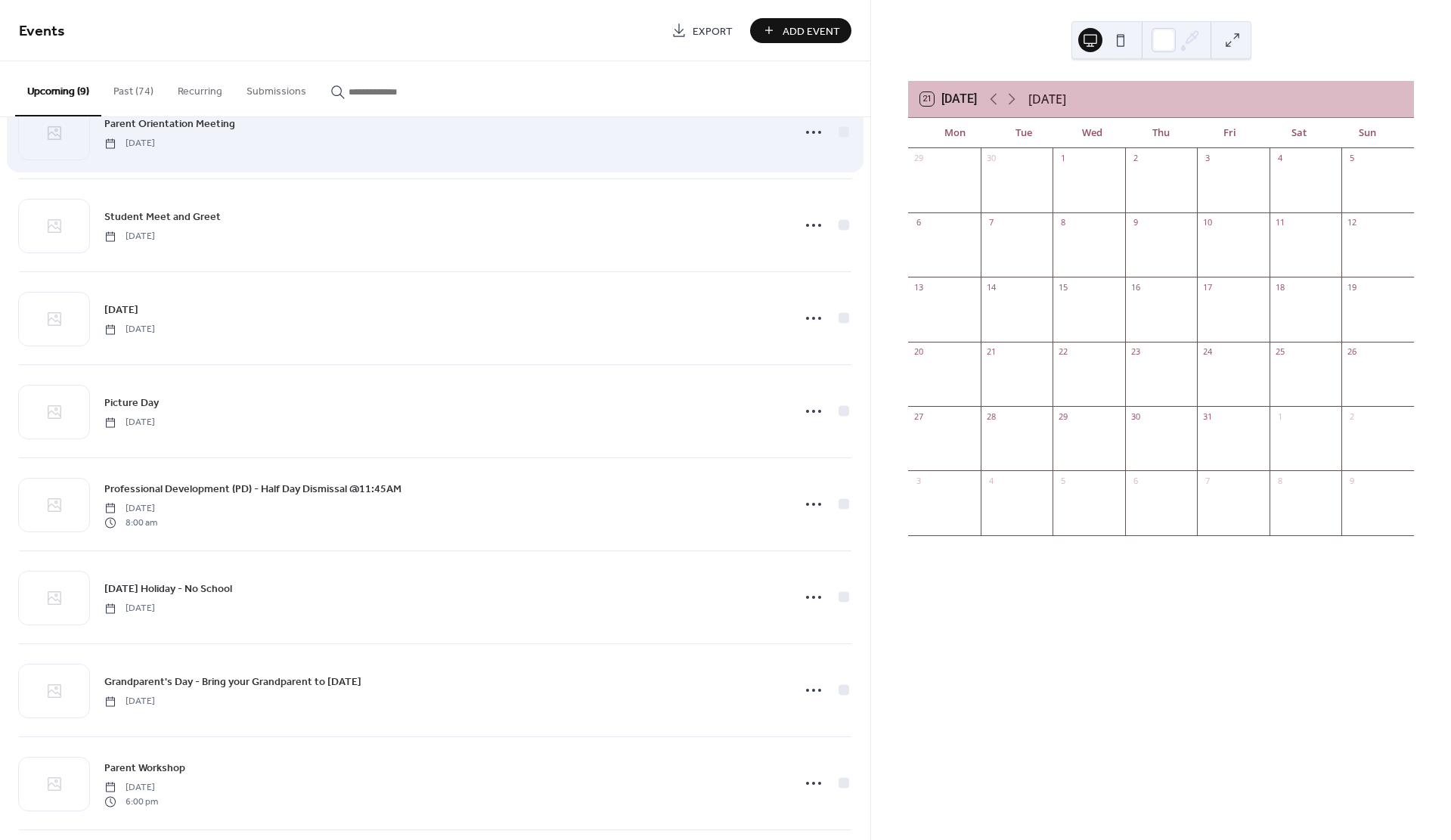 drag, startPoint x: 809, startPoint y: 32, endPoint x: 477, endPoint y: 134, distance: 347.31542 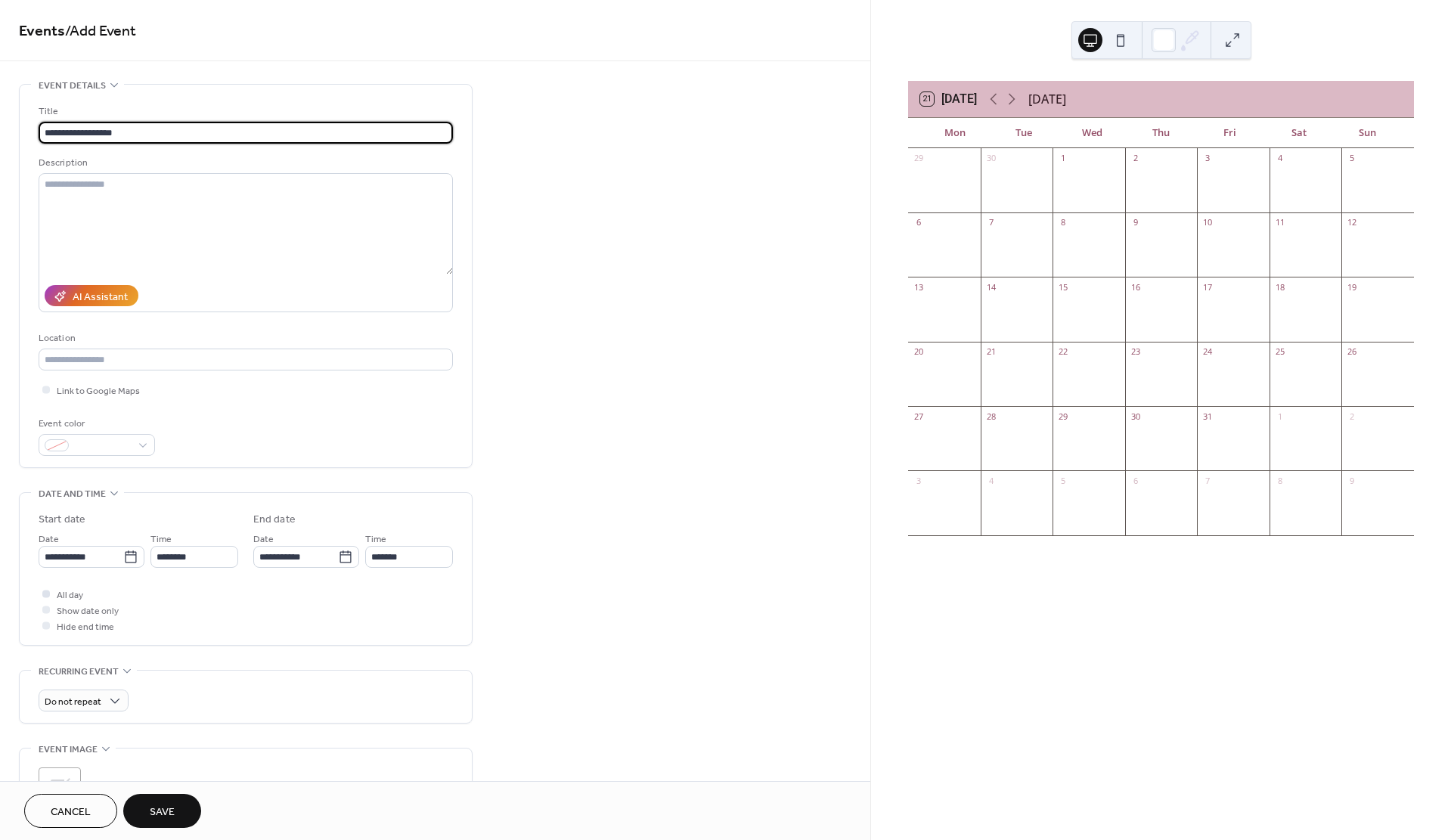 type on "**********" 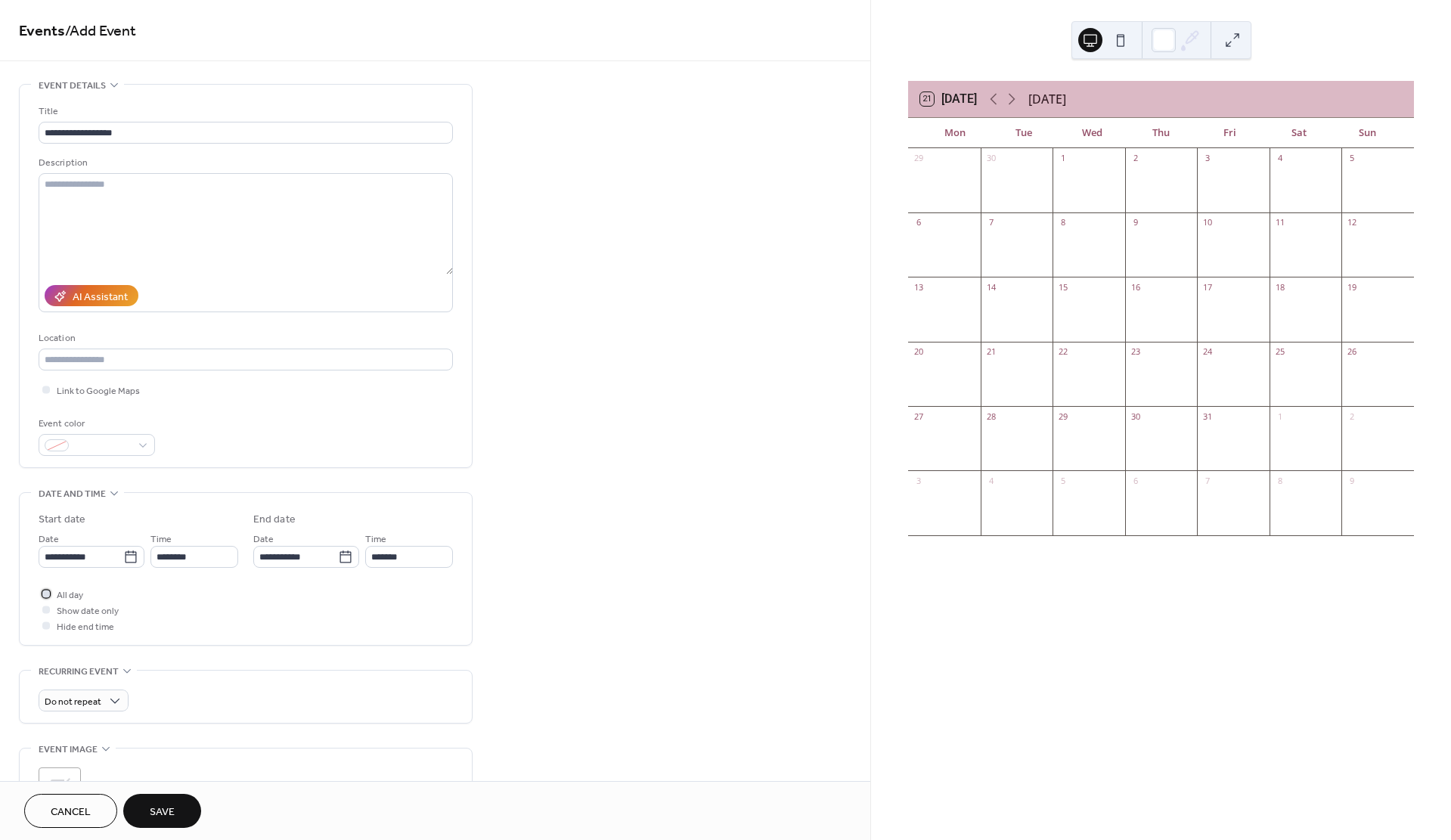 click at bounding box center [46, 594] 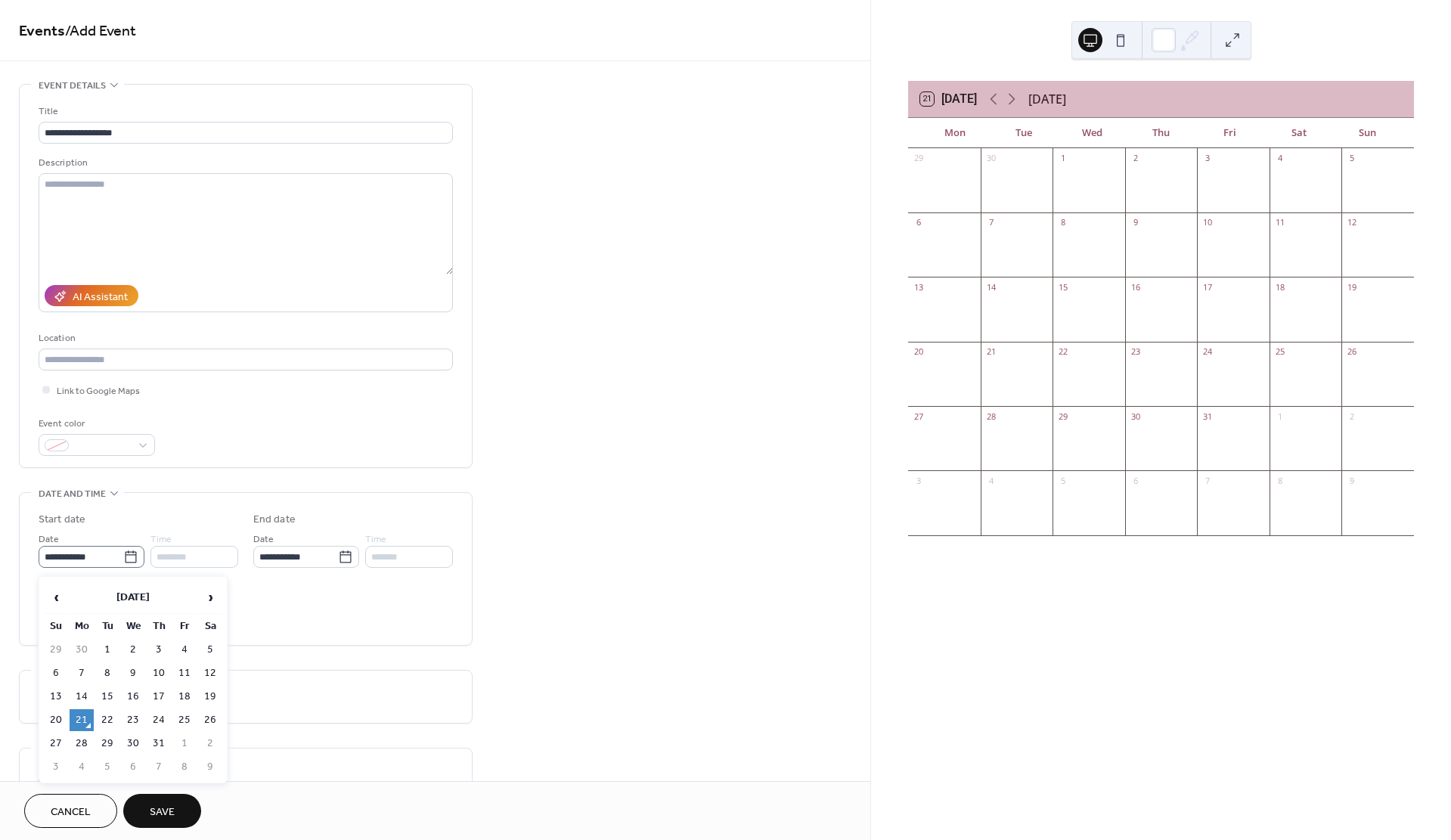 click 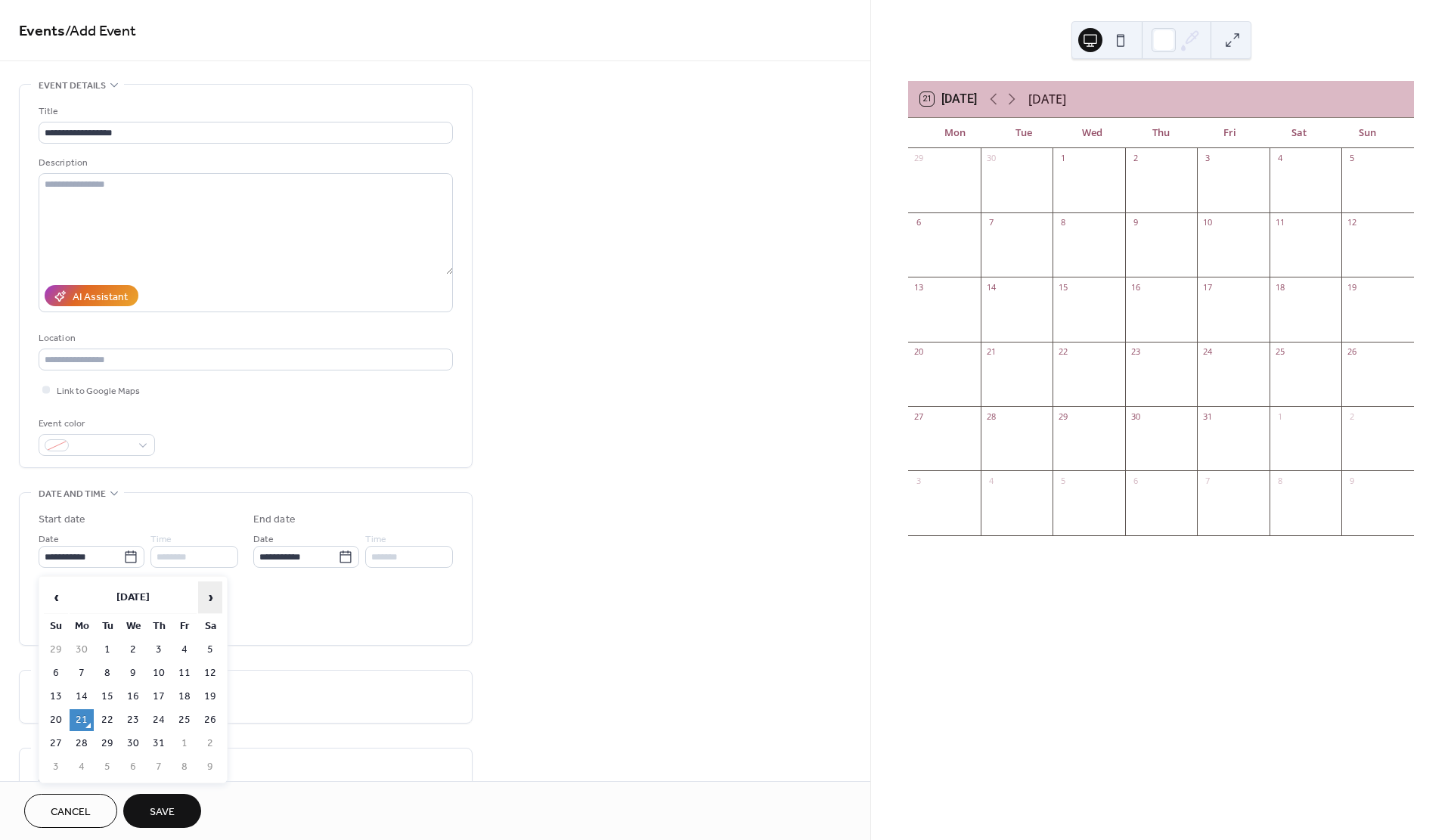 click on "›" at bounding box center [210, 597] 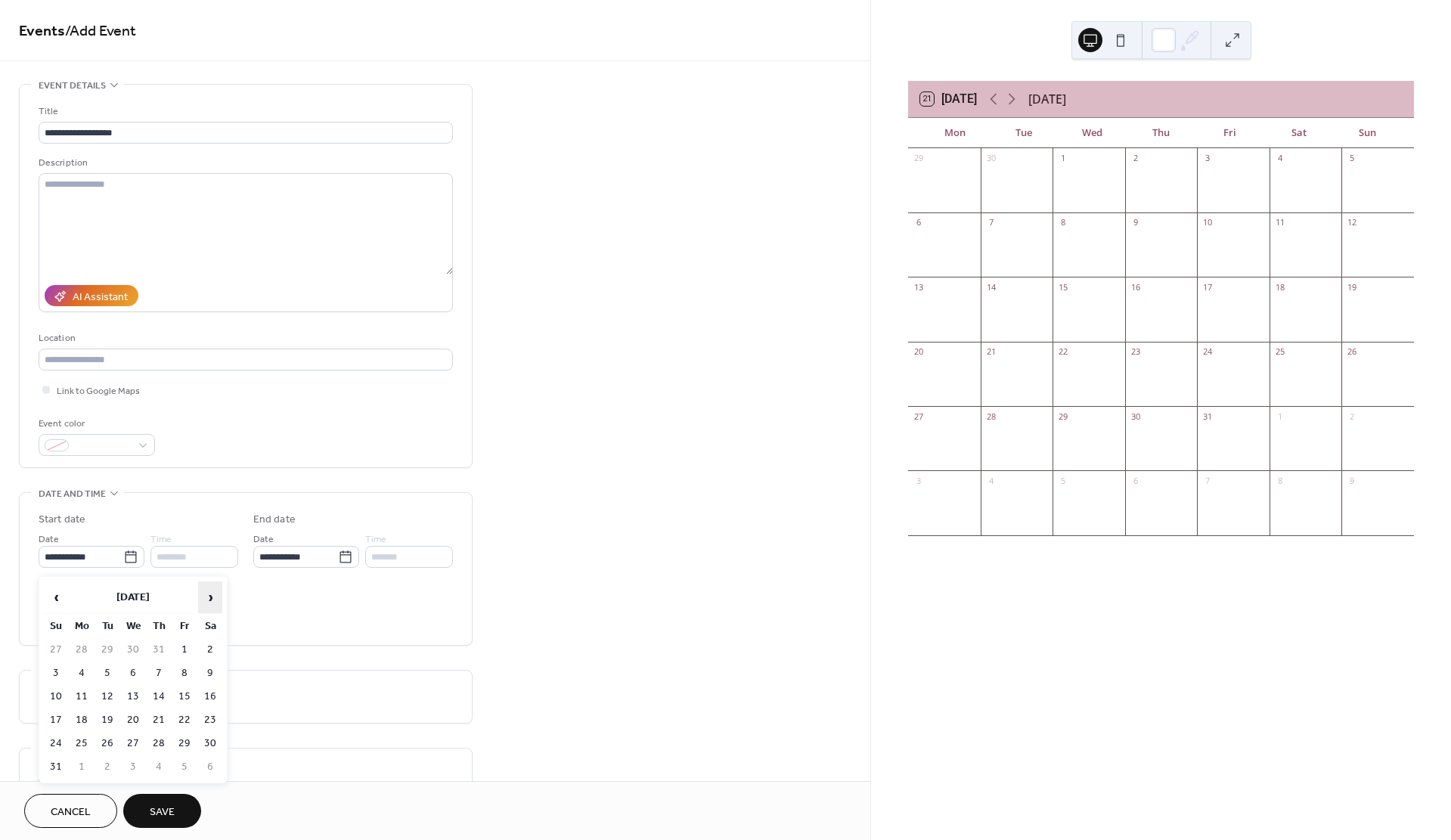 click on "›" at bounding box center [210, 597] 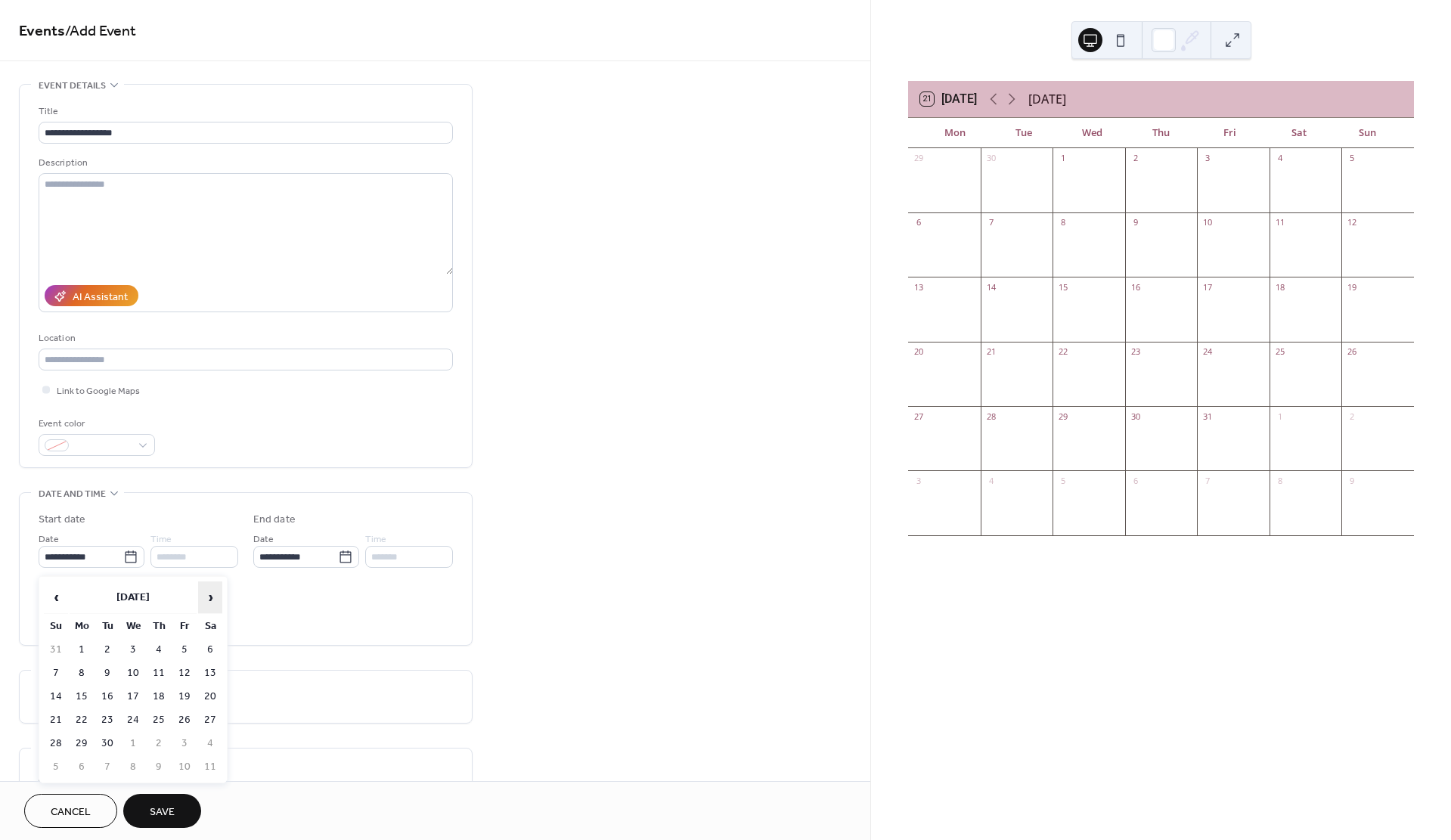 click on "›" at bounding box center [210, 597] 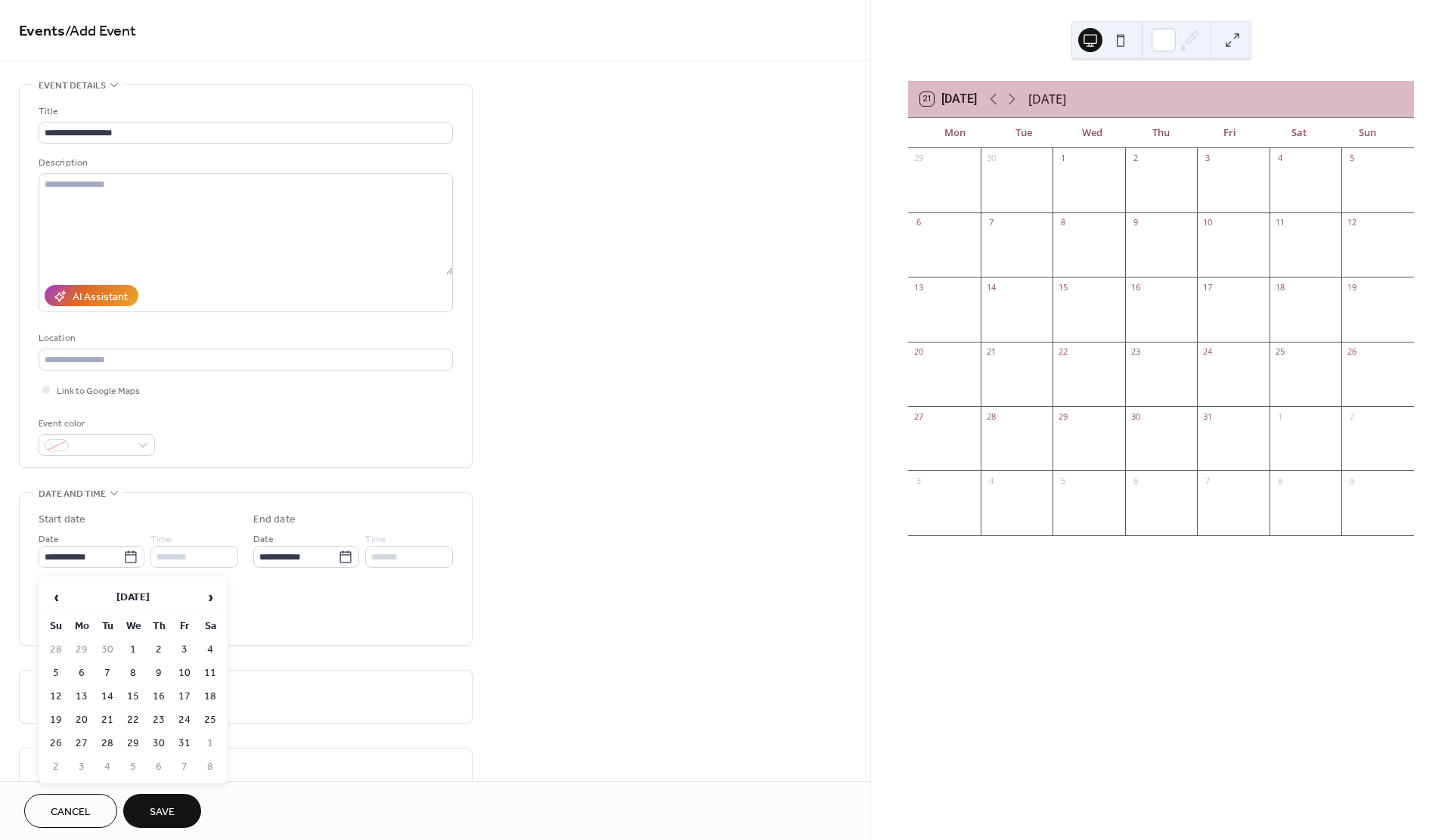 click on "13" at bounding box center [82, 696] 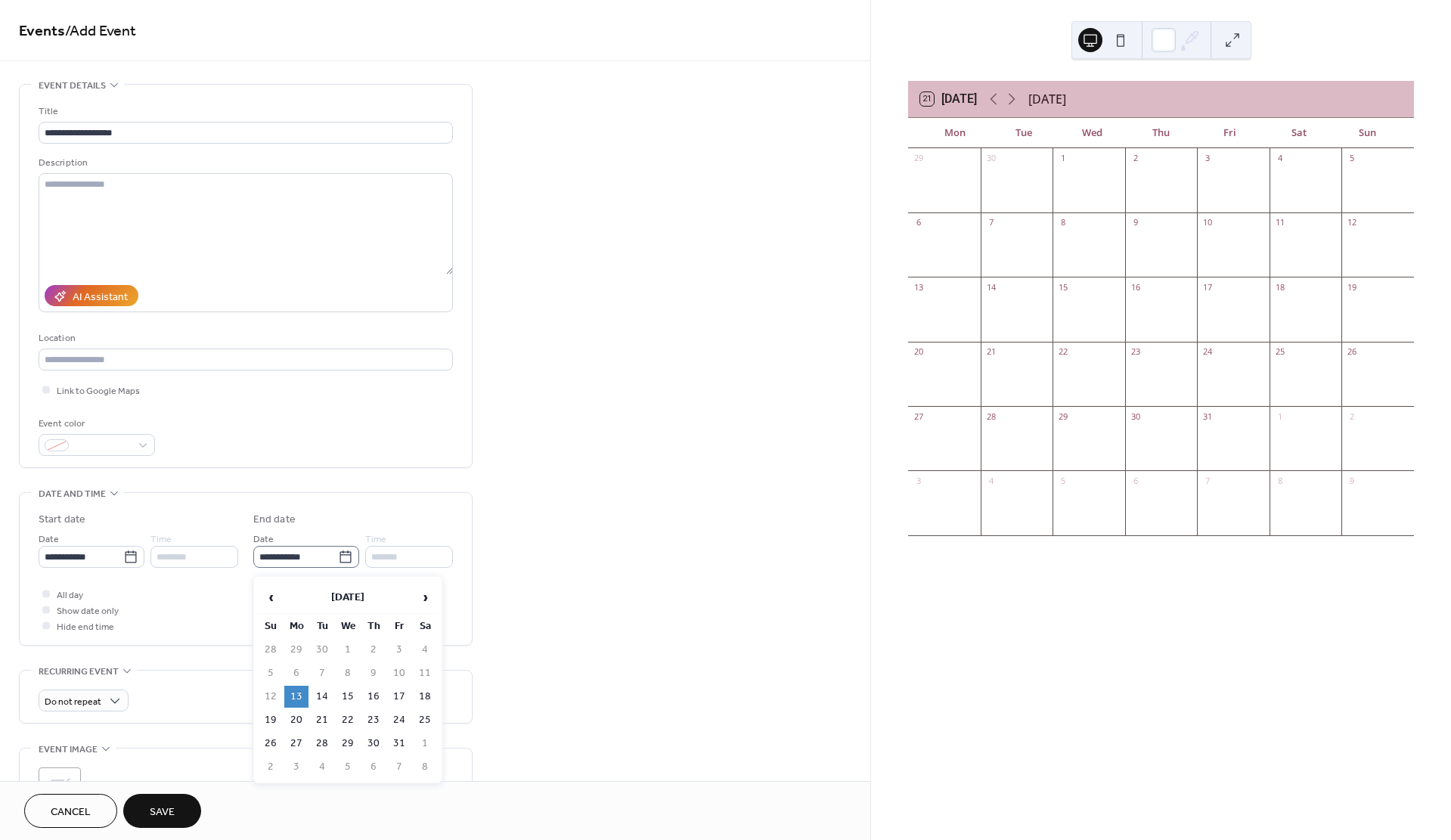 click 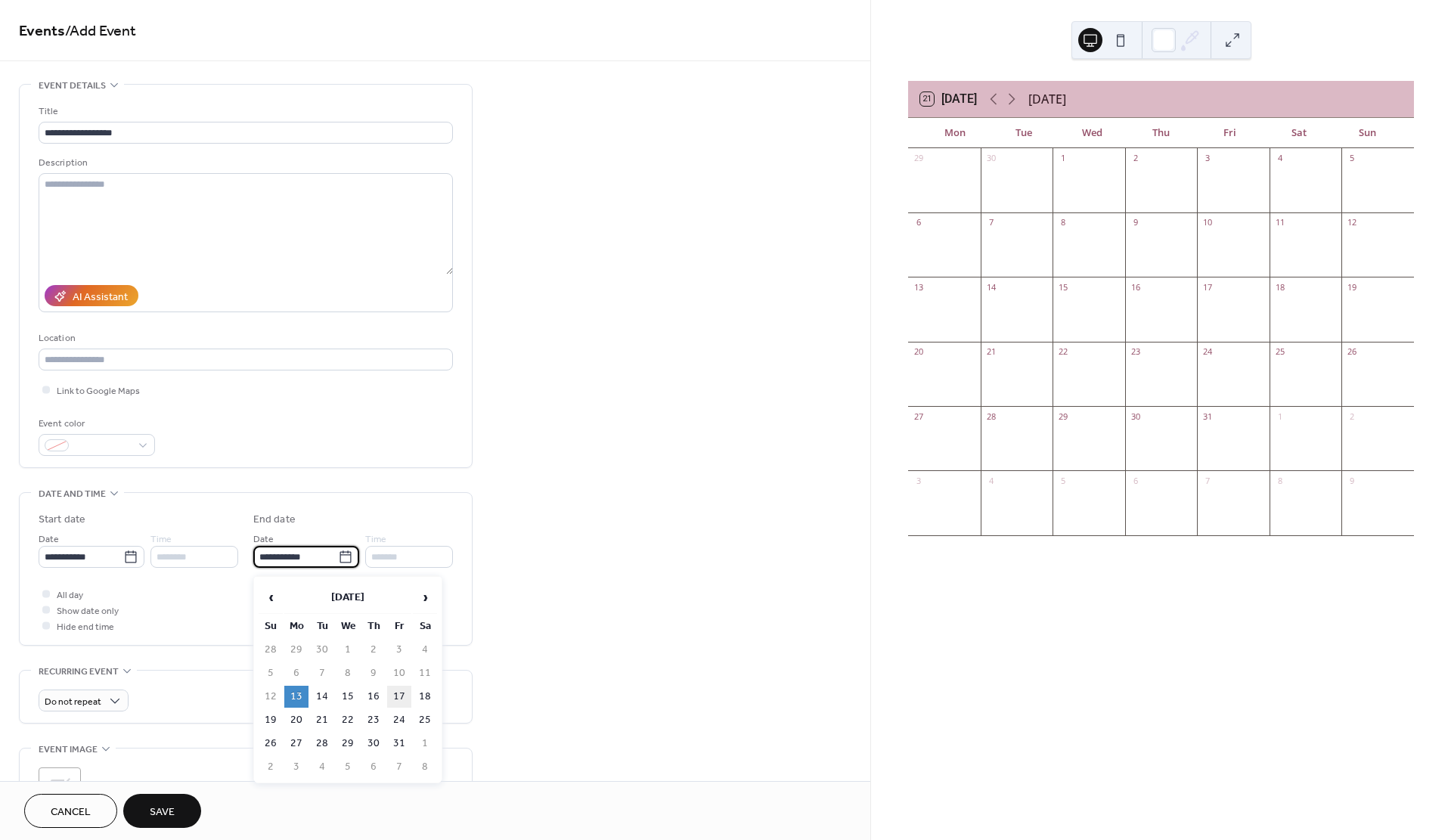 click on "17" at bounding box center (399, 696) 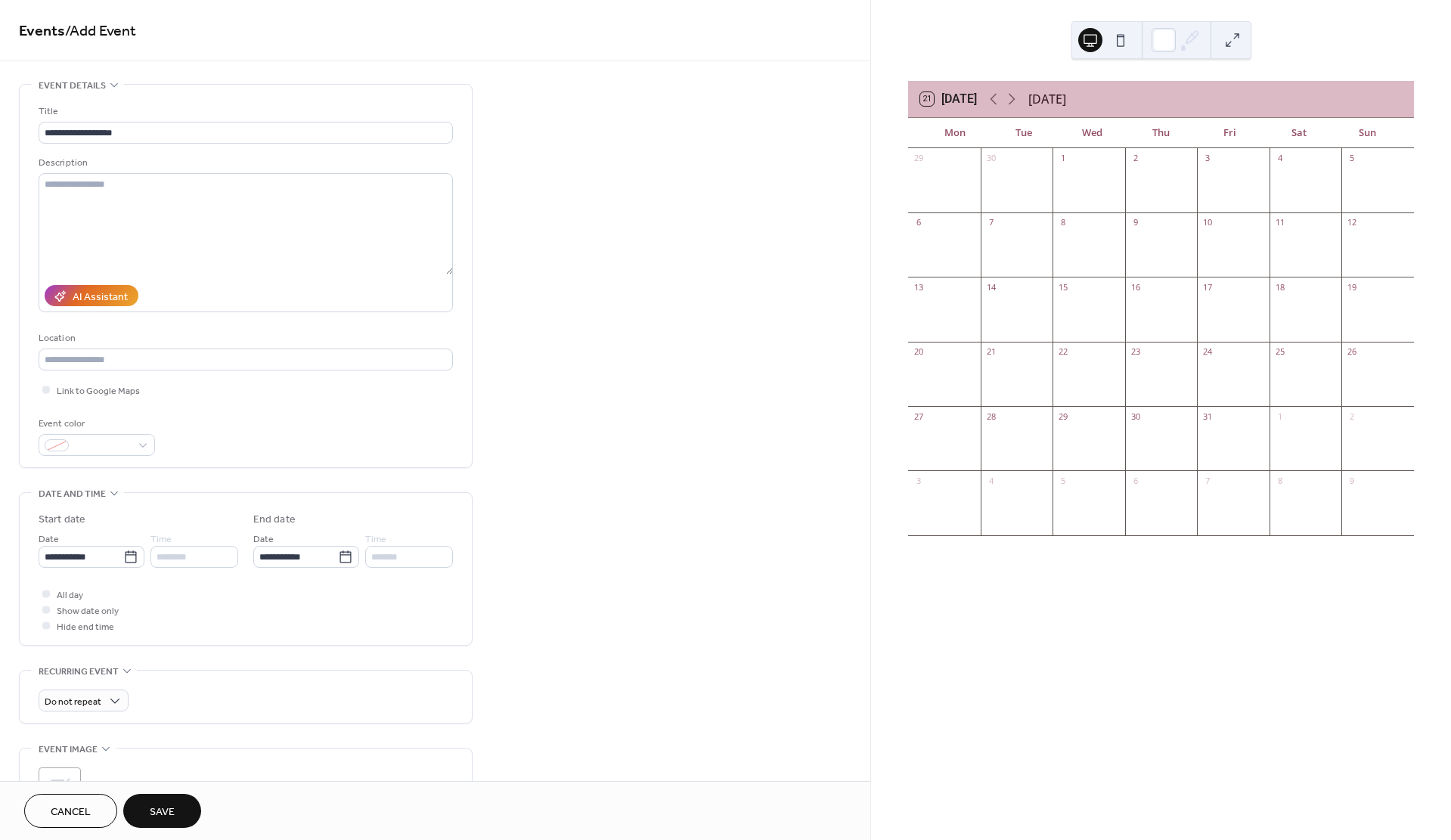 type on "**********" 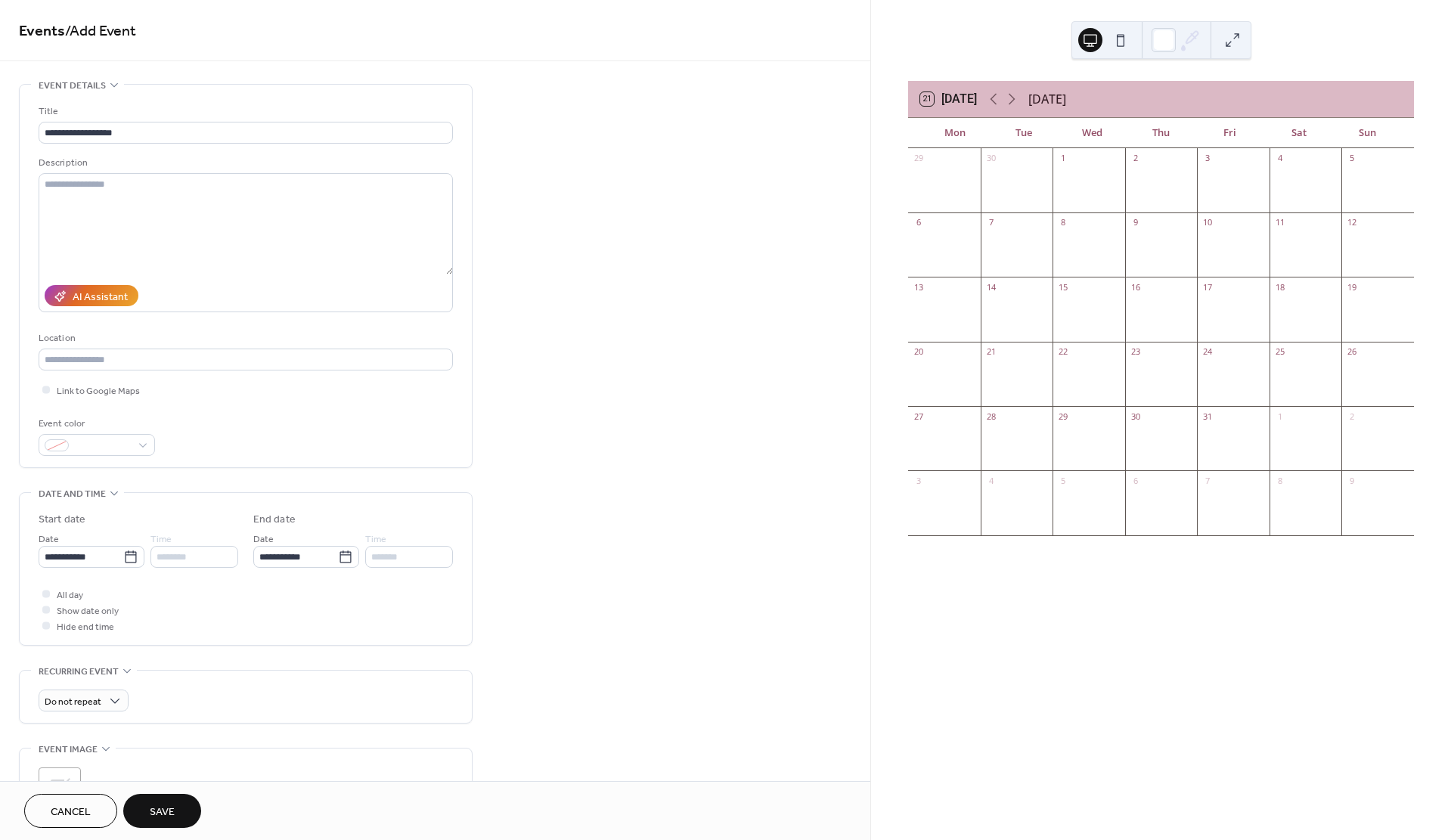 click on "Save" at bounding box center (162, 812) 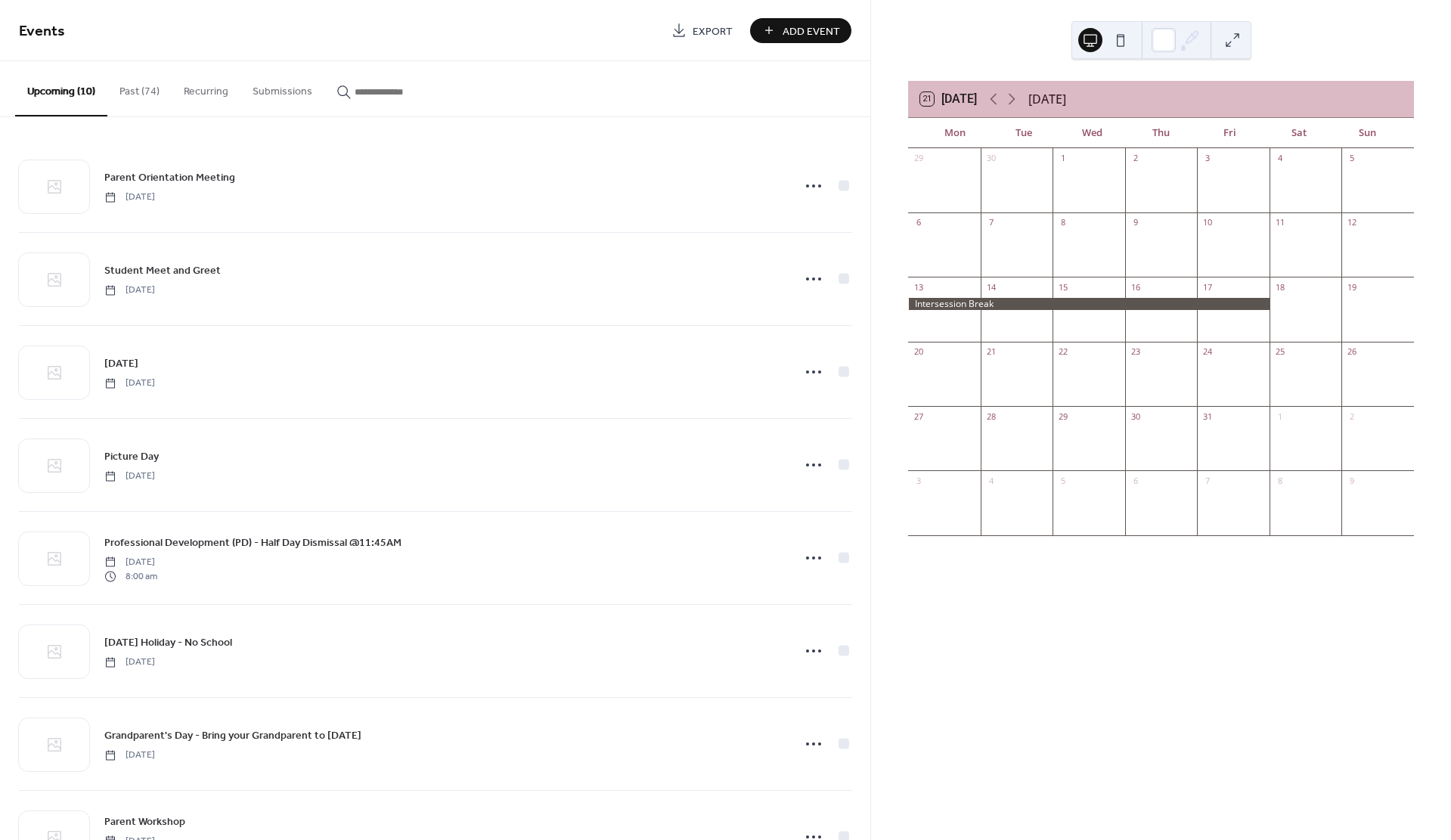click on "Add Event" at bounding box center [811, 31] 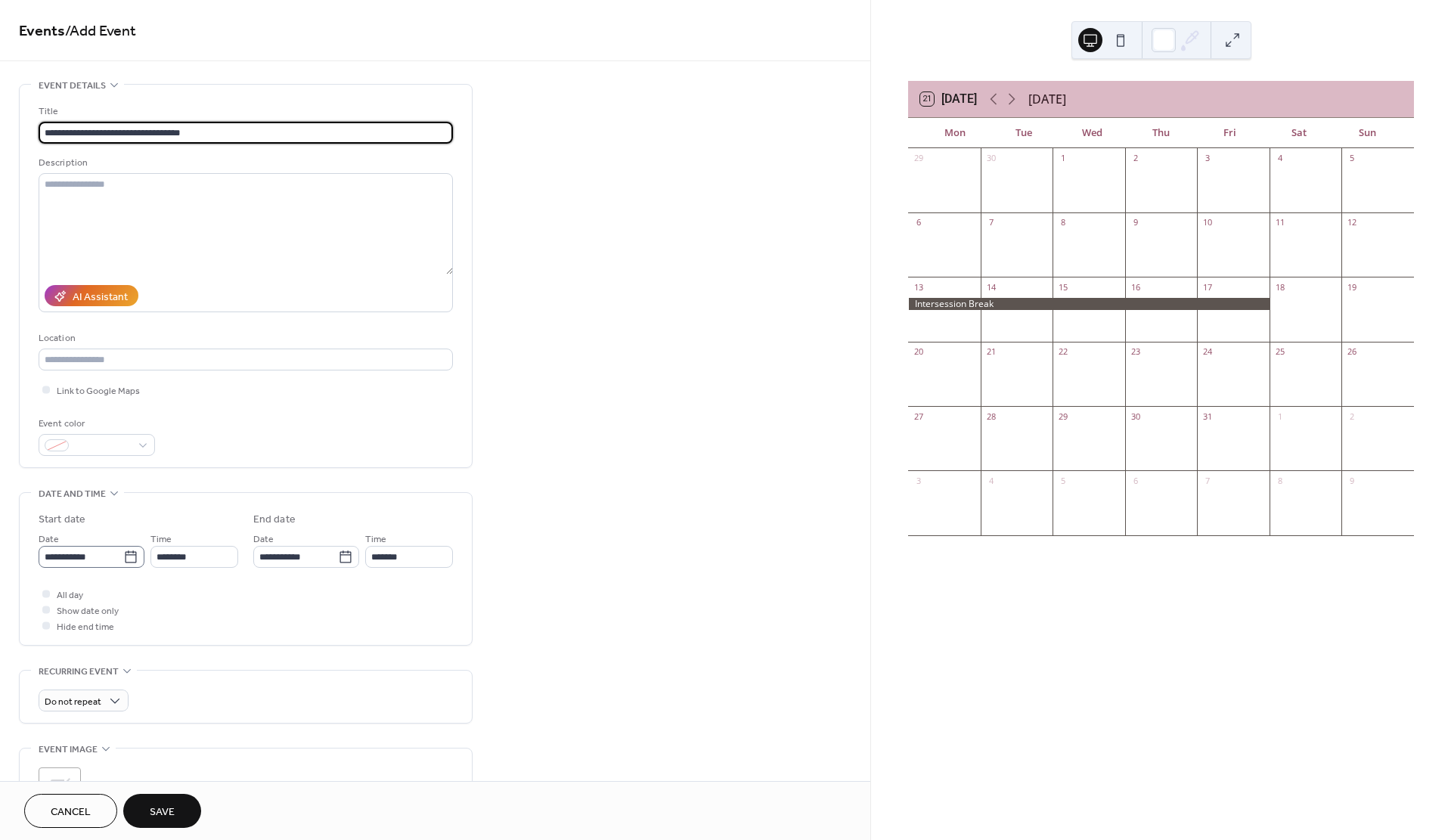 type on "**********" 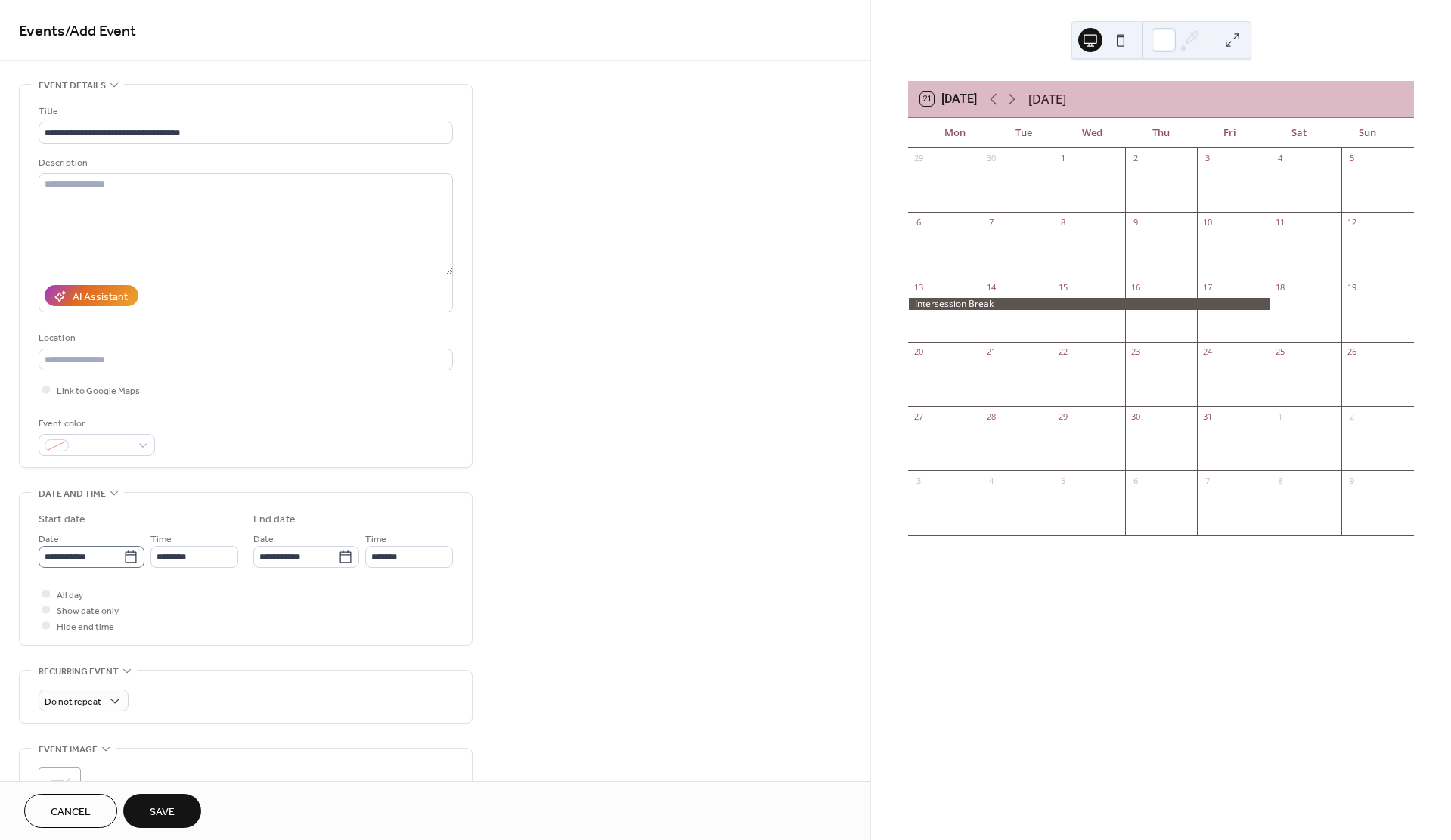 click 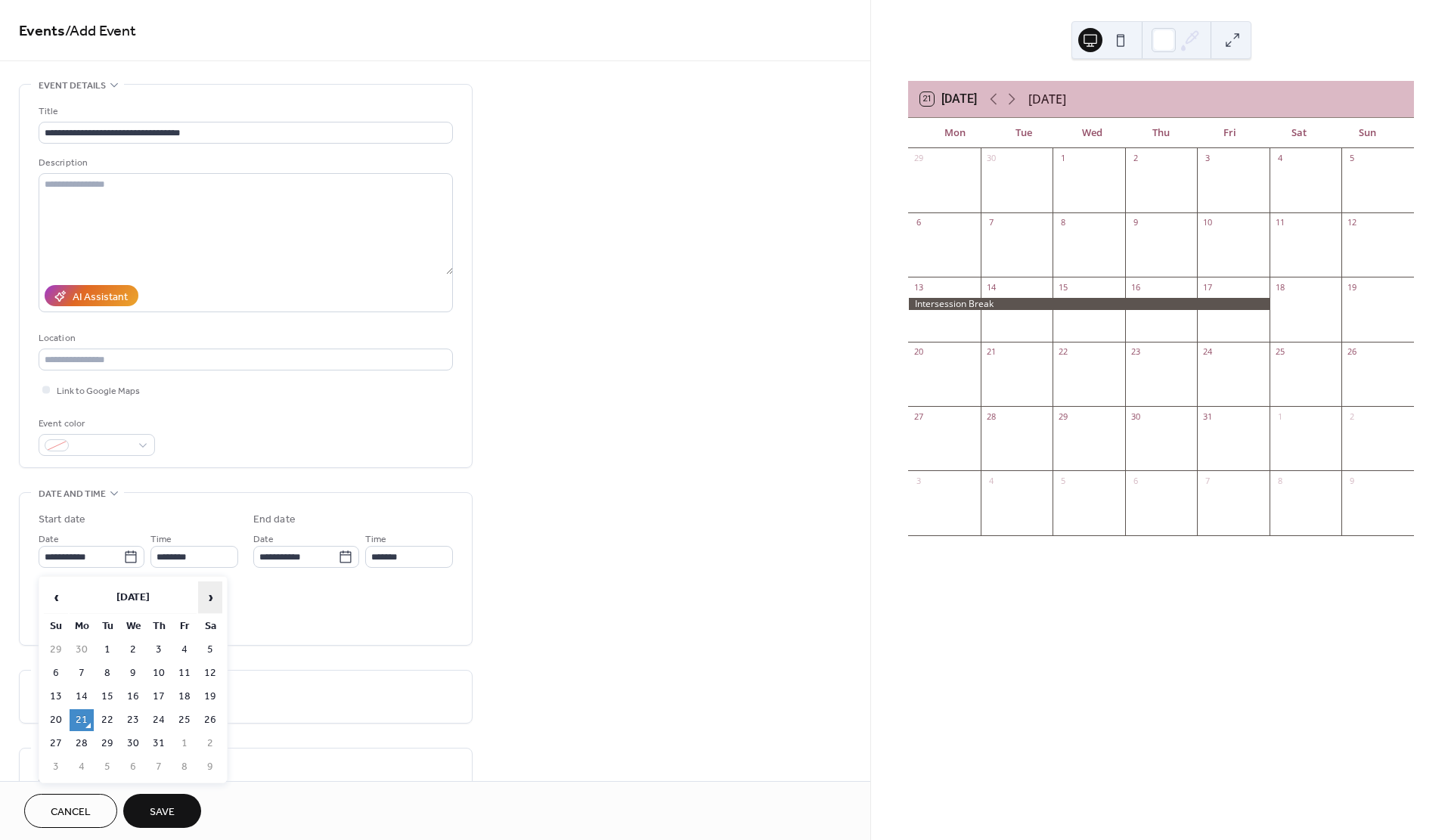 click on "›" at bounding box center [210, 597] 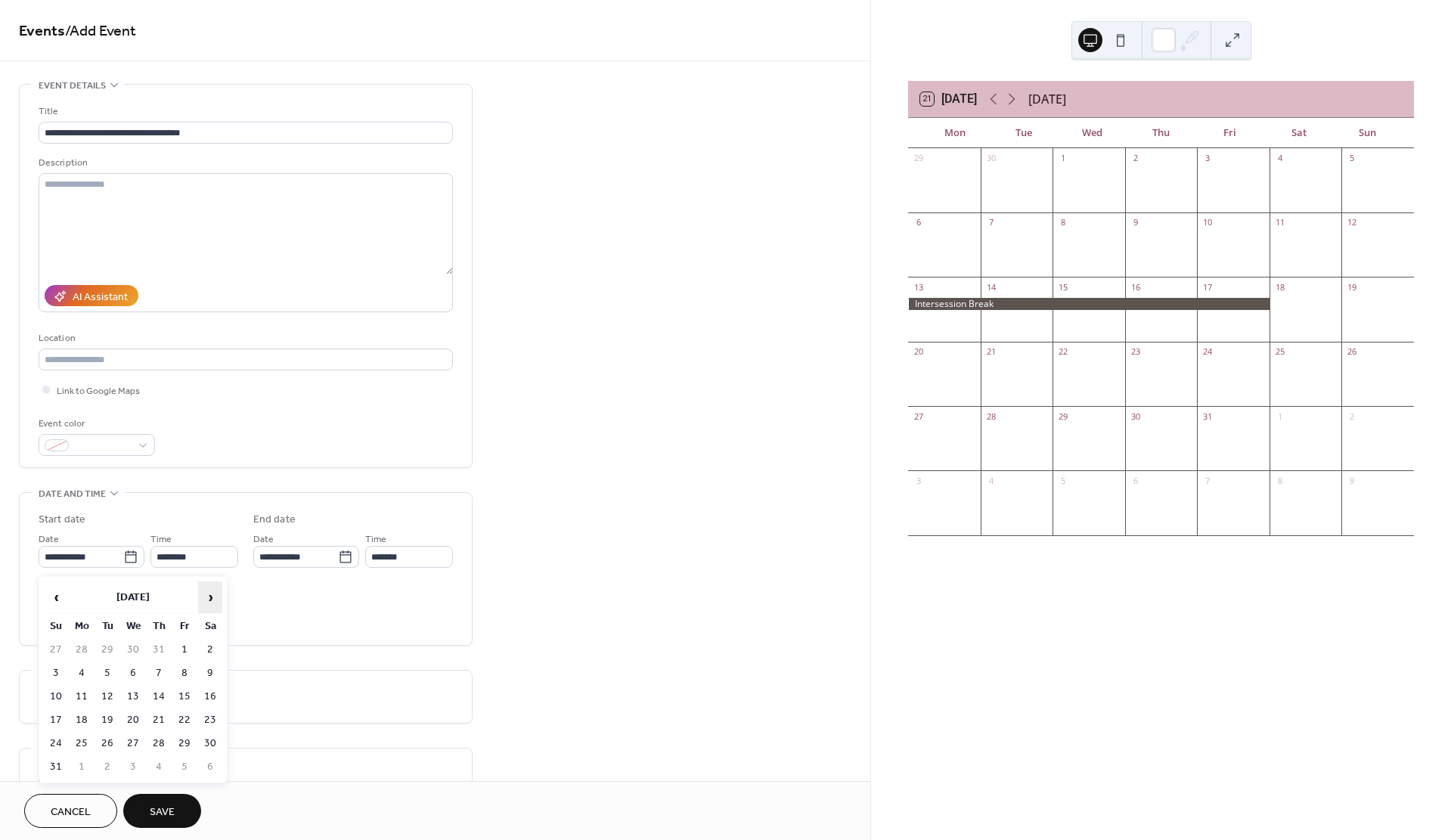 click on "›" at bounding box center [210, 597] 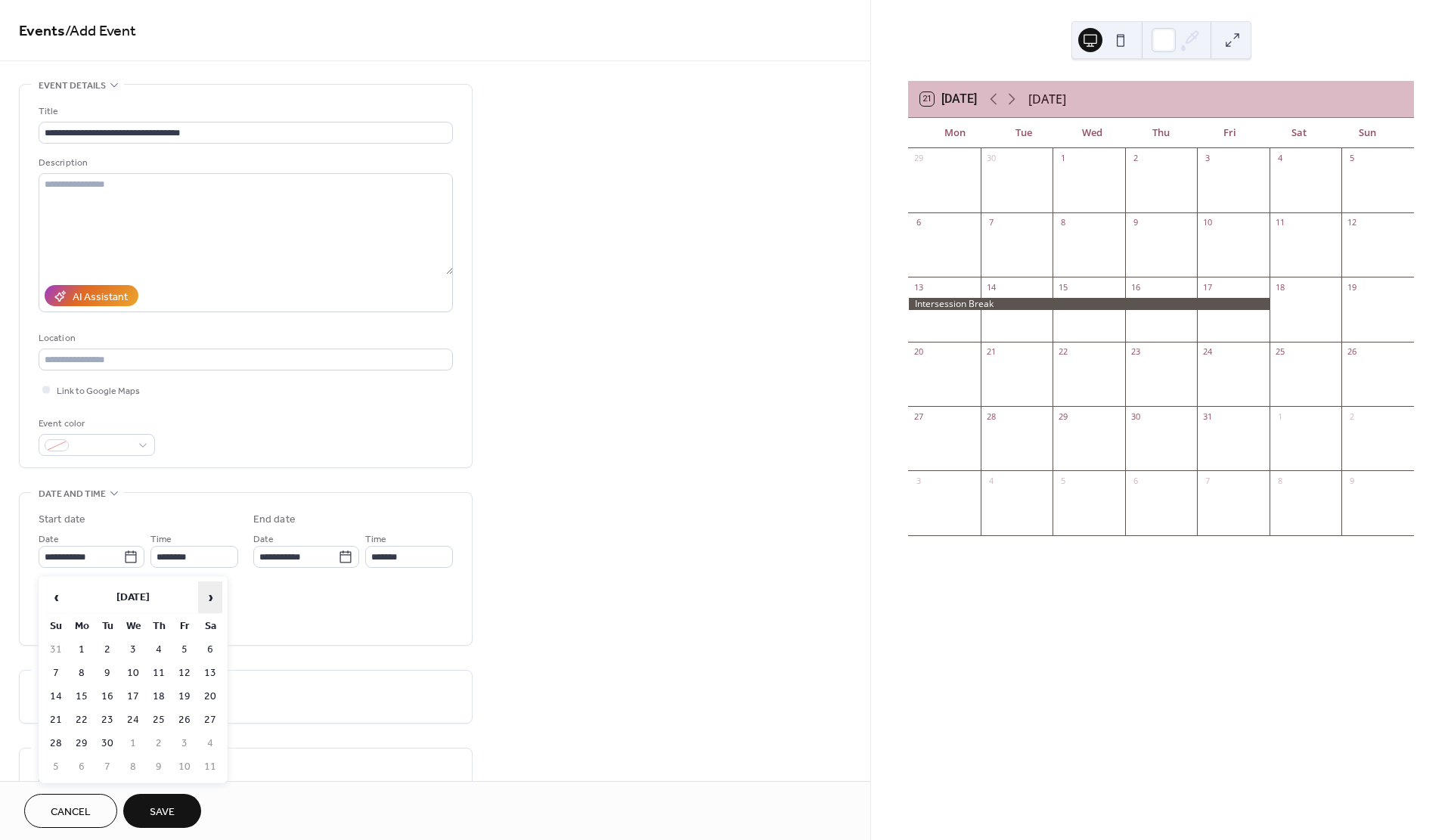 click on "›" at bounding box center (210, 597) 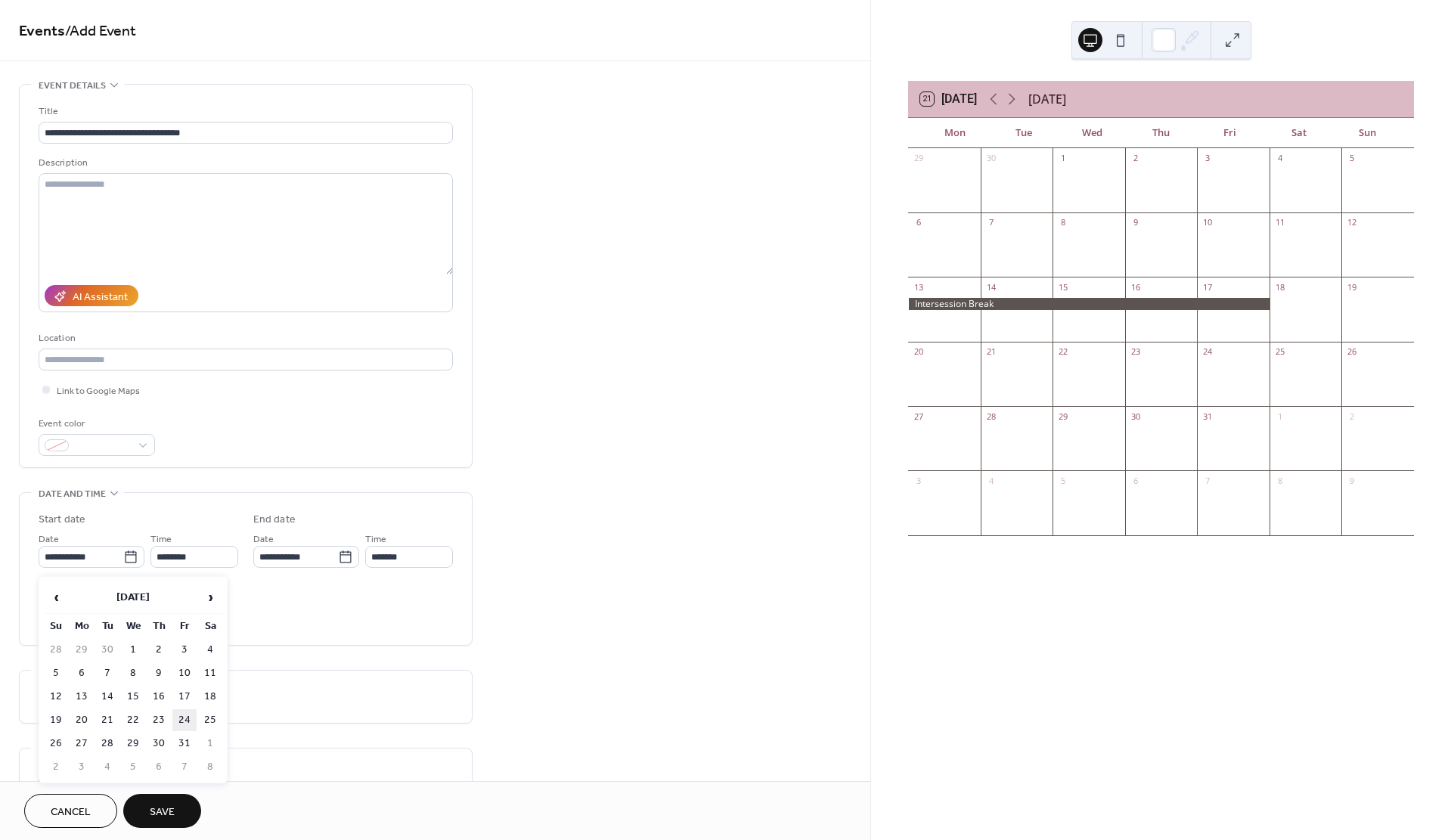 click on "24" at bounding box center [184, 720] 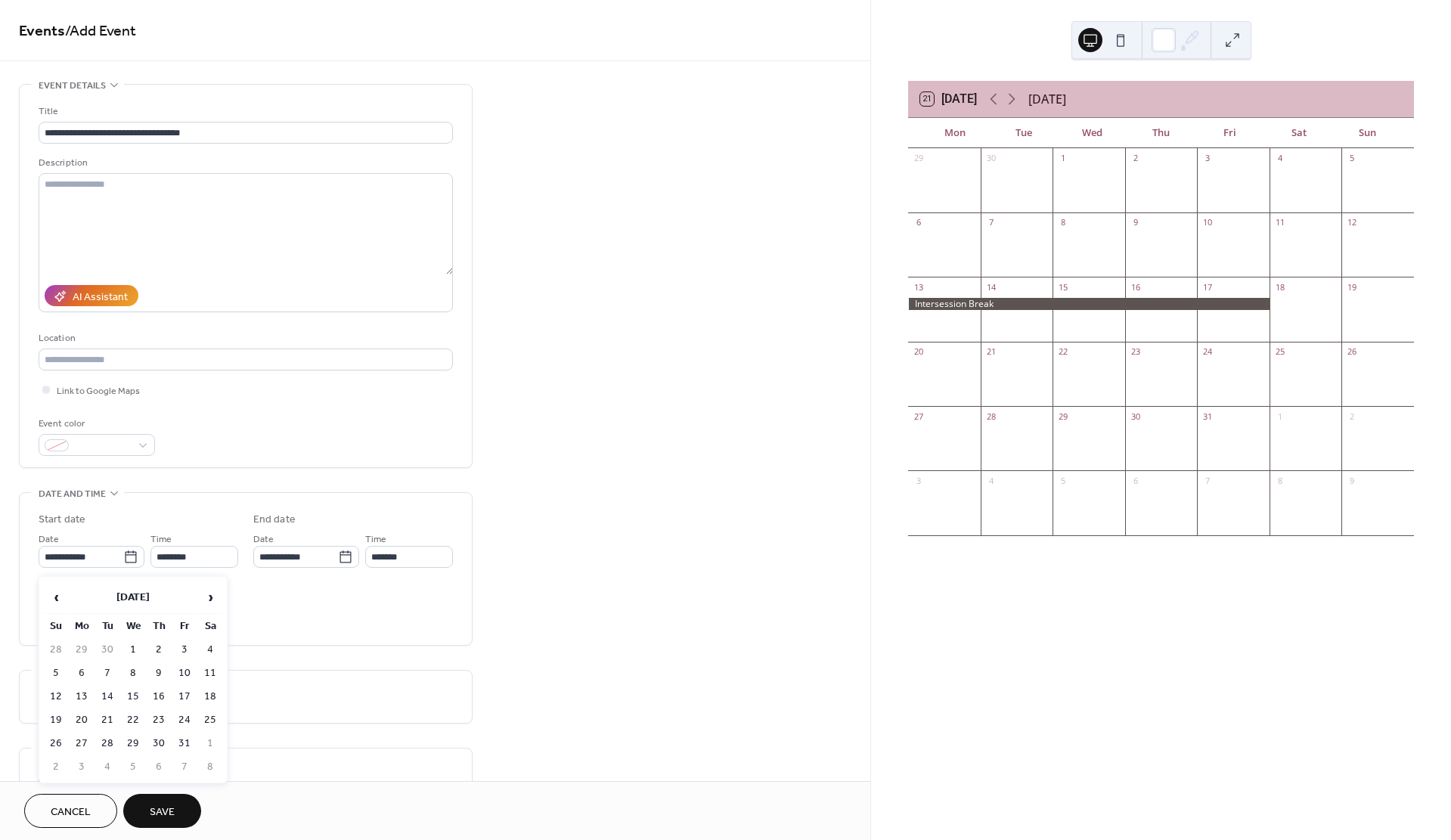 type on "**********" 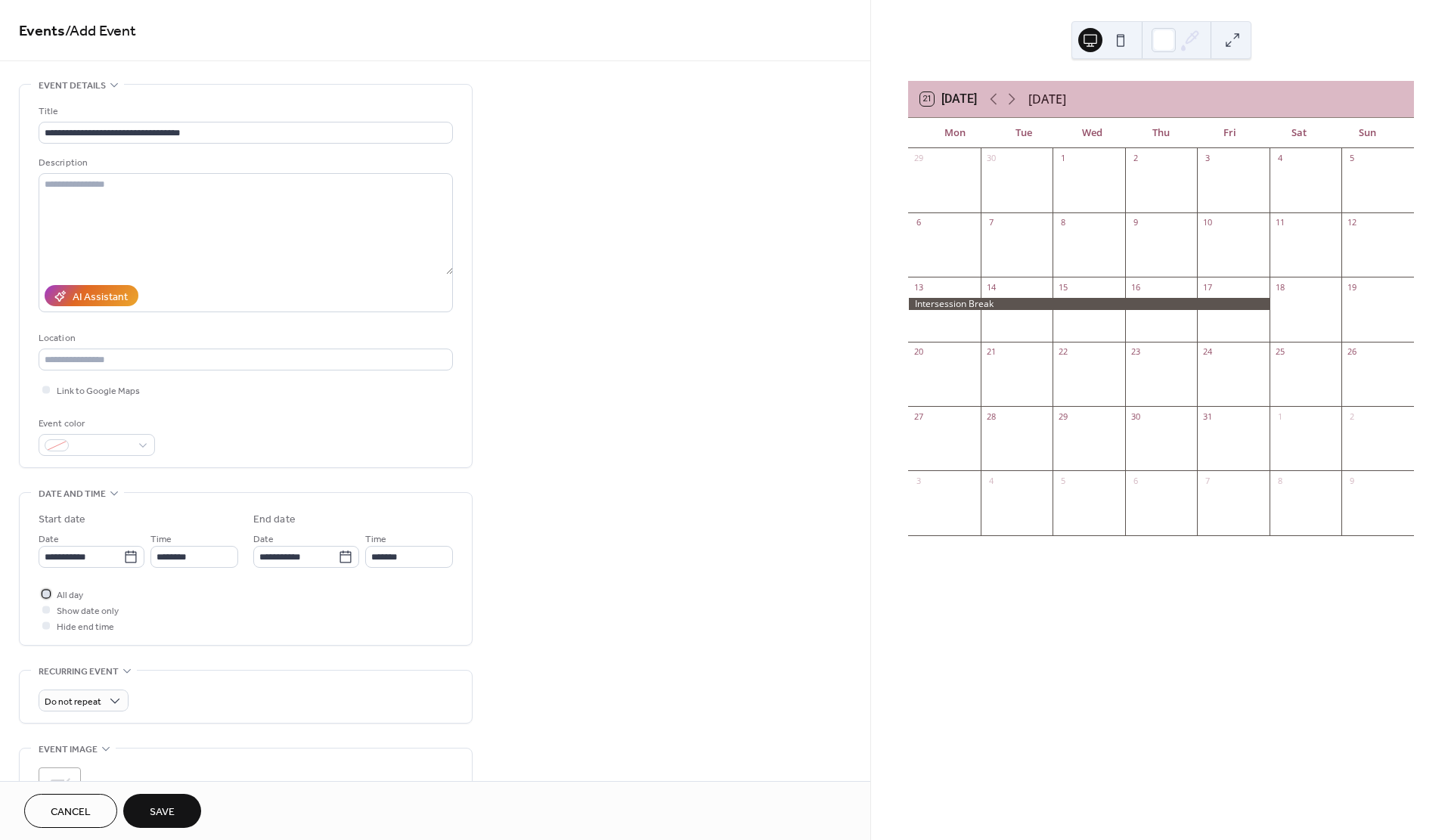 click at bounding box center [46, 594] 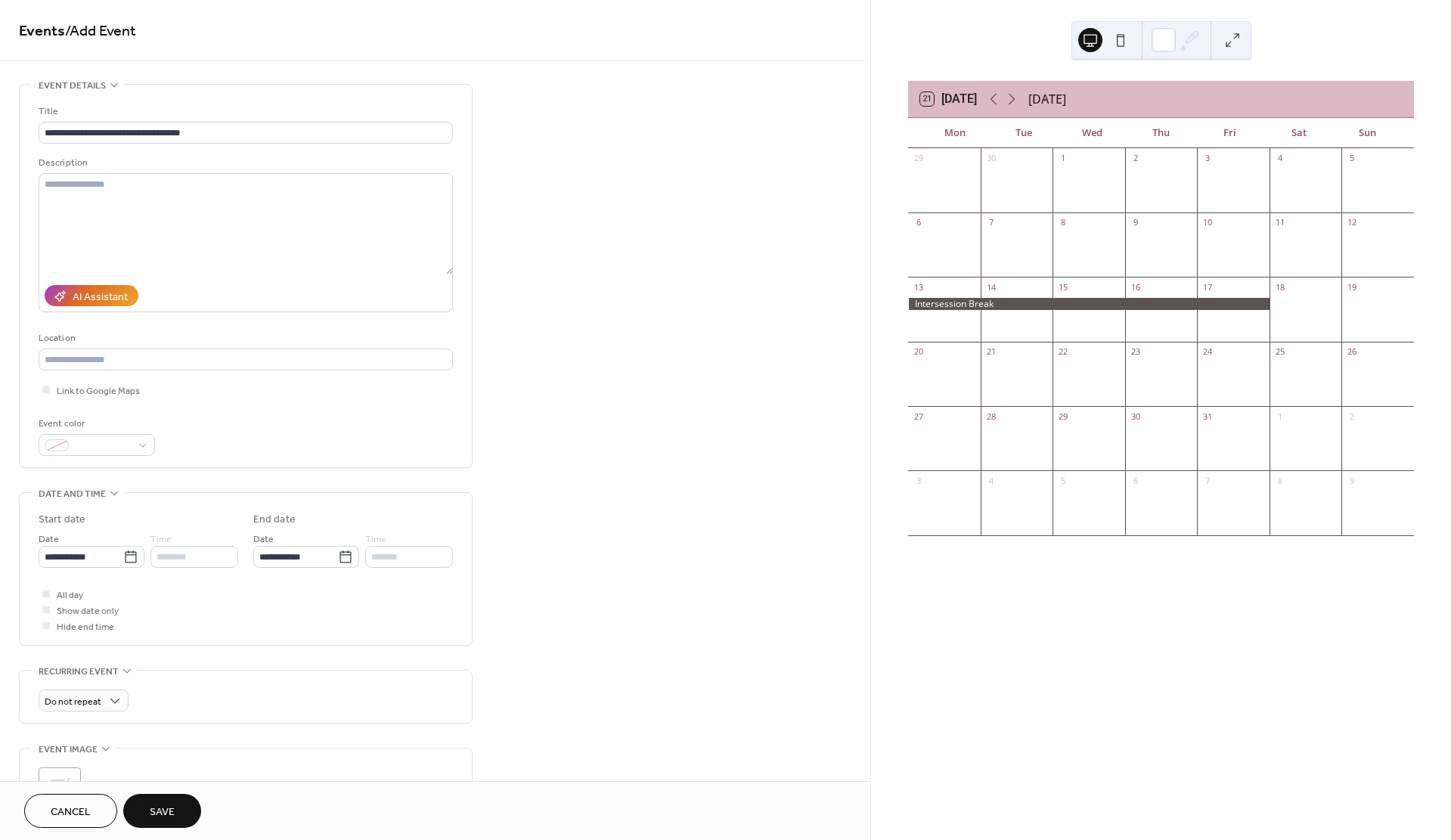 click on "Save" at bounding box center (162, 812) 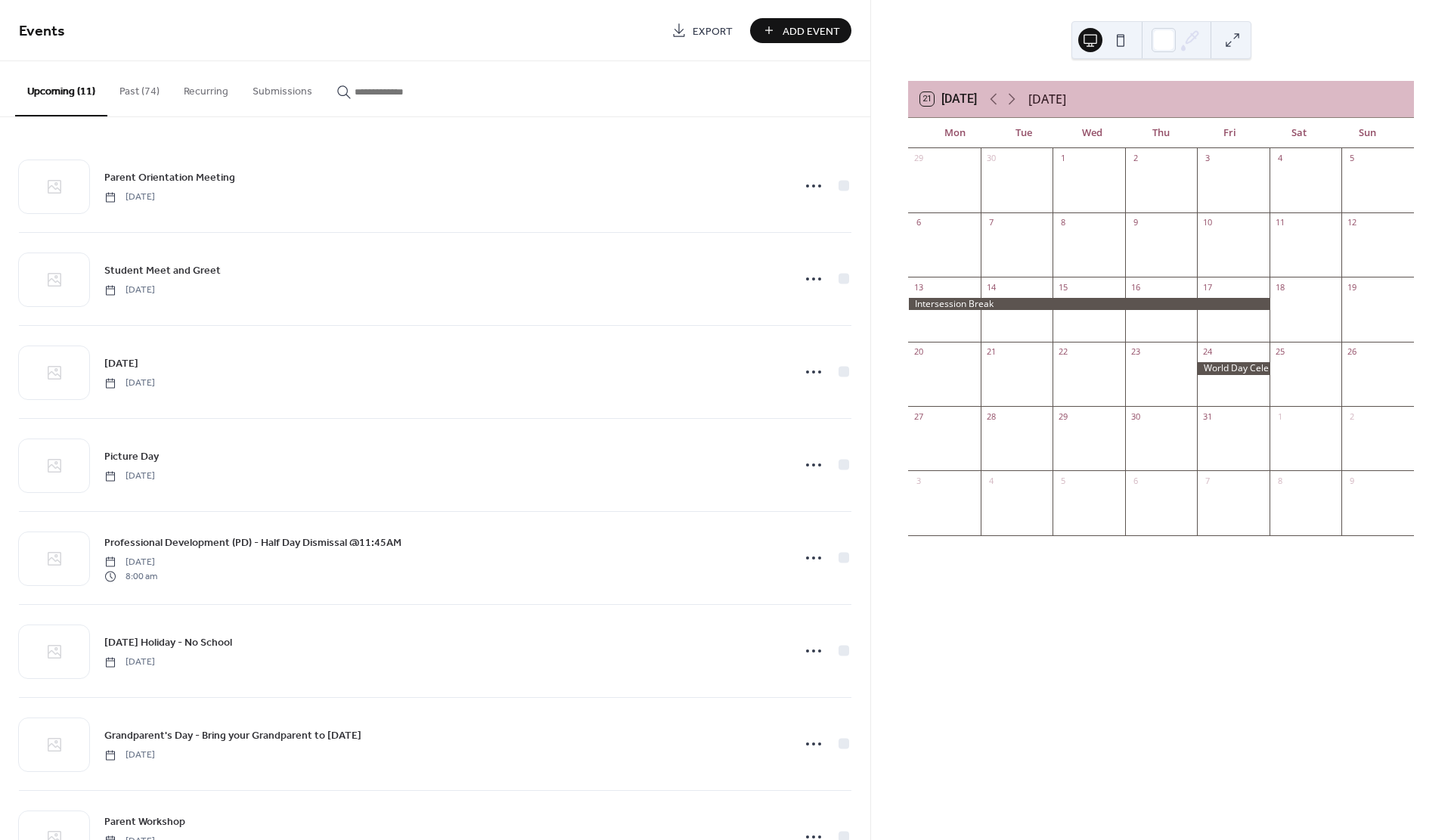 click on "Add Event" at bounding box center (811, 31) 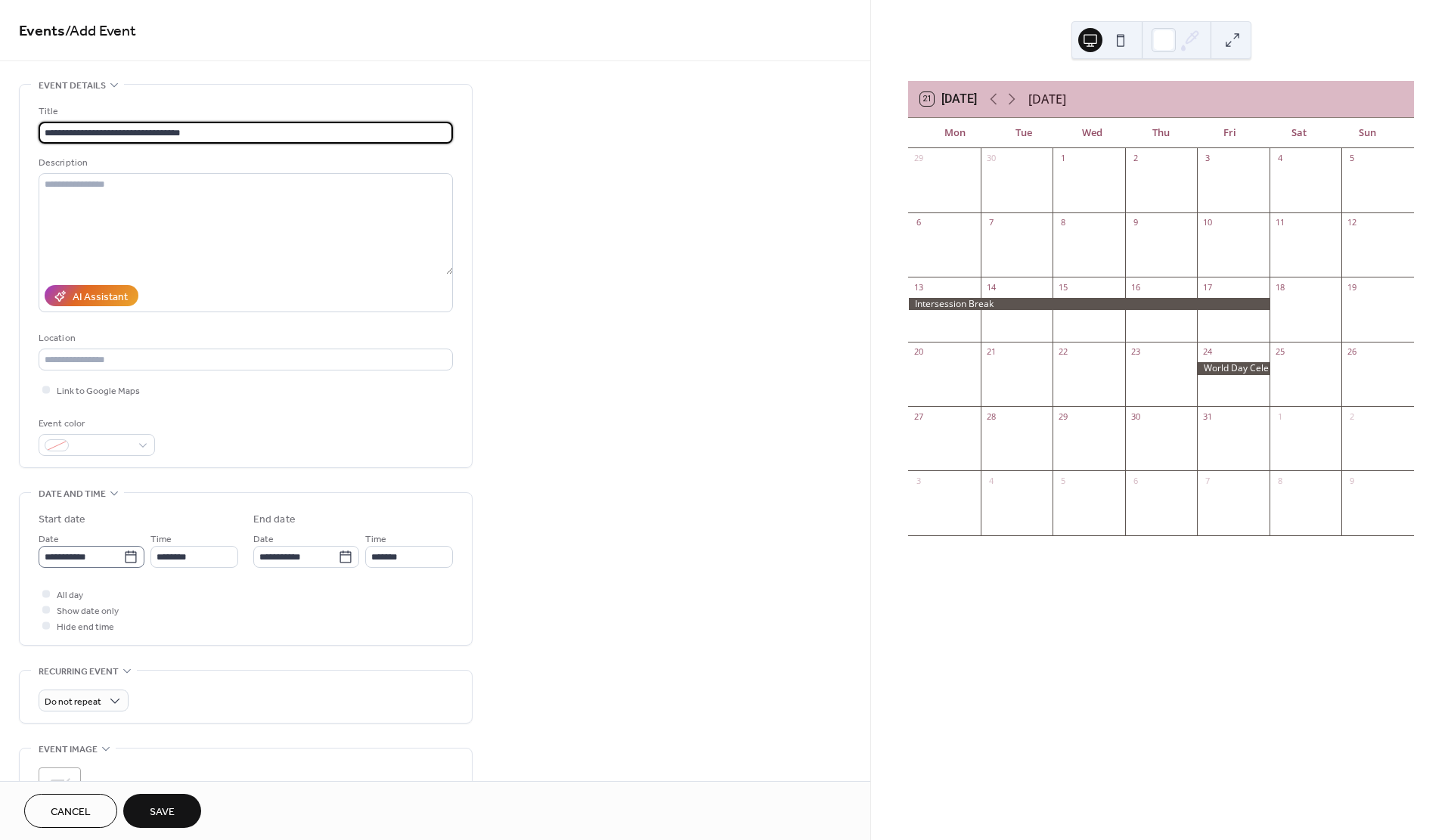 type on "**********" 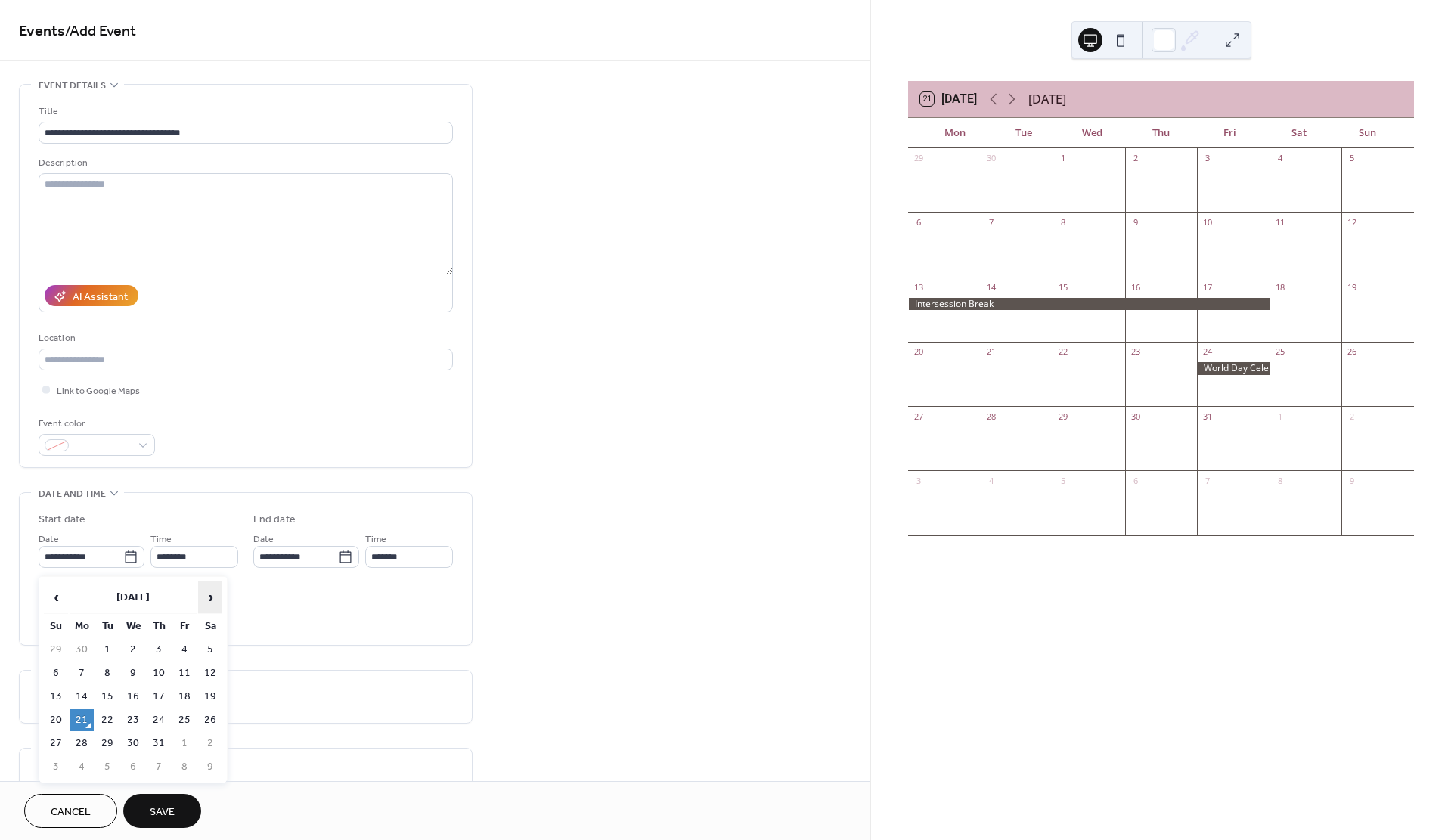 click on "›" at bounding box center [210, 597] 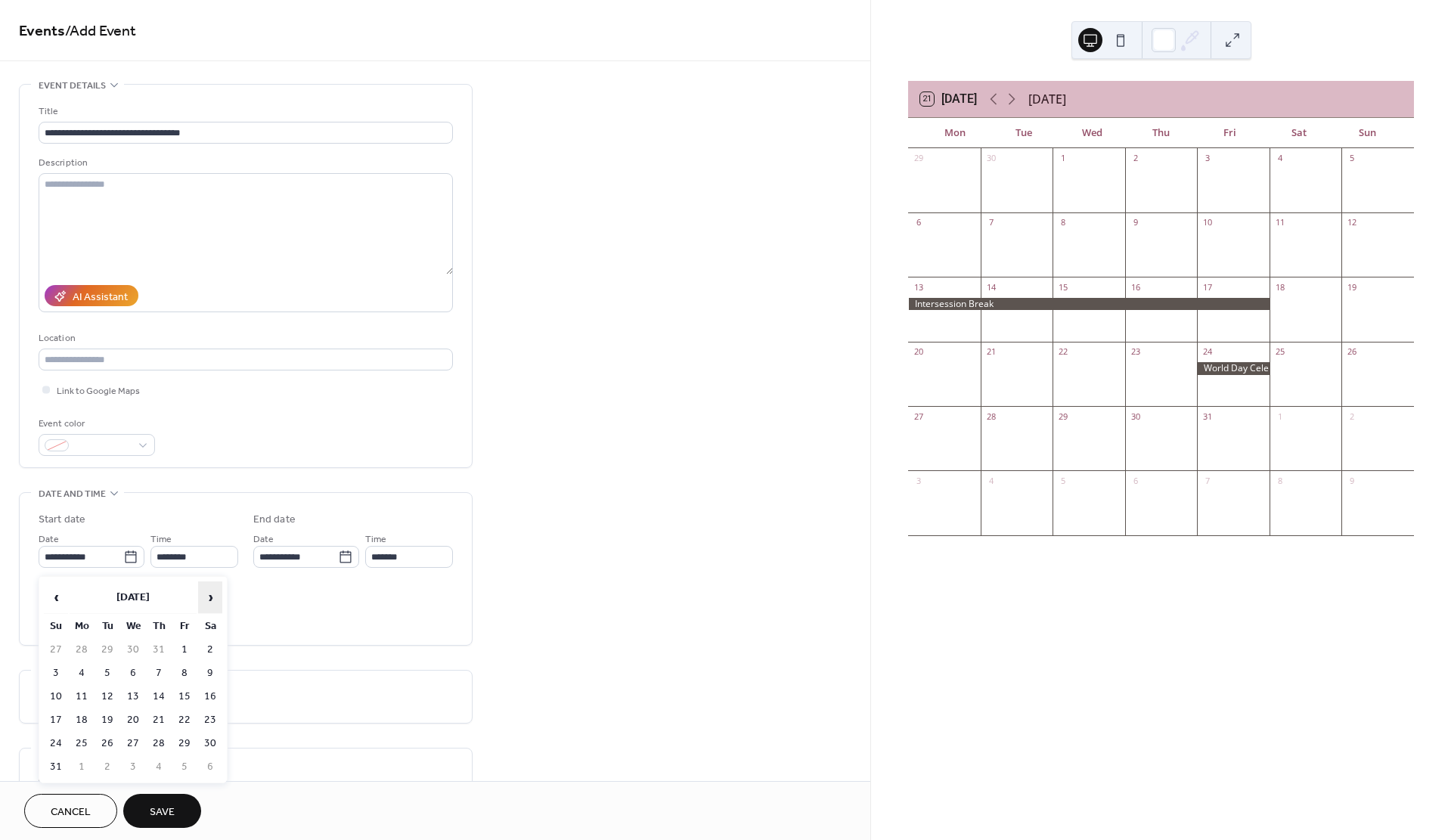 click on "›" at bounding box center (210, 597) 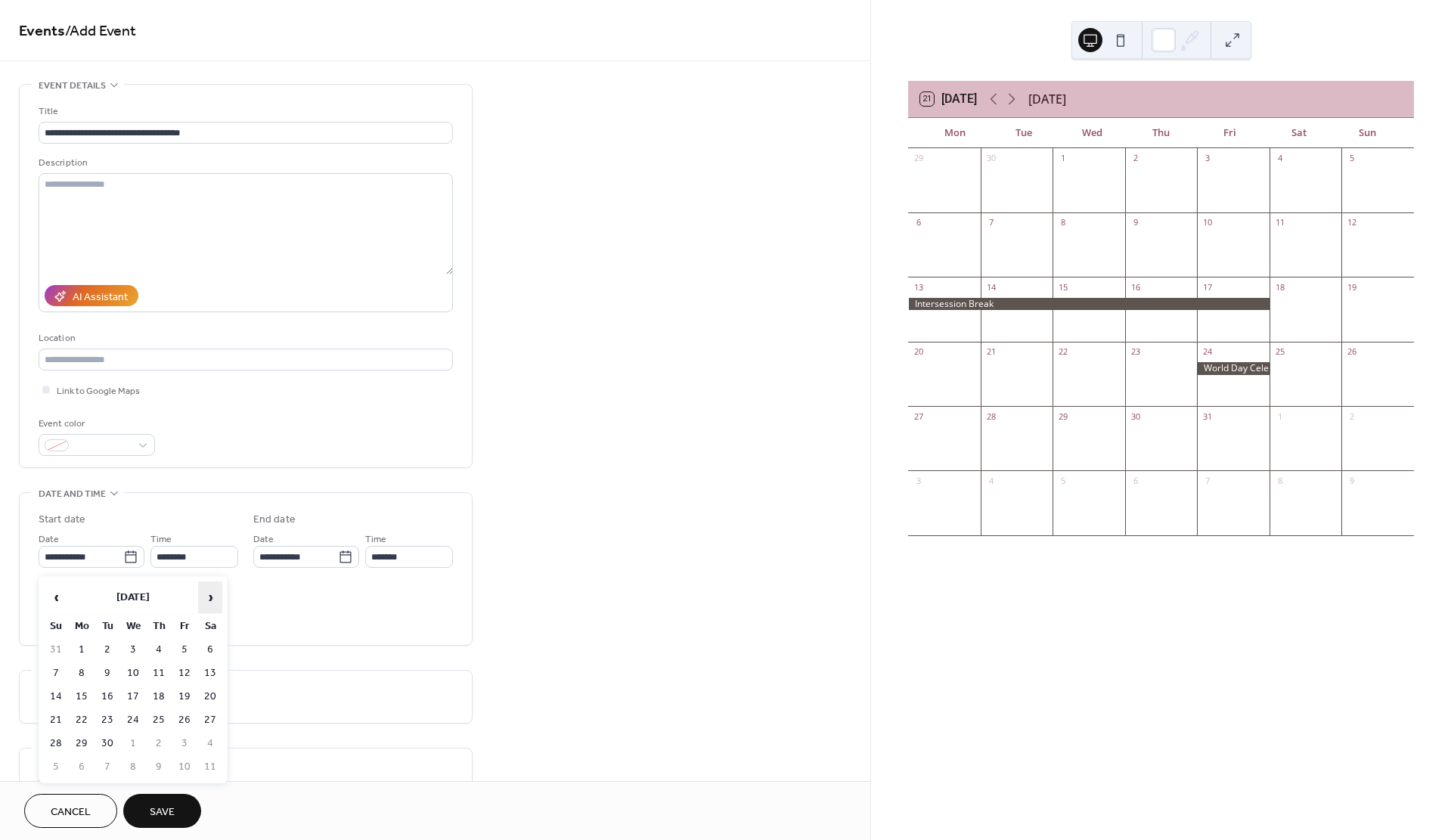 click on "›" at bounding box center [210, 597] 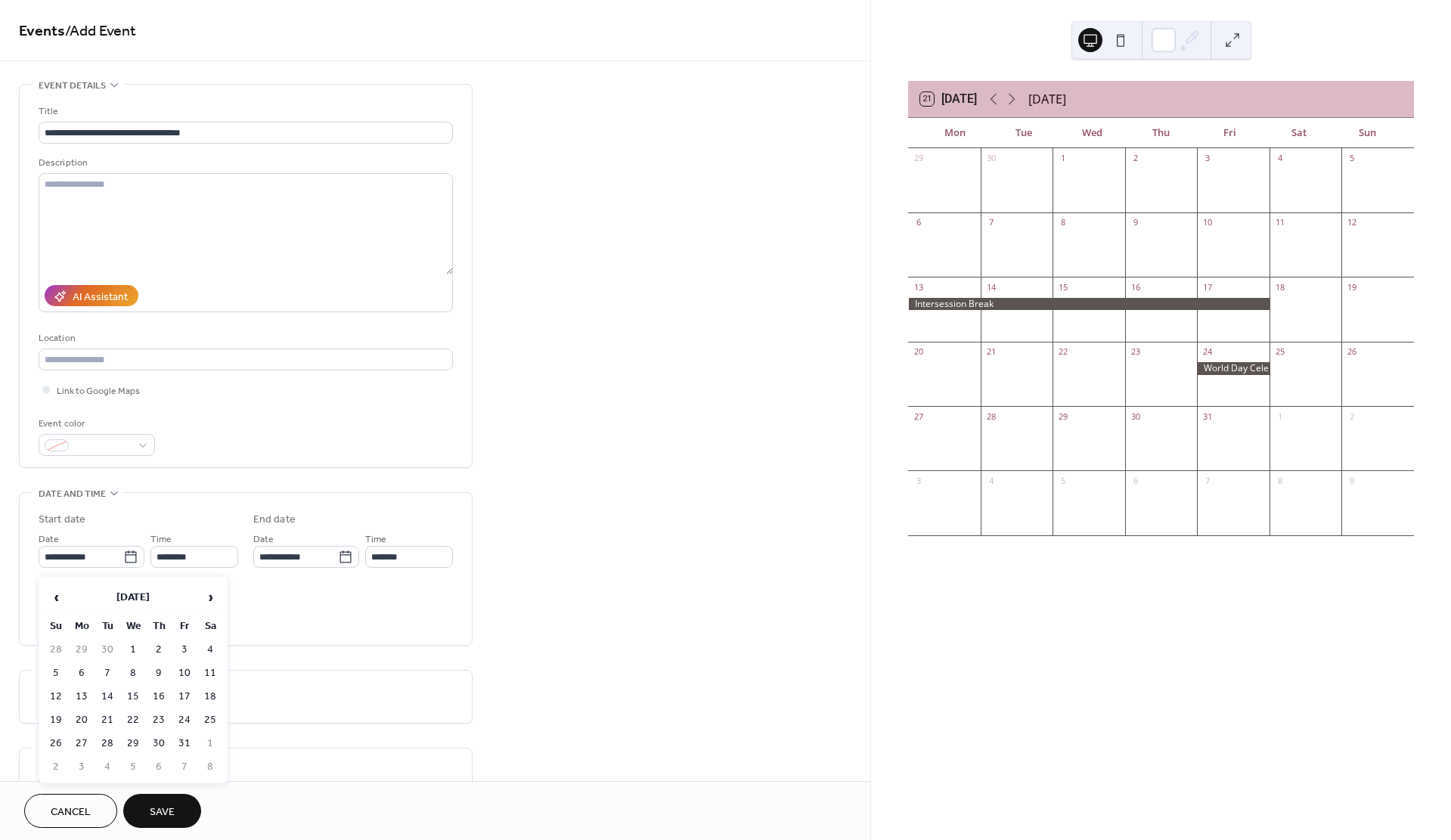 click on "30" at bounding box center (159, 743) 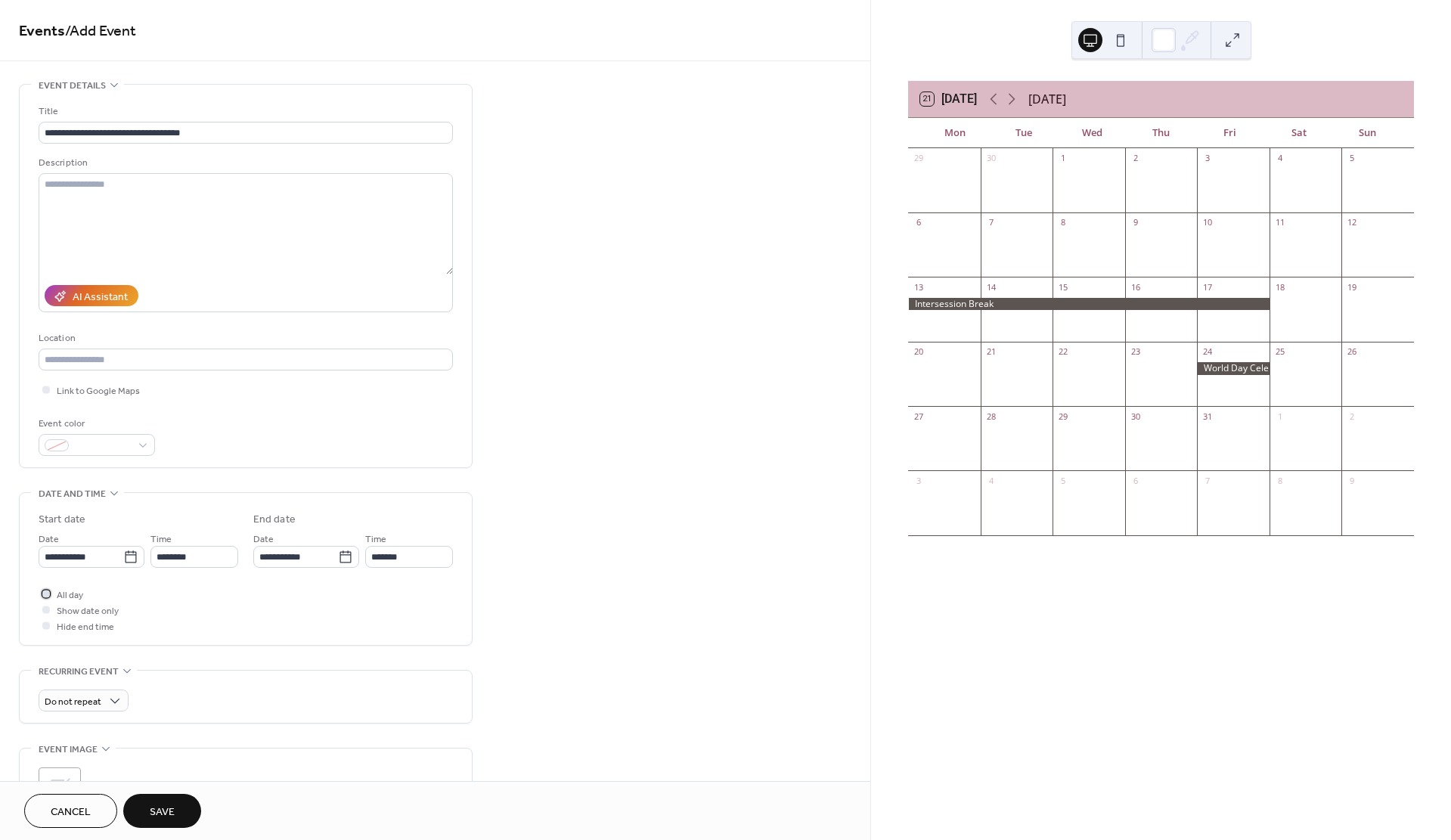 click at bounding box center (46, 594) 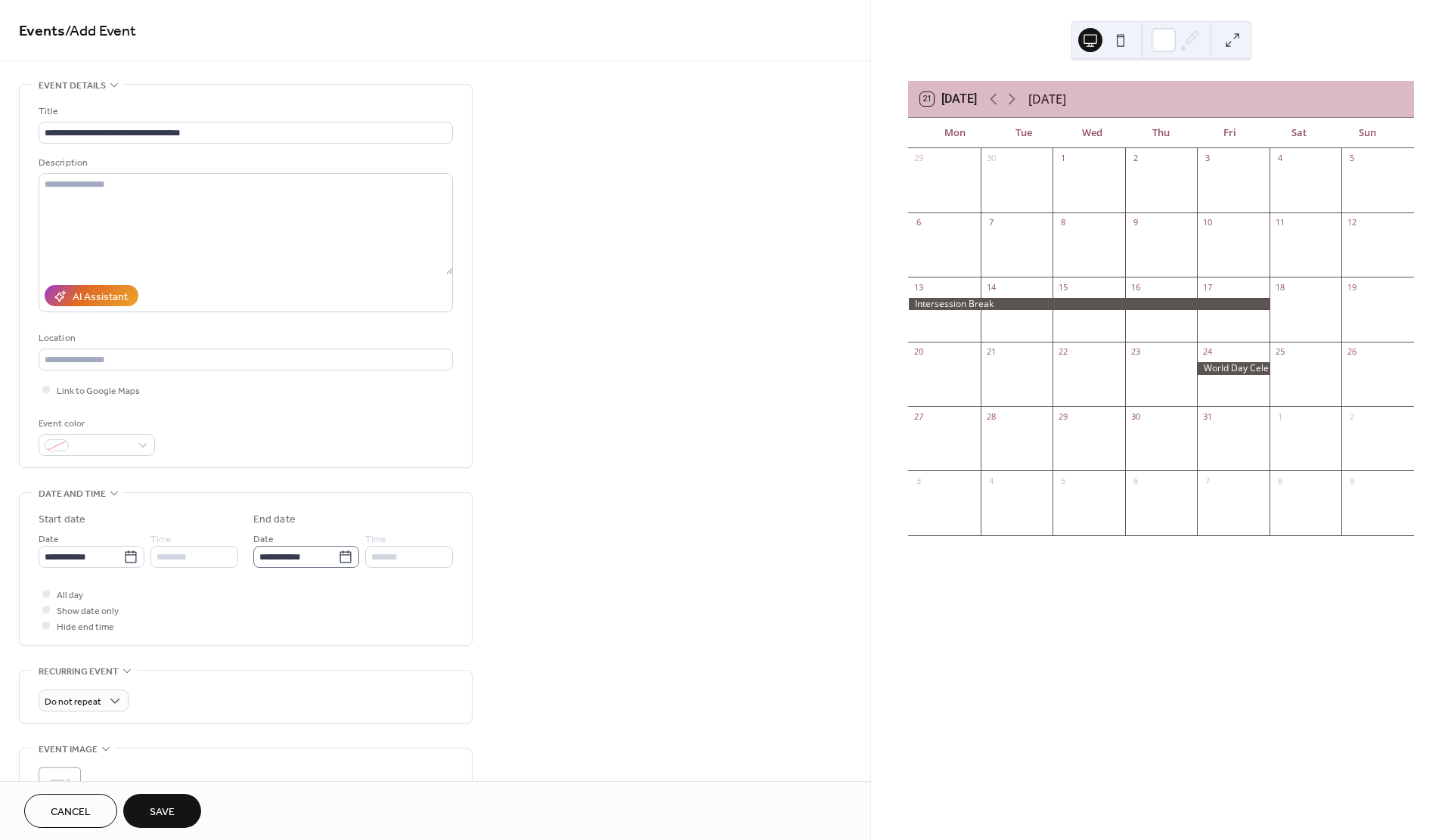 click 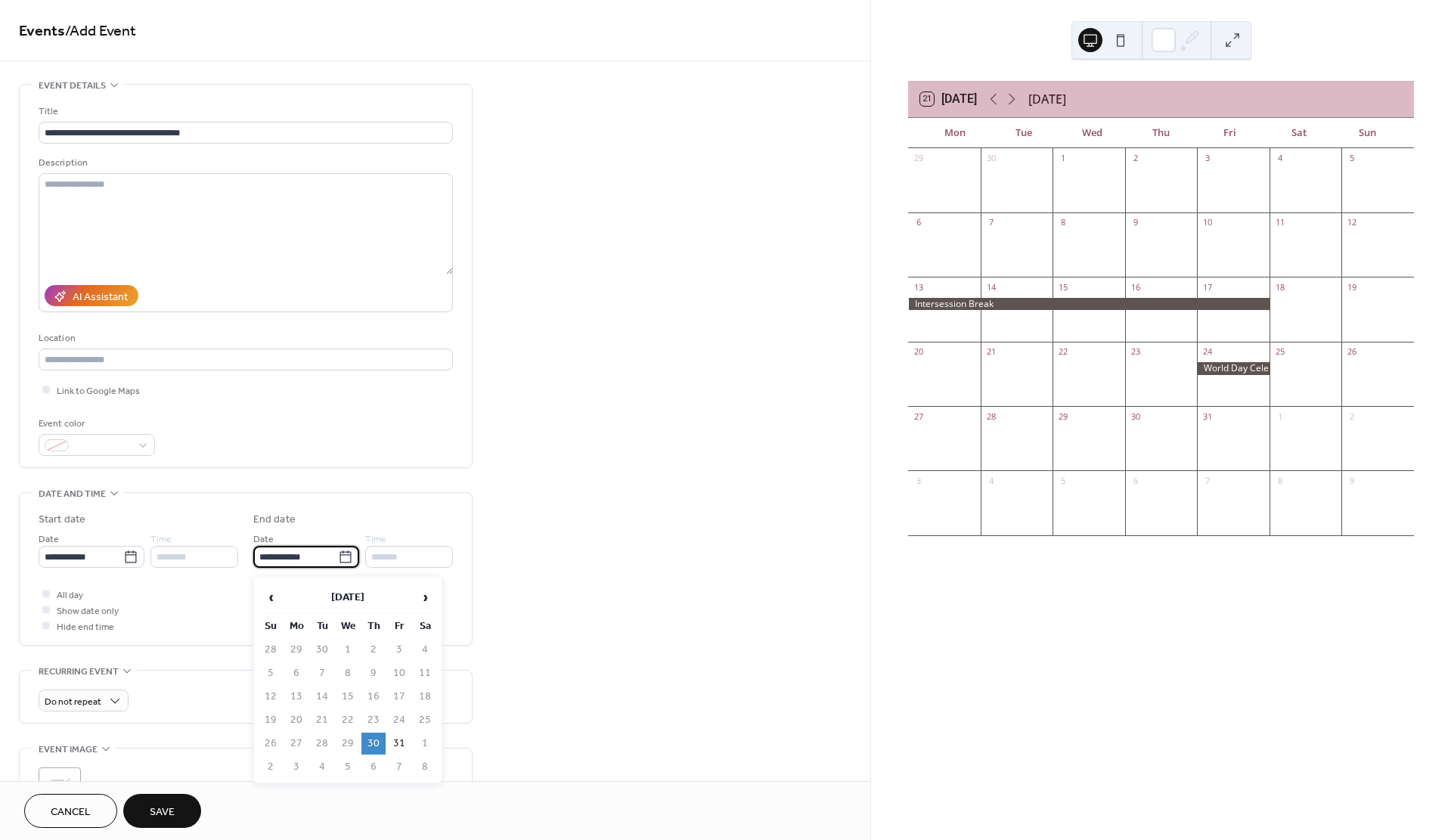 click on "31" at bounding box center (399, 743) 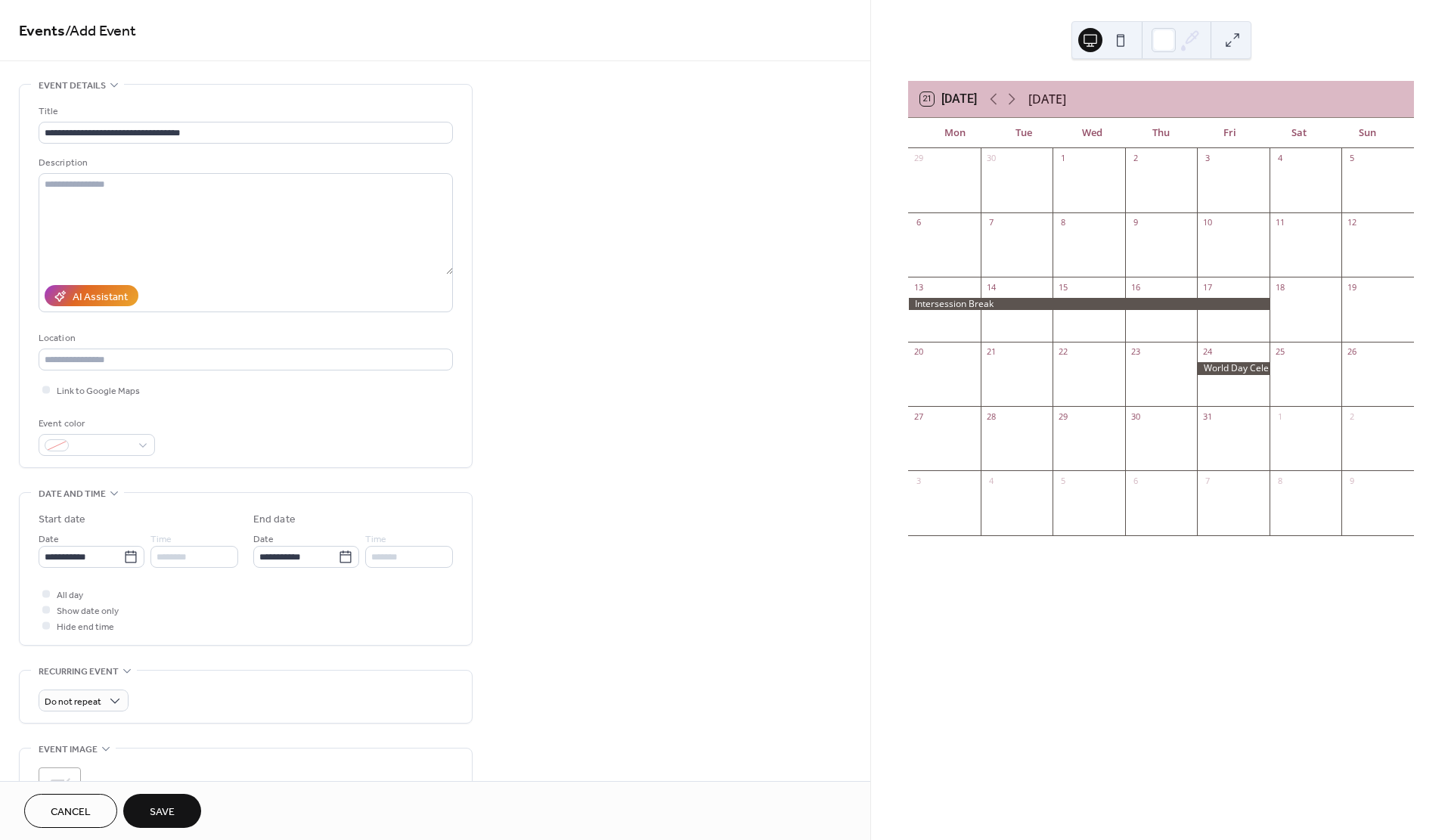 click on "Save" at bounding box center [162, 812] 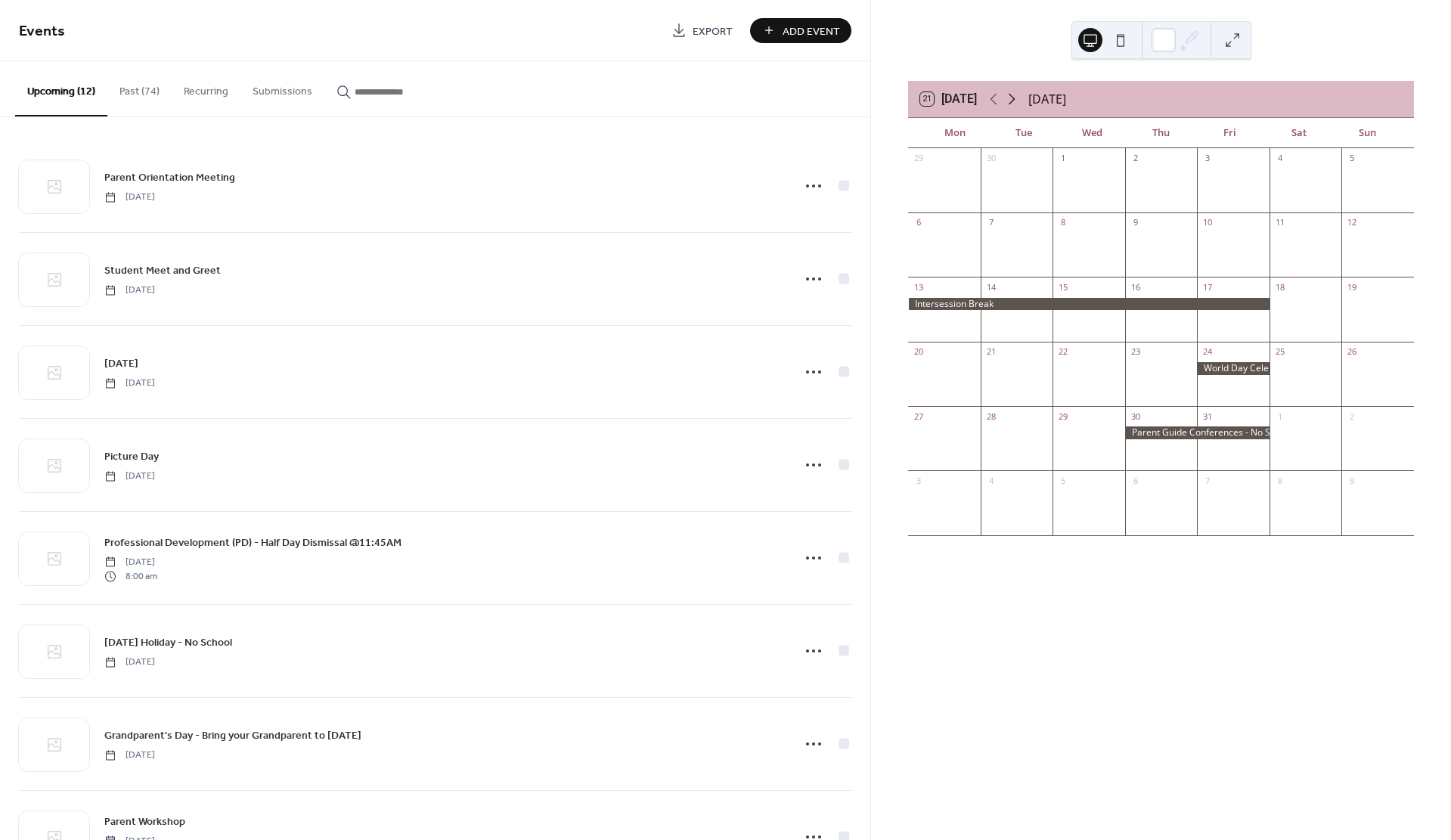 click 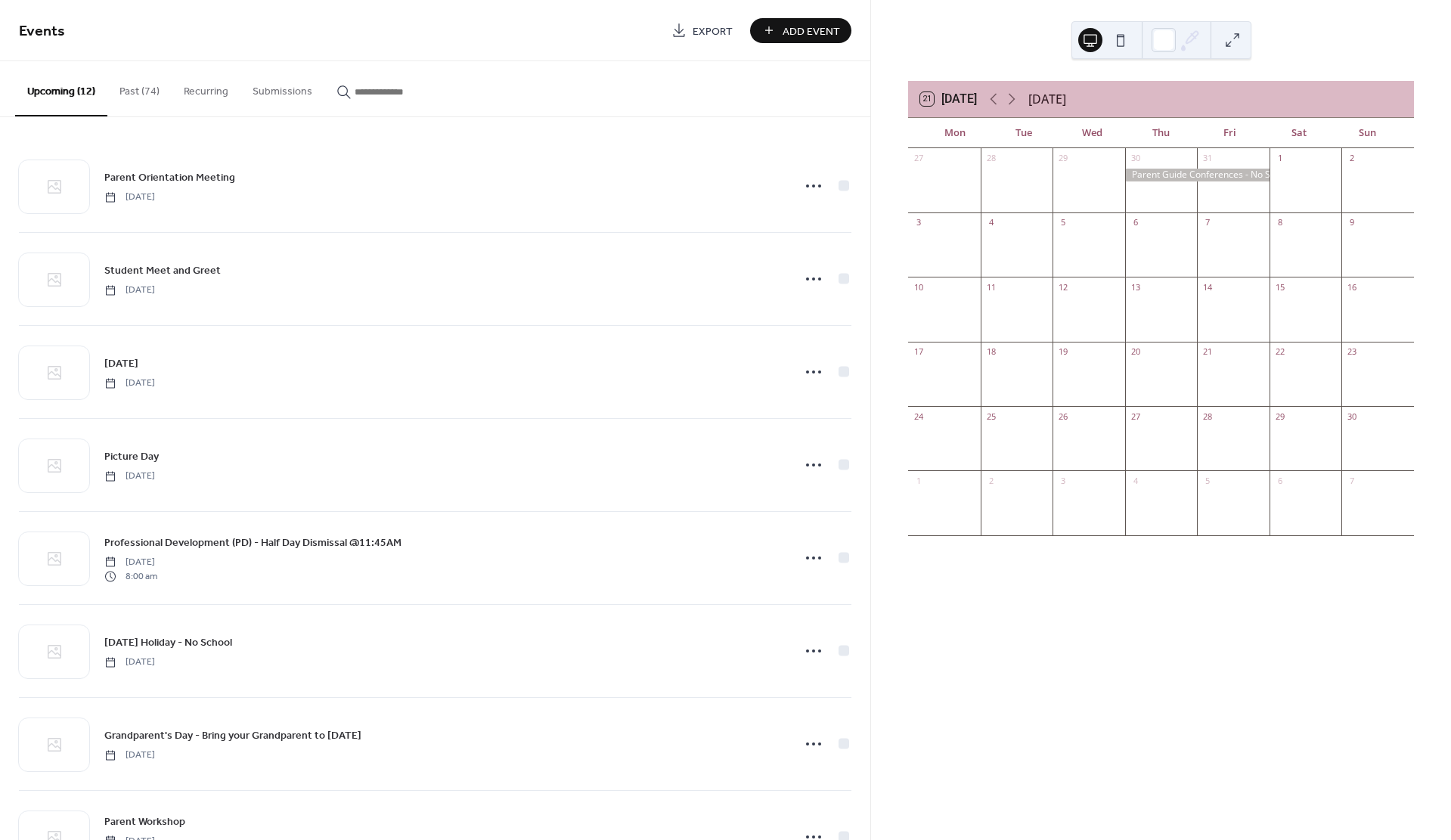 click on "Add Event" at bounding box center [811, 31] 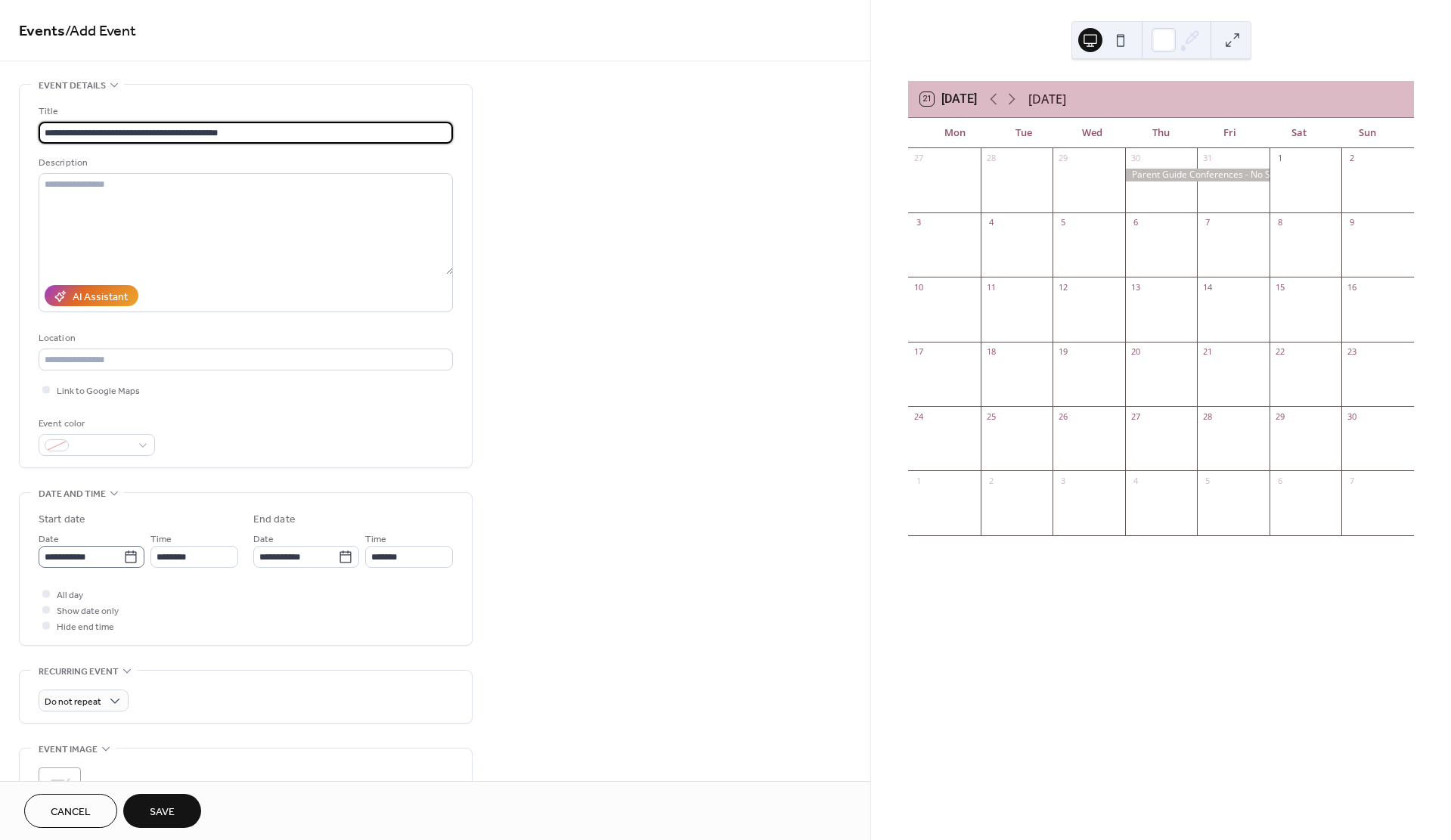 type on "**********" 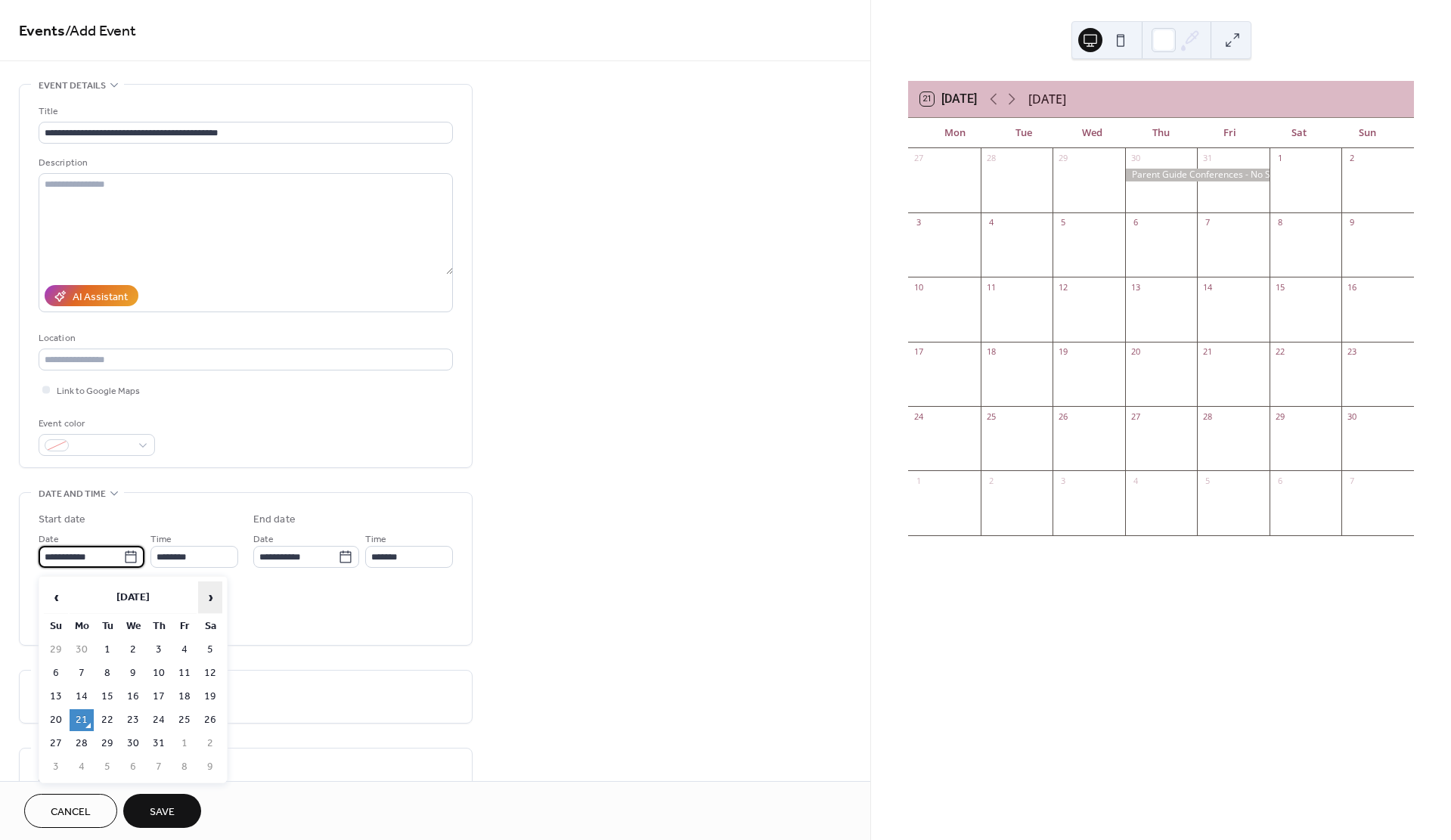 click on "›" at bounding box center (210, 597) 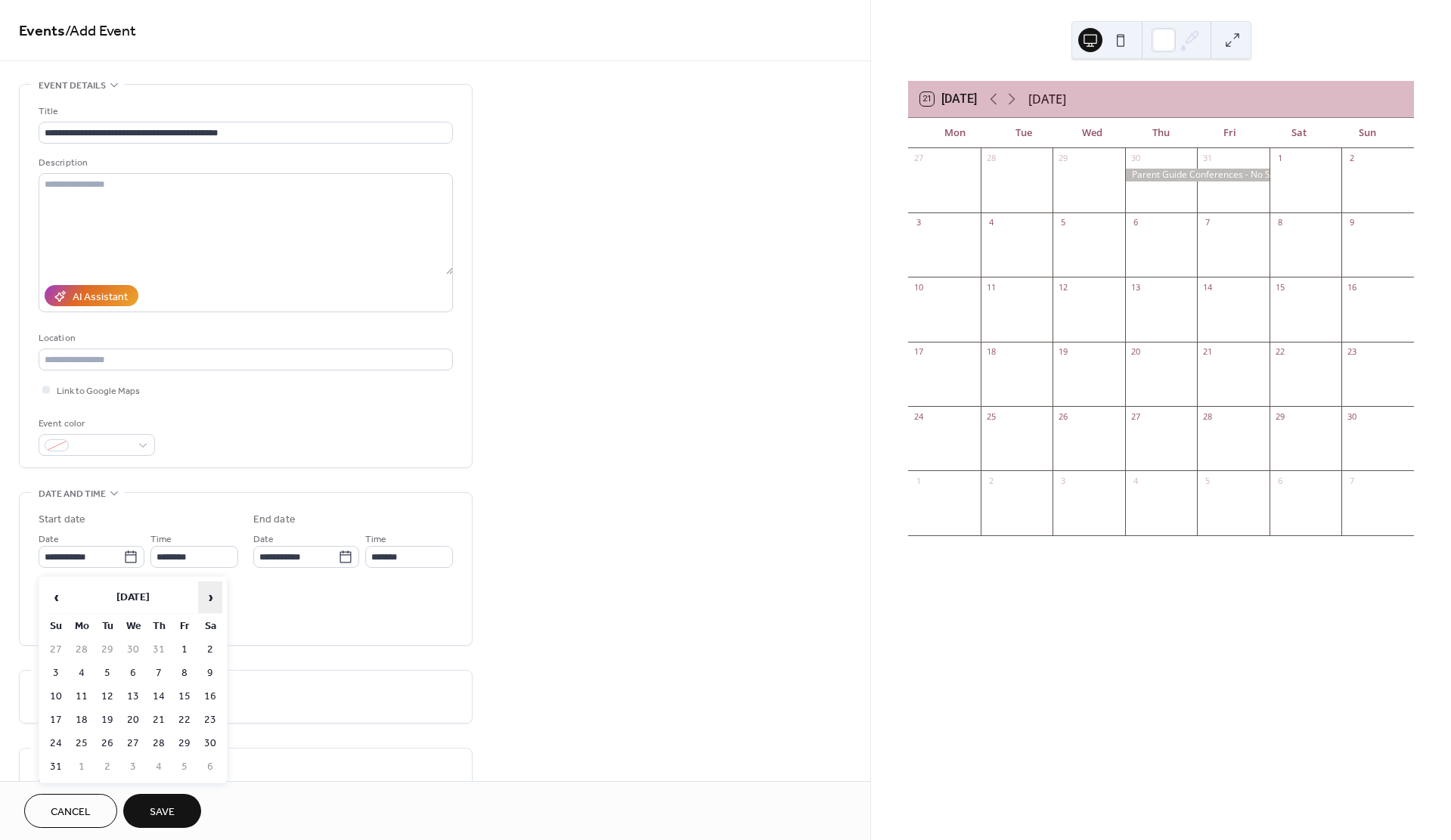 click on "›" at bounding box center [210, 597] 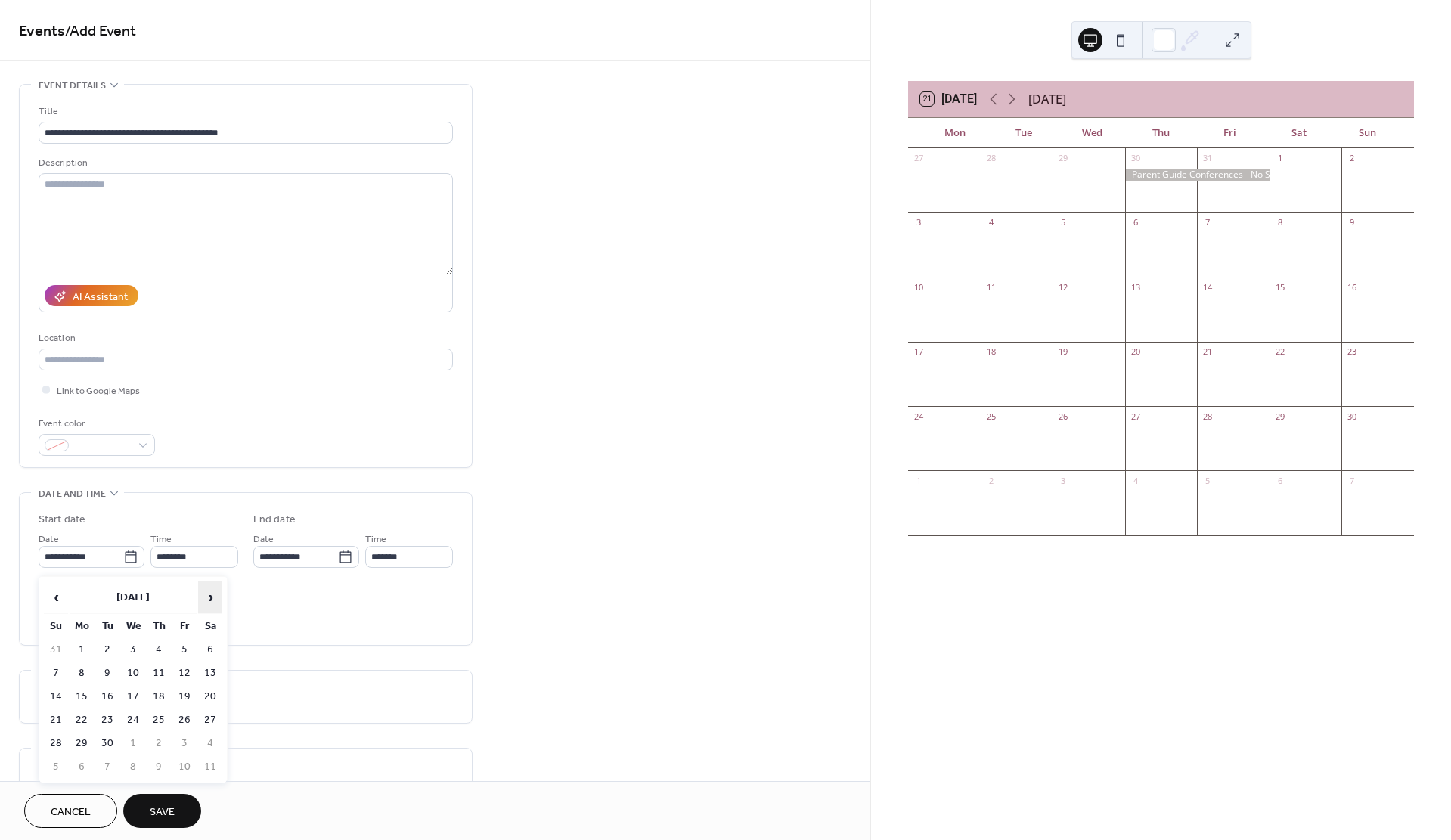click on "›" at bounding box center [210, 597] 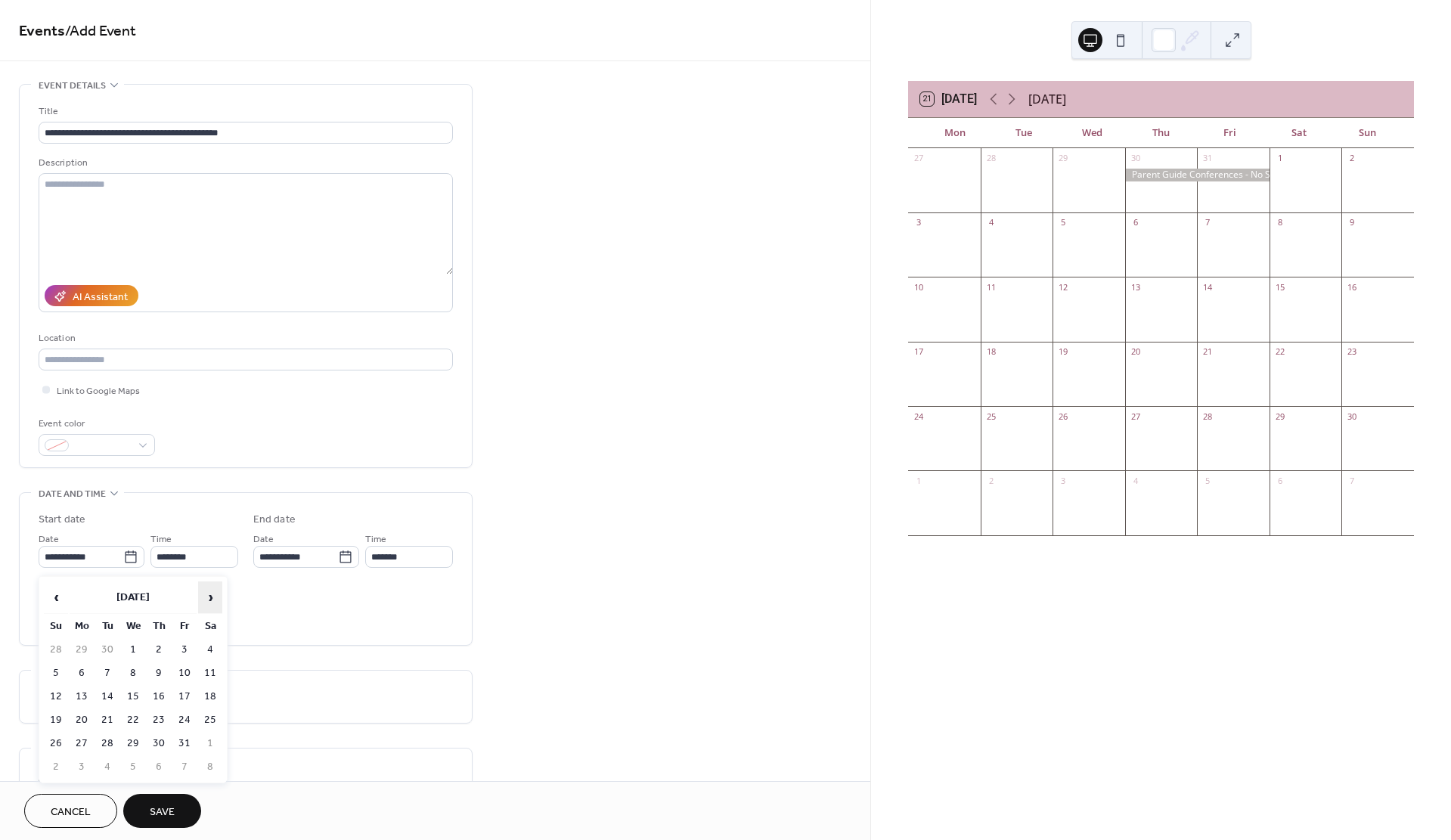 click on "›" at bounding box center (210, 597) 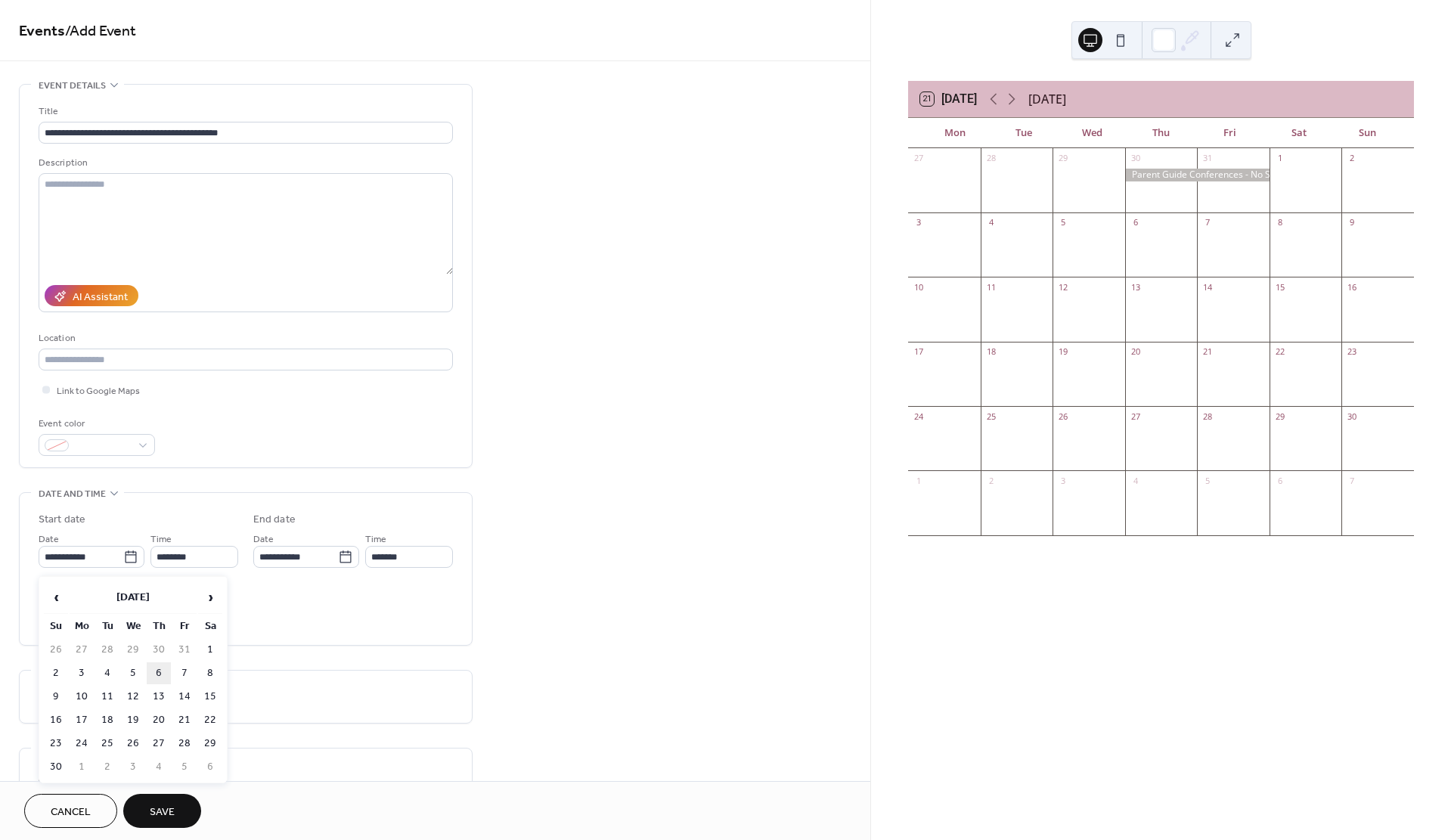 click on "6" at bounding box center (159, 673) 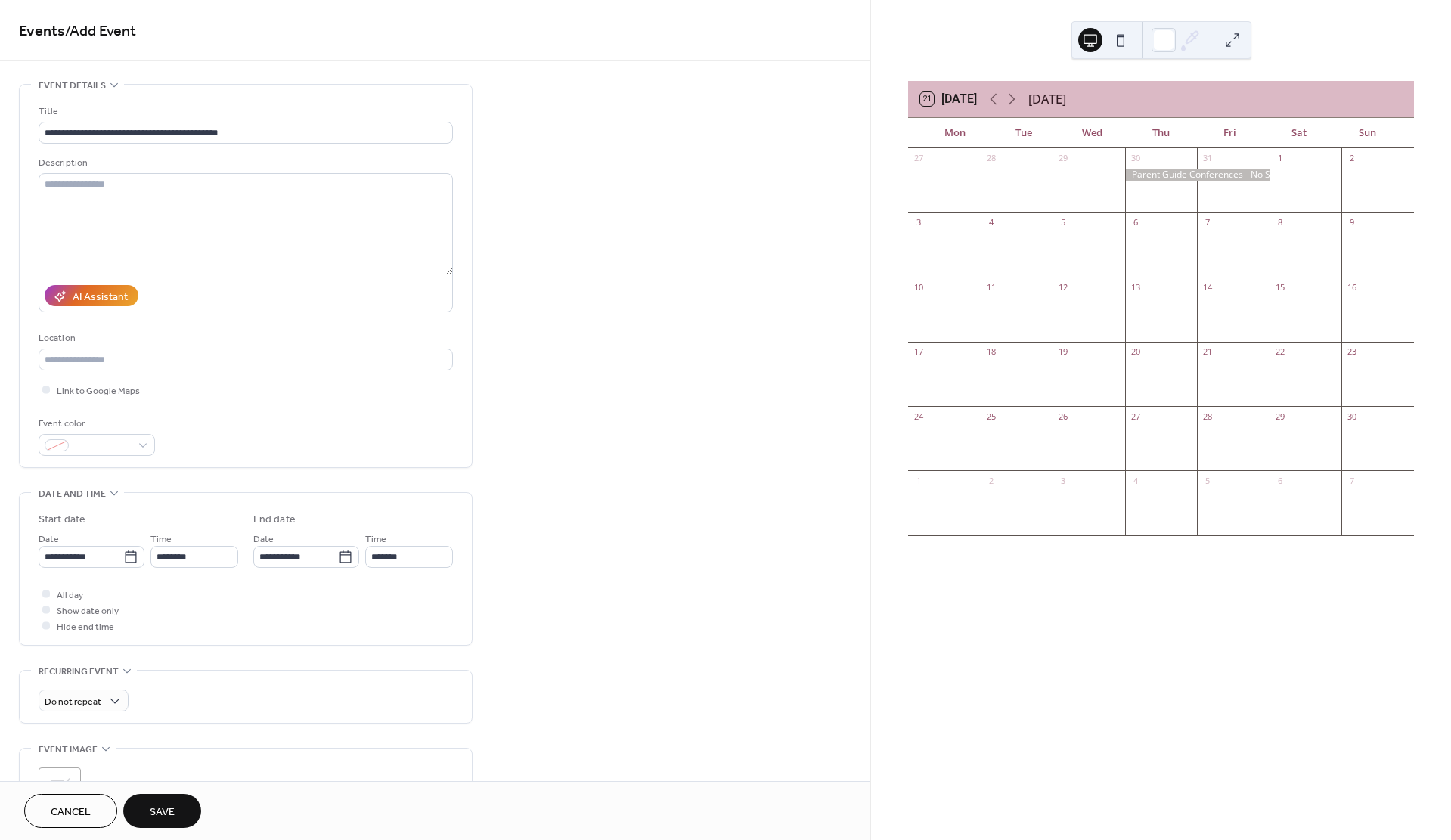 type on "**********" 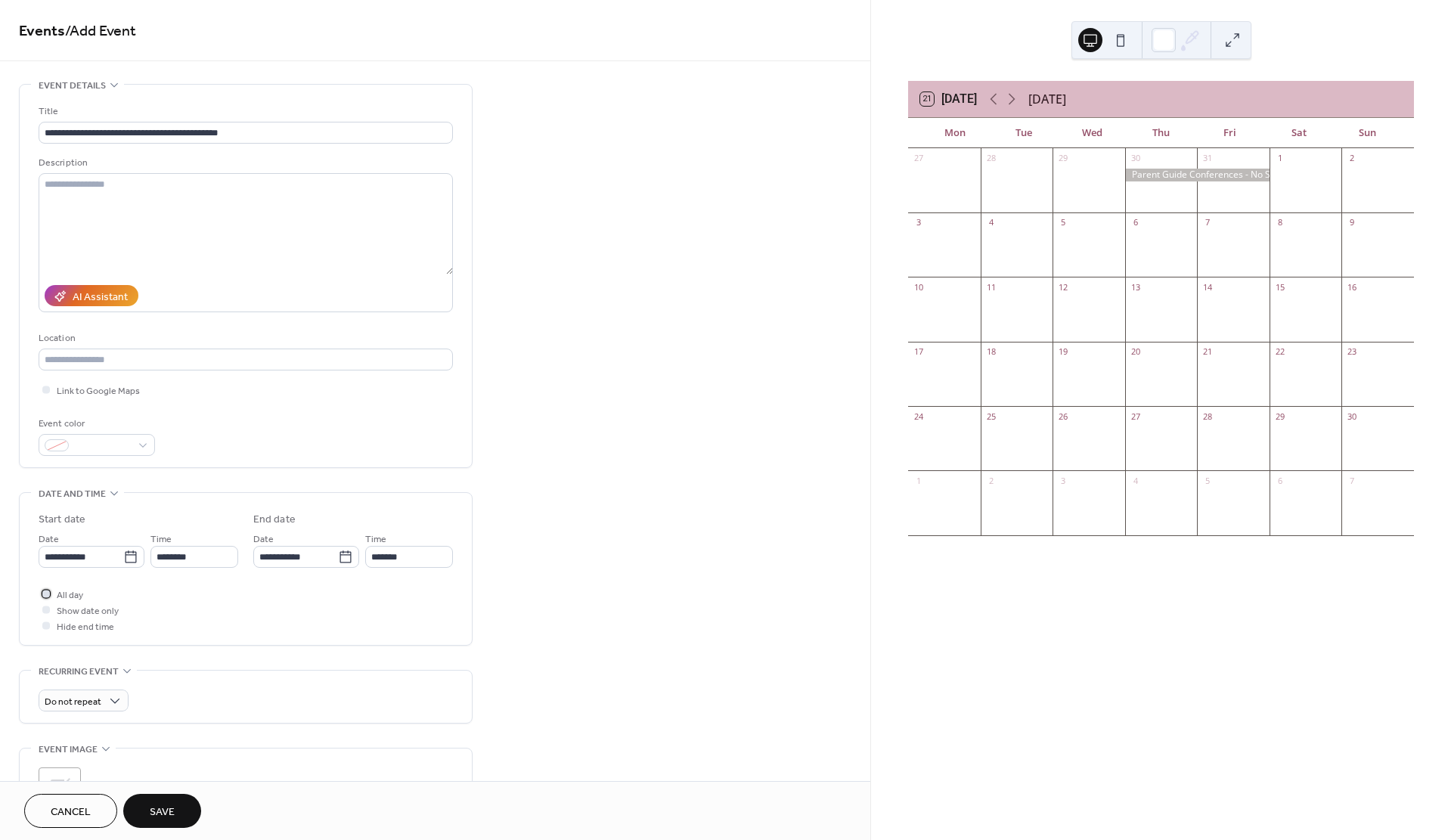 click at bounding box center (46, 594) 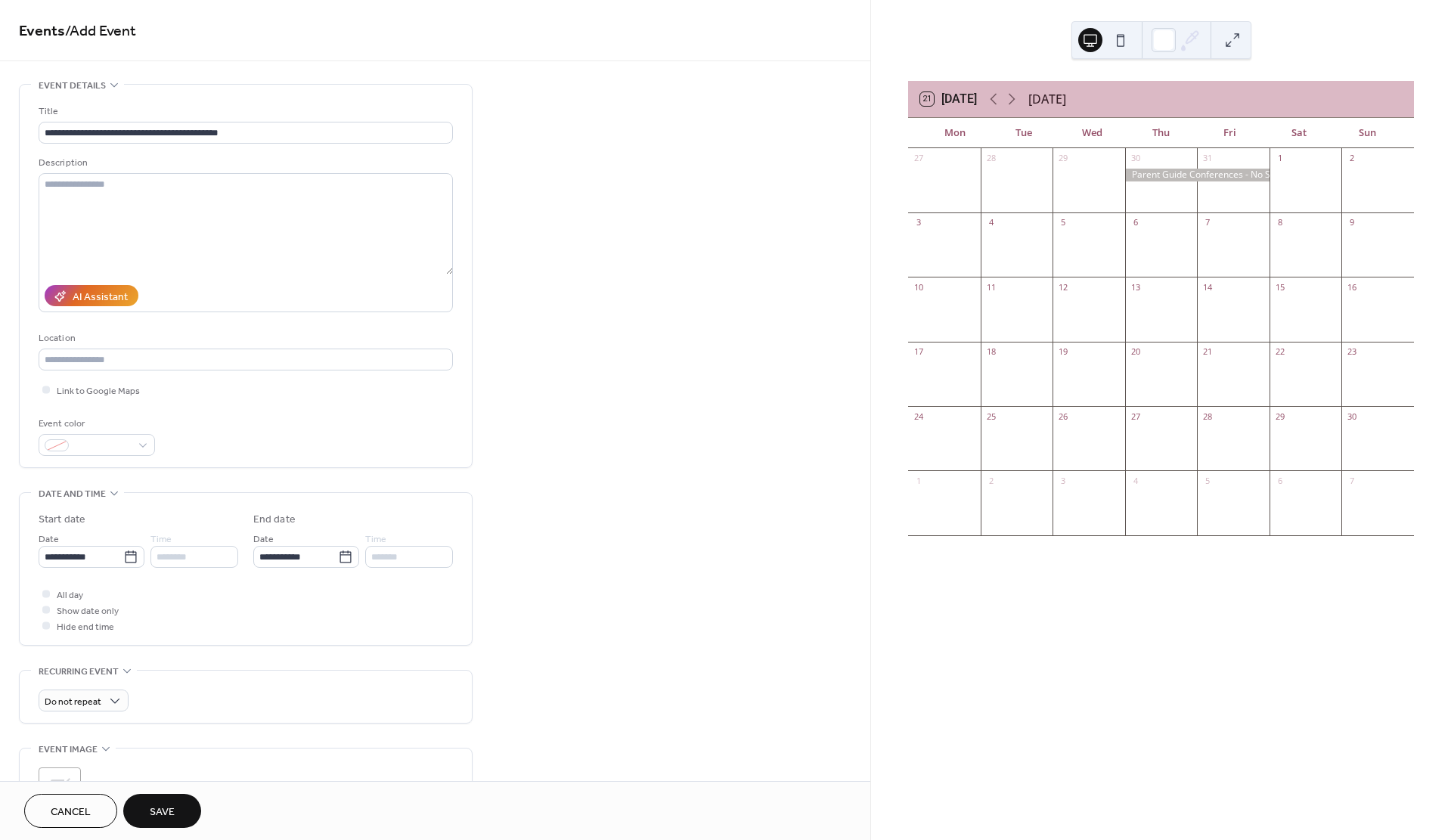 click on "Save" at bounding box center [162, 812] 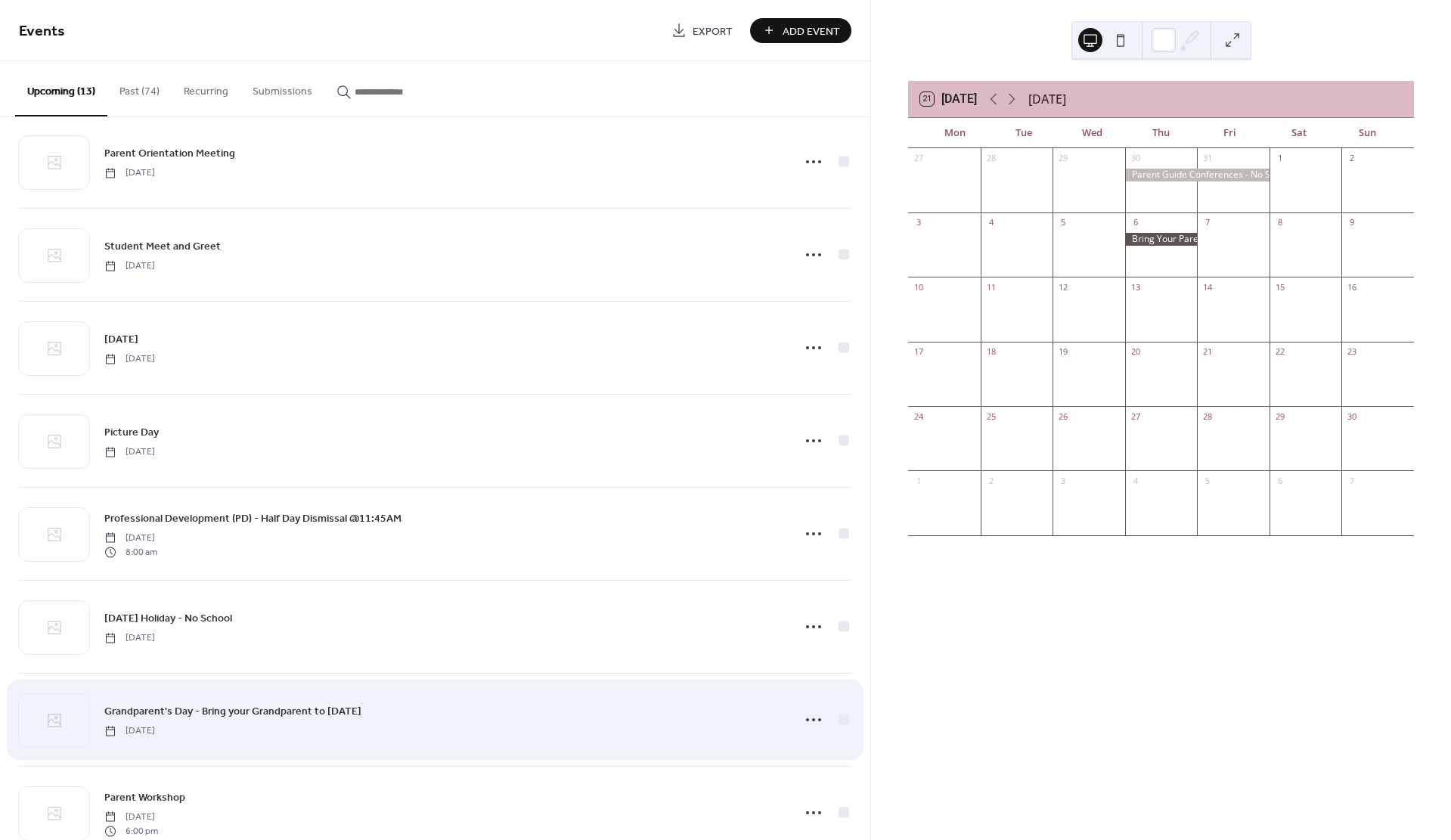 scroll, scrollTop: 33, scrollLeft: 0, axis: vertical 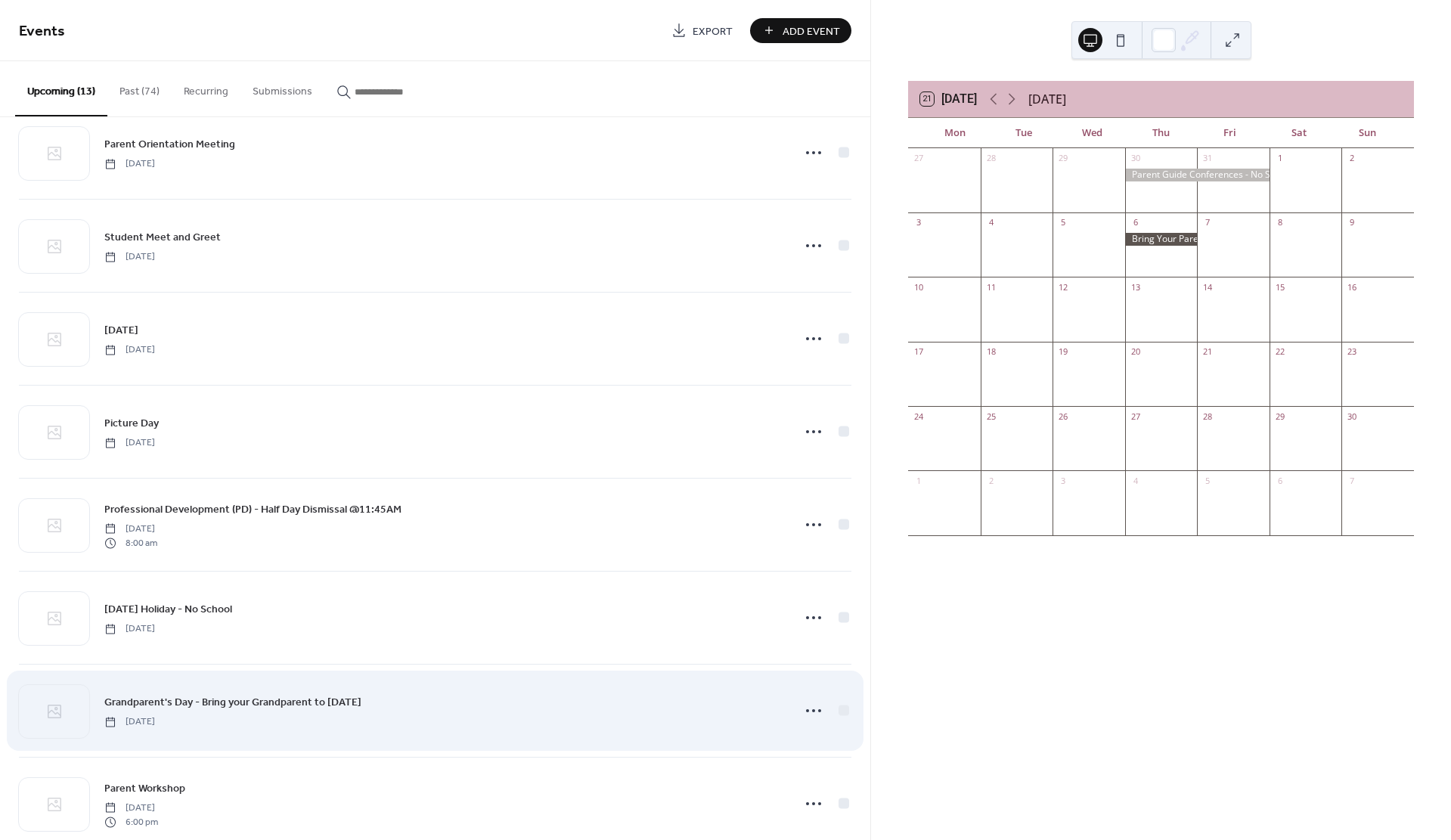 click on "Grandparent's Day - Bring your Grandparent to School Day" at bounding box center [233, 702] 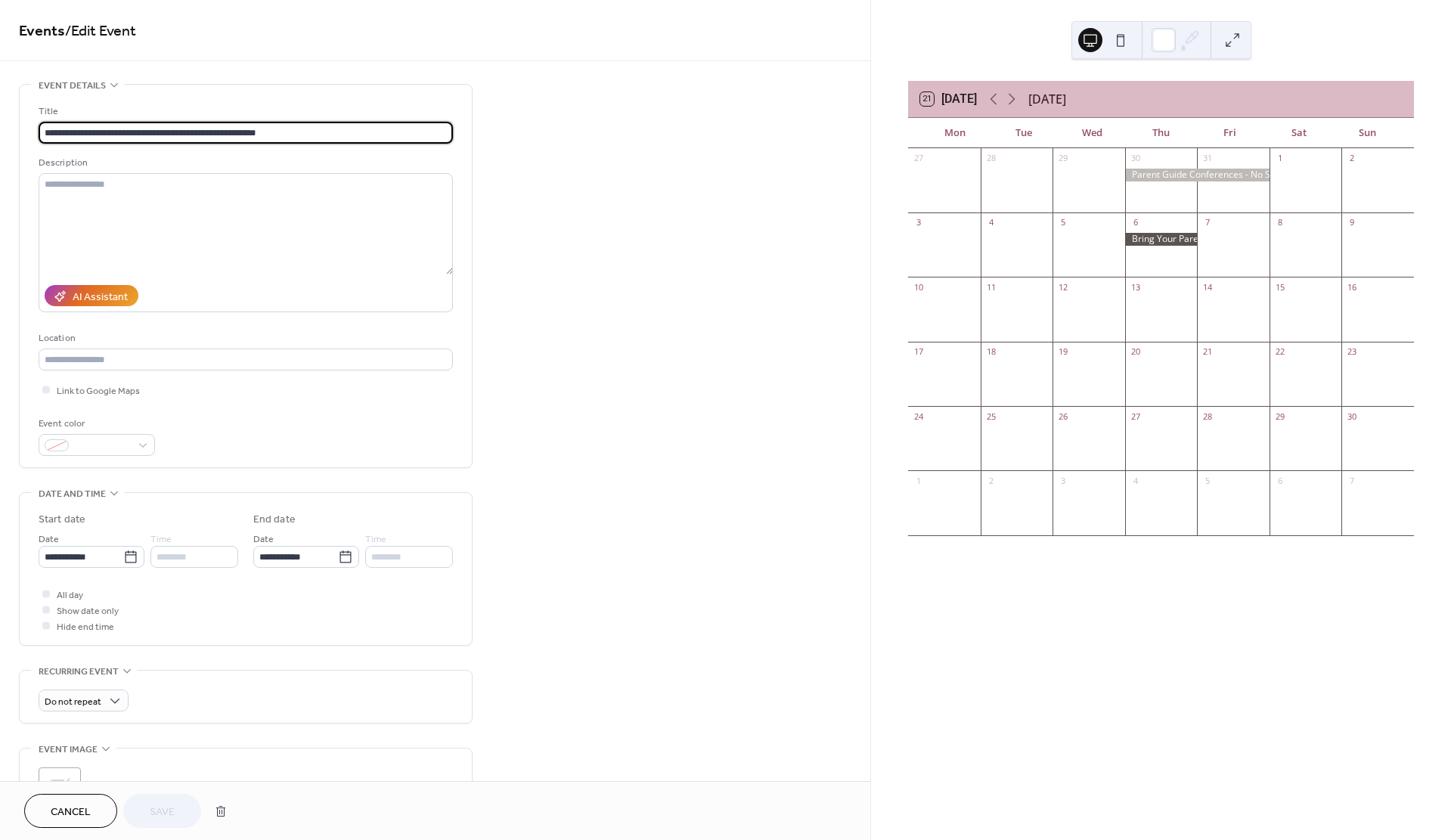click on "**********" at bounding box center (246, 132) 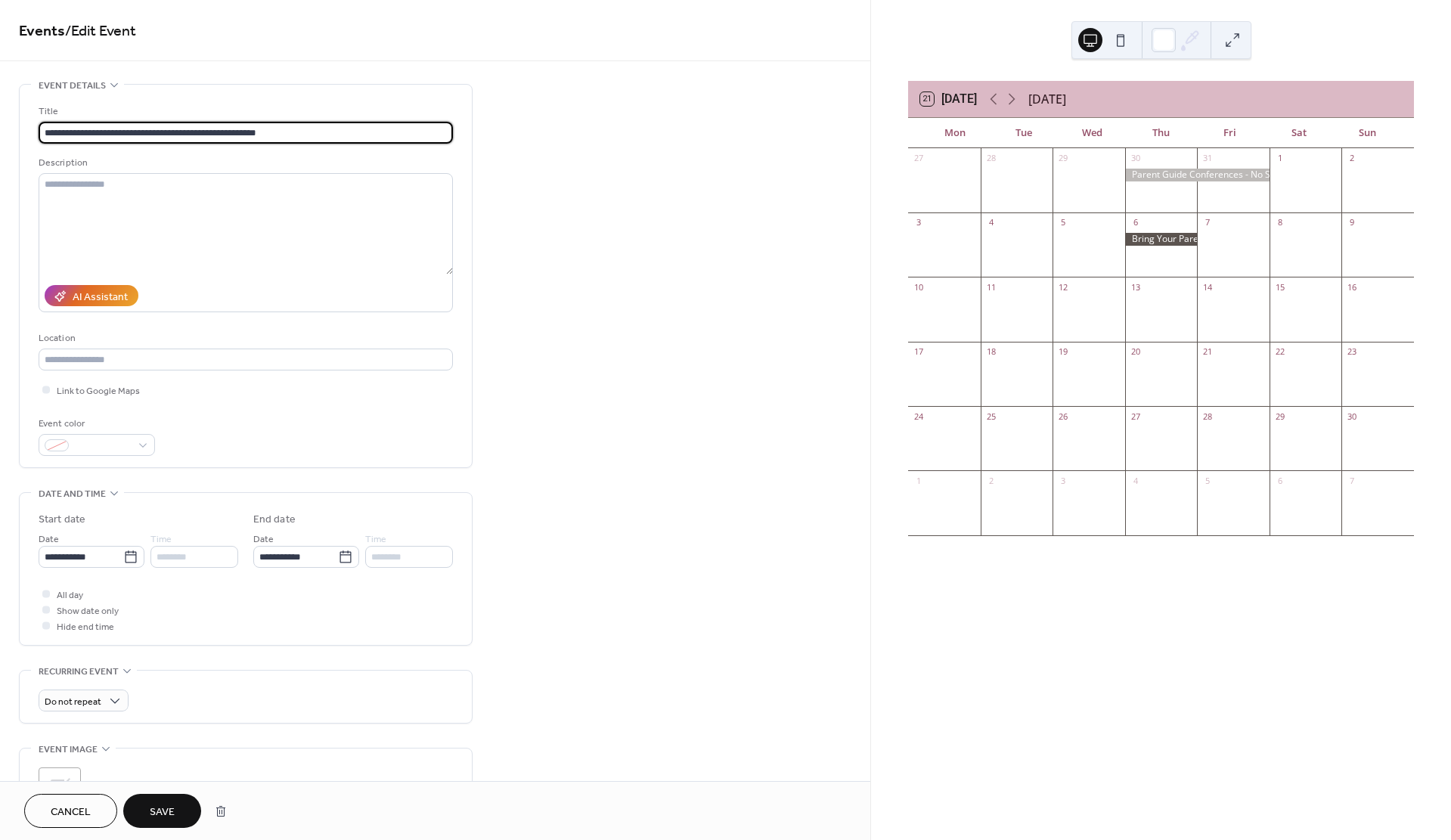 type on "**********" 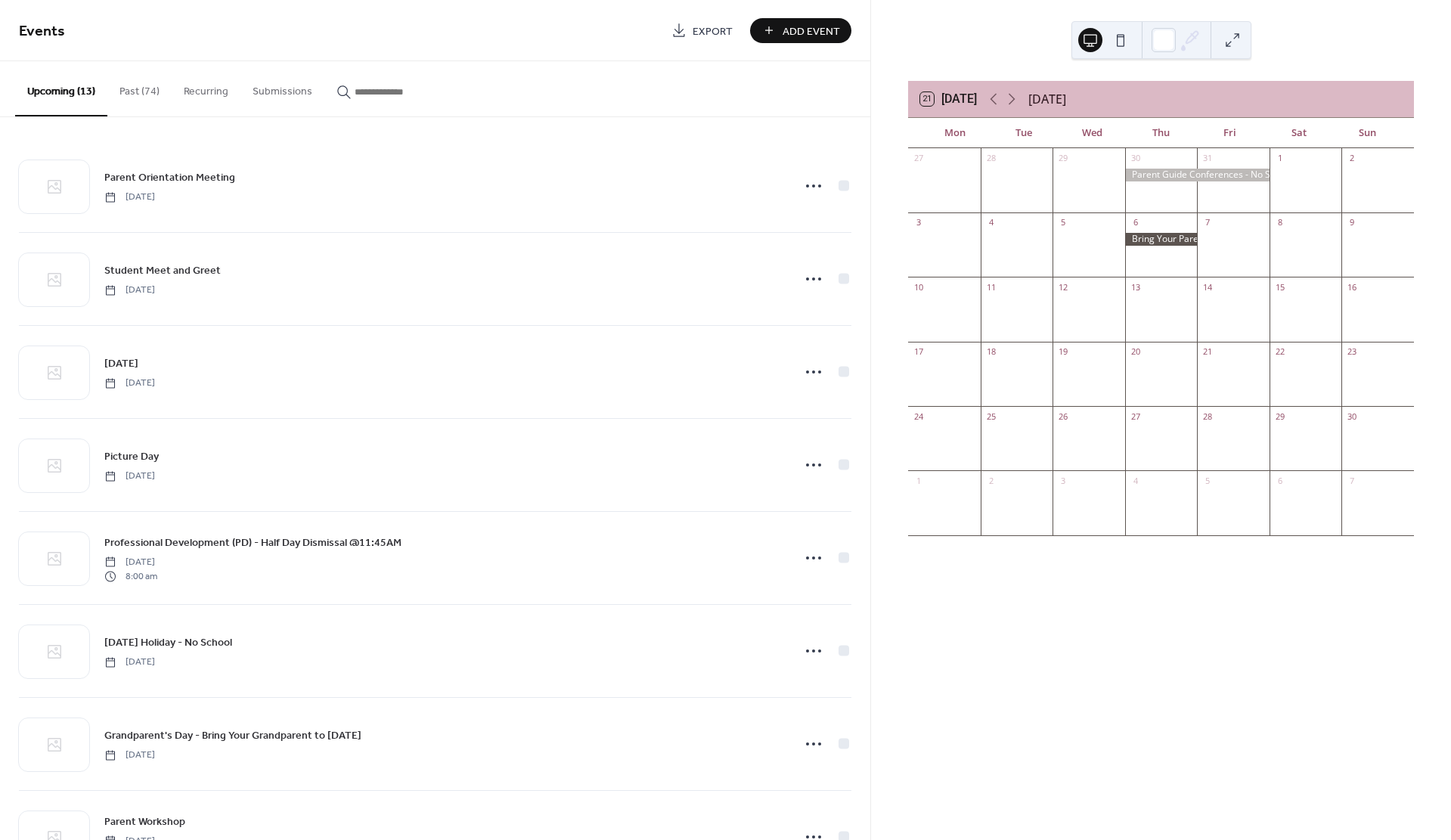 click on "Add Event" at bounding box center (811, 31) 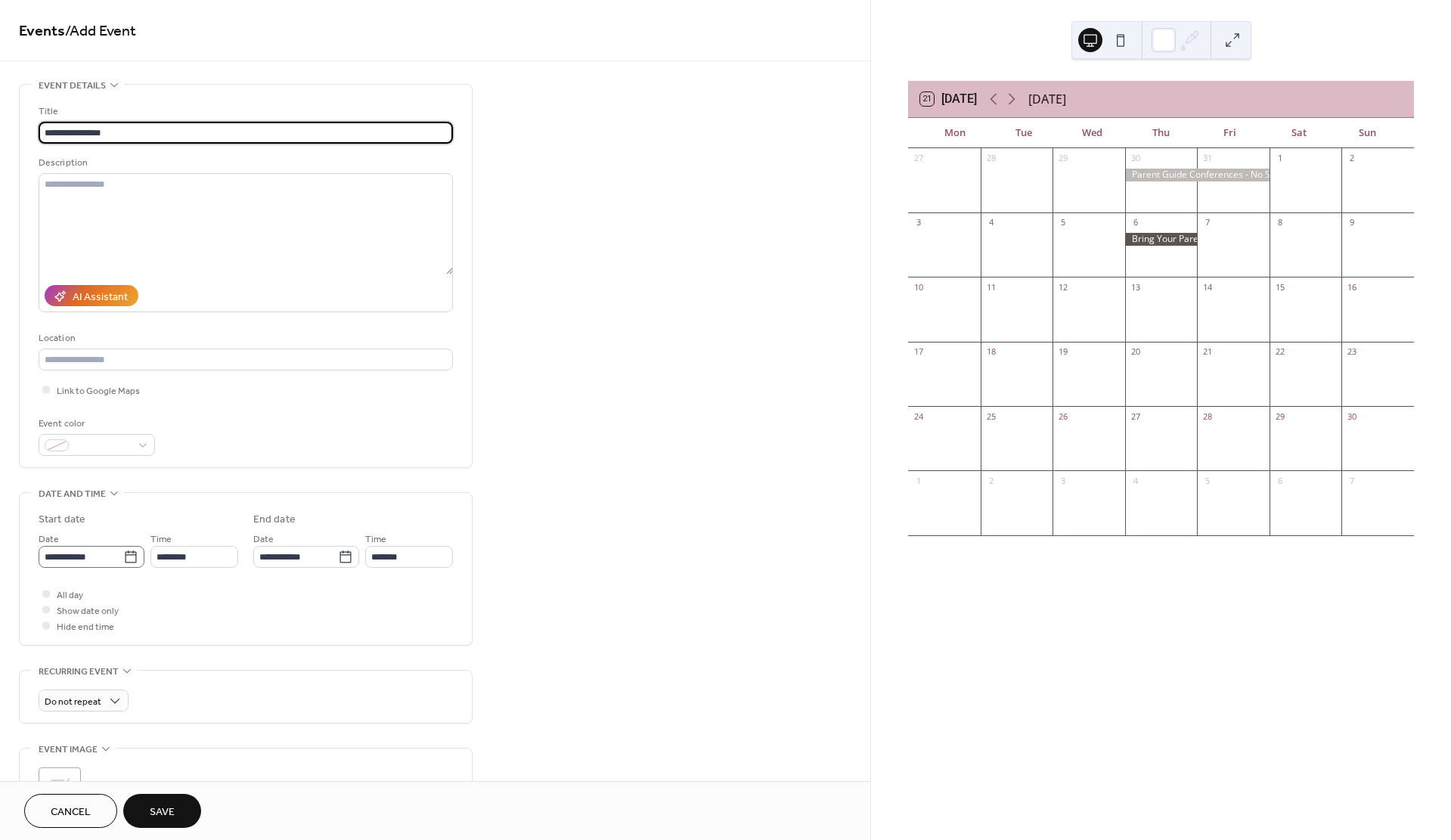type on "**********" 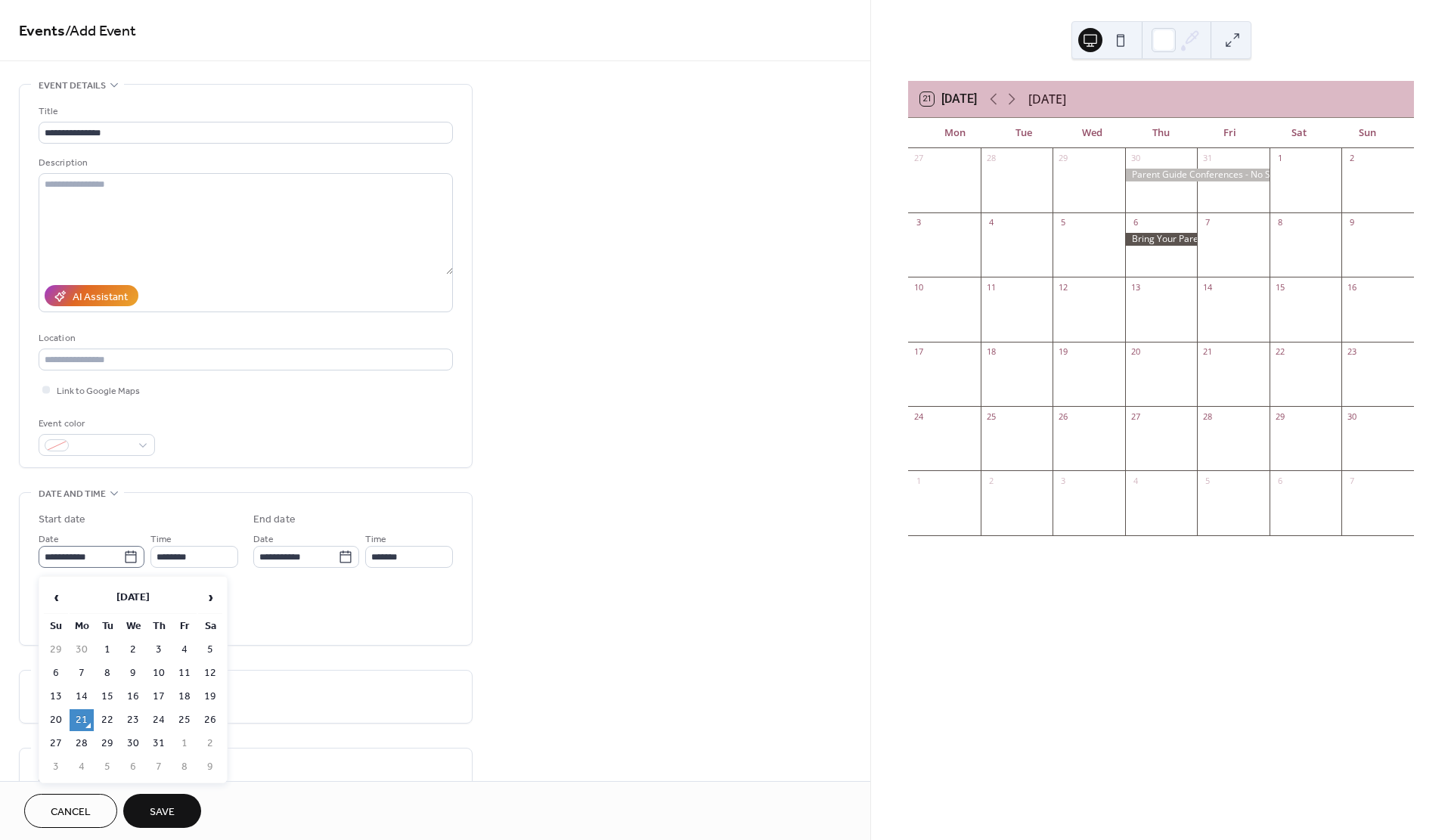 click 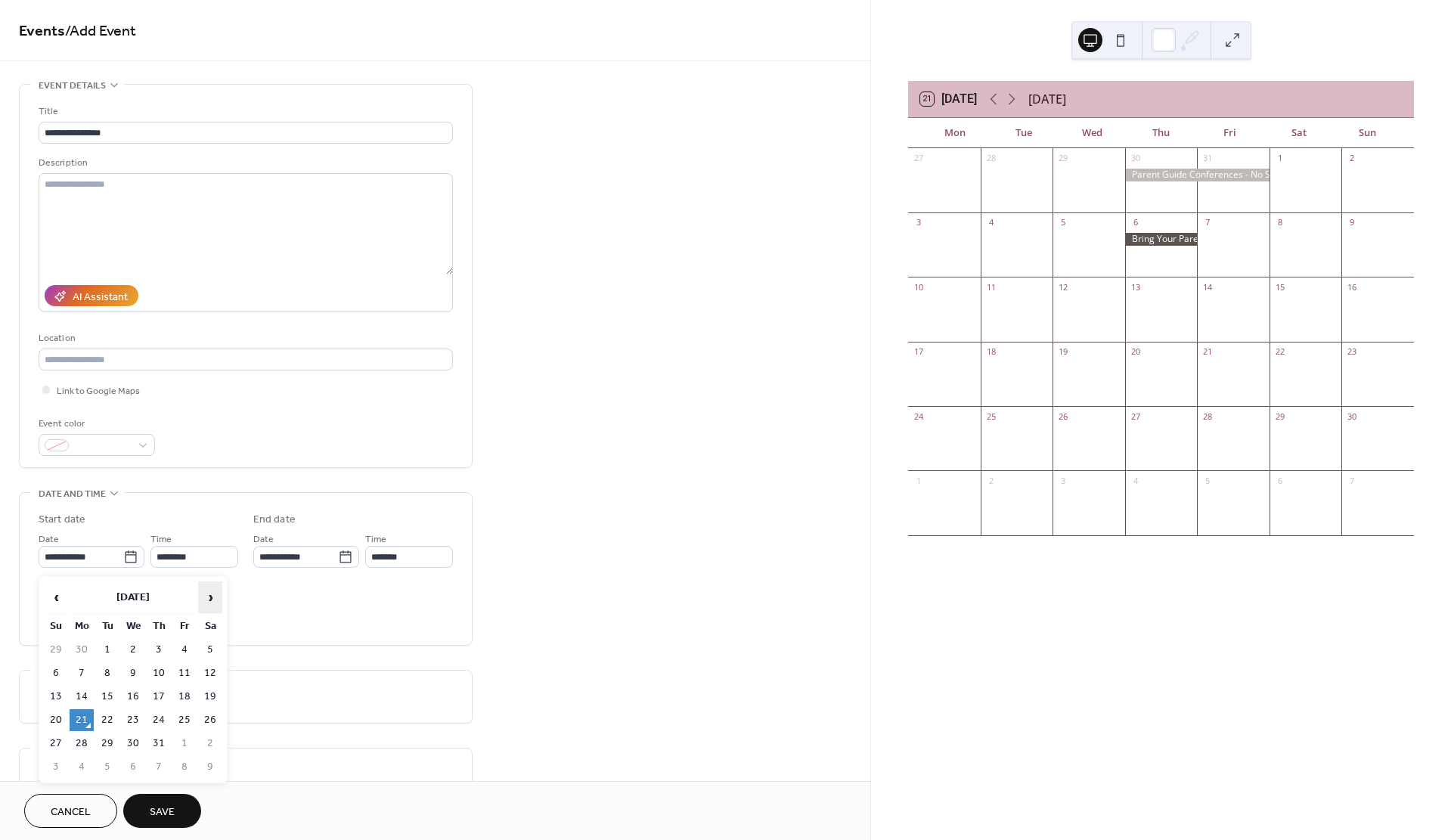 click on "›" at bounding box center (210, 597) 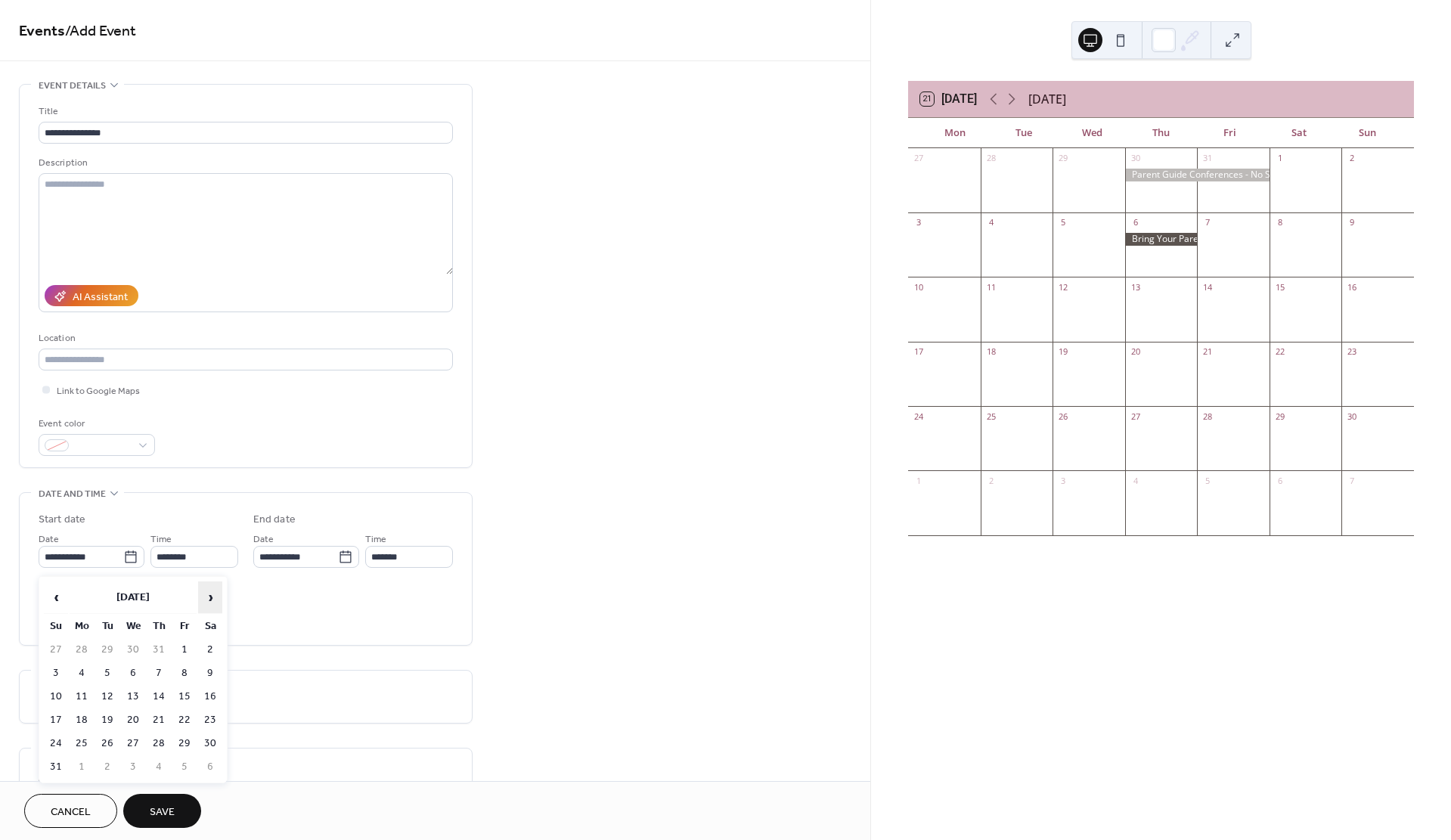 click on "›" at bounding box center [210, 597] 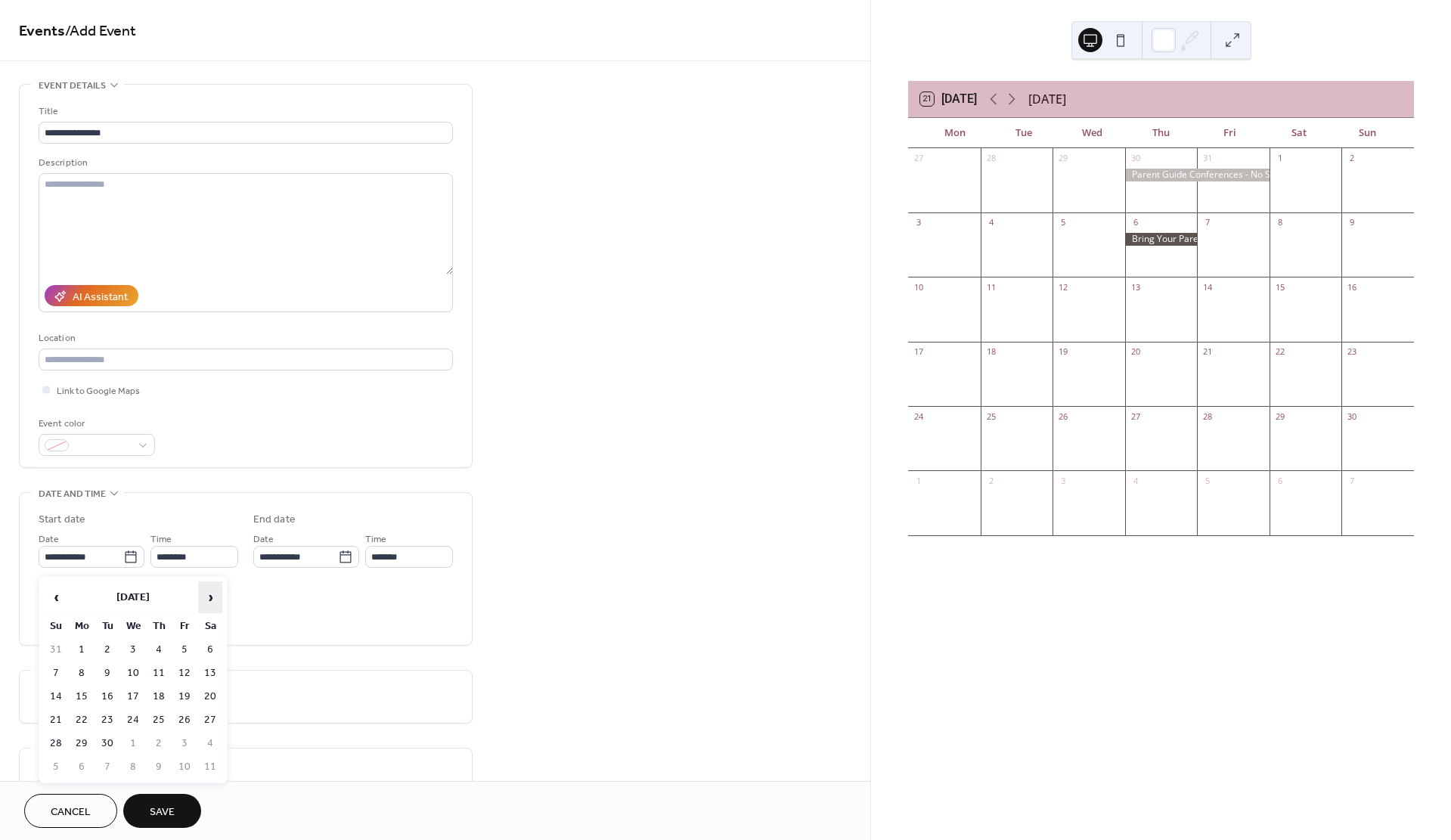click on "›" at bounding box center [210, 597] 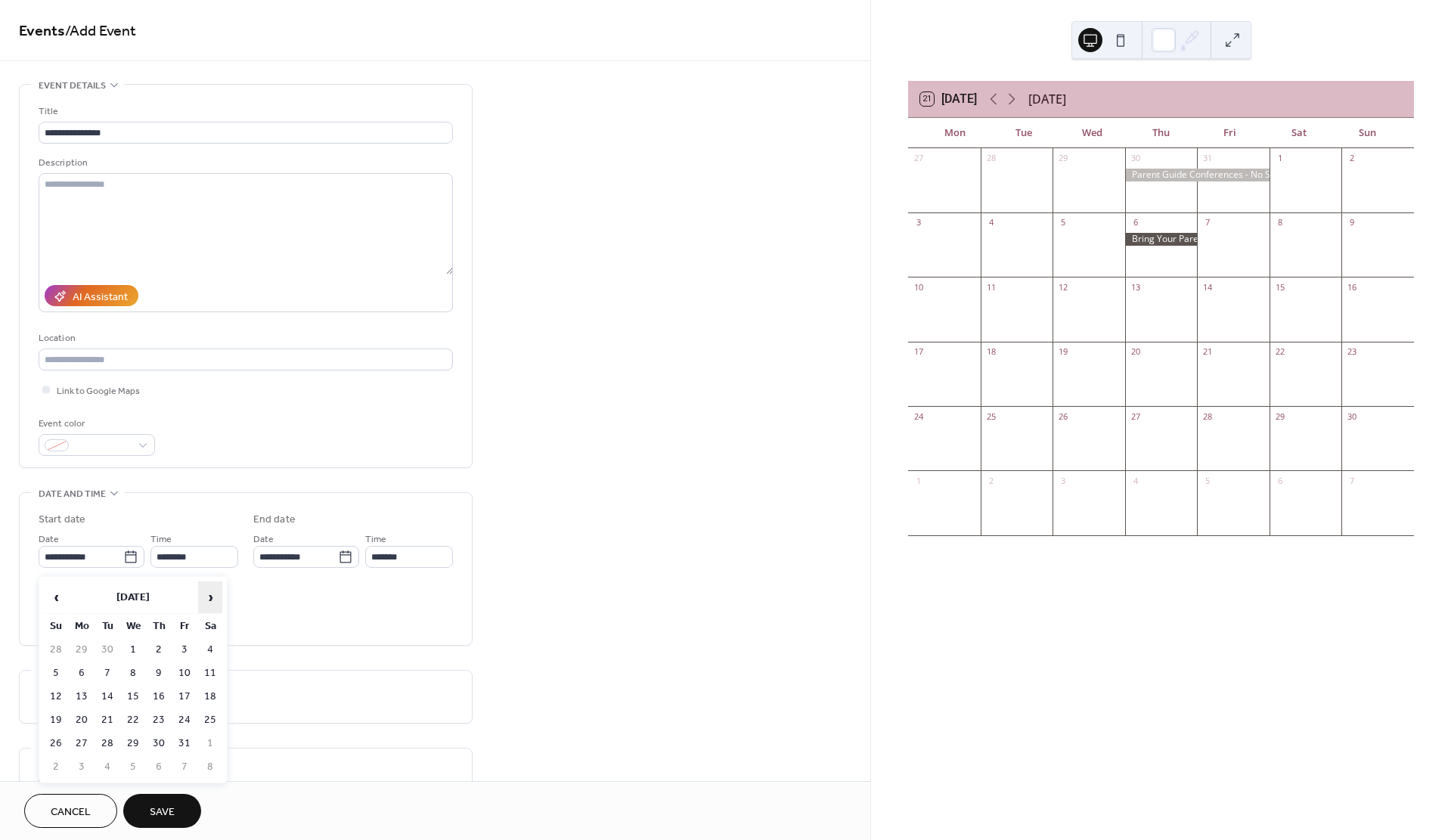 click on "›" at bounding box center (210, 597) 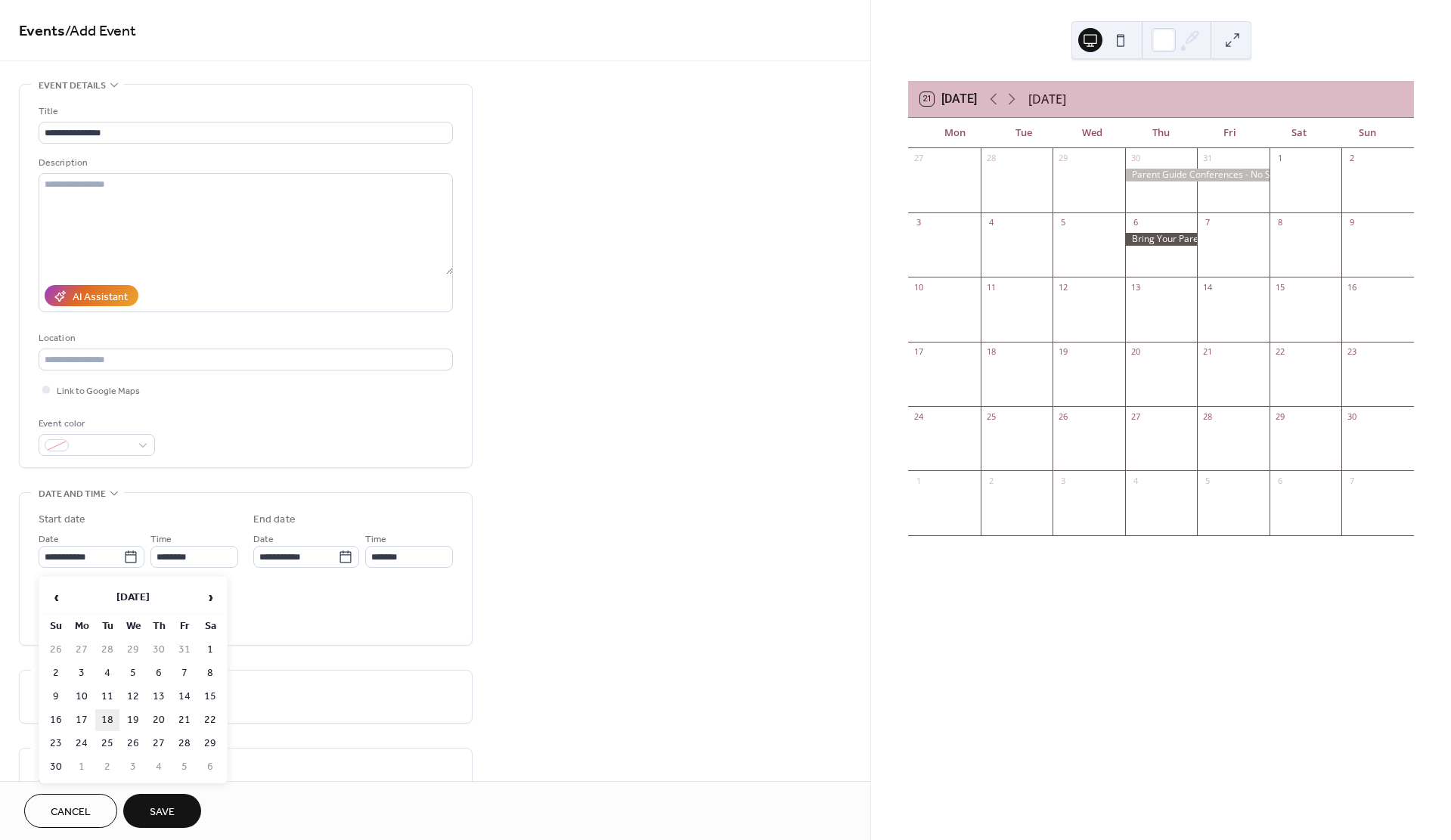 click on "18" at bounding box center (107, 720) 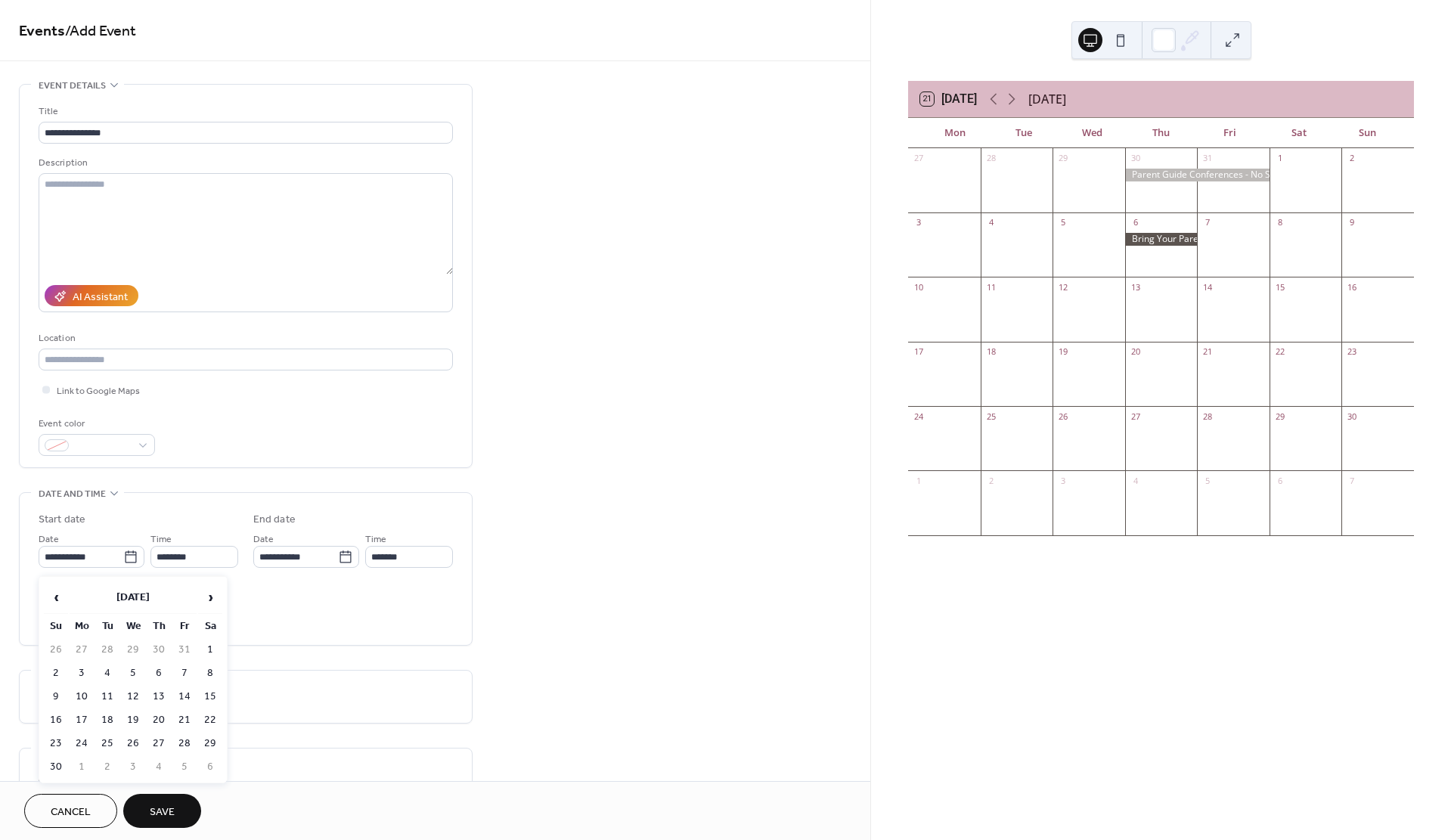 type on "**********" 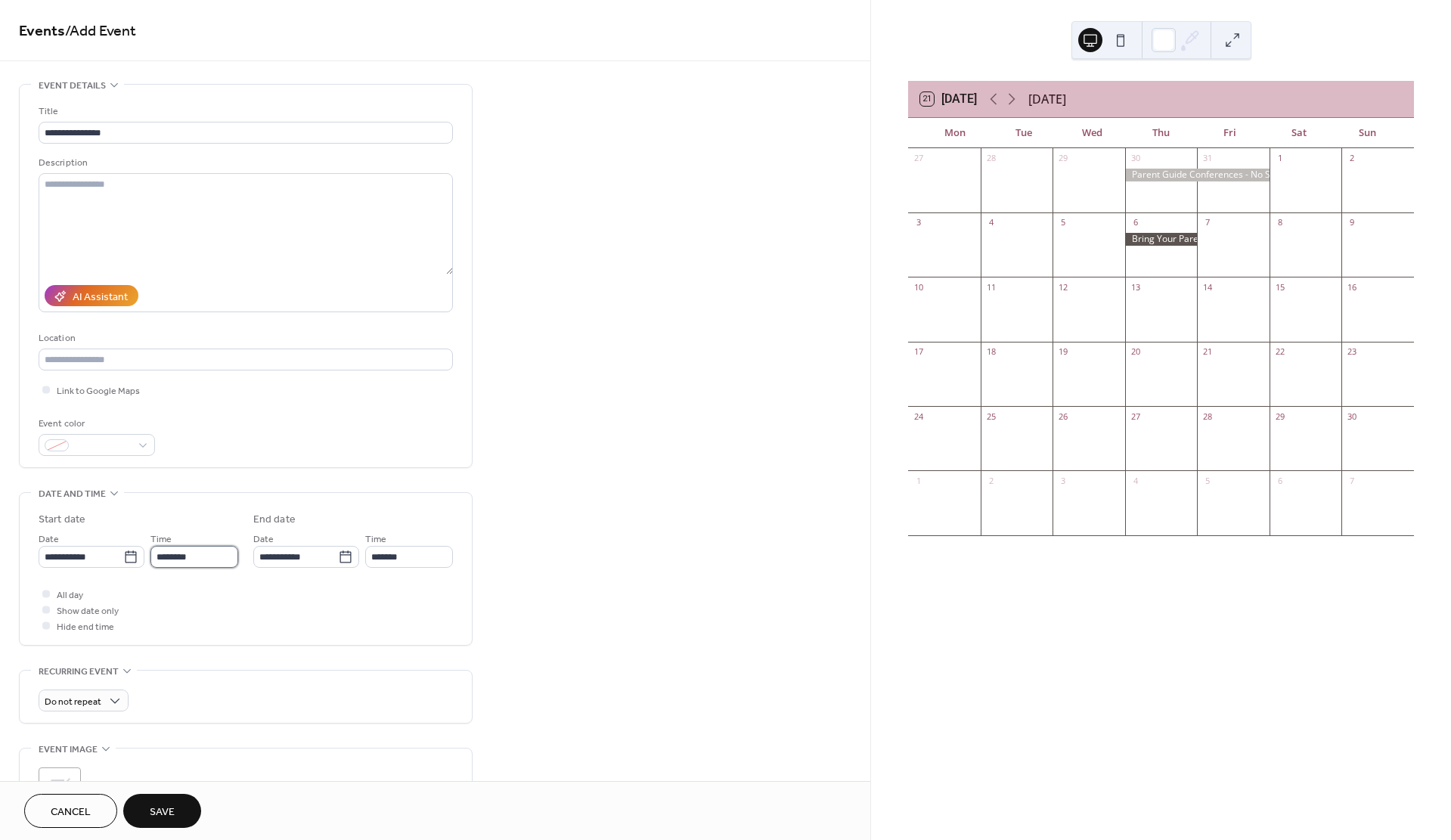 click on "********" at bounding box center [194, 556] 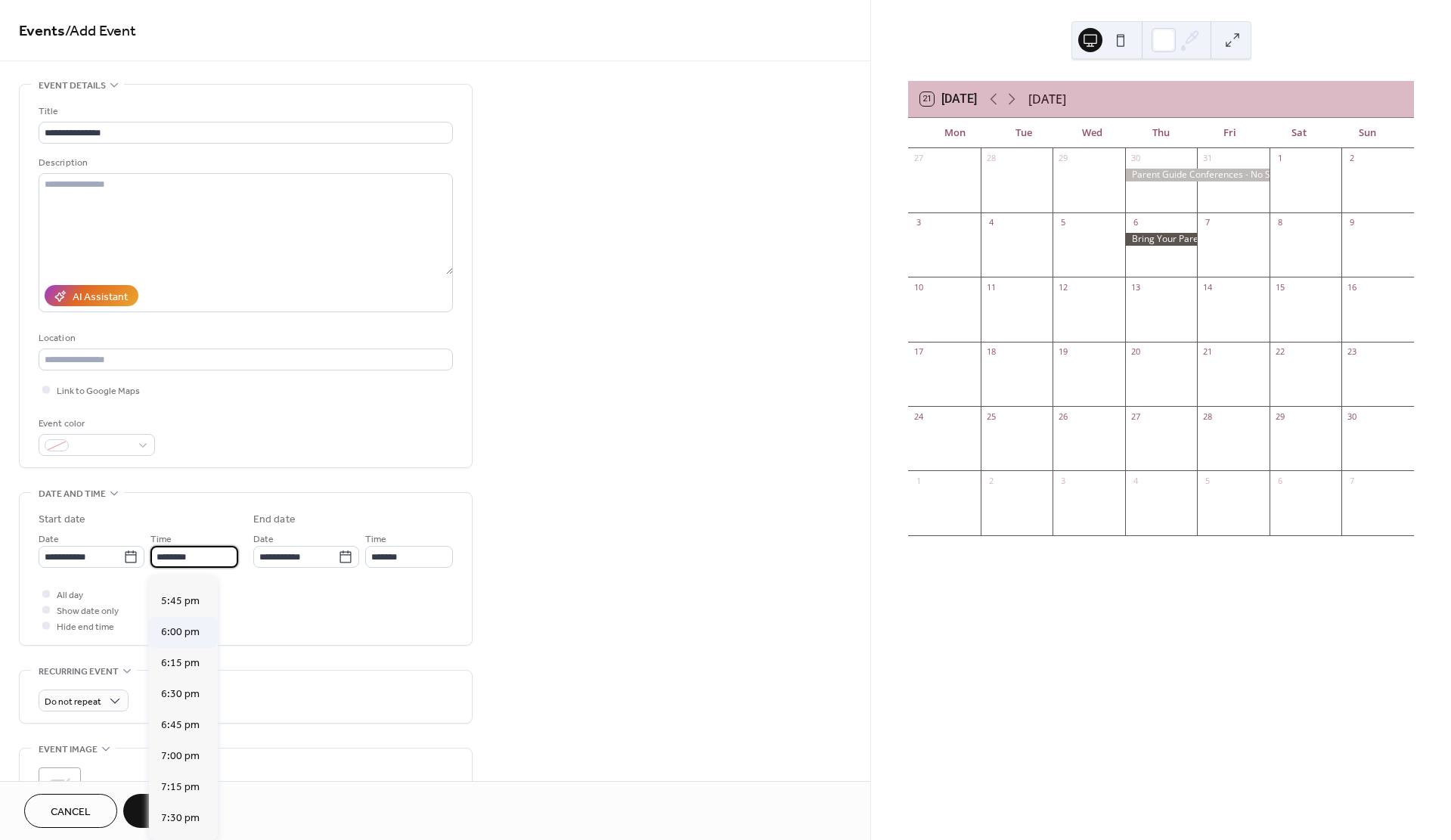 scroll, scrollTop: 2191, scrollLeft: 0, axis: vertical 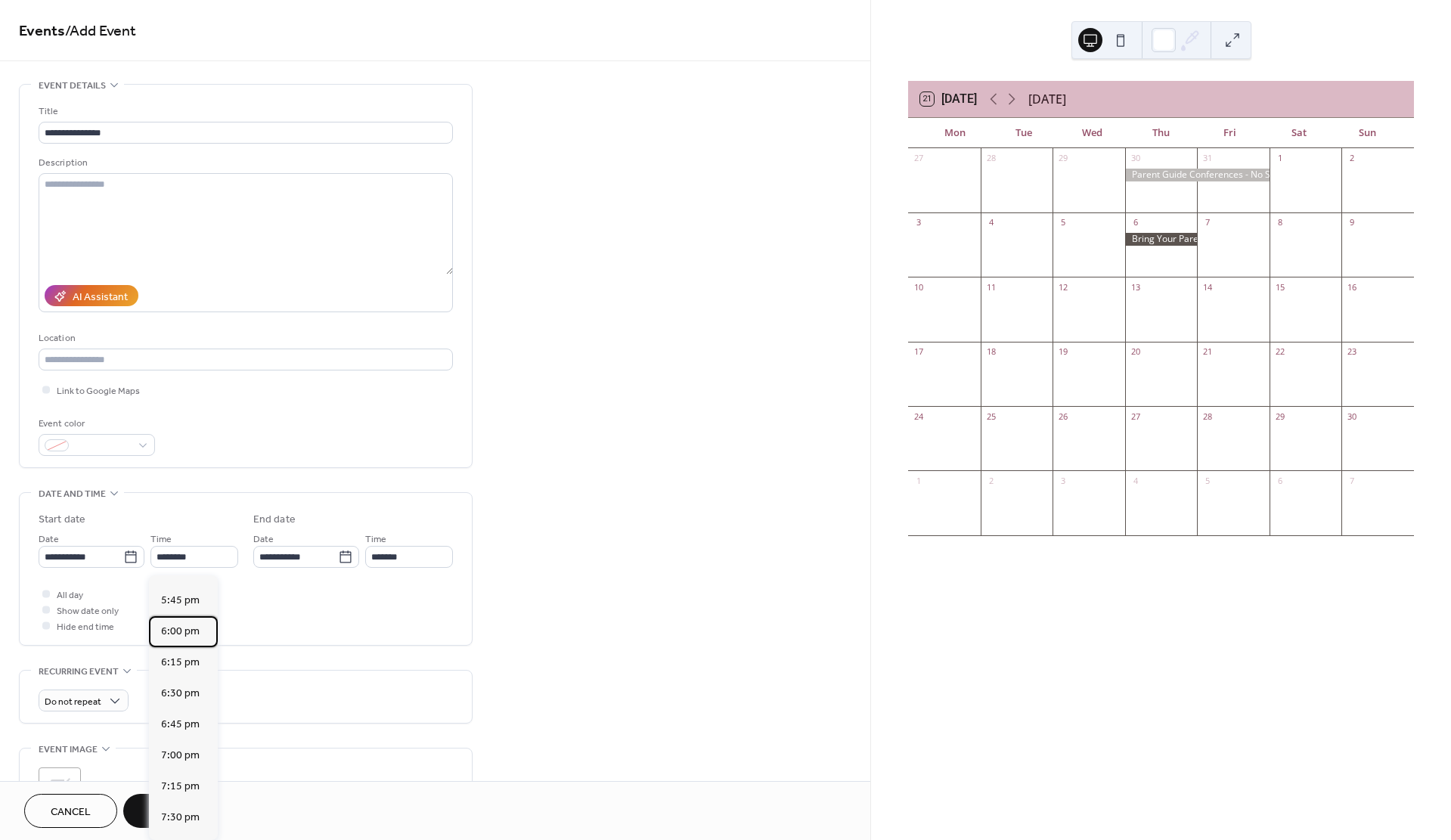 click on "6:00 pm" at bounding box center (180, 631) 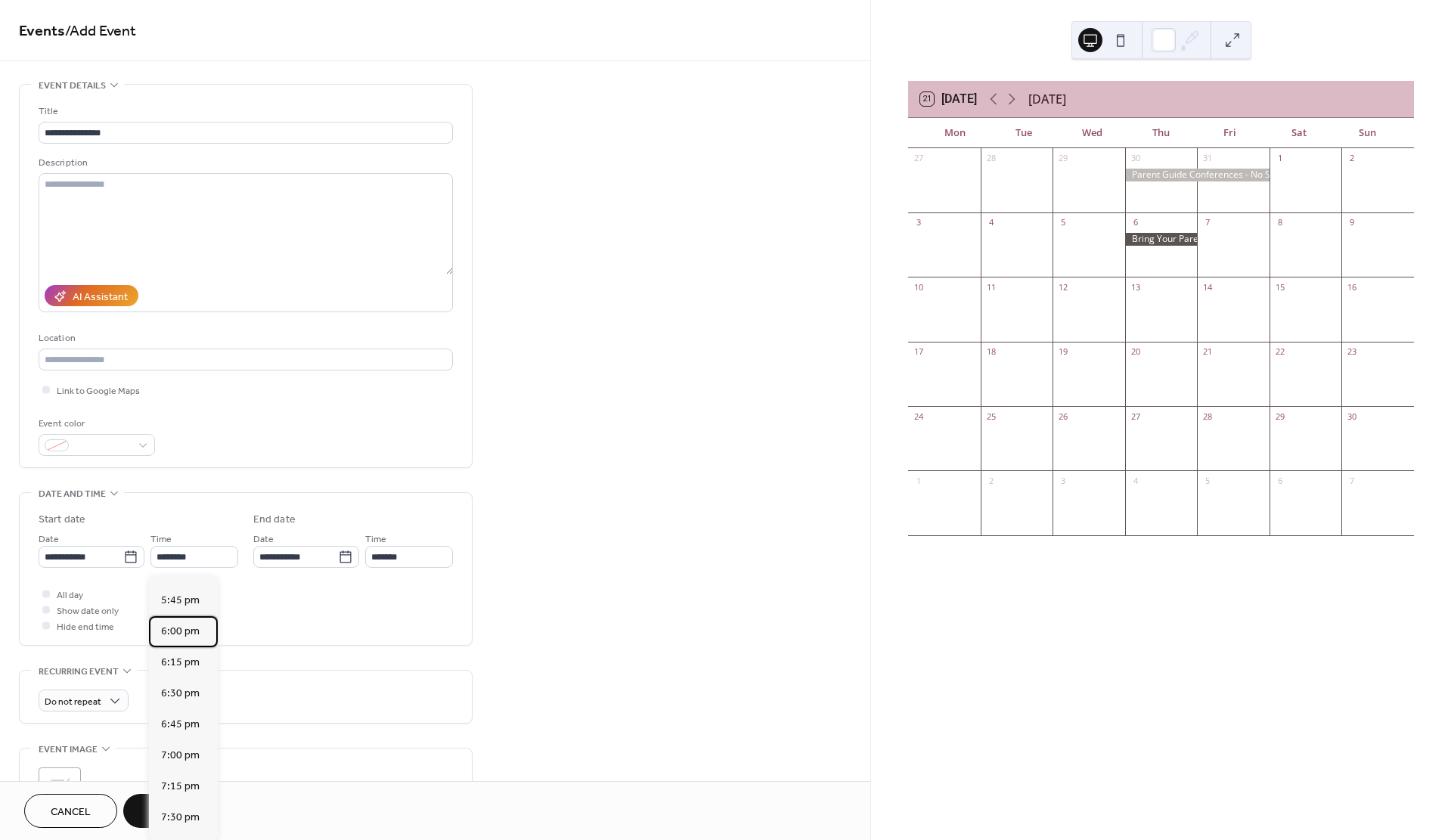 type on "*******" 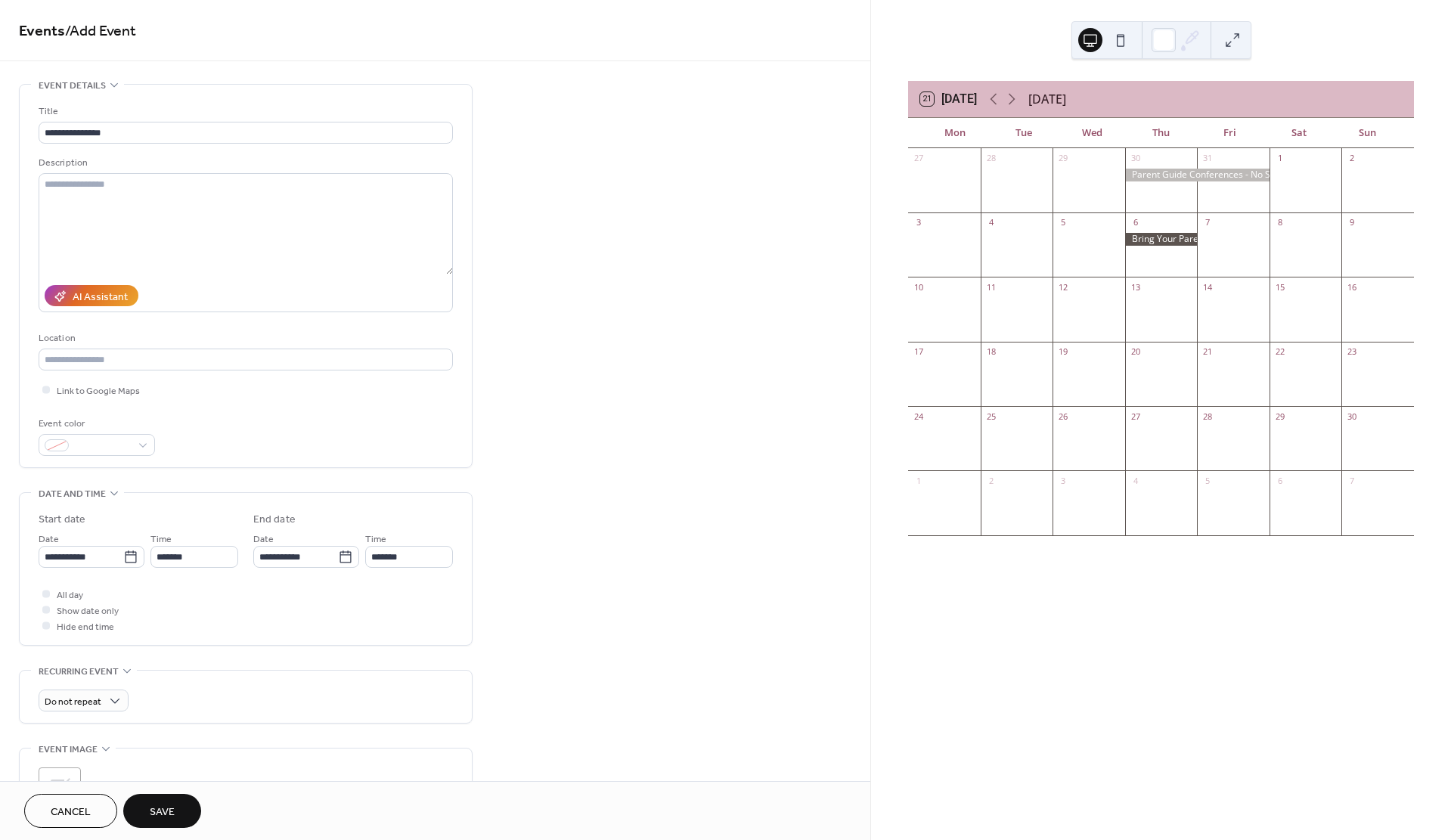 type on "*******" 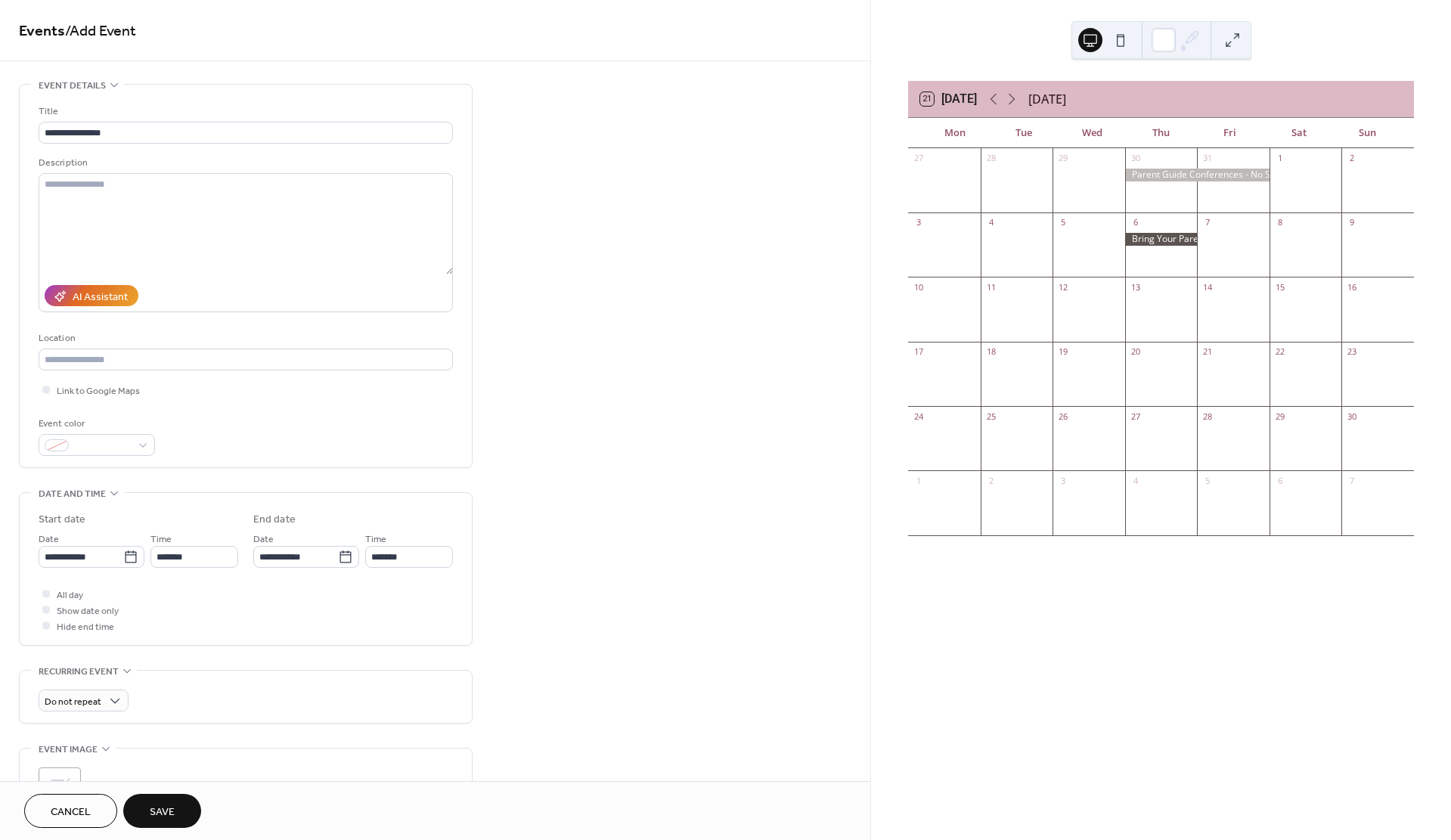 click on "Save" at bounding box center [162, 812] 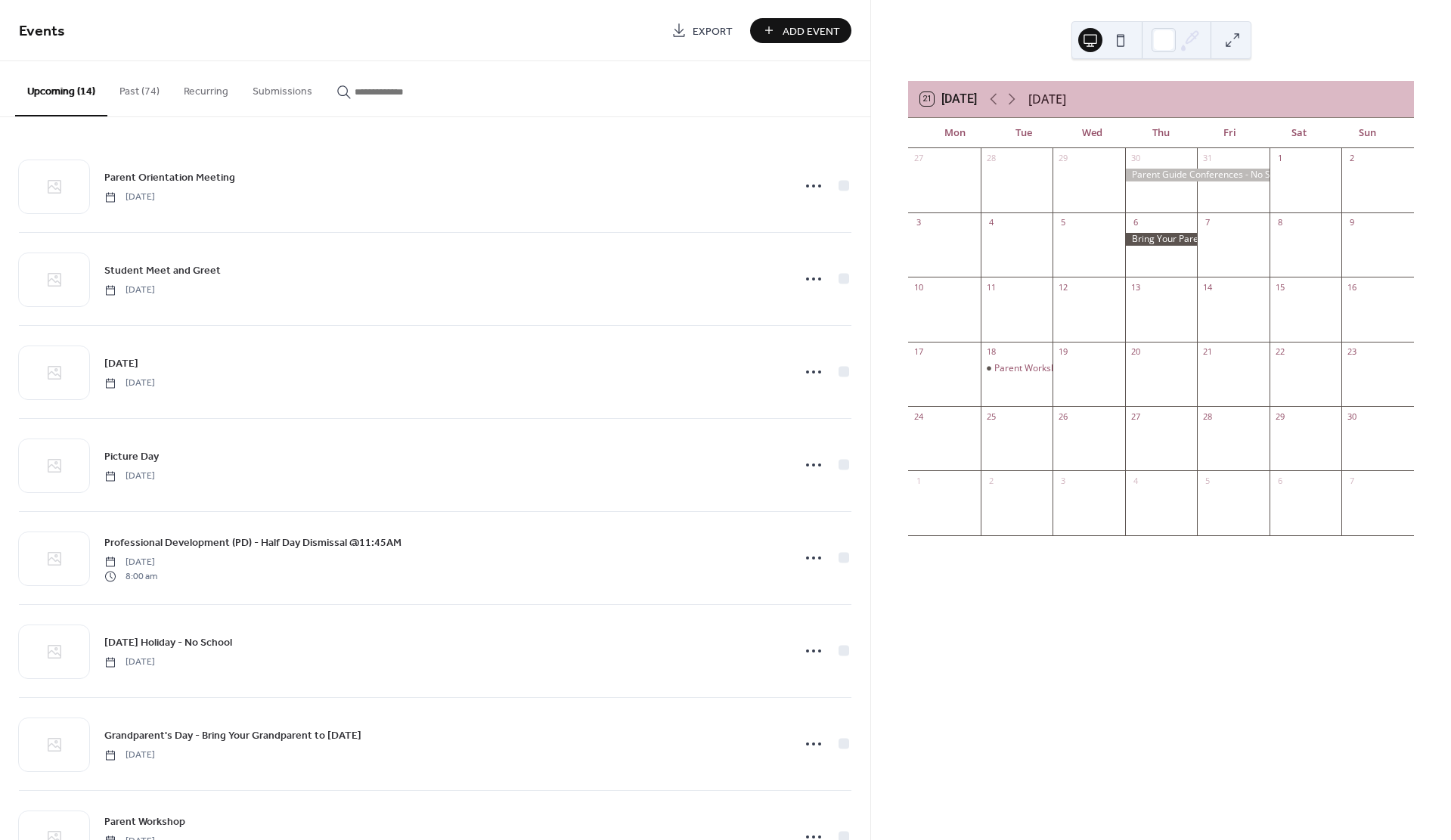 click on "Add Event" at bounding box center [811, 31] 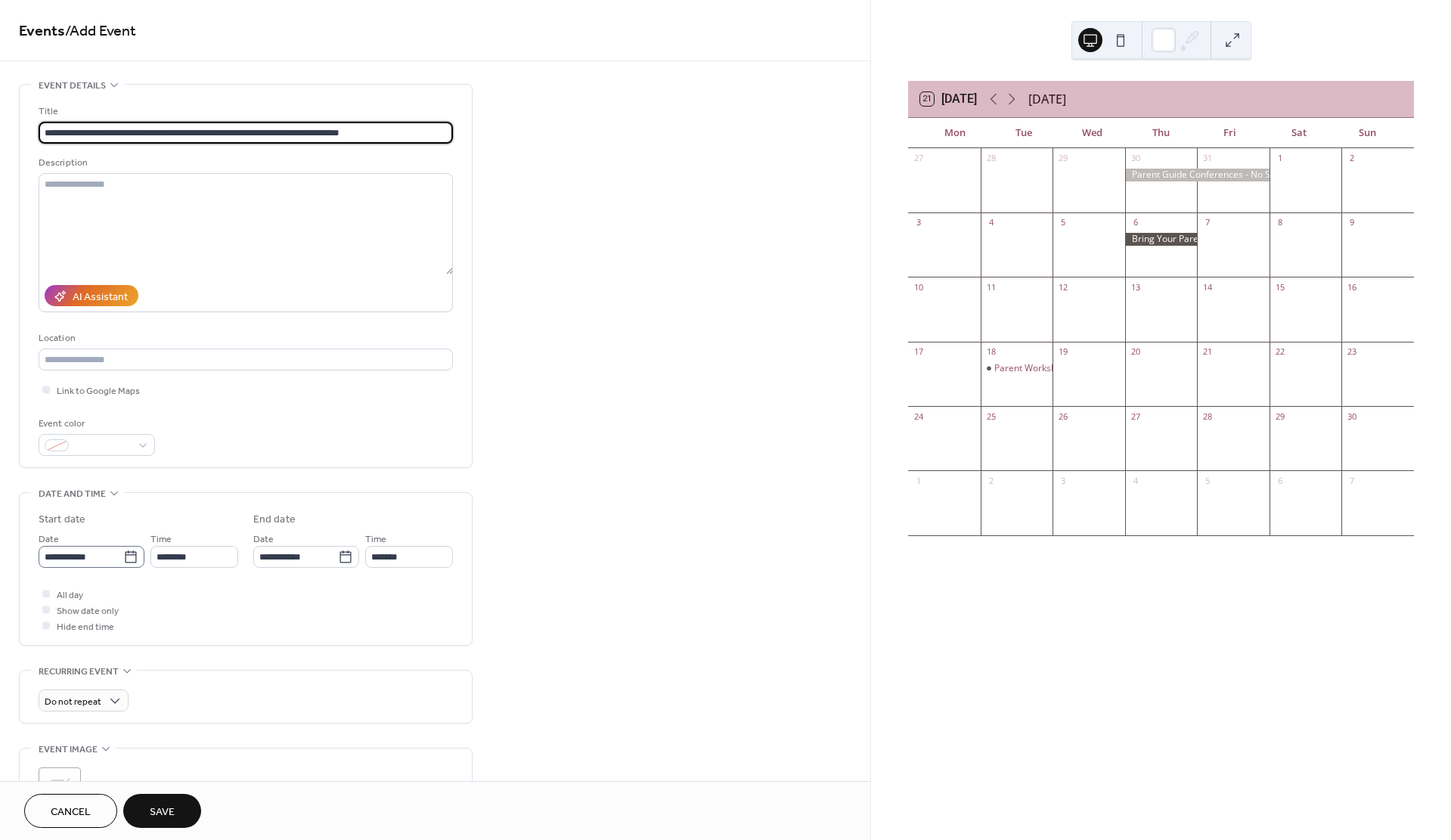 type on "**********" 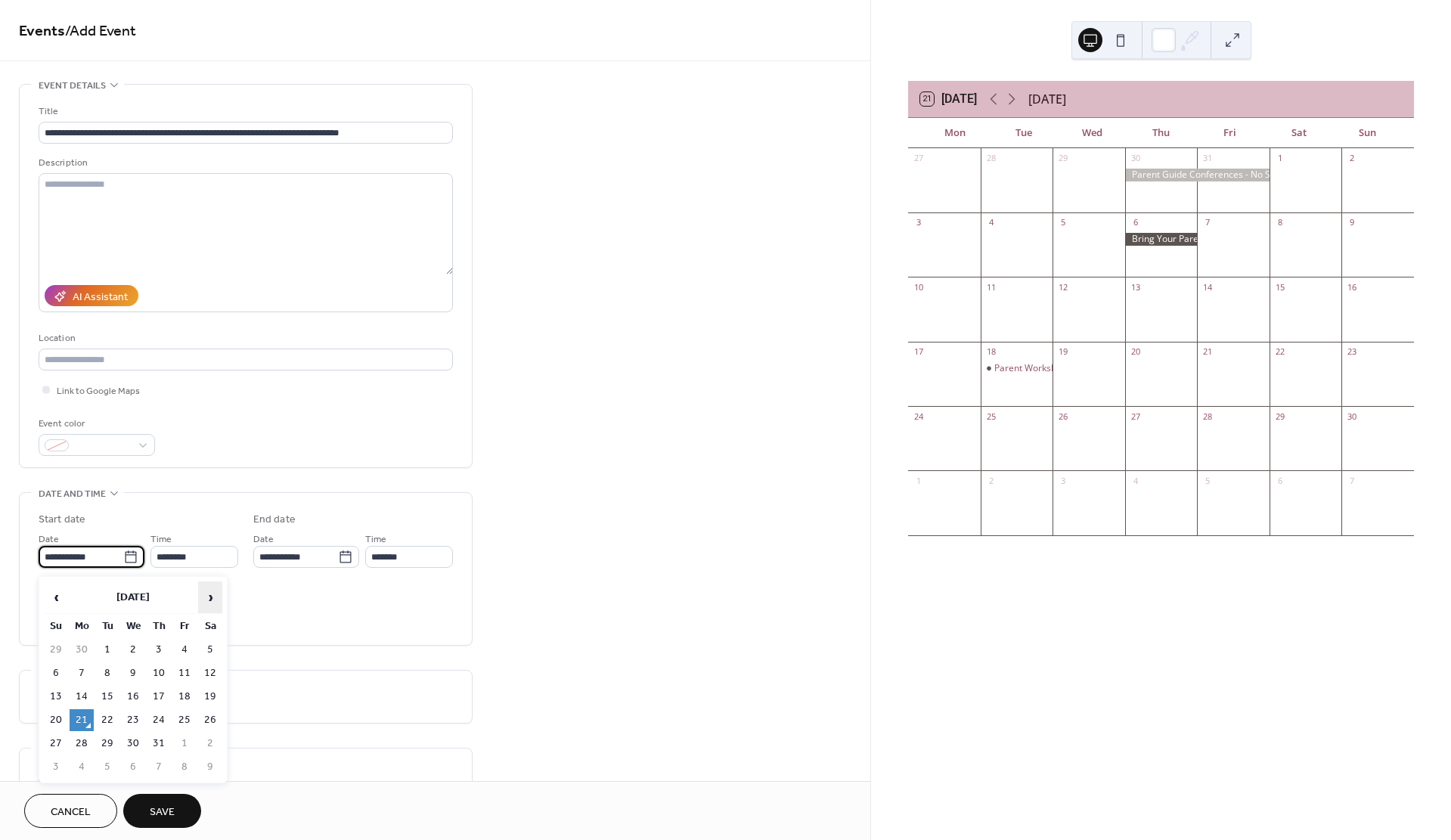 click on "›" at bounding box center [210, 597] 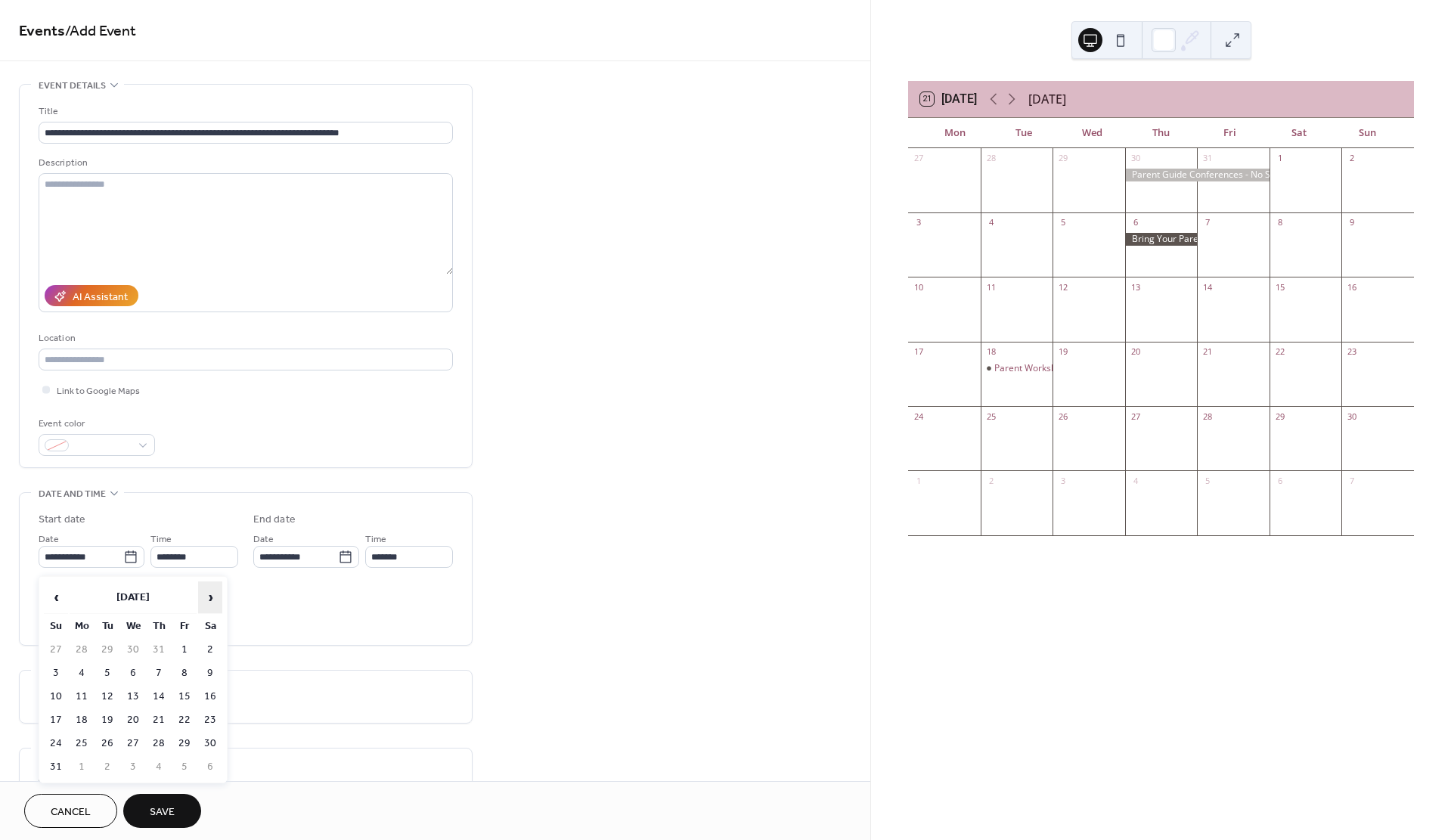 click on "›" at bounding box center [210, 597] 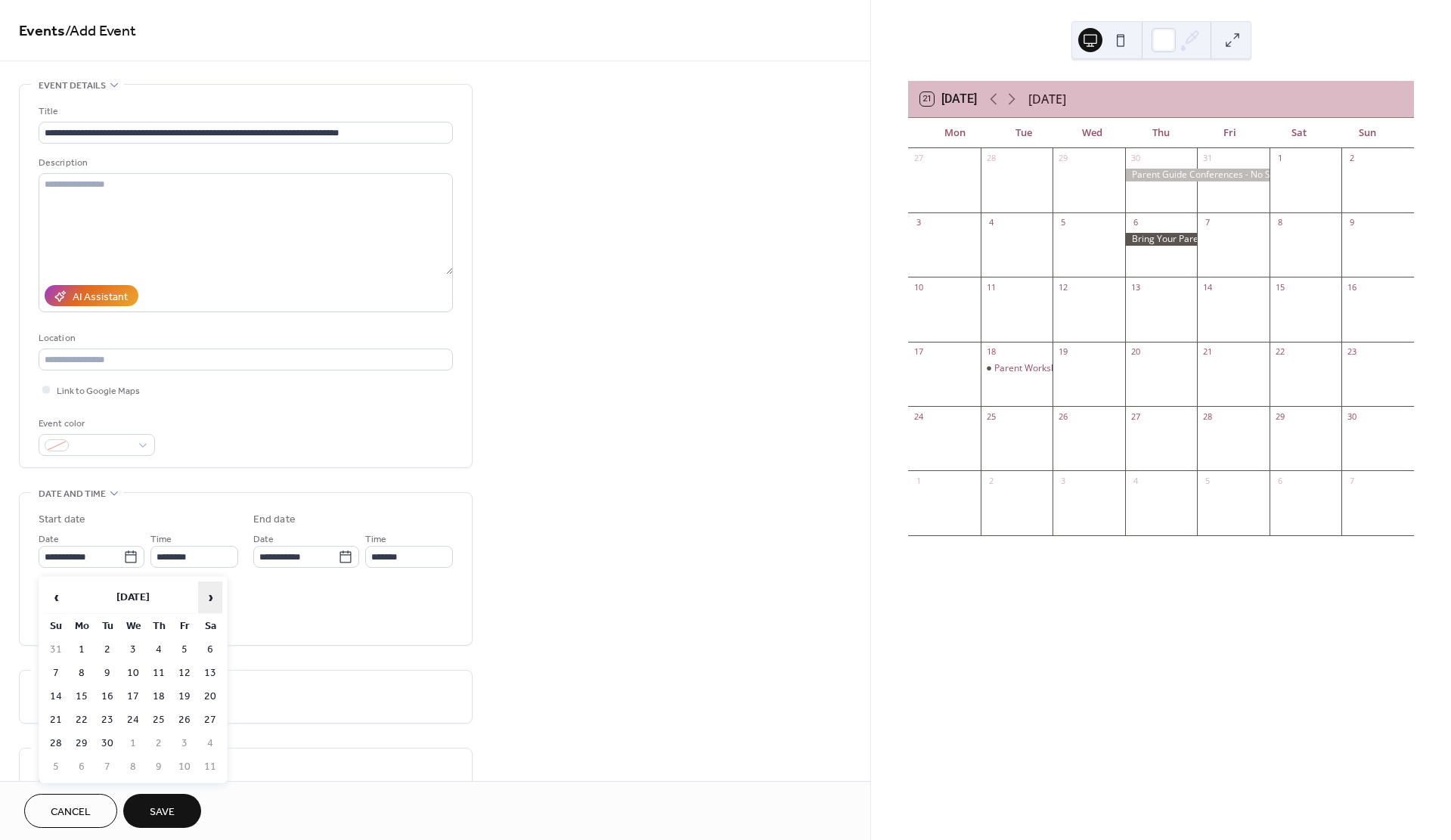 click on "›" at bounding box center [210, 597] 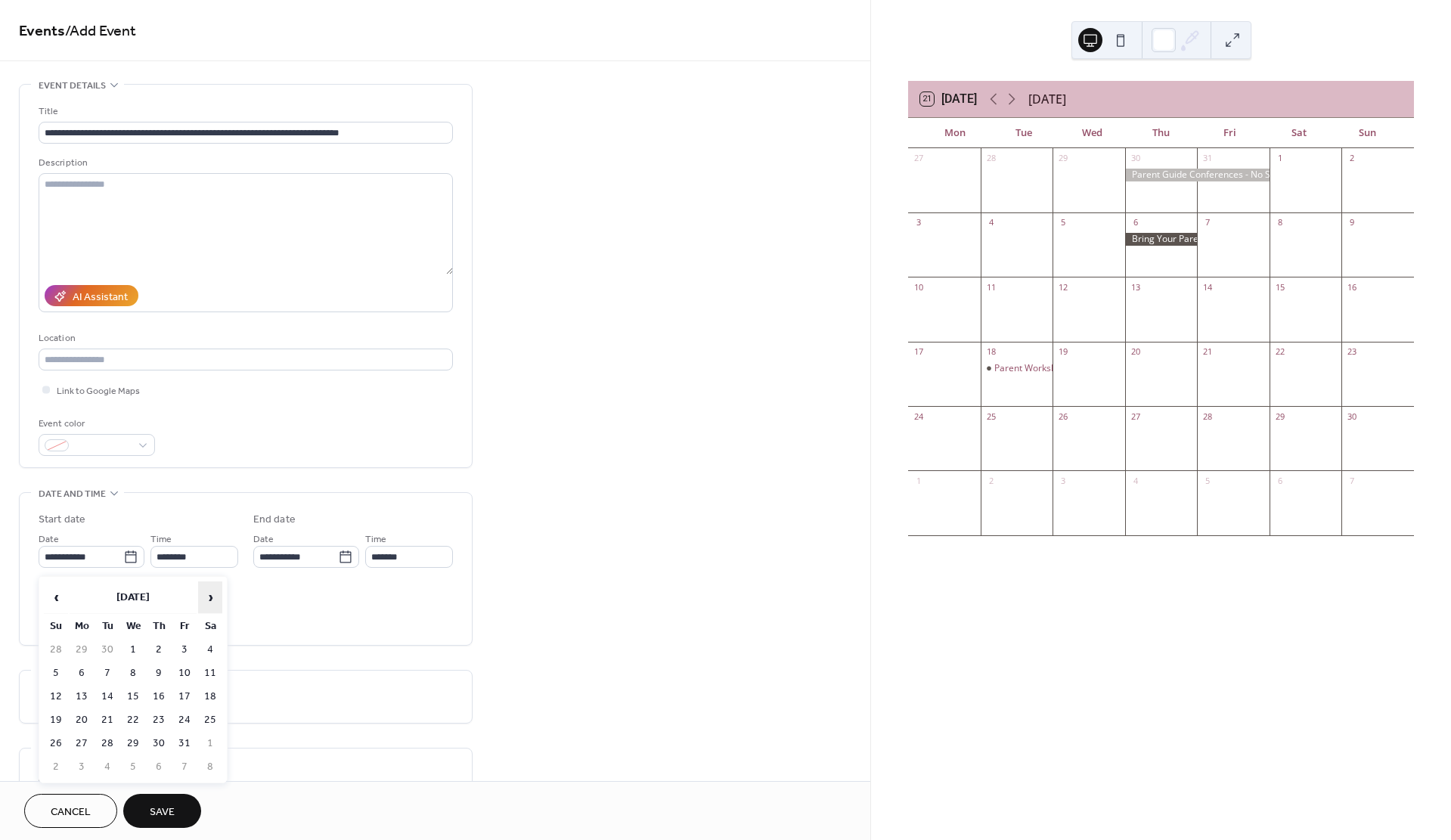 click on "›" at bounding box center [210, 597] 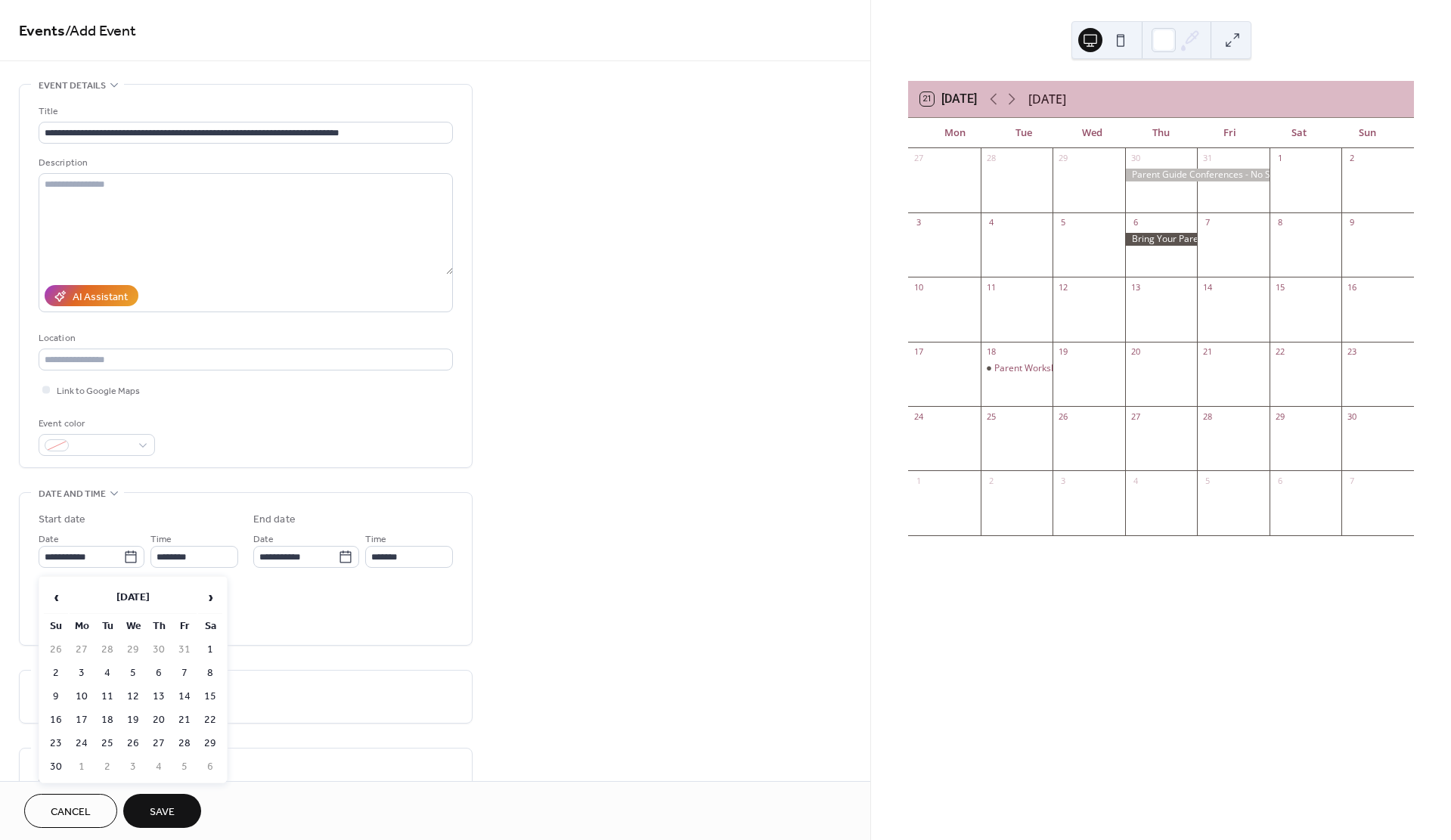 click on "21" at bounding box center (184, 720) 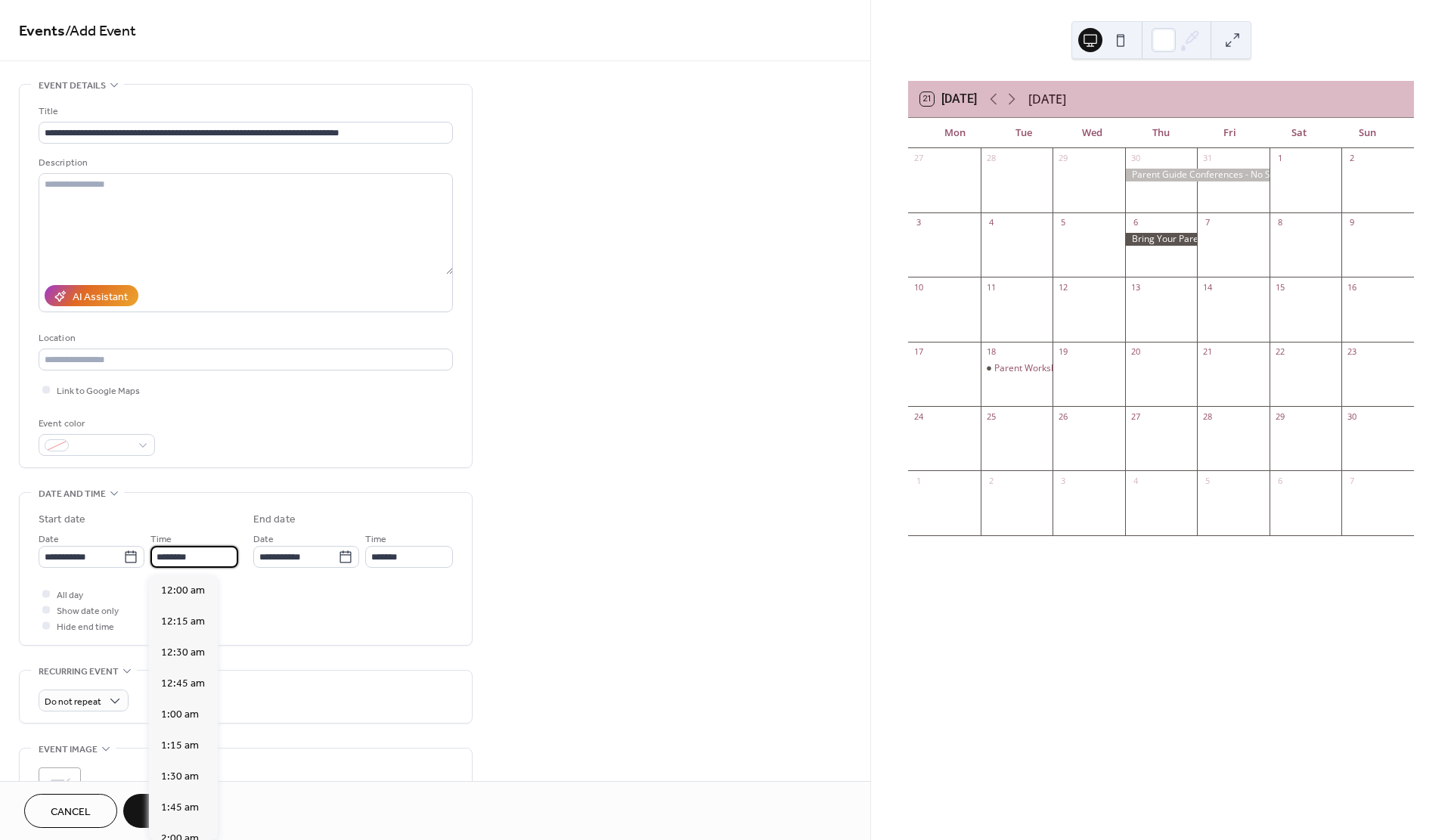 click on "********" at bounding box center (194, 556) 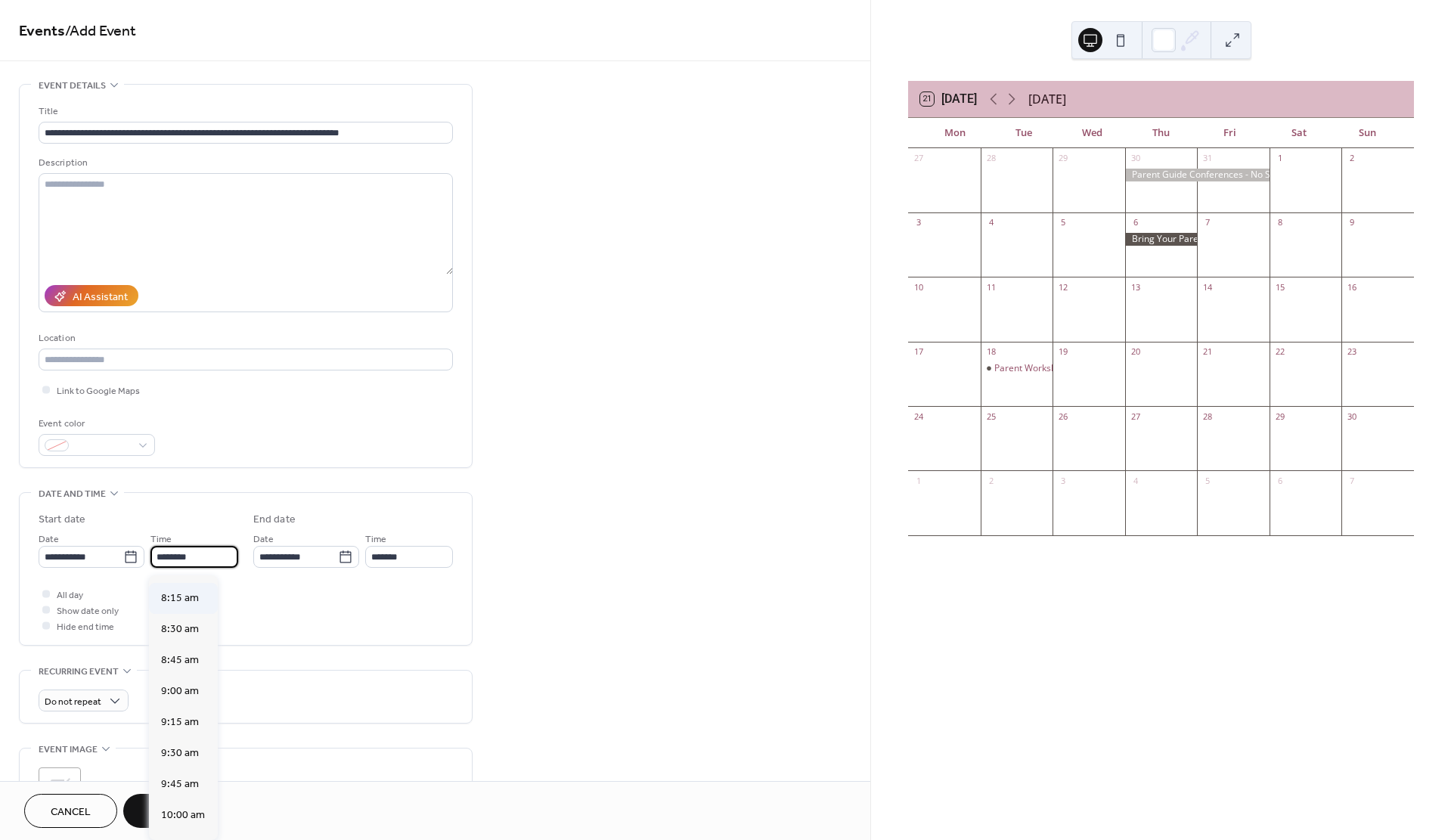 scroll, scrollTop: 968, scrollLeft: 0, axis: vertical 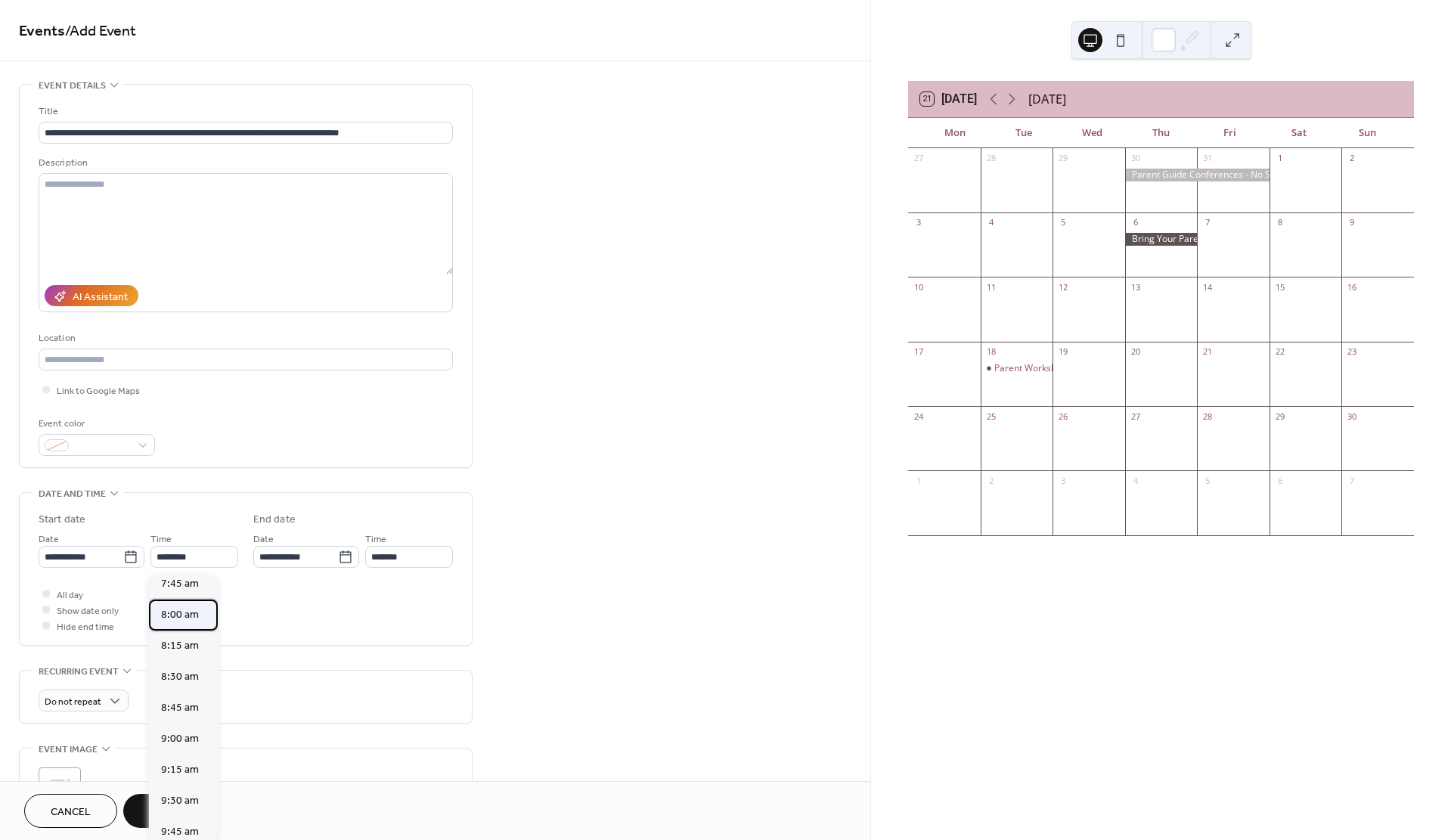 click on "8:00 am" at bounding box center (180, 615) 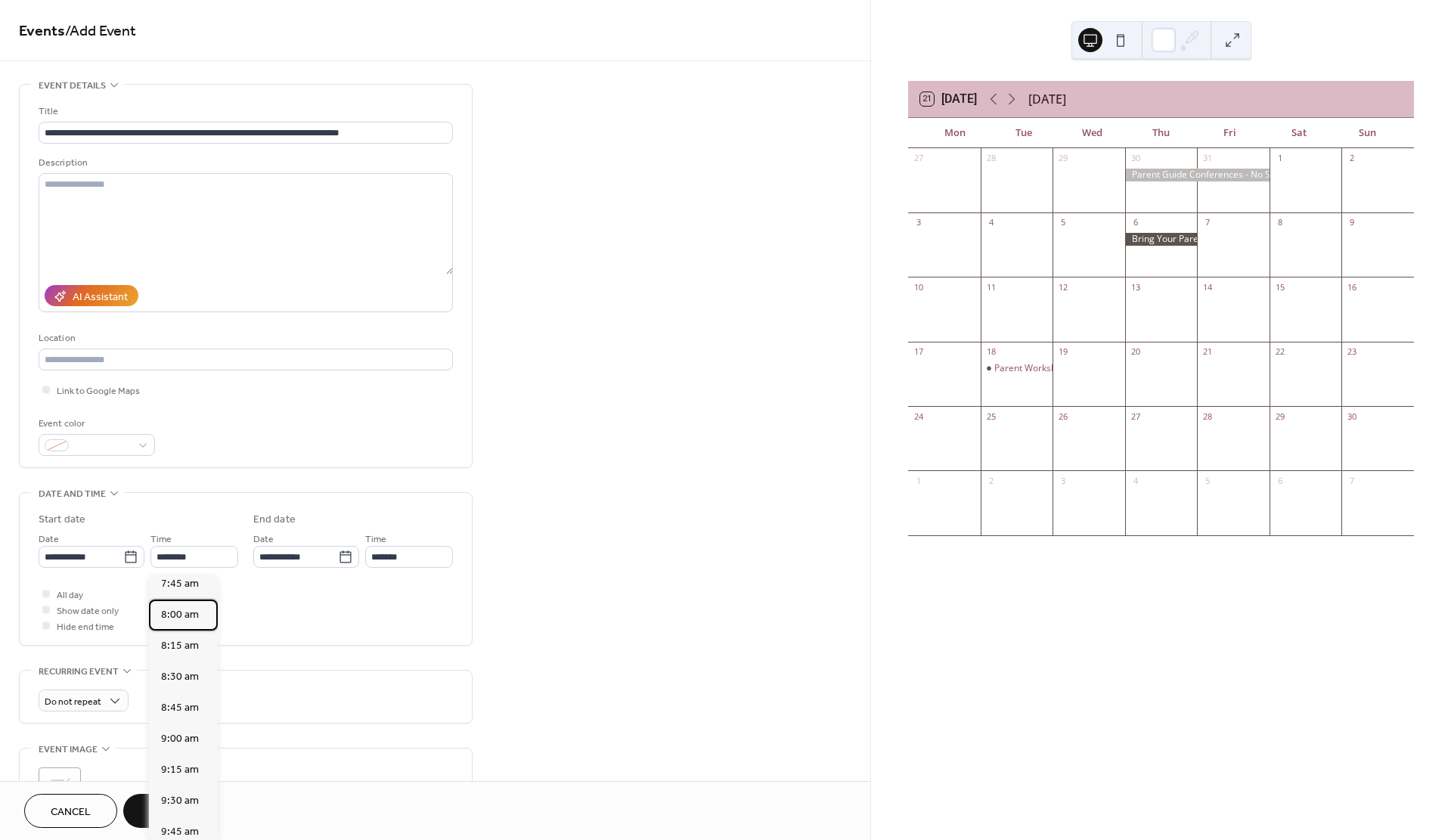 type on "*******" 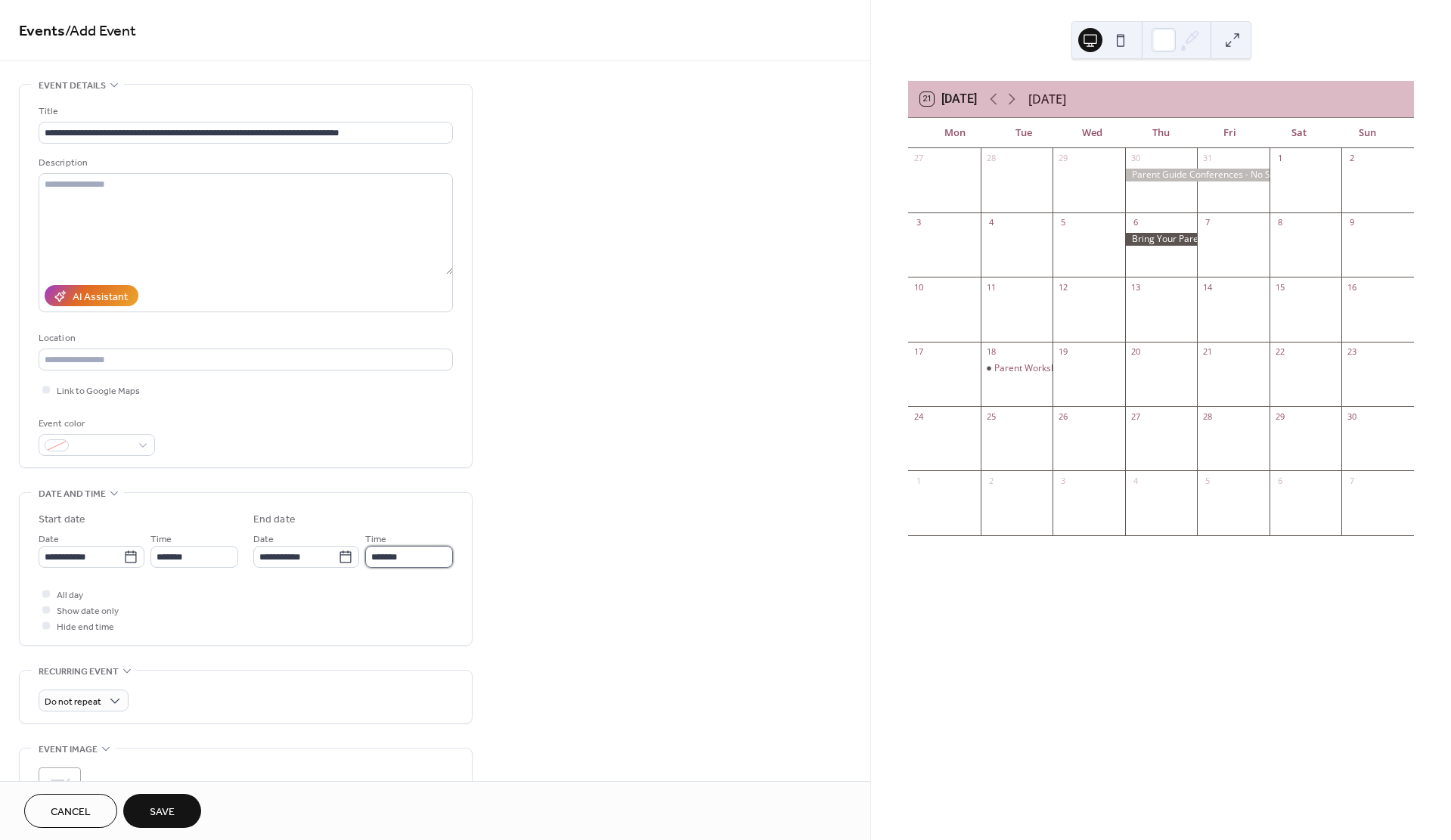 click on "*******" at bounding box center [409, 556] 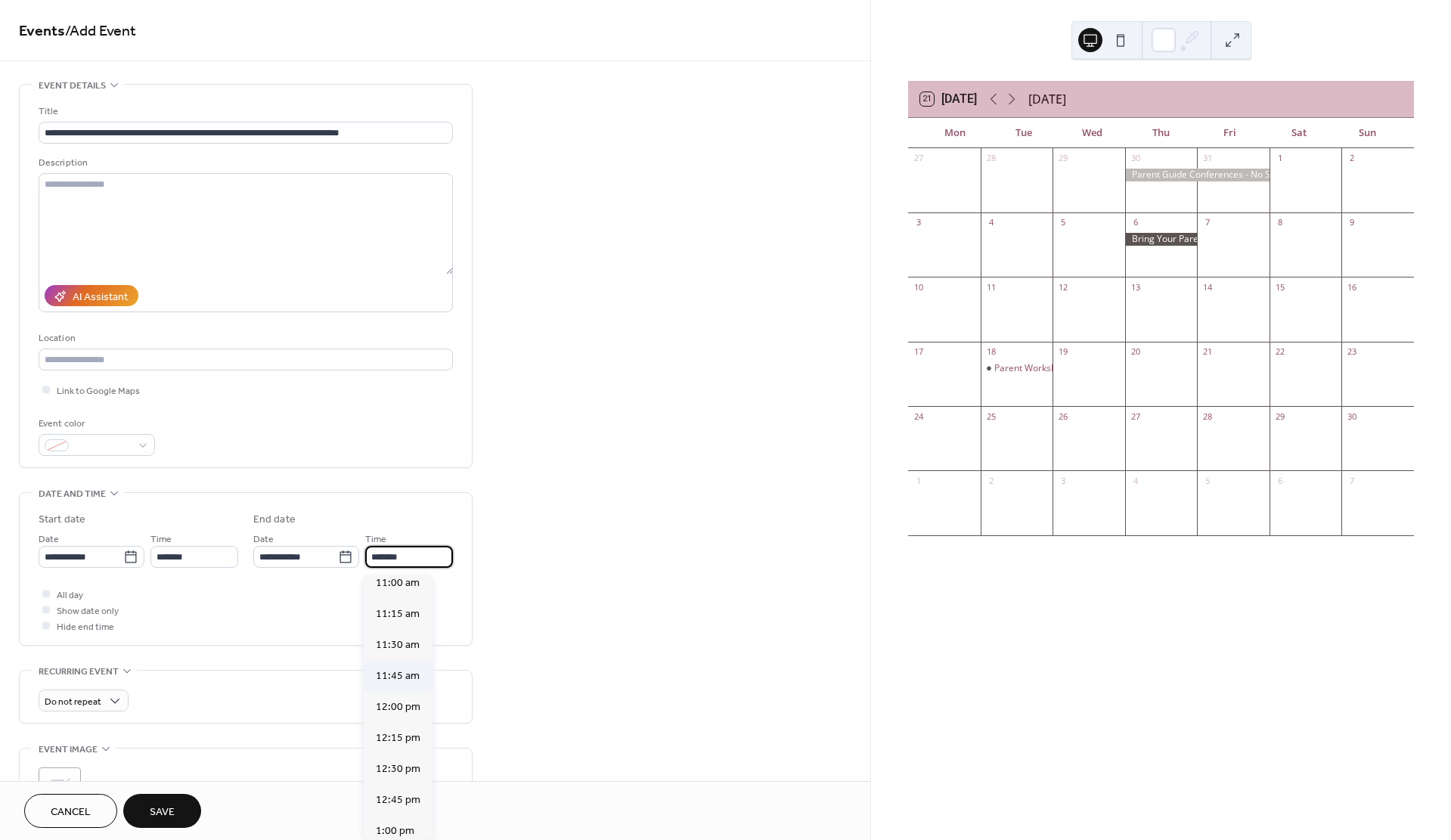 scroll, scrollTop: 393, scrollLeft: 0, axis: vertical 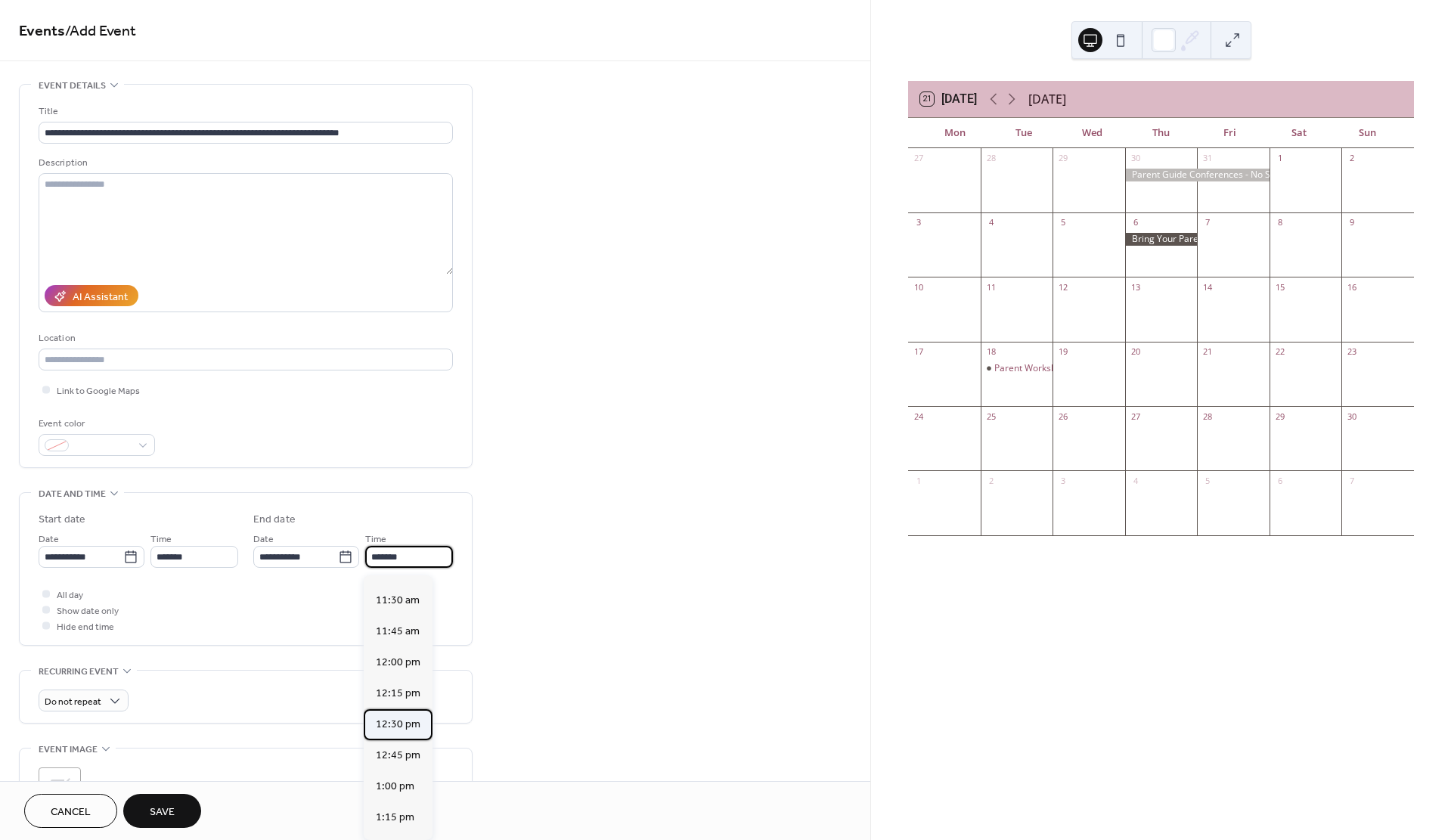 click on "12:30 pm" at bounding box center (398, 724) 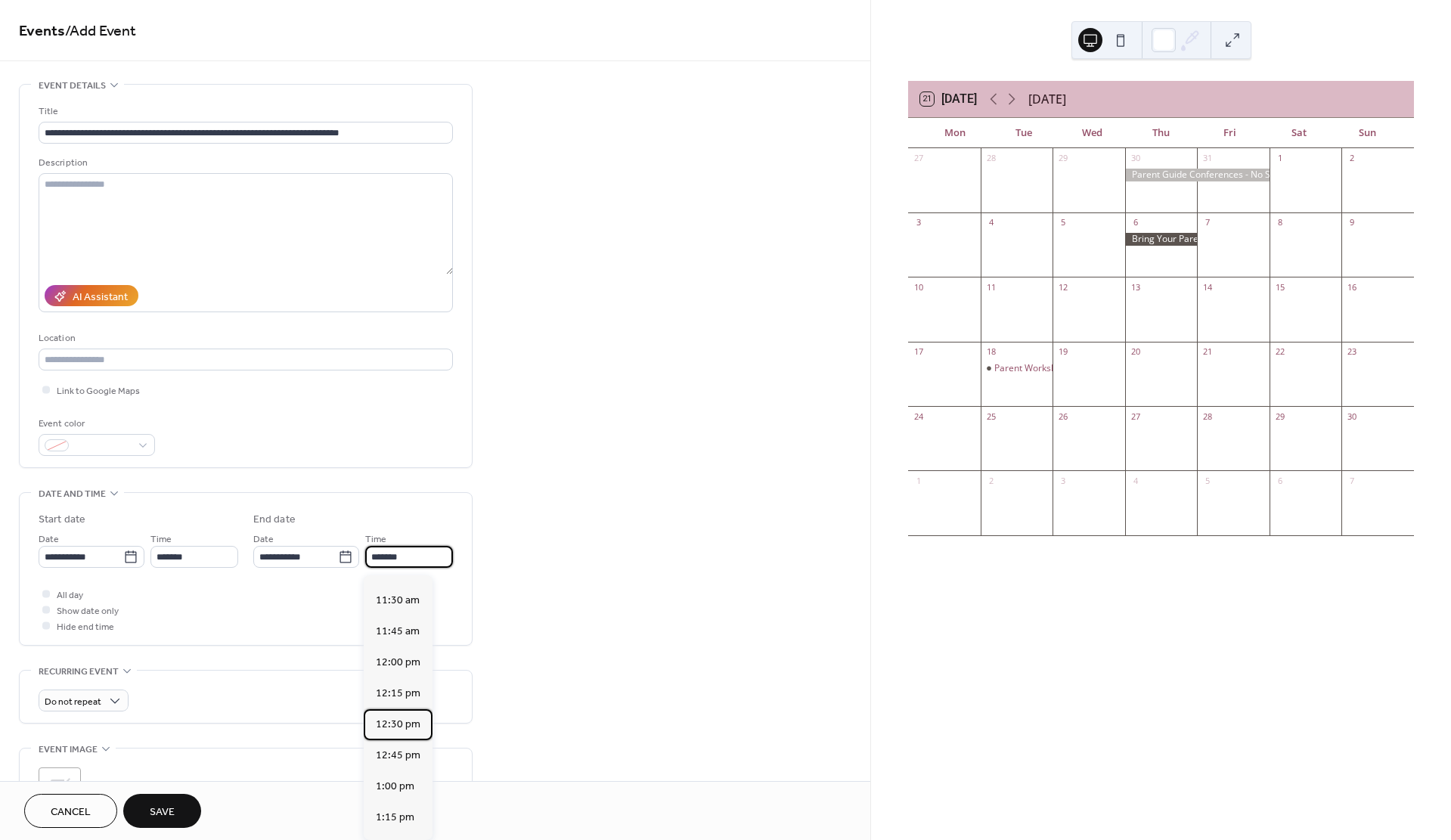 type on "********" 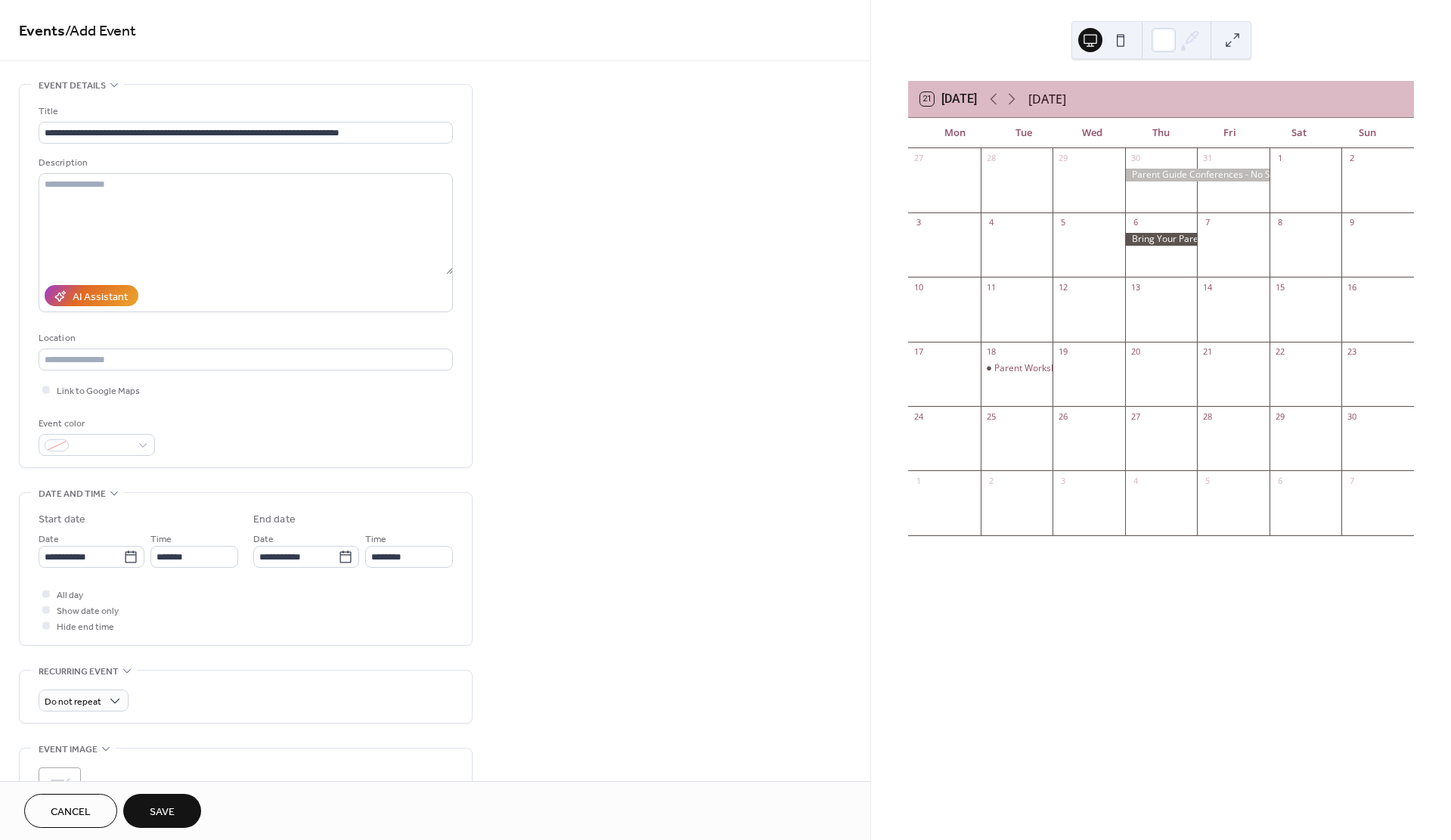 click on "Save" at bounding box center (162, 812) 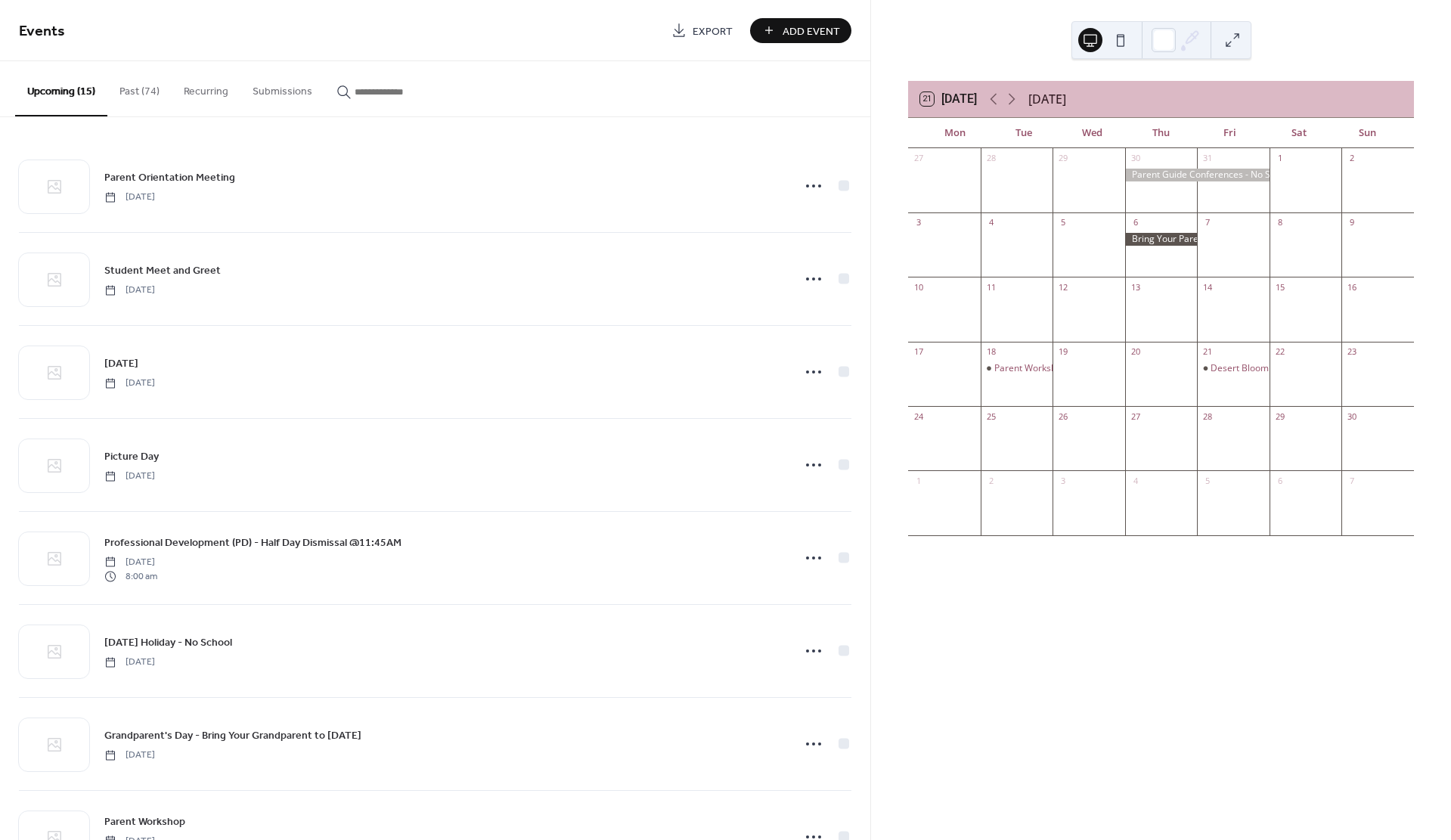 click on "Add Event" at bounding box center [811, 31] 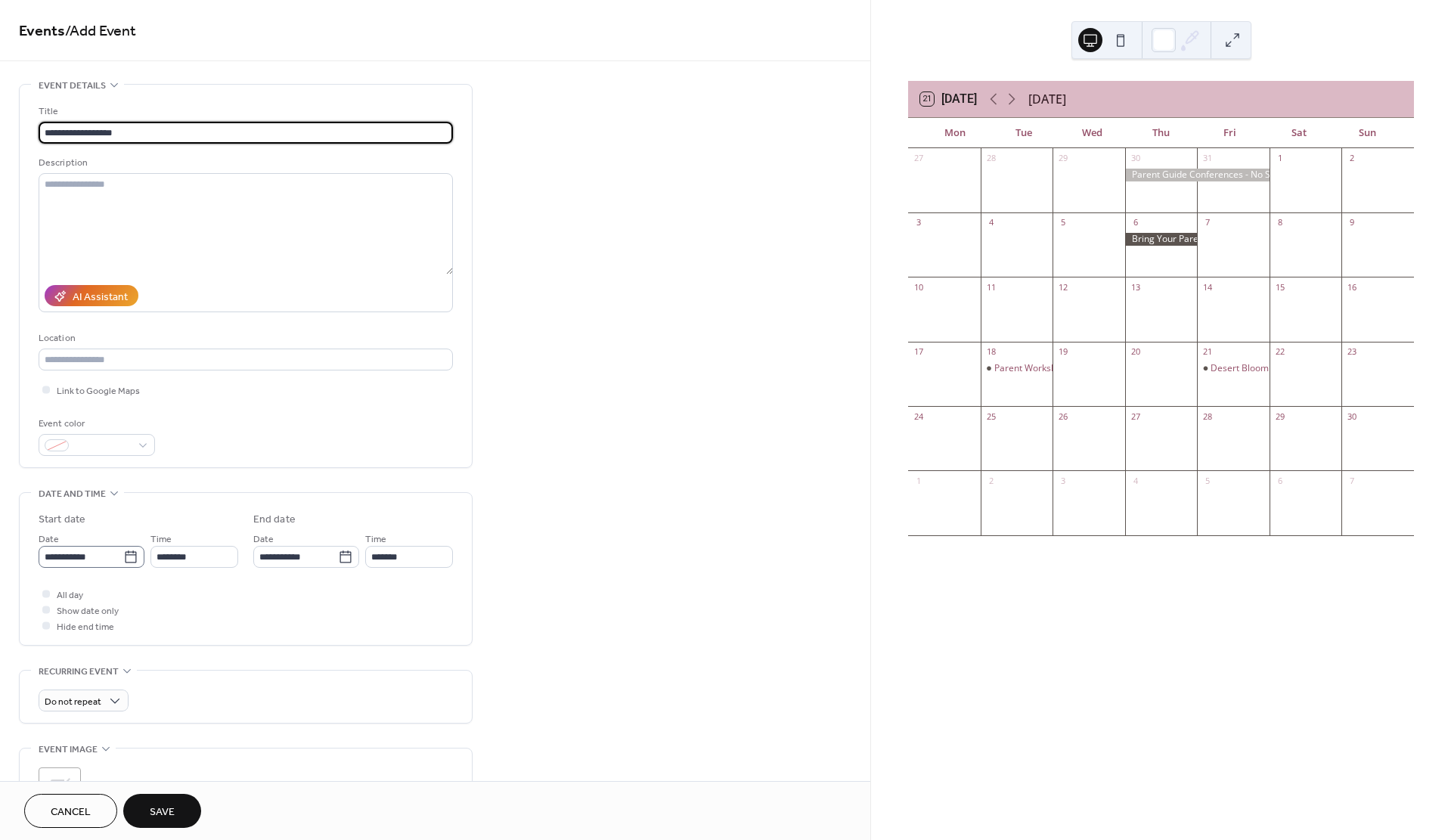 type on "**********" 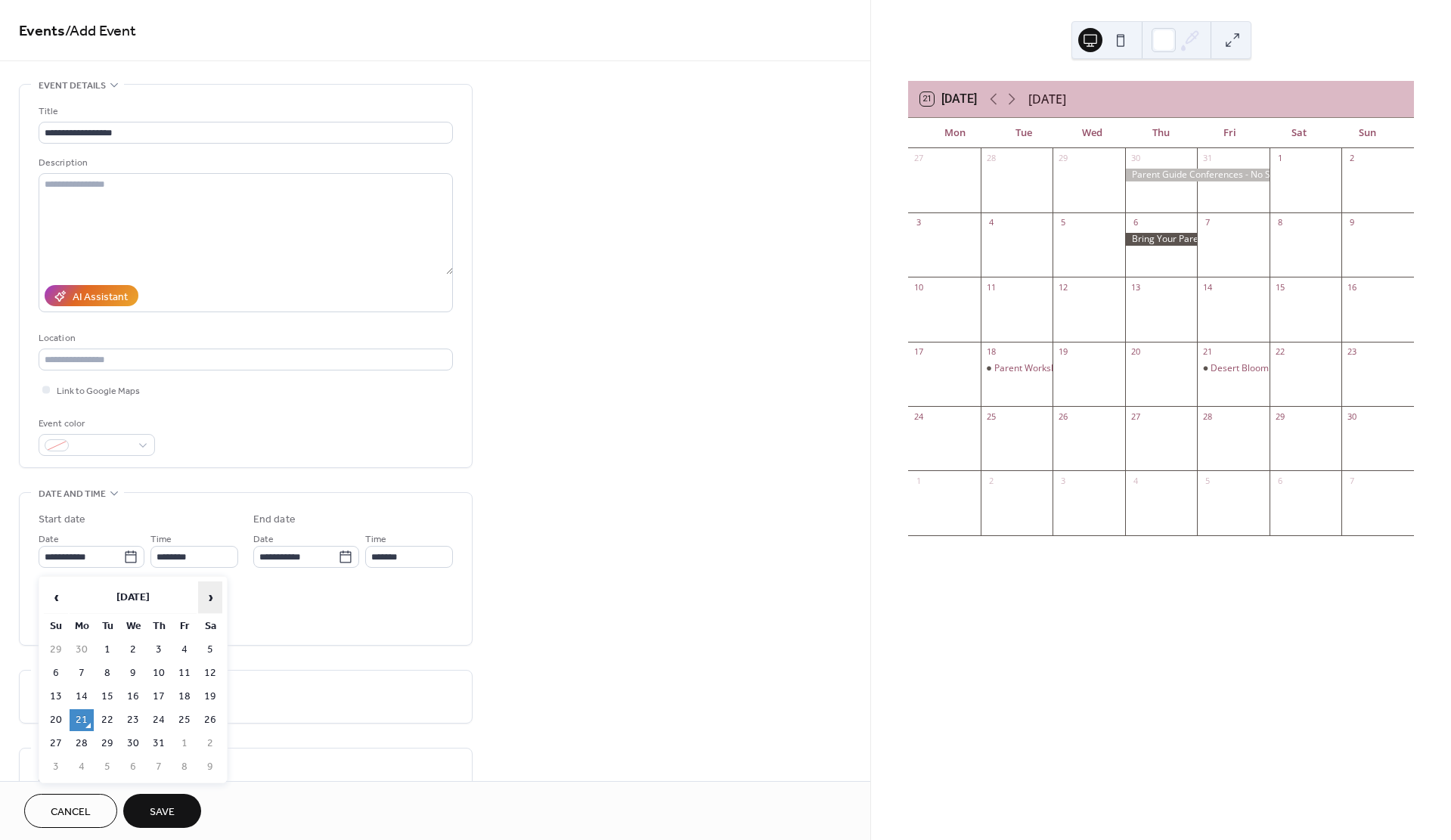 click on "›" at bounding box center [210, 597] 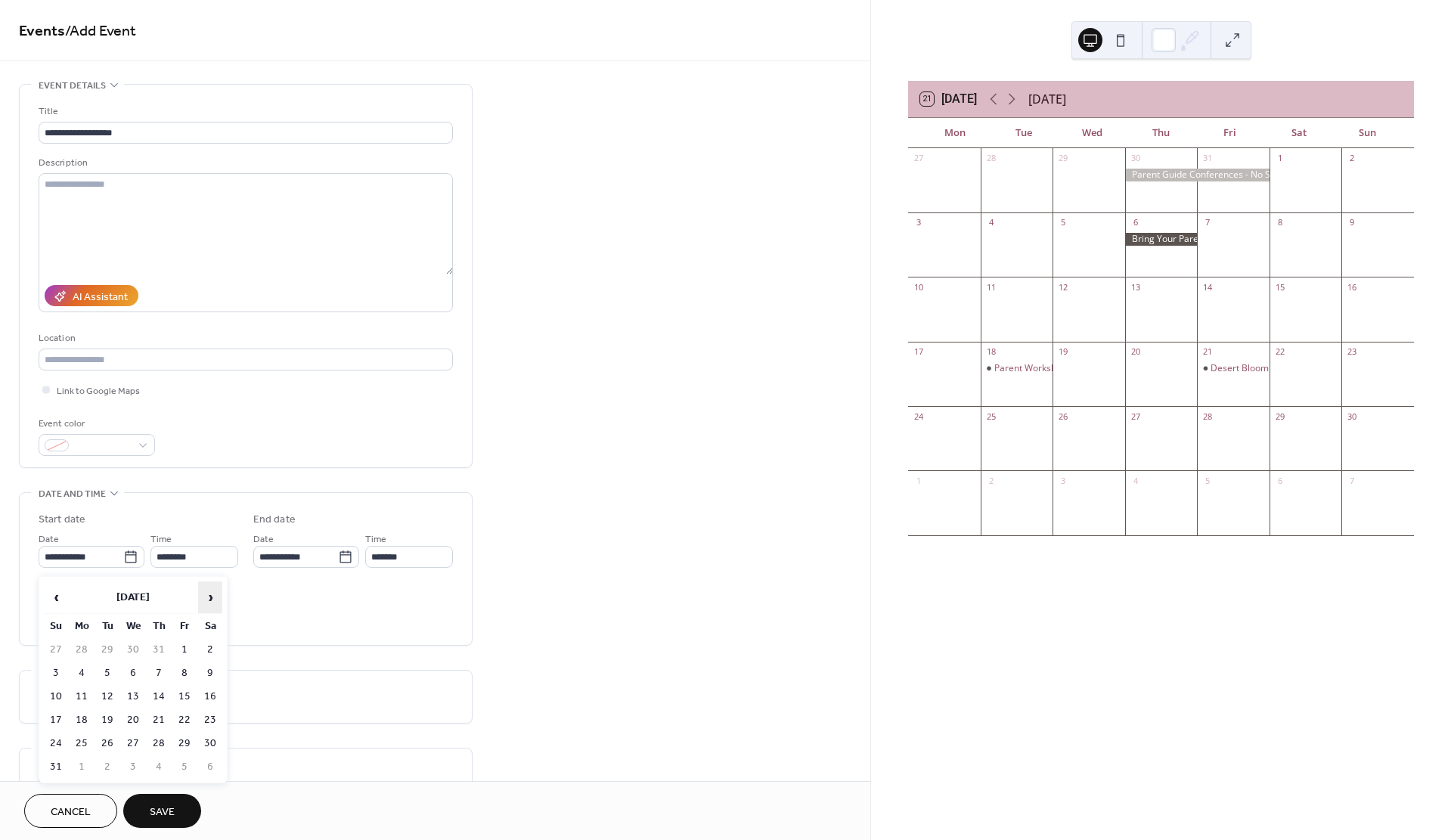 click on "›" at bounding box center [210, 597] 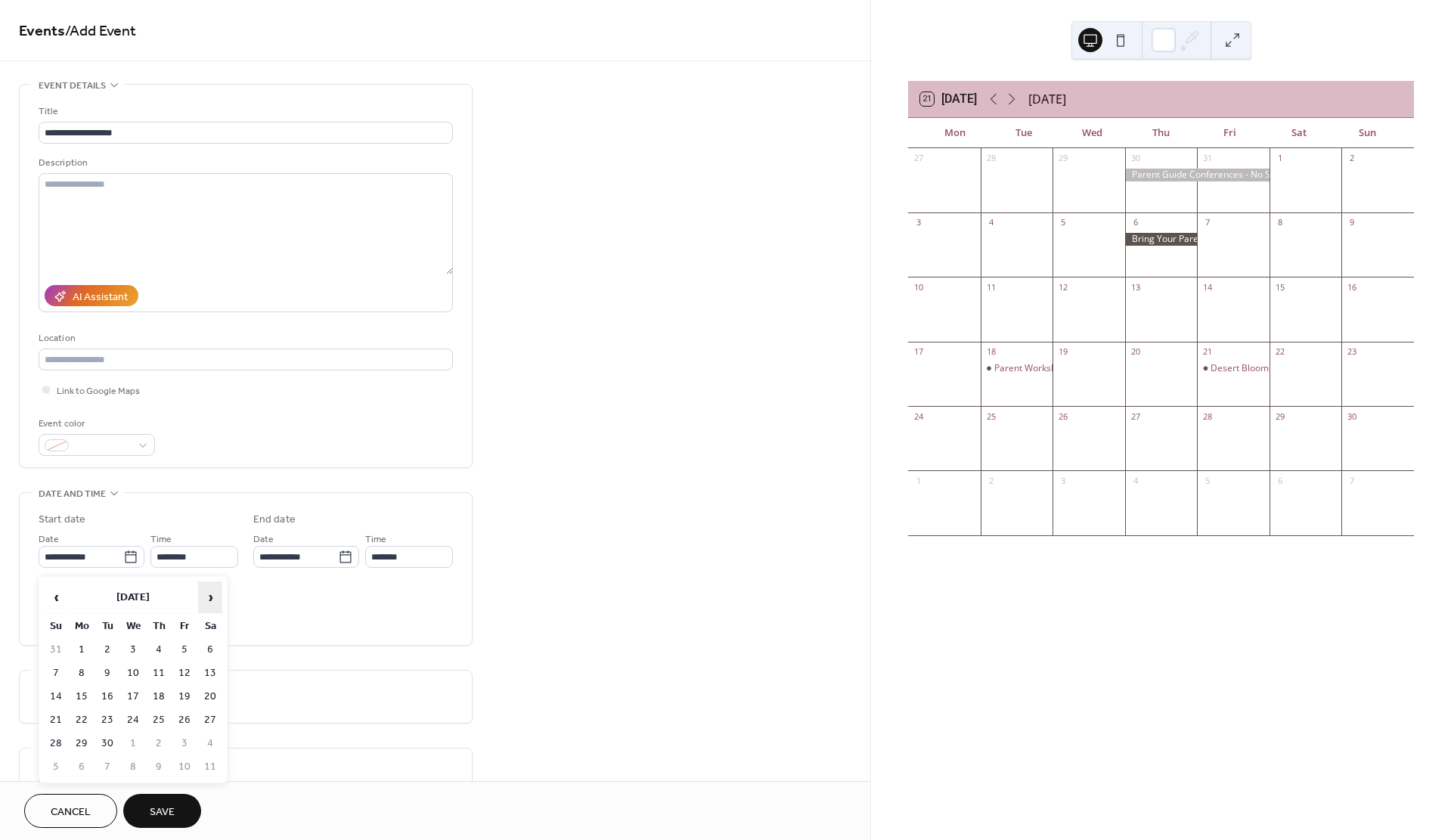 click on "›" at bounding box center (210, 597) 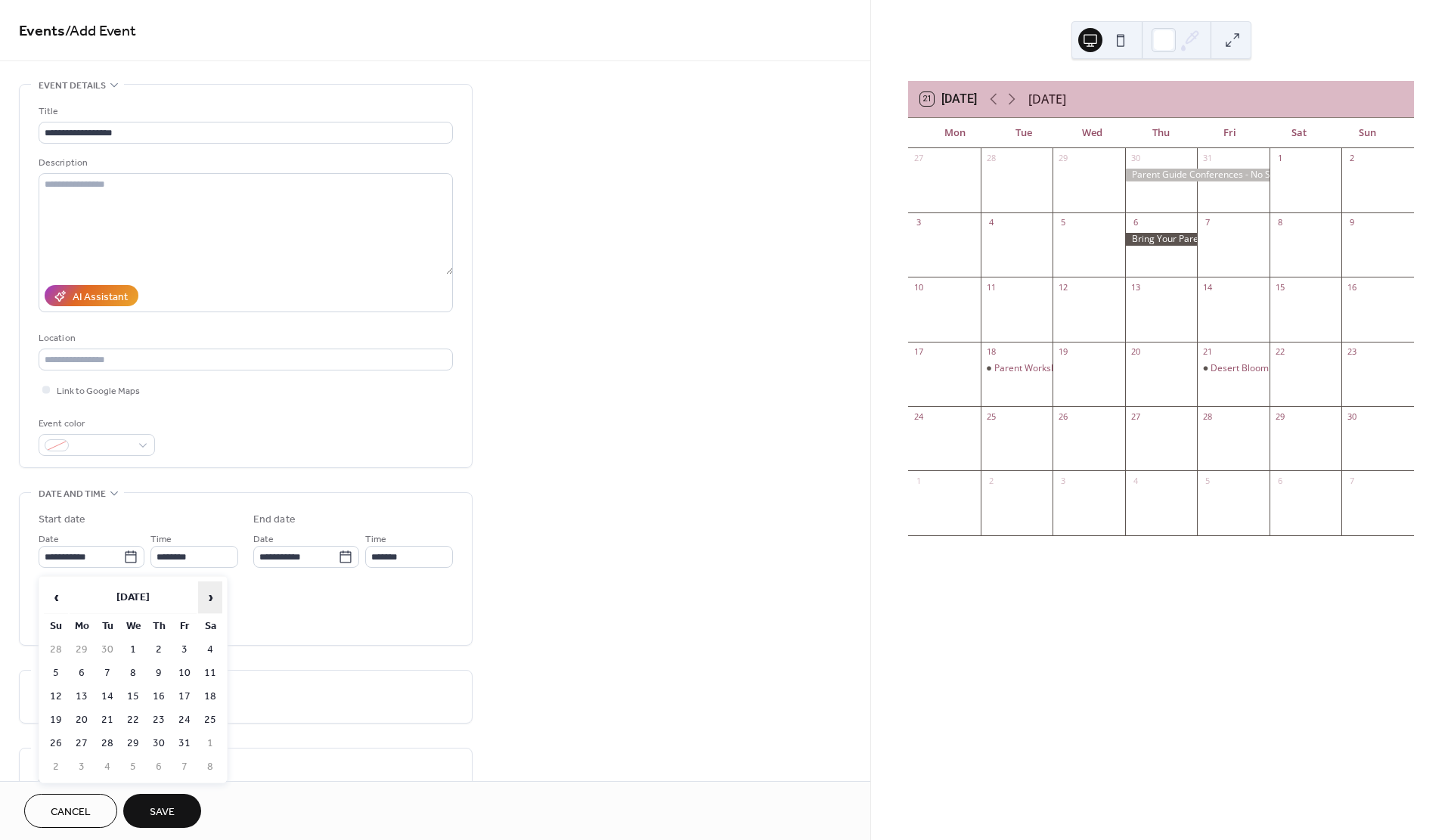click on "›" at bounding box center [210, 597] 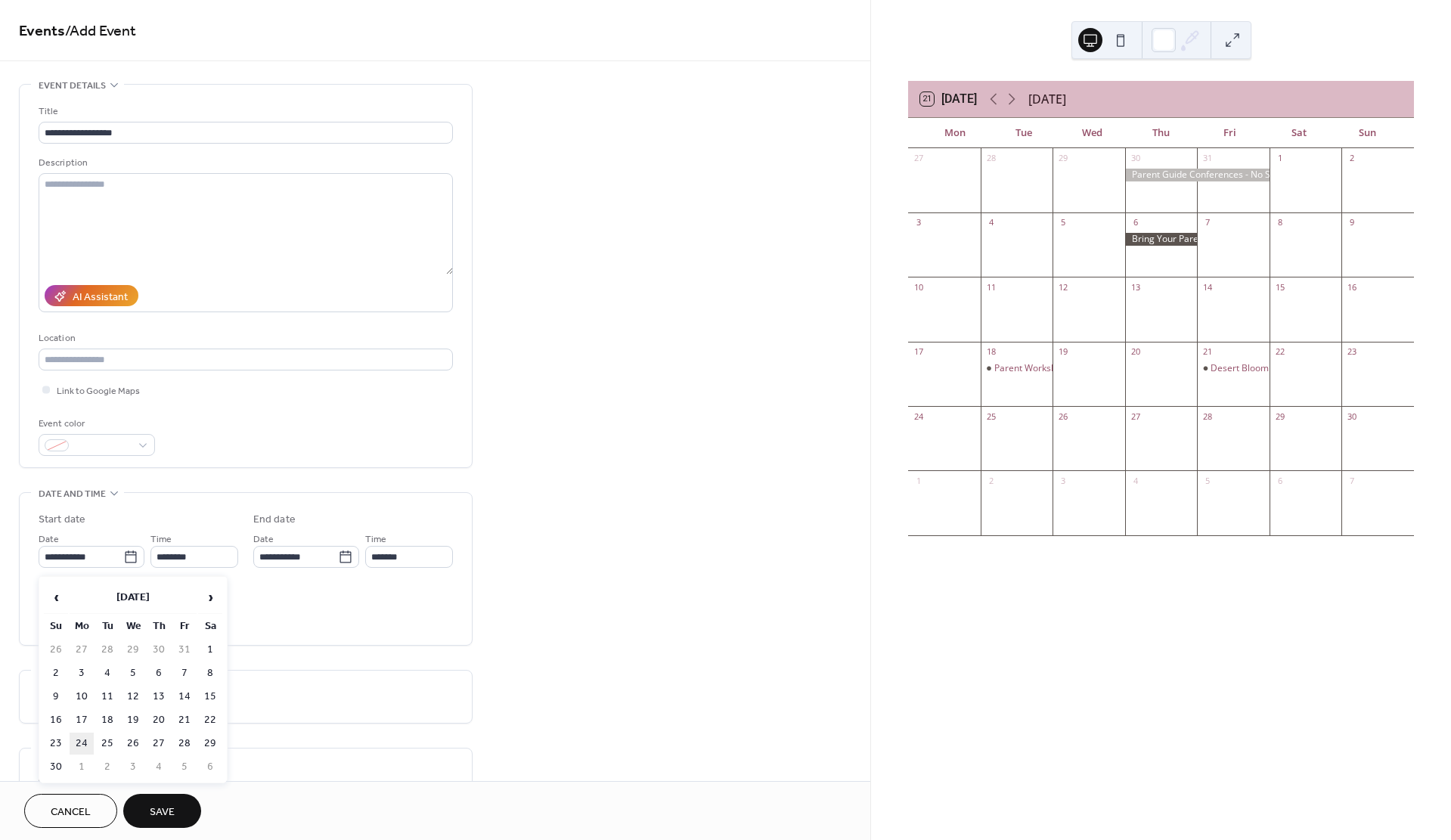 click on "24" at bounding box center (82, 743) 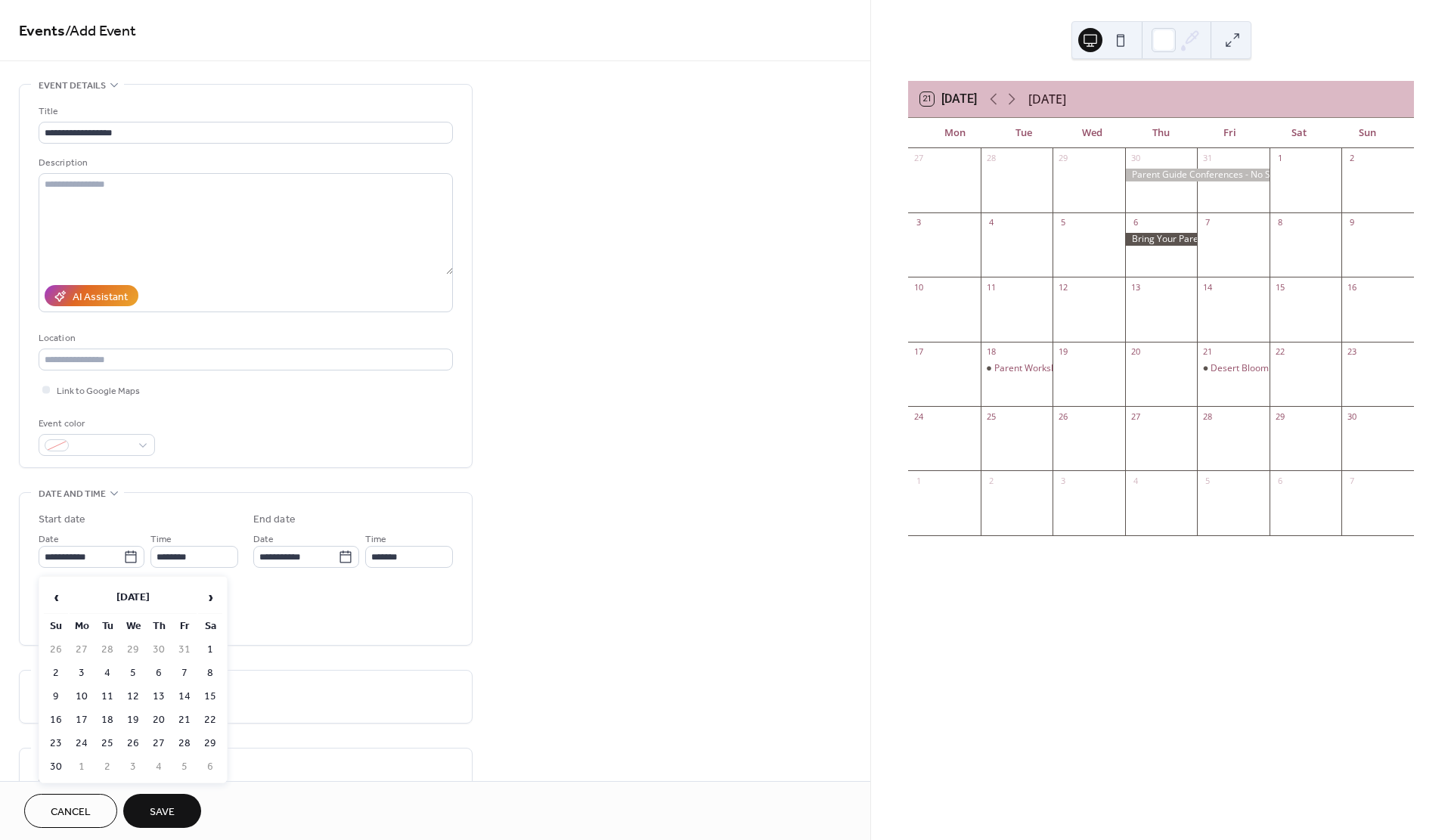 type on "**********" 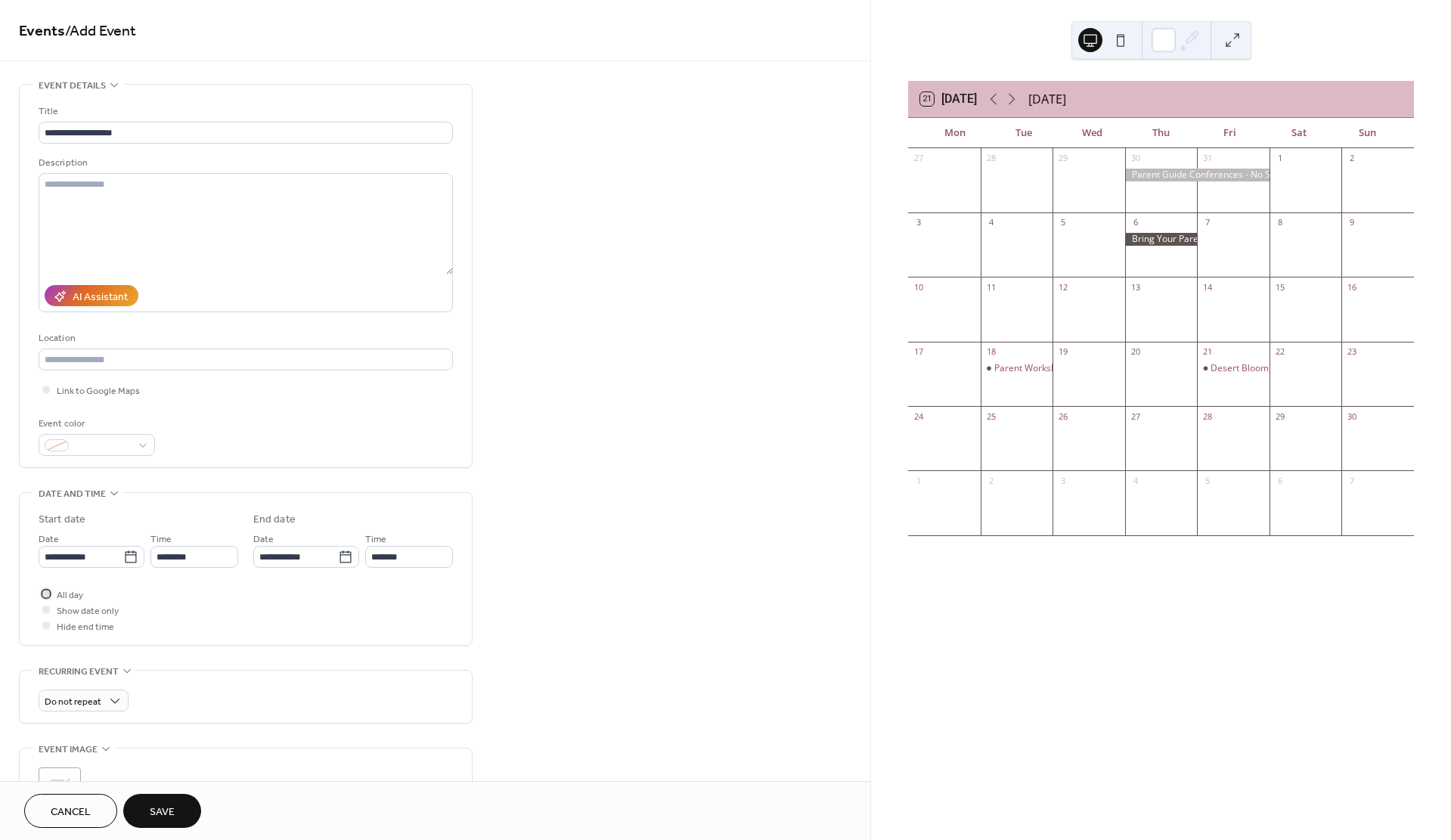 click at bounding box center (46, 594) 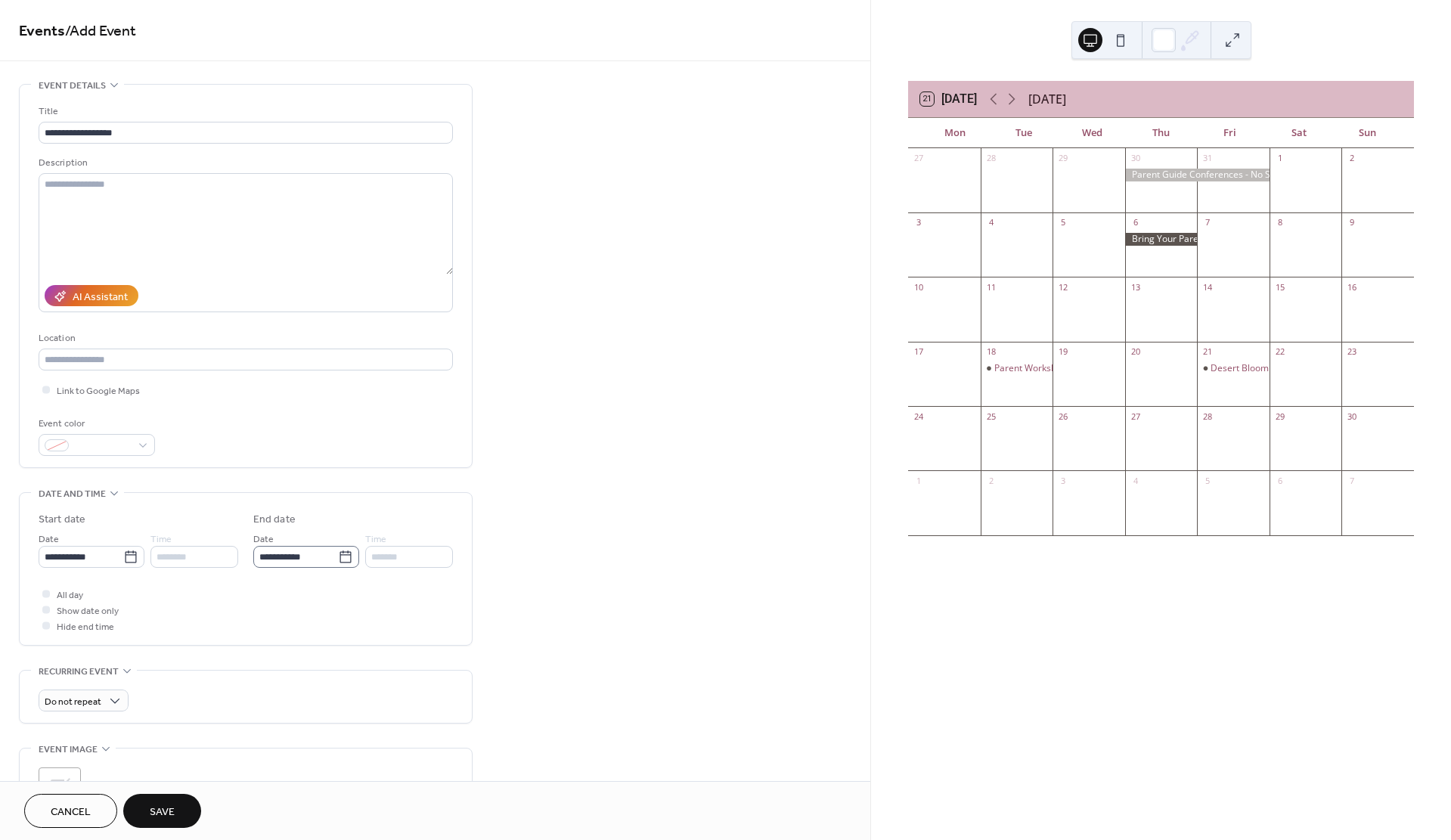 click 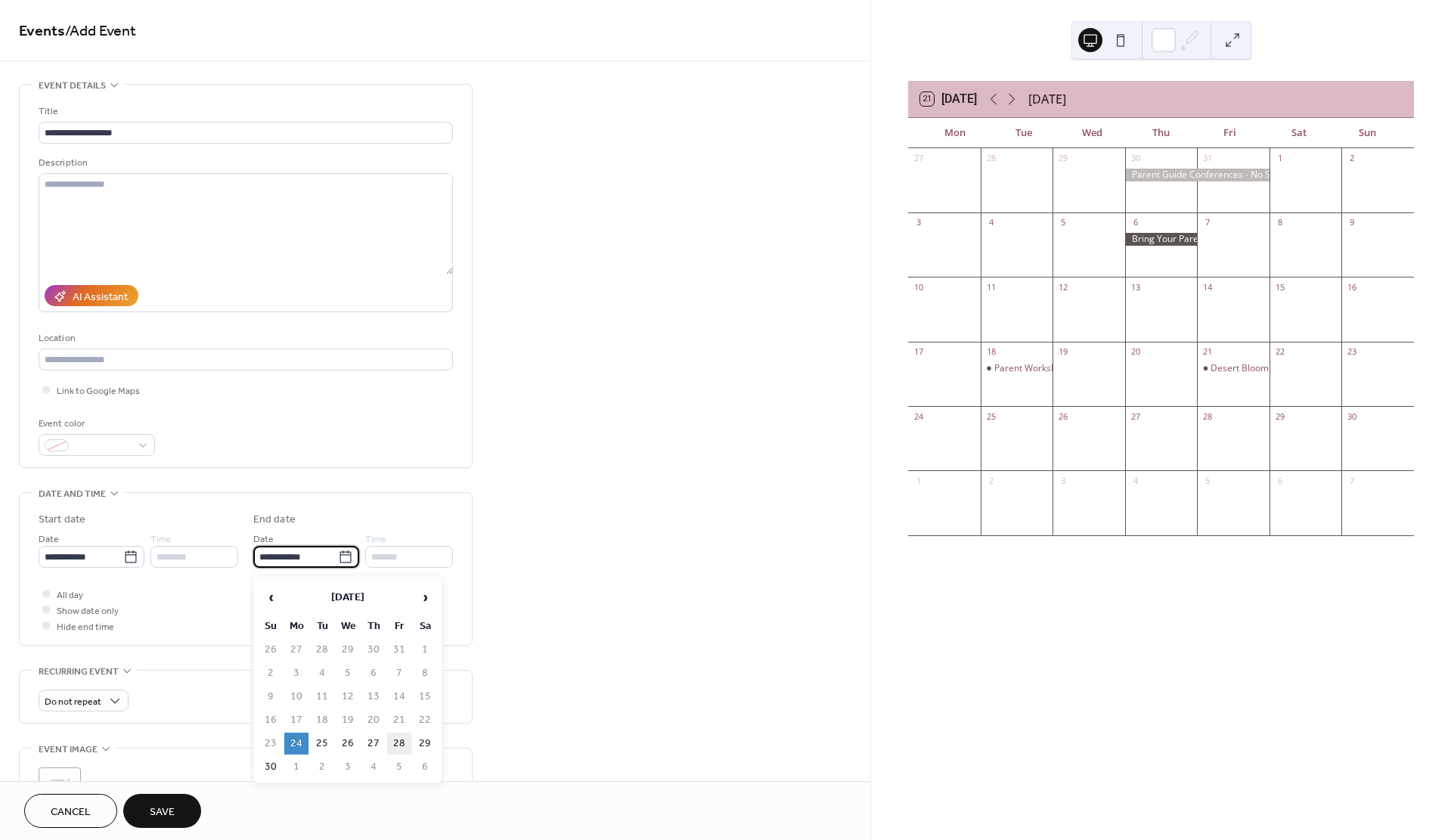 click on "28" at bounding box center (399, 743) 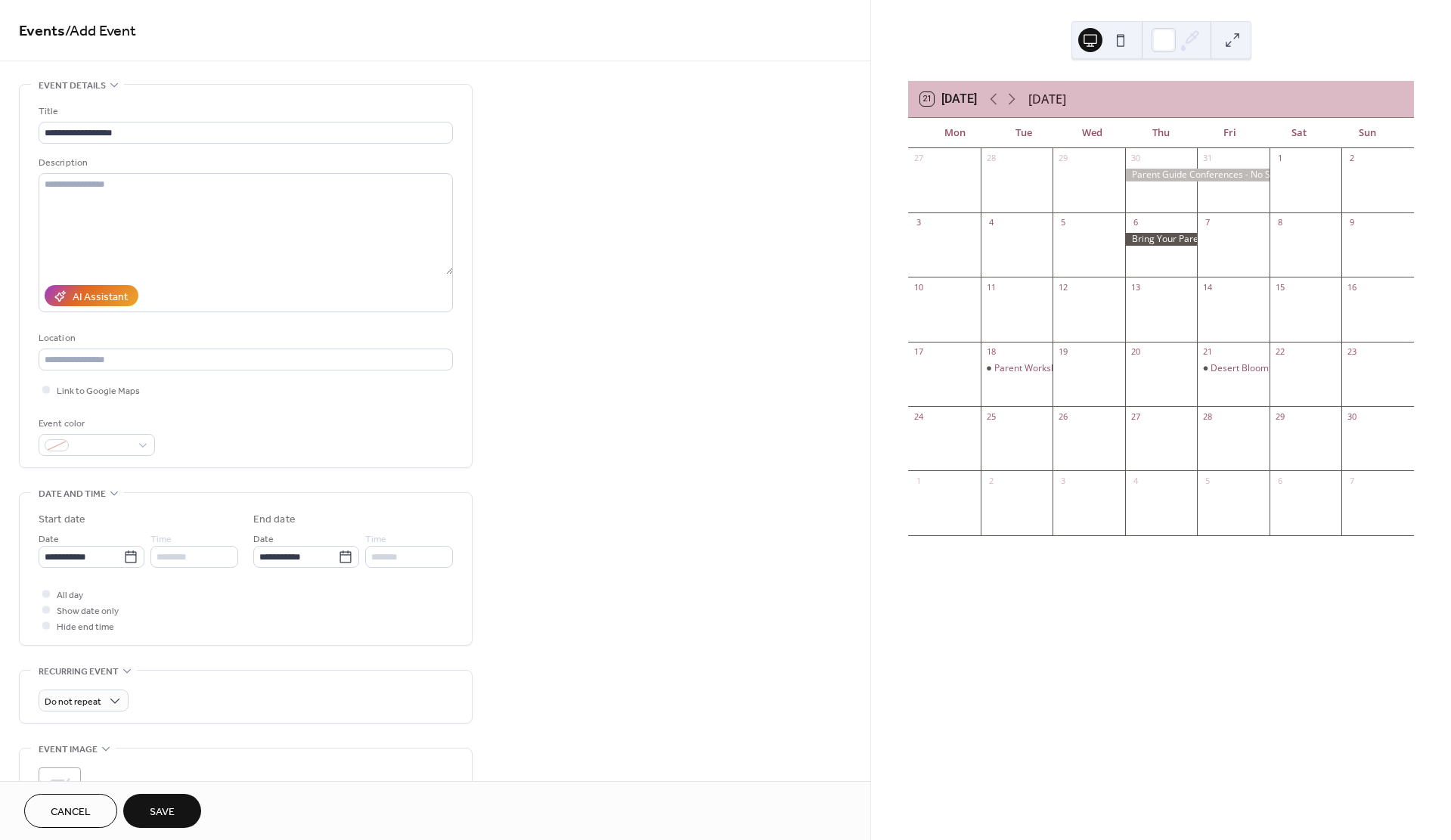 type on "**********" 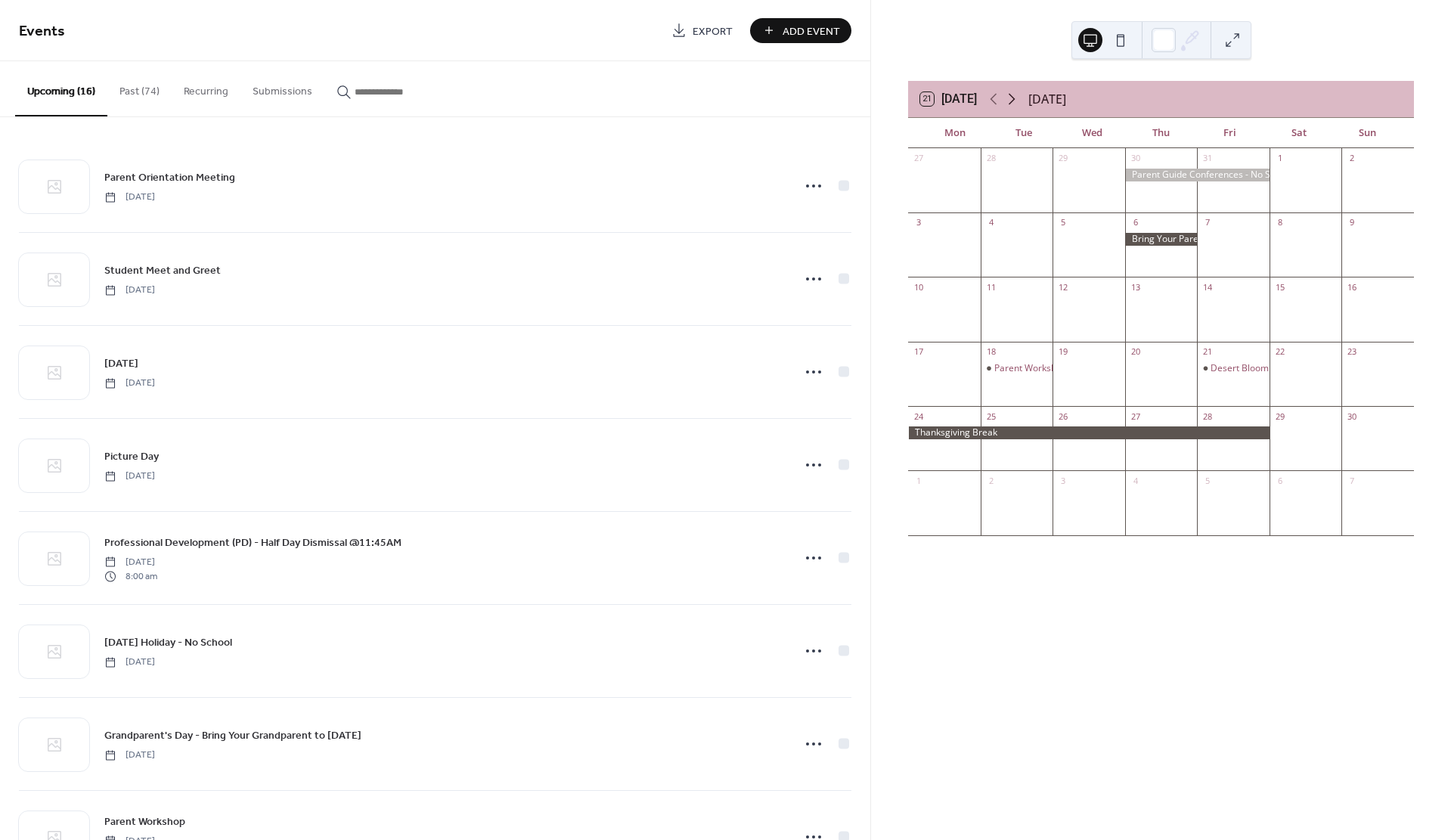 click 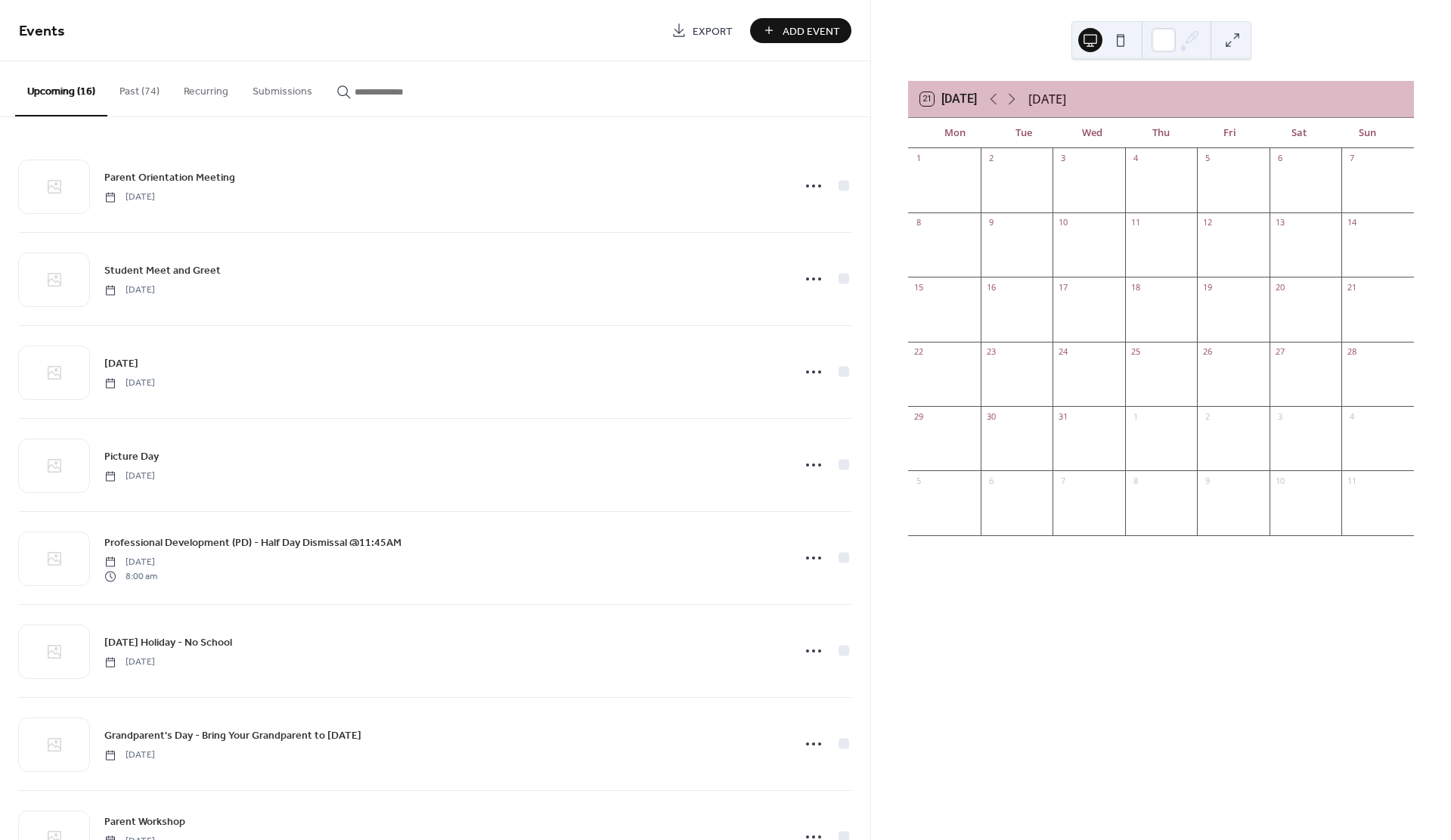 click on "Add Event" at bounding box center [811, 31] 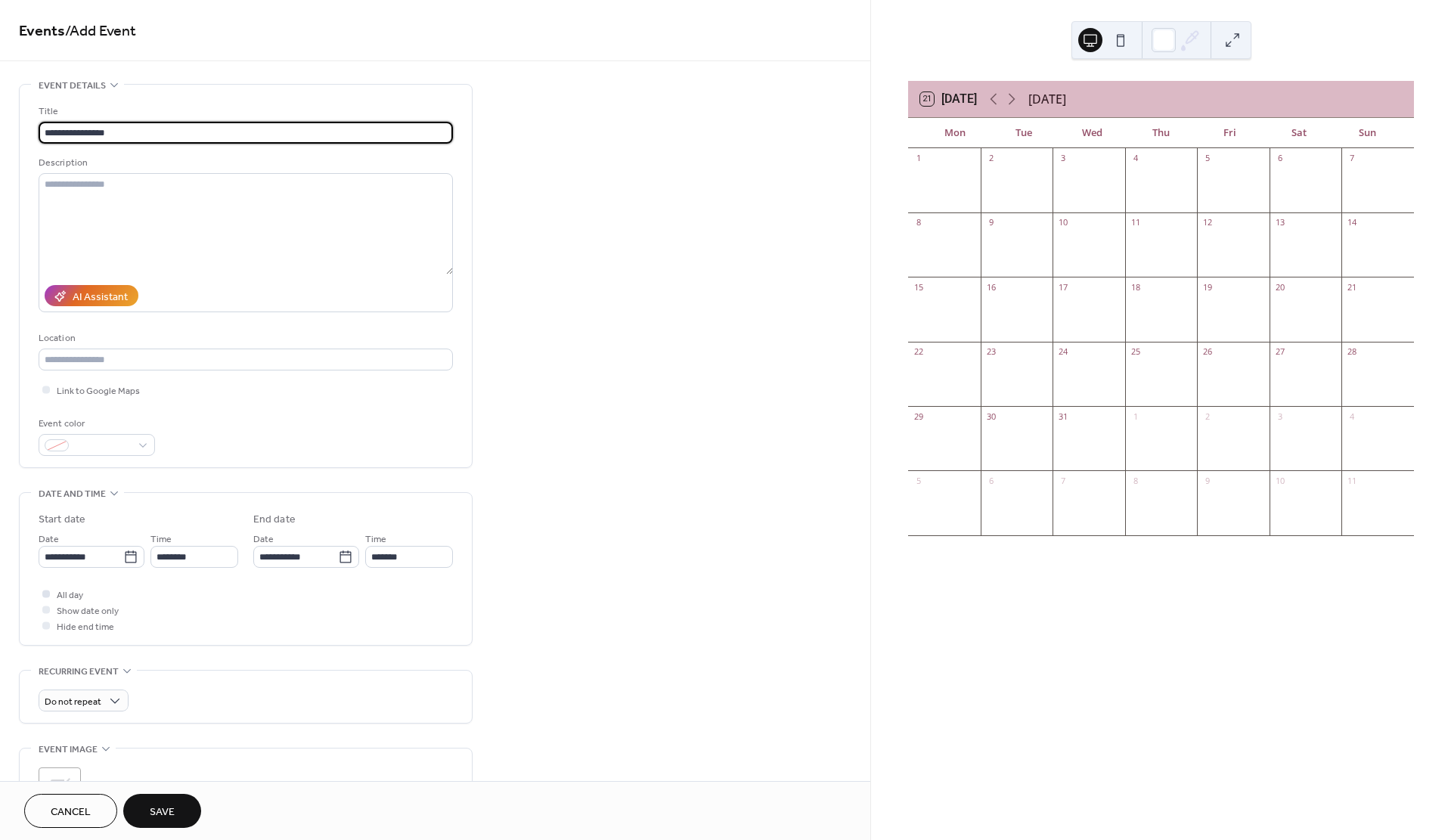 type on "**********" 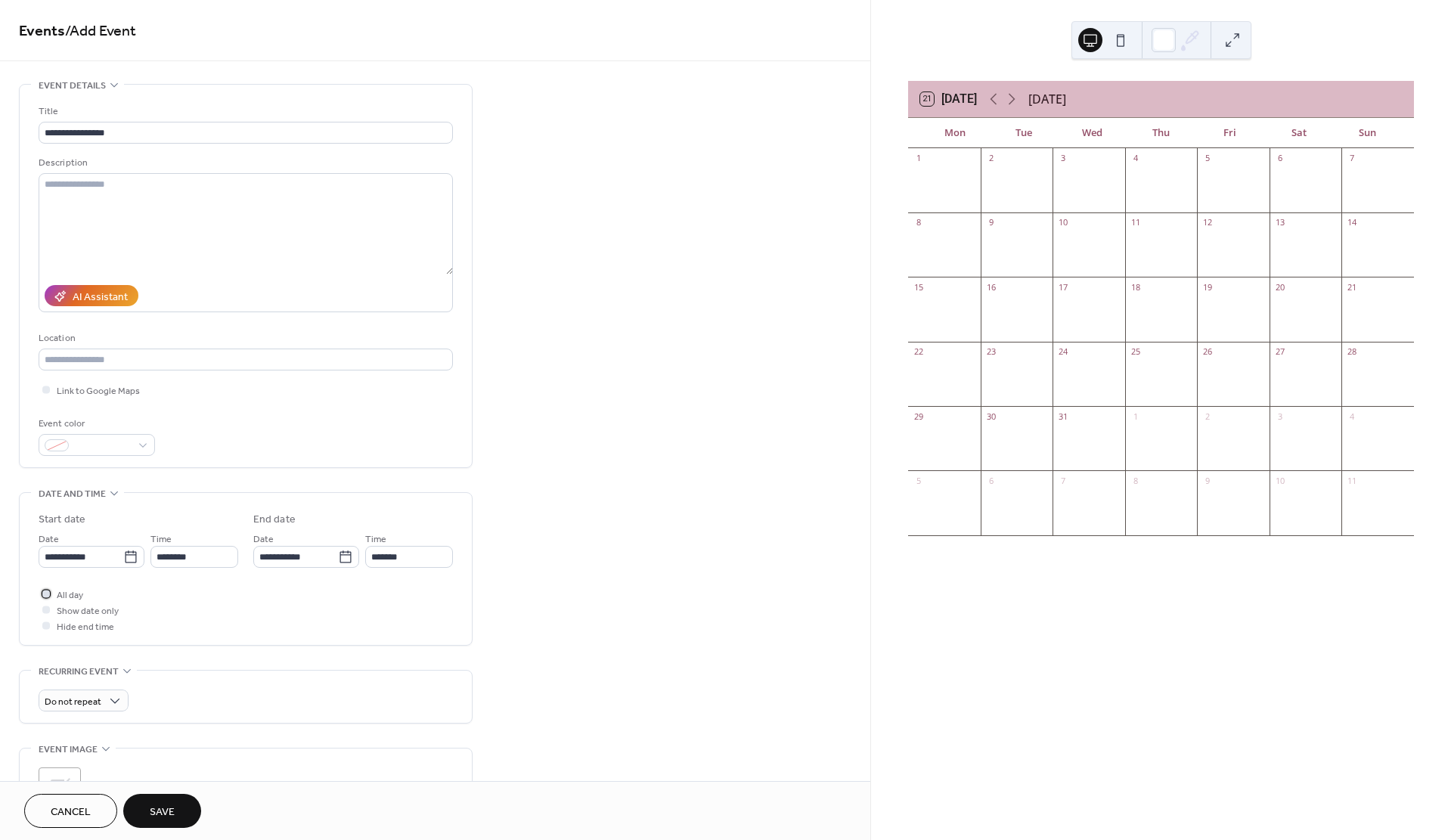 click at bounding box center [46, 594] 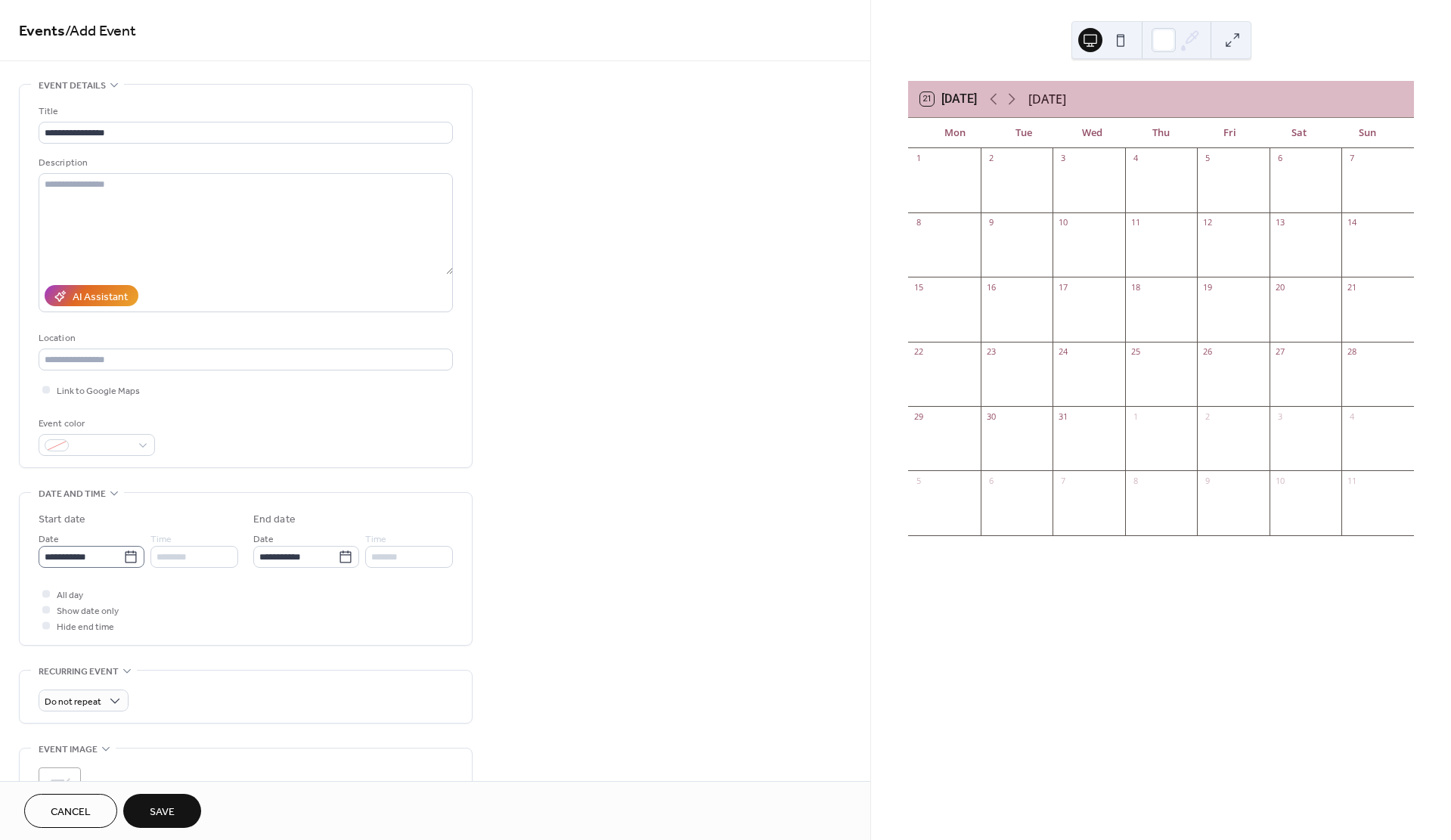 click 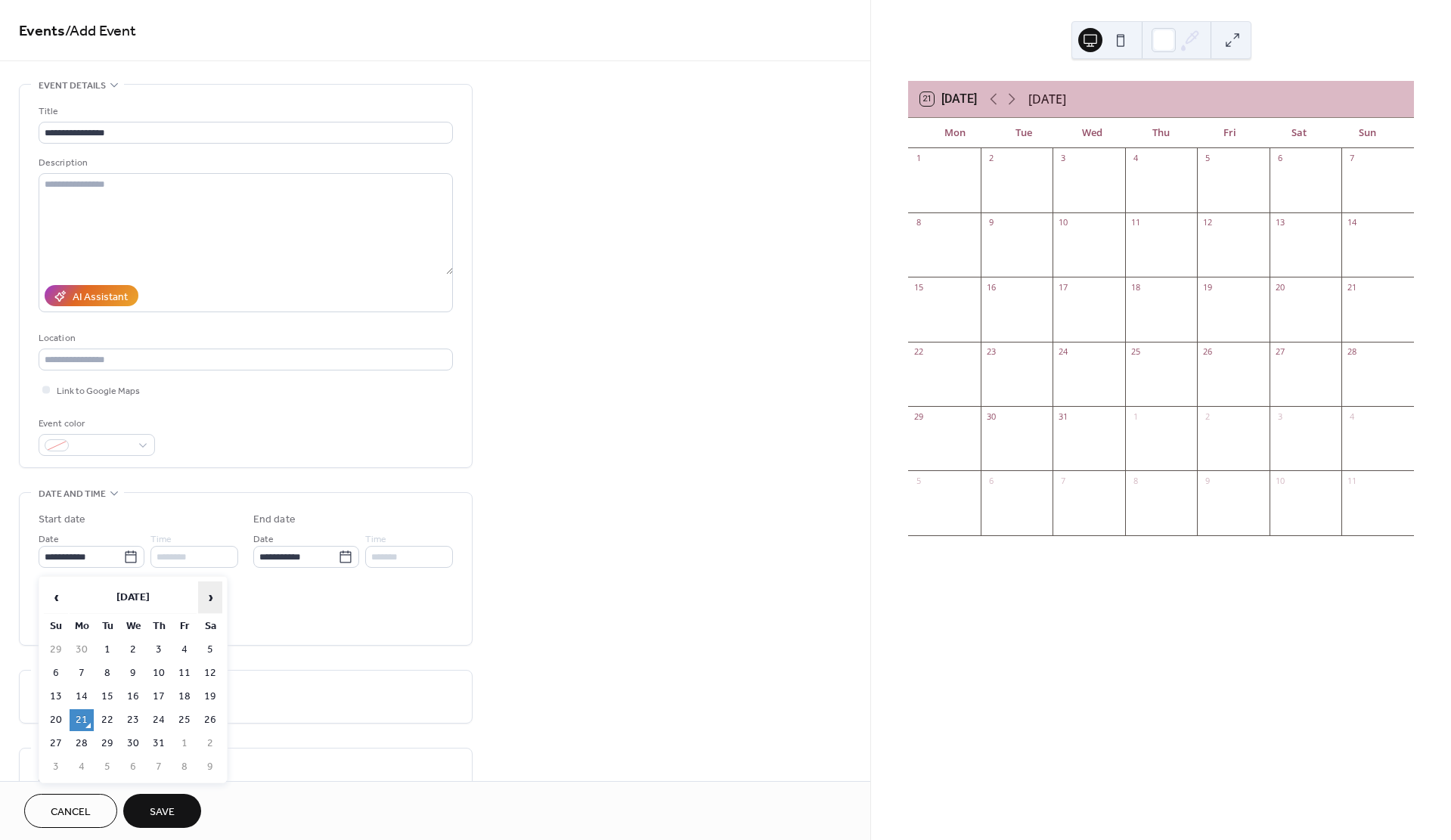click on "›" at bounding box center [210, 597] 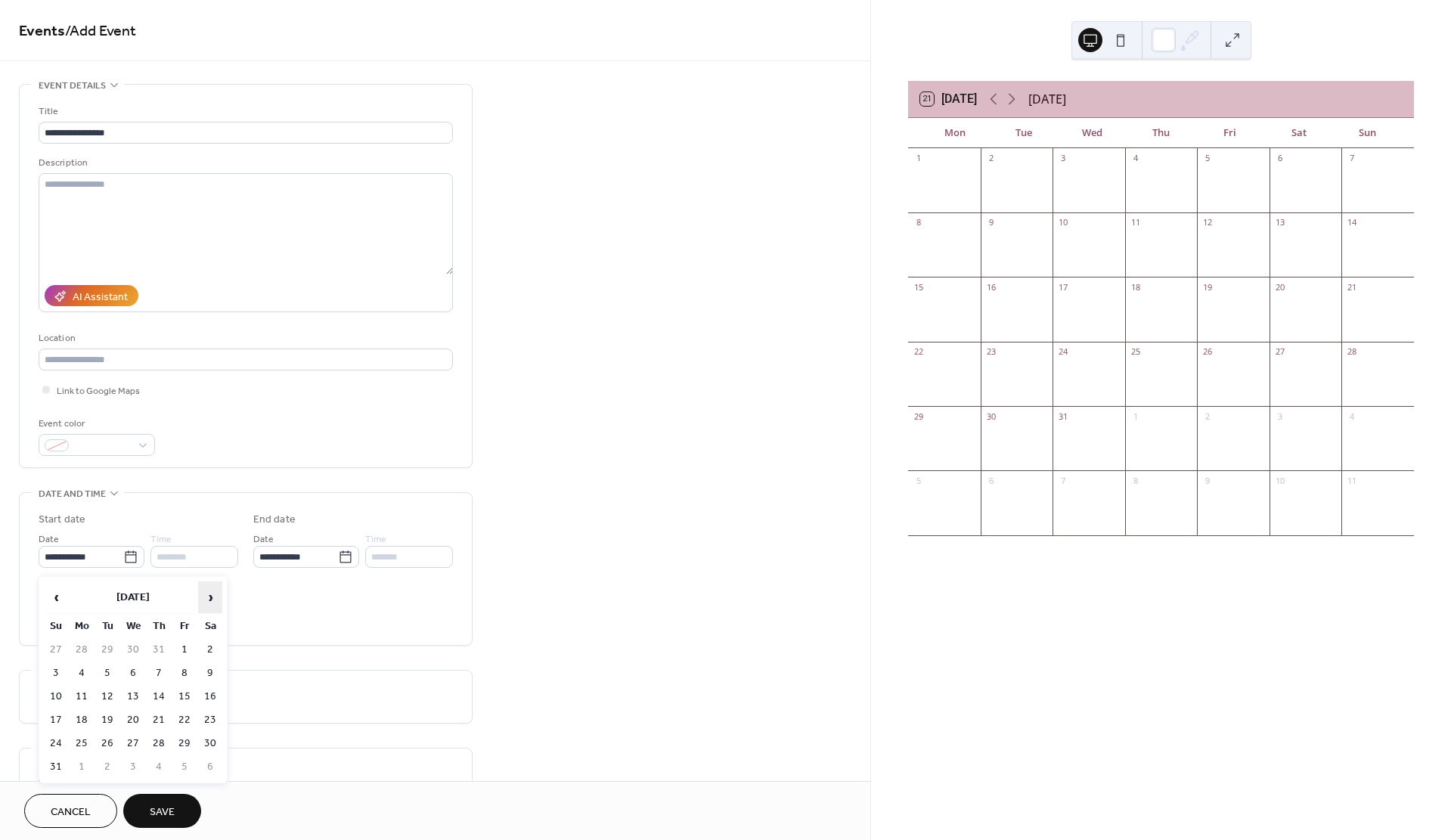 click on "›" at bounding box center (210, 597) 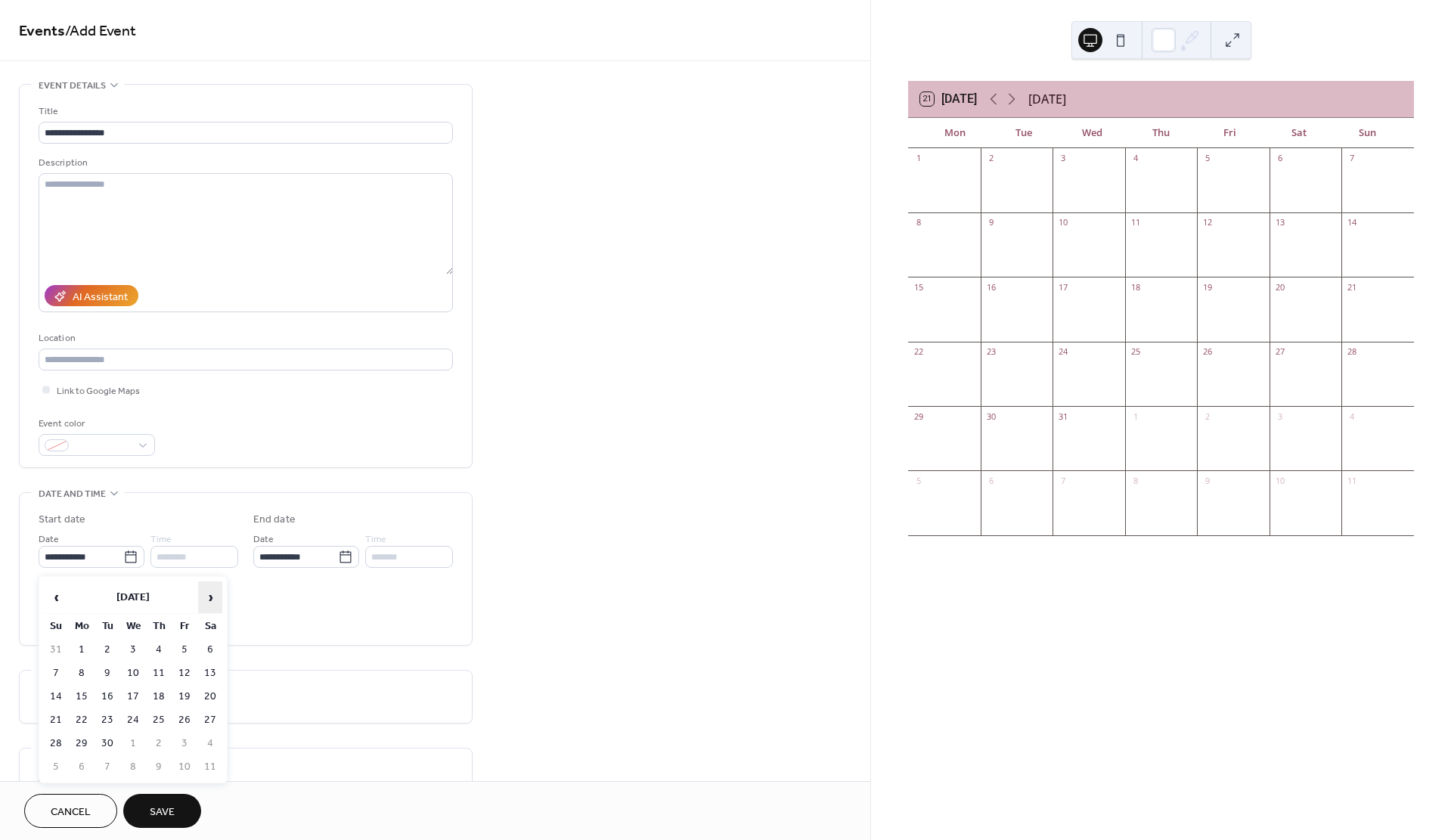 click on "›" at bounding box center (210, 597) 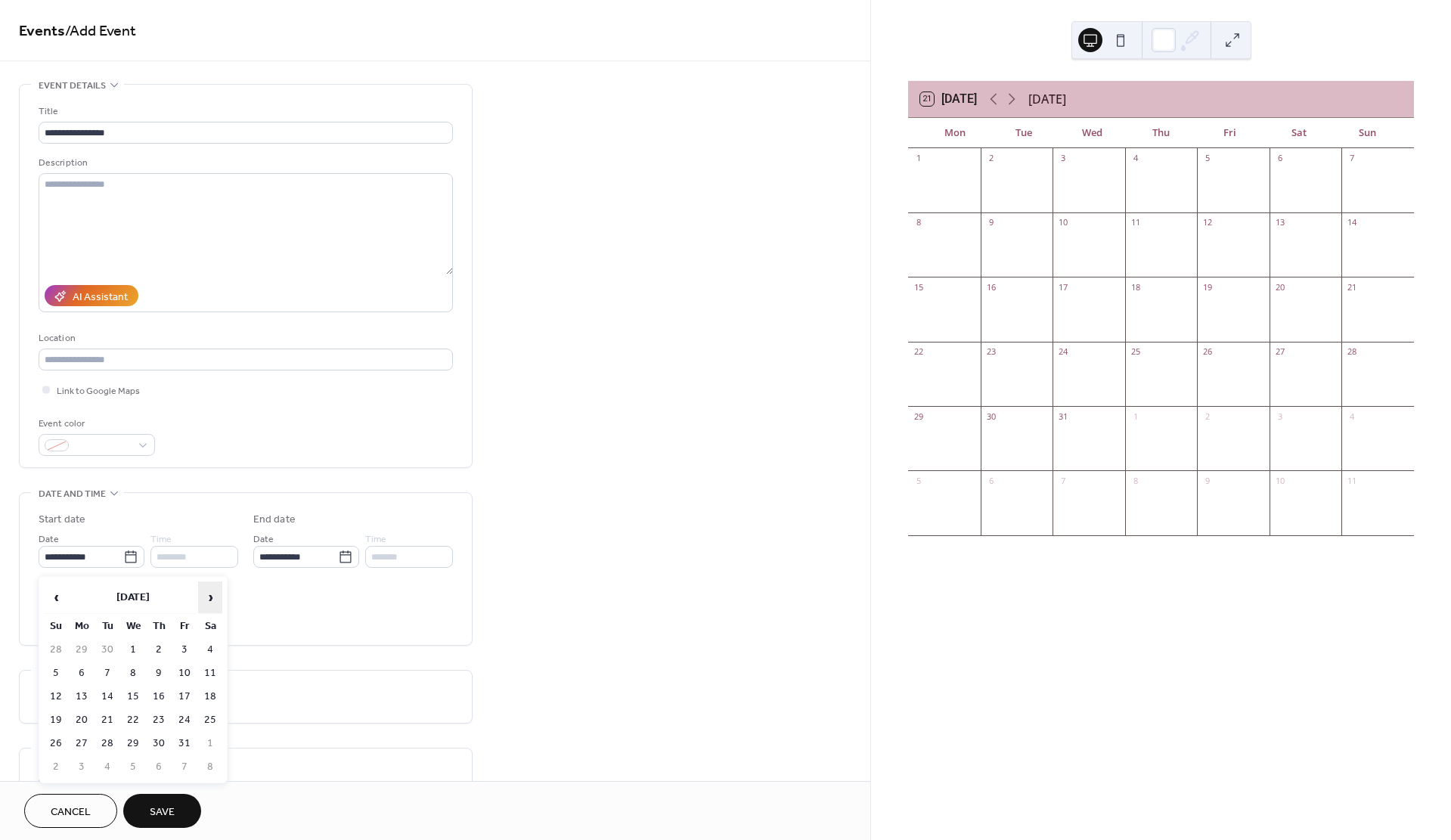 click on "›" at bounding box center [210, 597] 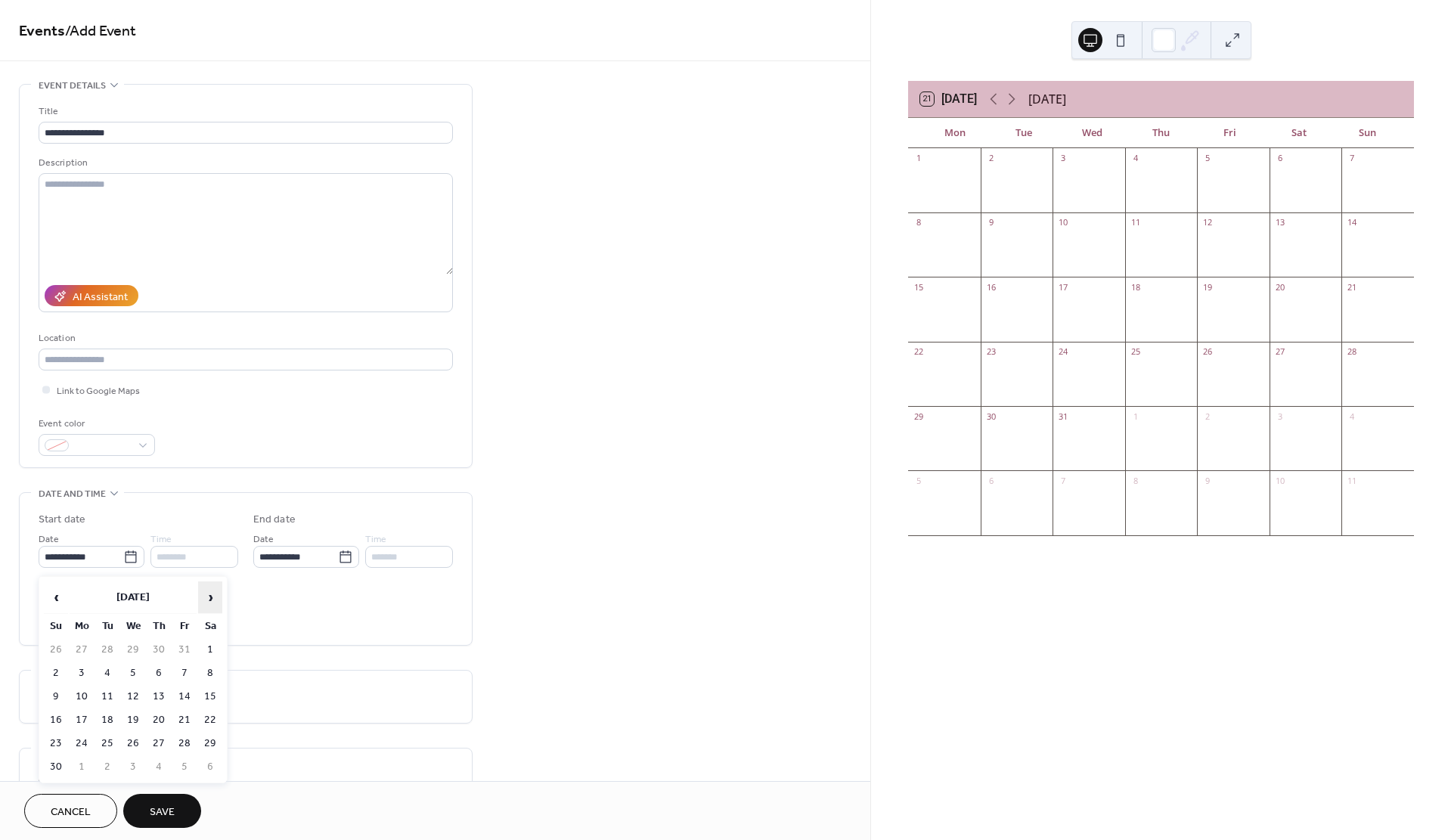 click on "›" at bounding box center [210, 597] 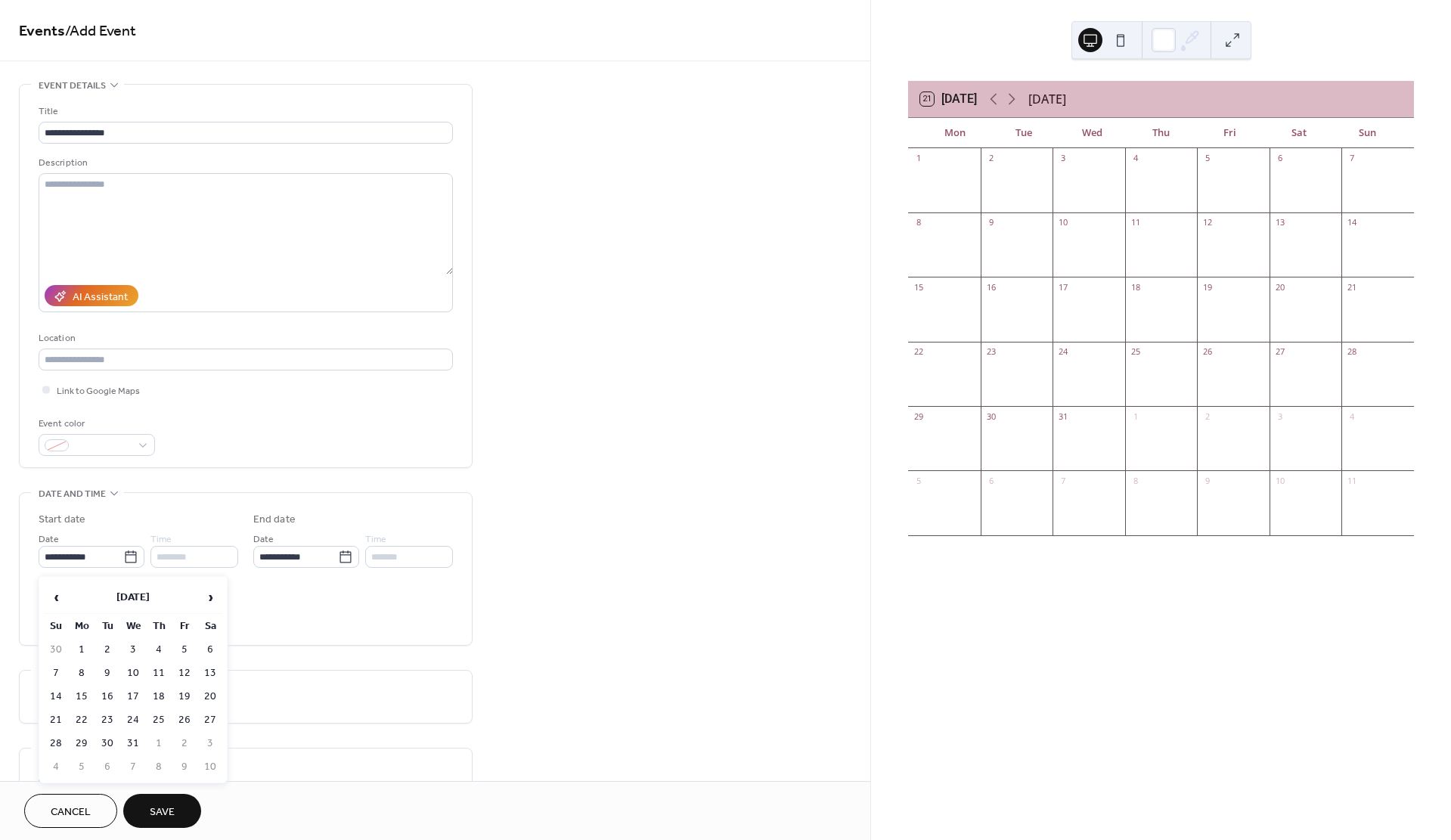 click on "12" at bounding box center (184, 673) 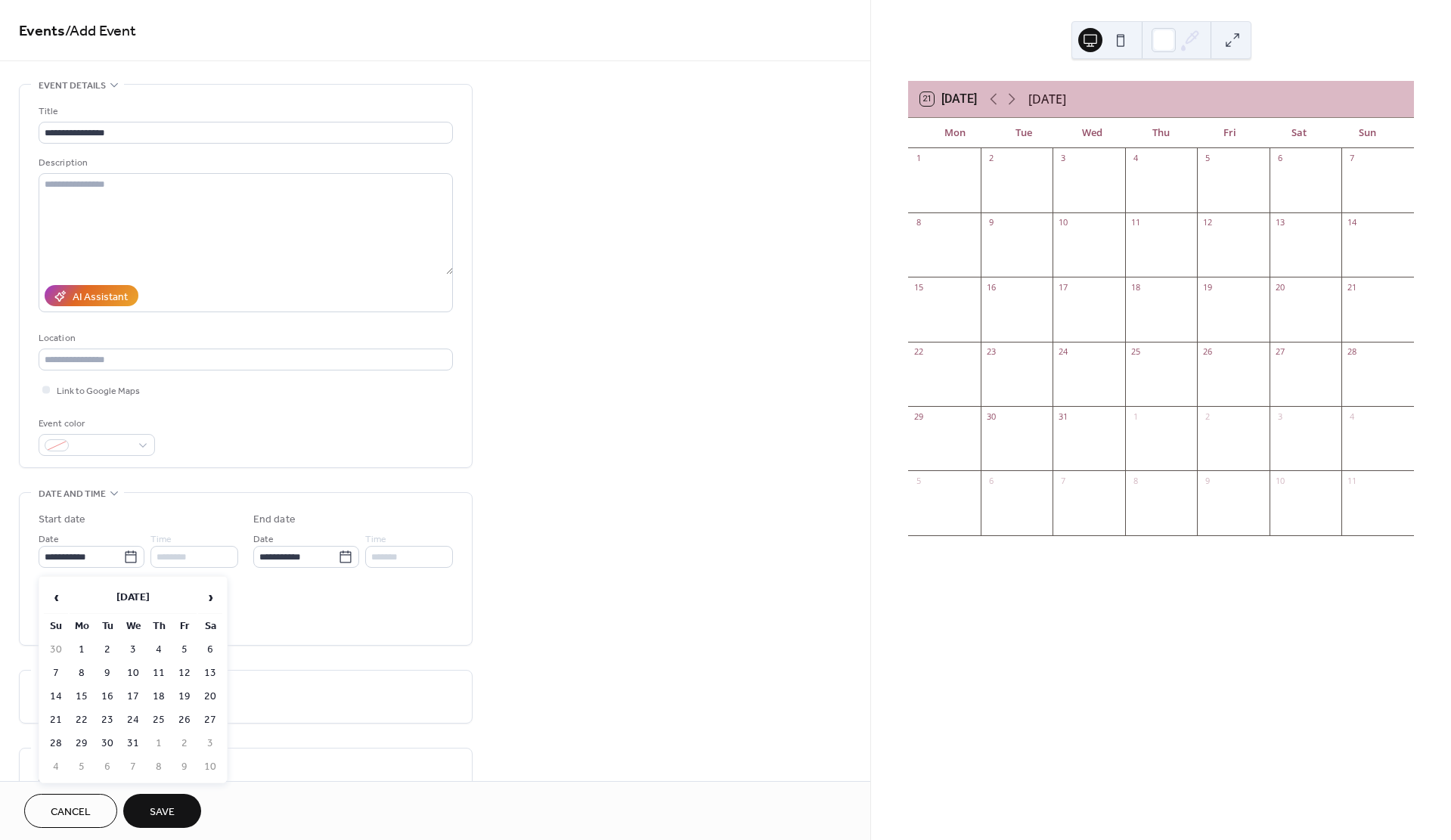 type on "**********" 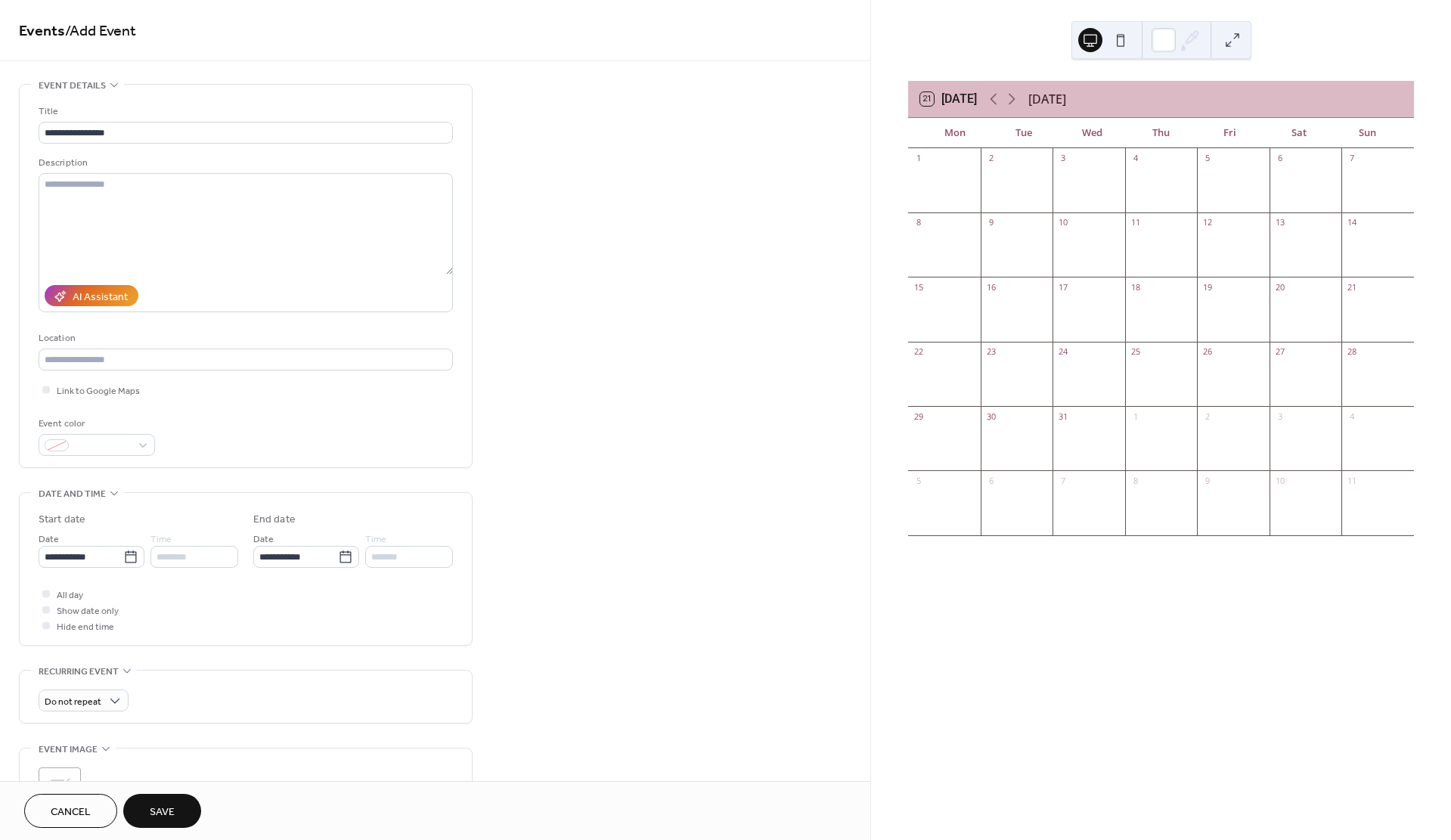 click on "Save" at bounding box center [162, 812] 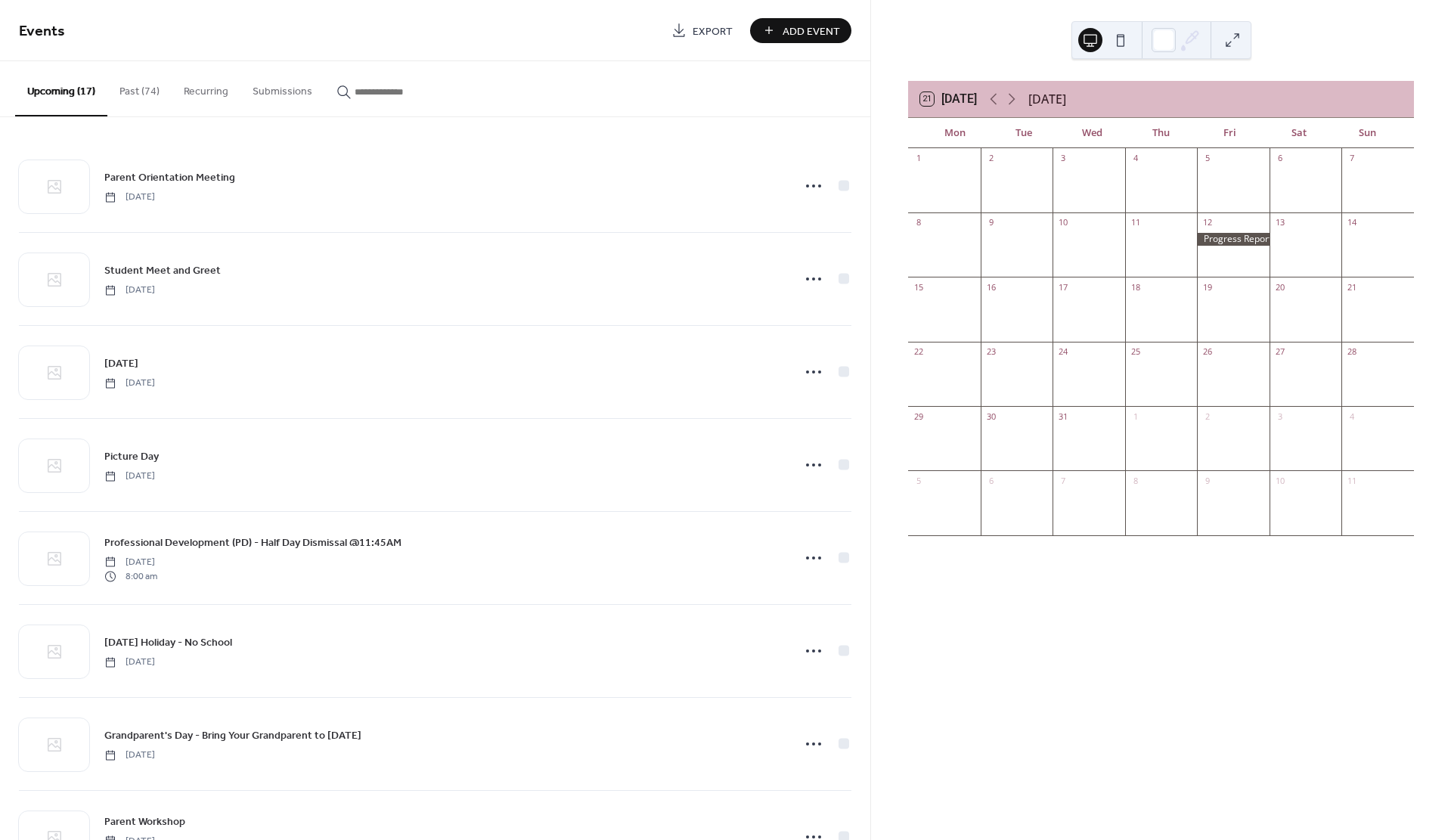 click on "Add Event" at bounding box center [811, 31] 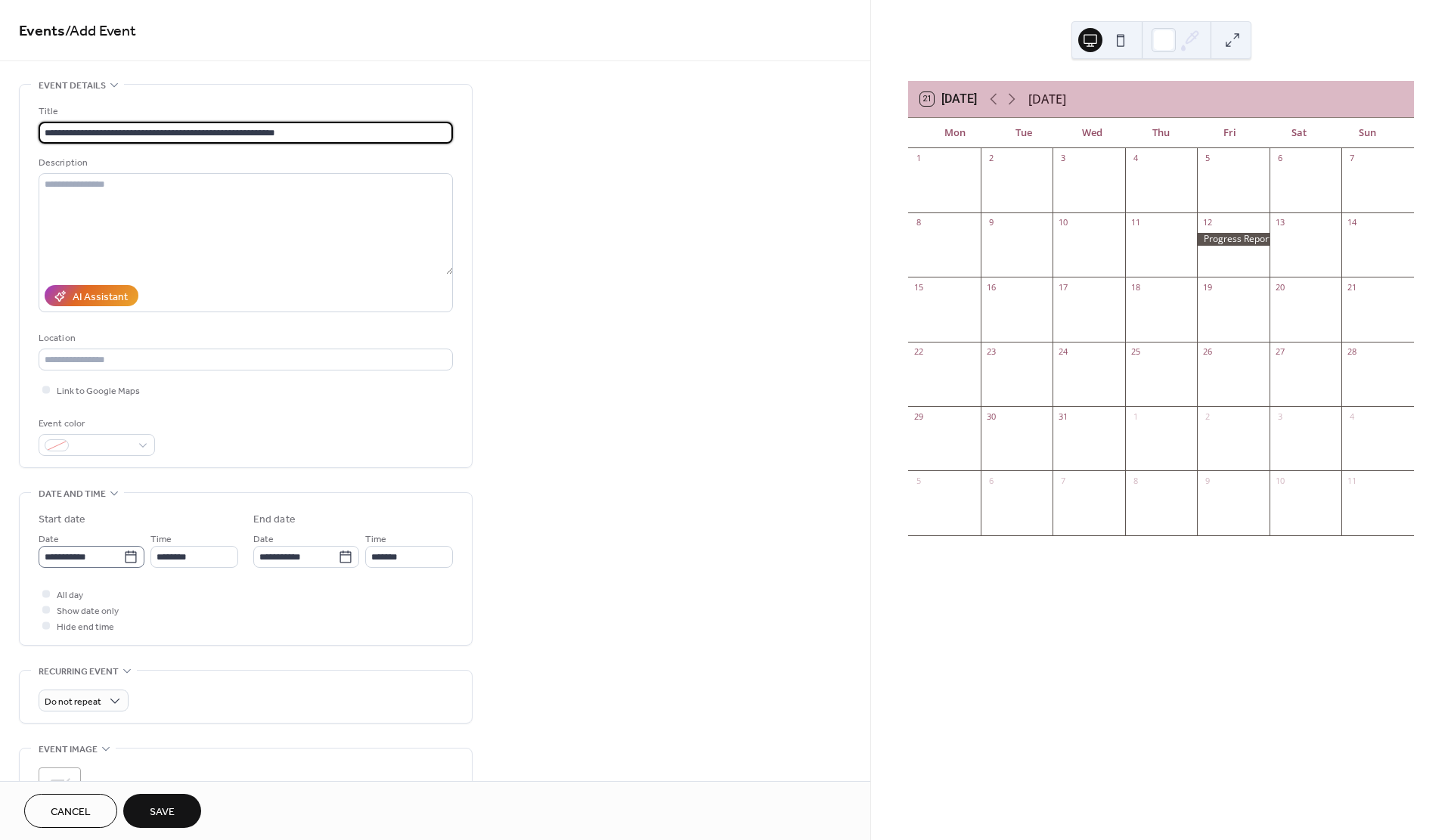 type on "**********" 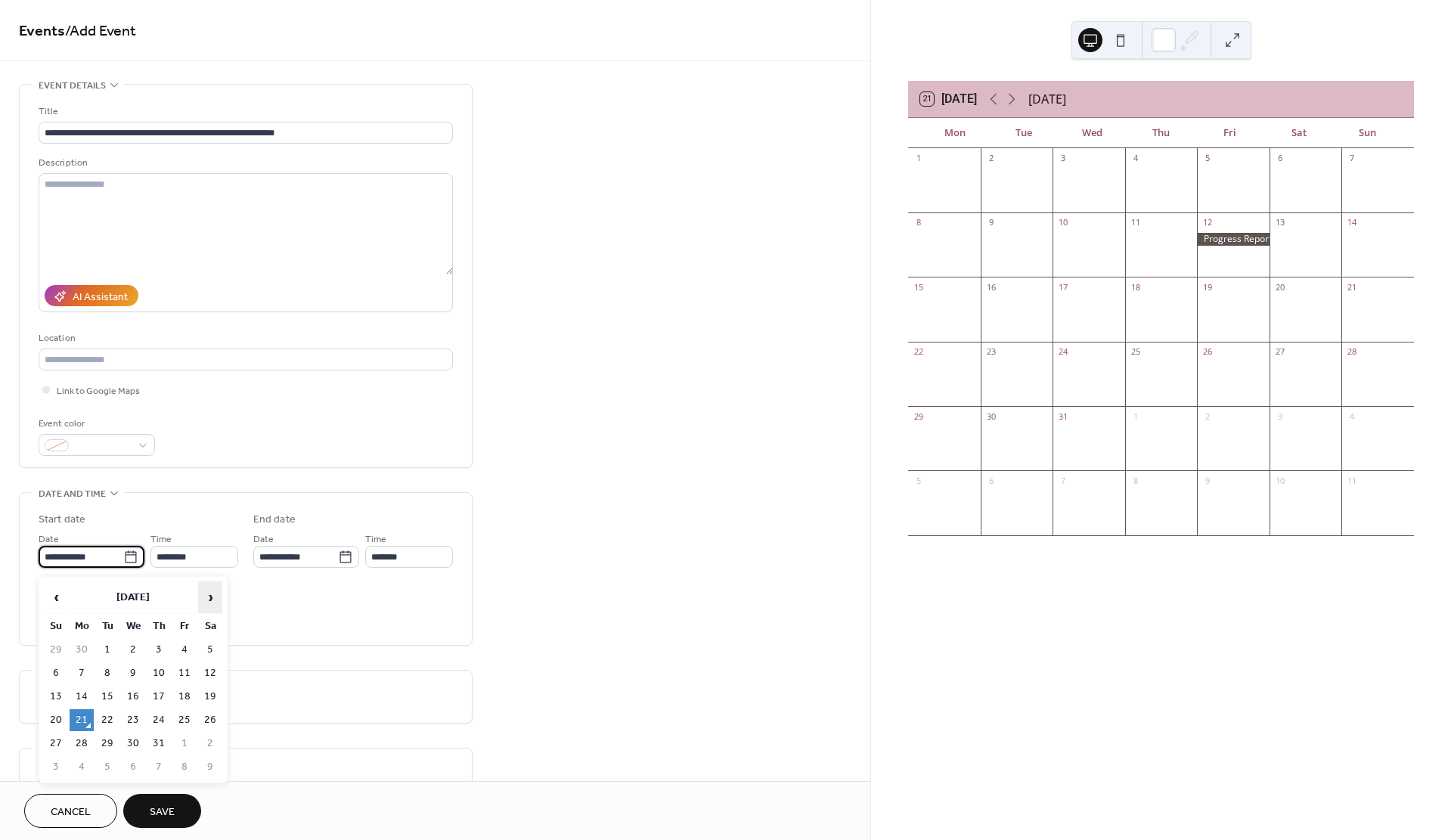 click on "›" at bounding box center (210, 597) 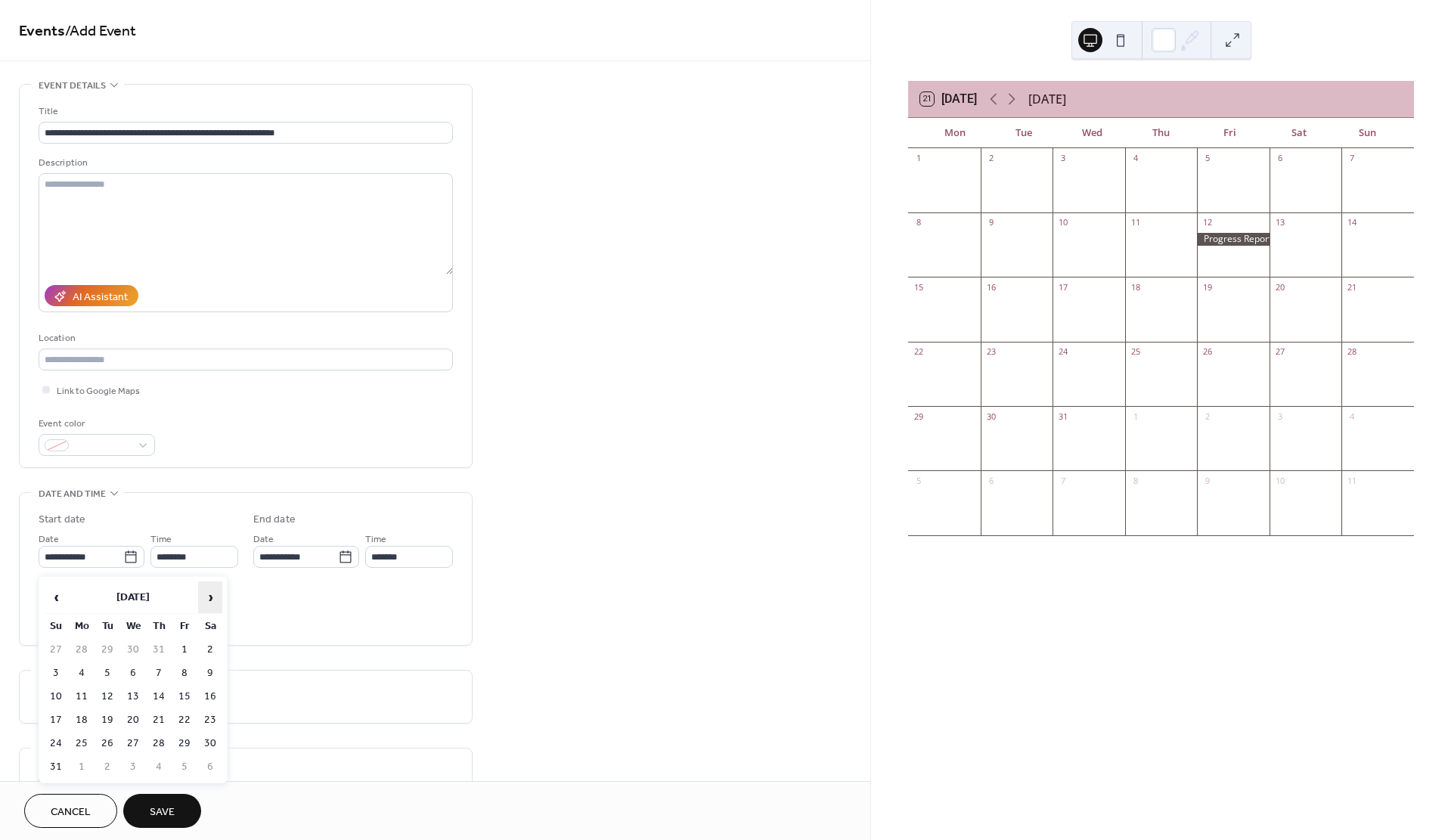 click on "›" at bounding box center (210, 597) 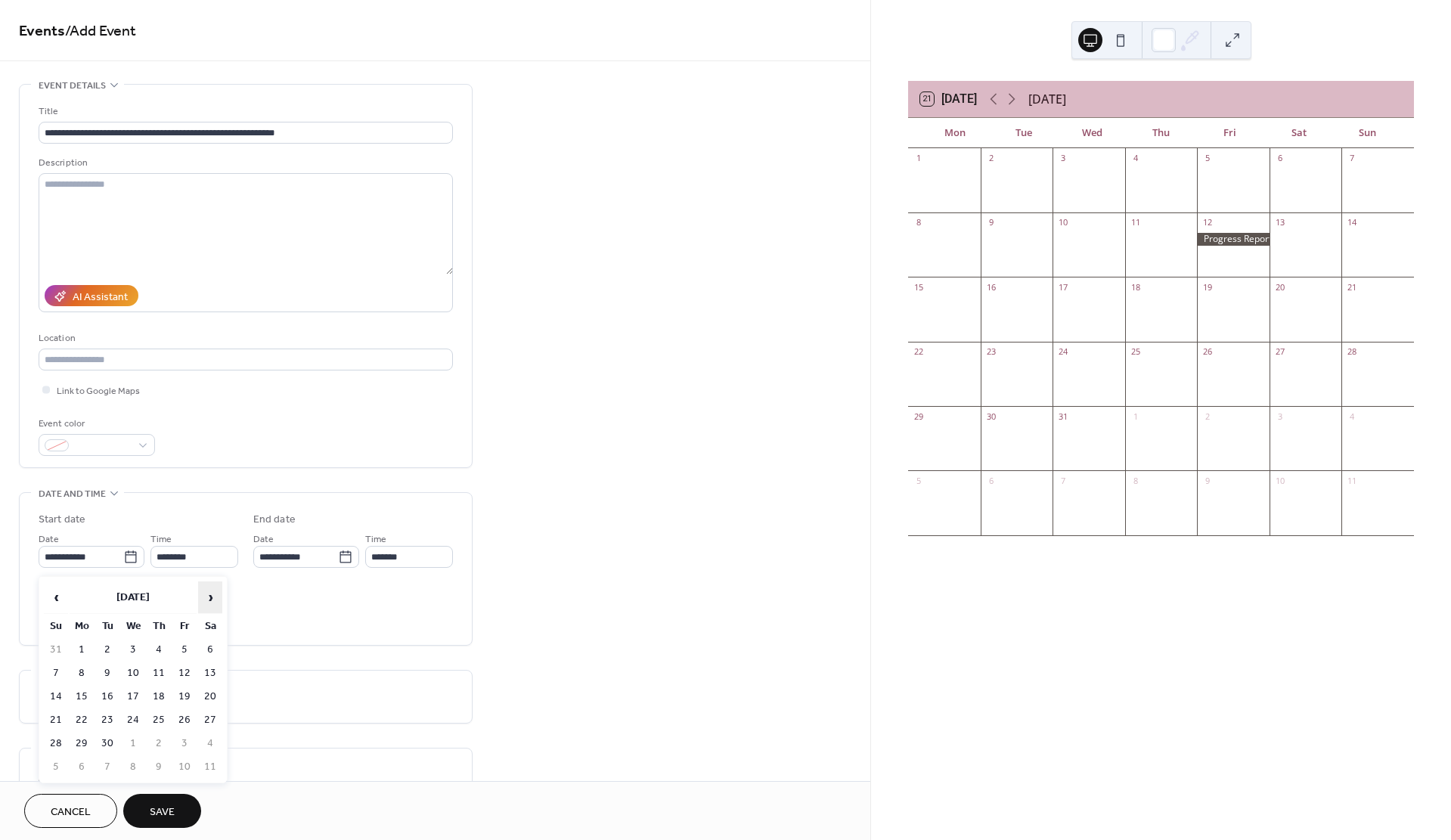 click on "›" at bounding box center [210, 597] 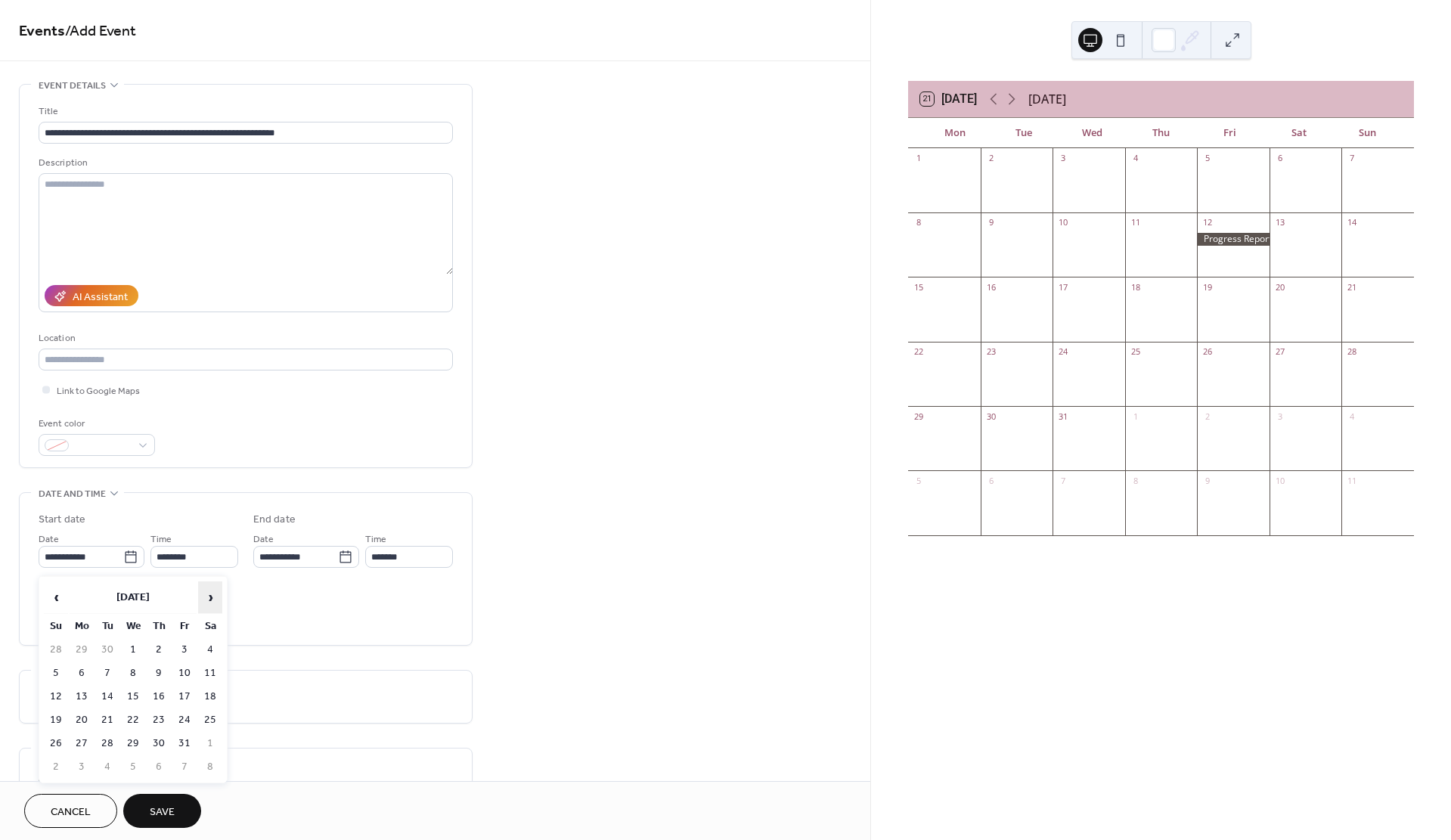 click on "›" at bounding box center (210, 597) 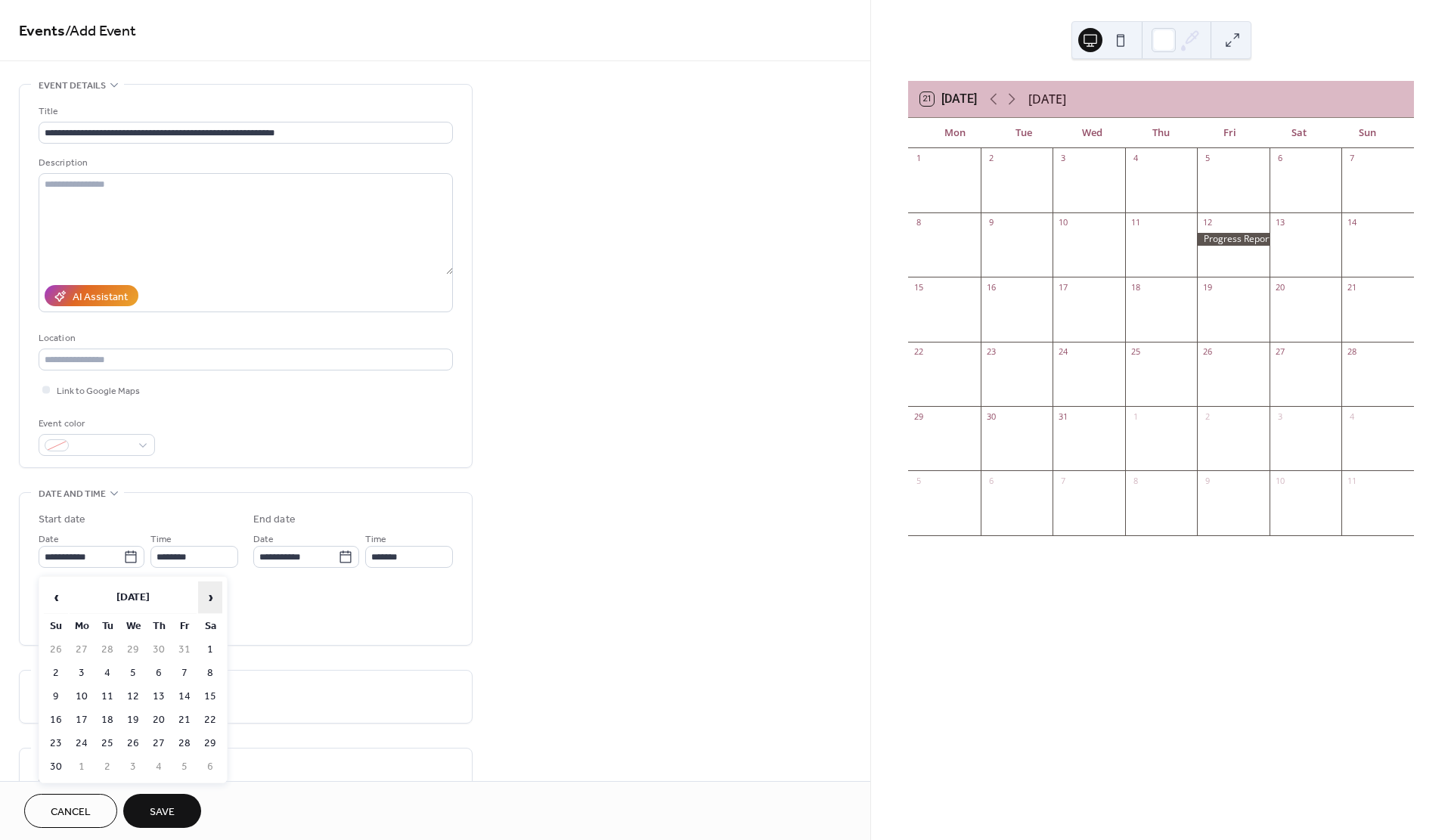 click on "›" at bounding box center (210, 597) 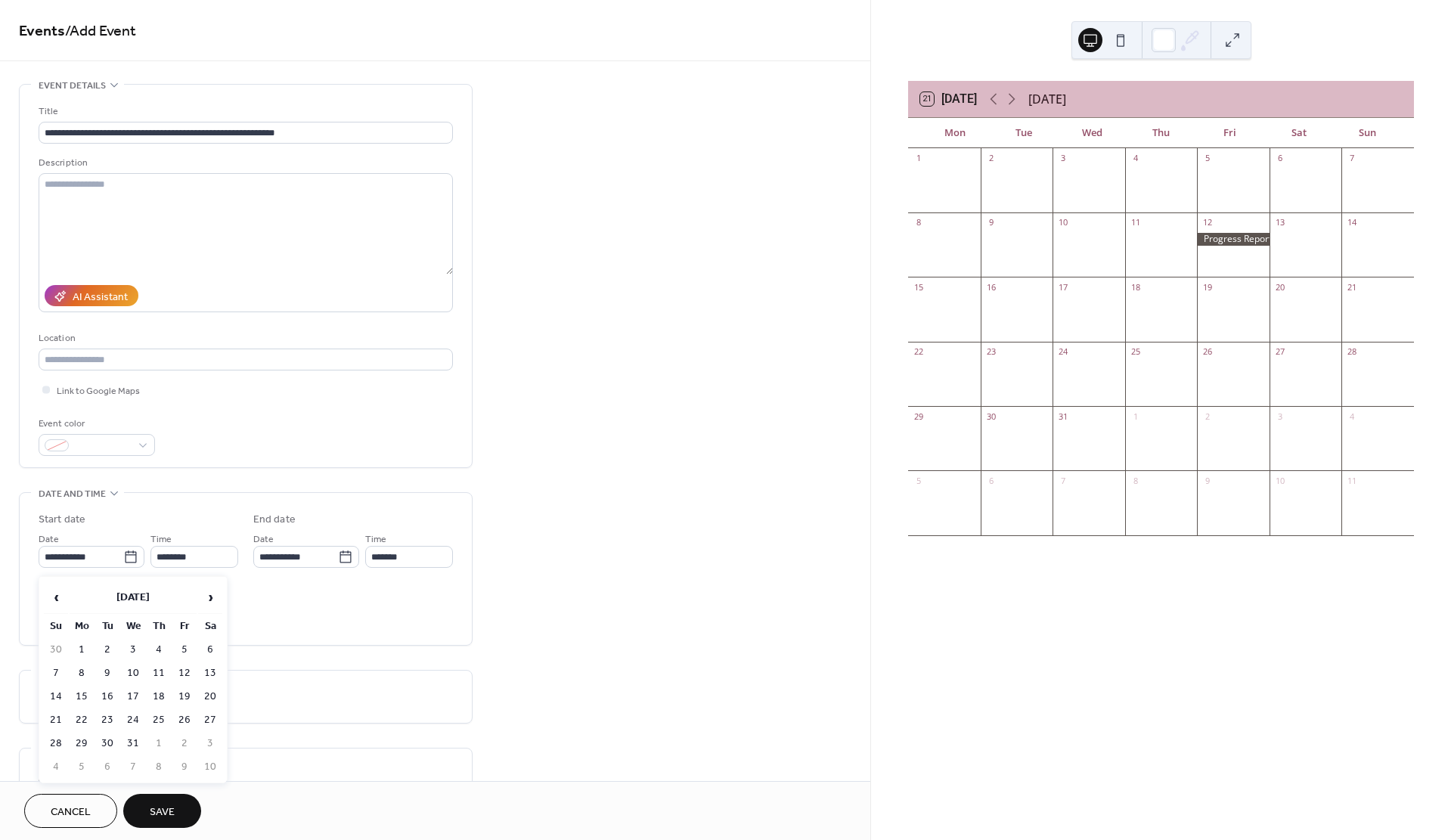 click on "19" at bounding box center [184, 696] 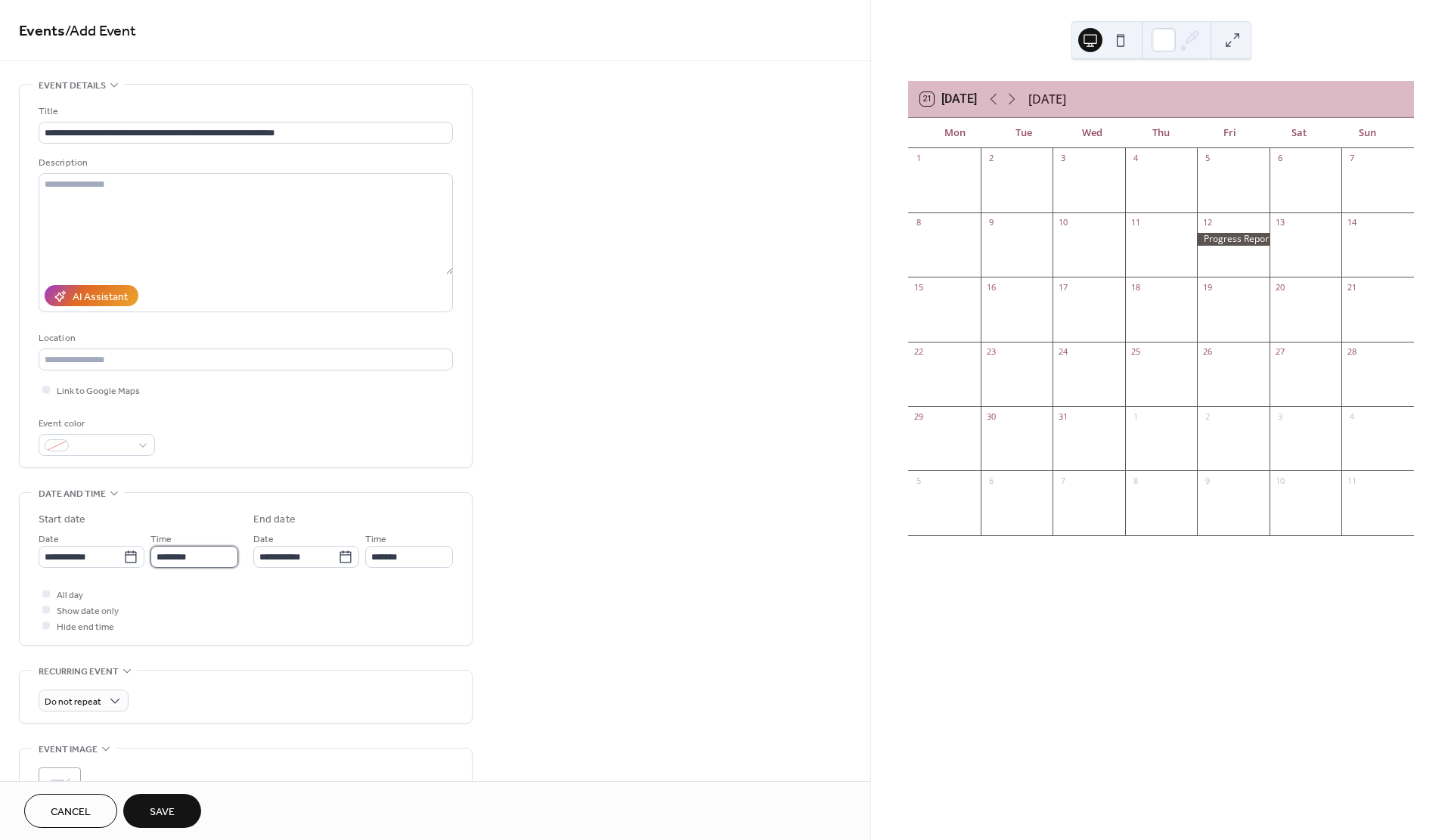 click on "********" at bounding box center (194, 556) 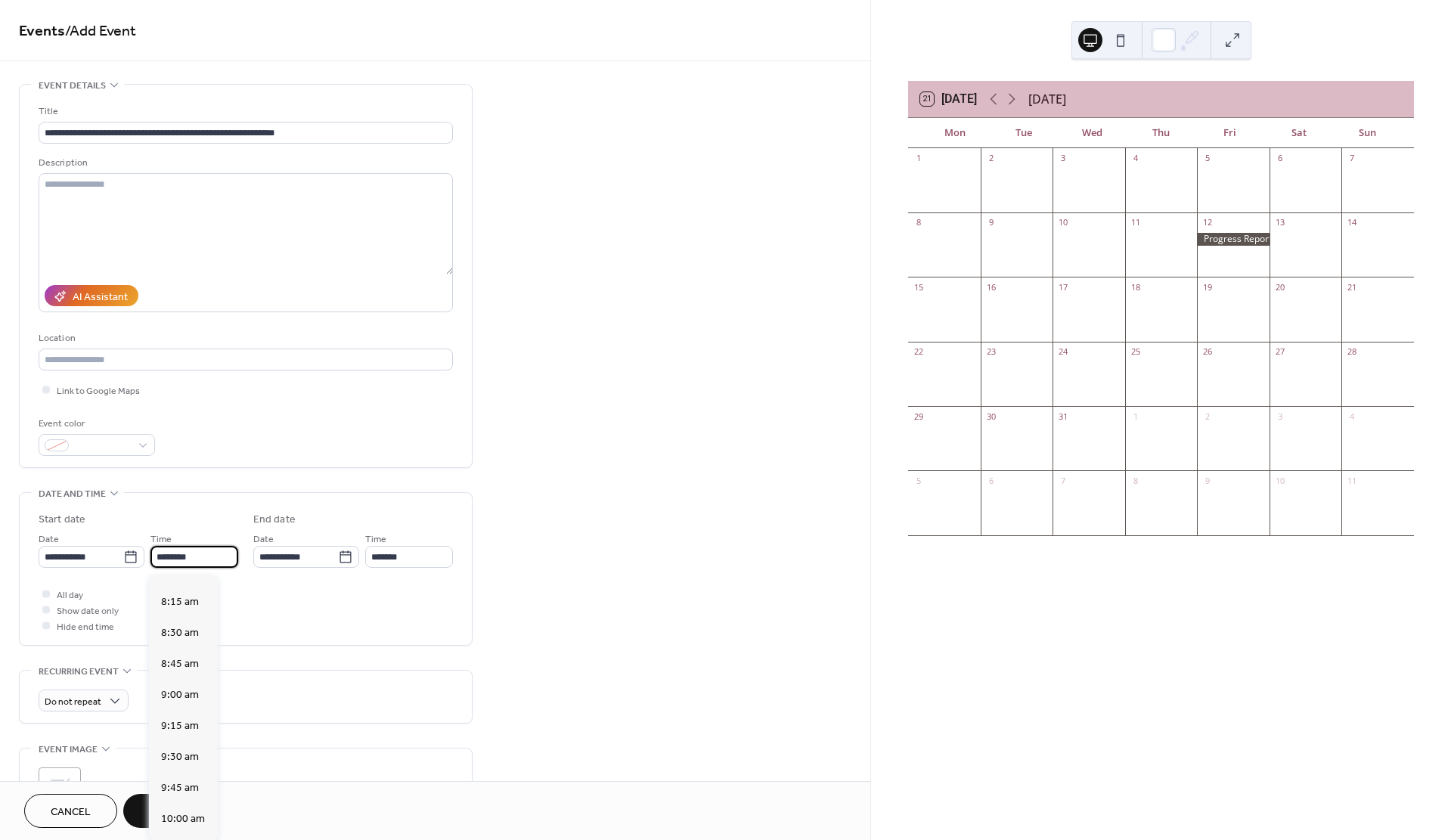scroll, scrollTop: 904, scrollLeft: 0, axis: vertical 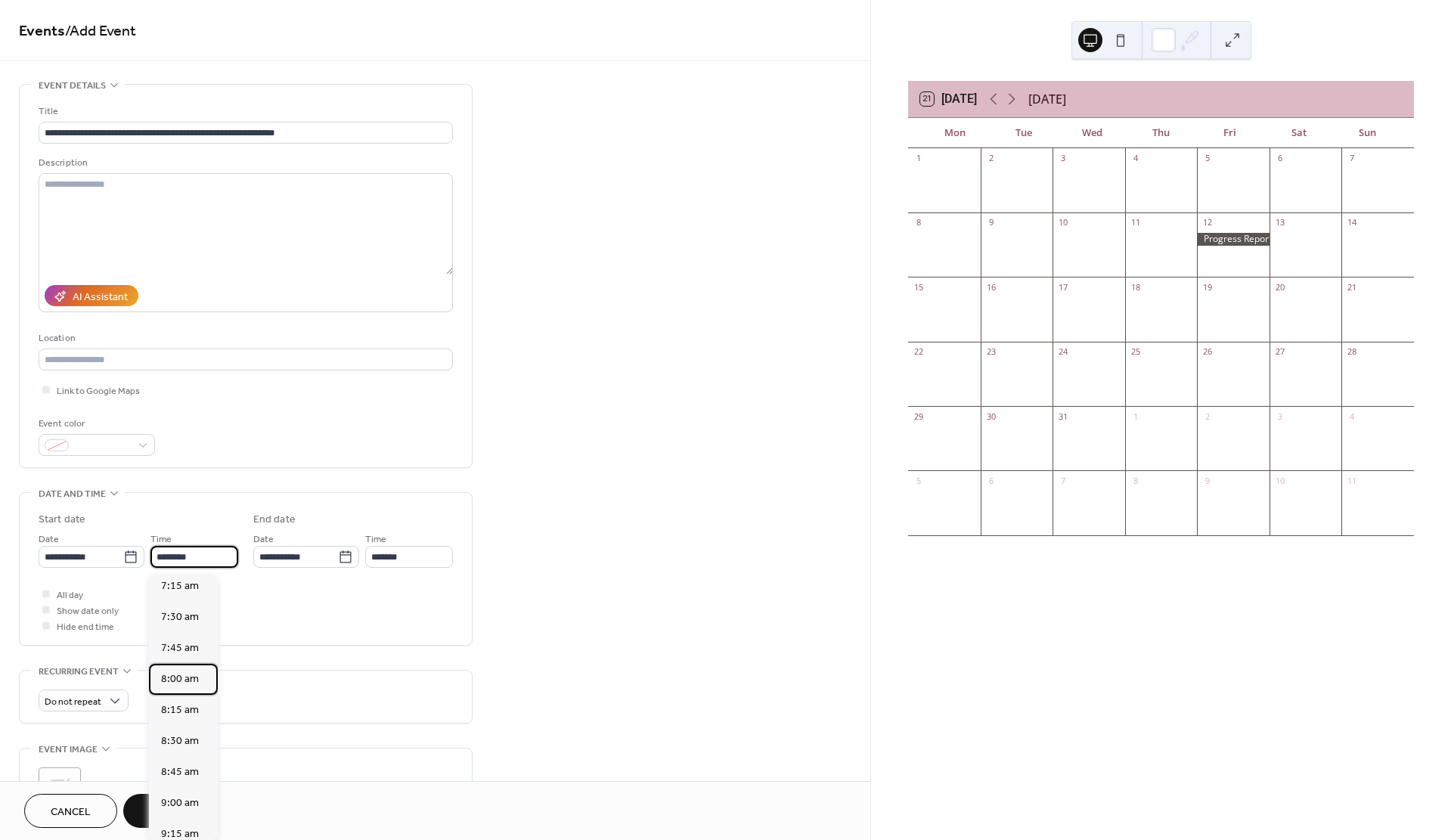 click on "8:00 am" at bounding box center (180, 679) 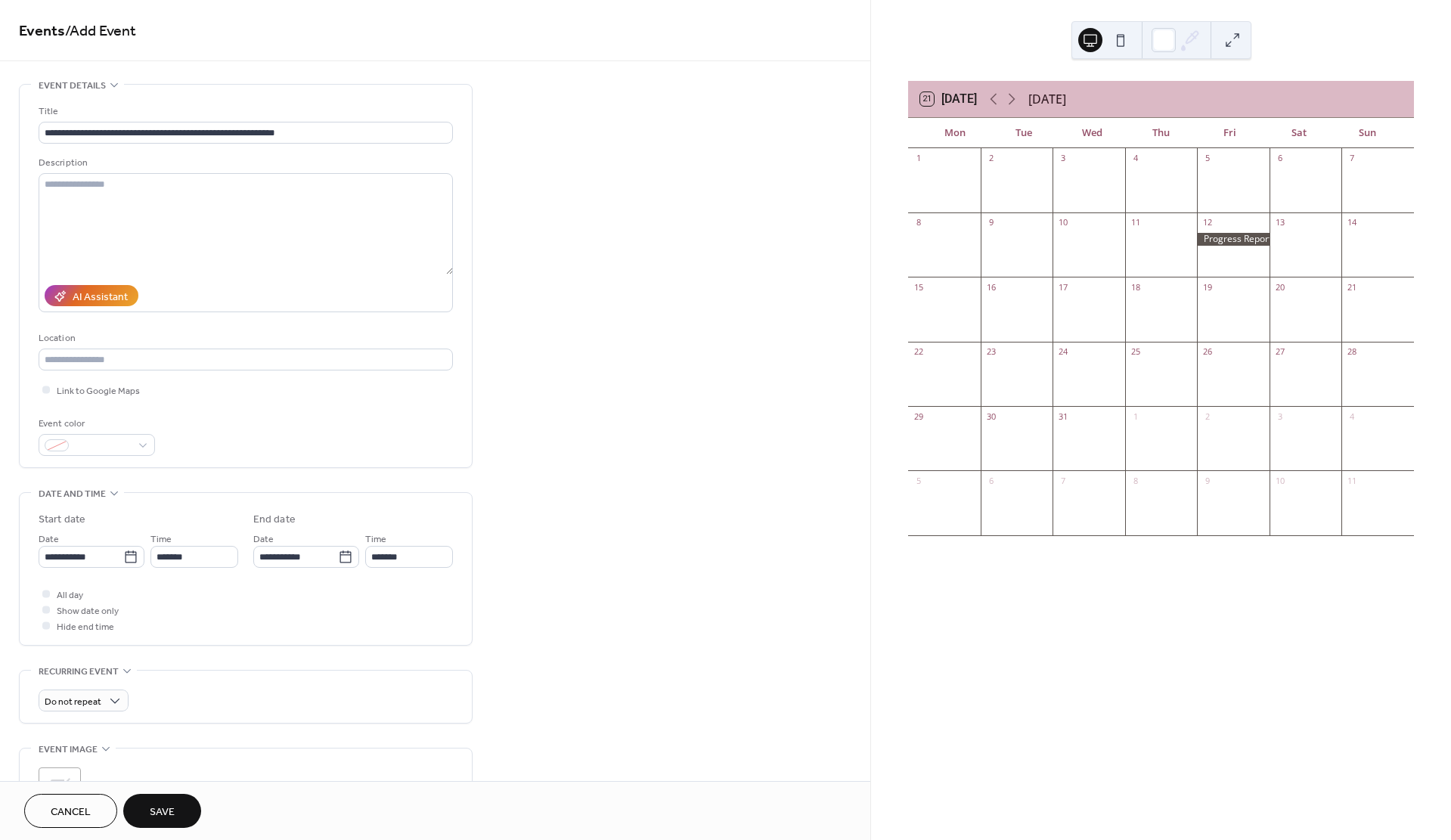 type on "*******" 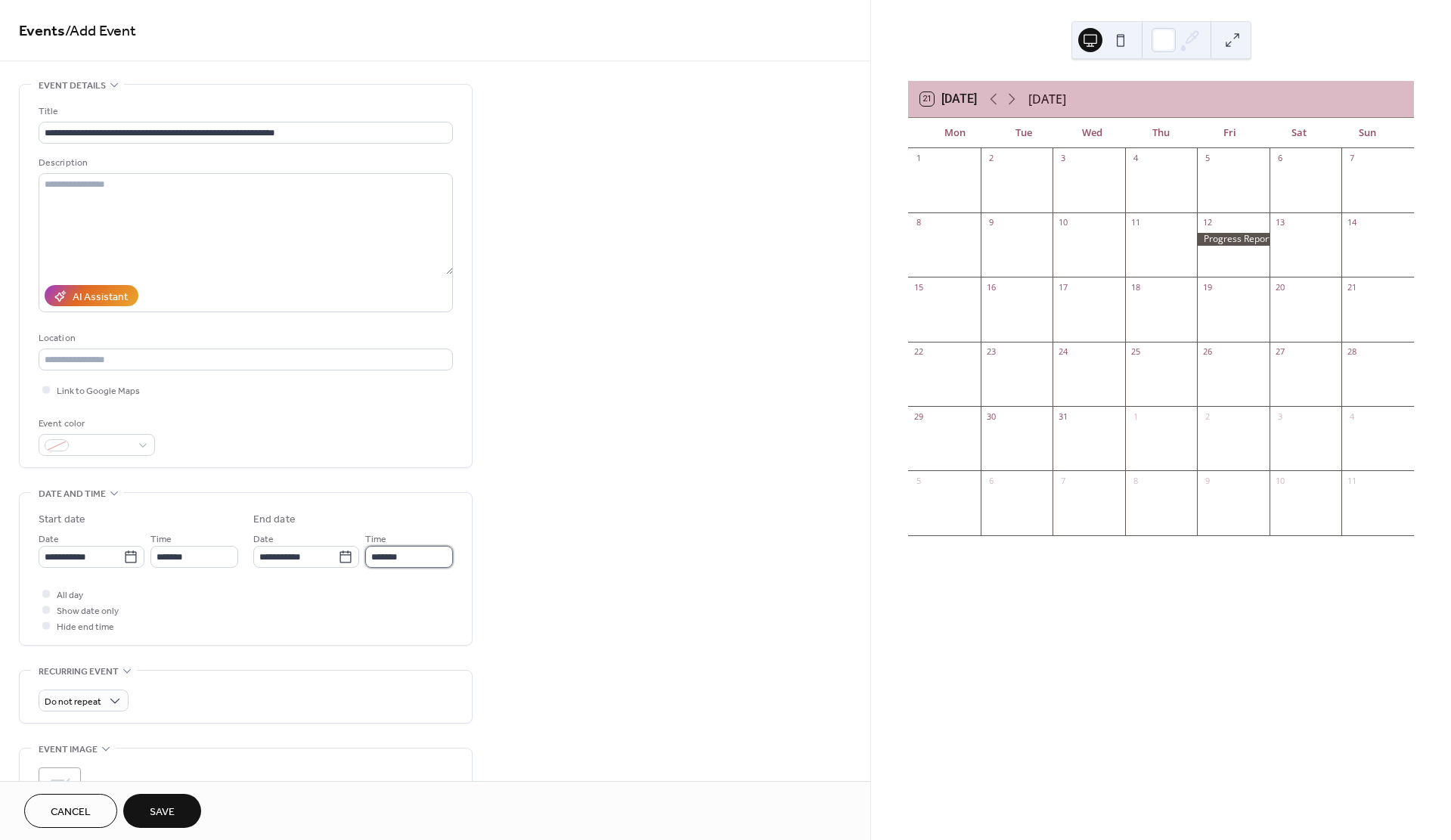 click on "*******" at bounding box center [409, 556] 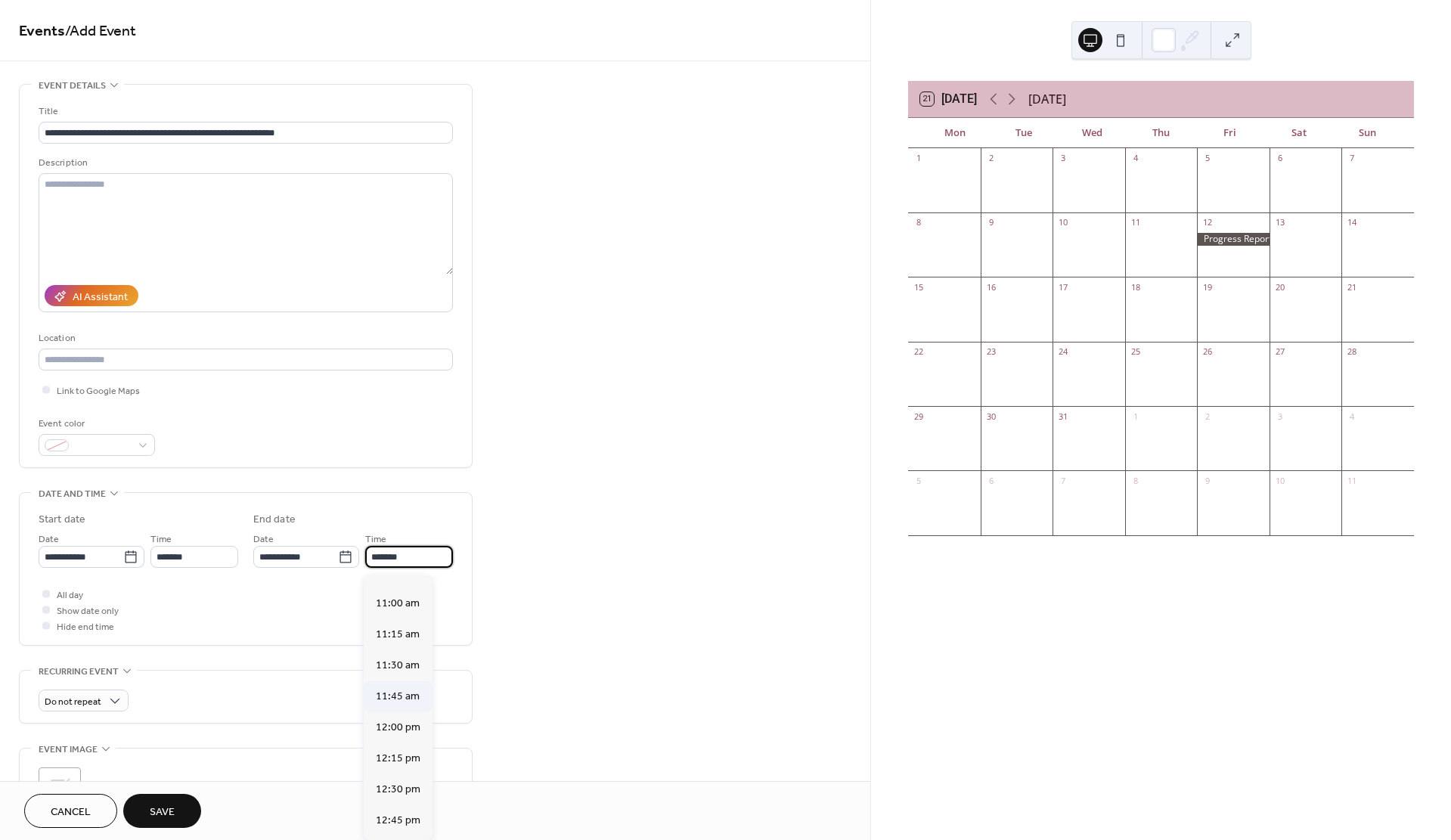 scroll, scrollTop: 332, scrollLeft: 0, axis: vertical 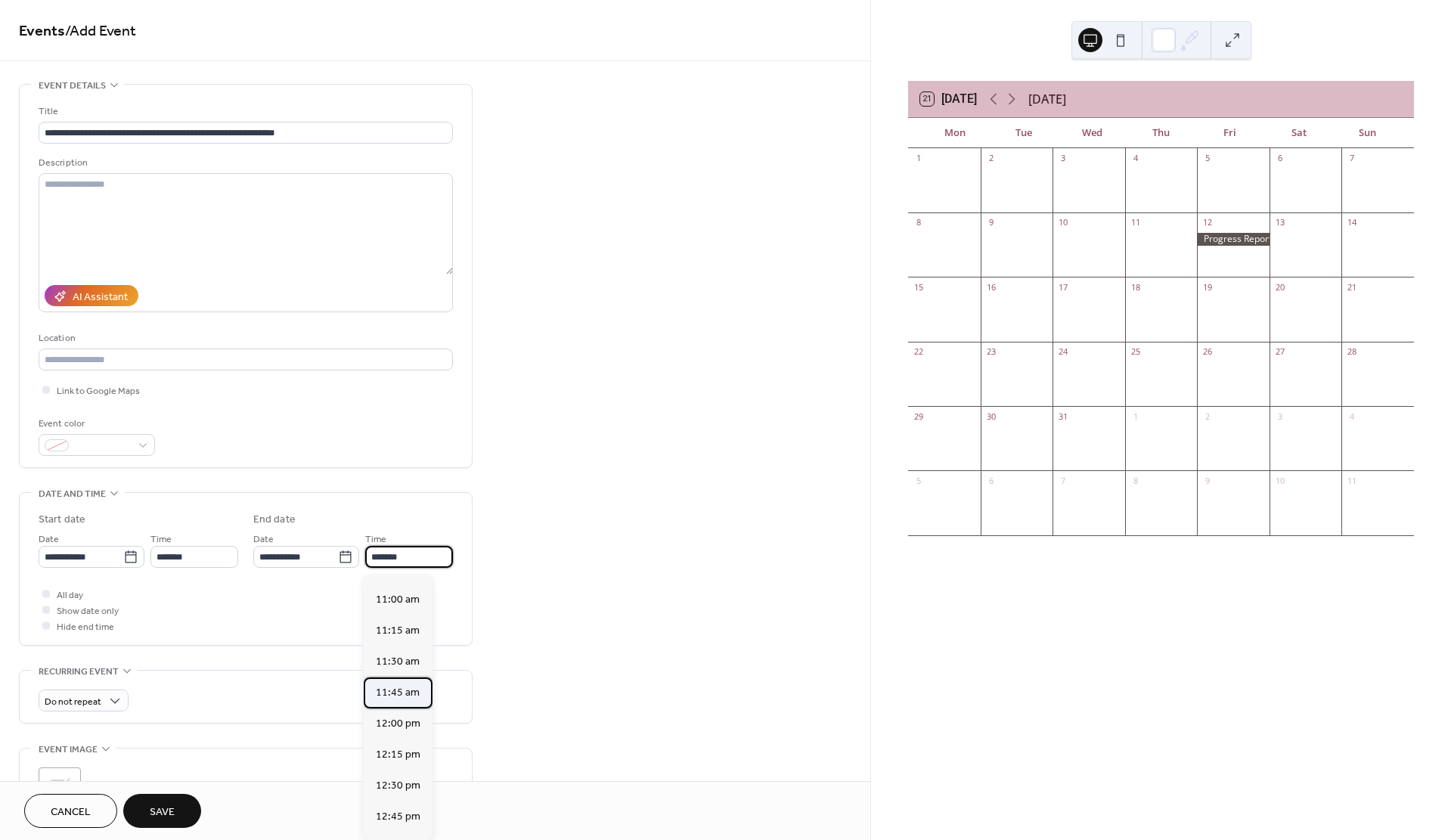 click on "11:45 am" at bounding box center (398, 693) 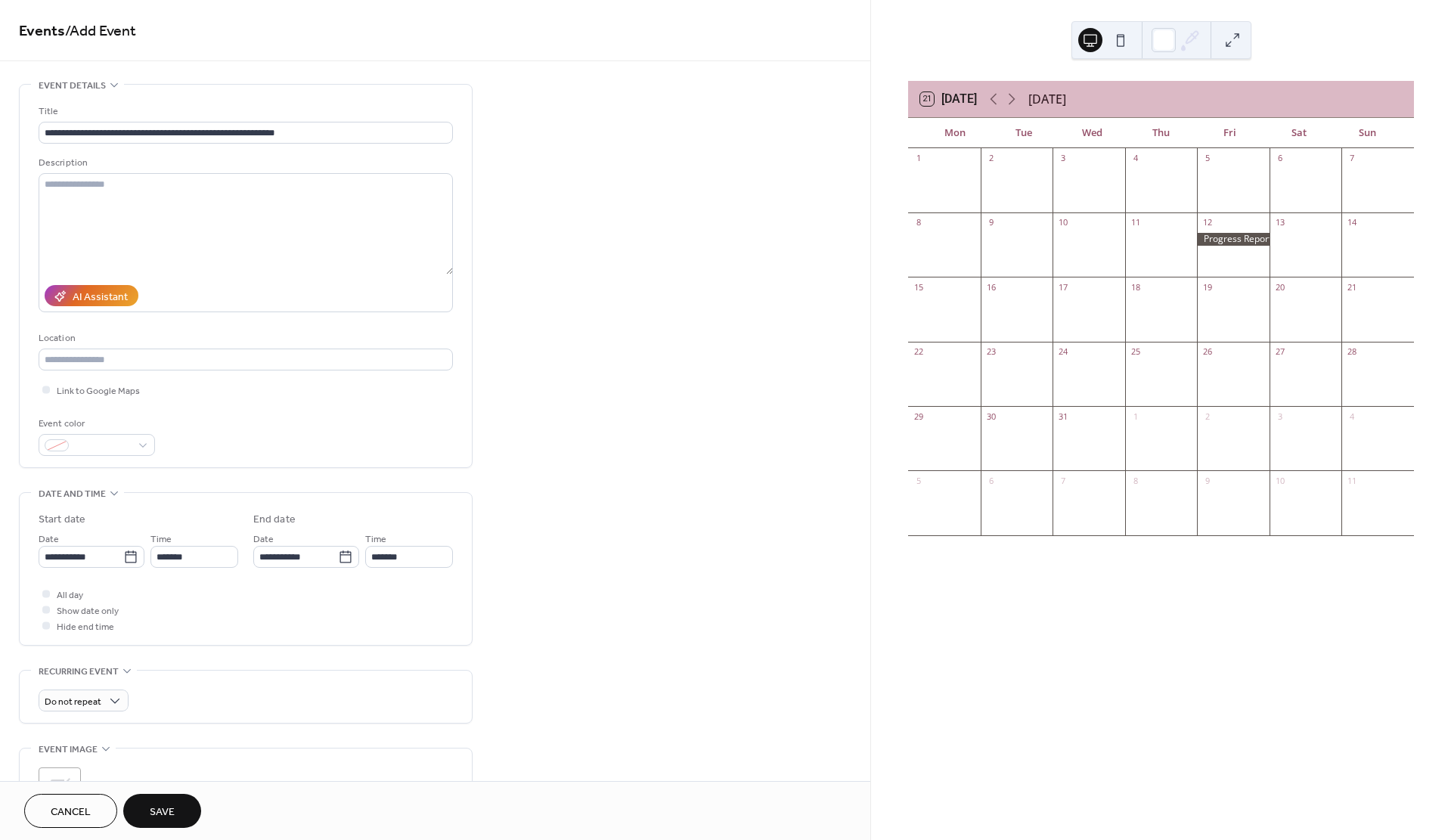 type on "********" 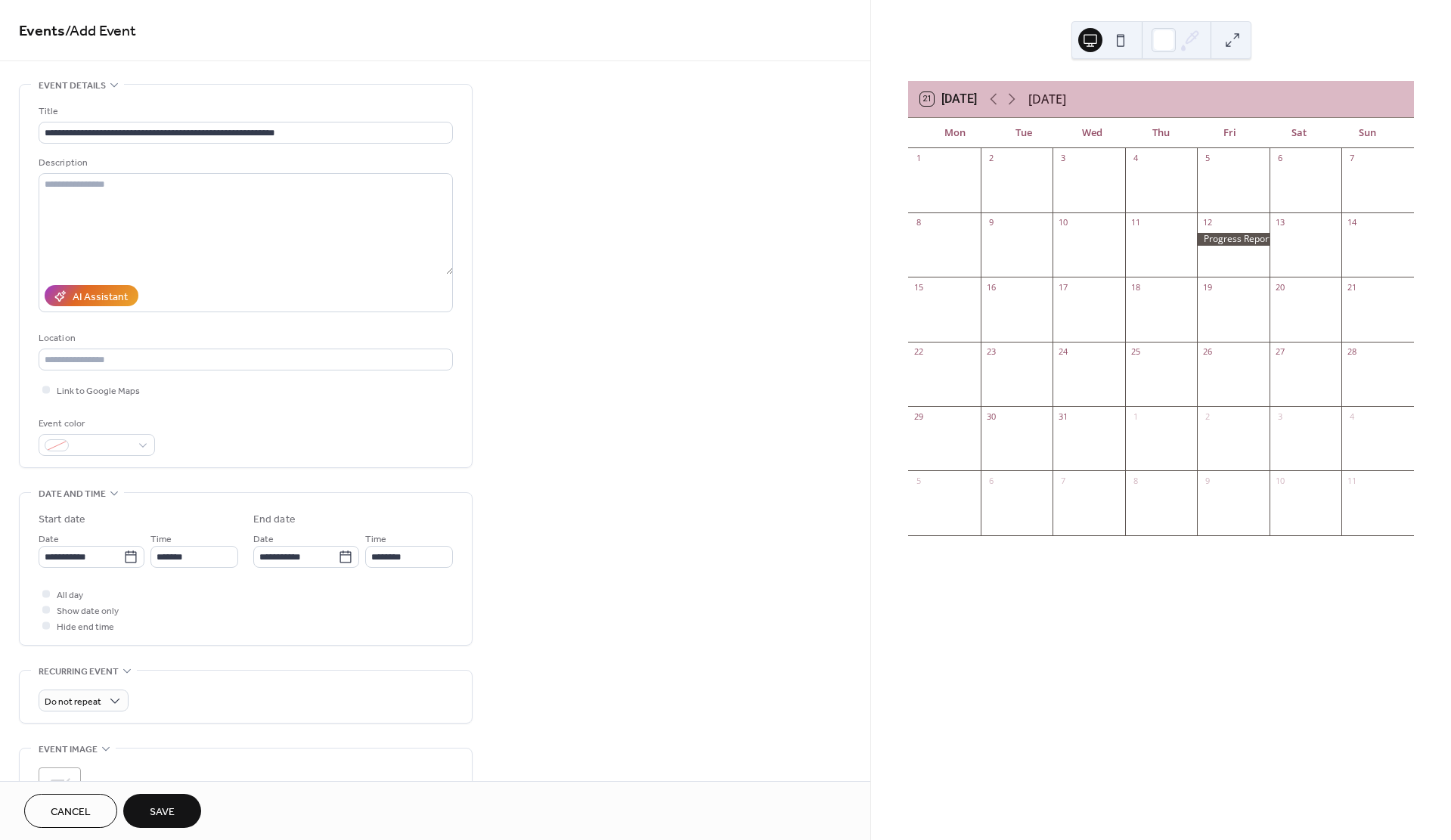 click on "Save" at bounding box center (162, 812) 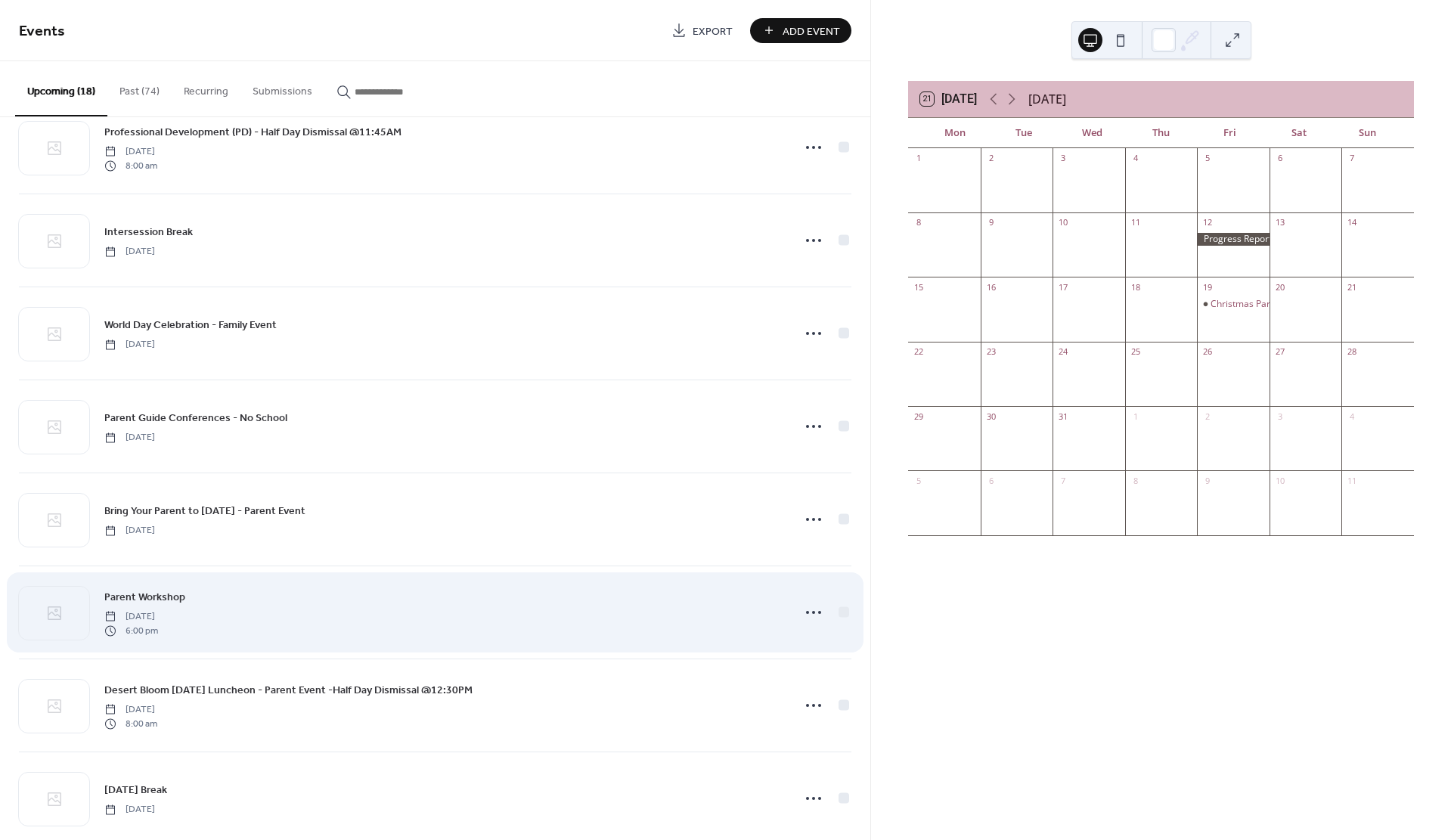 scroll, scrollTop: 996, scrollLeft: 0, axis: vertical 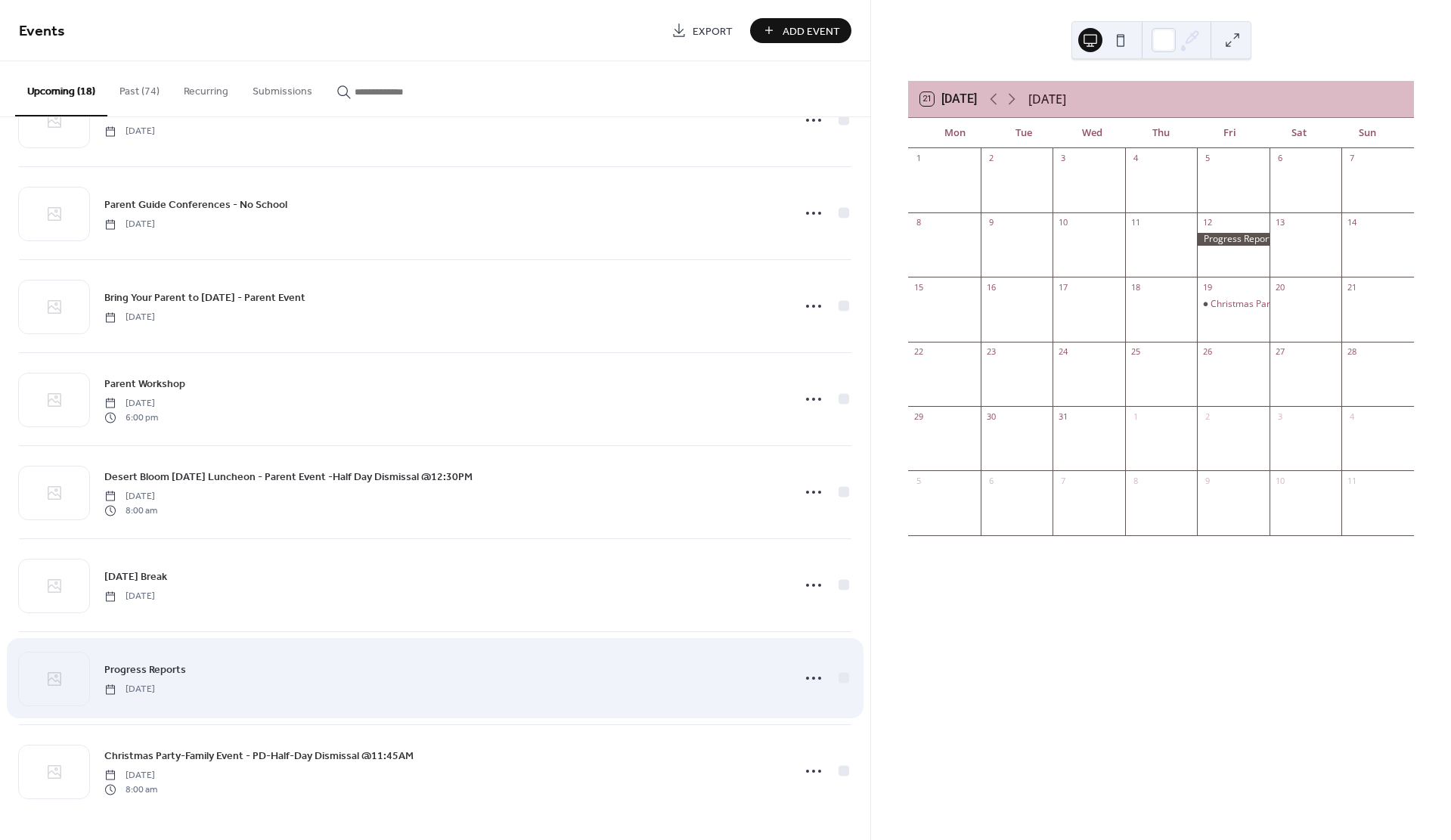 click on "Friday, December 12, 2025" at bounding box center (129, 690) 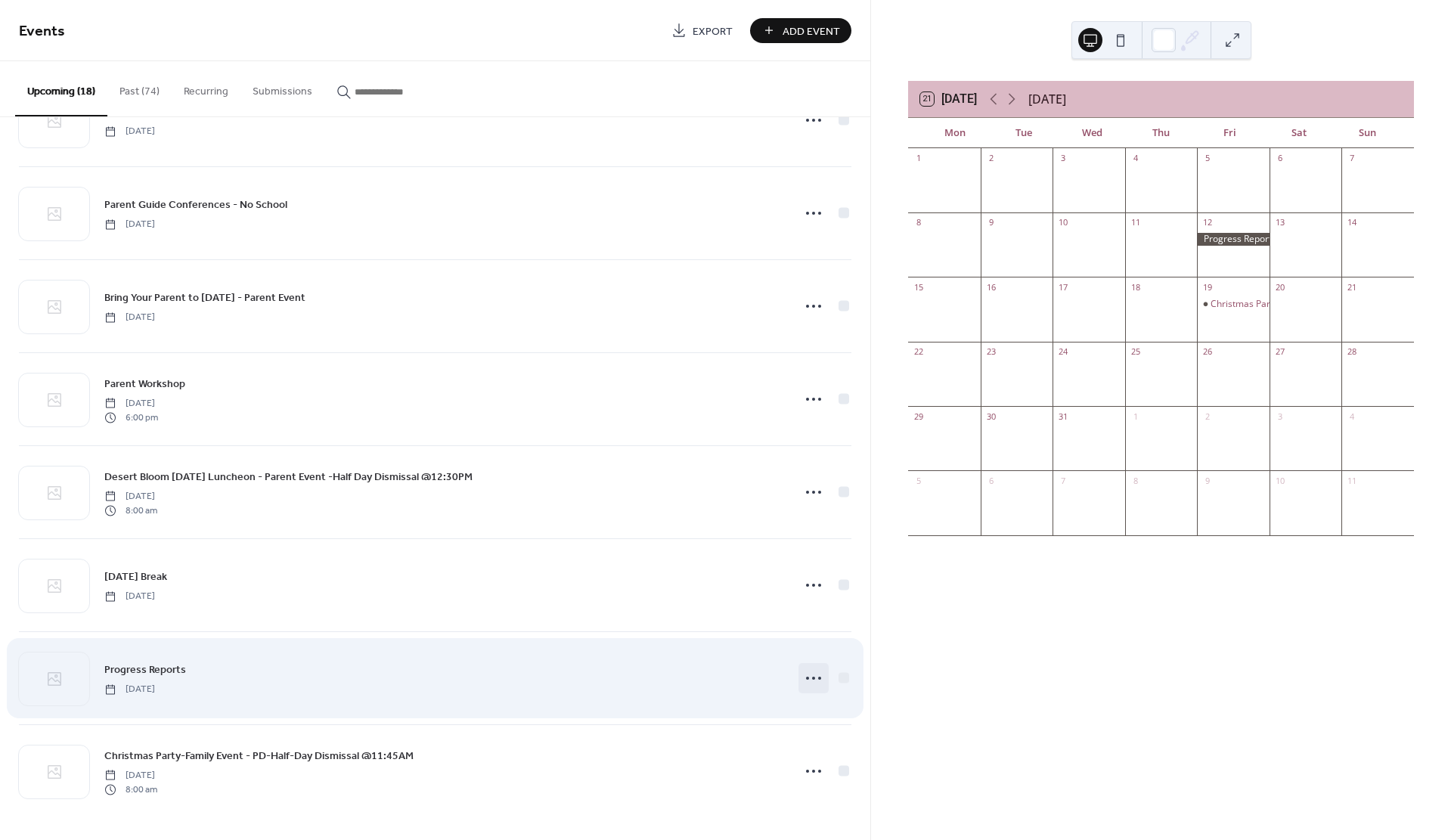 click 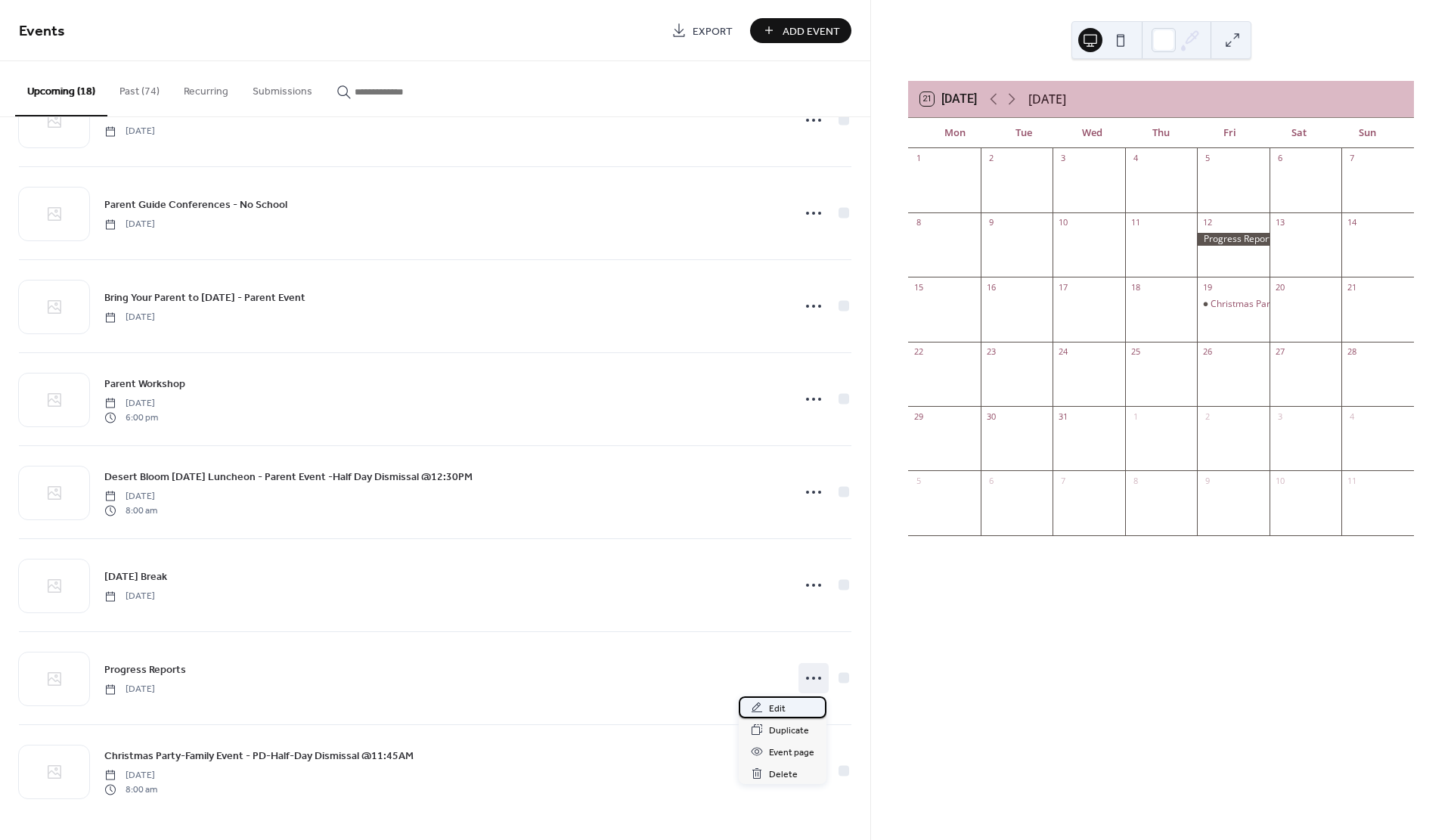 click on "Edit" at bounding box center [777, 708] 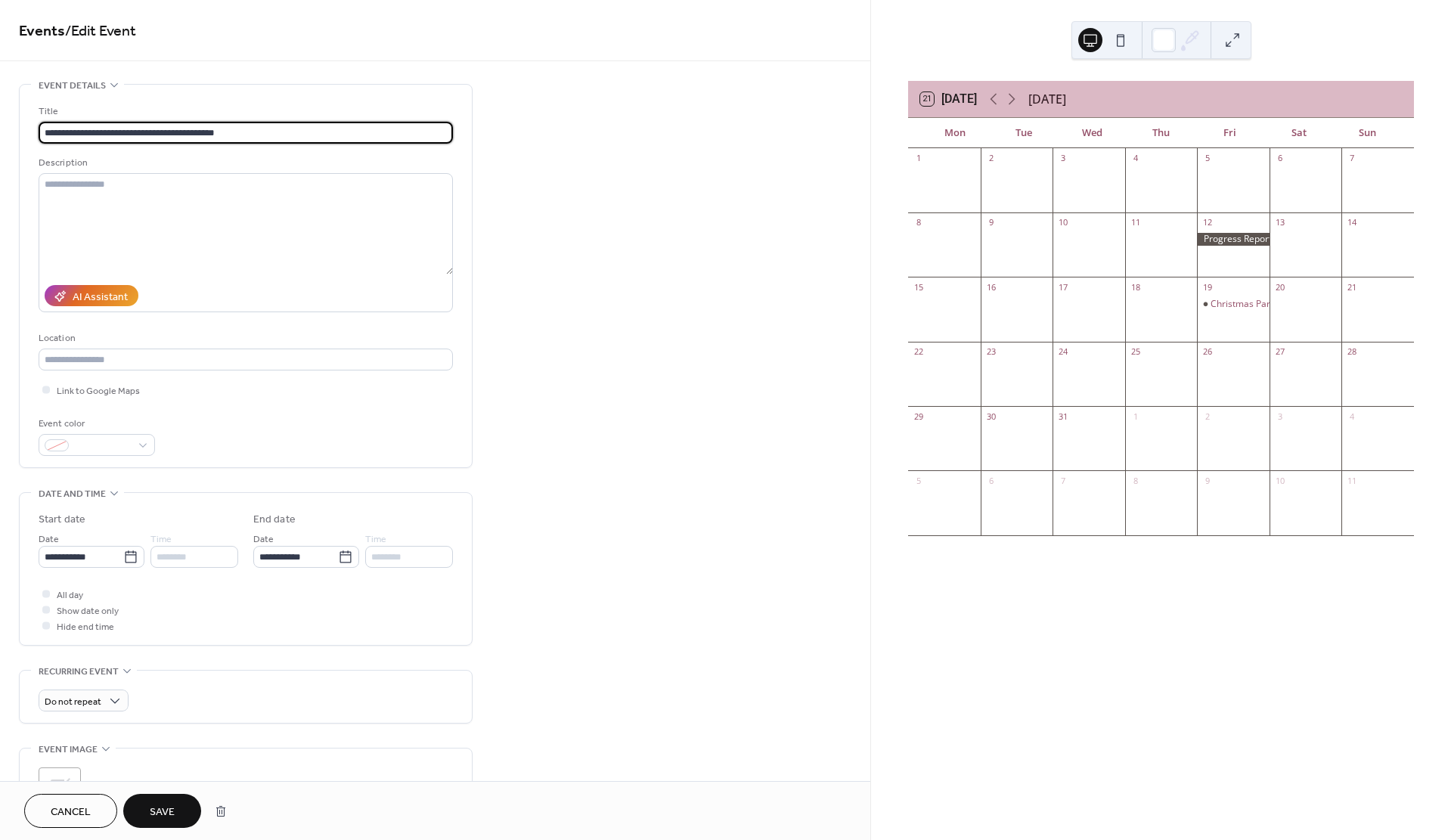 type on "**********" 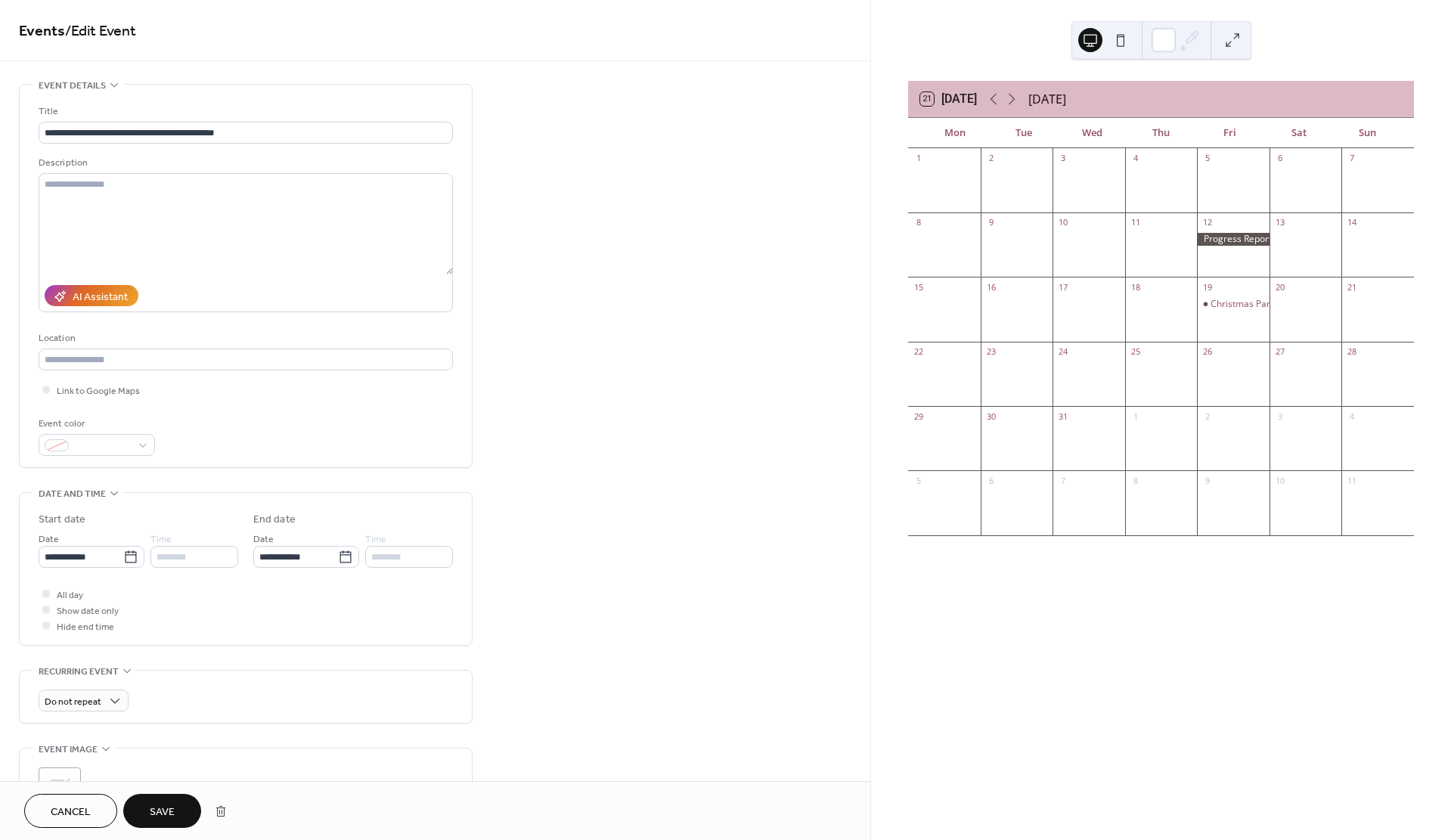 click on "Save" at bounding box center (162, 812) 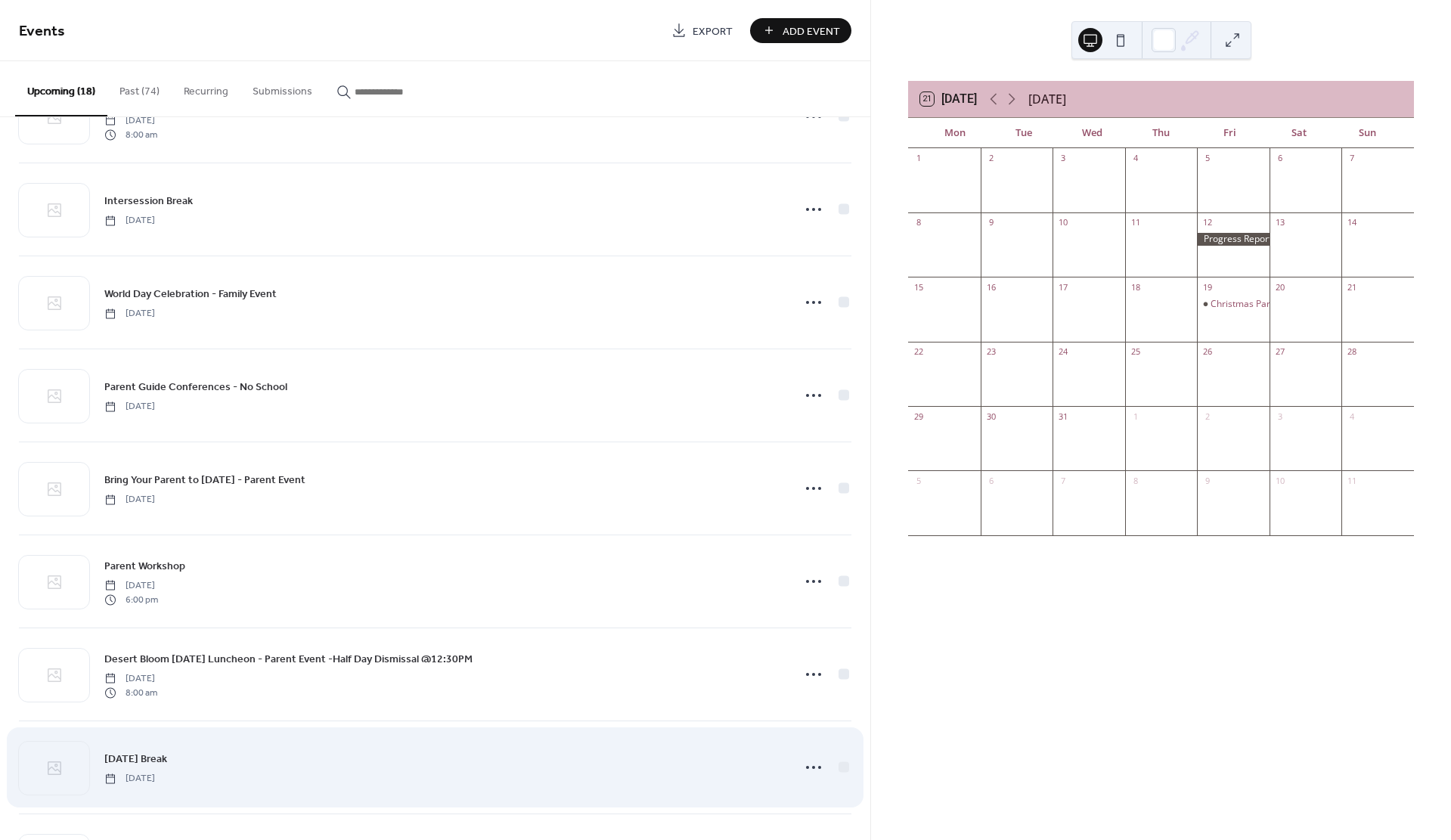 scroll, scrollTop: 815, scrollLeft: 0, axis: vertical 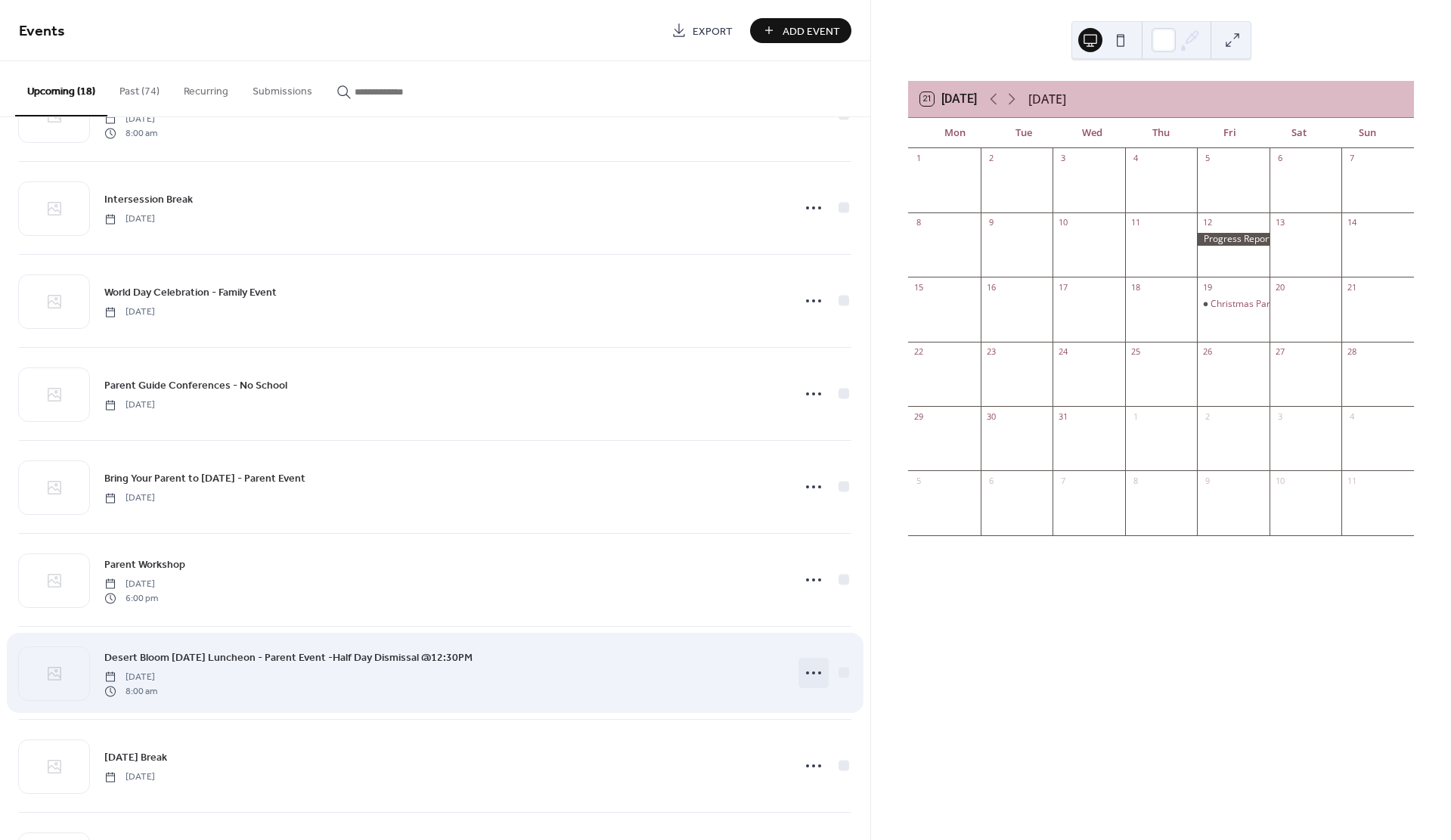 click 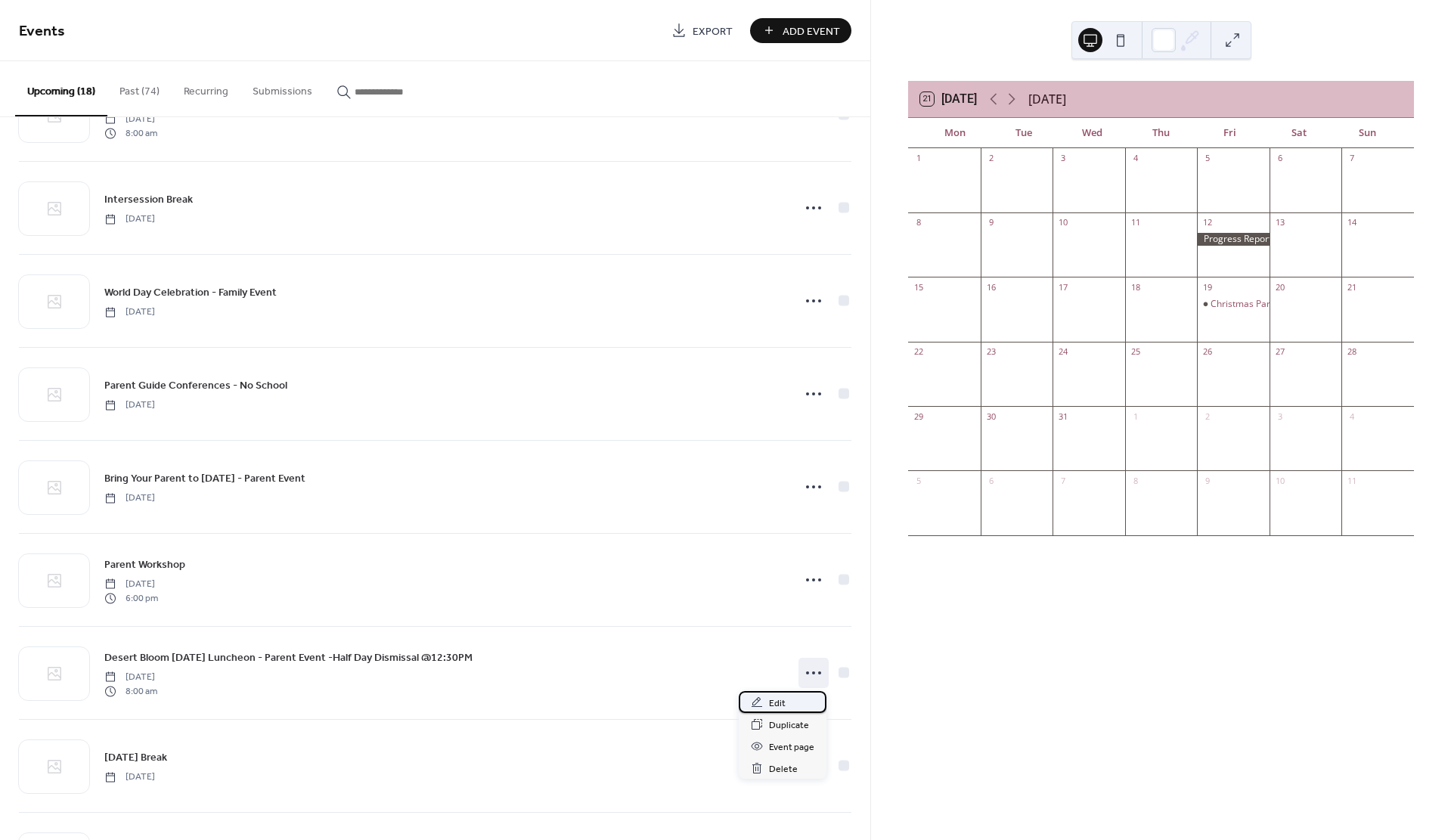 click on "Edit" at bounding box center [777, 703] 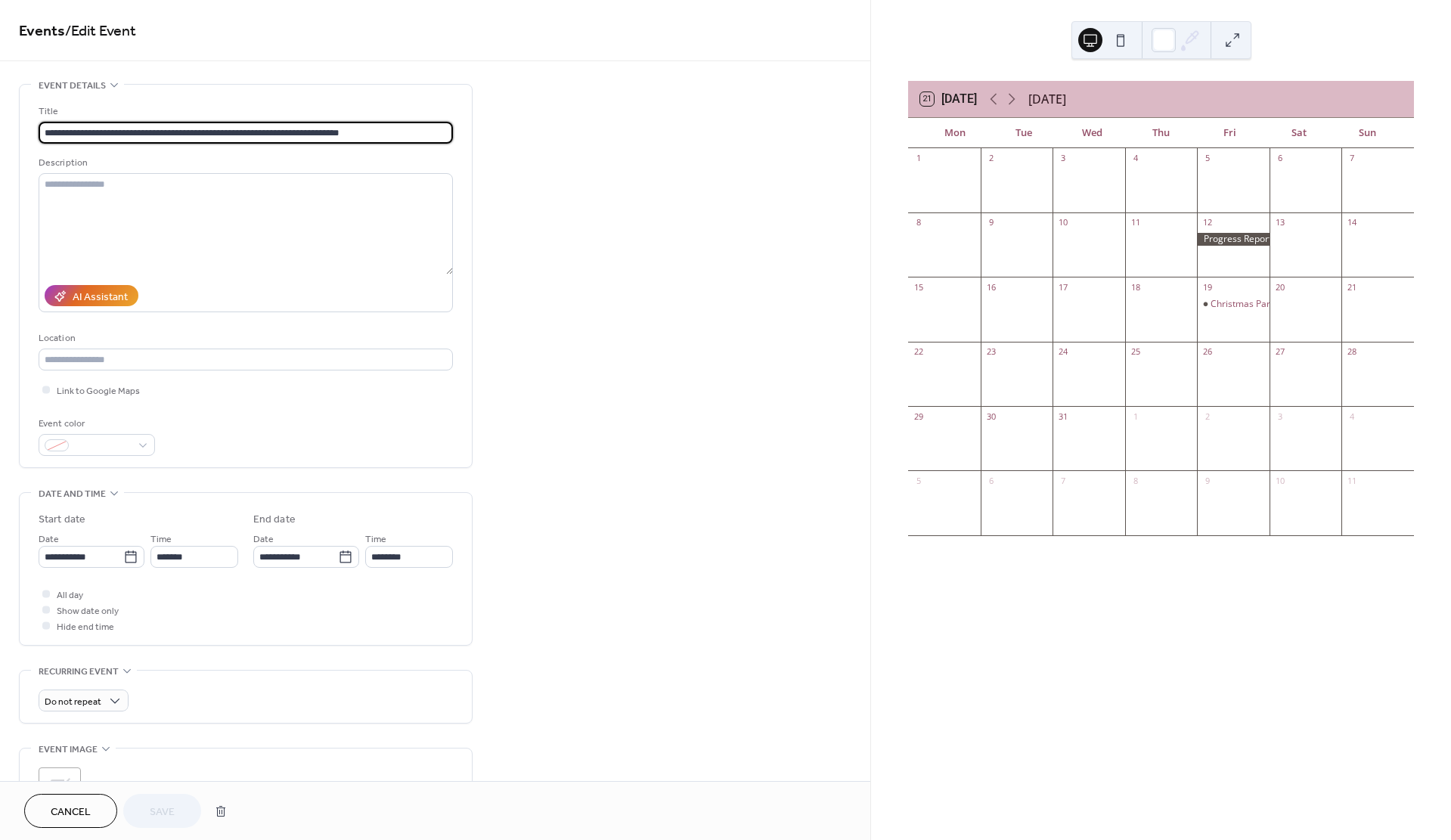 click on "**********" at bounding box center (246, 132) 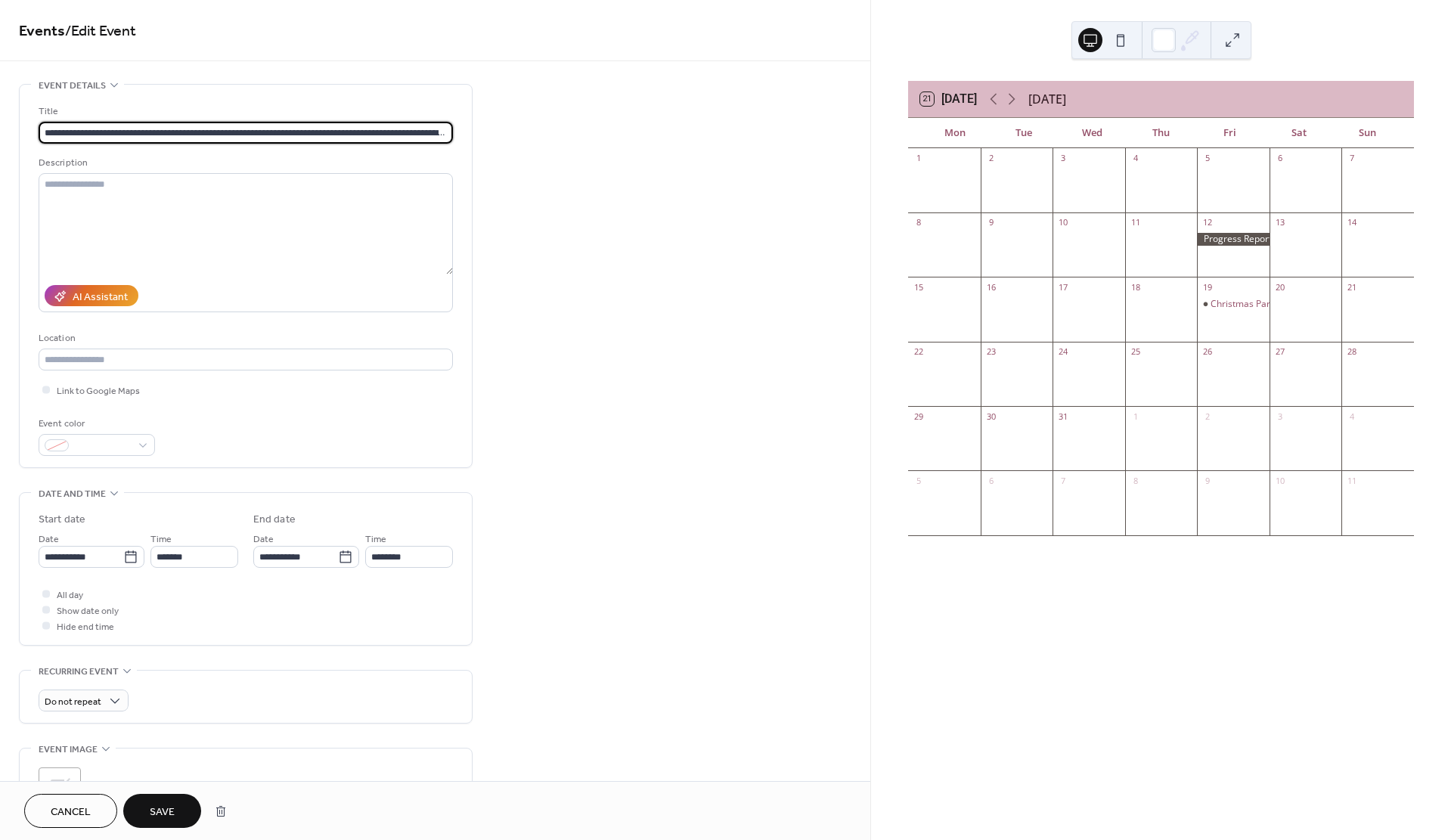 type on "**********" 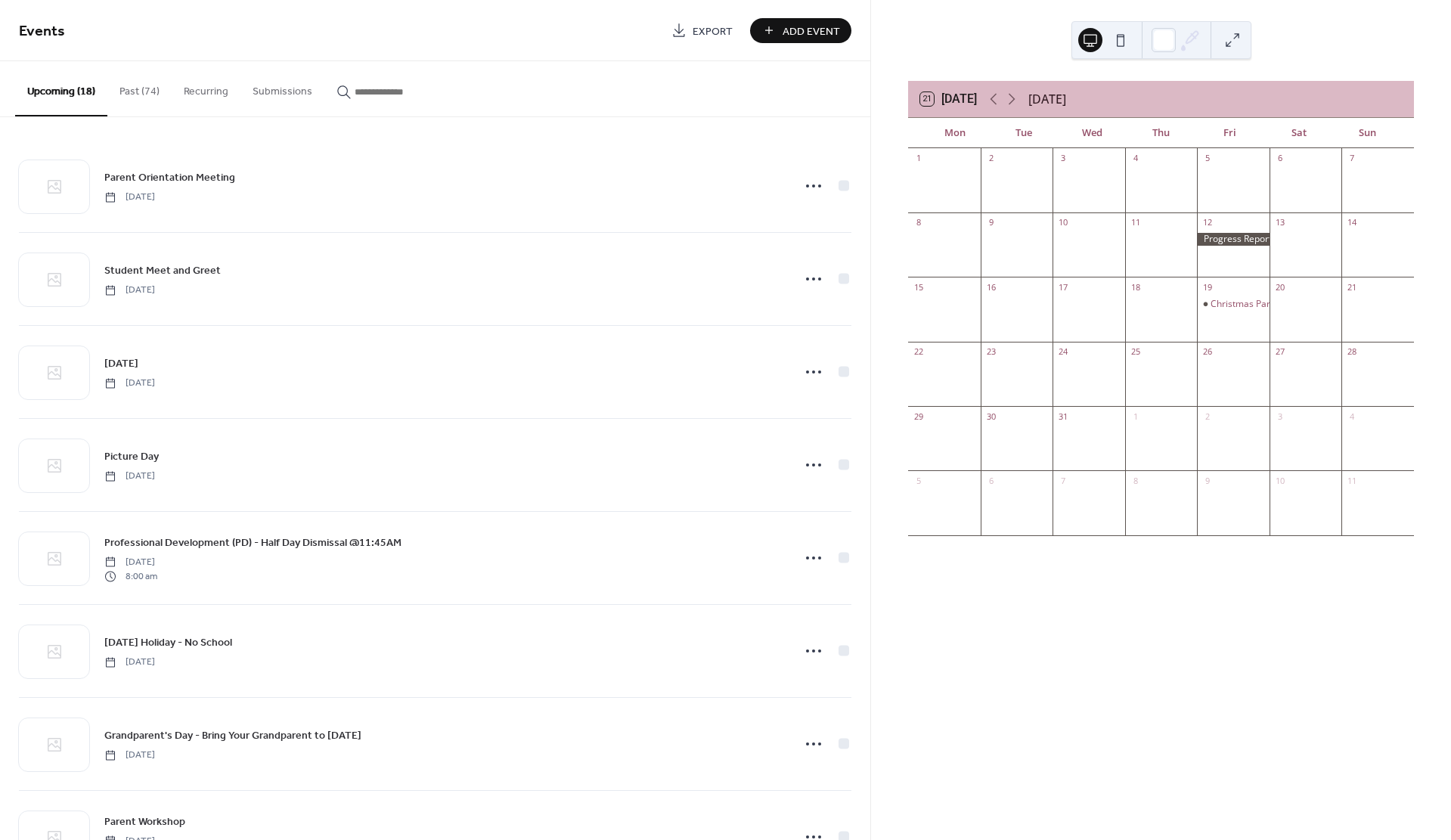 click on "Add Event" at bounding box center (811, 31) 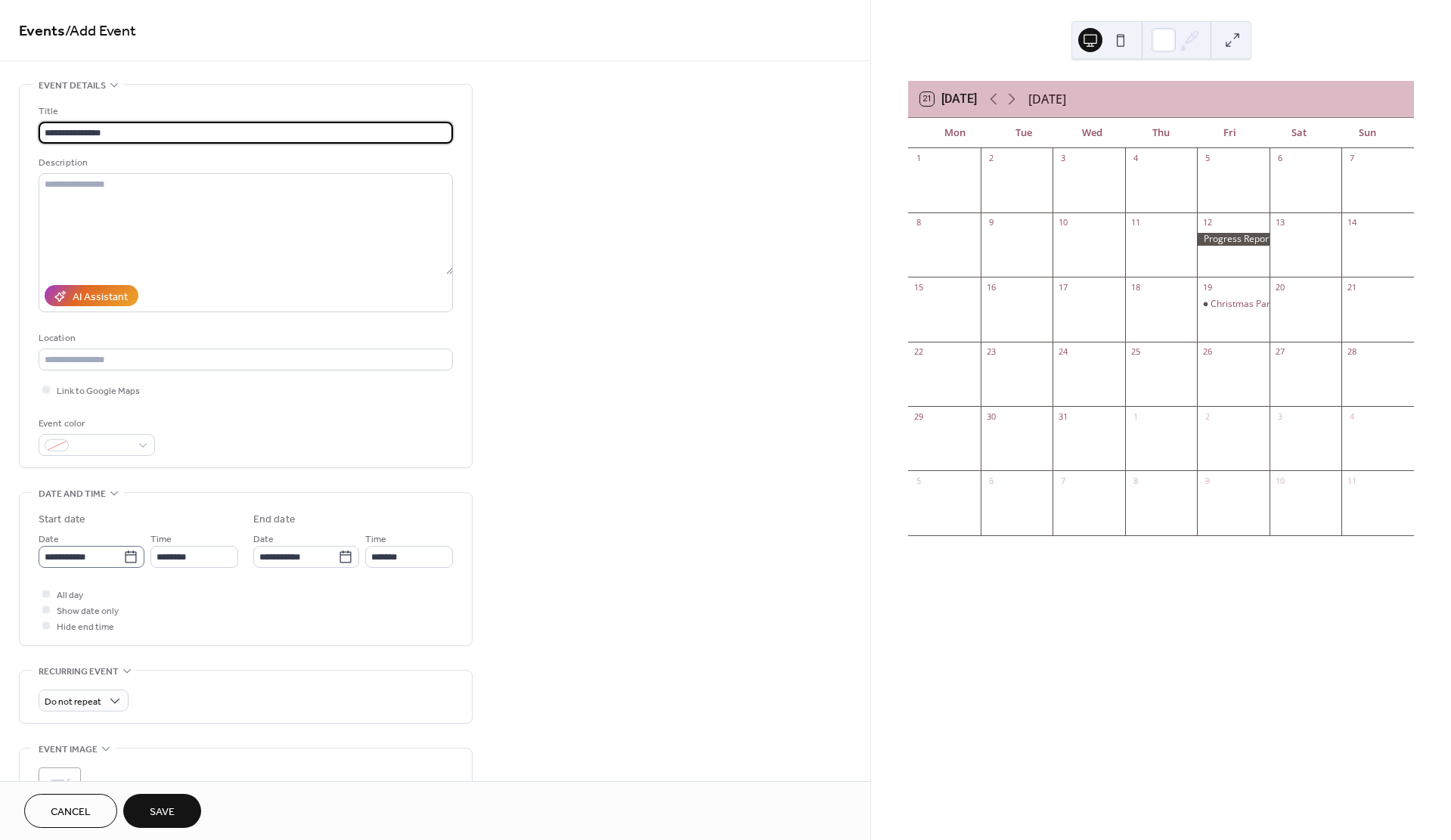 type on "**********" 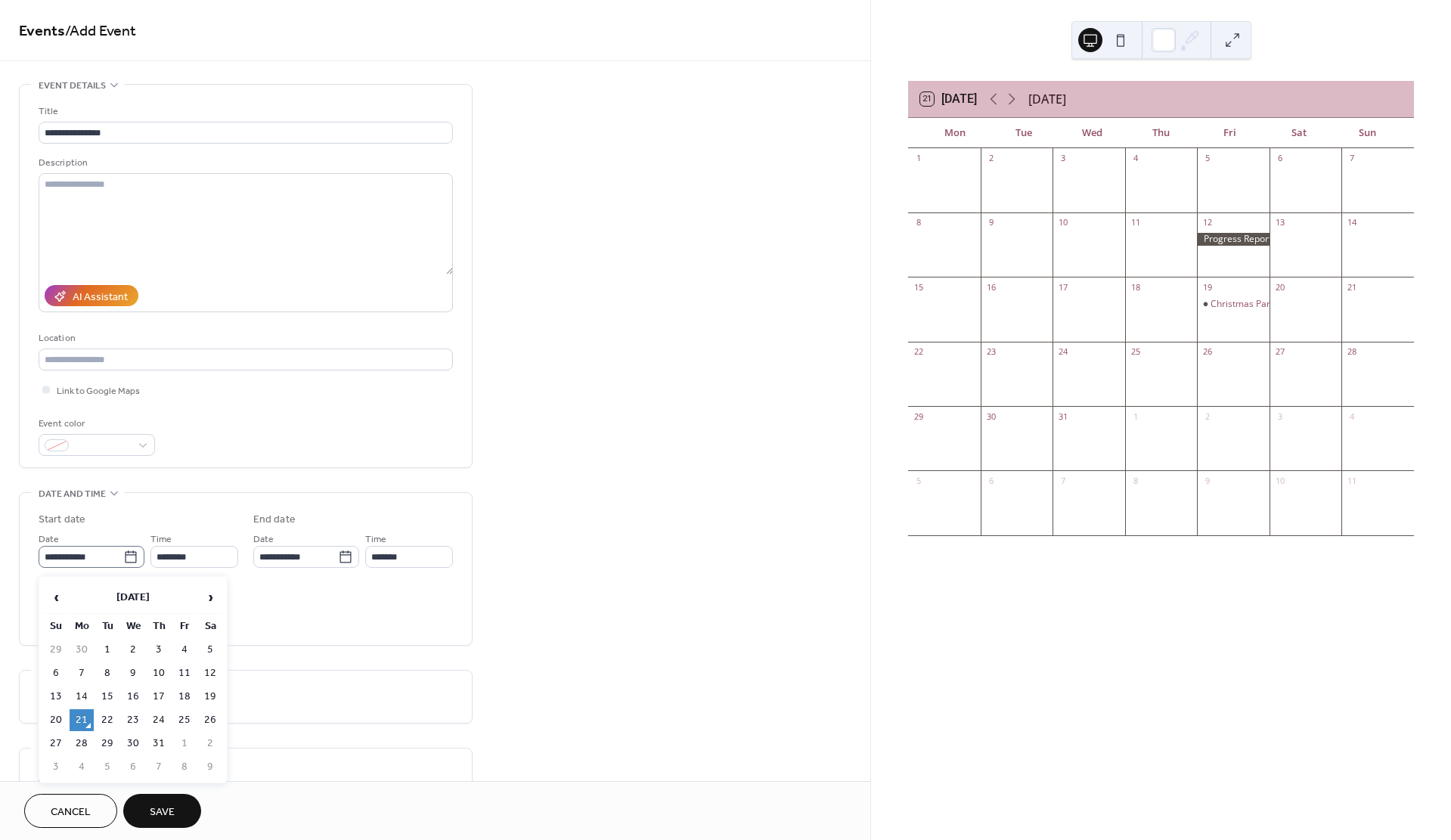 click 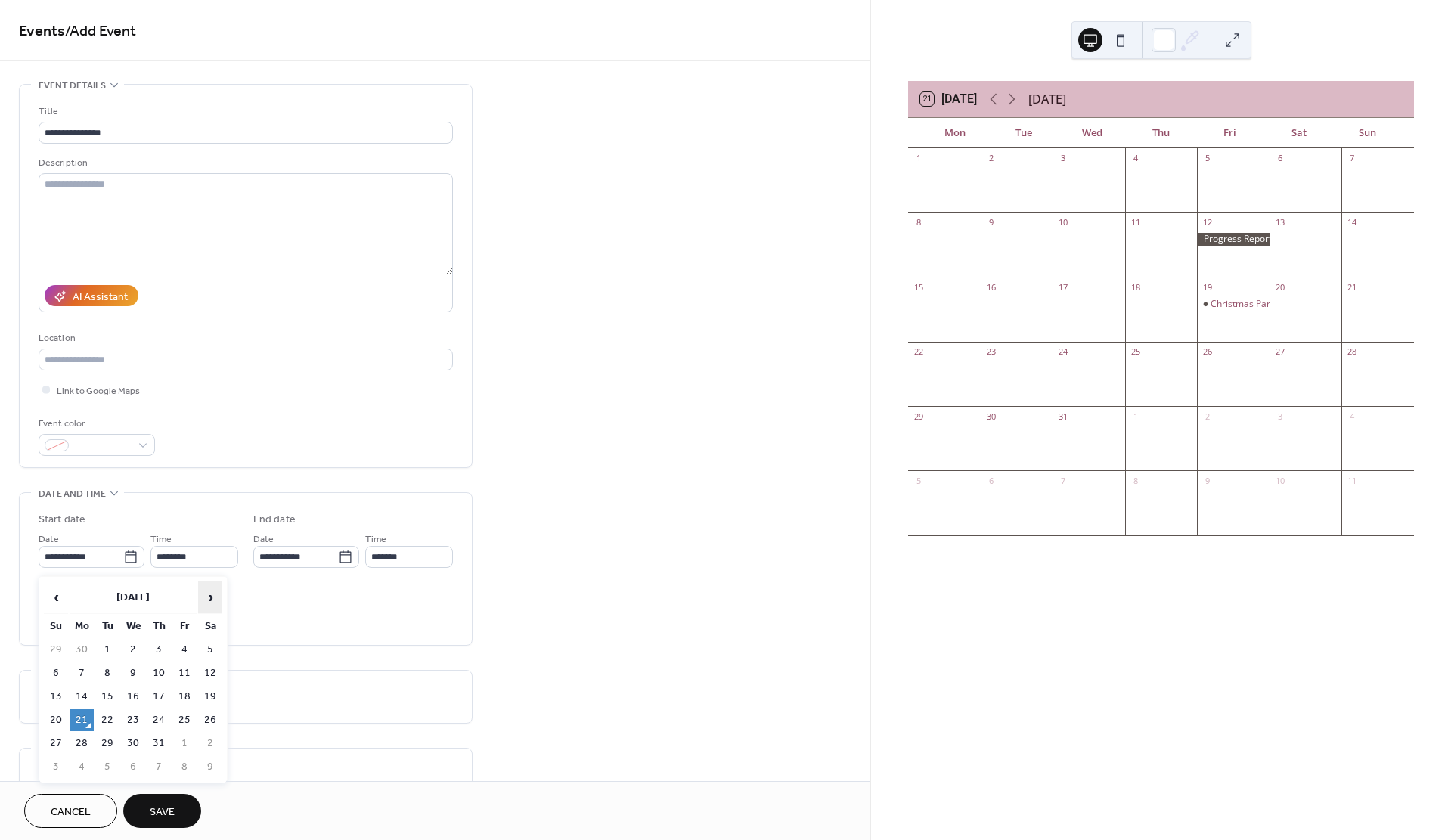 click on "›" at bounding box center (210, 597) 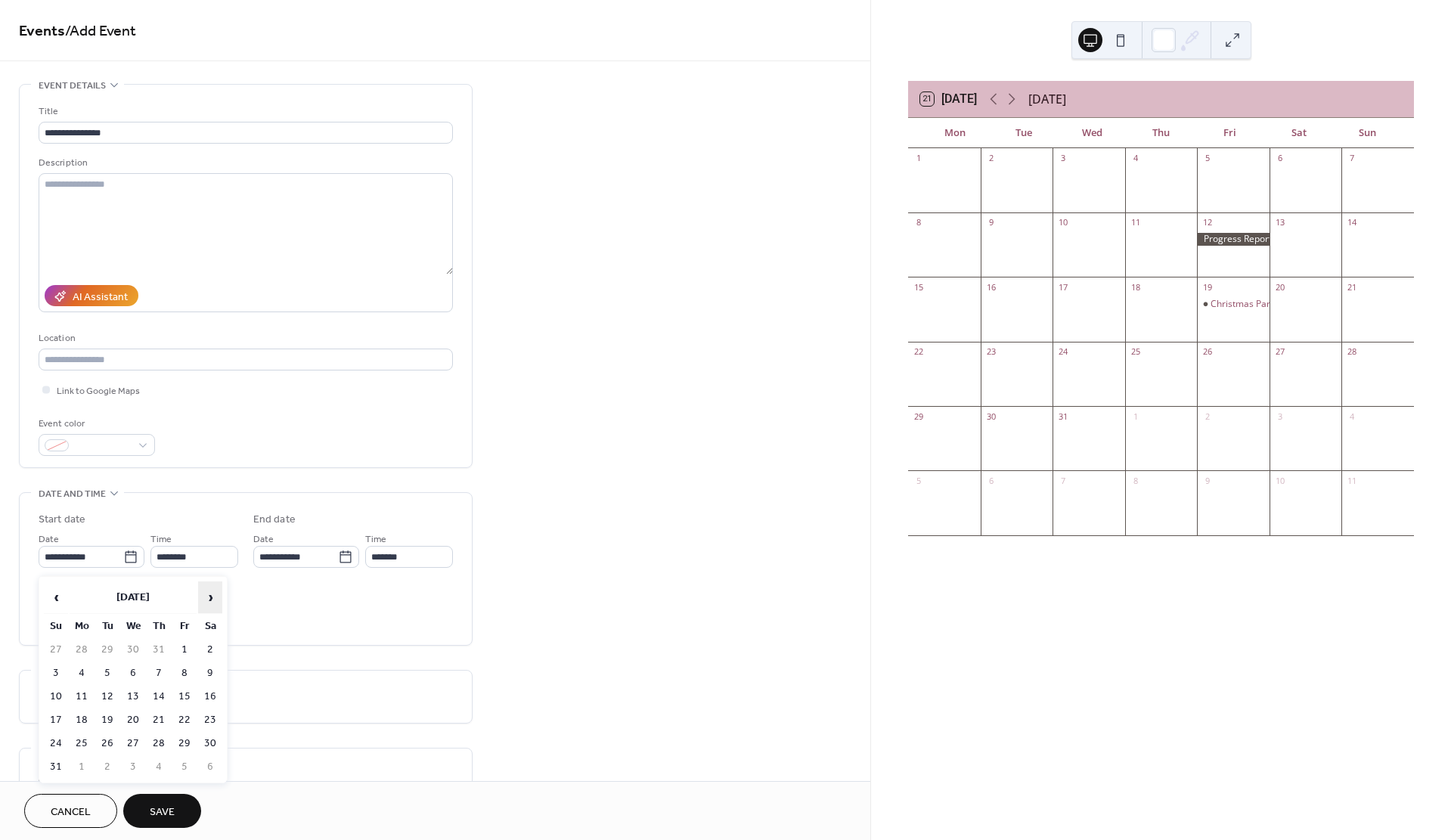 click on "›" at bounding box center [210, 597] 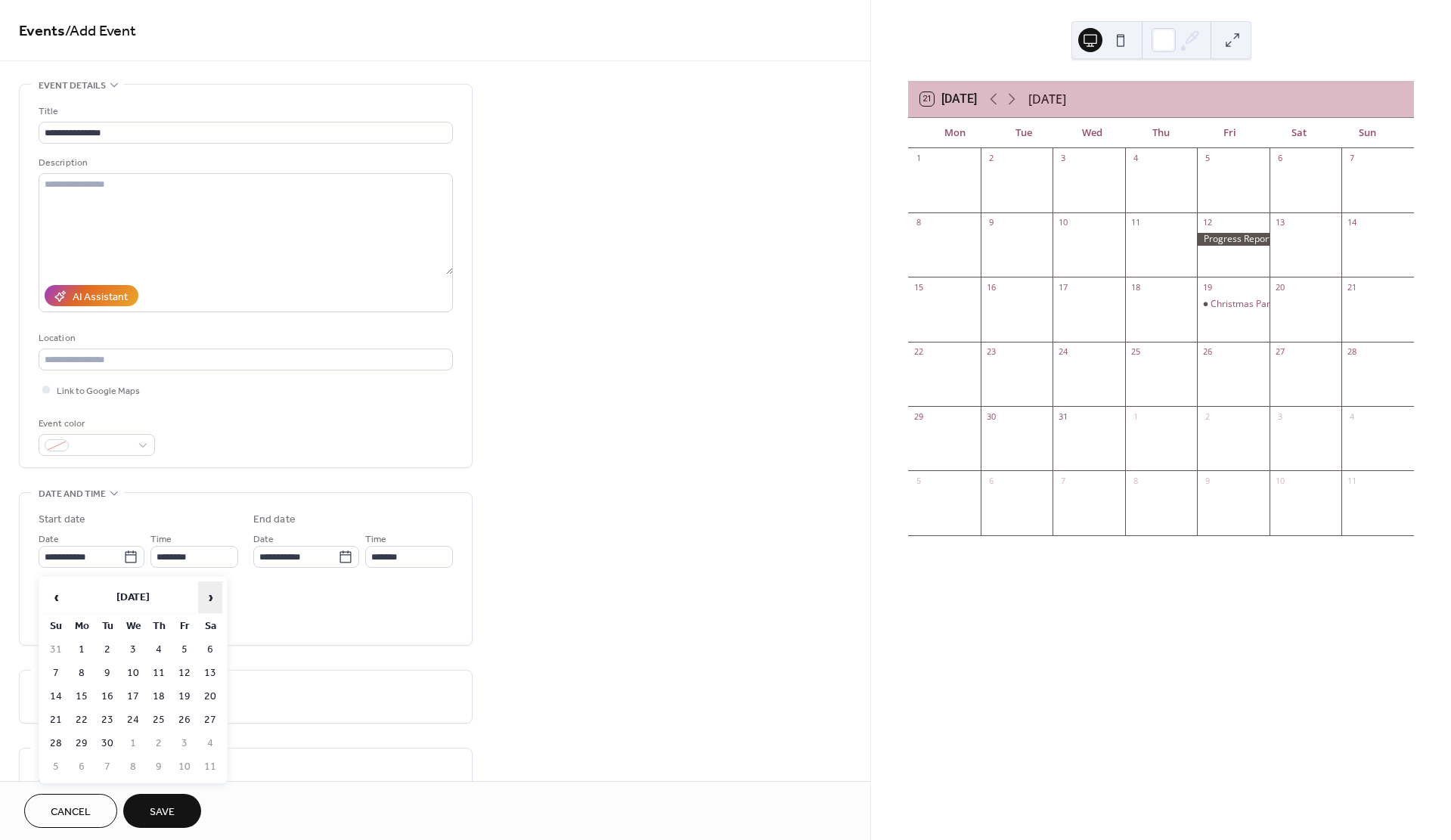 click on "›" at bounding box center (210, 597) 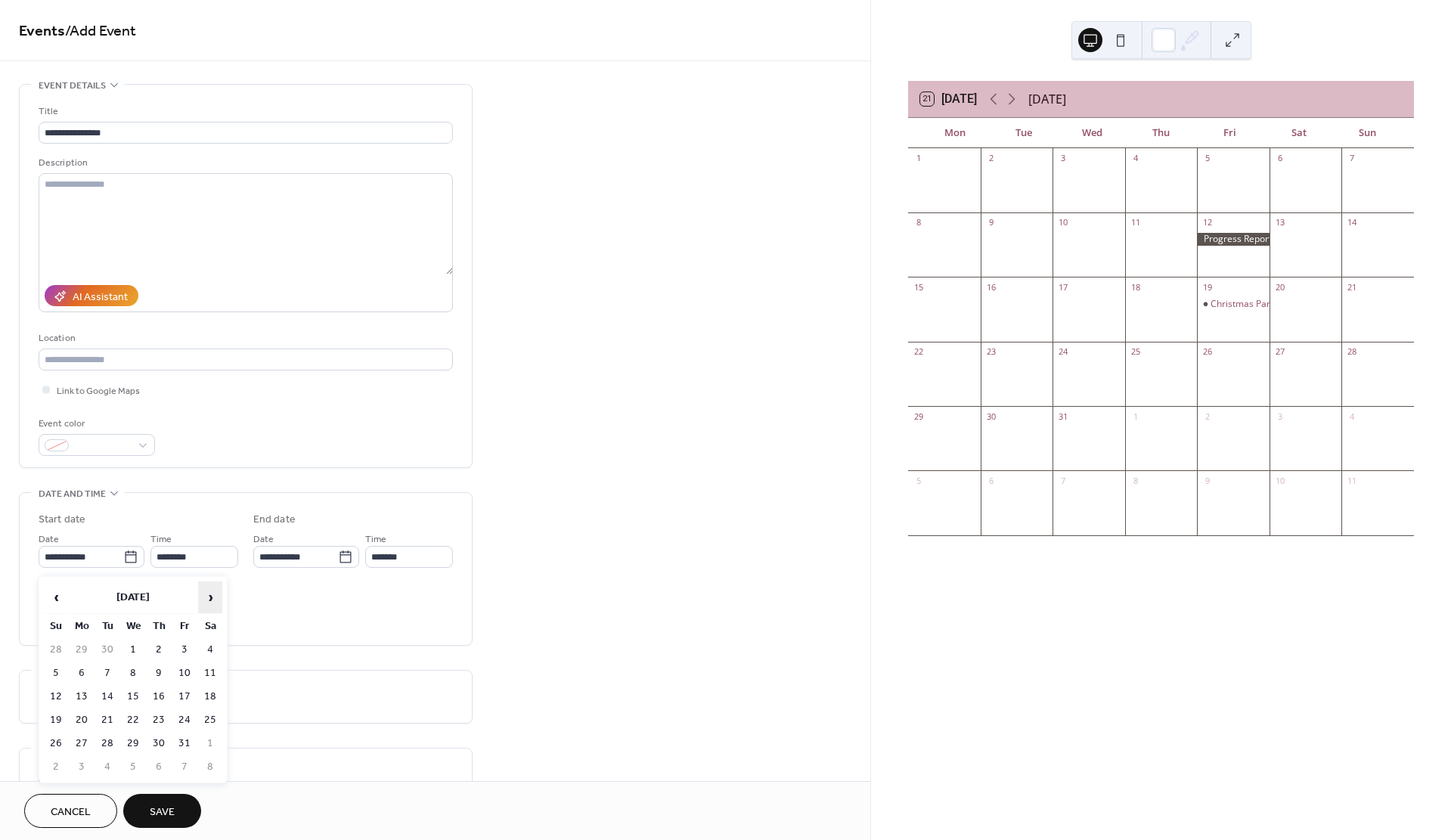 click on "›" at bounding box center [210, 597] 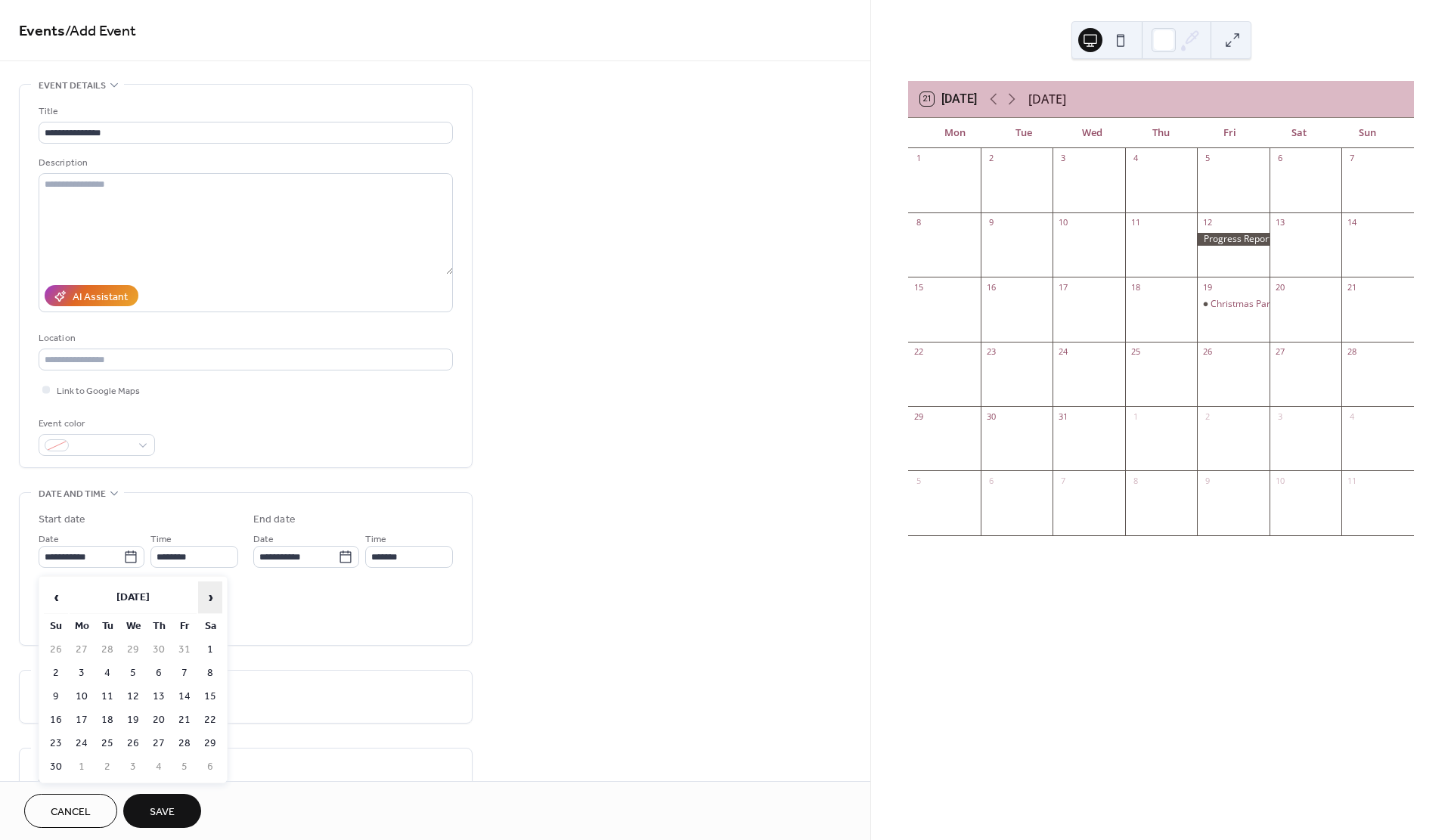 click on "›" at bounding box center (210, 597) 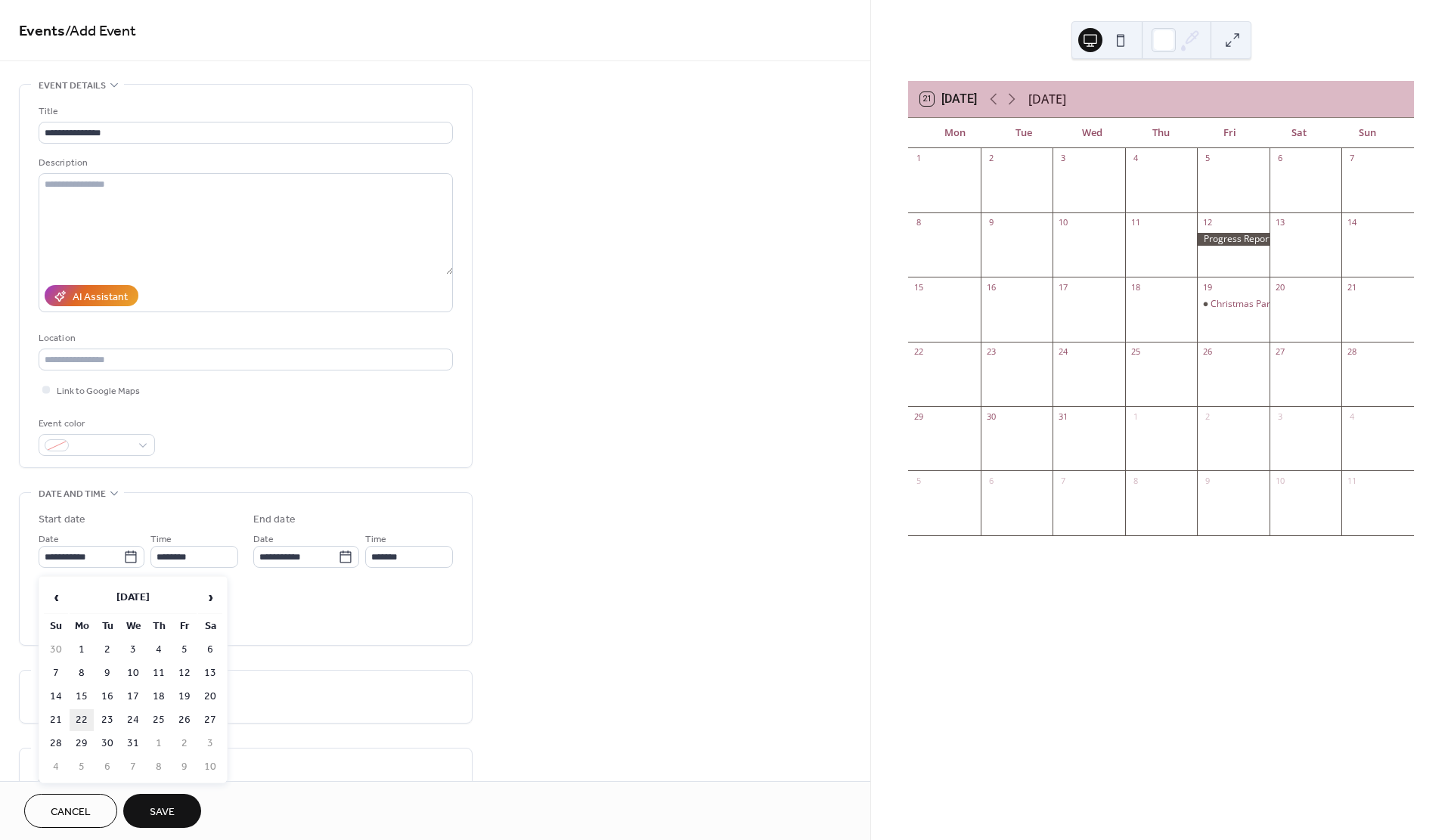 click on "22" at bounding box center [82, 720] 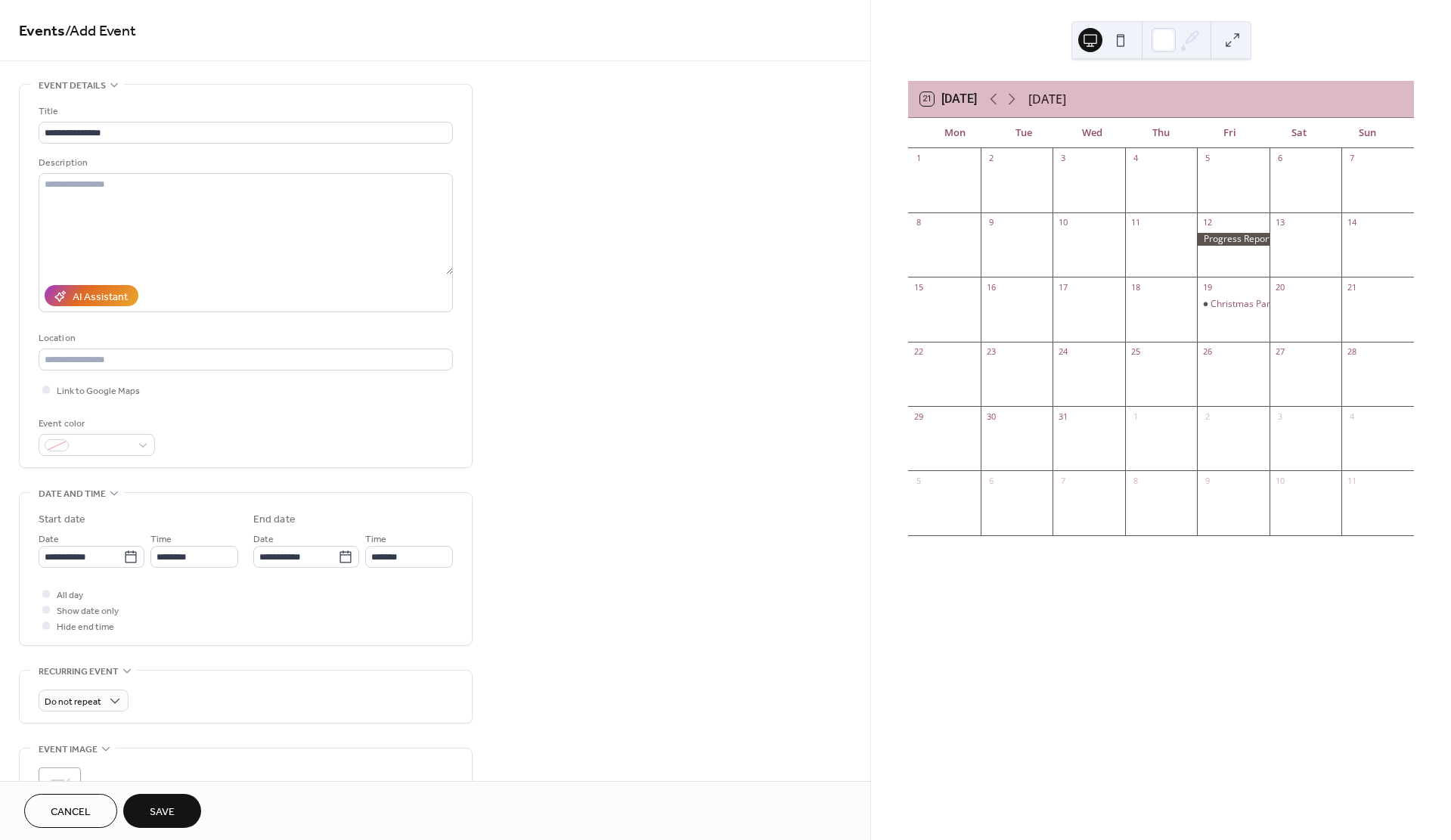type on "**********" 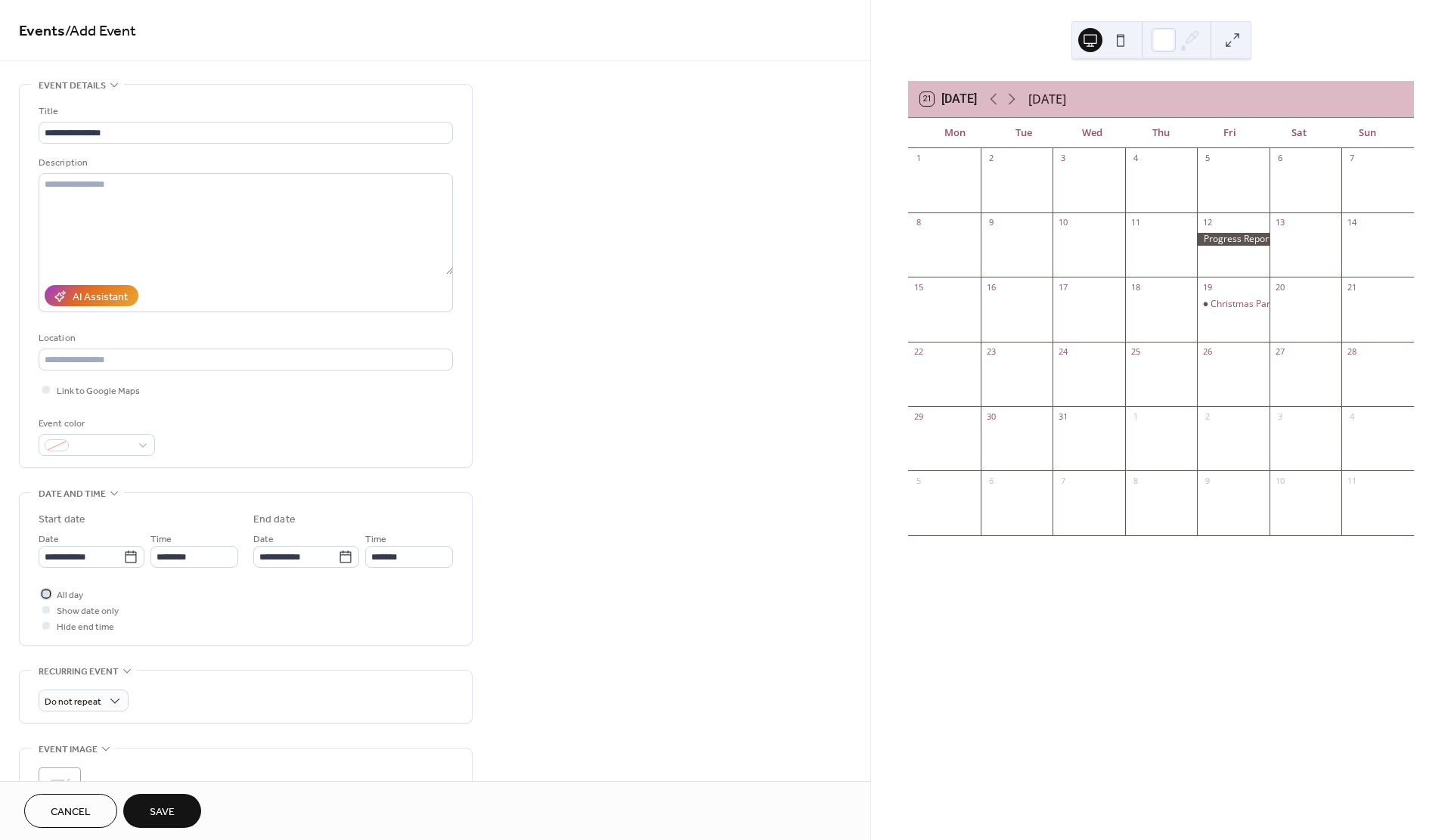 click at bounding box center [46, 594] 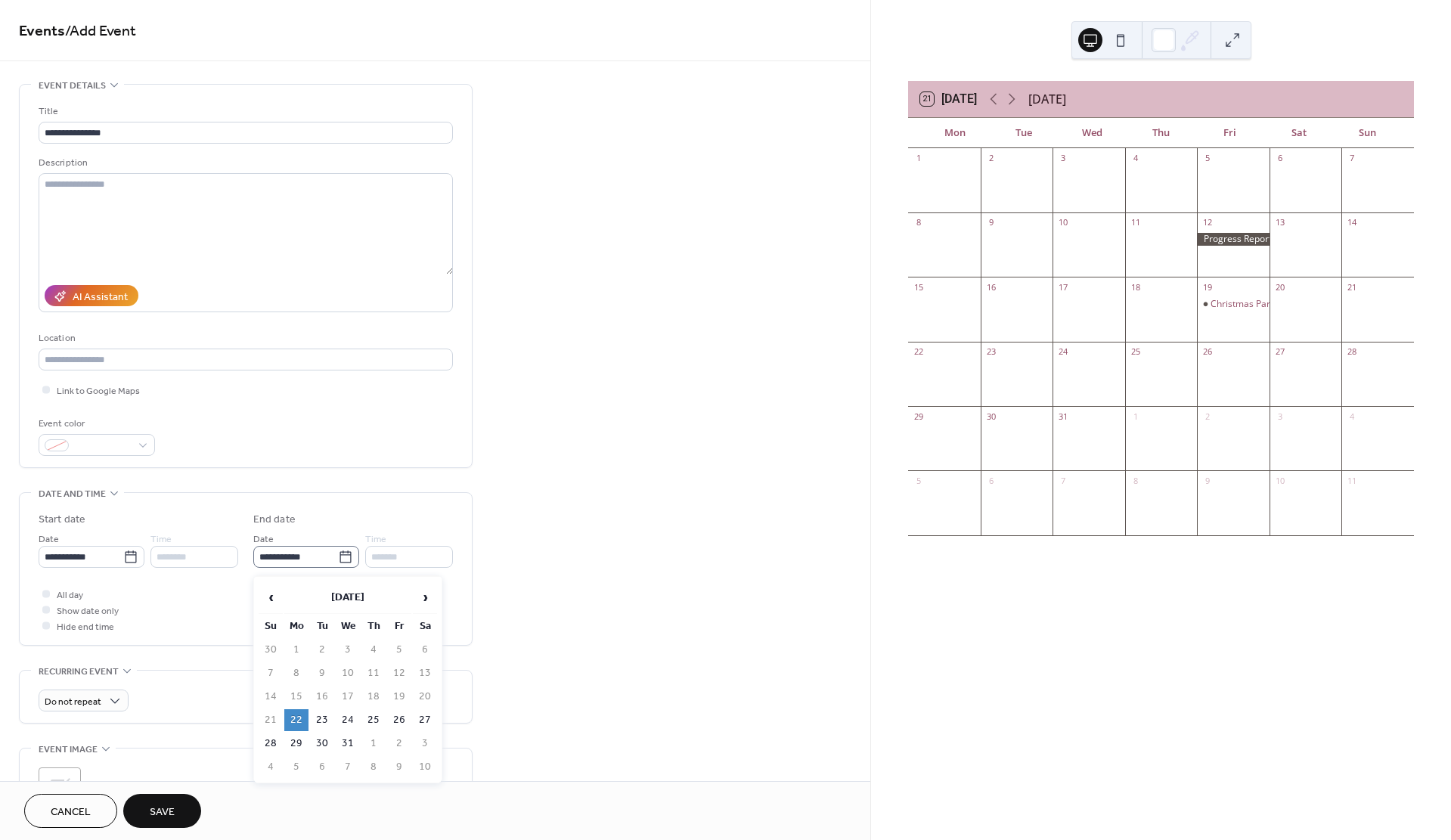 click 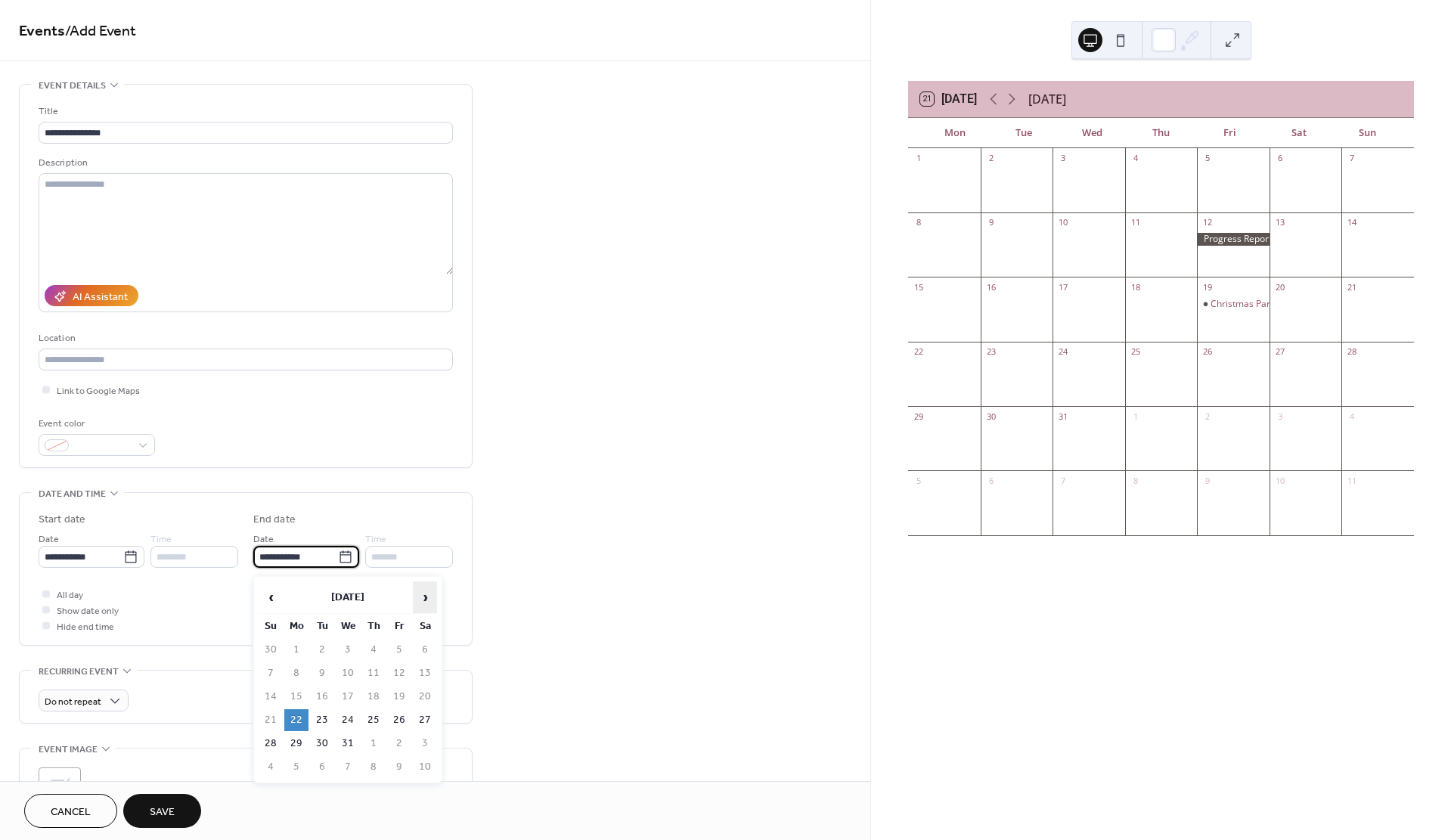click on "›" at bounding box center (425, 597) 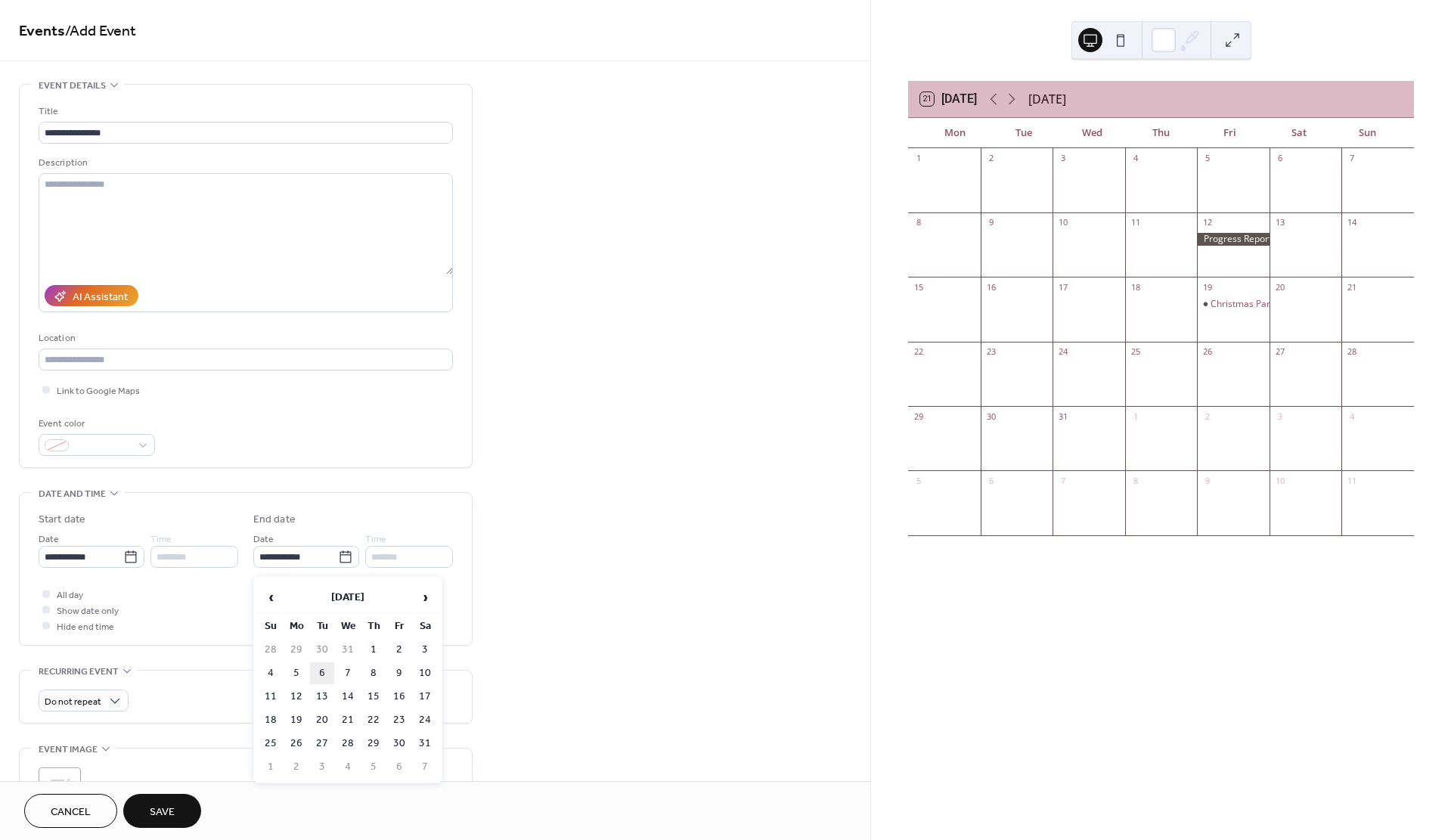 click on "6" at bounding box center [322, 673] 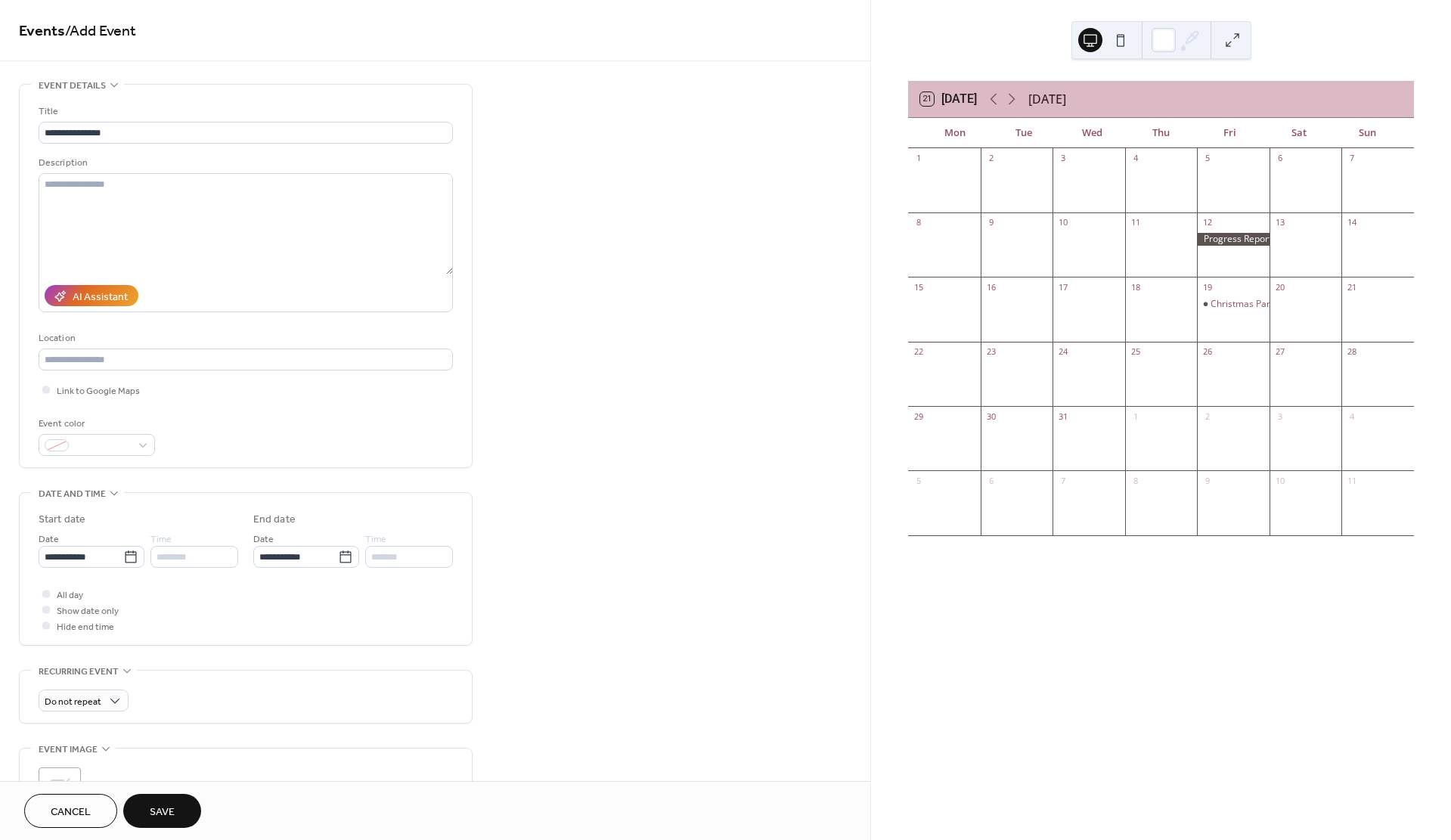 click on "Save" at bounding box center [162, 812] 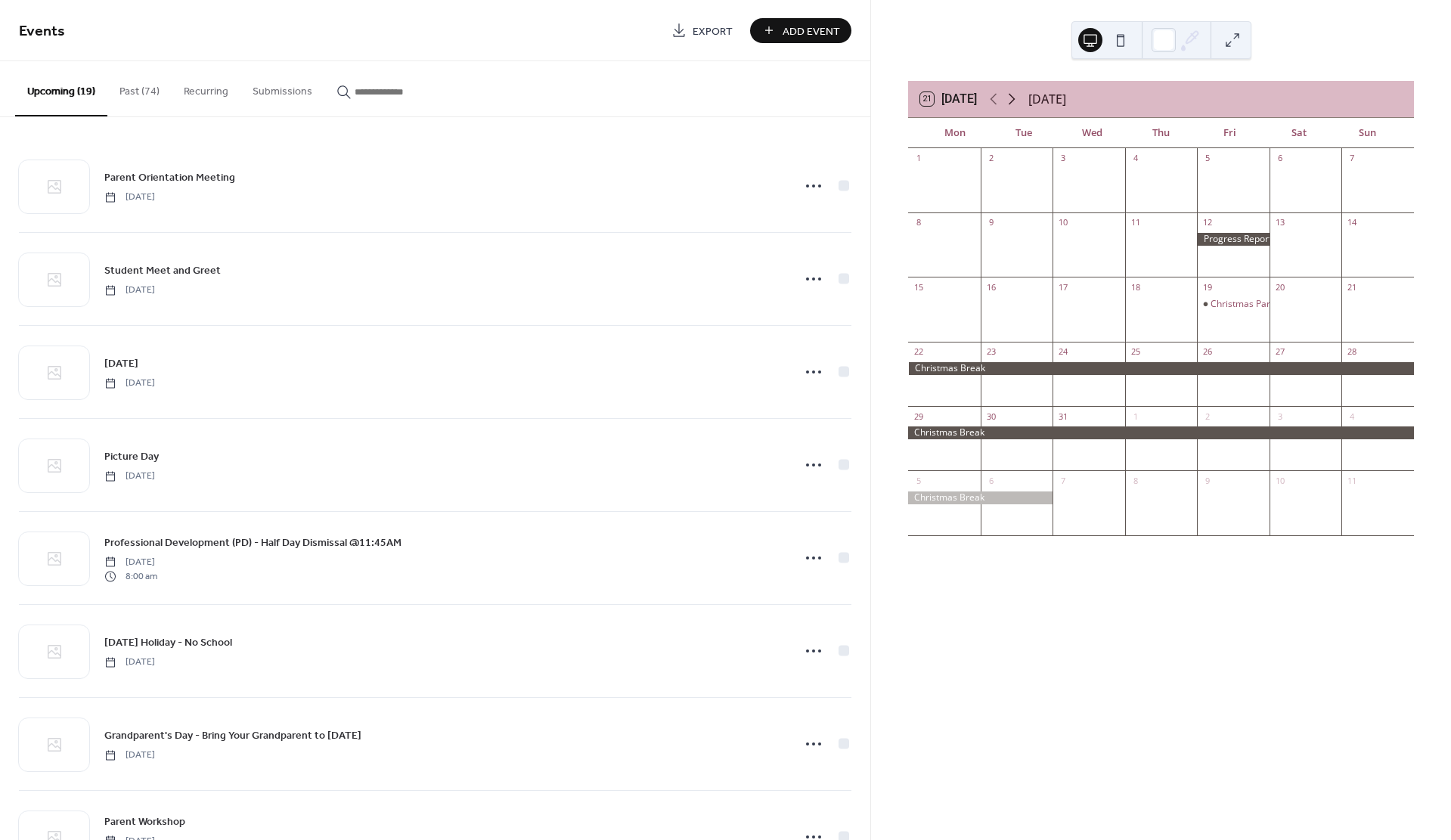 click 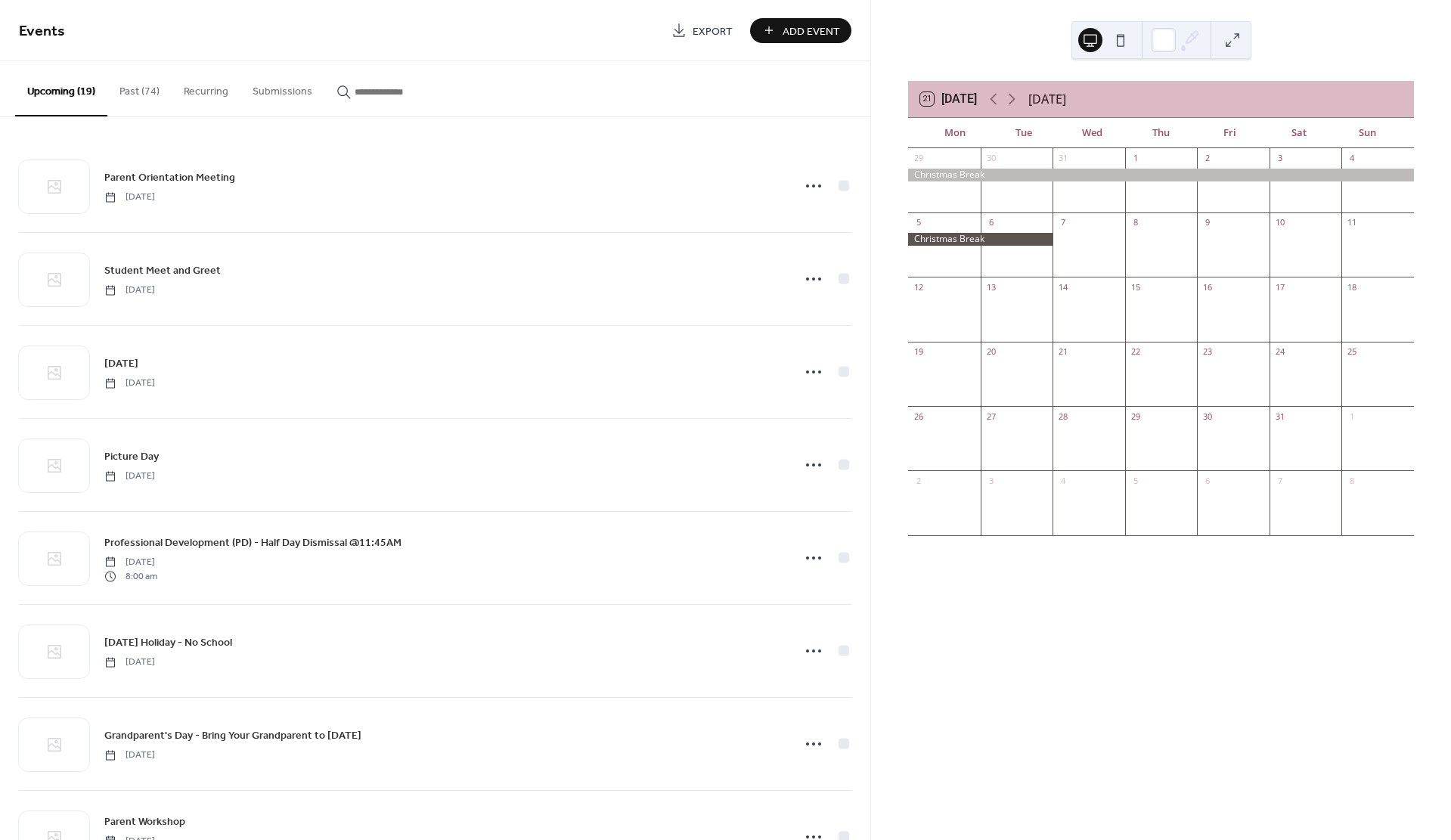 click on "Add Event" at bounding box center (811, 31) 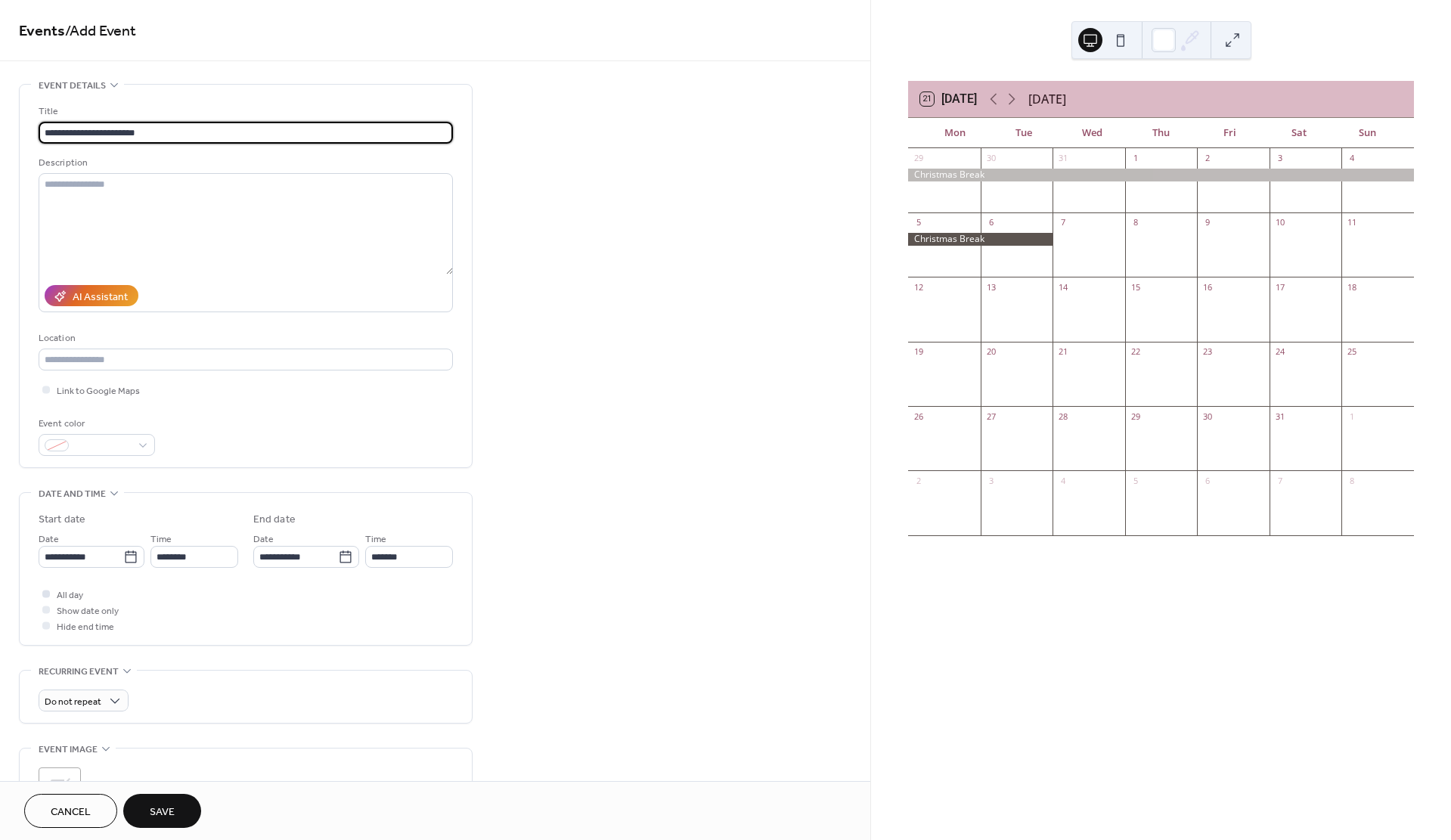 type on "**********" 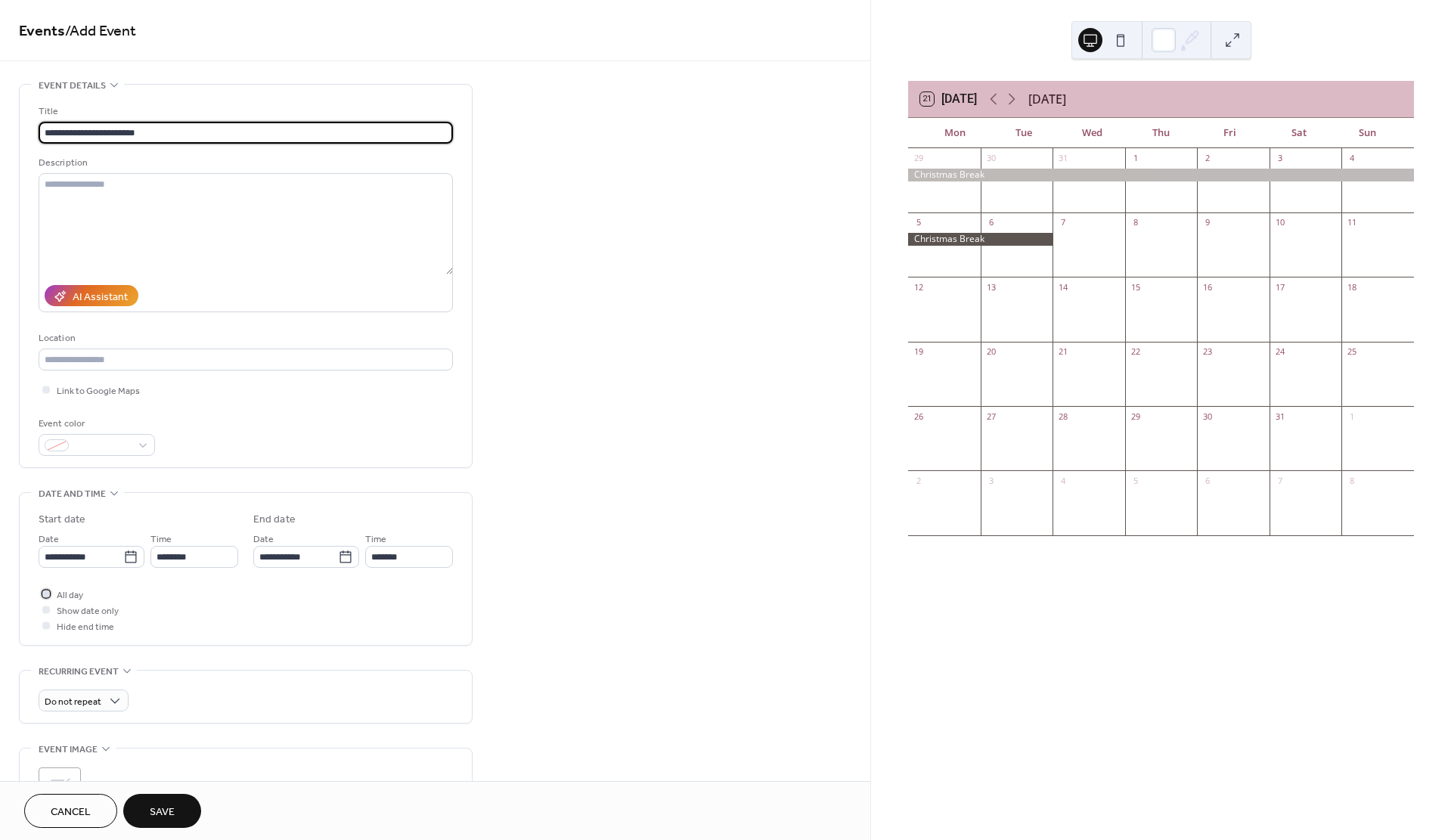 click at bounding box center (46, 594) 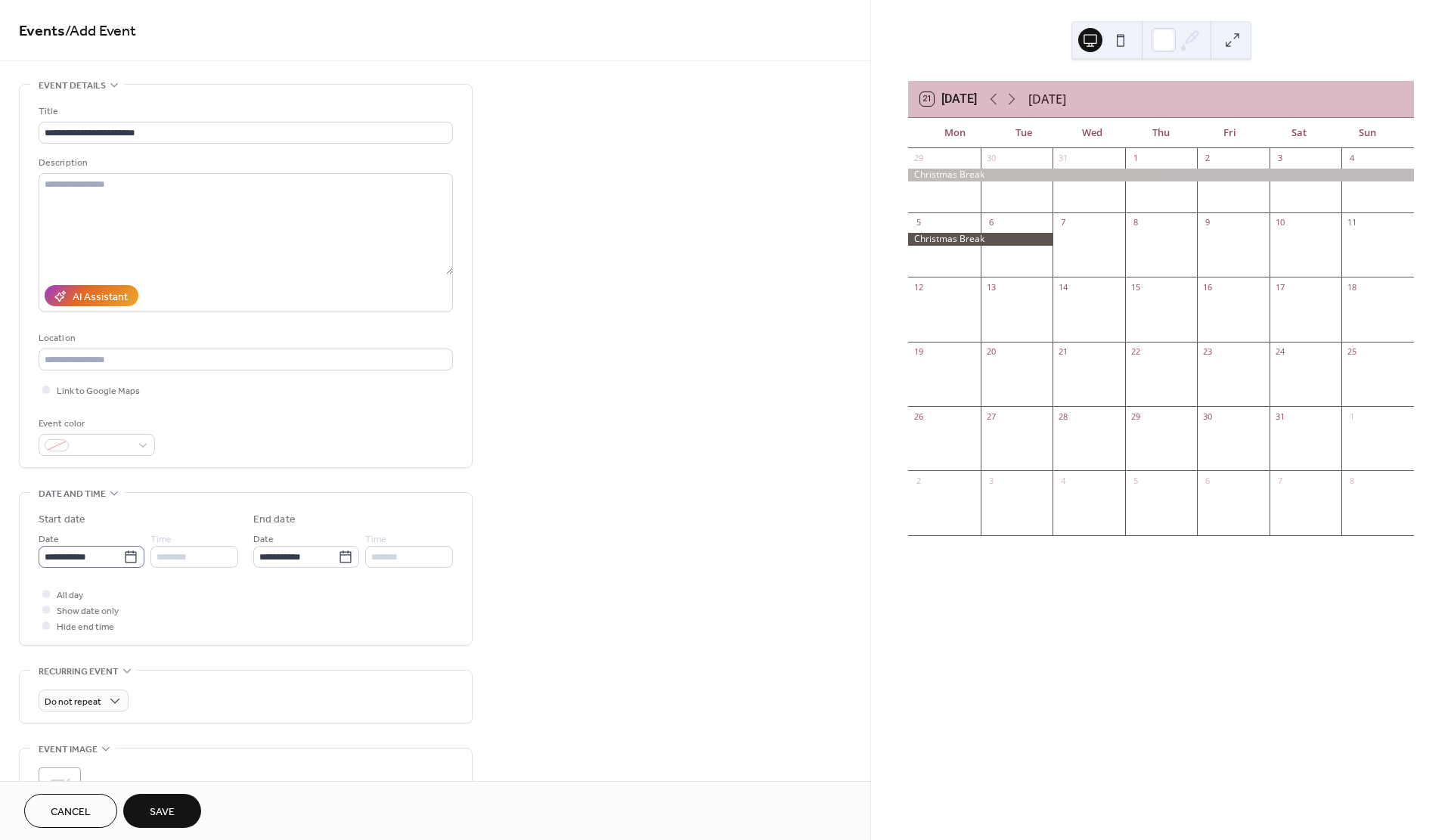 click 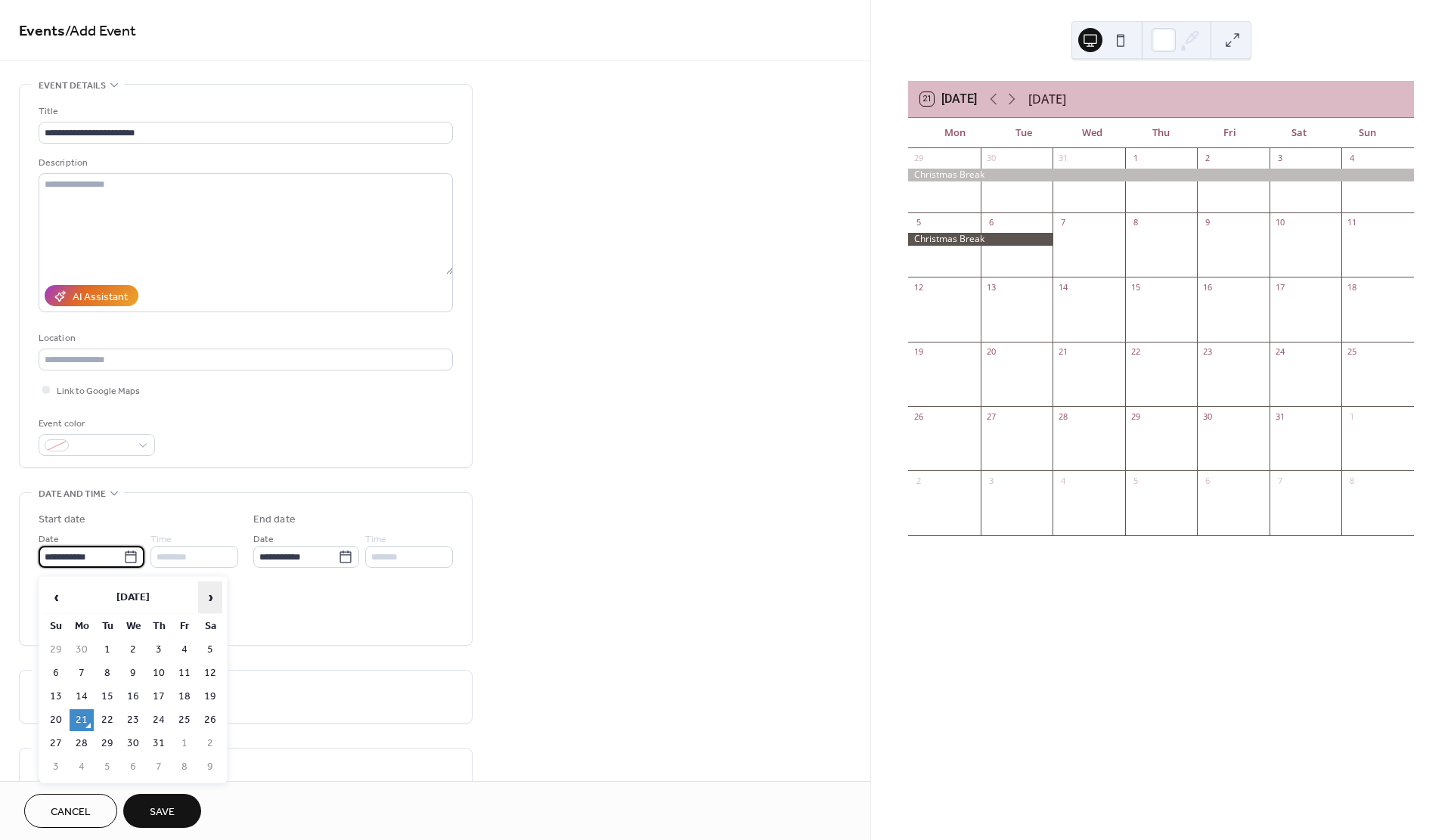 click on "›" at bounding box center [210, 597] 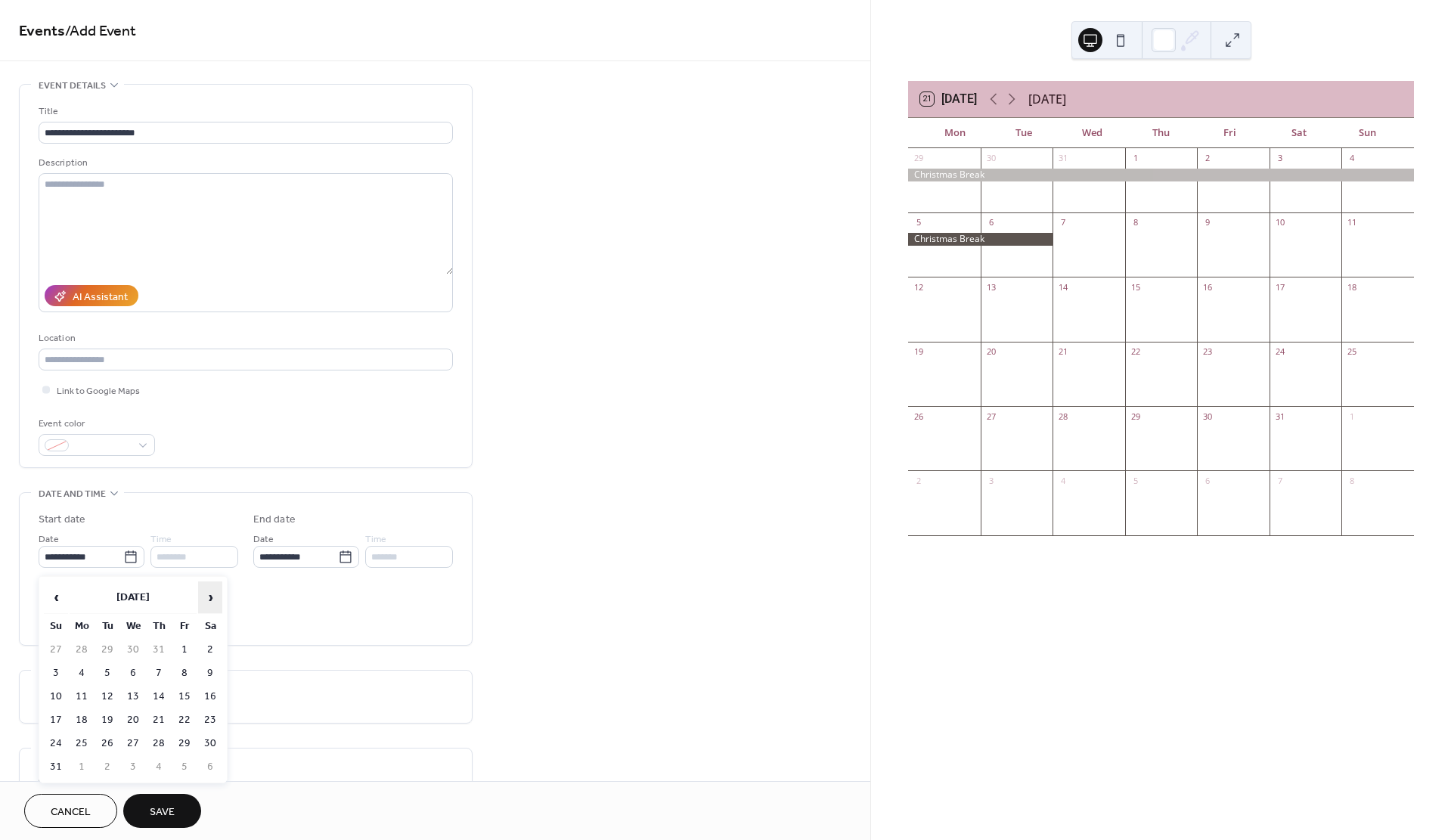 click on "›" at bounding box center (210, 597) 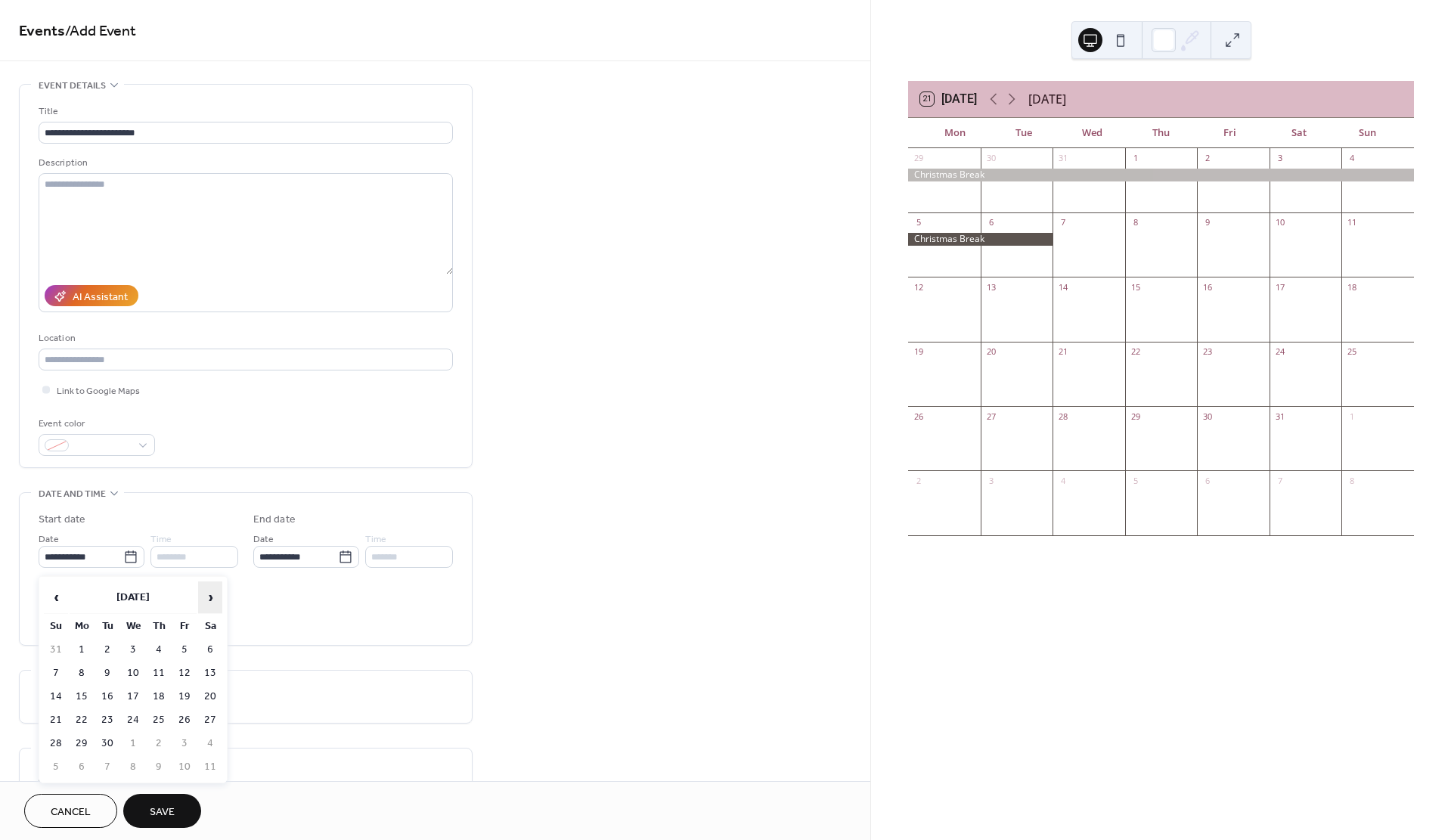 click on "›" at bounding box center (210, 597) 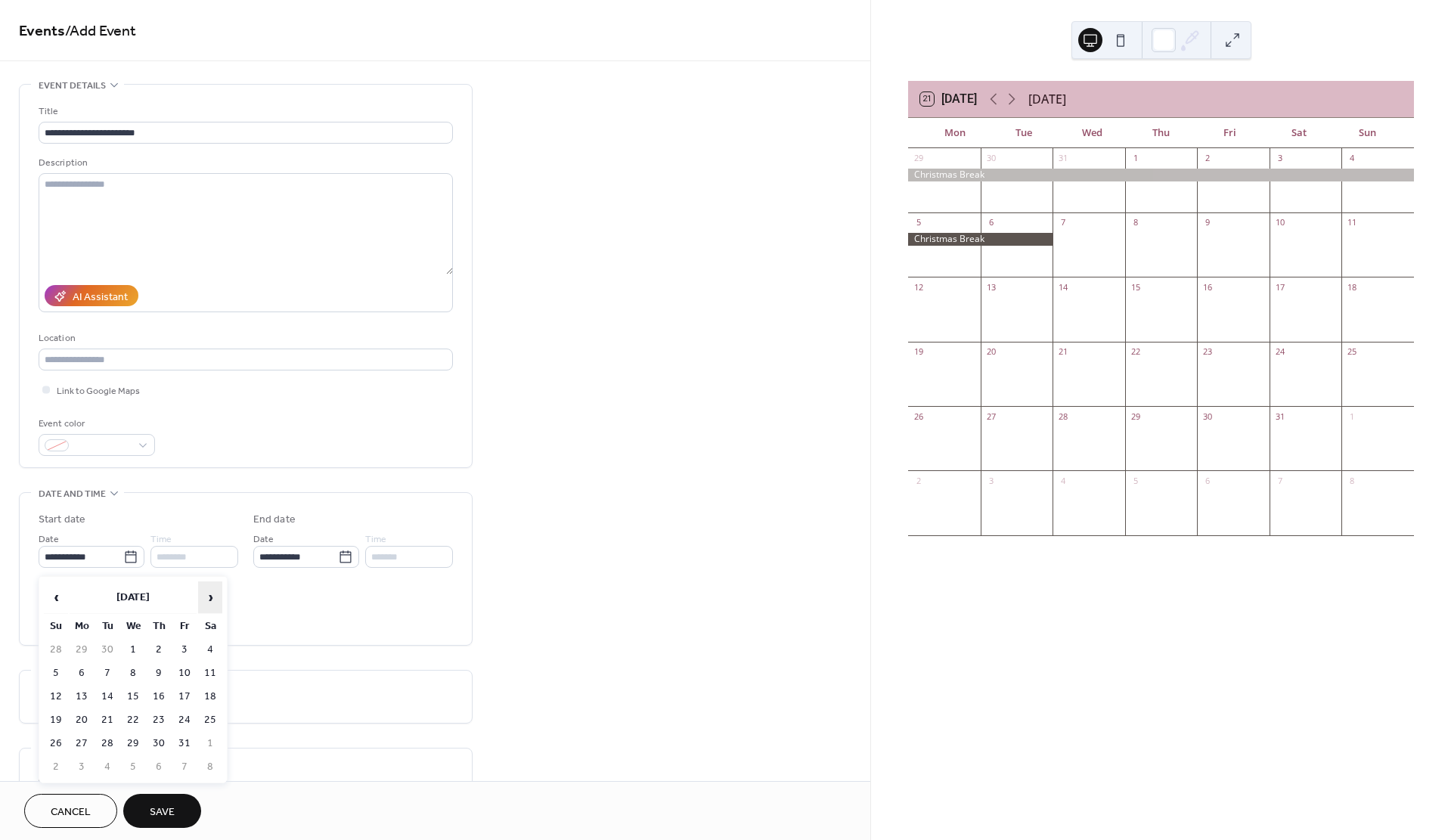click on "›" at bounding box center (210, 597) 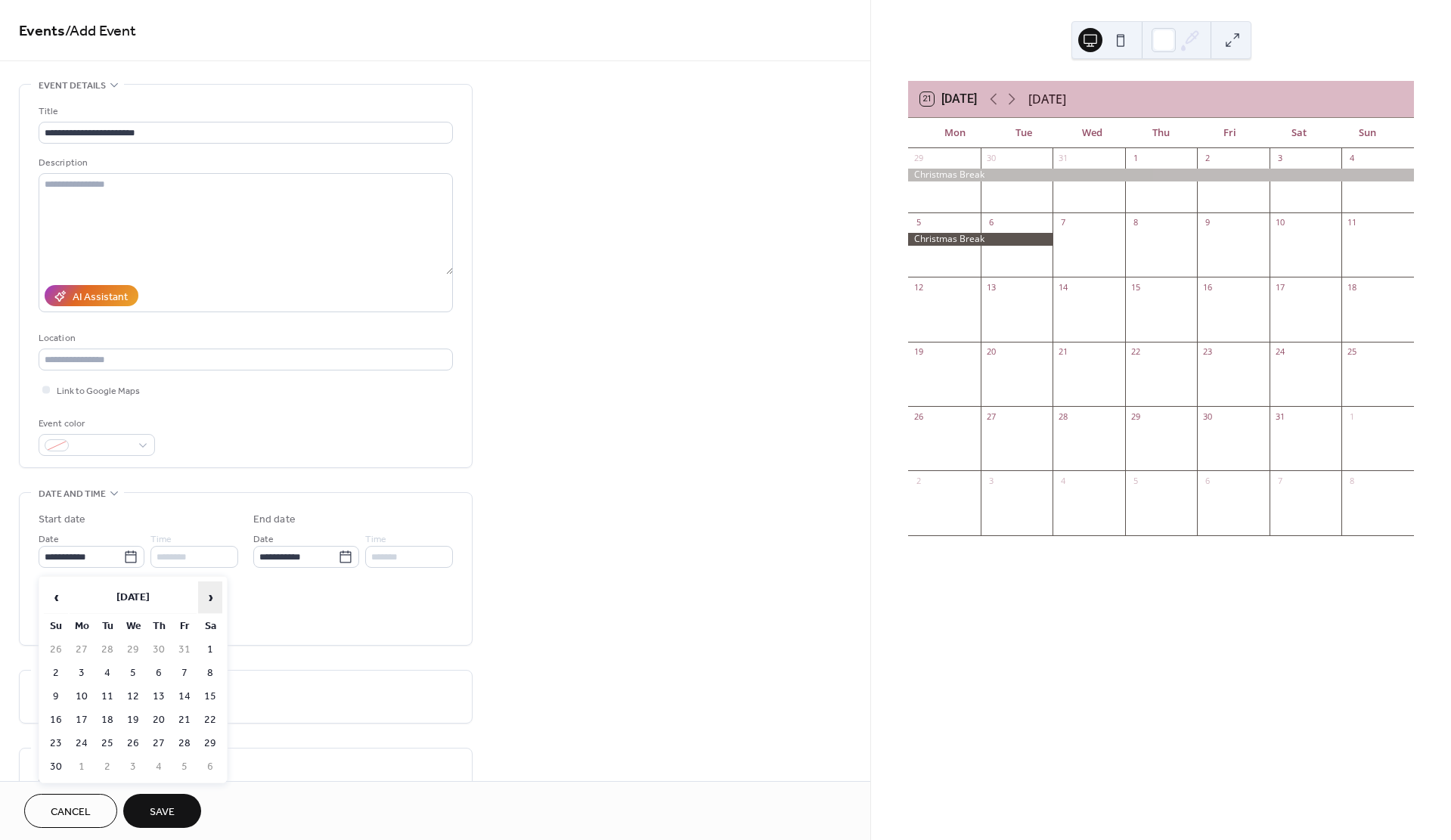 click on "›" at bounding box center [210, 597] 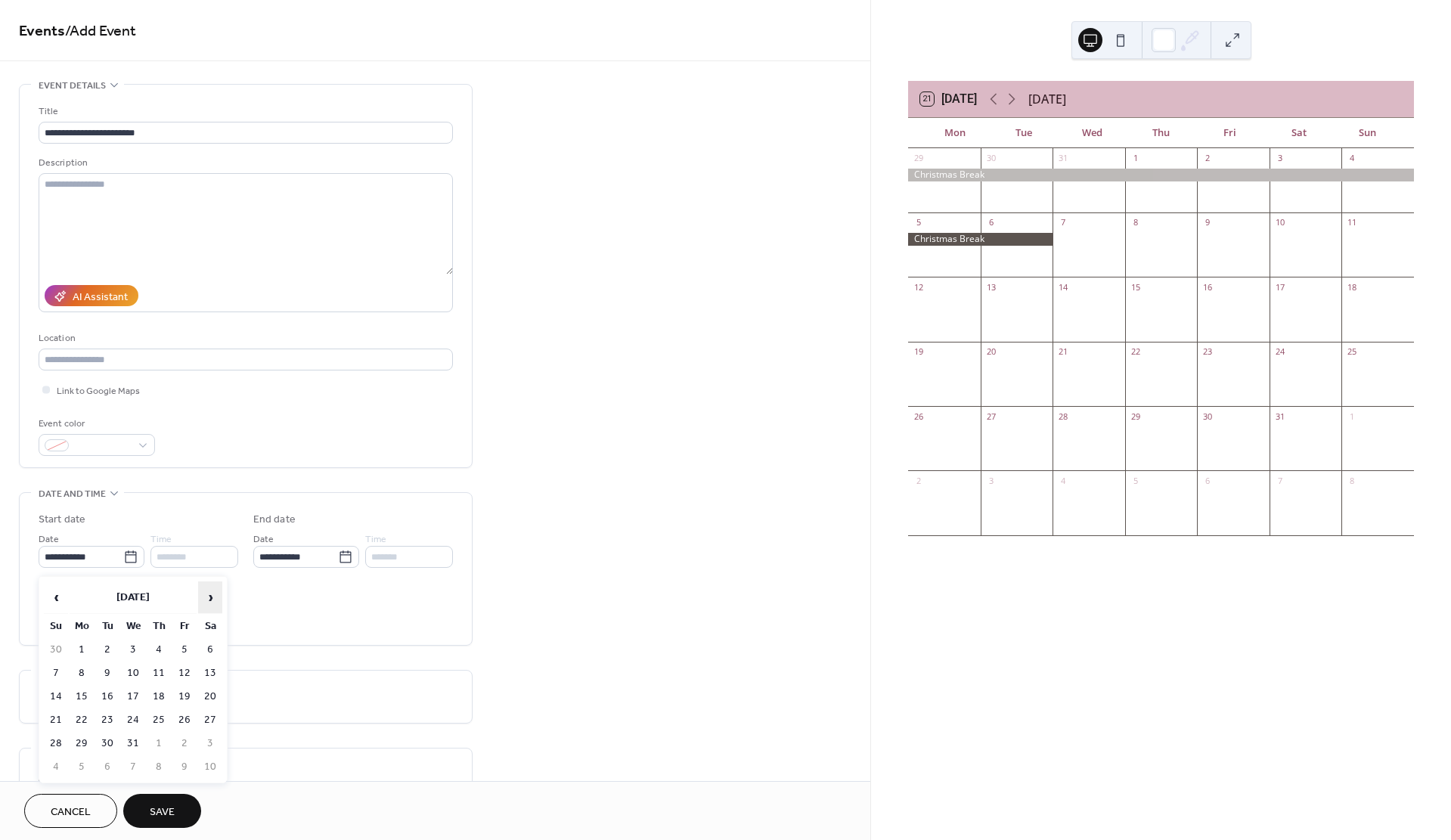 click on "›" at bounding box center (210, 597) 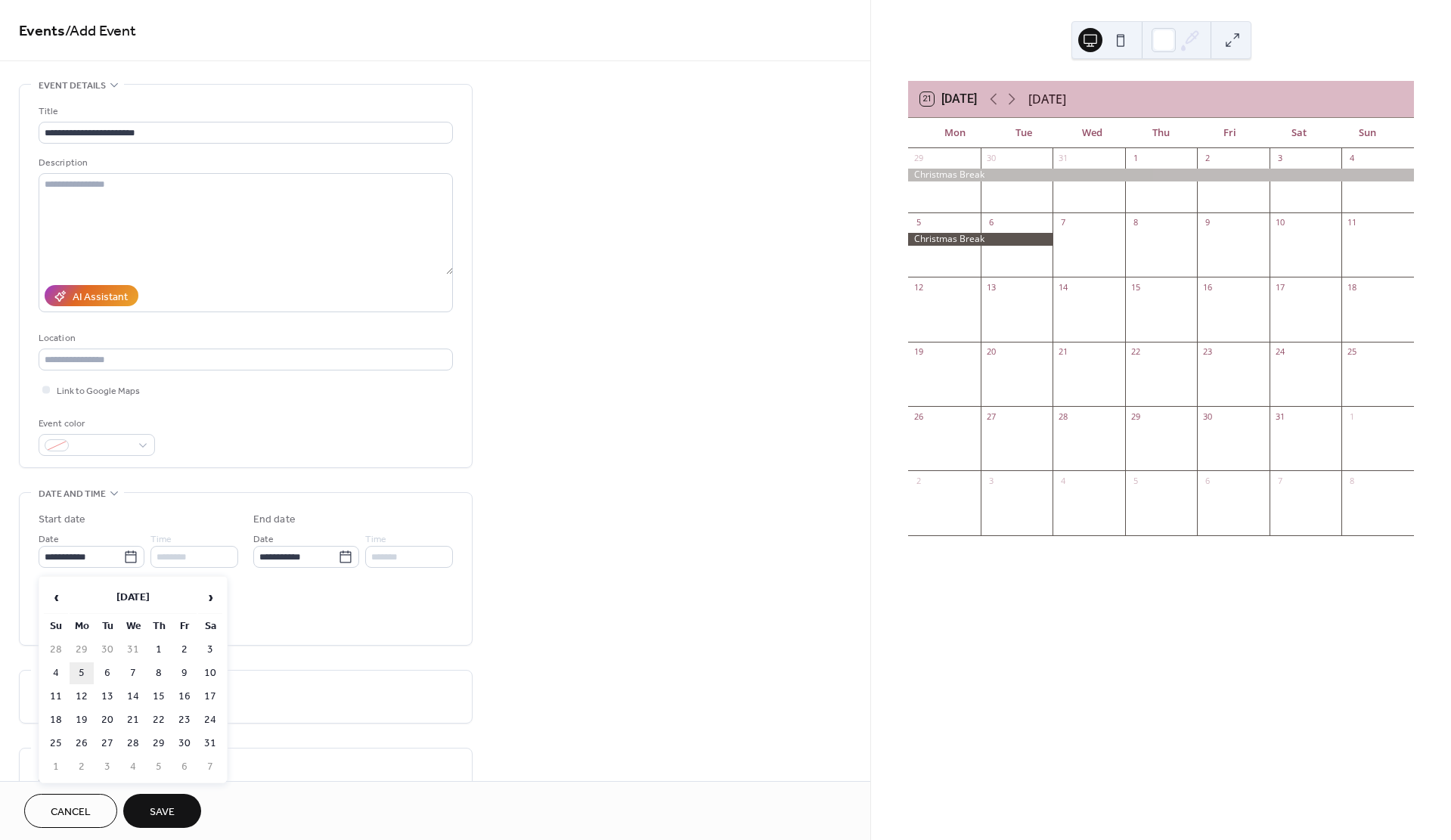 click on "5" at bounding box center [82, 673] 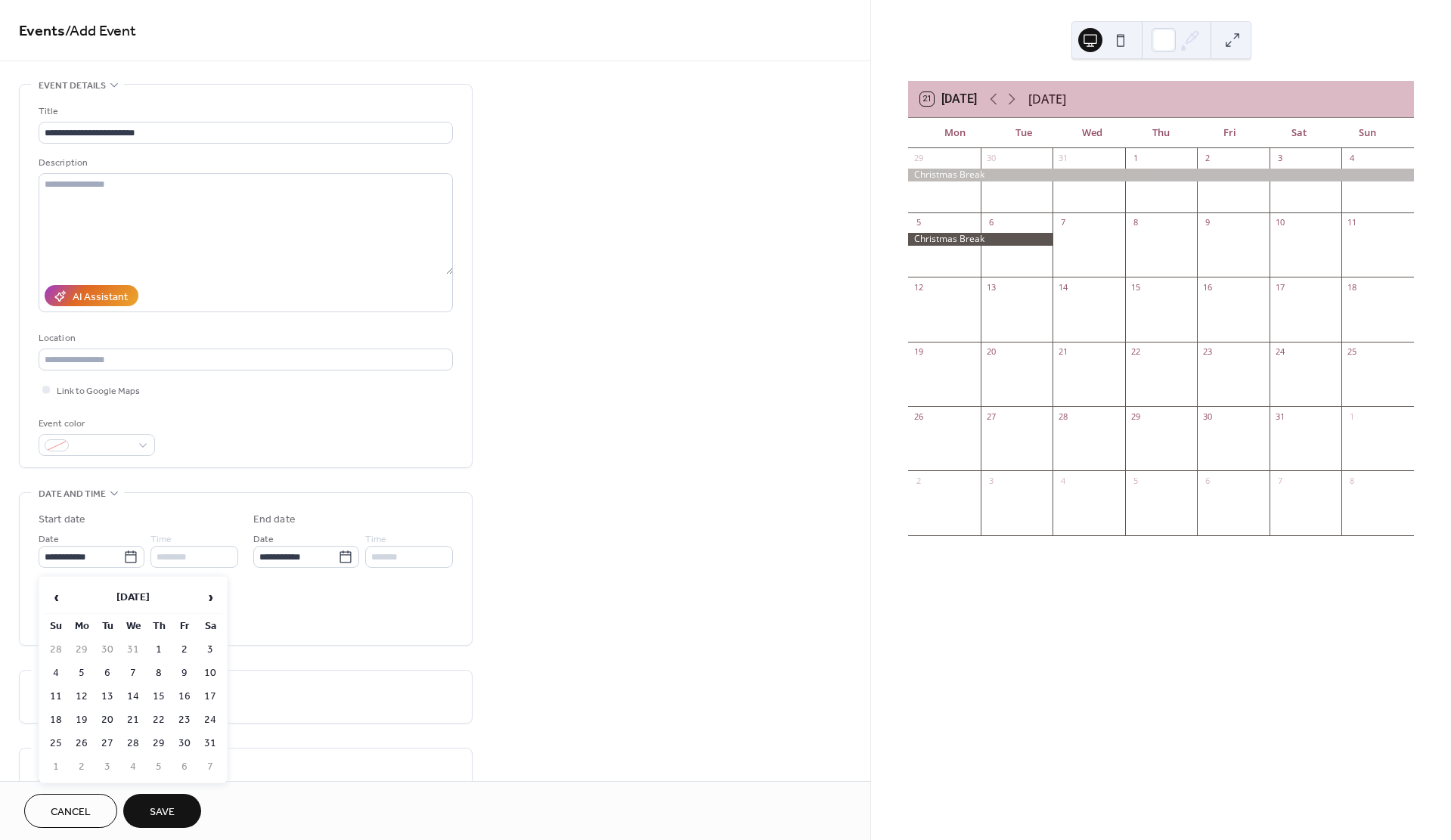 type on "**********" 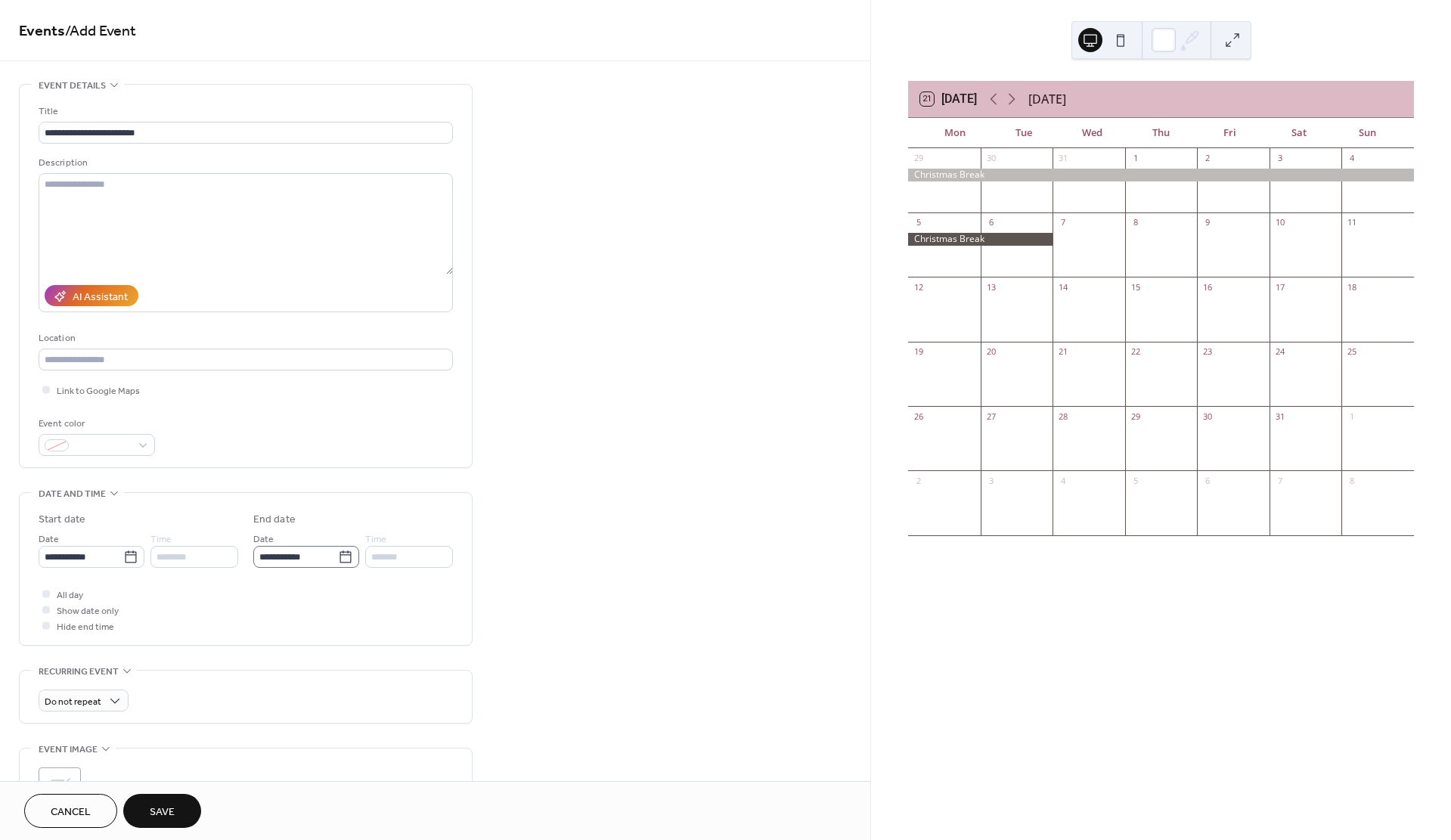 click 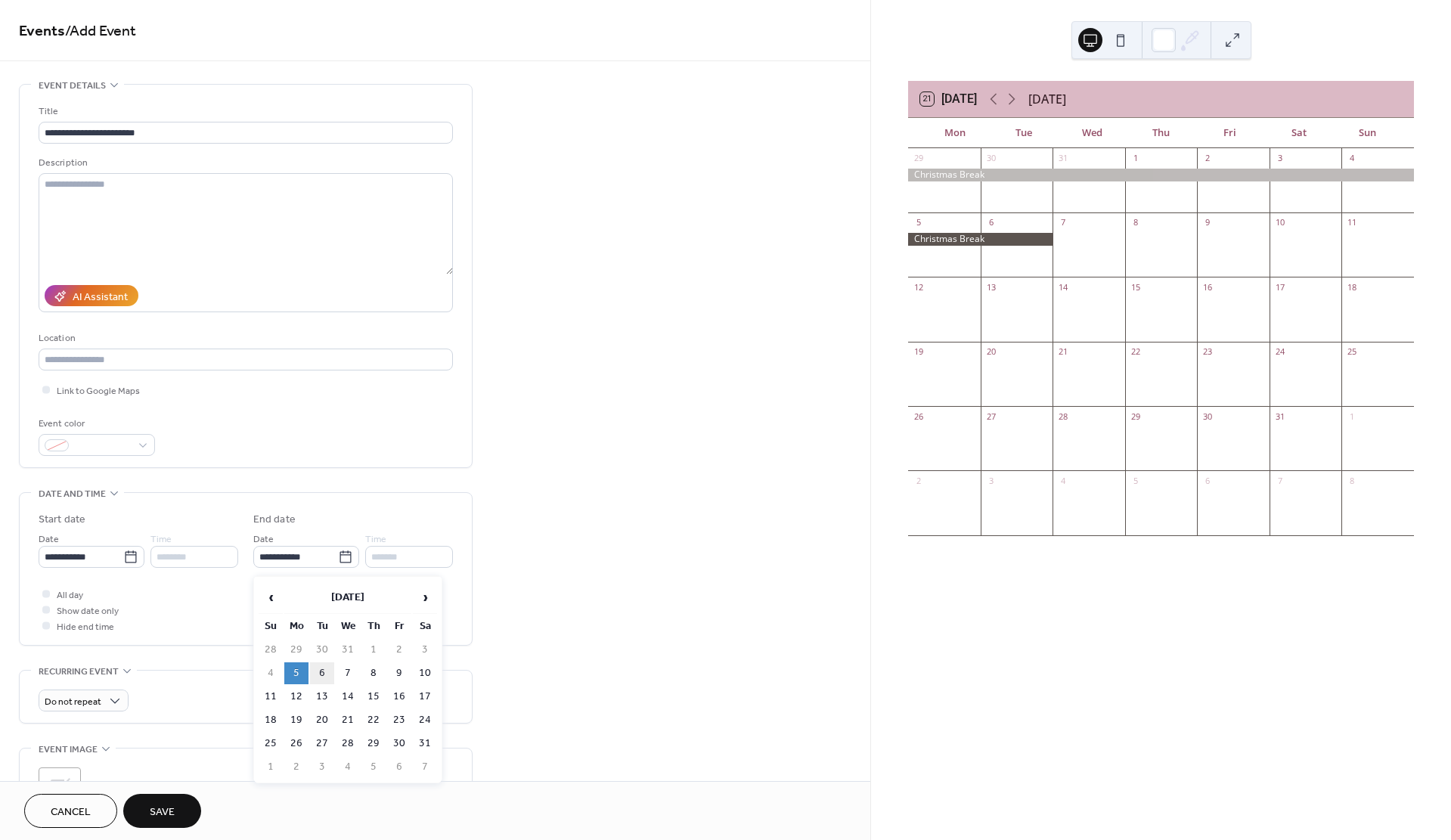 click on "6" at bounding box center (322, 673) 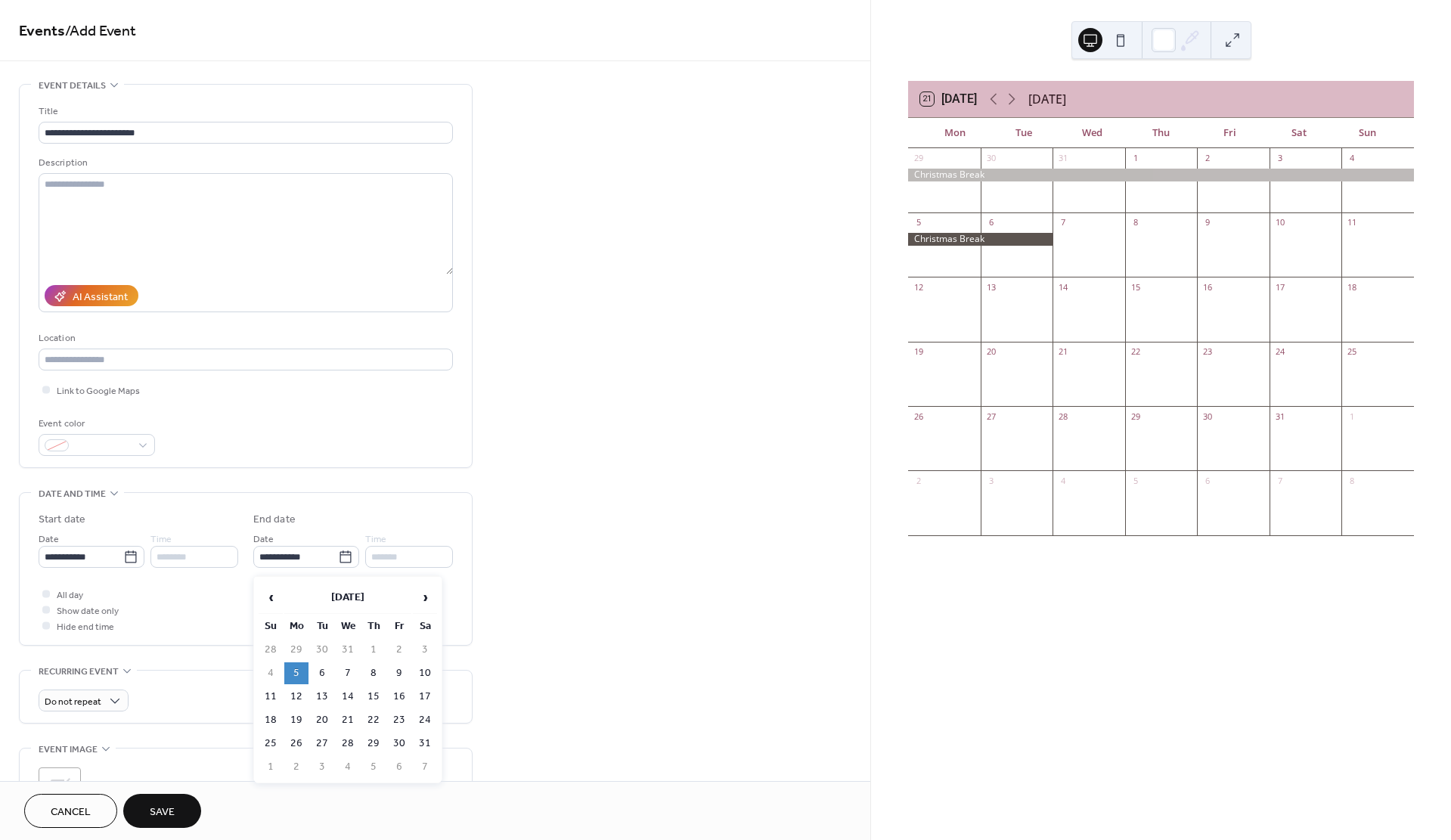 type on "**********" 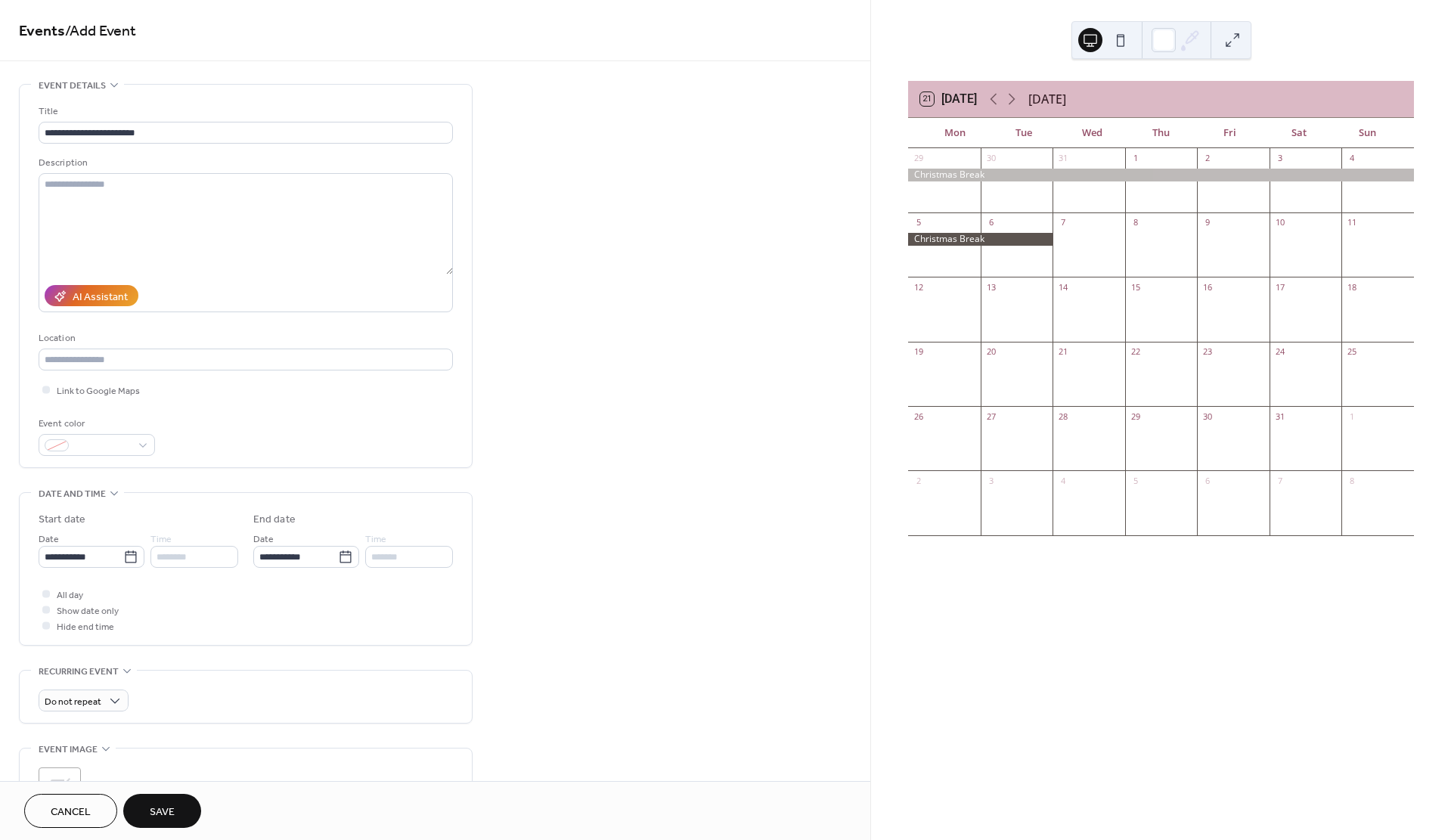click on "Save" at bounding box center [162, 812] 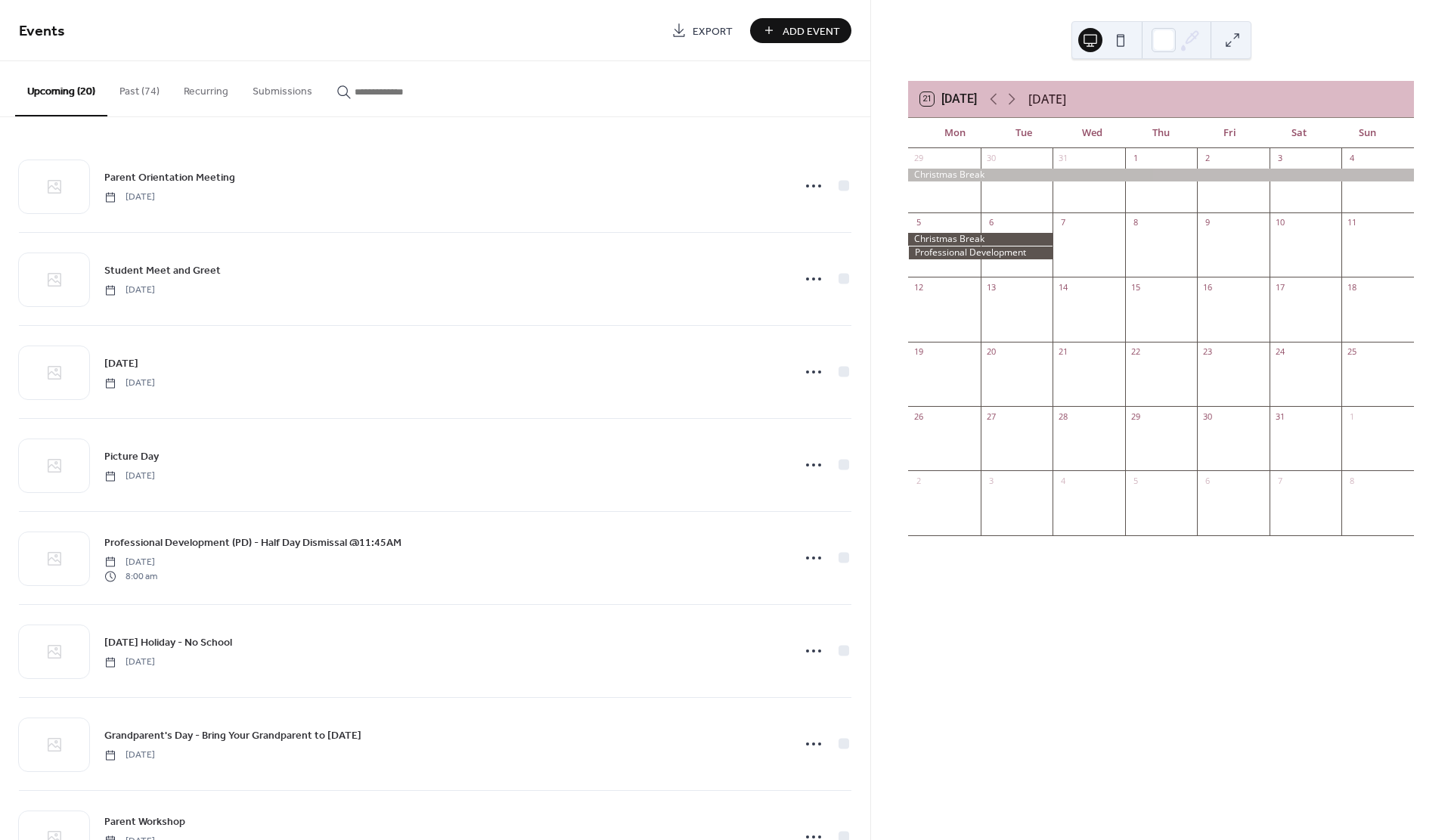 click on "Add Event" at bounding box center (811, 31) 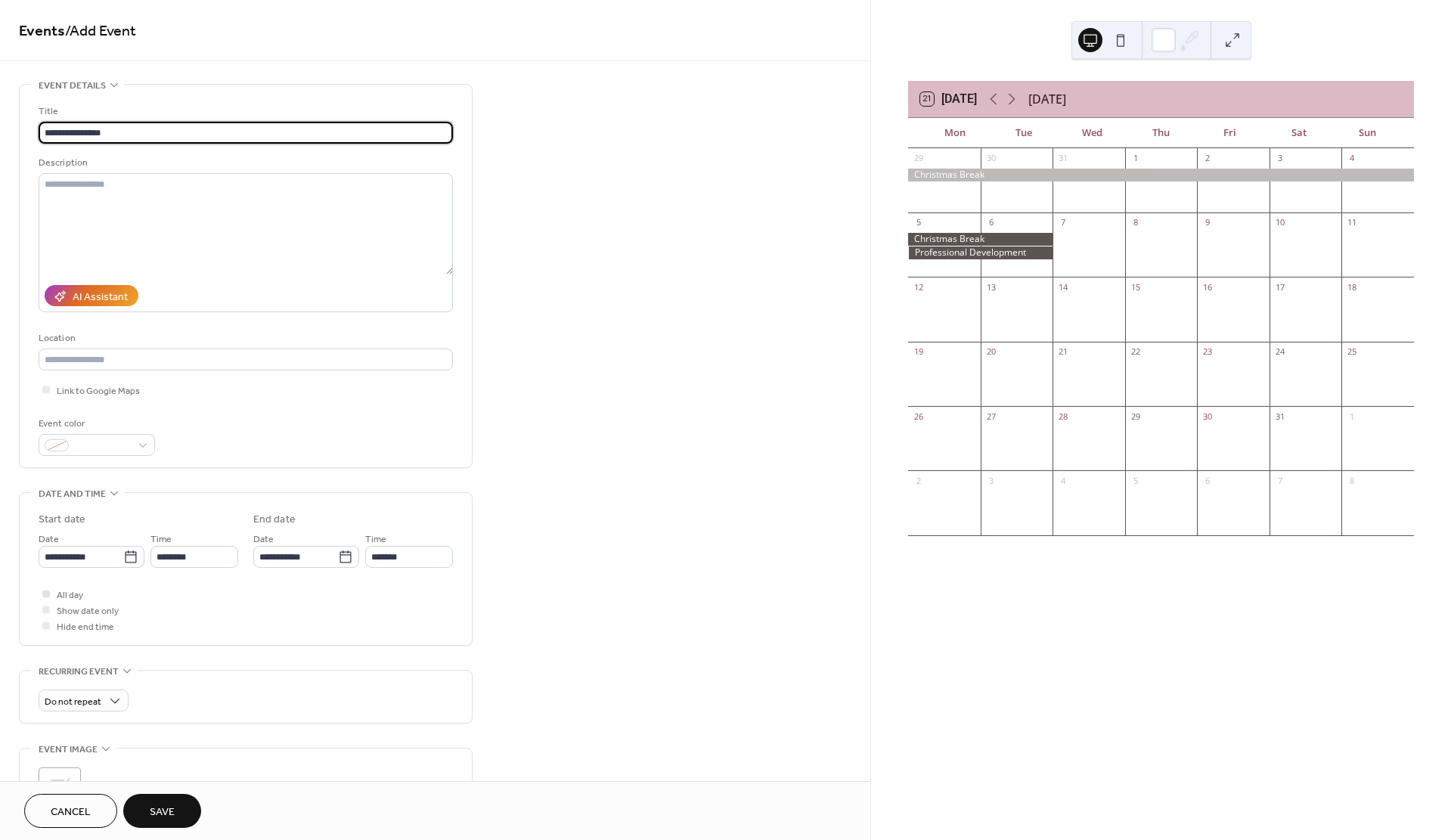 type on "**********" 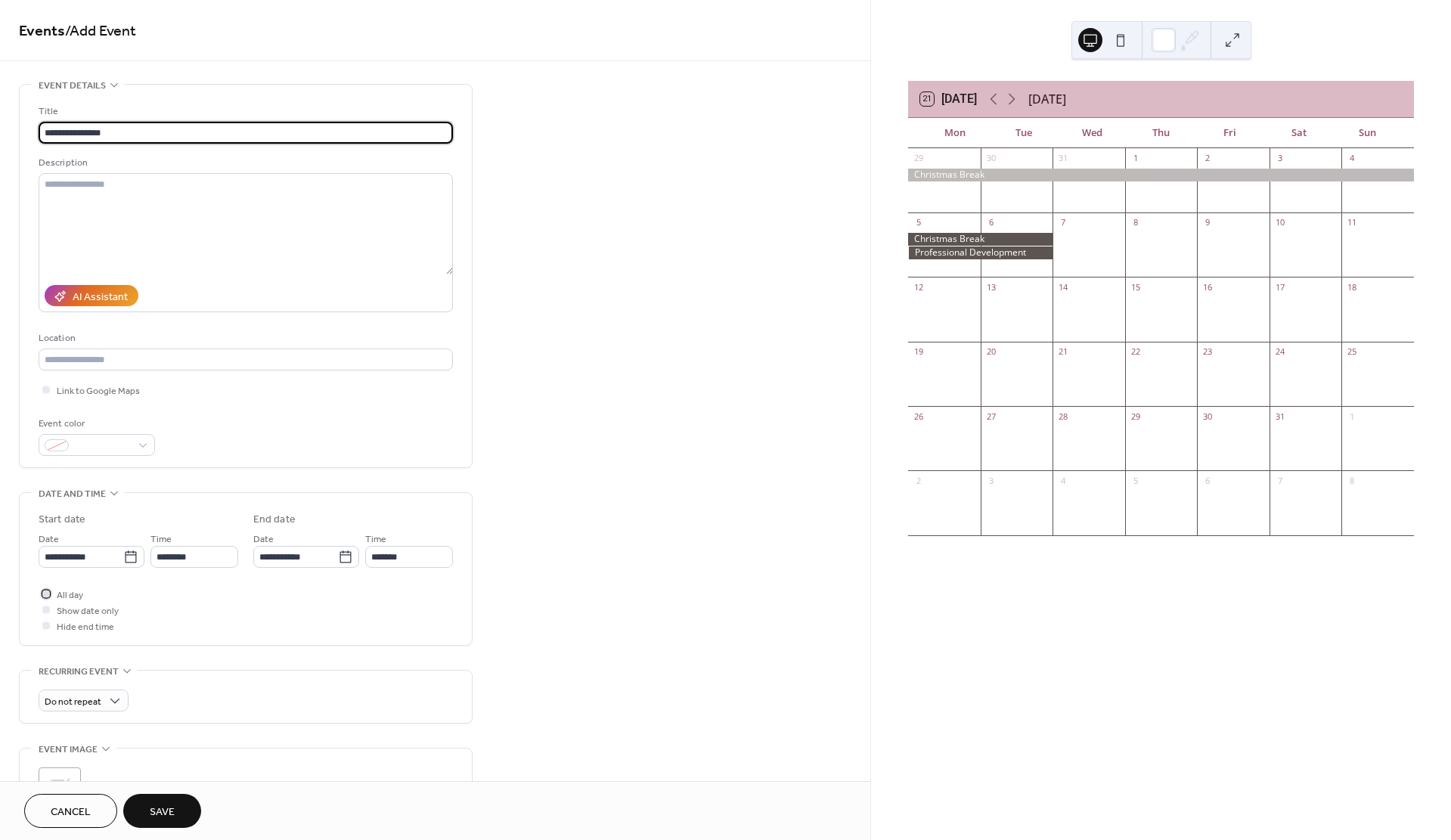 click at bounding box center [46, 594] 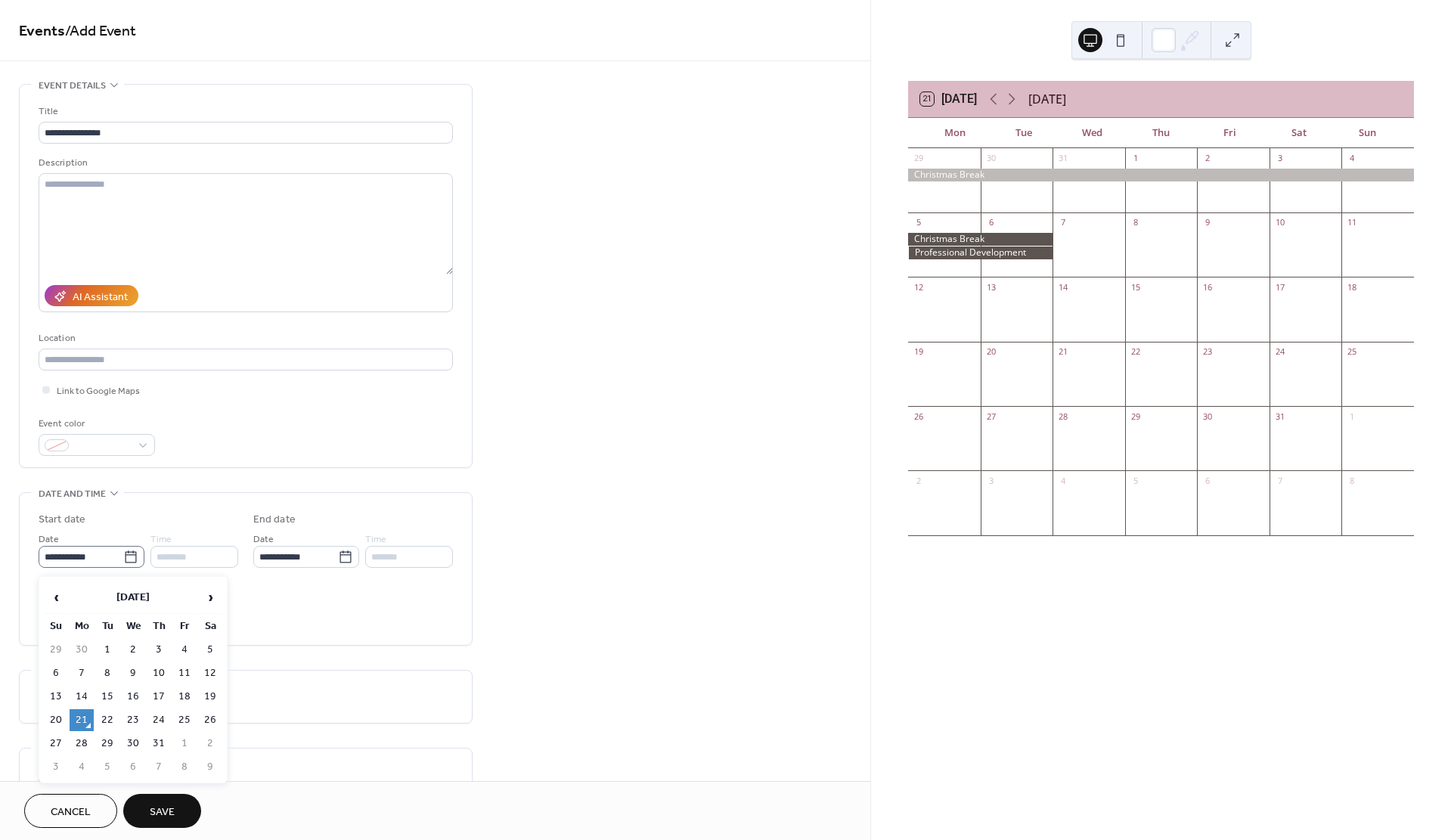 click 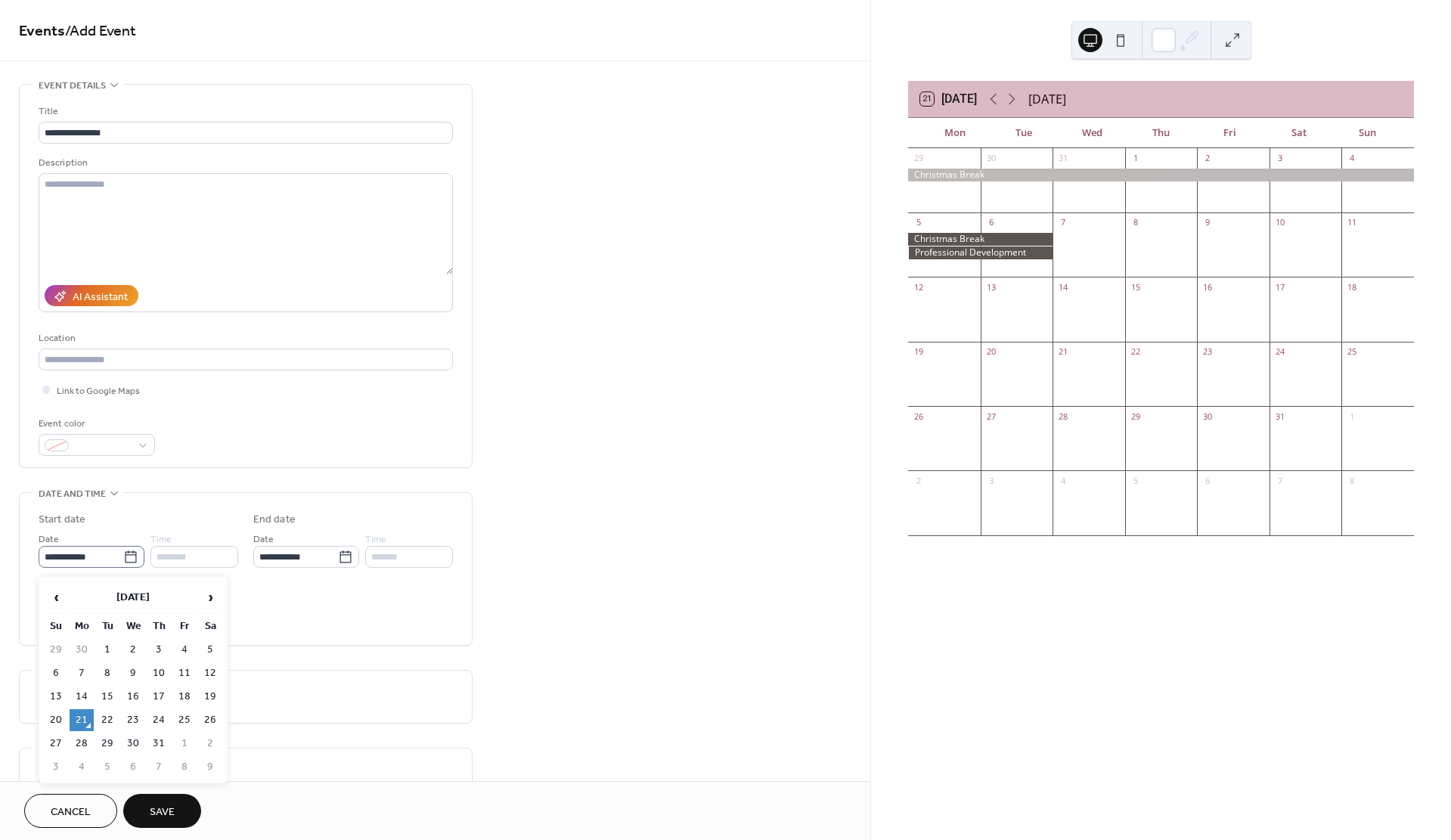 click on "**********" at bounding box center [81, 556] 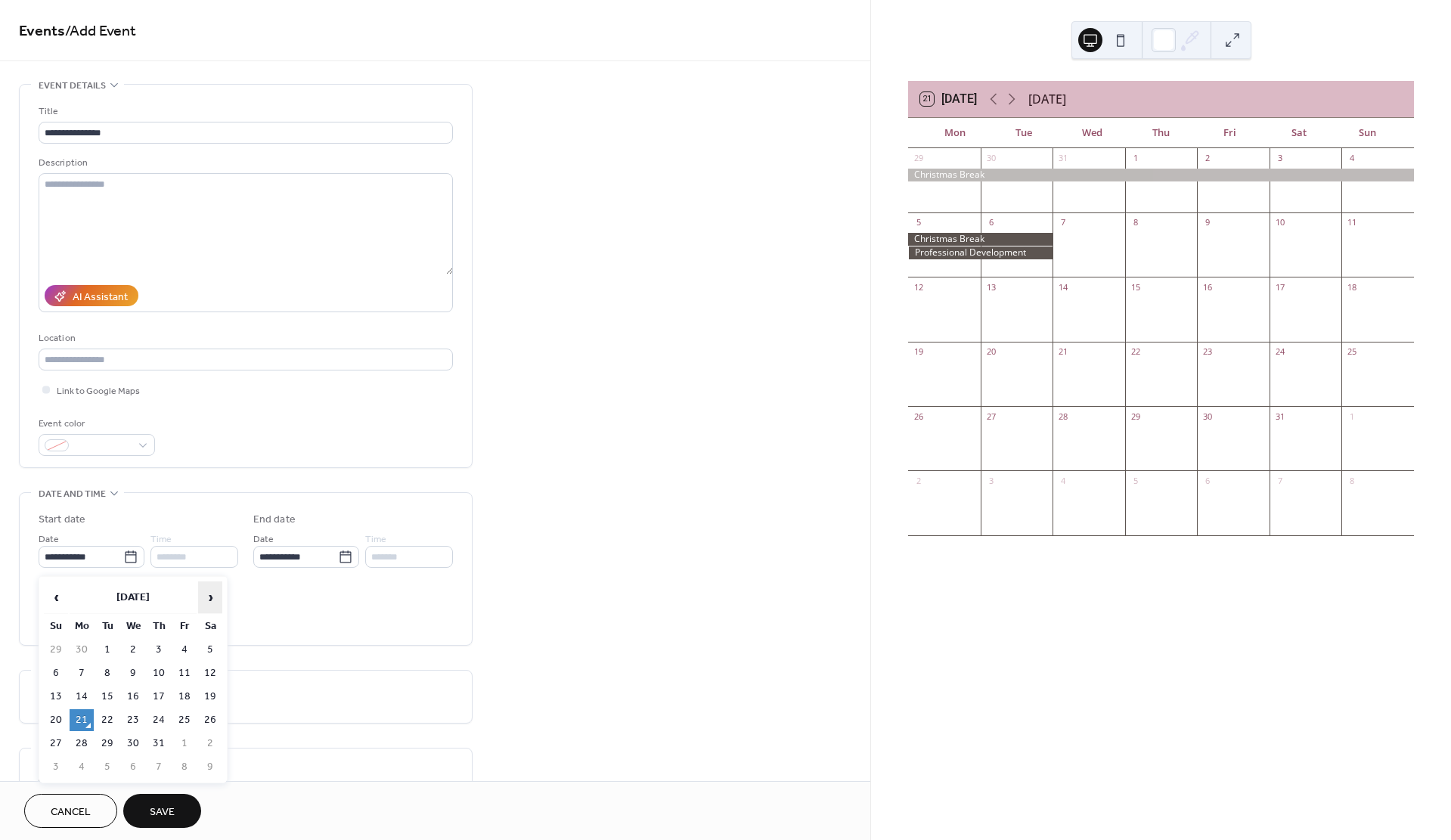 click on "›" at bounding box center [210, 597] 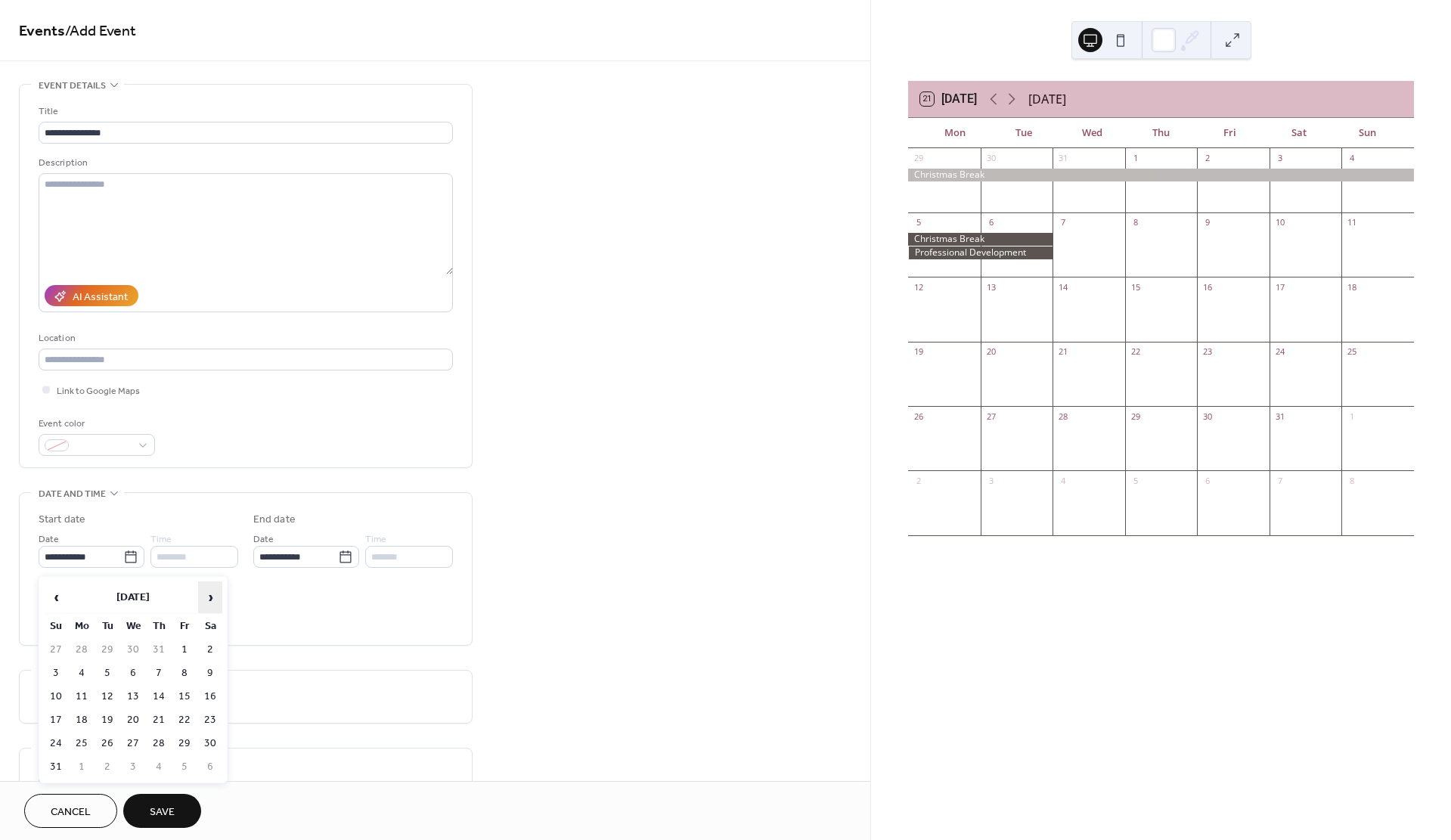 click on "›" at bounding box center (210, 597) 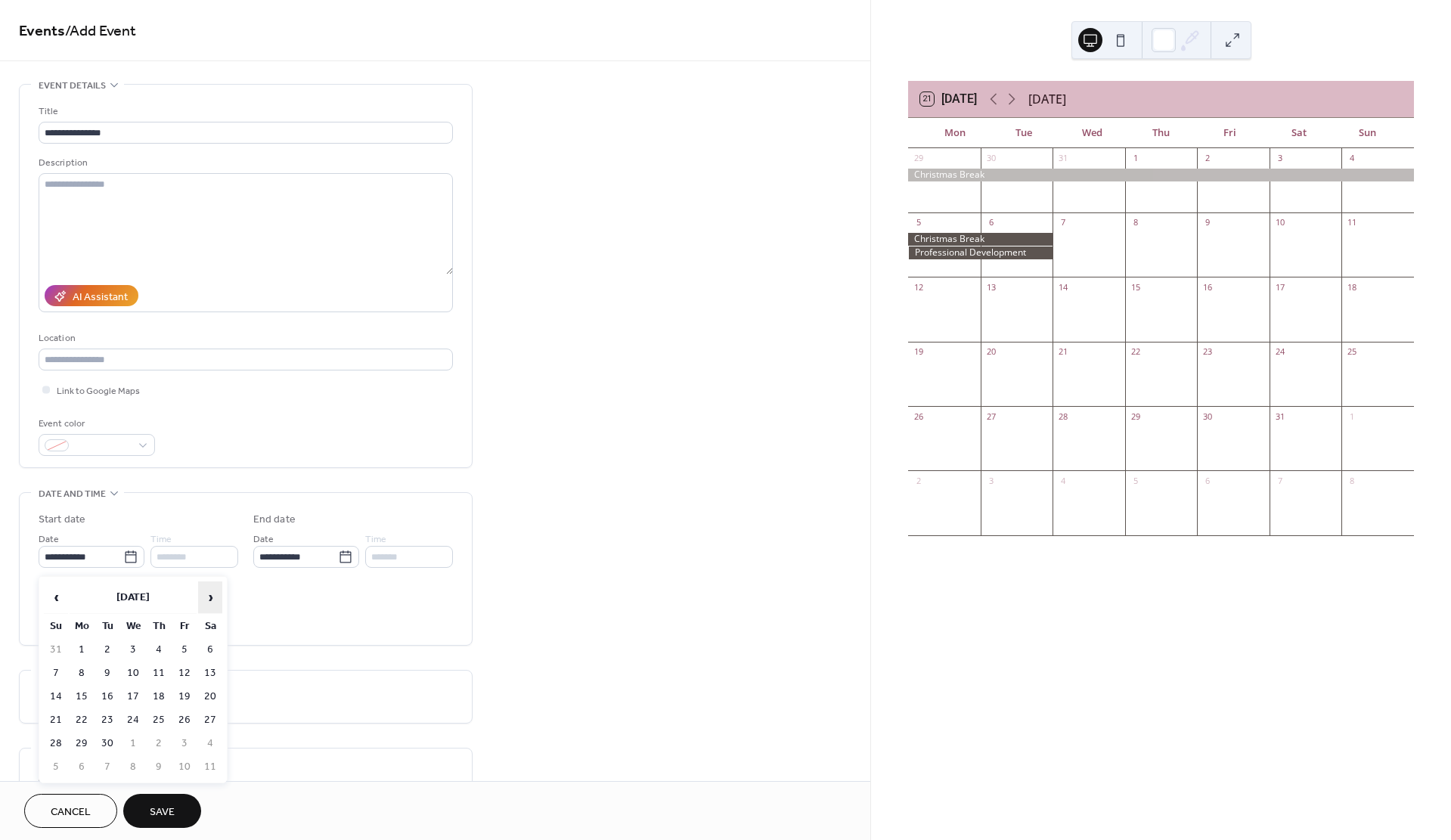 click on "›" at bounding box center (210, 597) 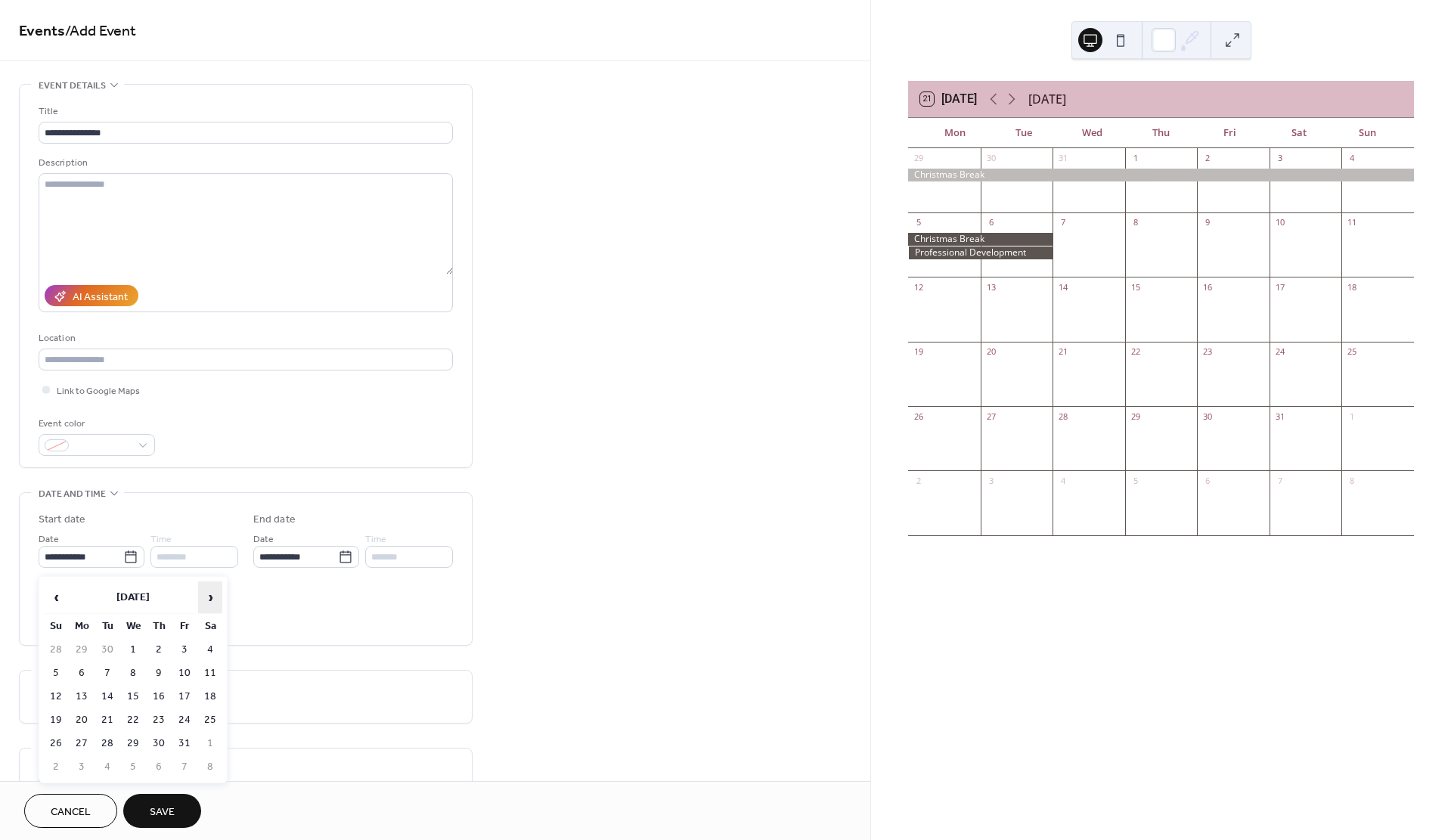 click on "›" at bounding box center [210, 597] 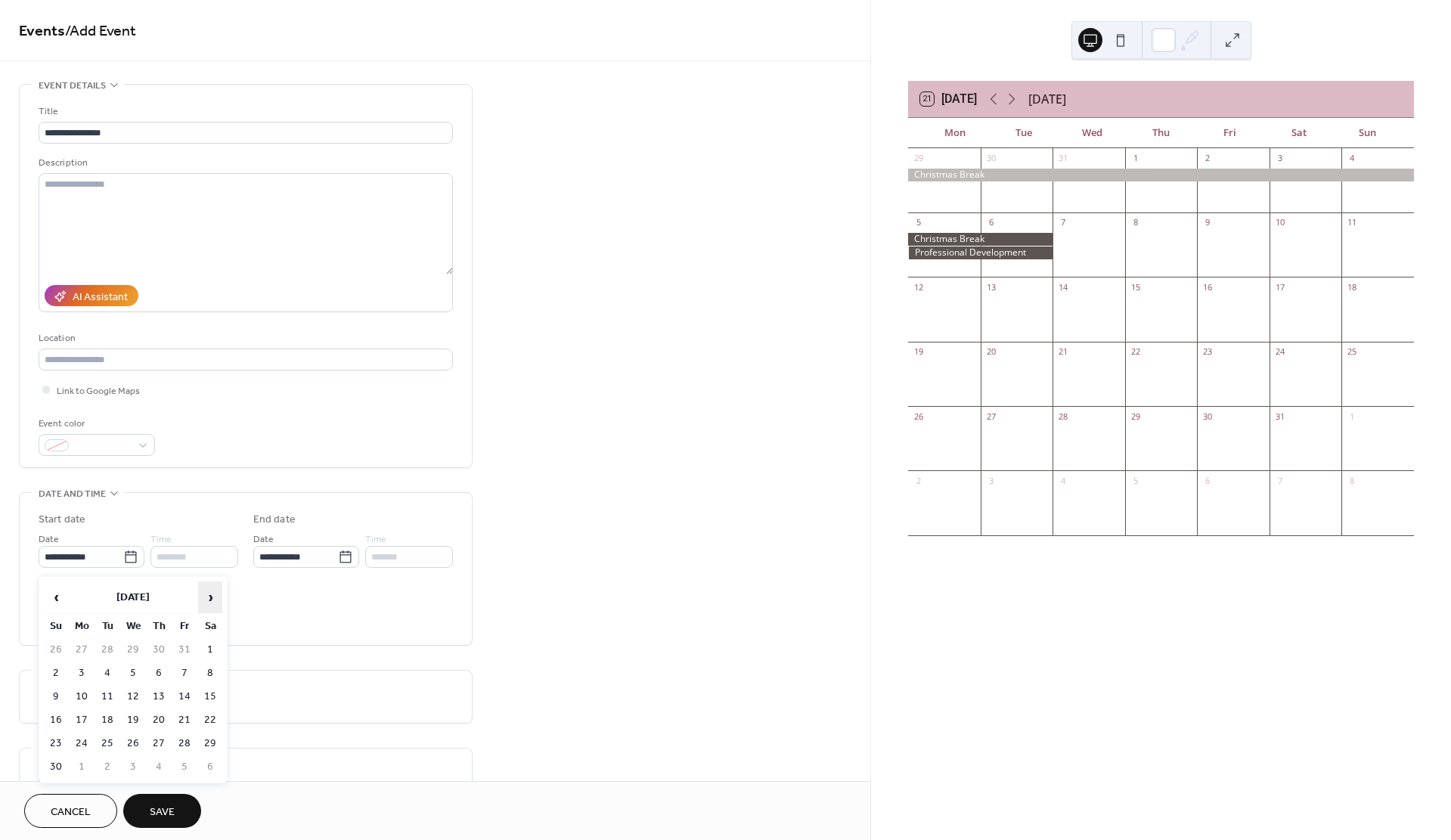click on "›" at bounding box center [210, 597] 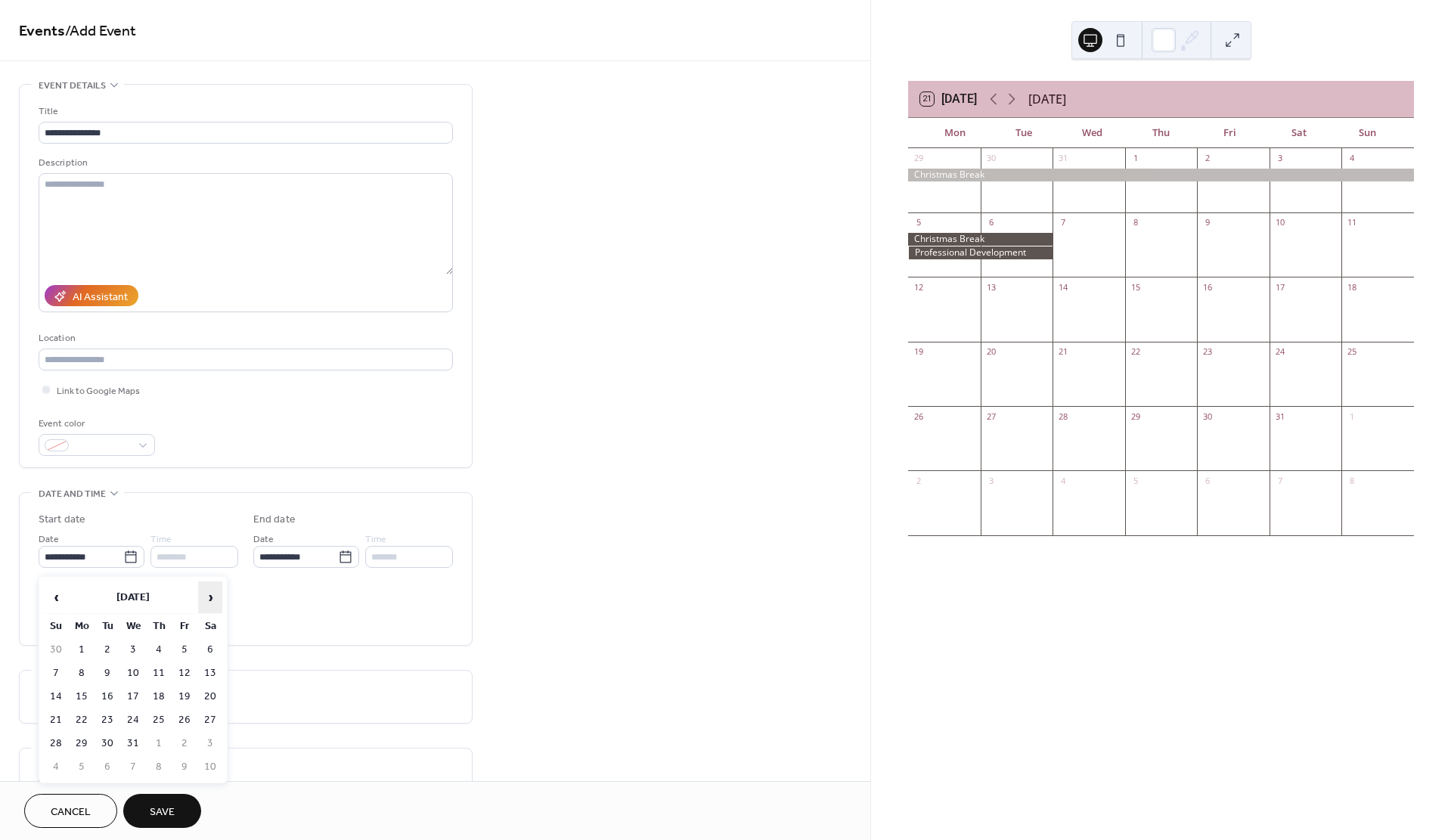 click on "›" at bounding box center [210, 597] 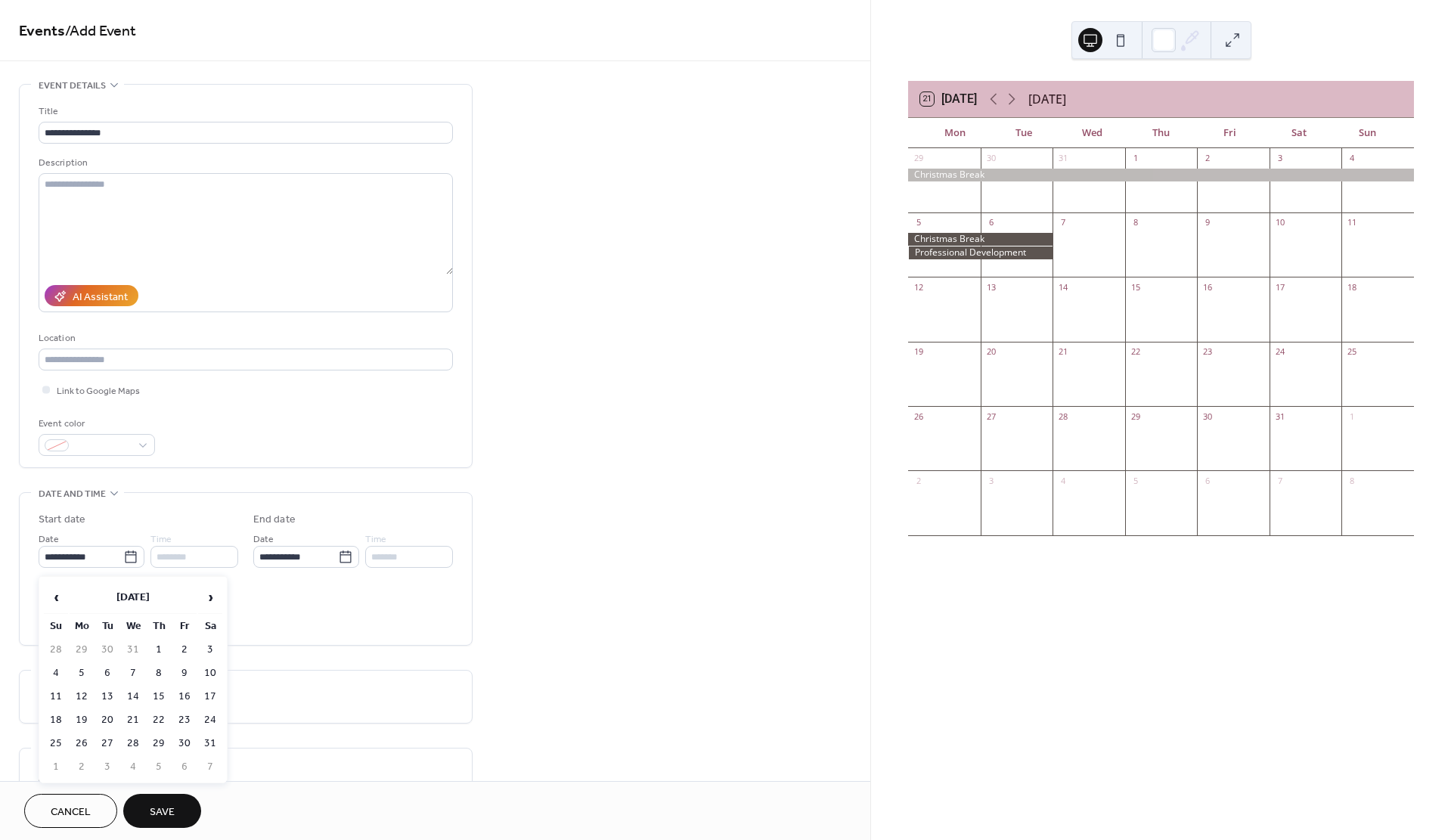 click on "7" at bounding box center [133, 673] 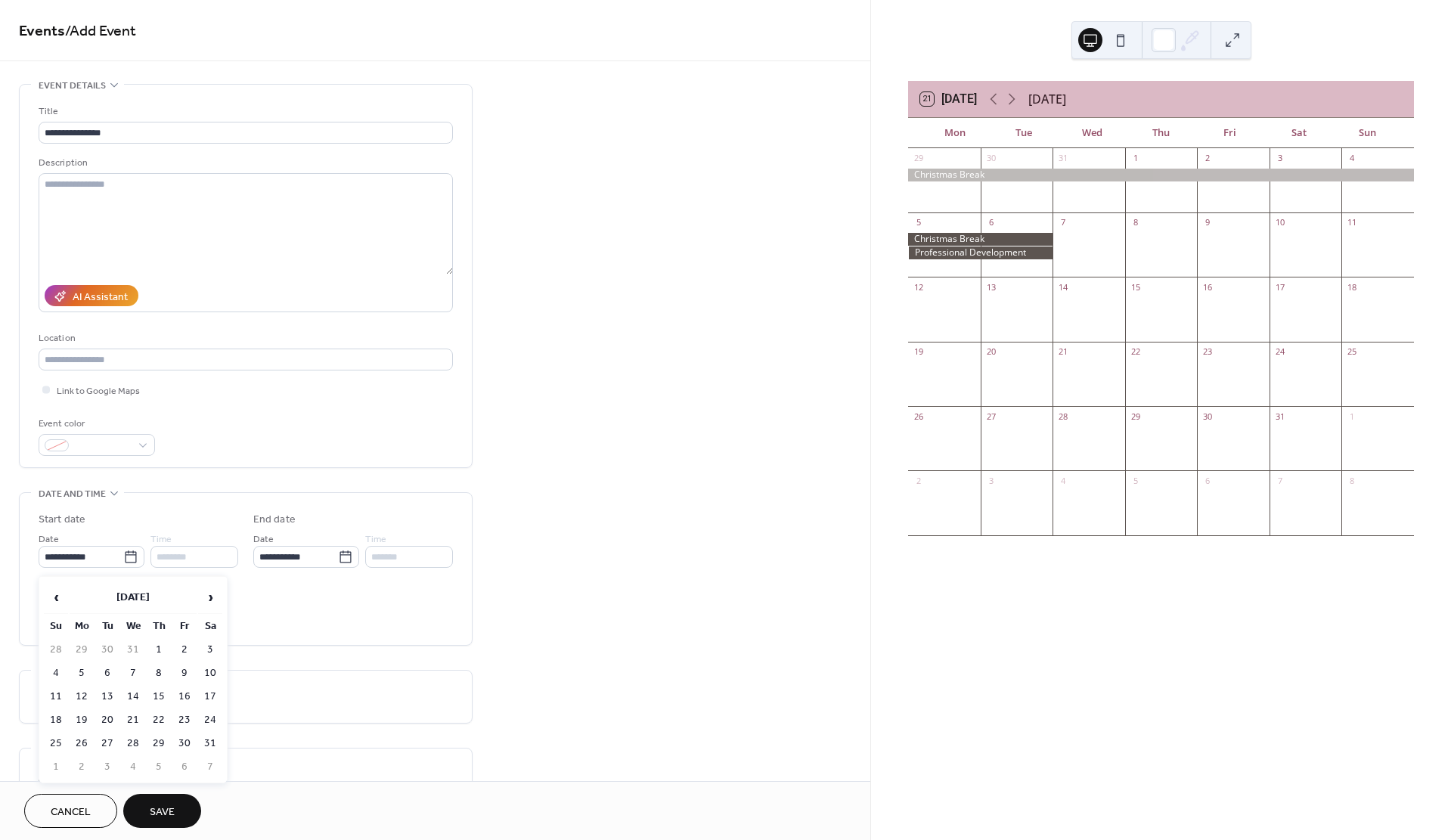 type on "**********" 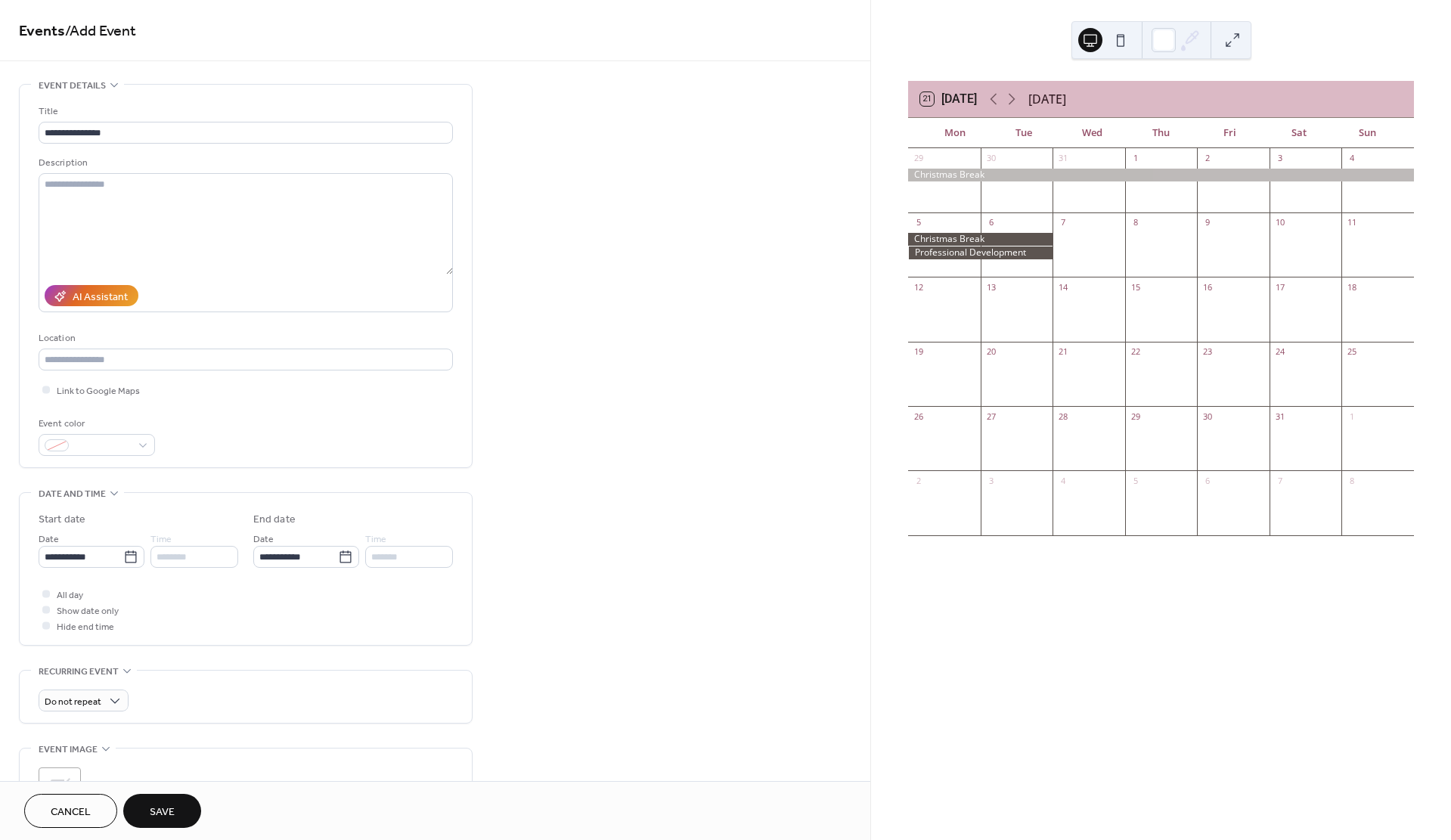 scroll, scrollTop: 1, scrollLeft: 0, axis: vertical 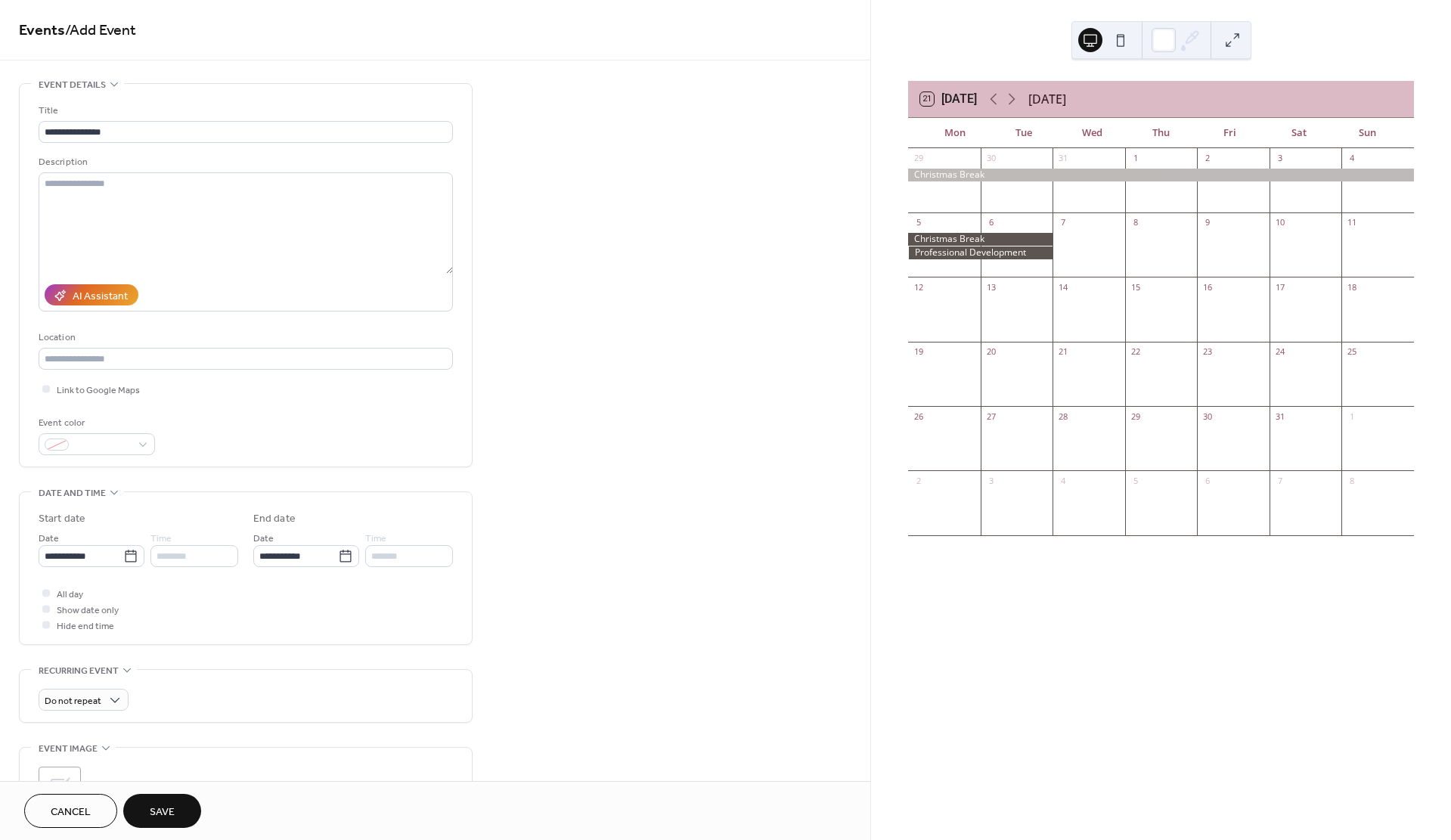 click on "Save" at bounding box center (162, 812) 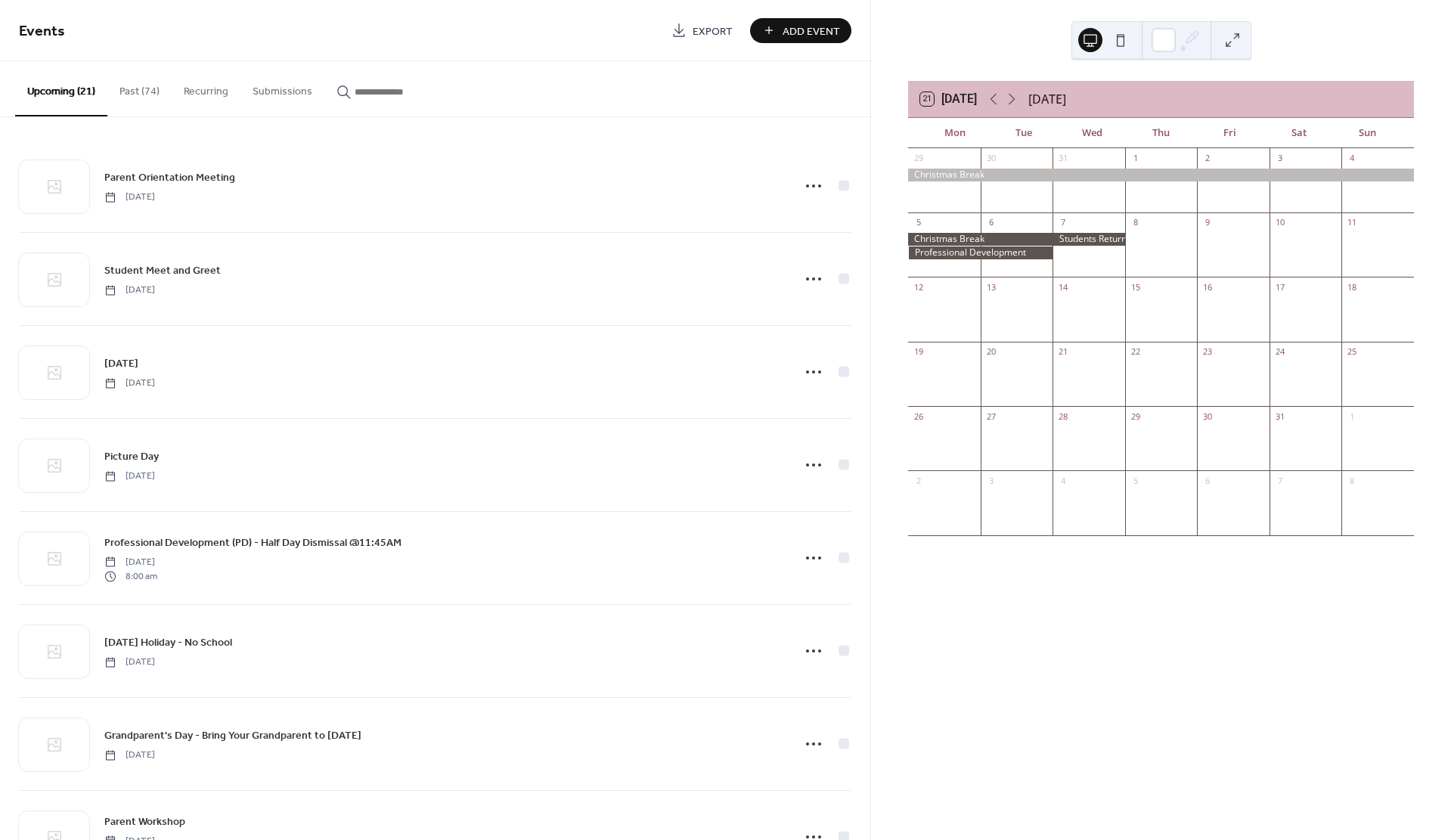 click on "Add Event" at bounding box center (811, 31) 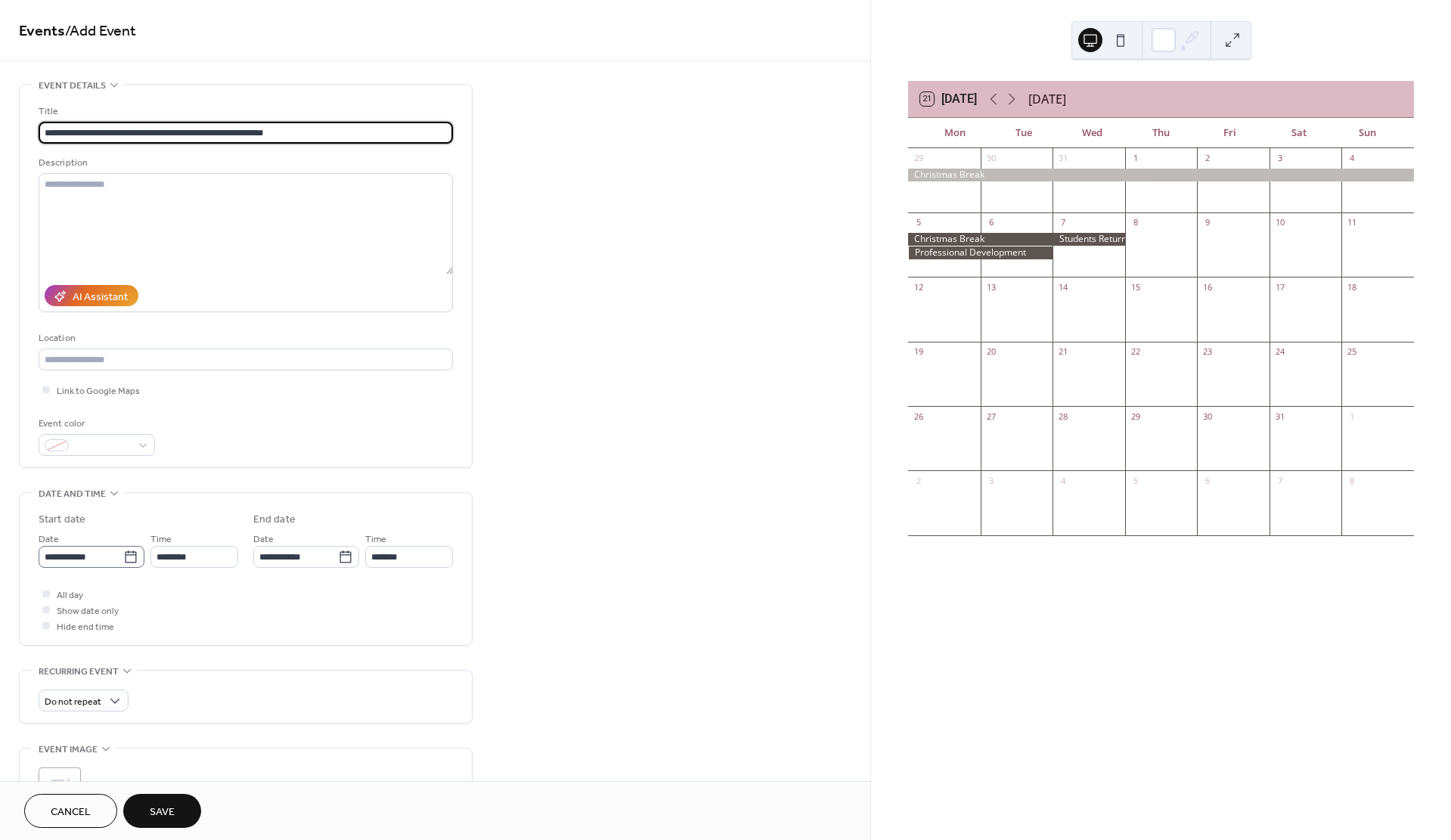 type on "**********" 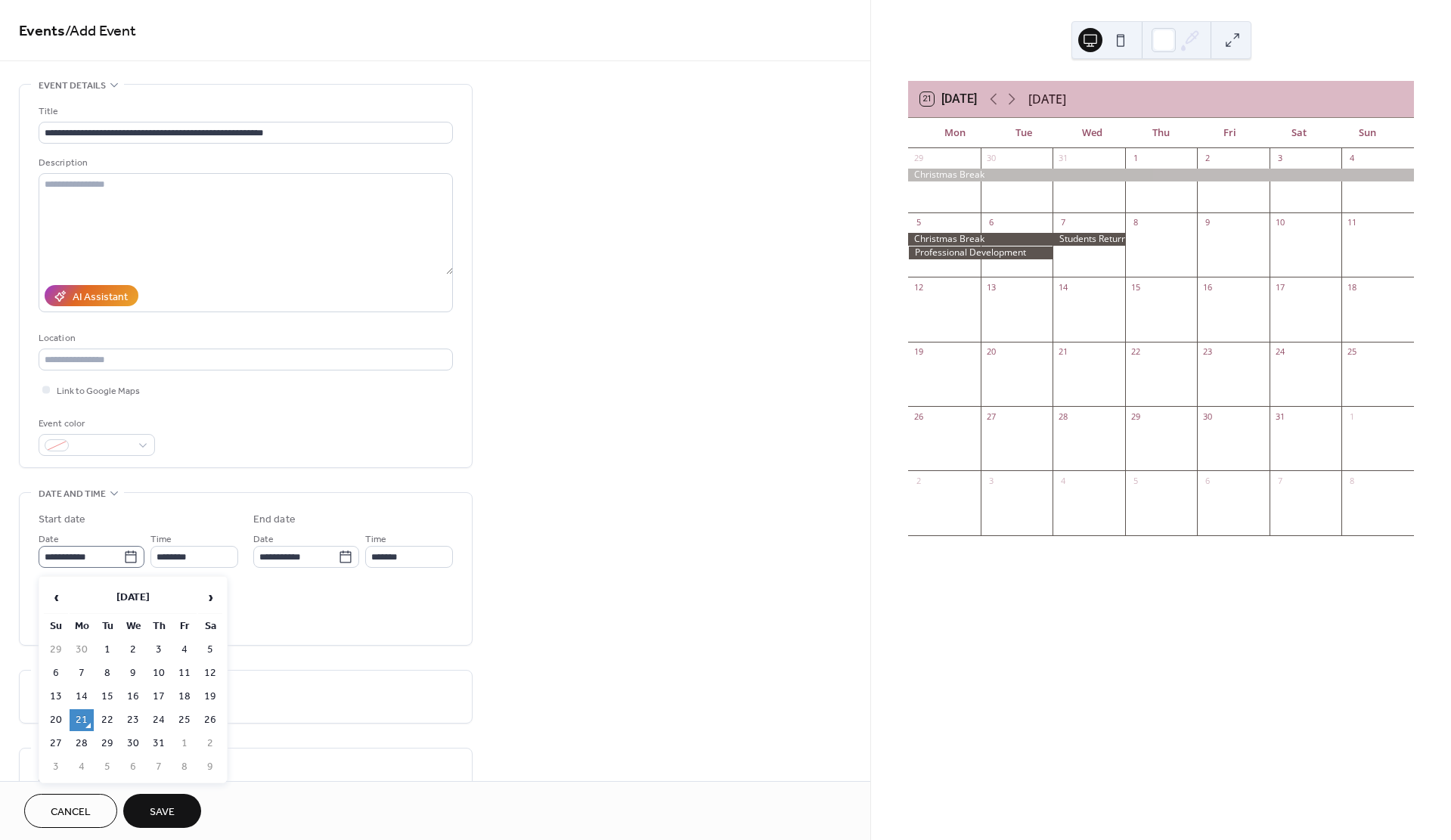 click 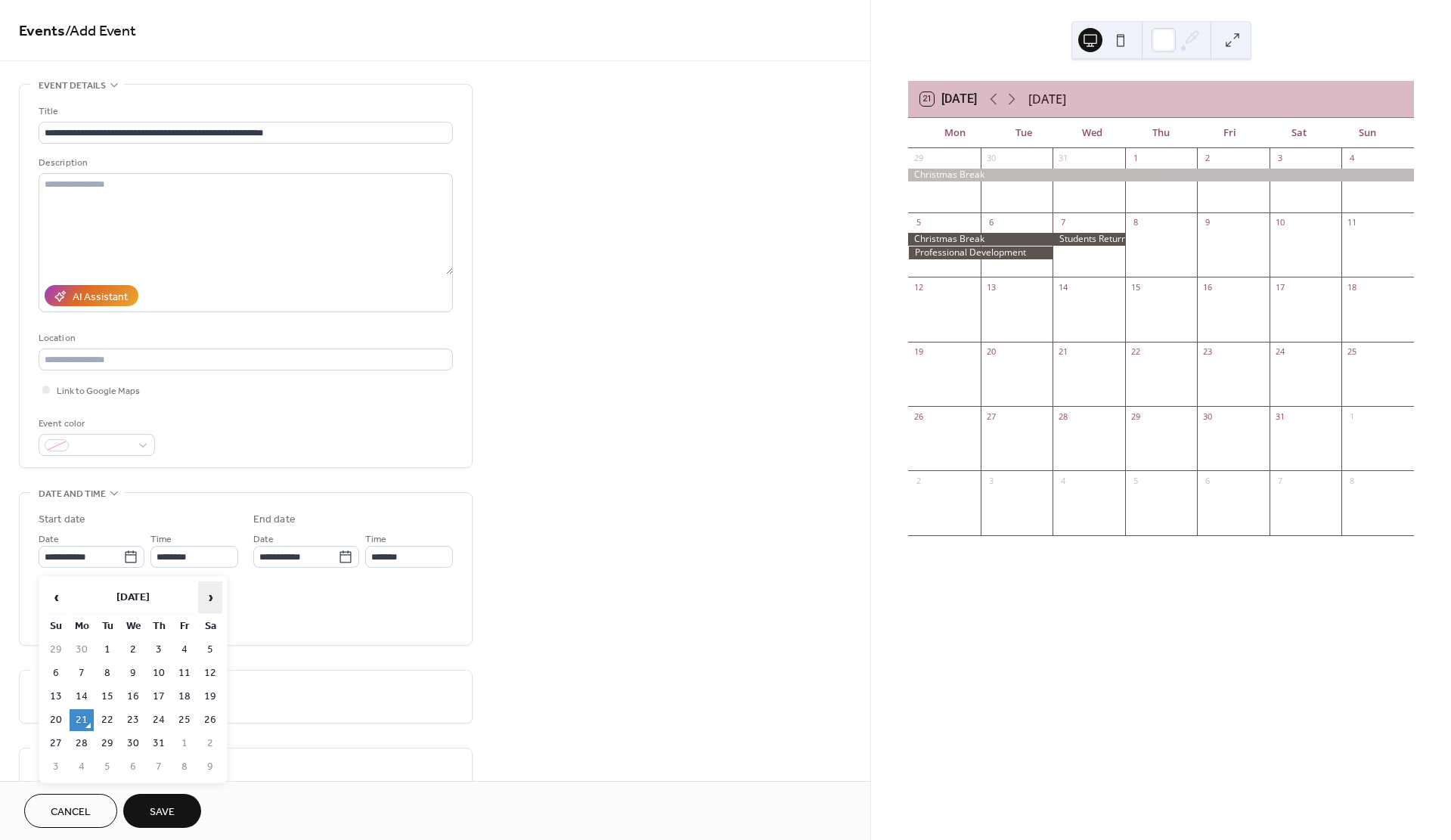 click on "›" at bounding box center (210, 597) 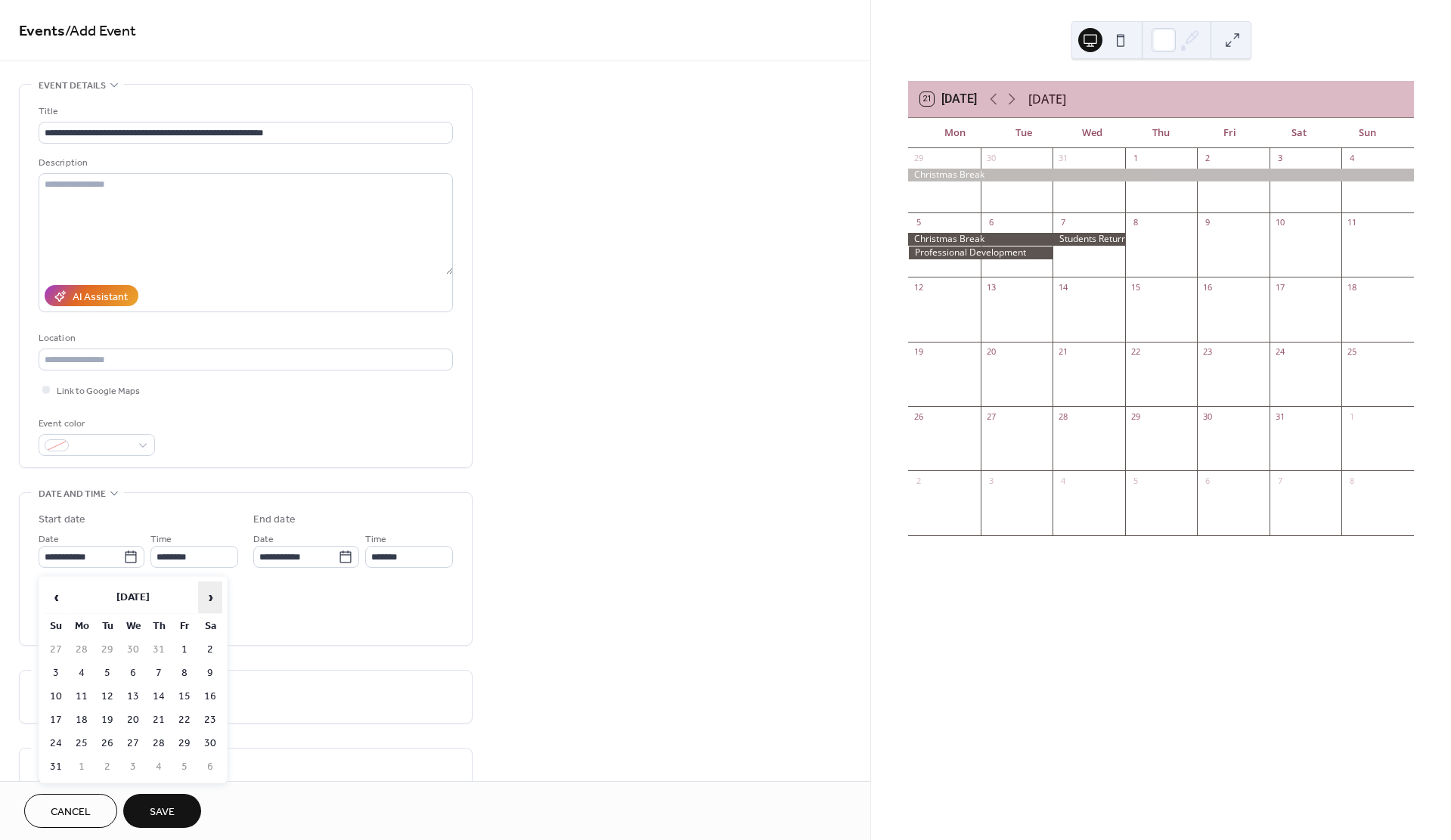 click on "›" at bounding box center [210, 597] 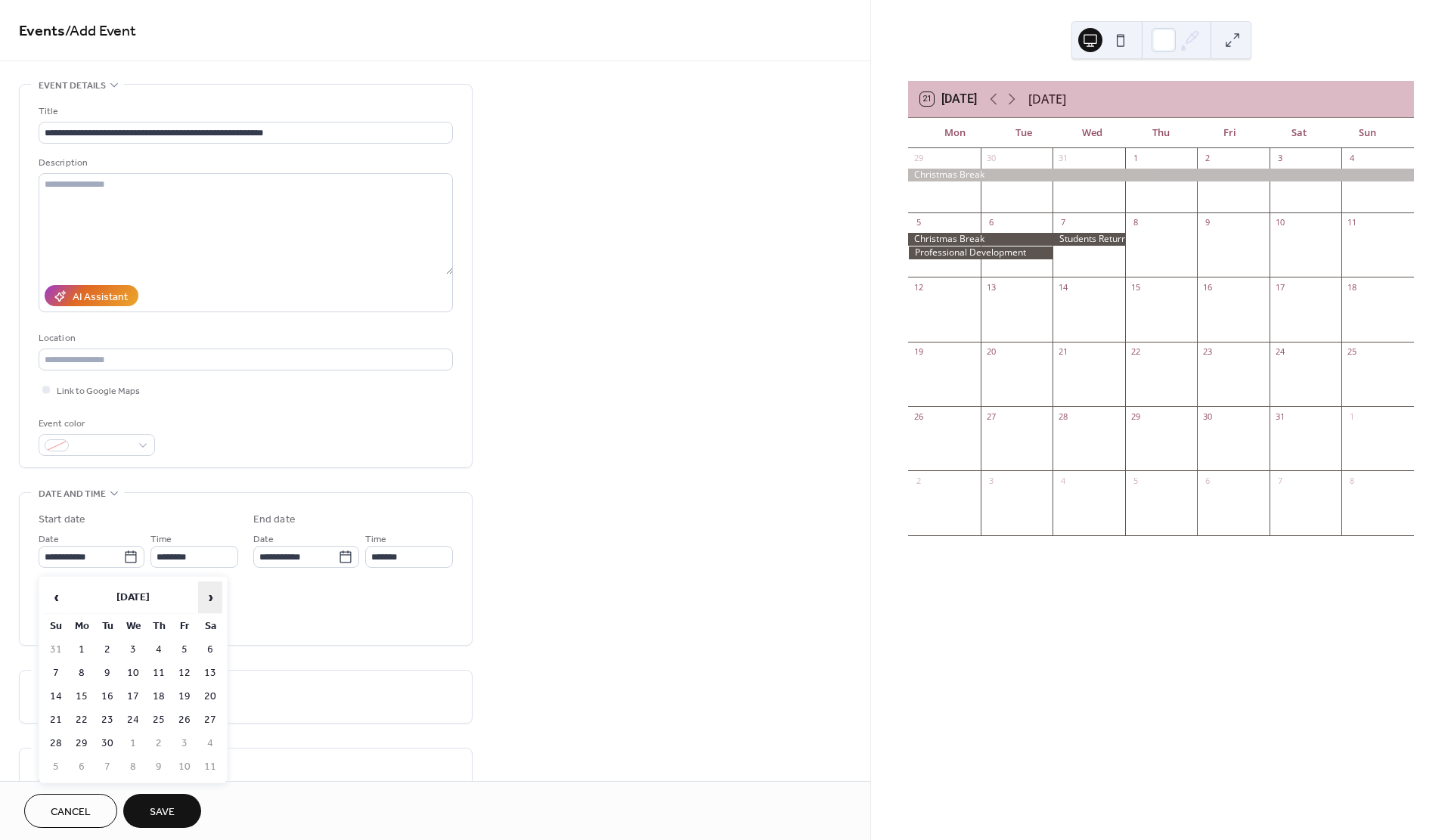 click on "›" at bounding box center [210, 597] 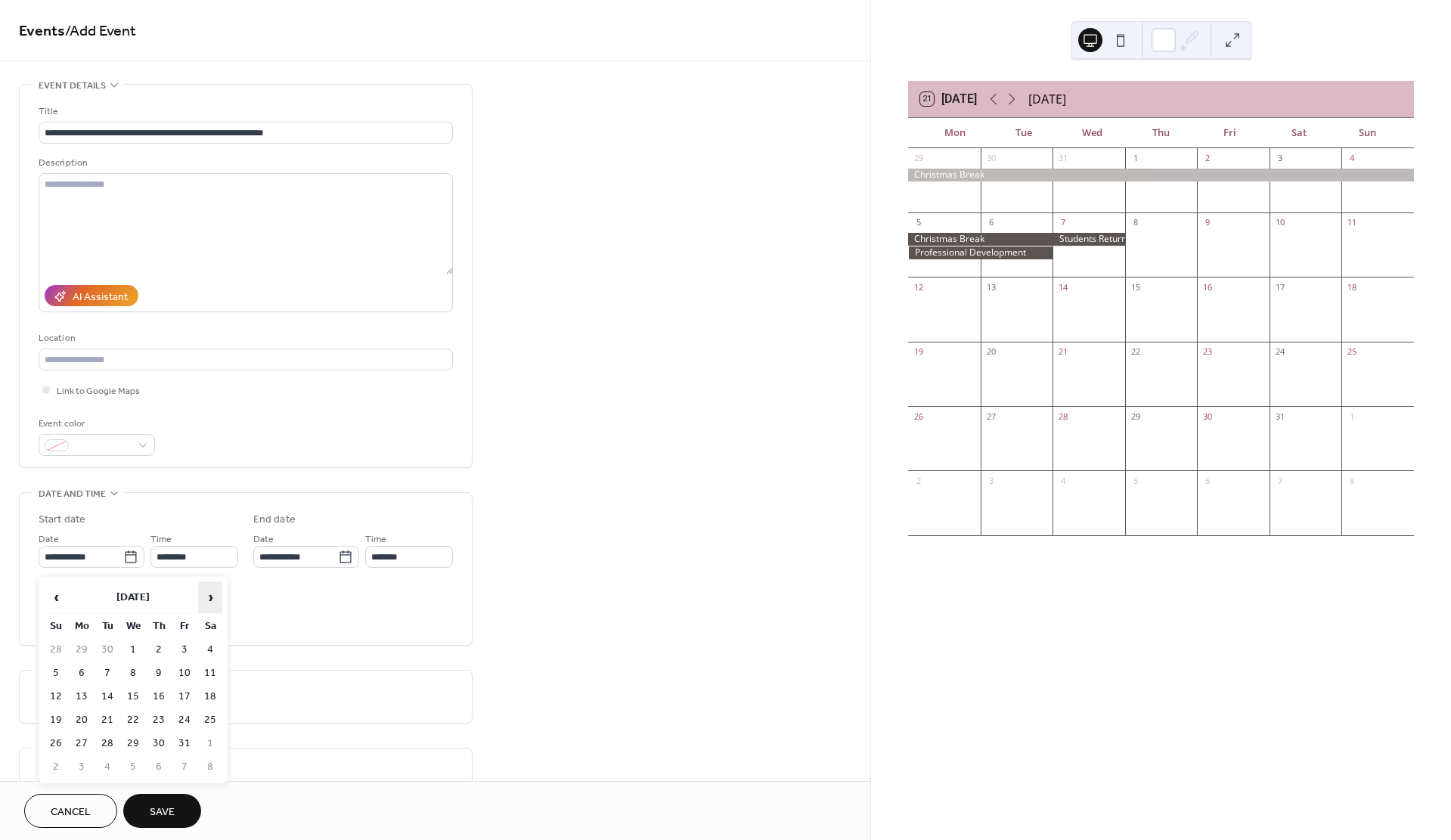 click on "›" at bounding box center [210, 597] 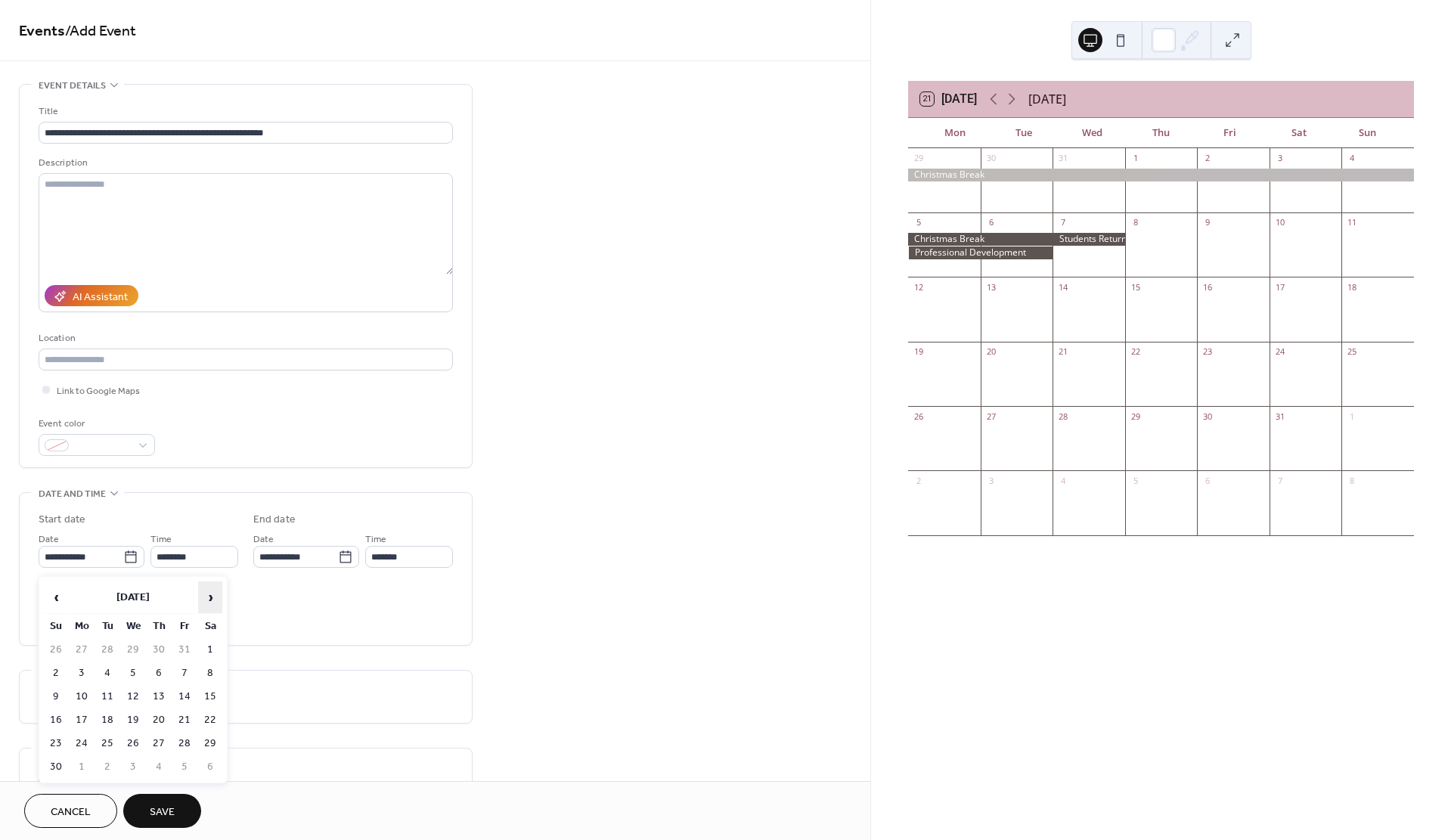 click on "›" at bounding box center [210, 597] 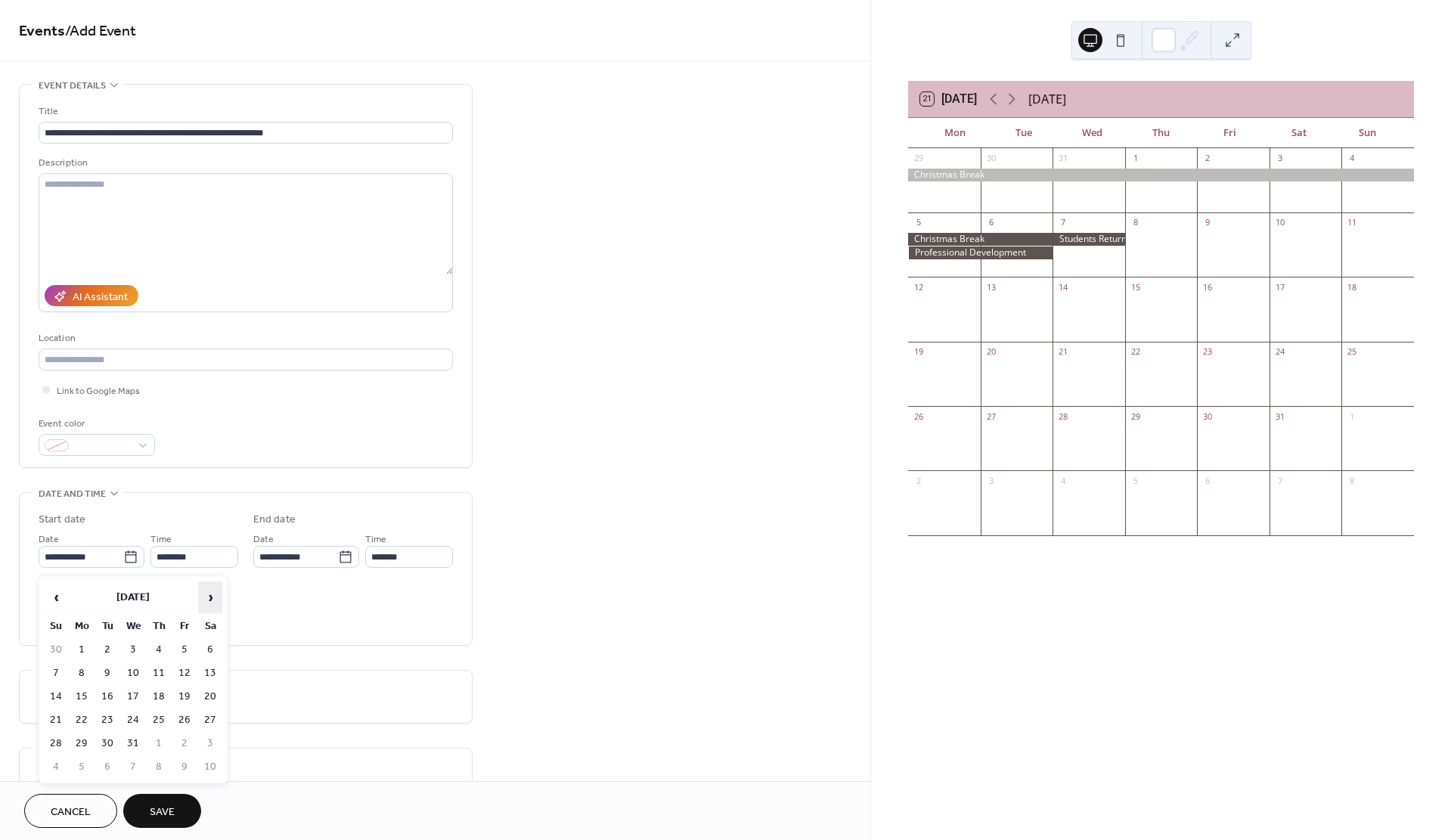 click on "›" at bounding box center (210, 597) 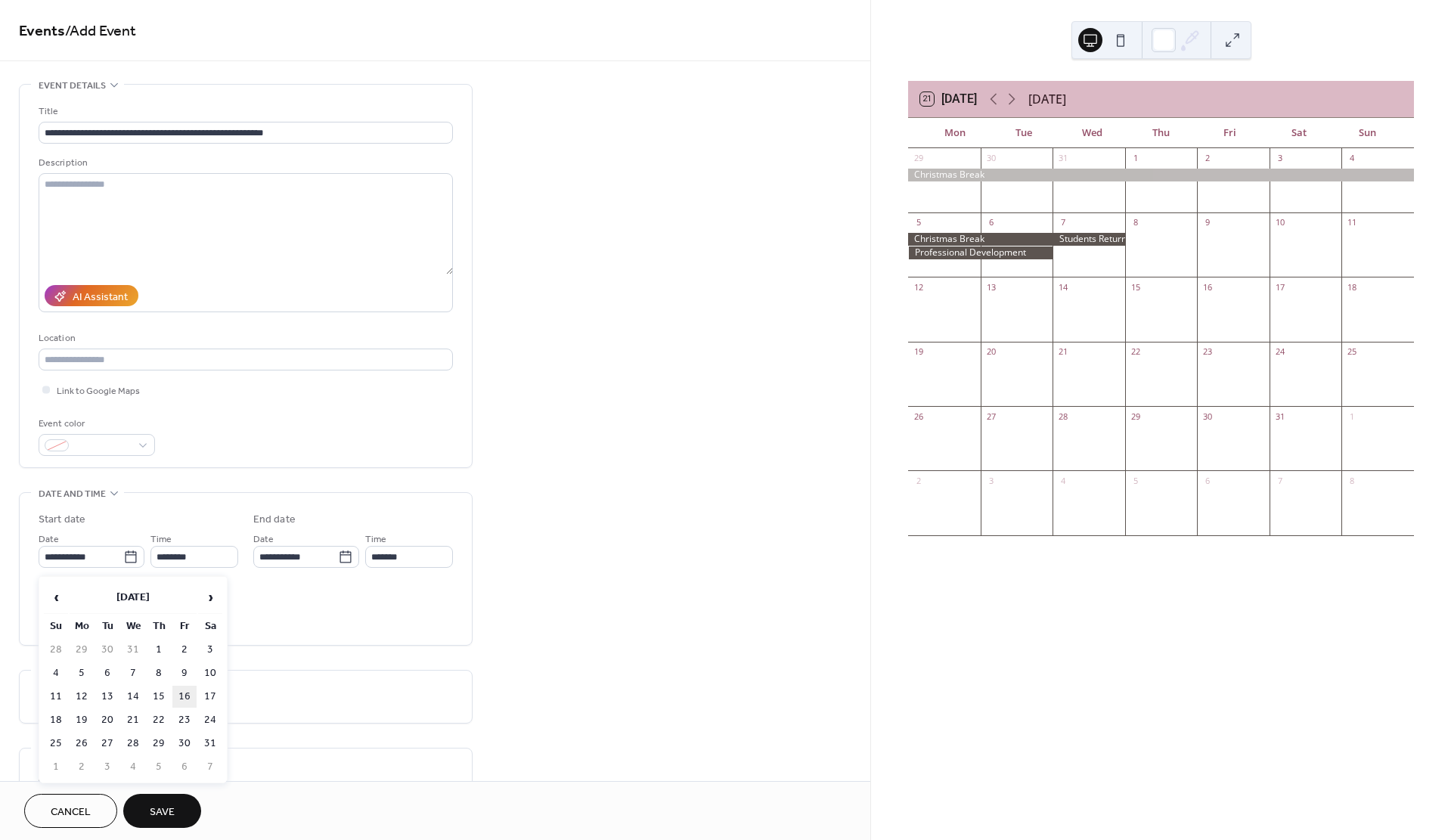 click on "16" at bounding box center [184, 696] 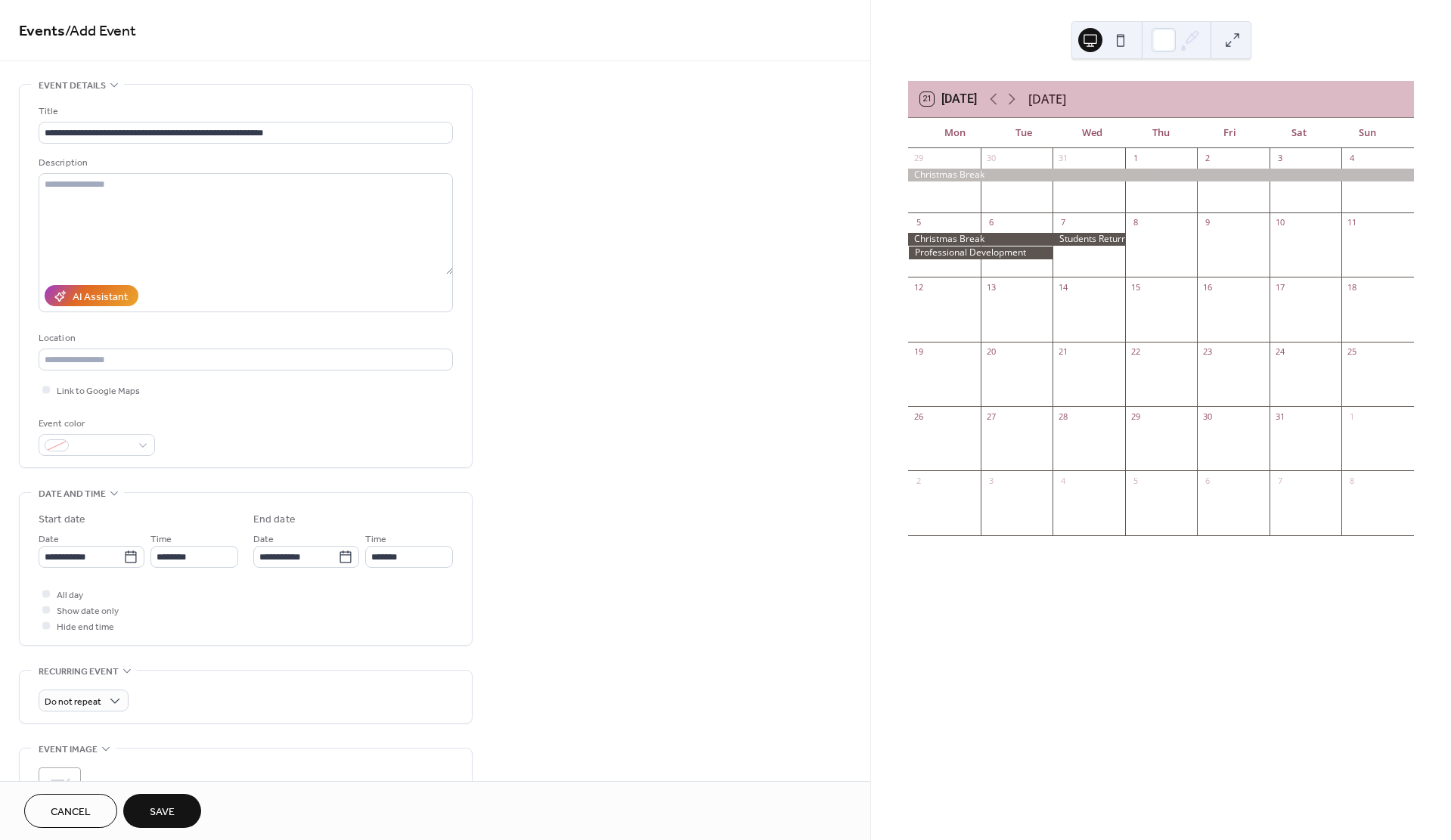 type on "**********" 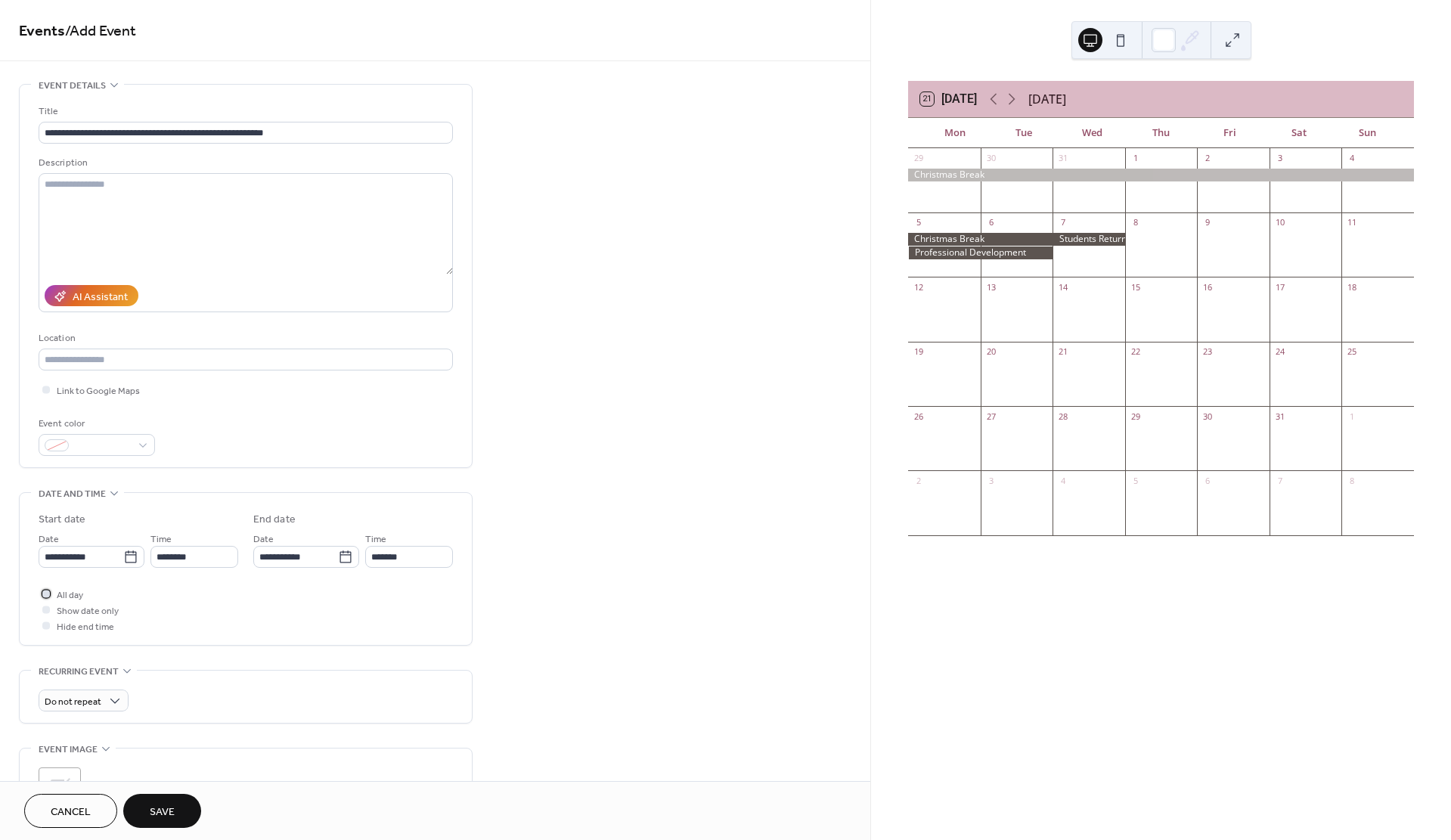 click at bounding box center (46, 594) 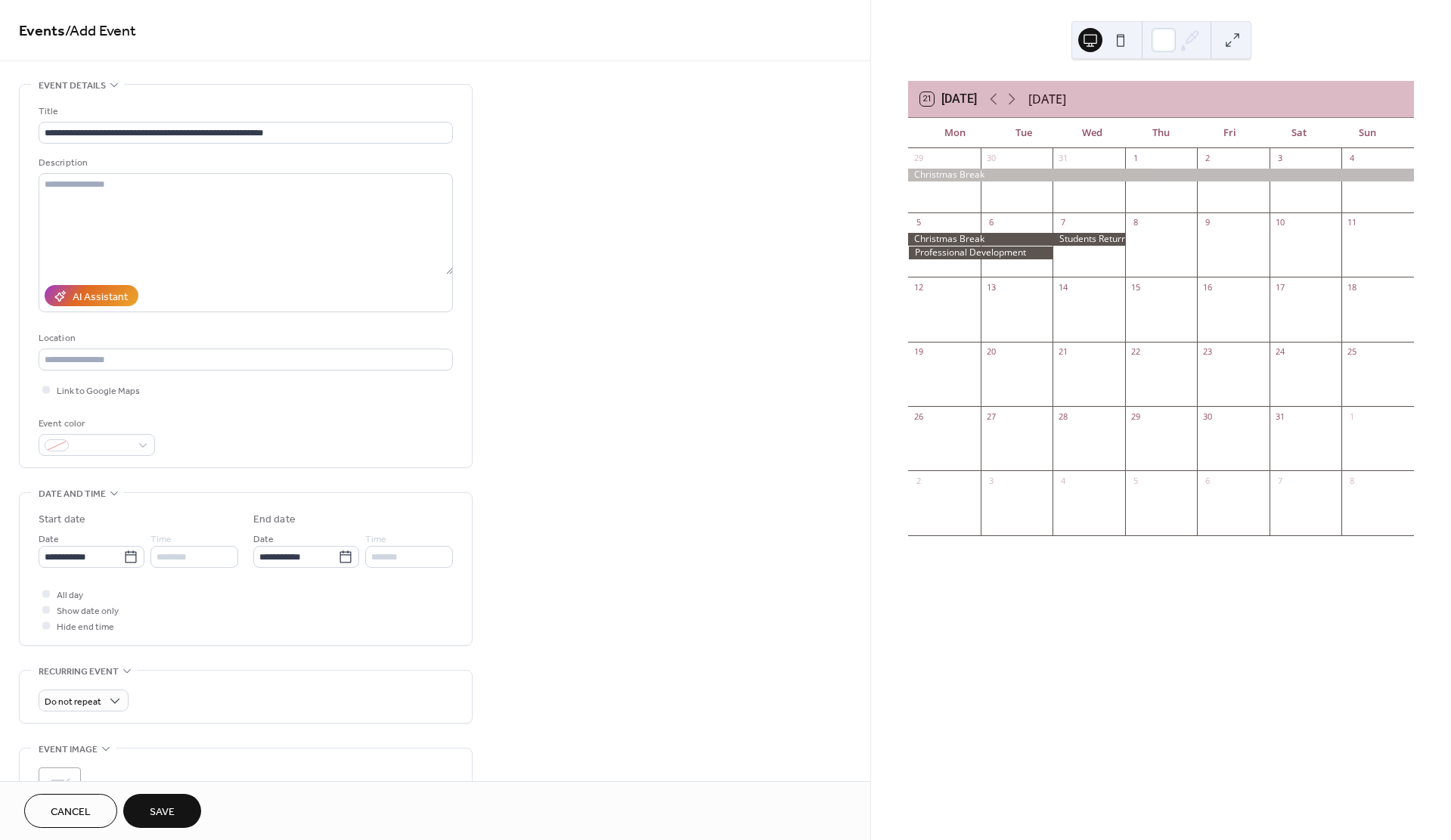 click on "Save" at bounding box center (162, 812) 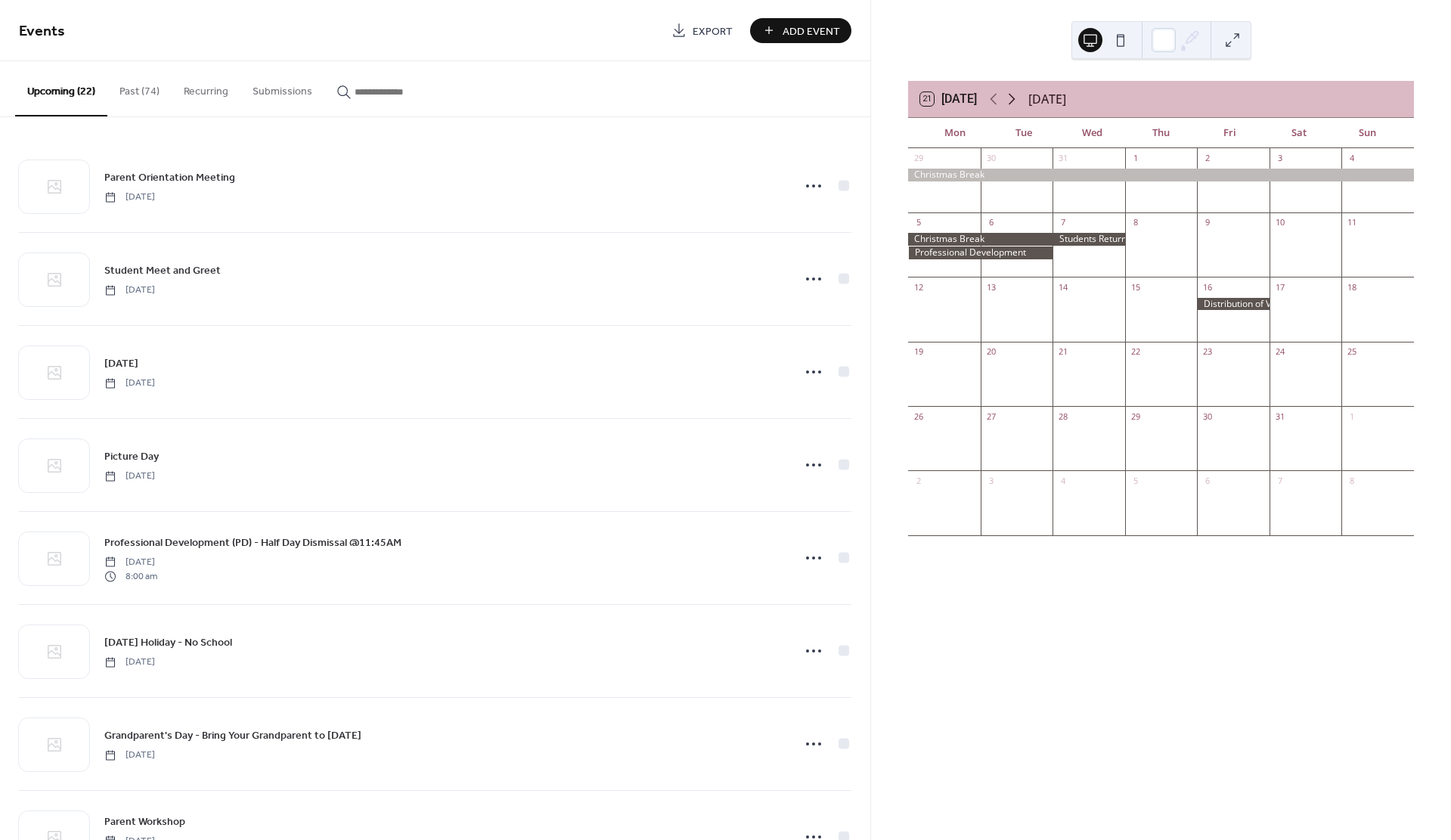 click 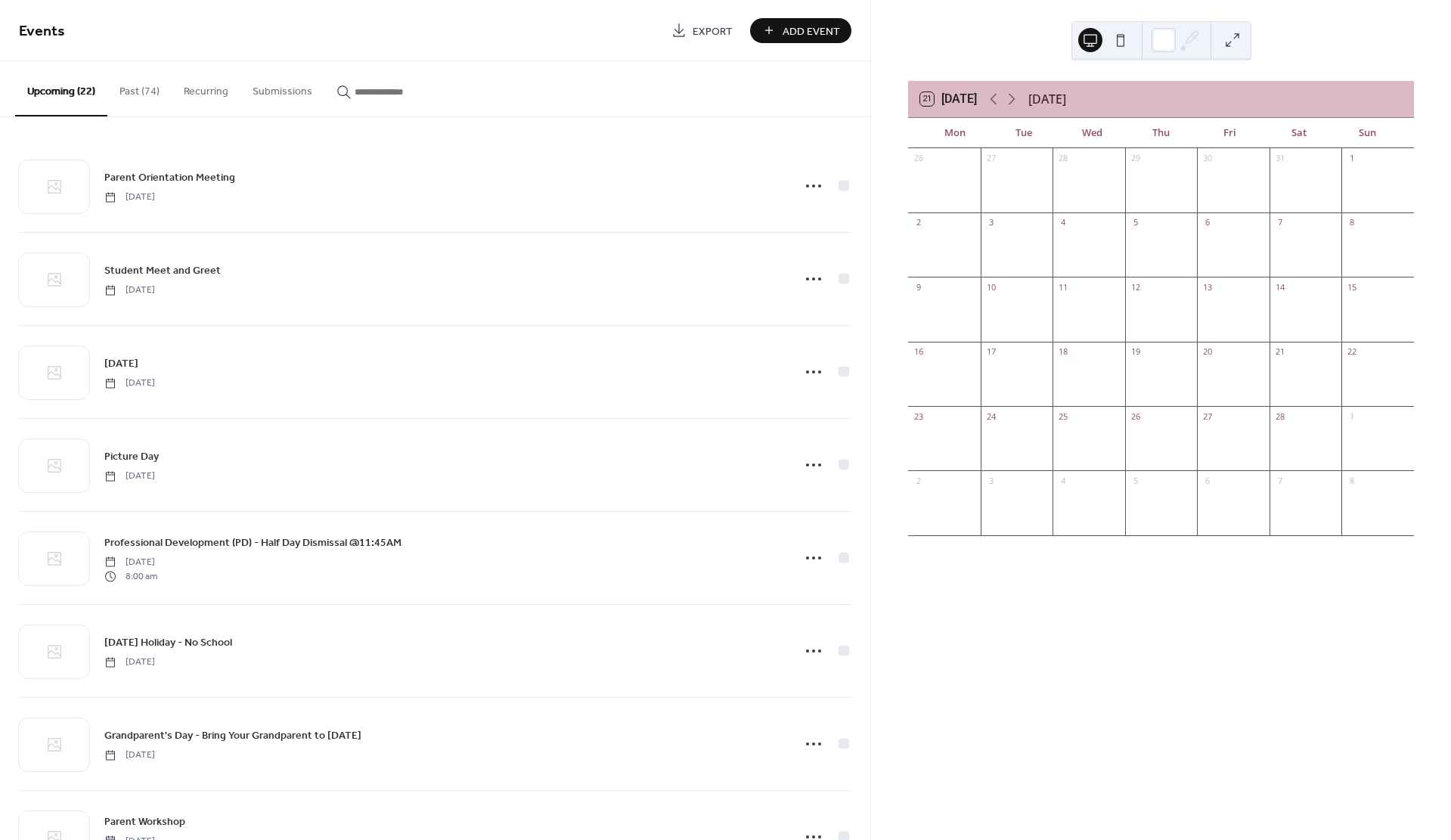 click on "Add Event" at bounding box center [811, 31] 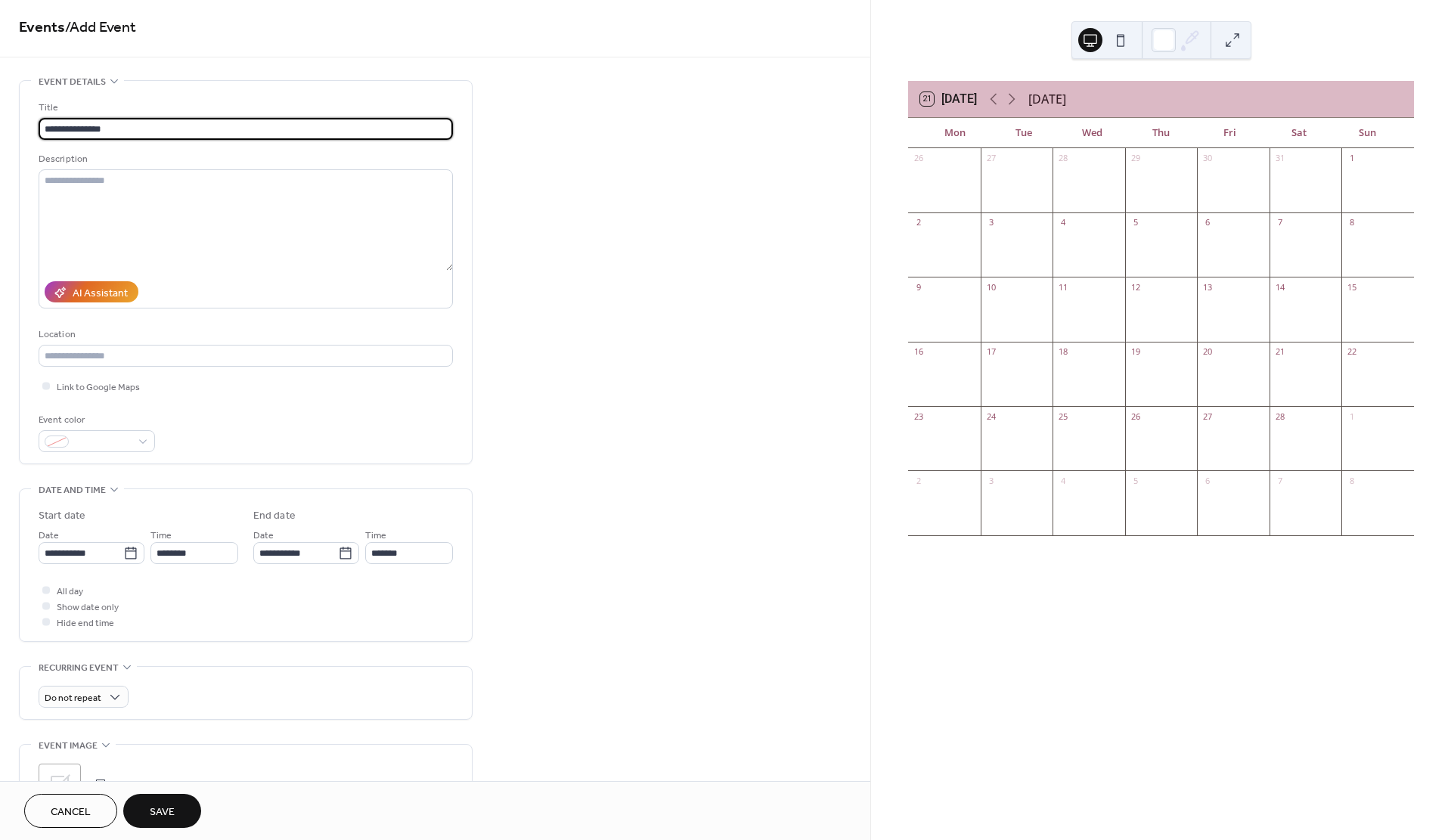 scroll, scrollTop: 5, scrollLeft: 0, axis: vertical 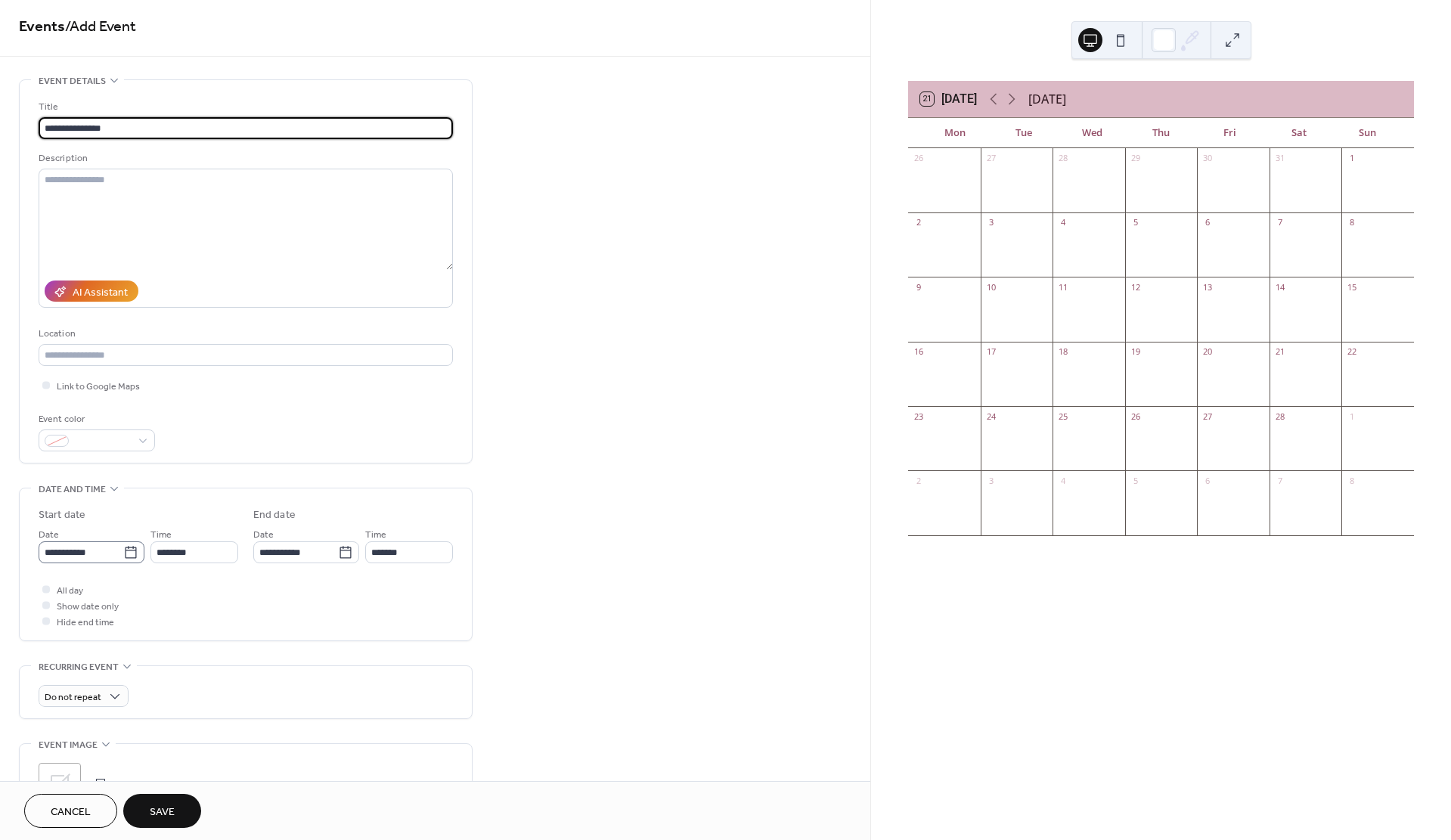 type on "**********" 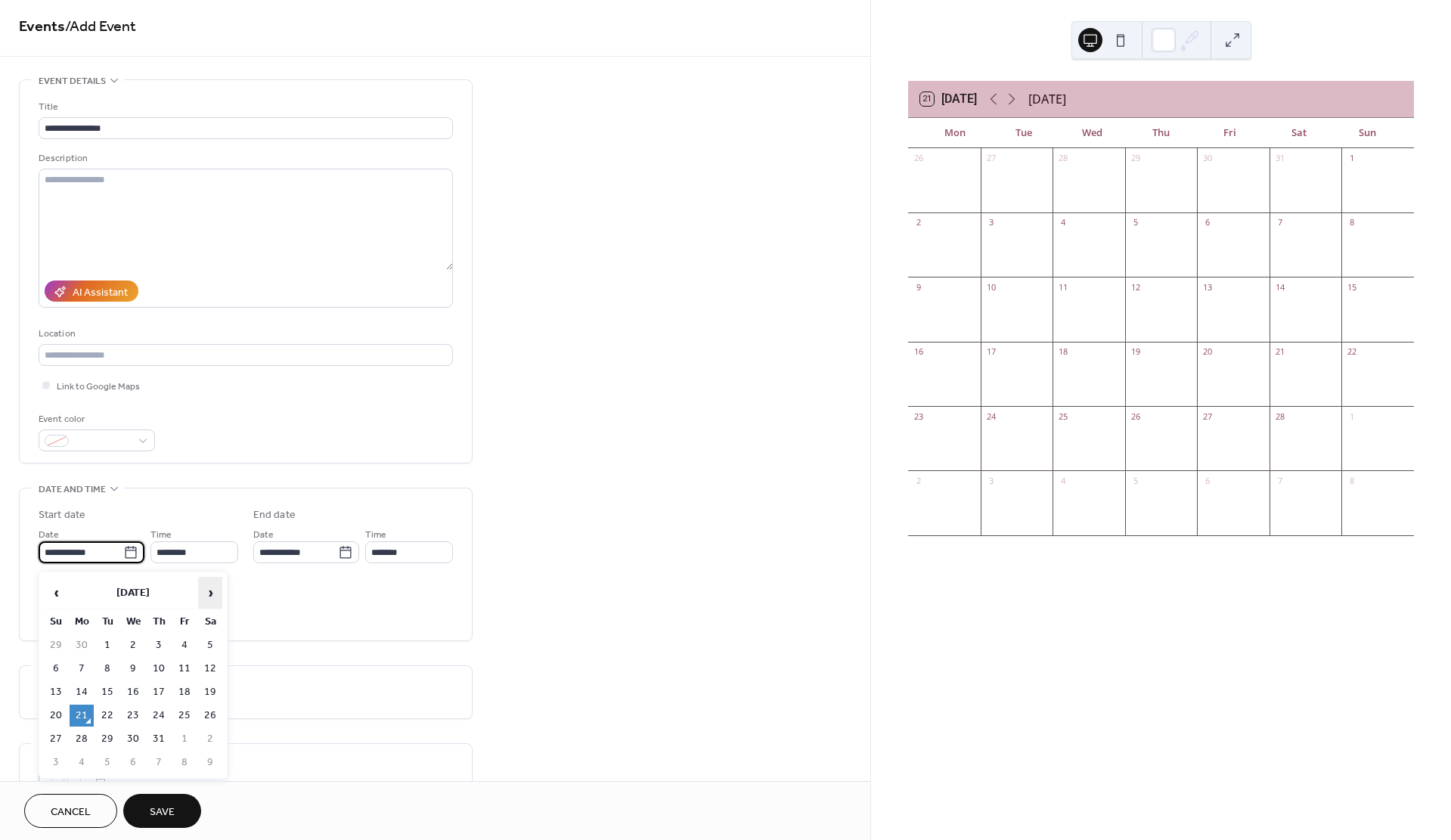 click on "›" at bounding box center (210, 593) 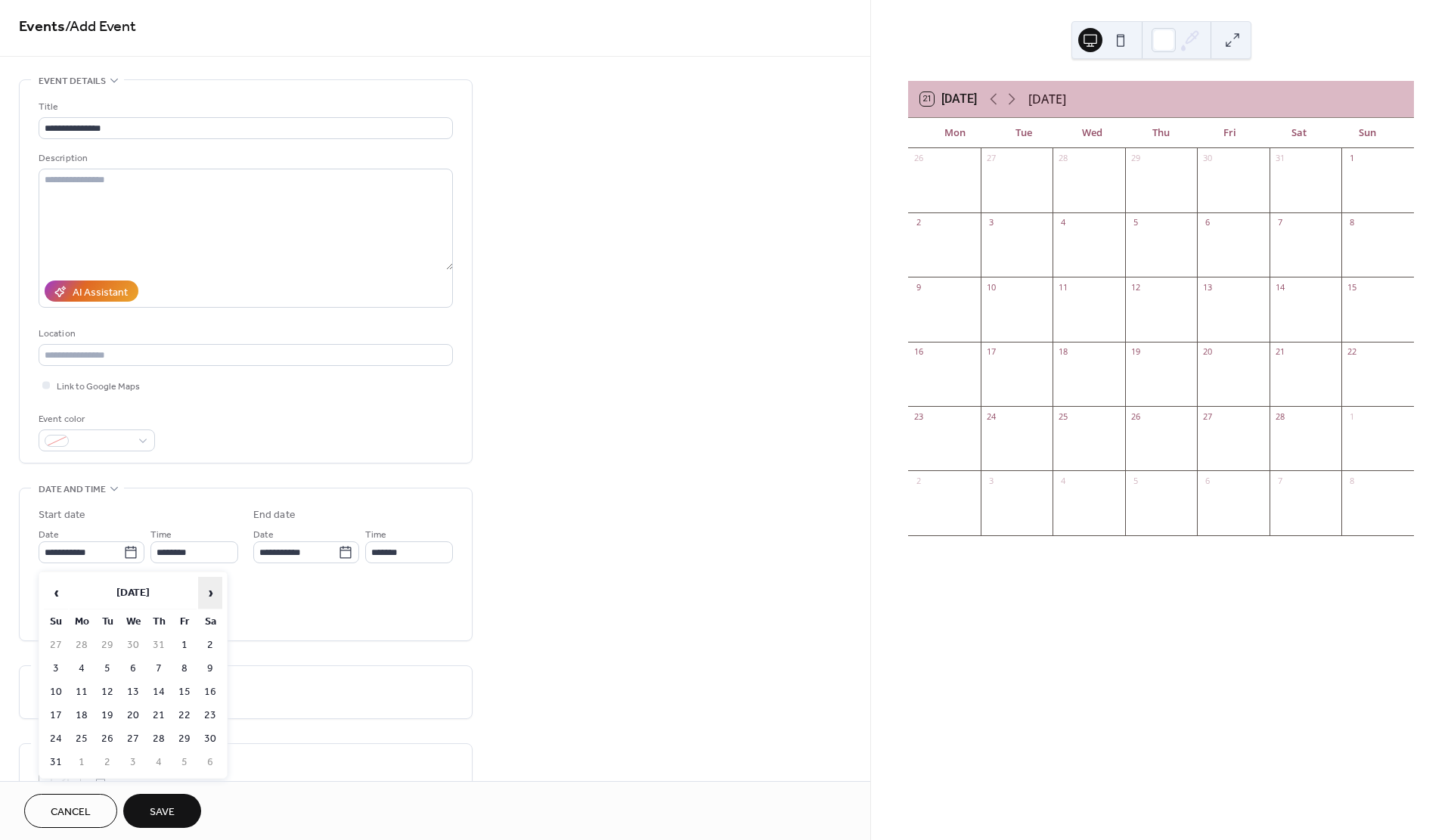 click on "›" at bounding box center (210, 593) 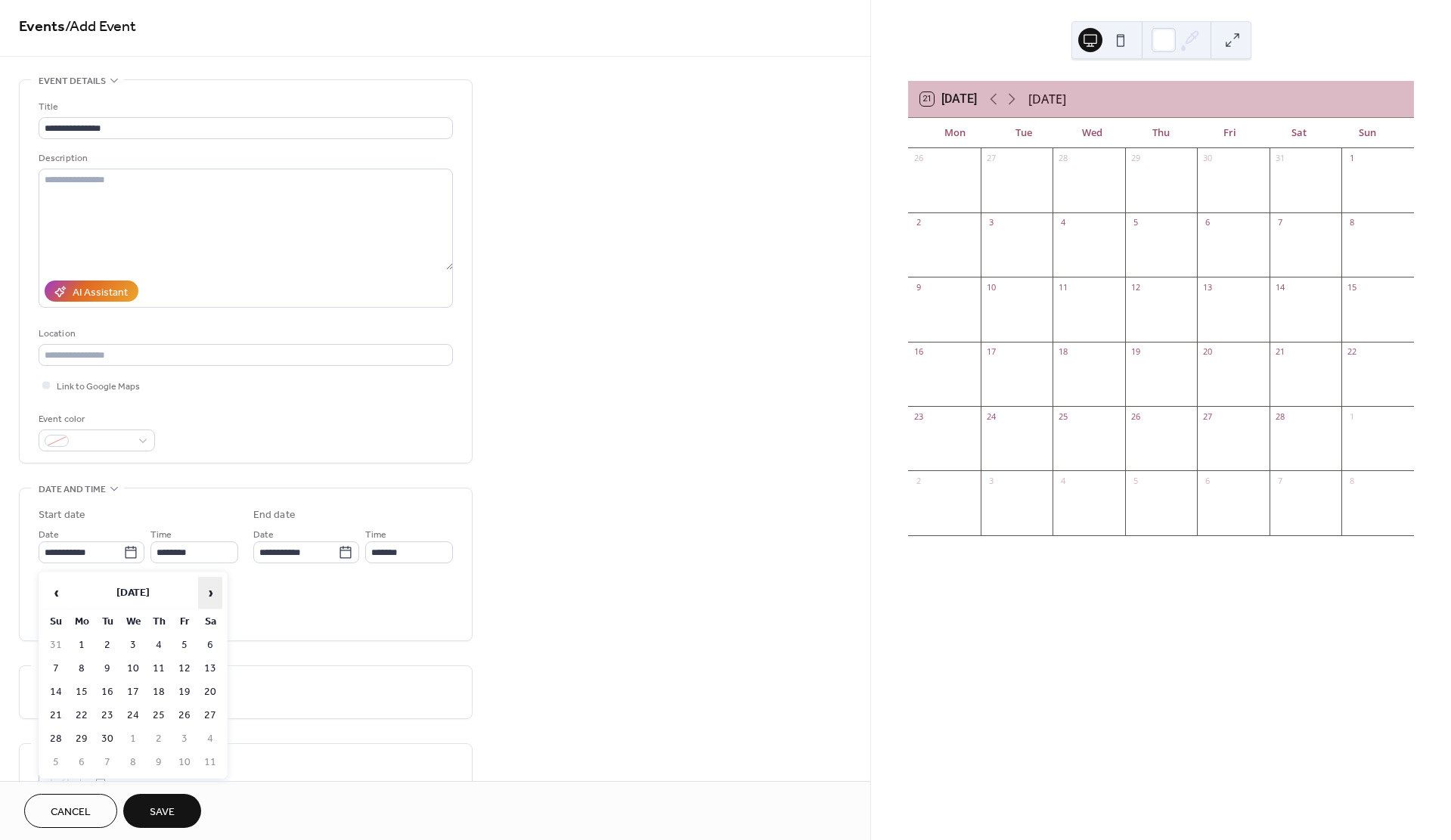 click on "›" at bounding box center (210, 593) 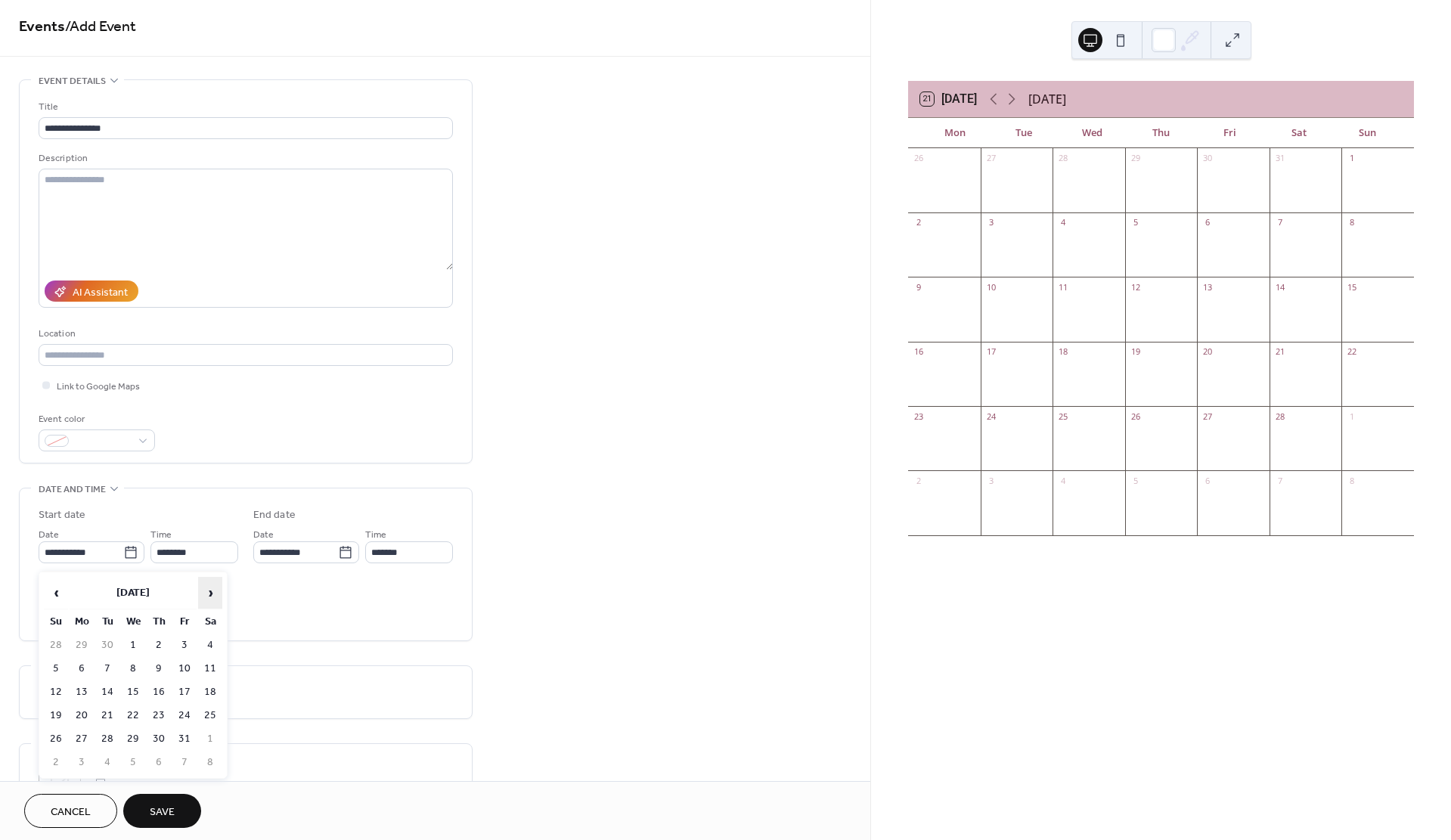 click on "›" at bounding box center (210, 593) 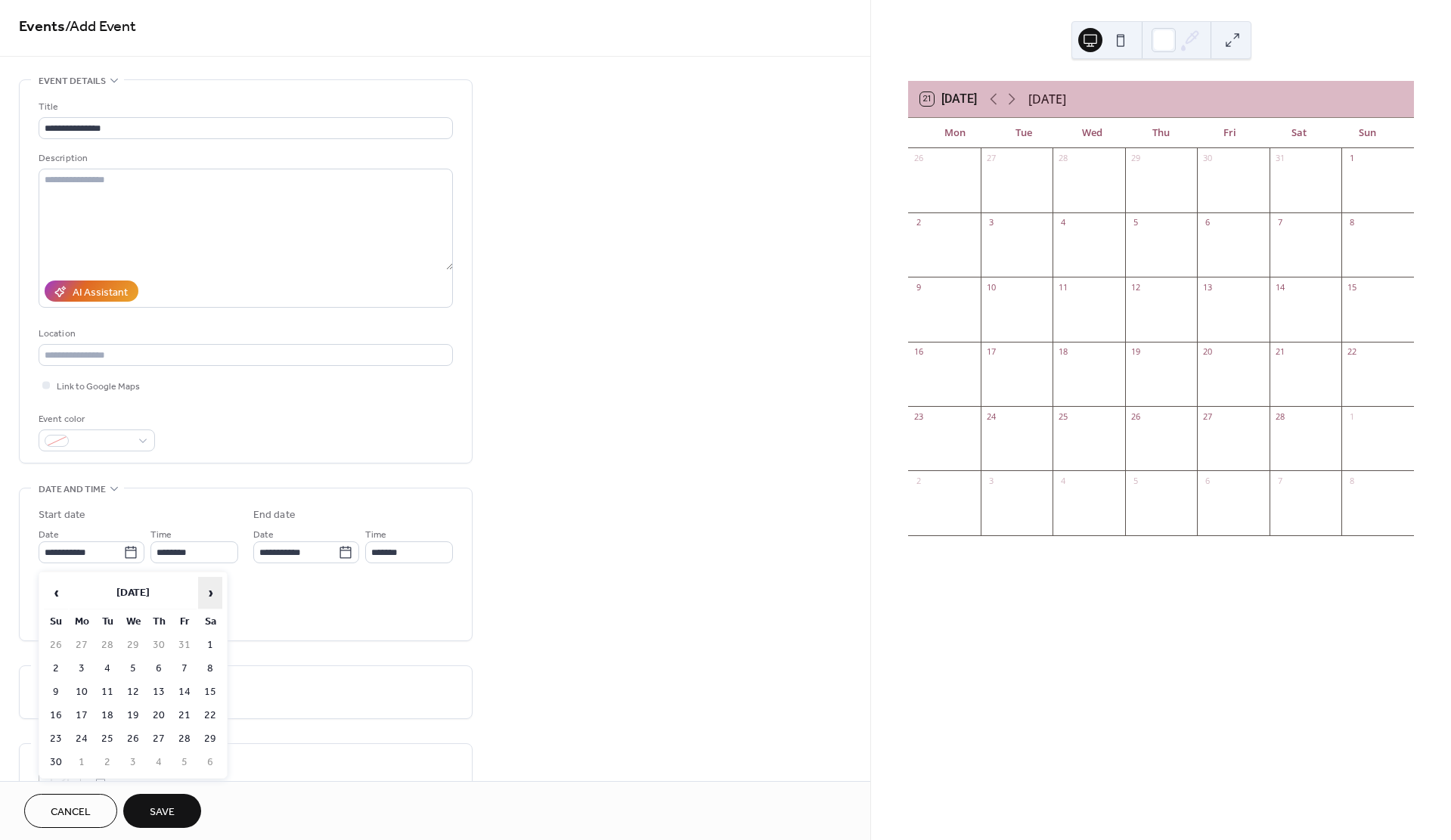 click on "›" at bounding box center (210, 593) 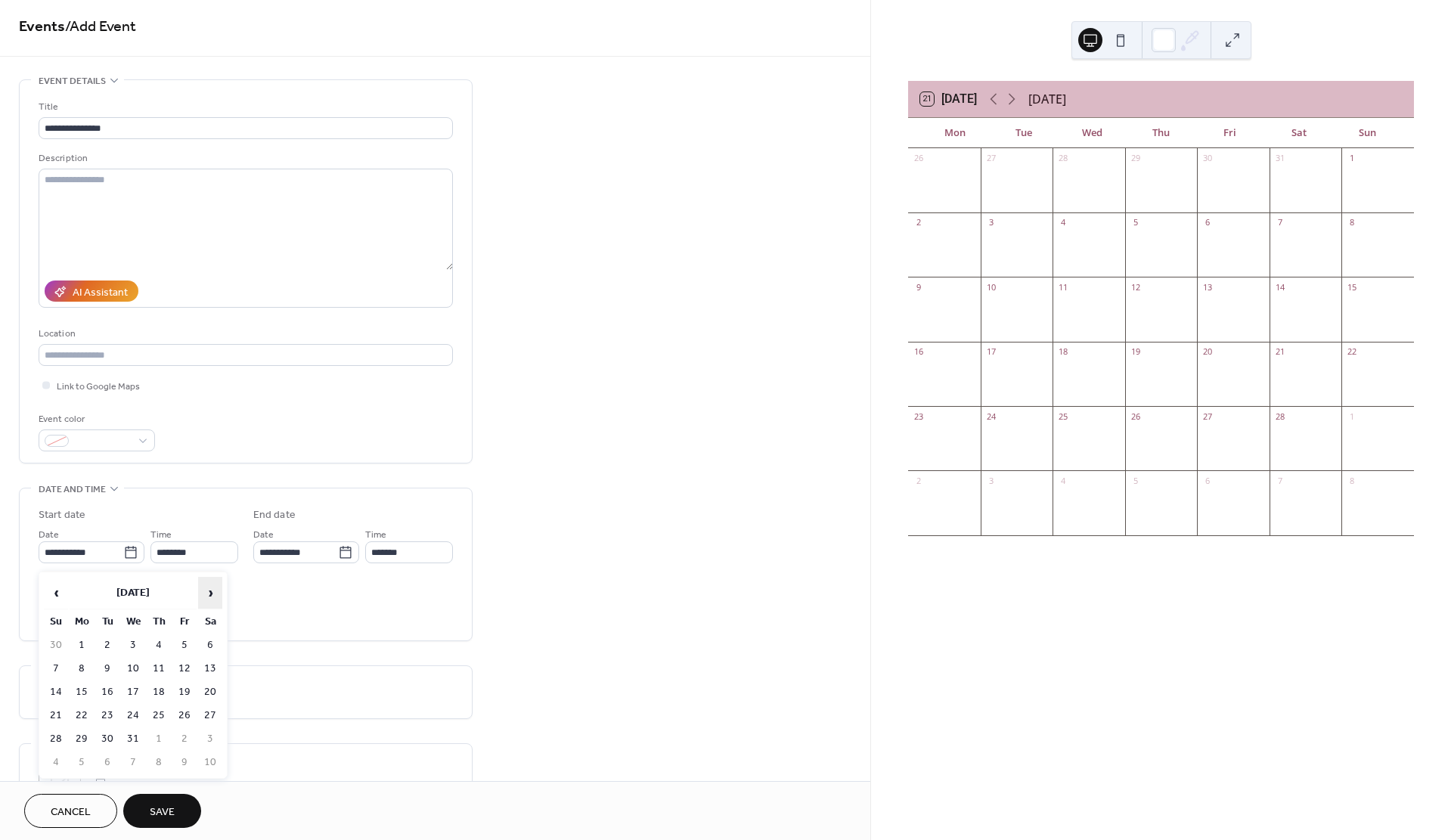 click on "›" at bounding box center [210, 593] 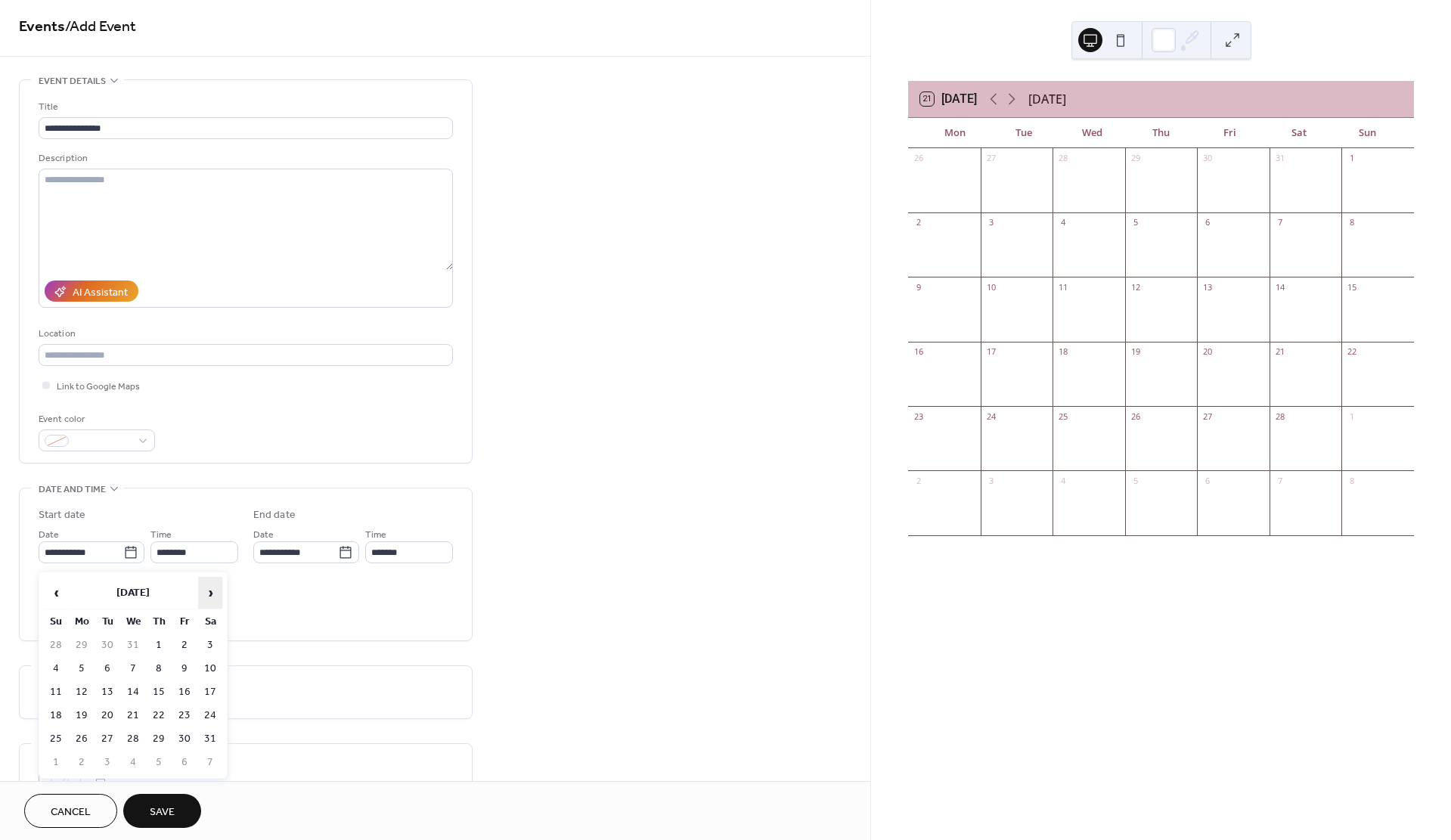 click on "›" at bounding box center [210, 593] 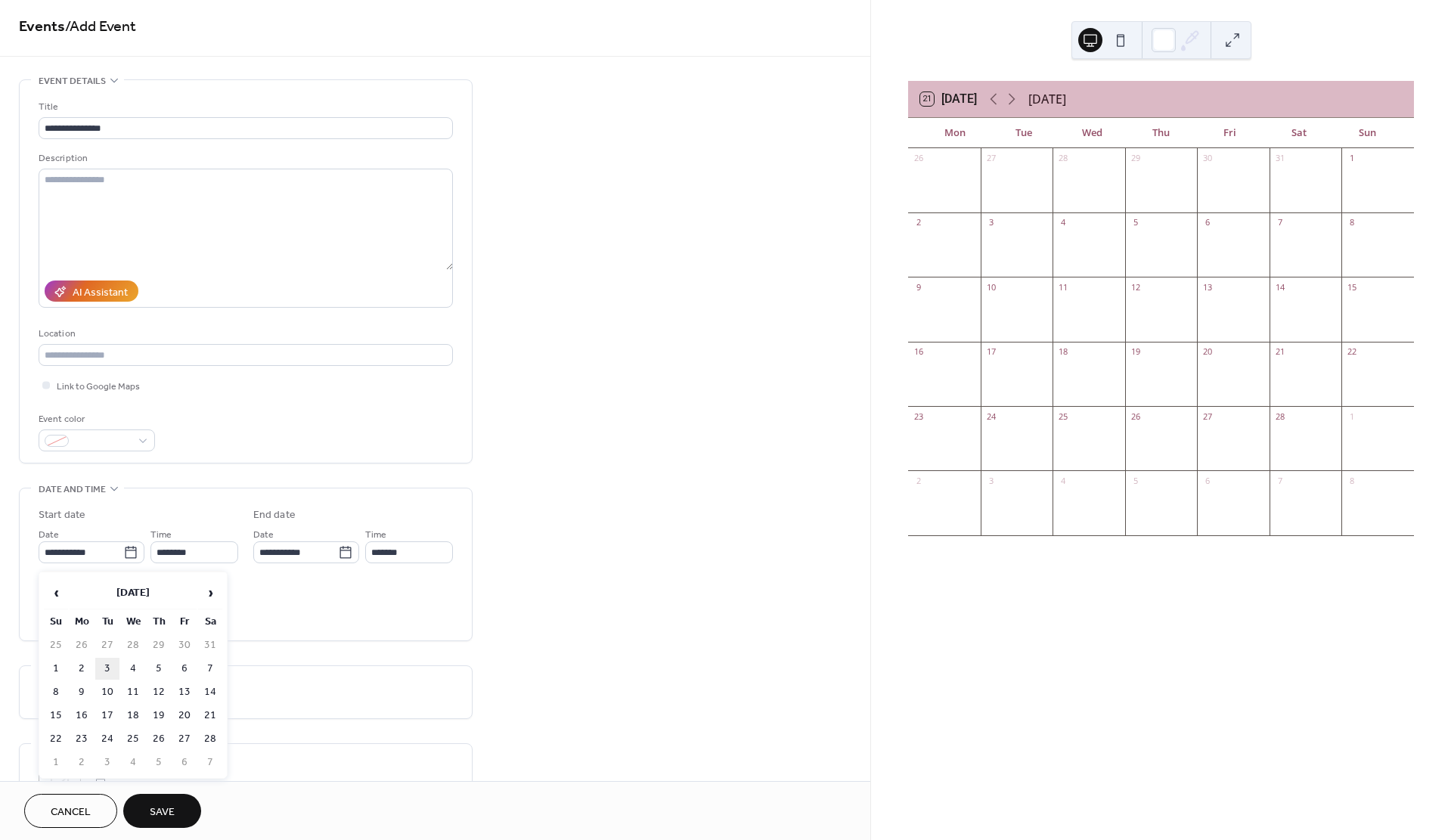 click on "3" at bounding box center (107, 668) 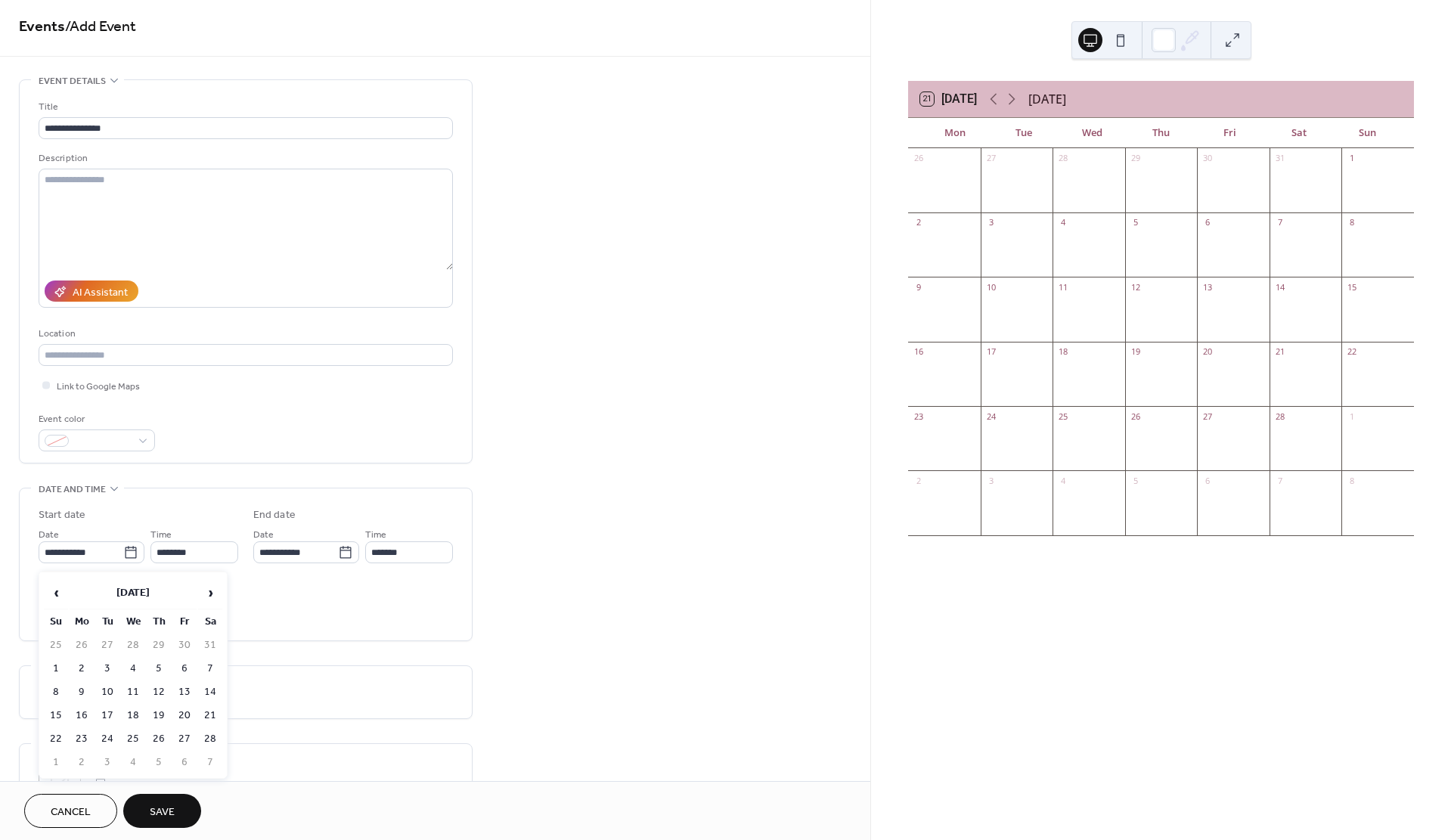 type on "**********" 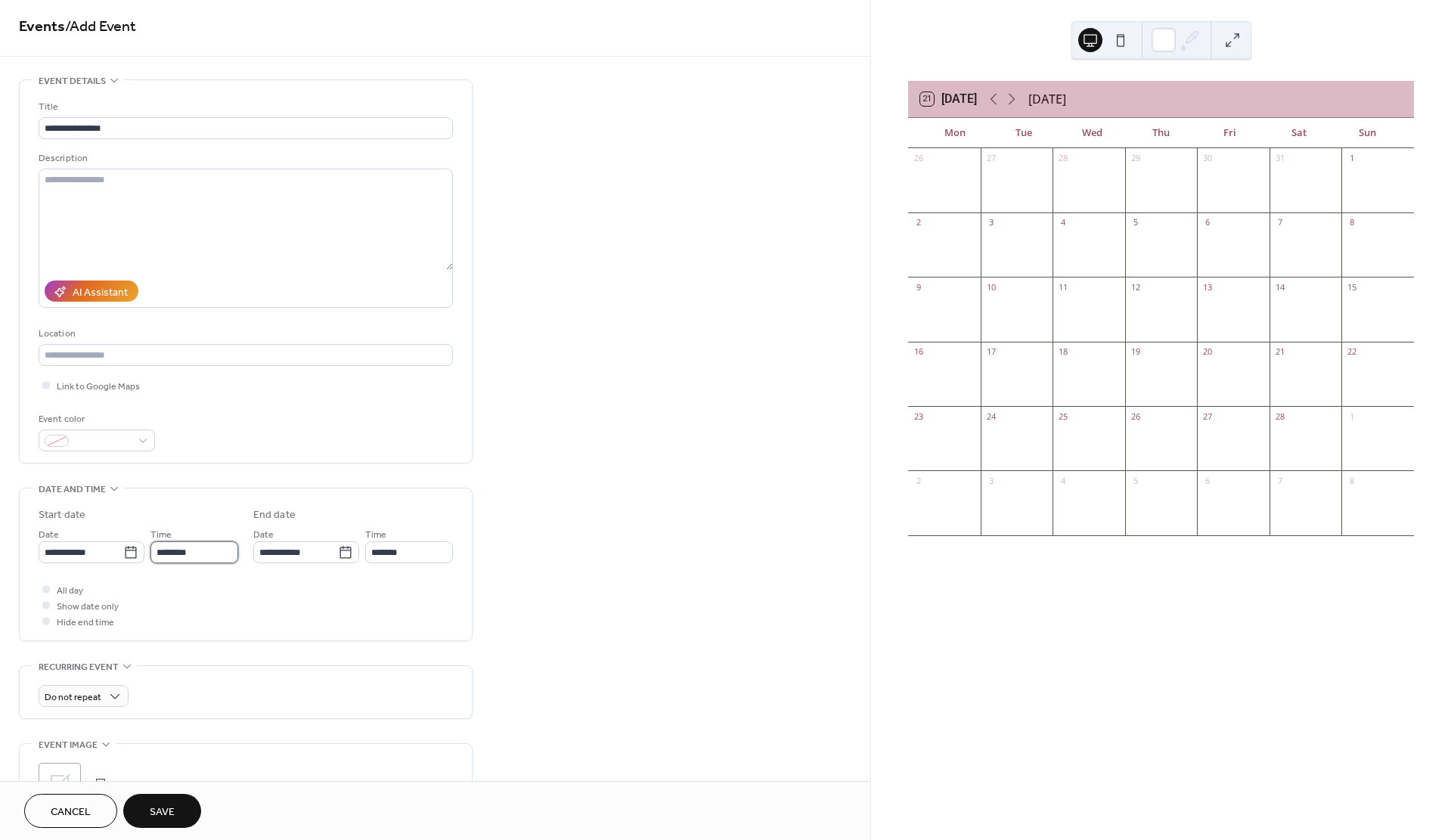 click on "********" at bounding box center (194, 552) 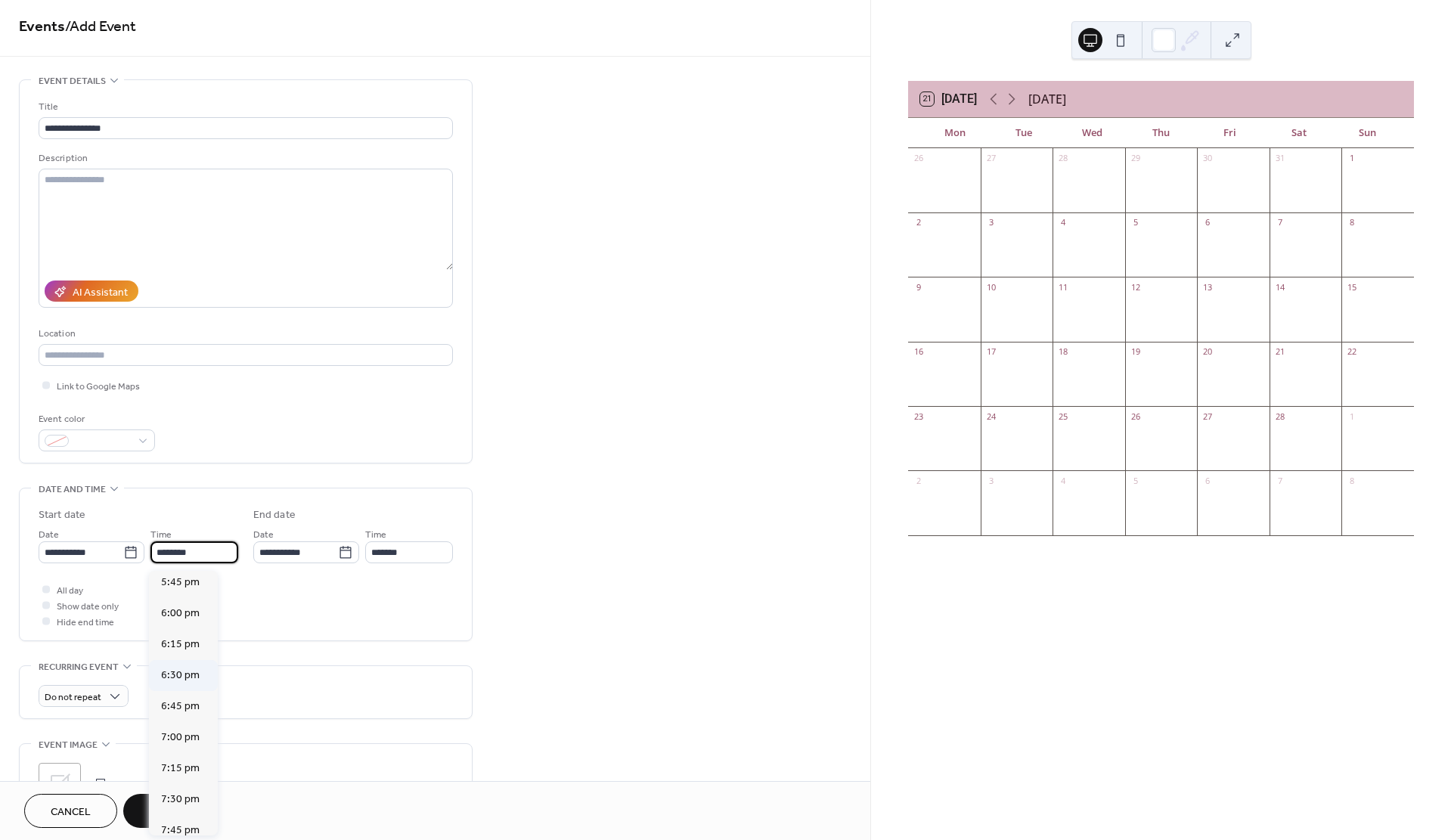 scroll, scrollTop: 2210, scrollLeft: 0, axis: vertical 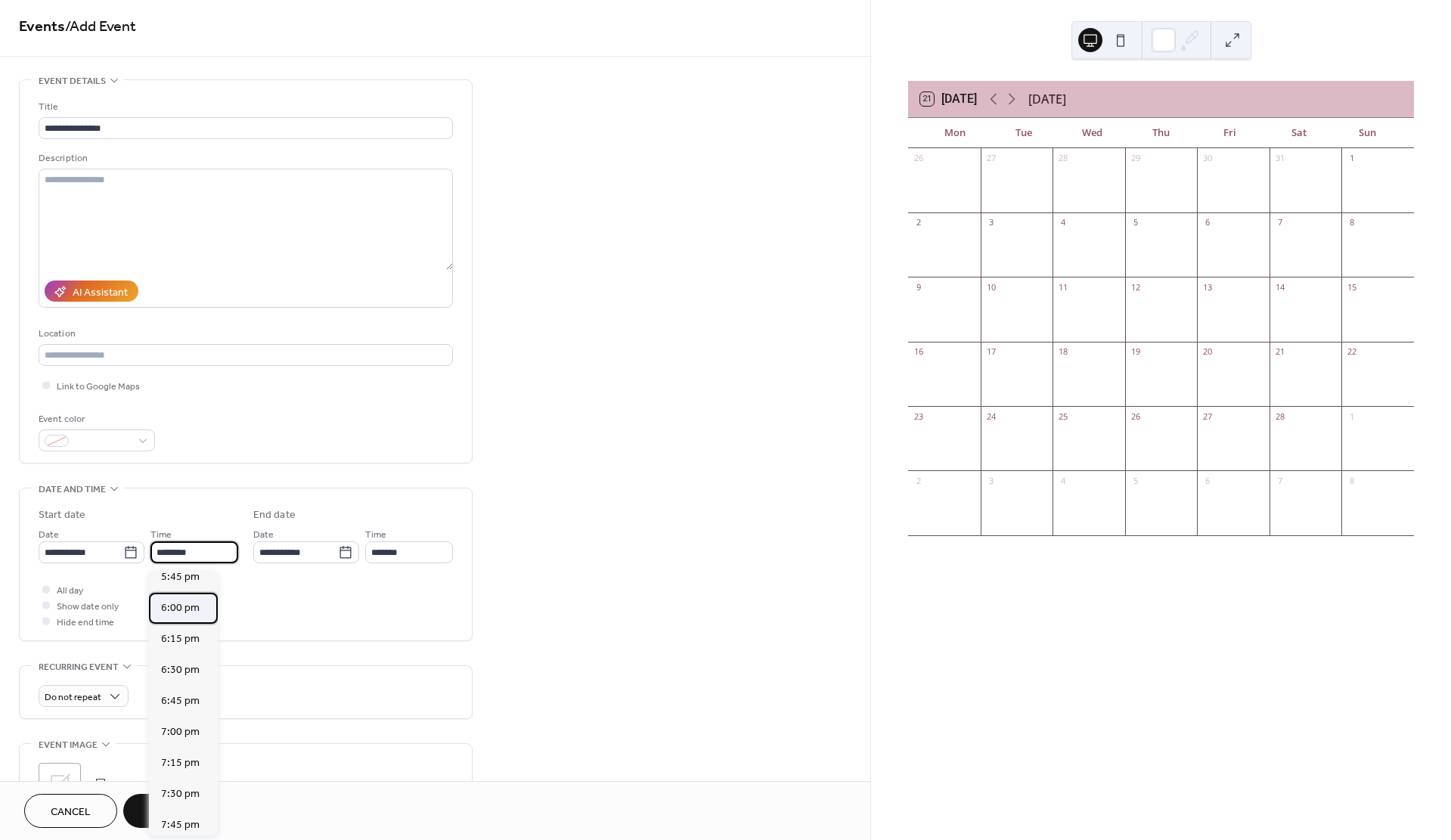 click on "6:00 pm" at bounding box center (180, 608) 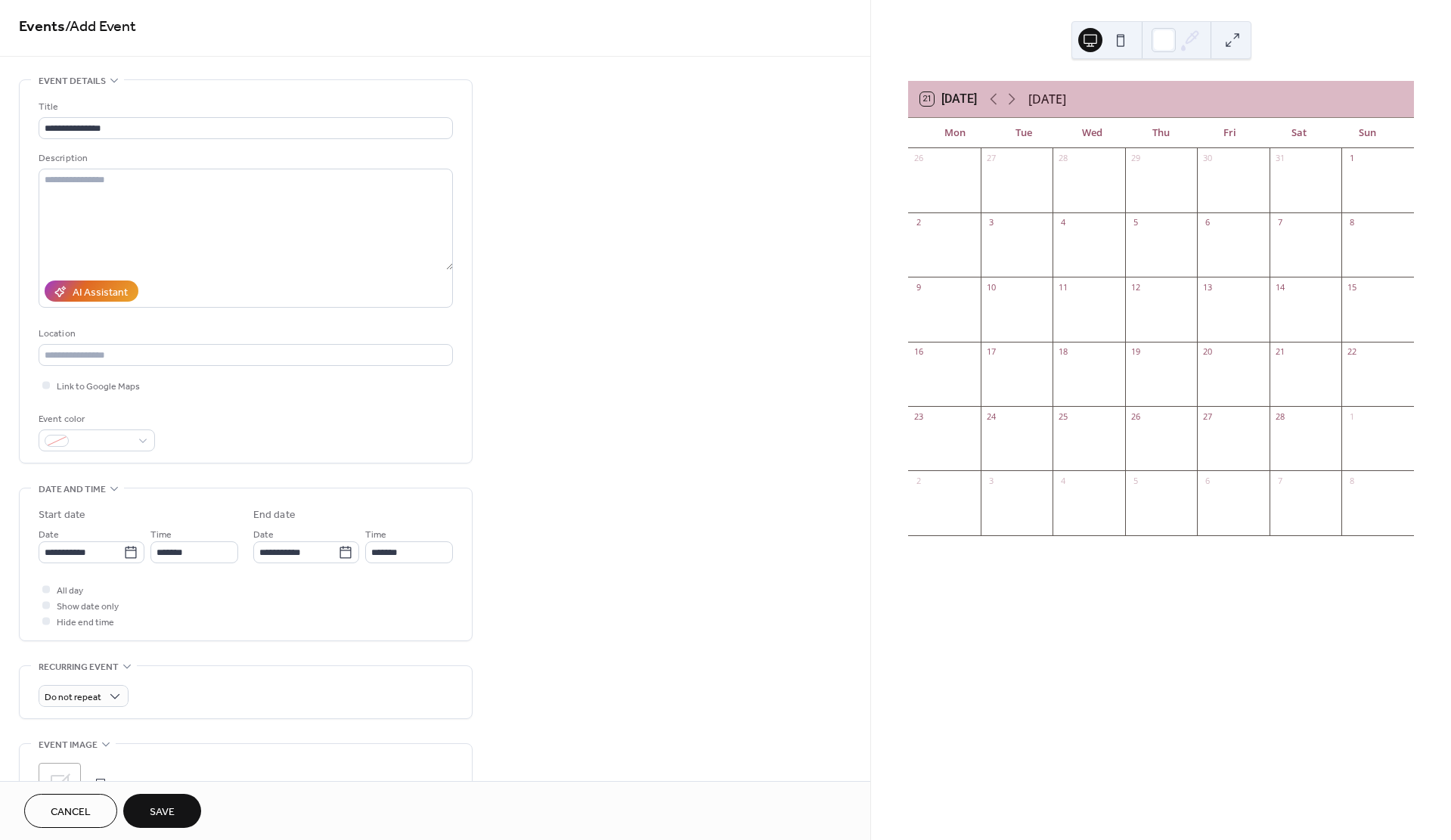 type on "*******" 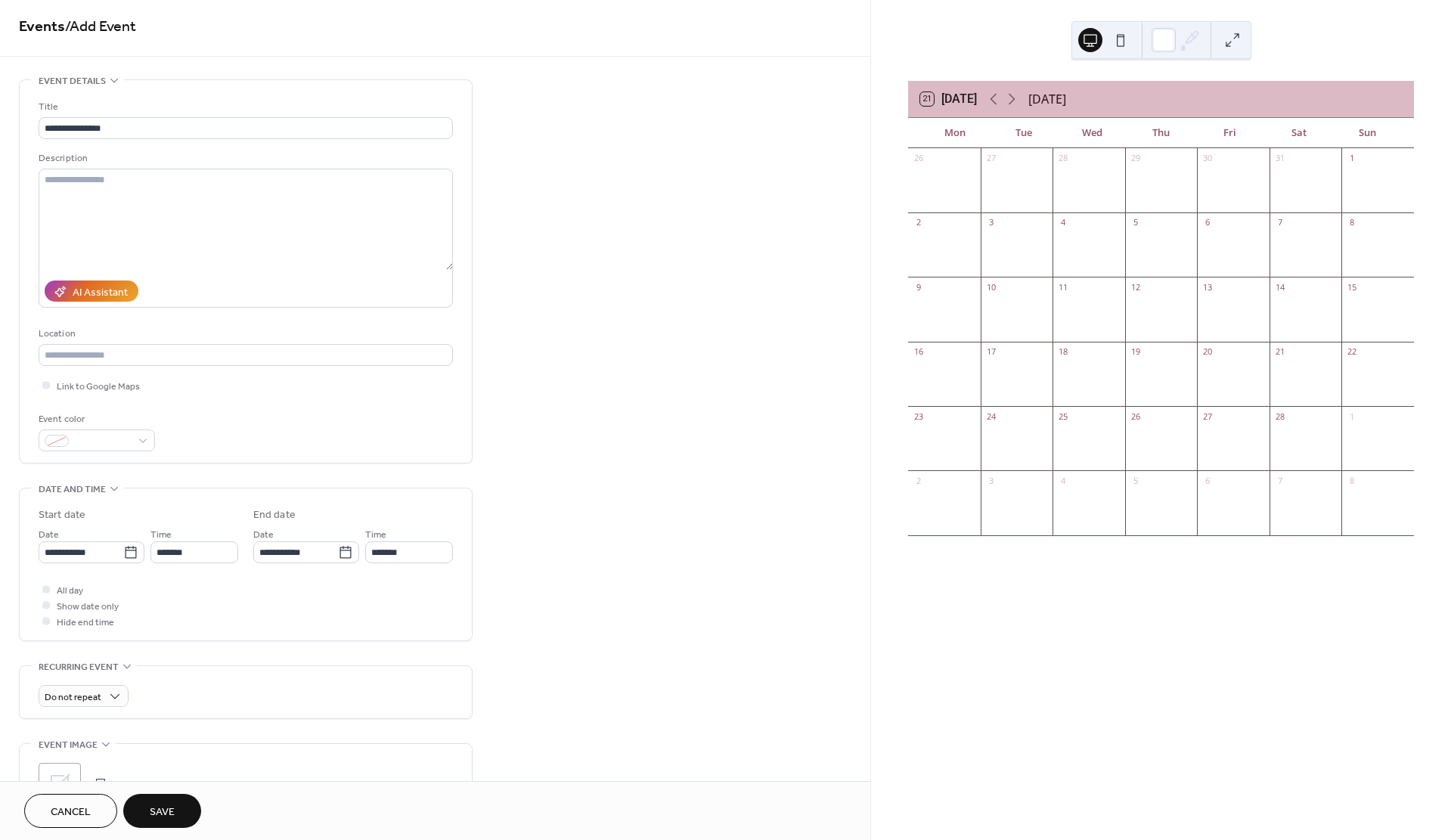 type on "*******" 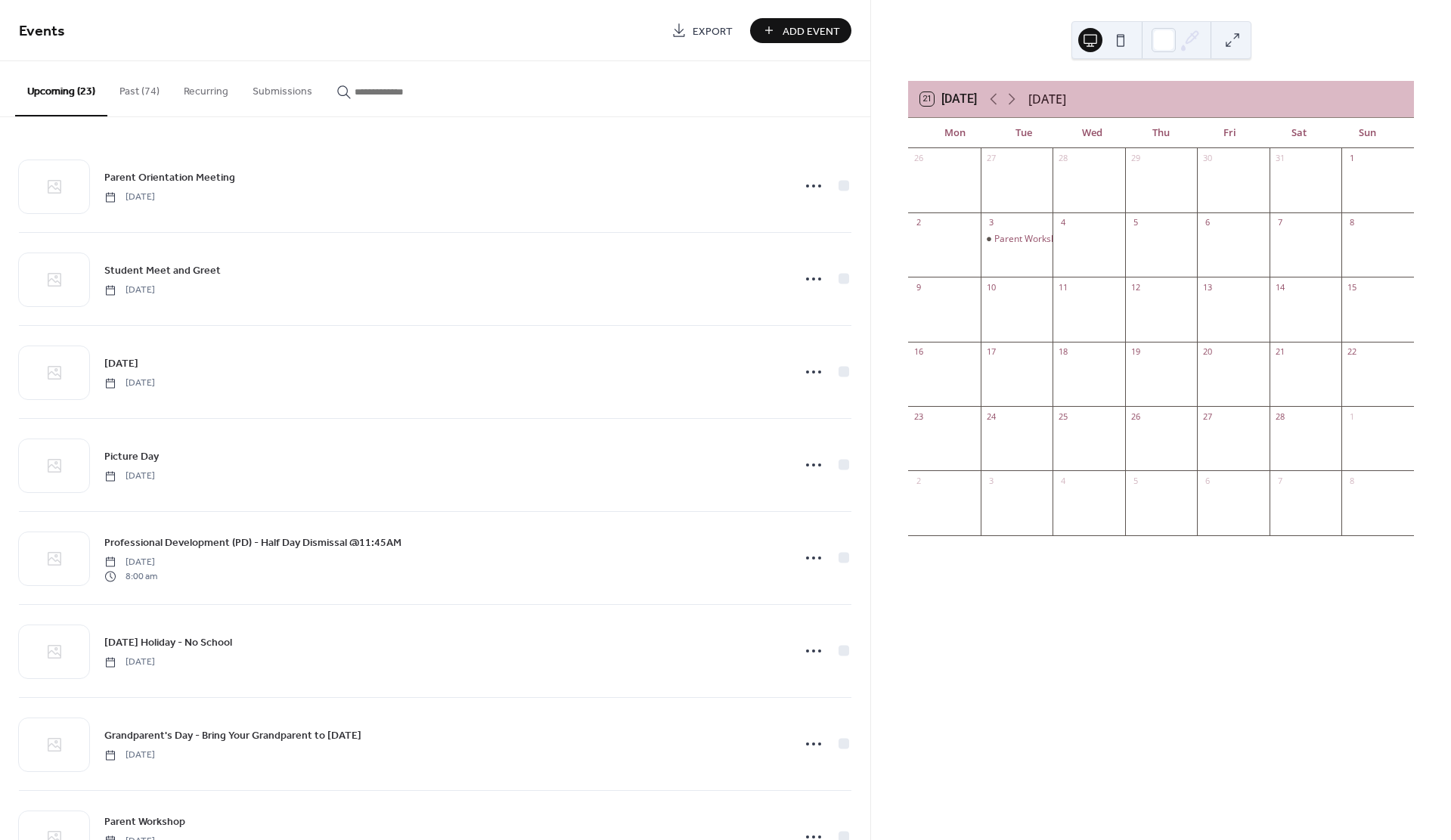 click on "Add Event" at bounding box center [811, 31] 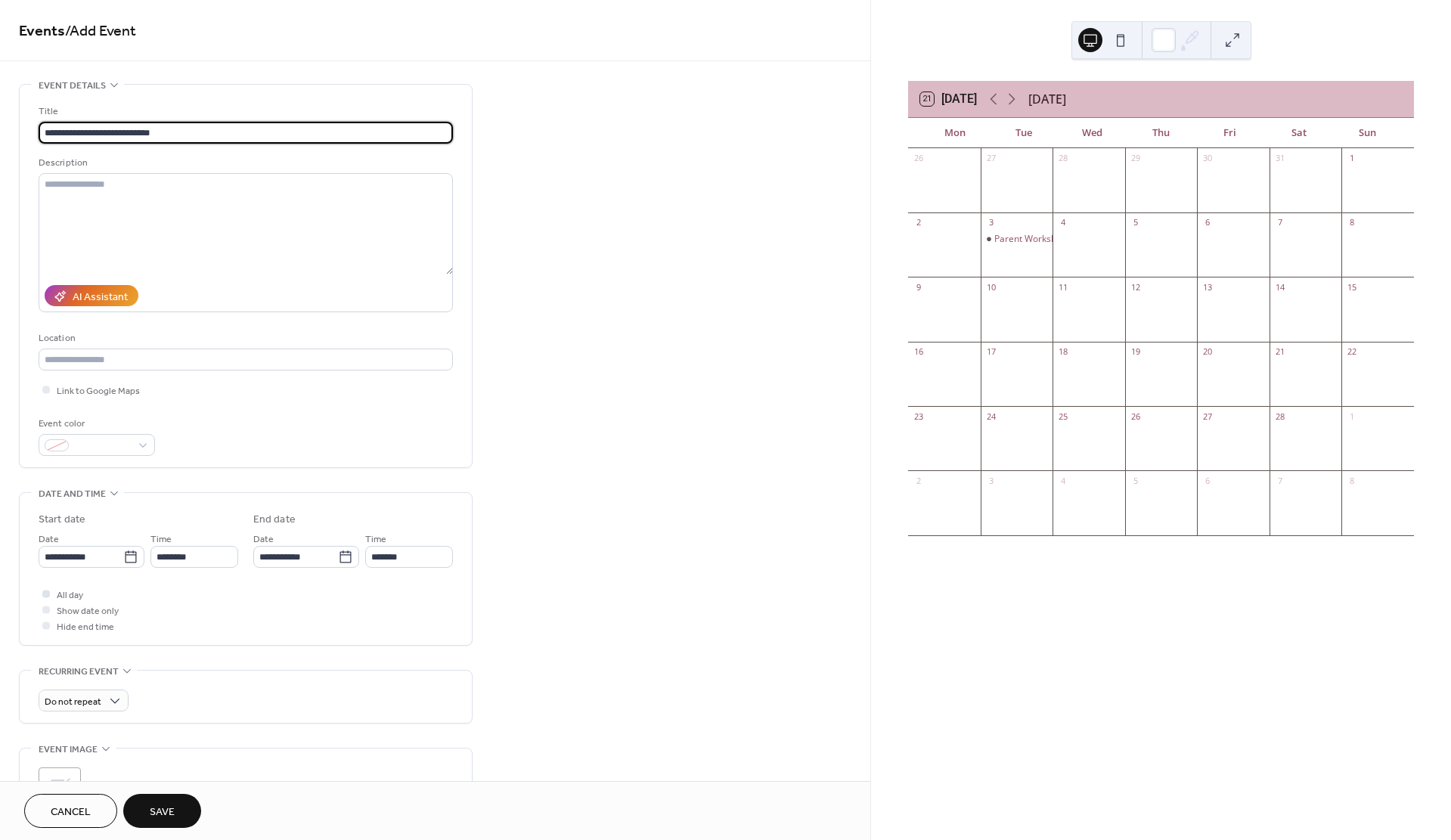 type on "**********" 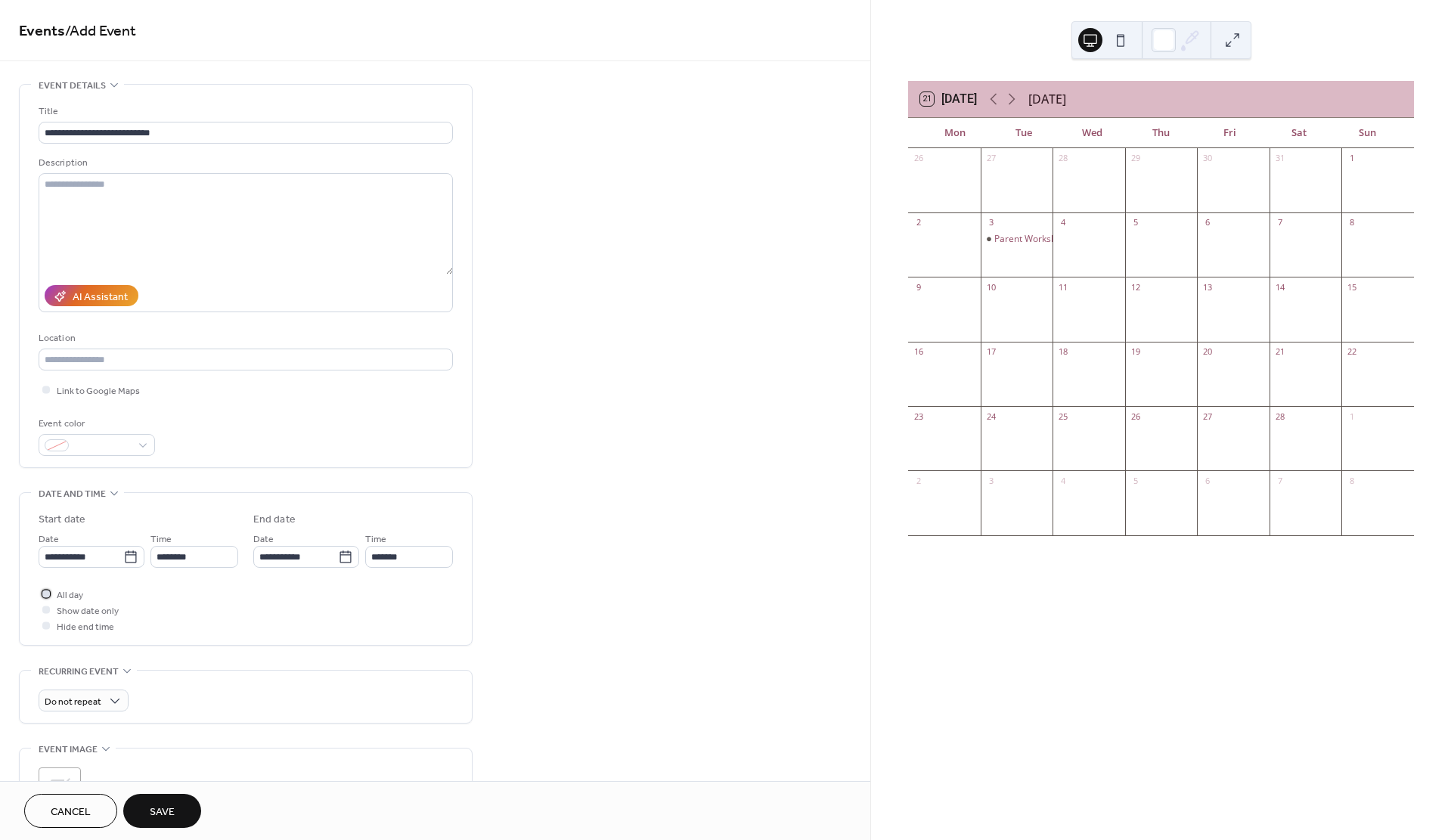 click at bounding box center (46, 594) 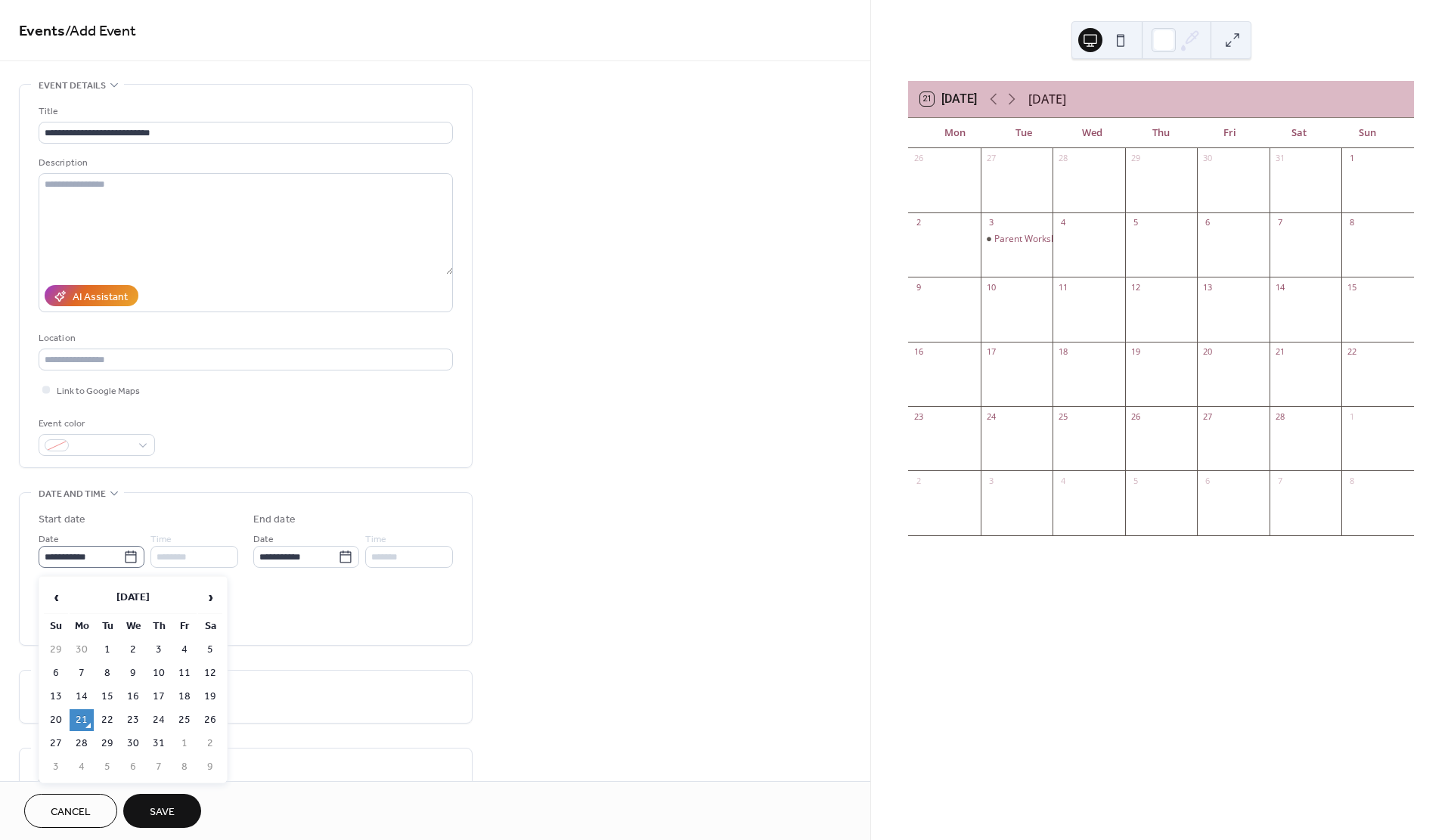 click 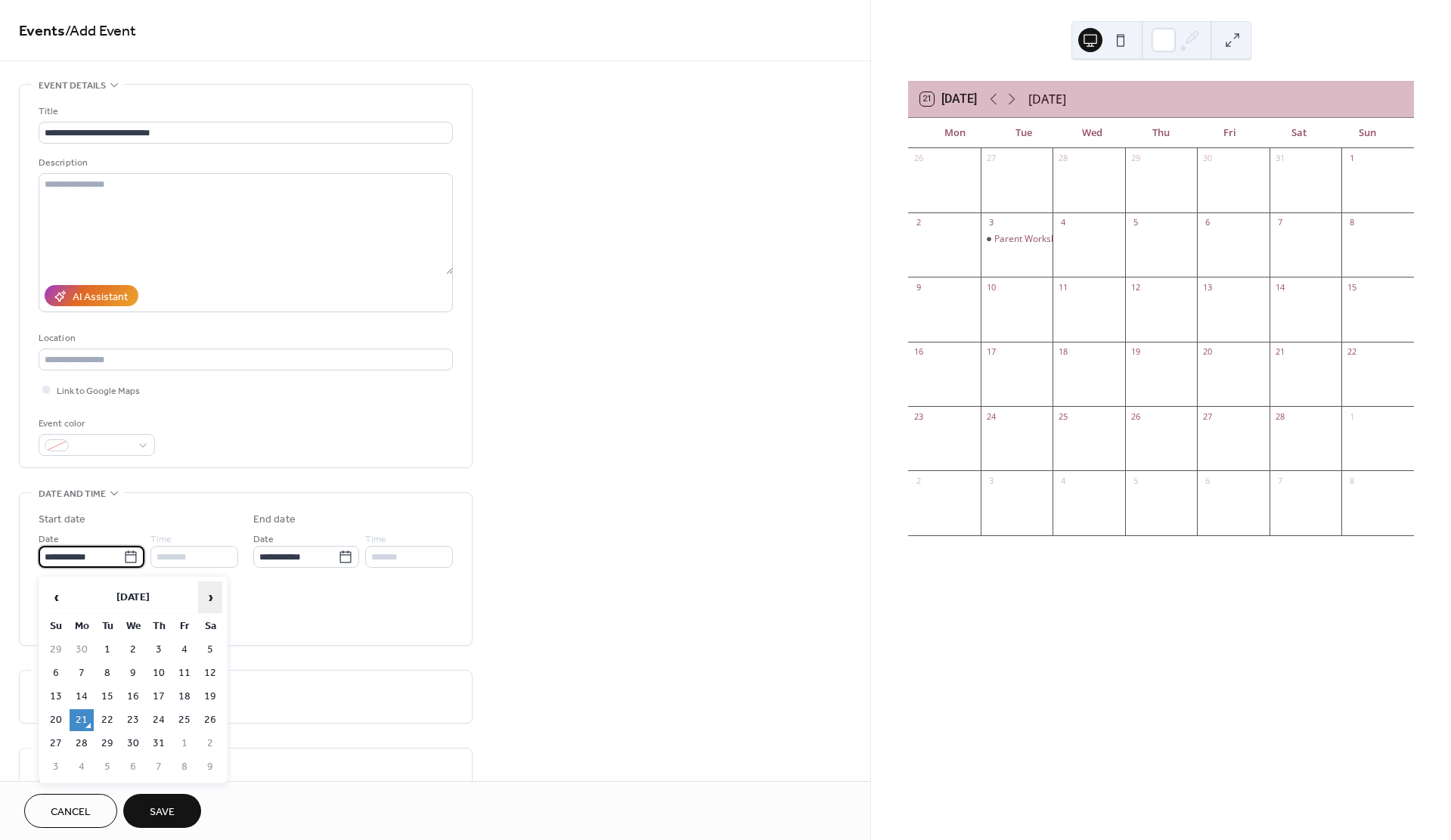 click on "›" at bounding box center [210, 597] 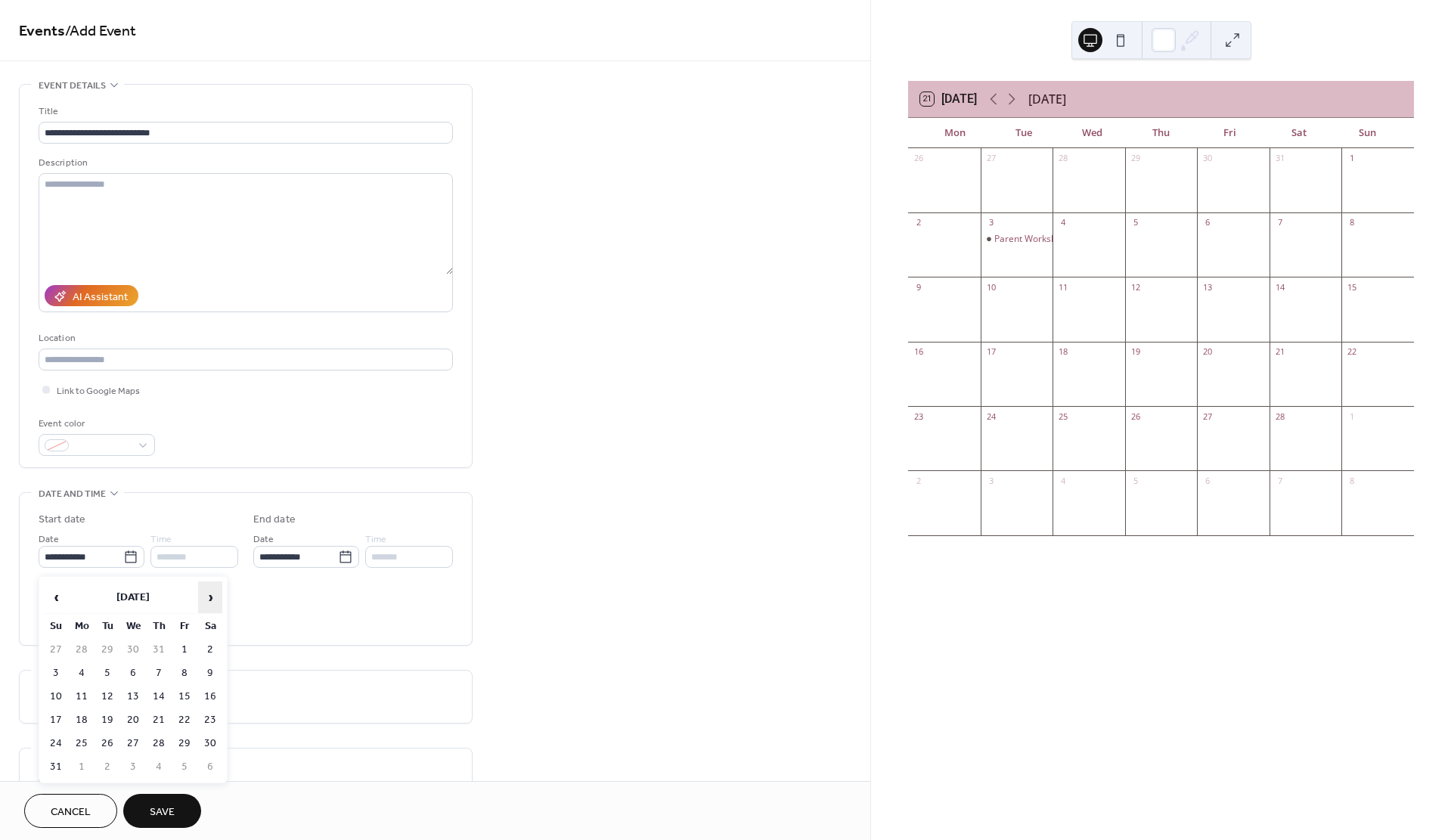 click on "›" at bounding box center [210, 597] 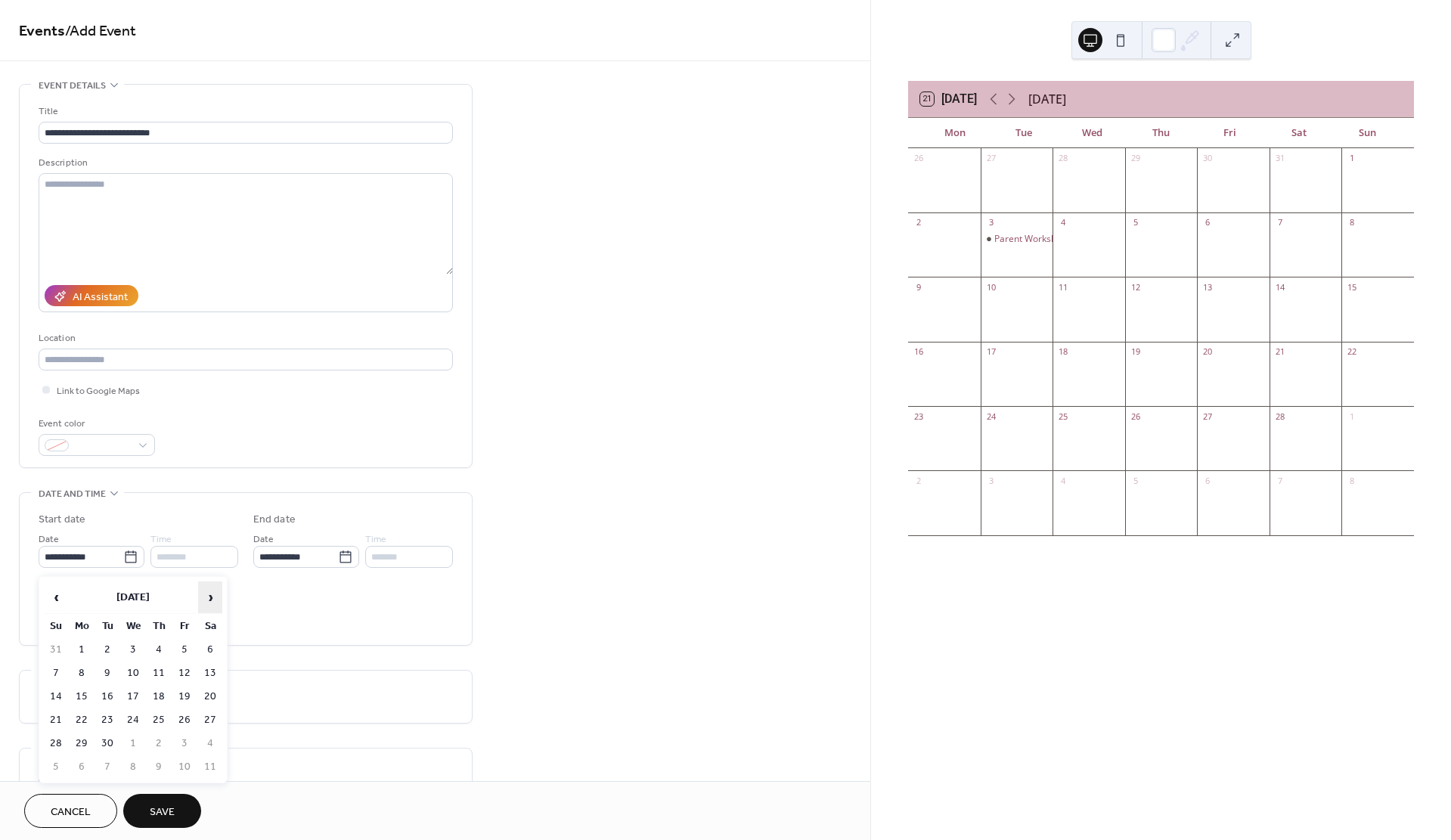 click on "›" at bounding box center (210, 597) 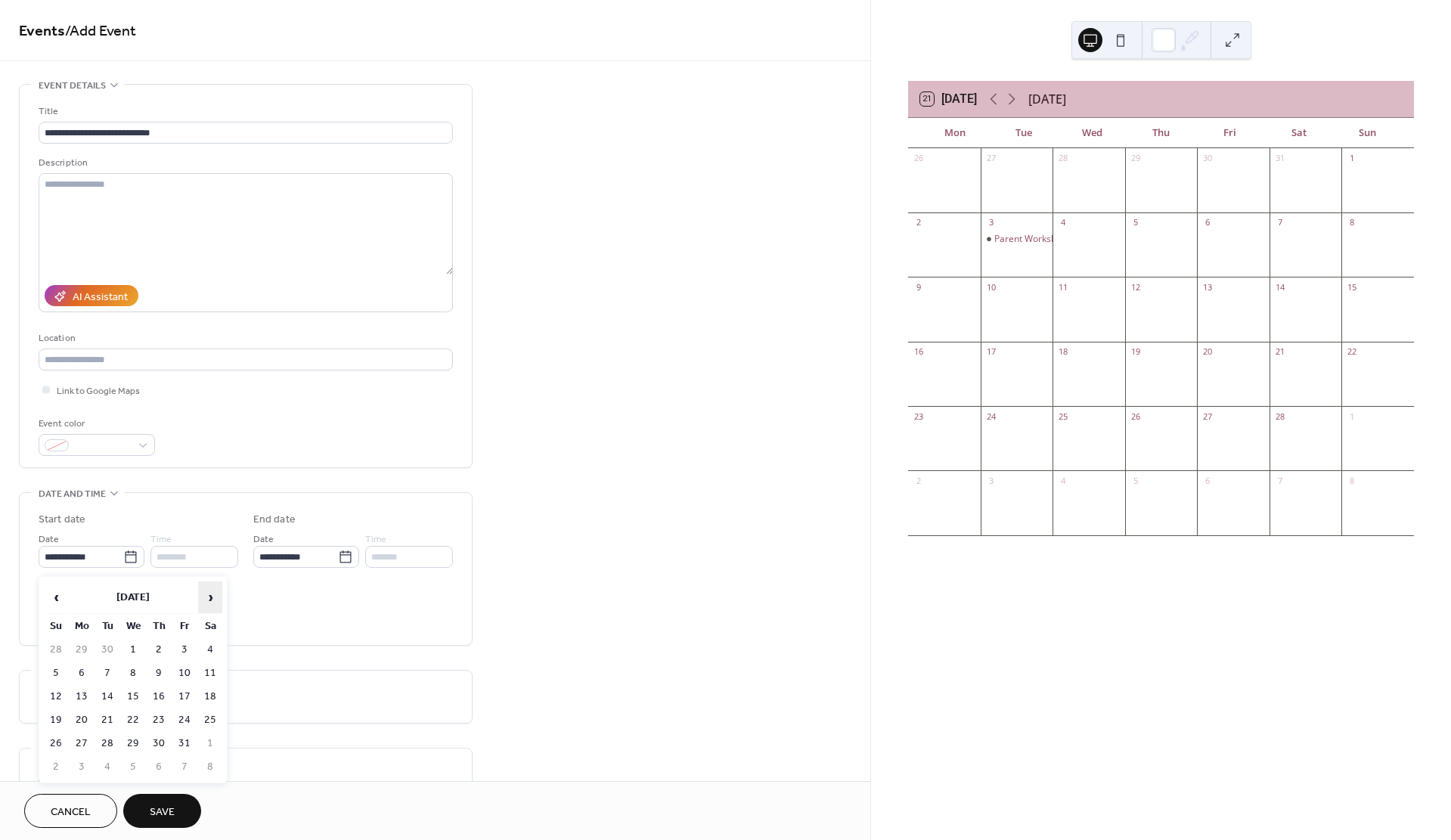 click on "›" at bounding box center (210, 597) 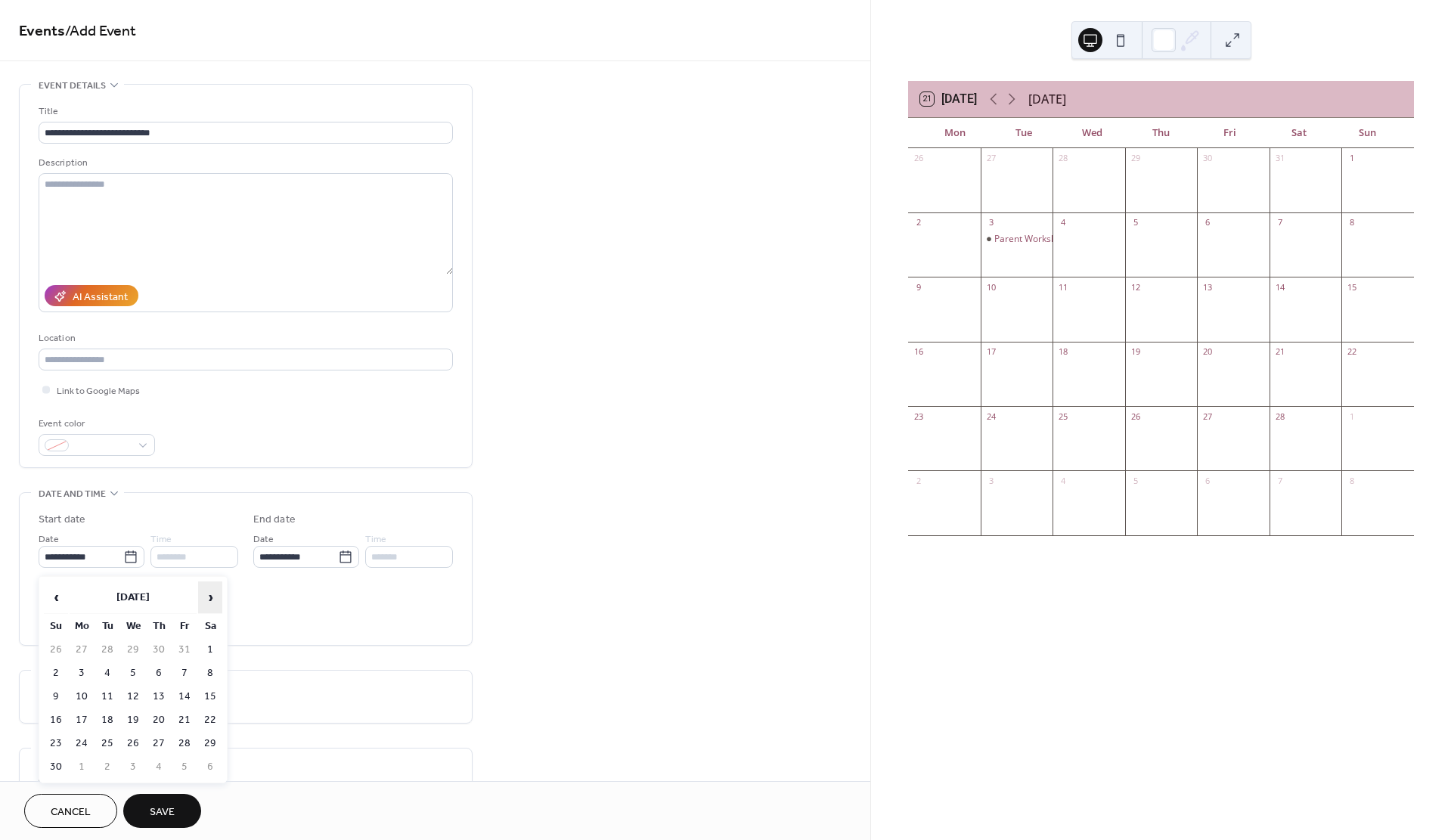 click on "›" at bounding box center [210, 597] 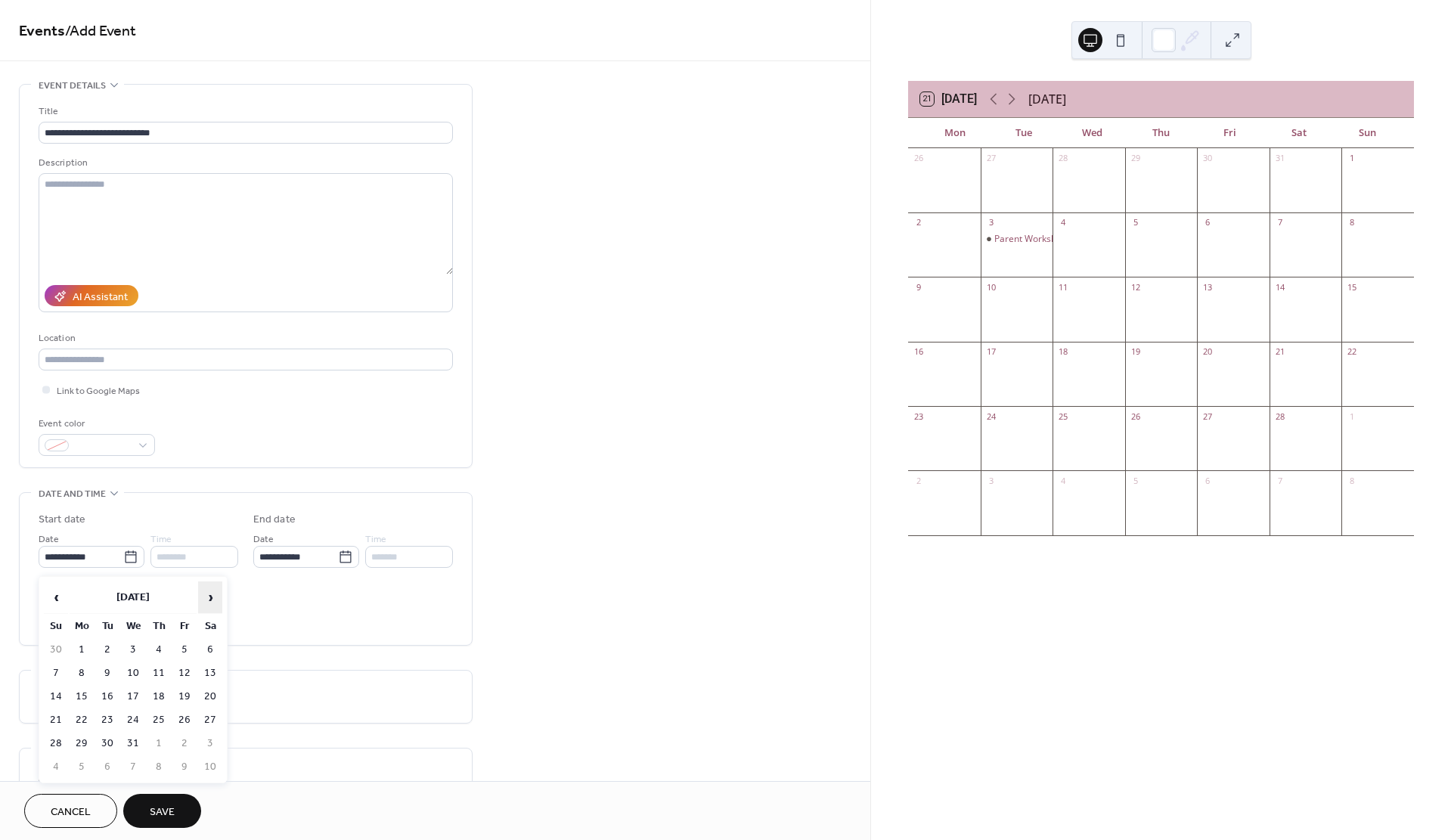 click on "›" at bounding box center (210, 597) 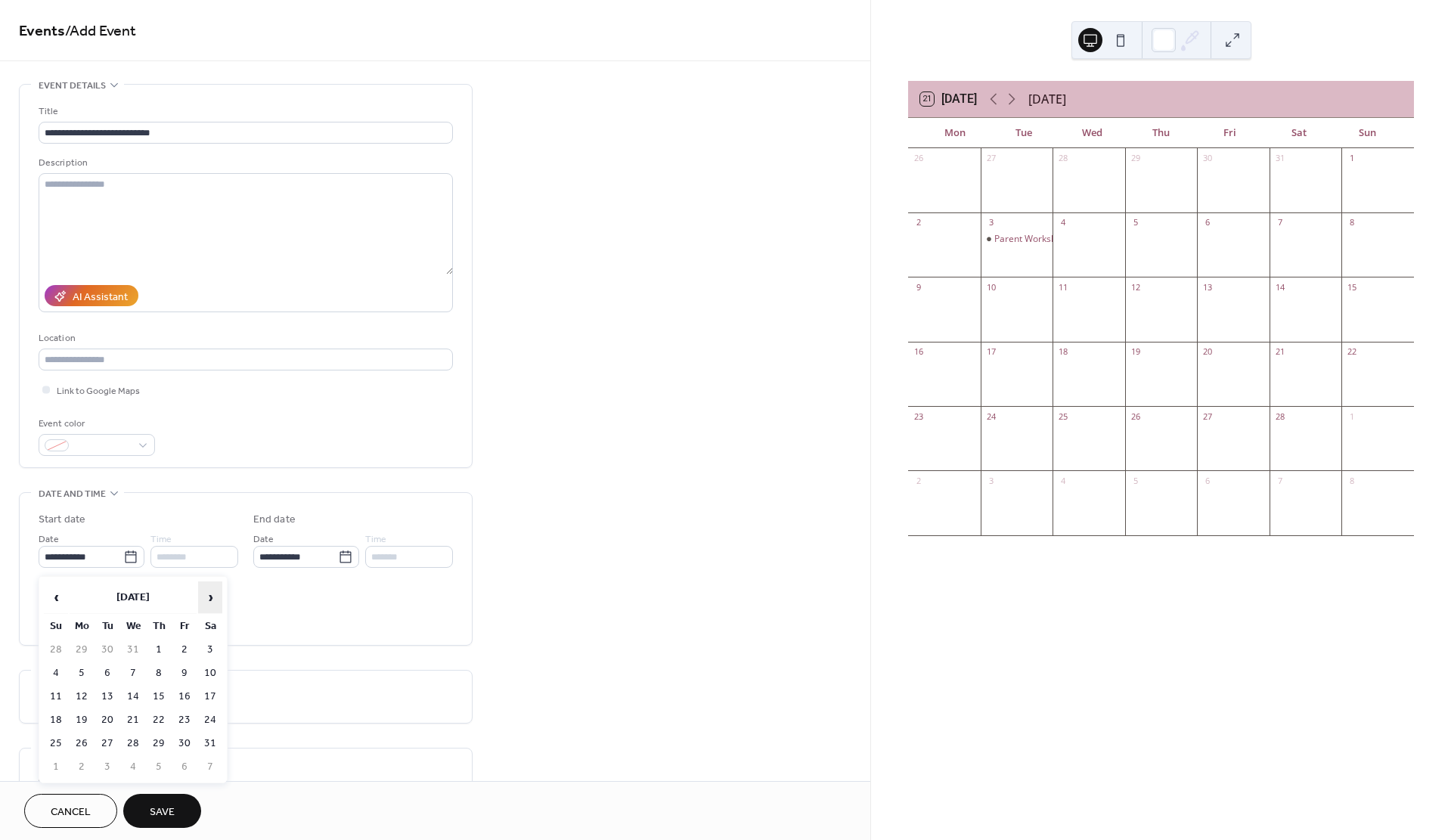 click on "›" at bounding box center (210, 597) 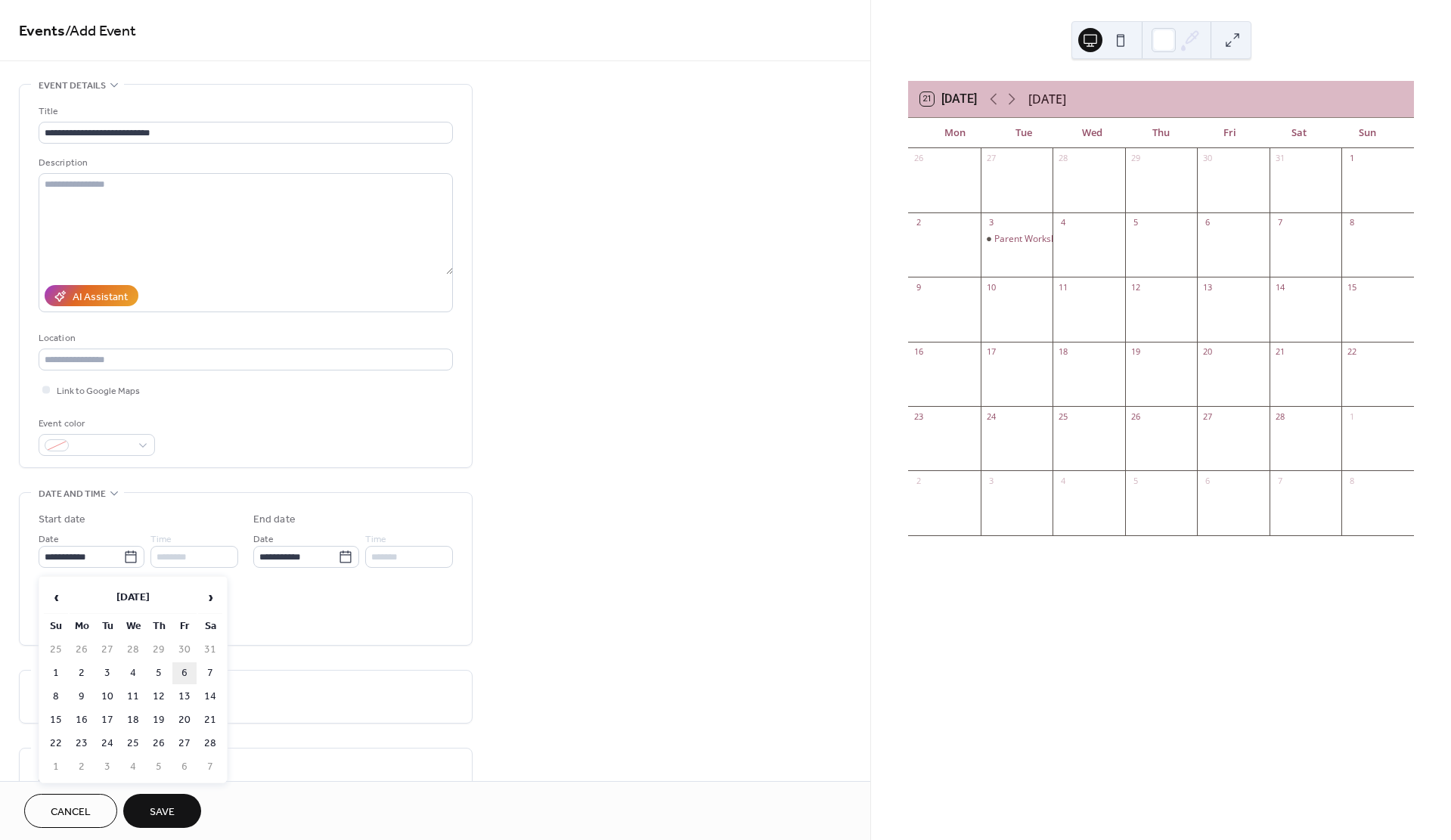 click on "6" at bounding box center (184, 673) 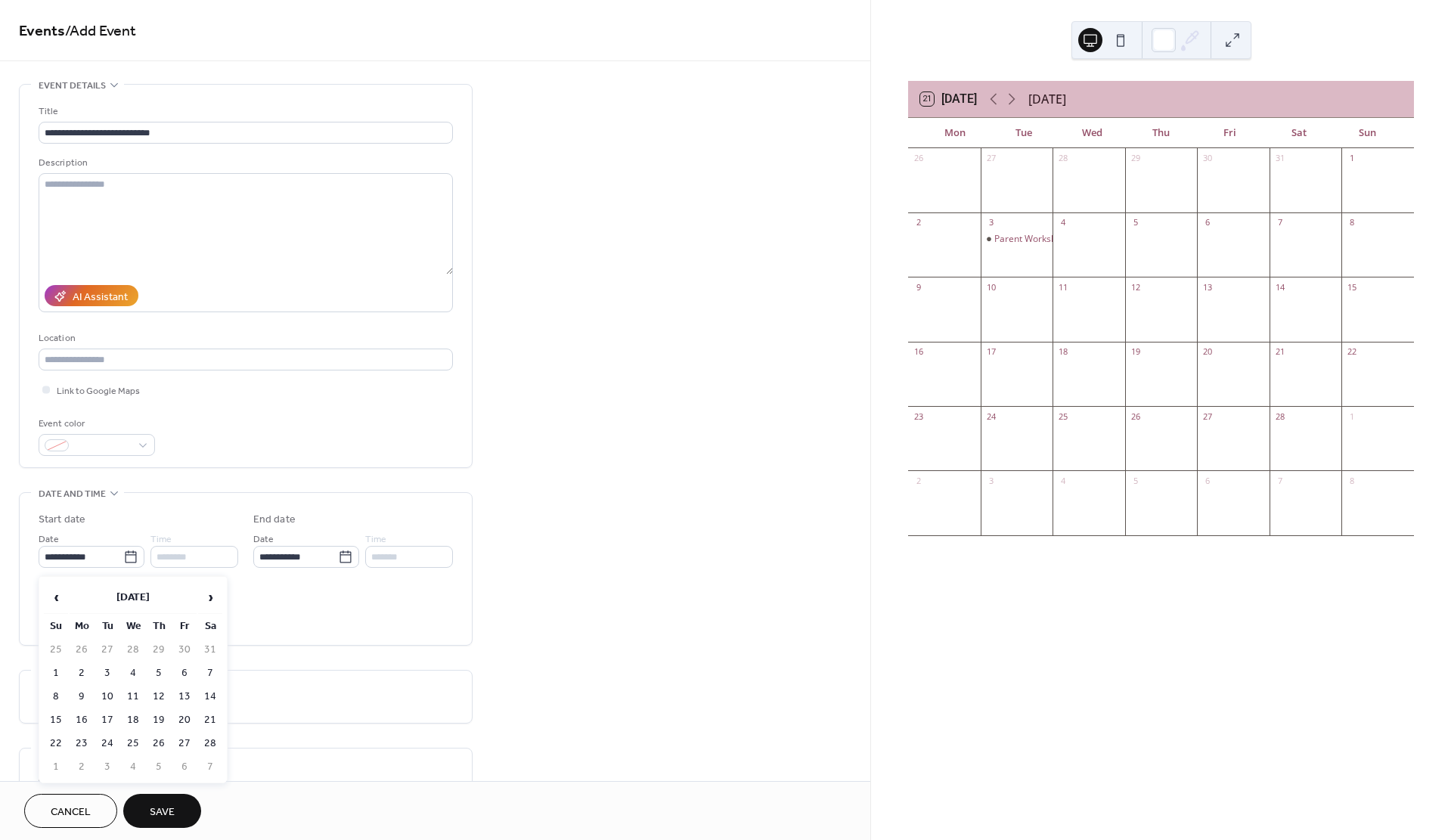 type on "**********" 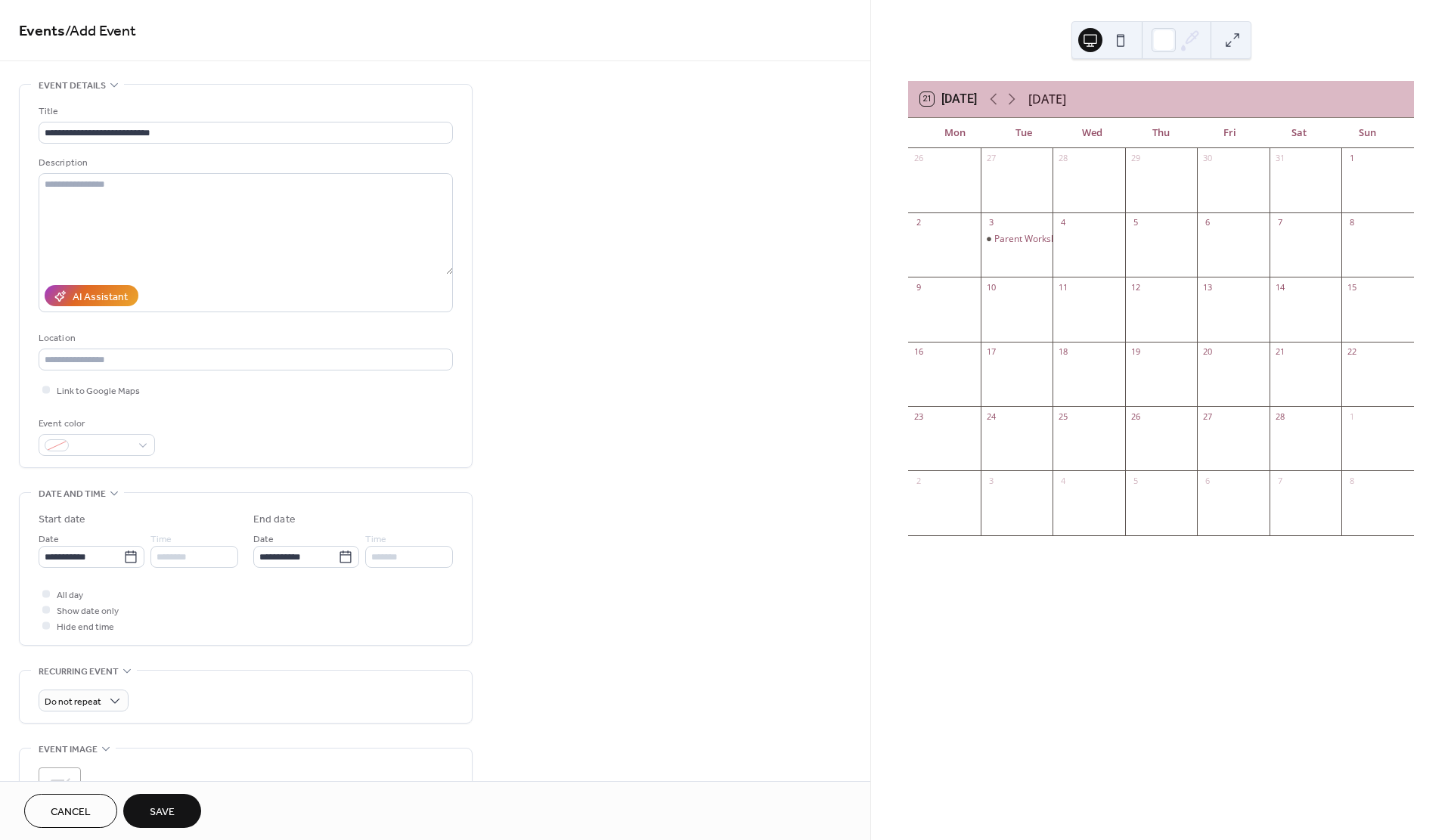 click on "Save" at bounding box center (162, 812) 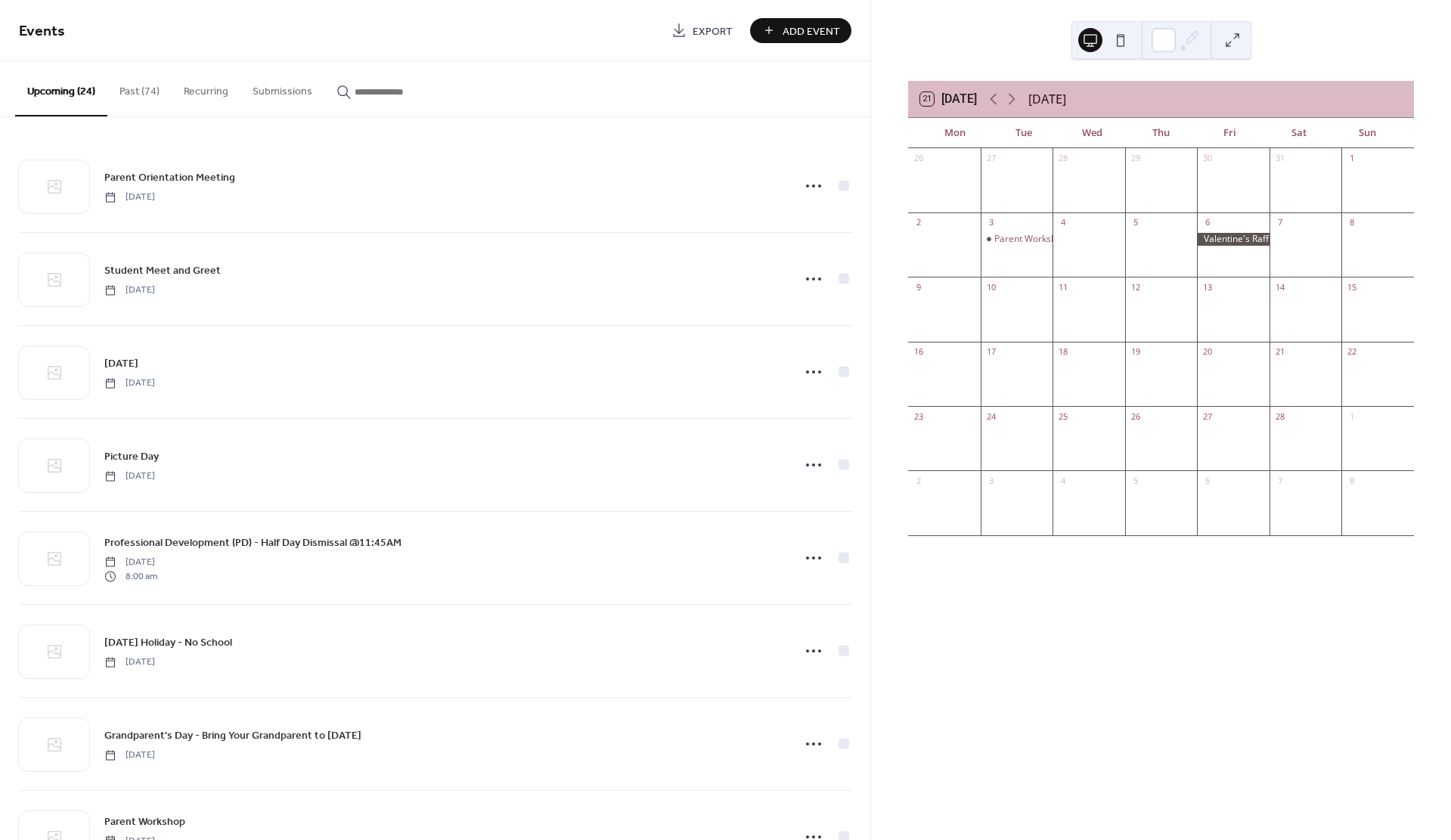 click on "Add Event" at bounding box center (811, 31) 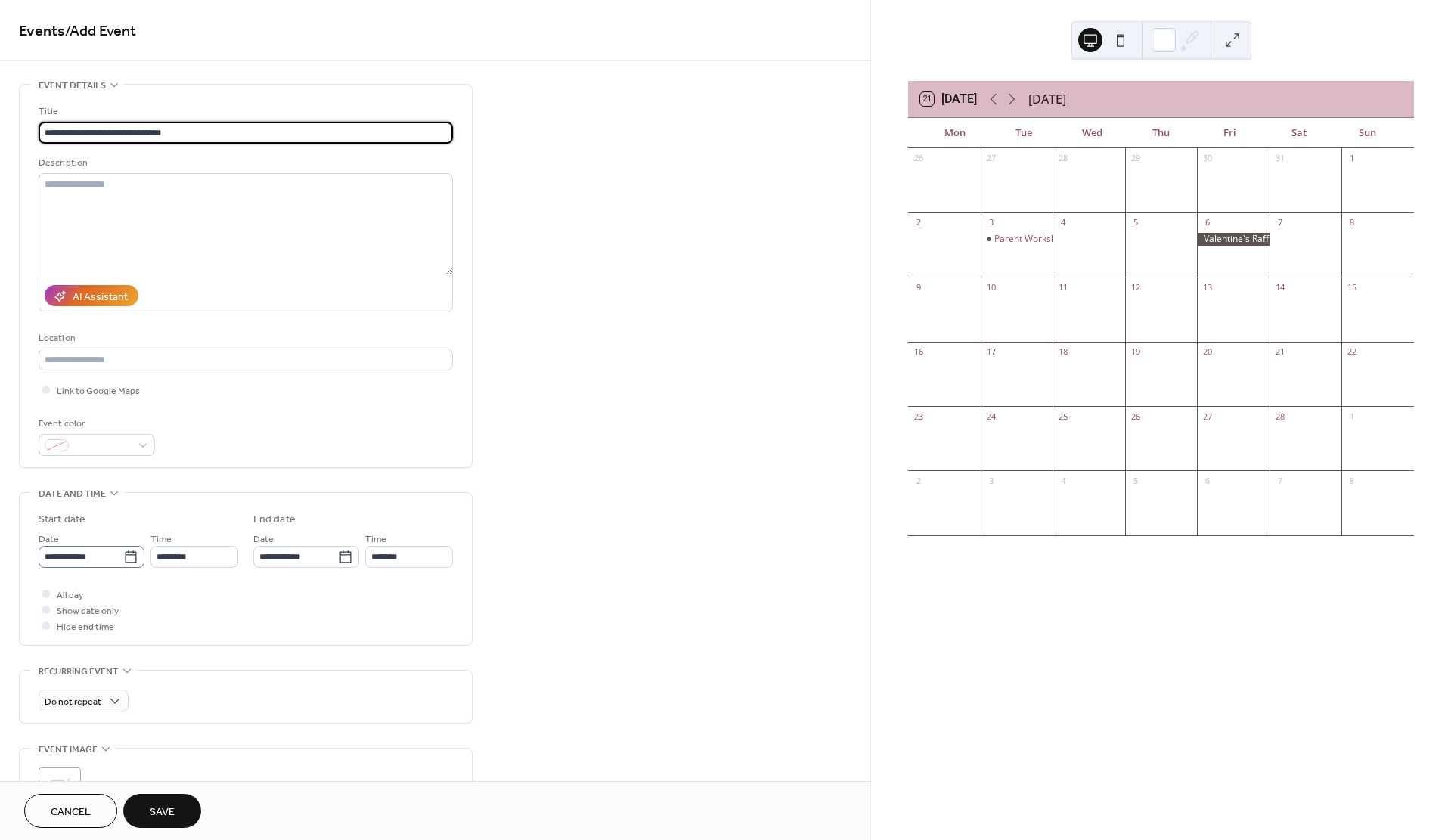 type on "**********" 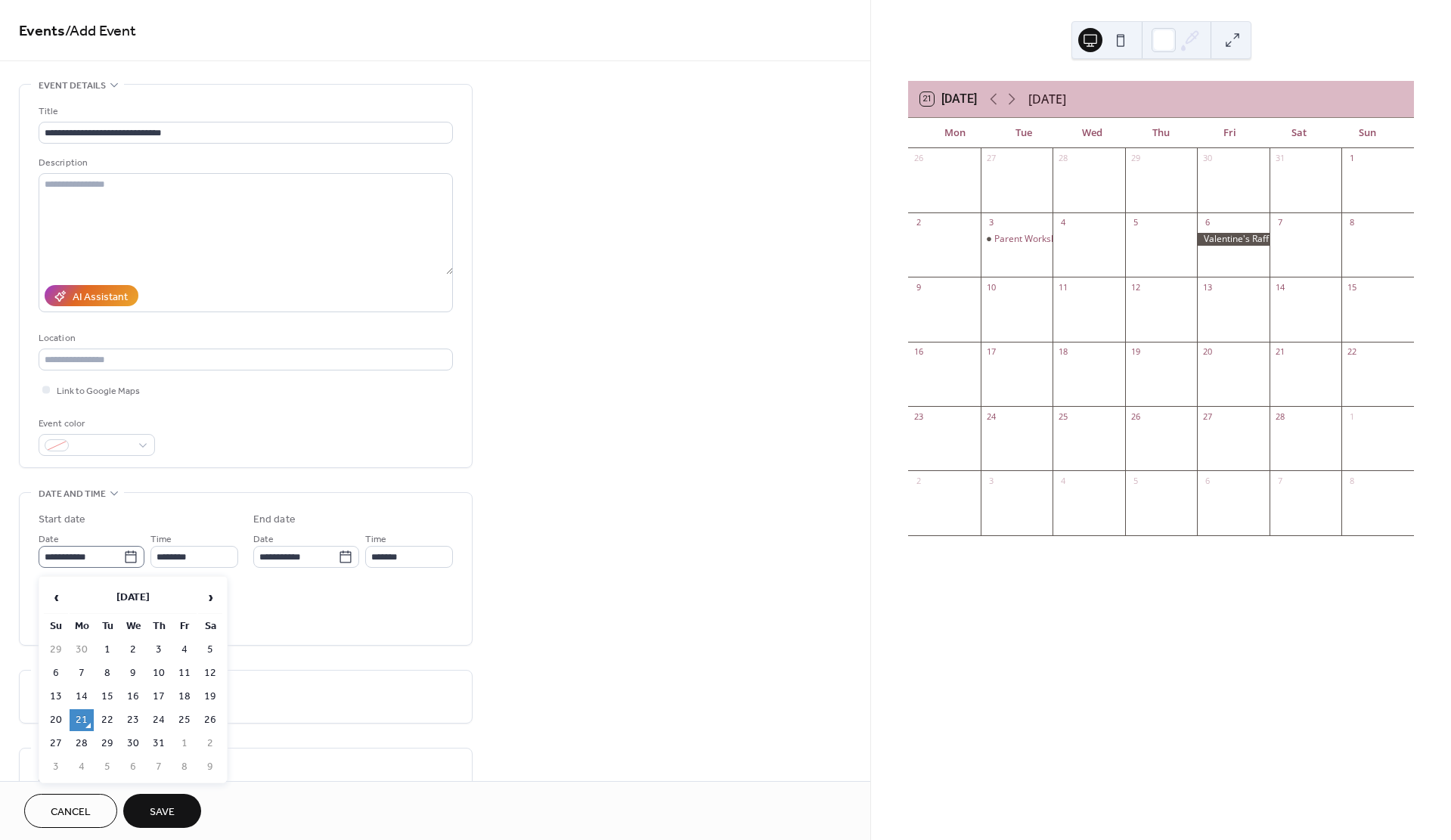 click 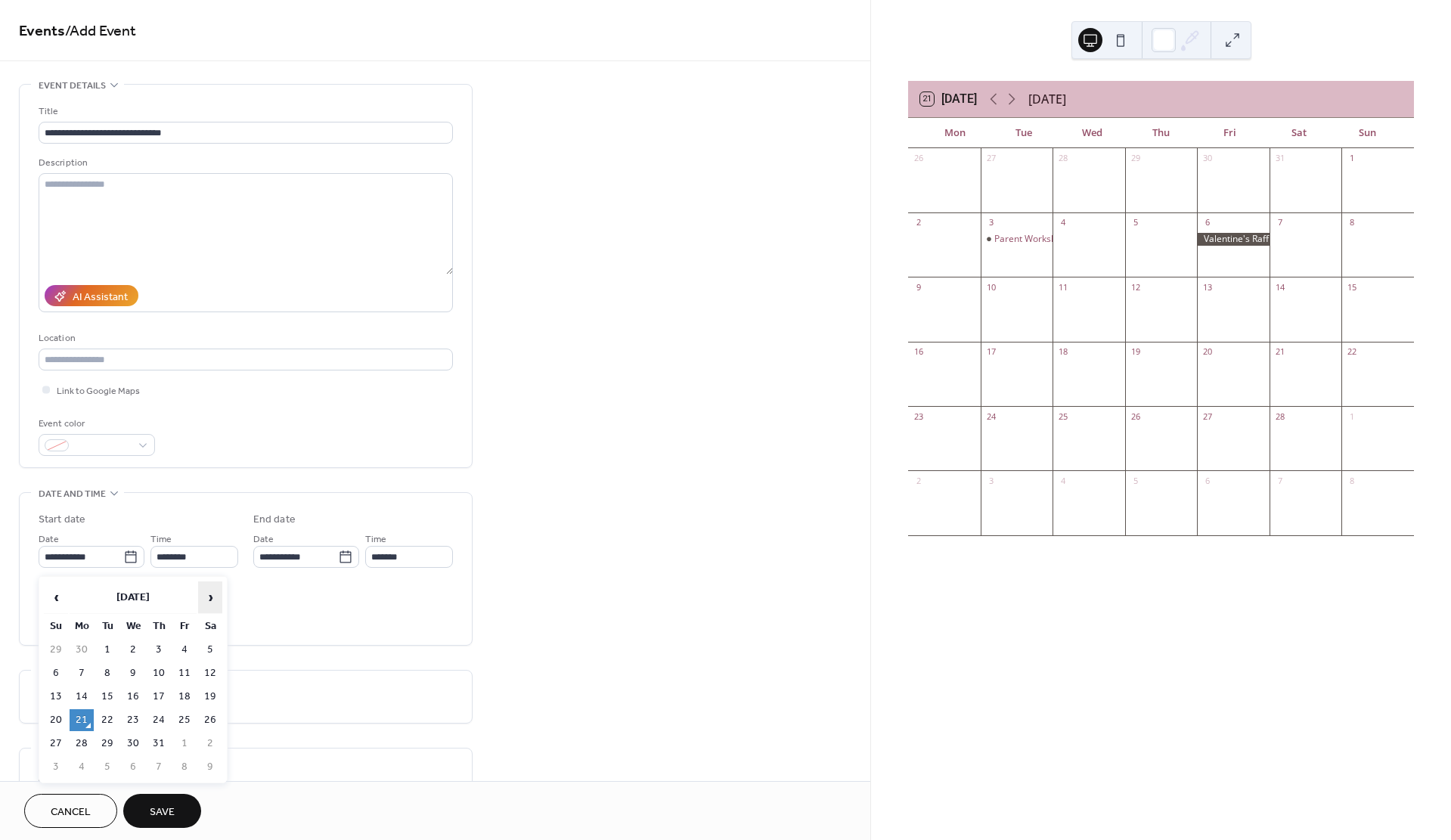click on "›" at bounding box center [210, 597] 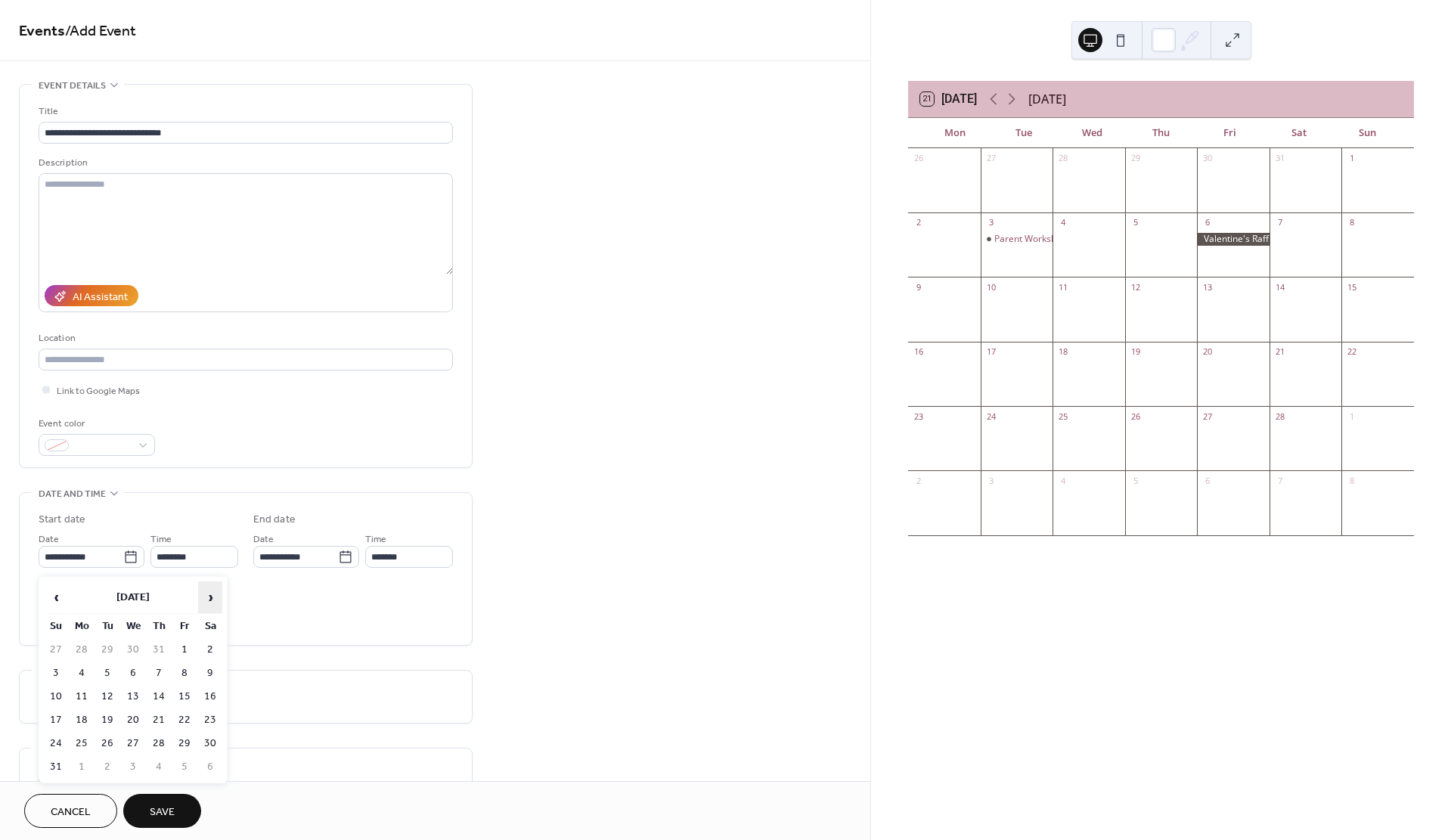 click on "›" at bounding box center (210, 597) 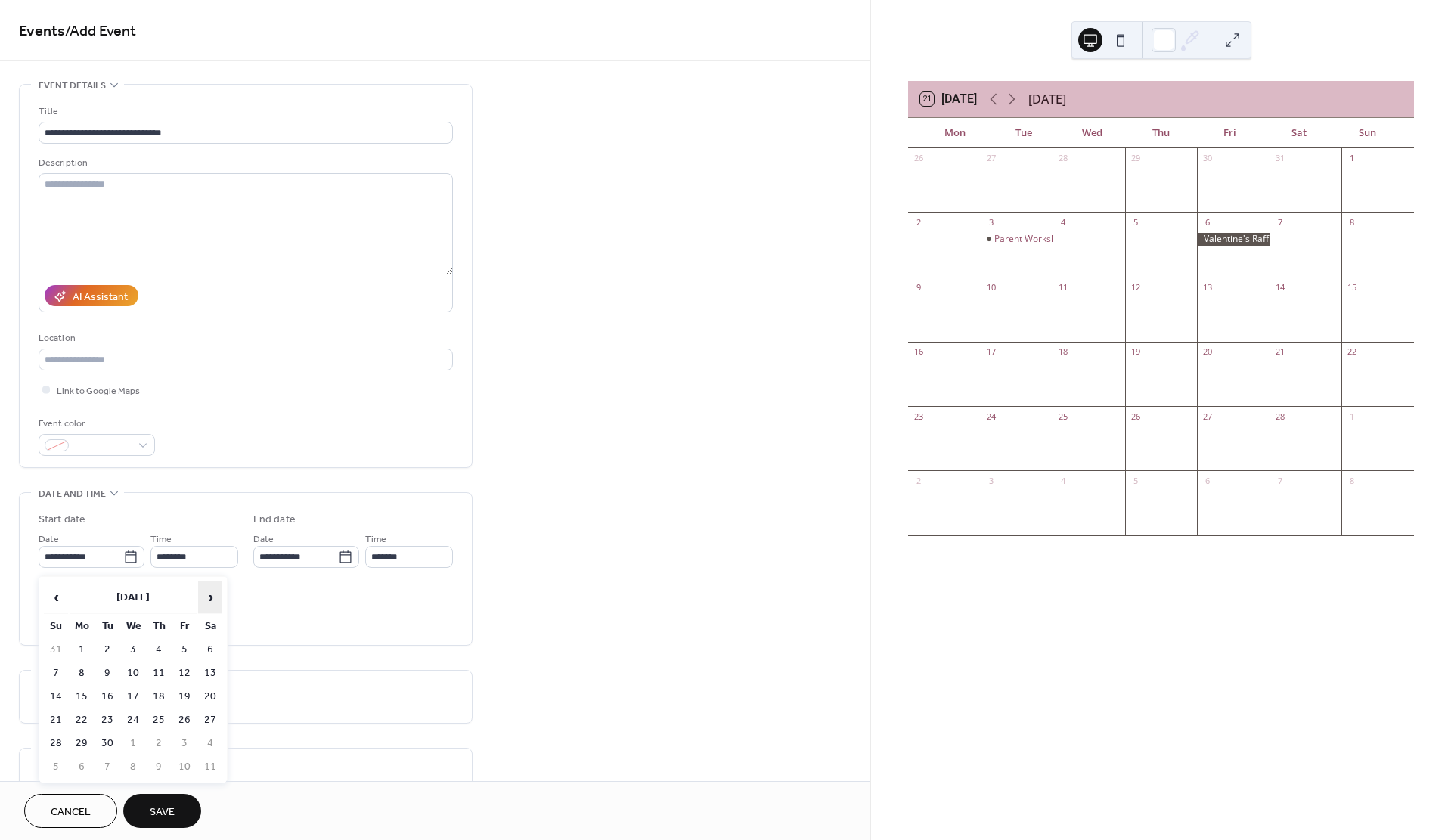 click on "›" at bounding box center (210, 597) 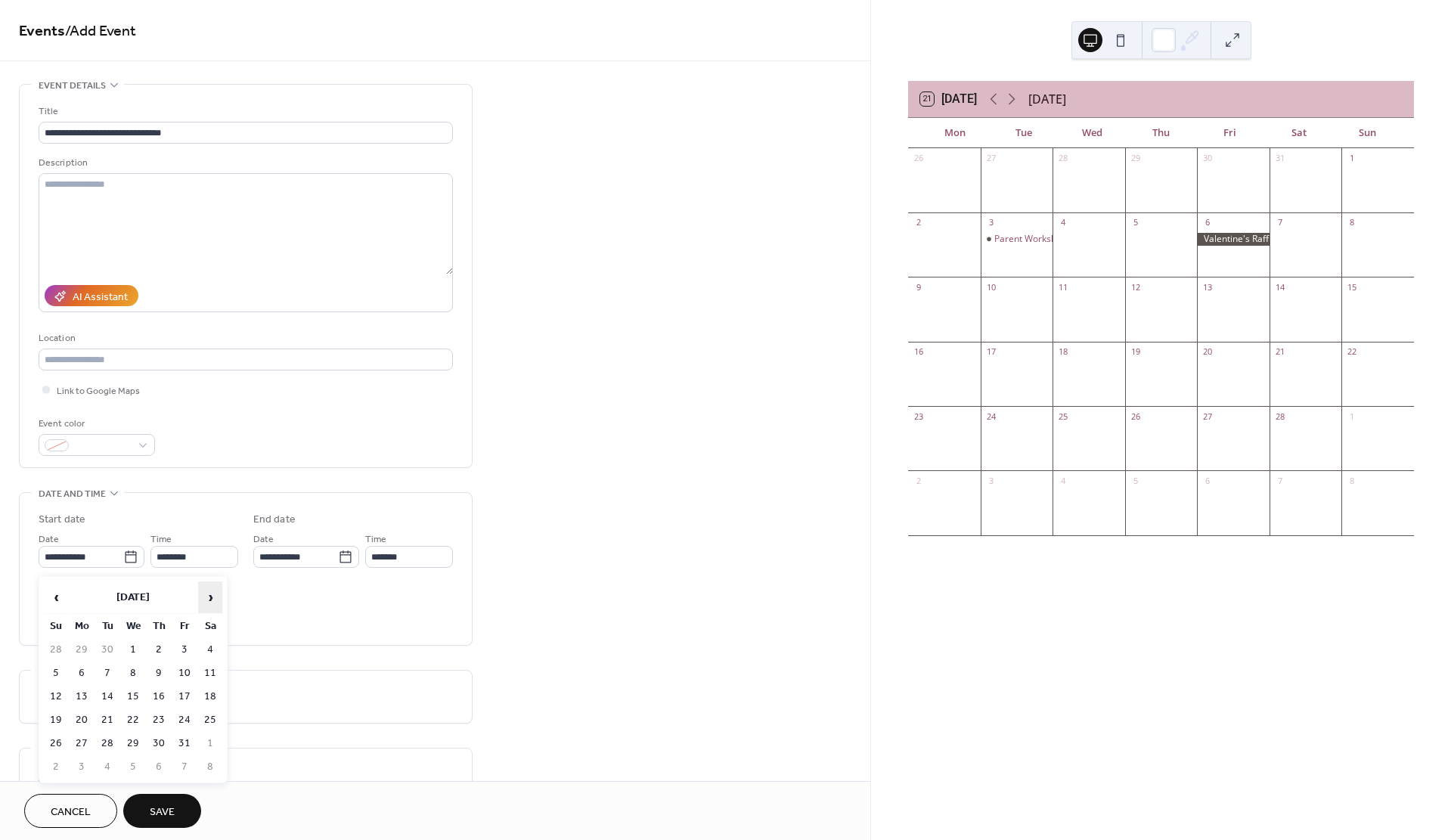 click on "›" at bounding box center (210, 597) 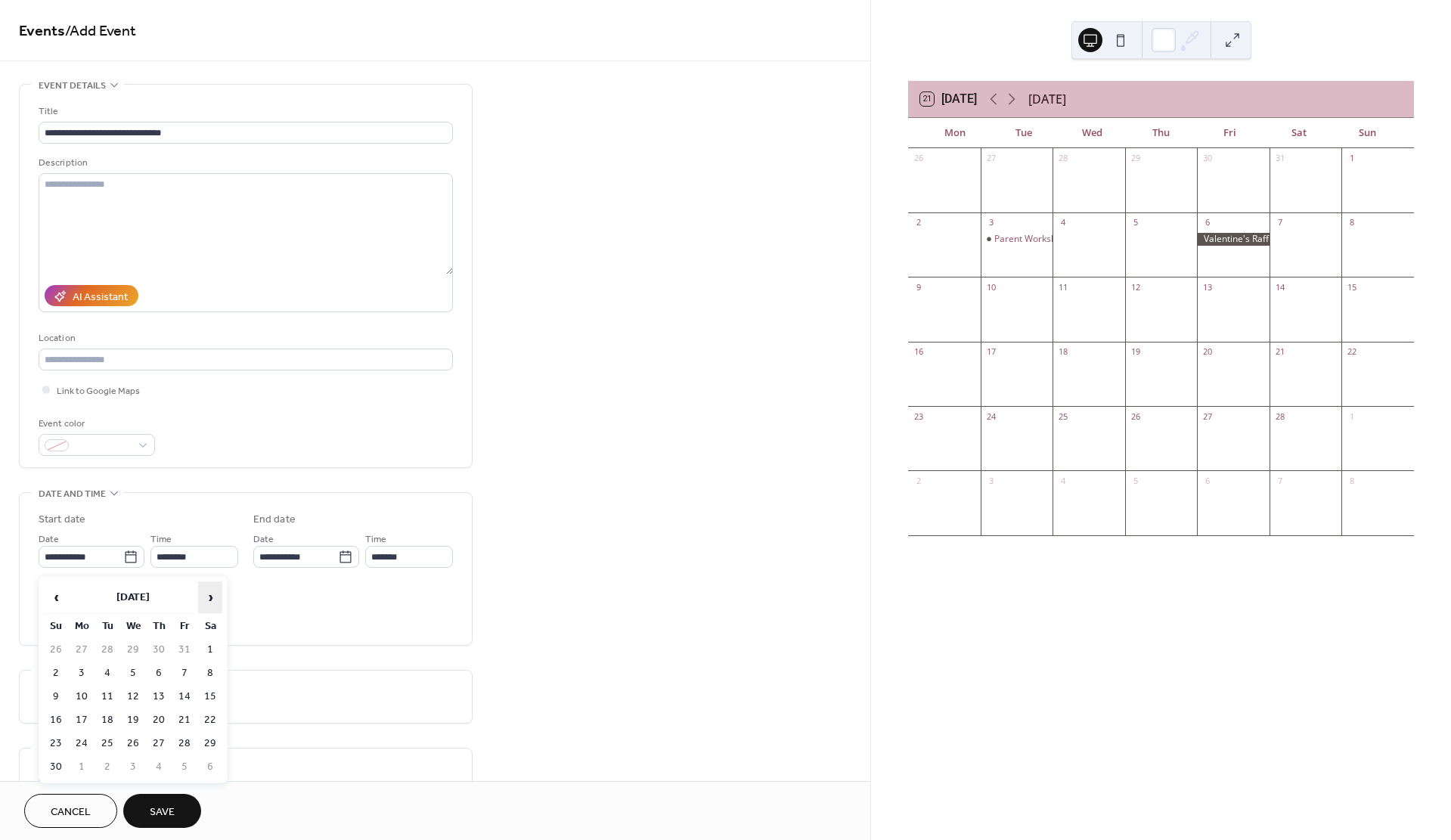 click on "›" at bounding box center [210, 597] 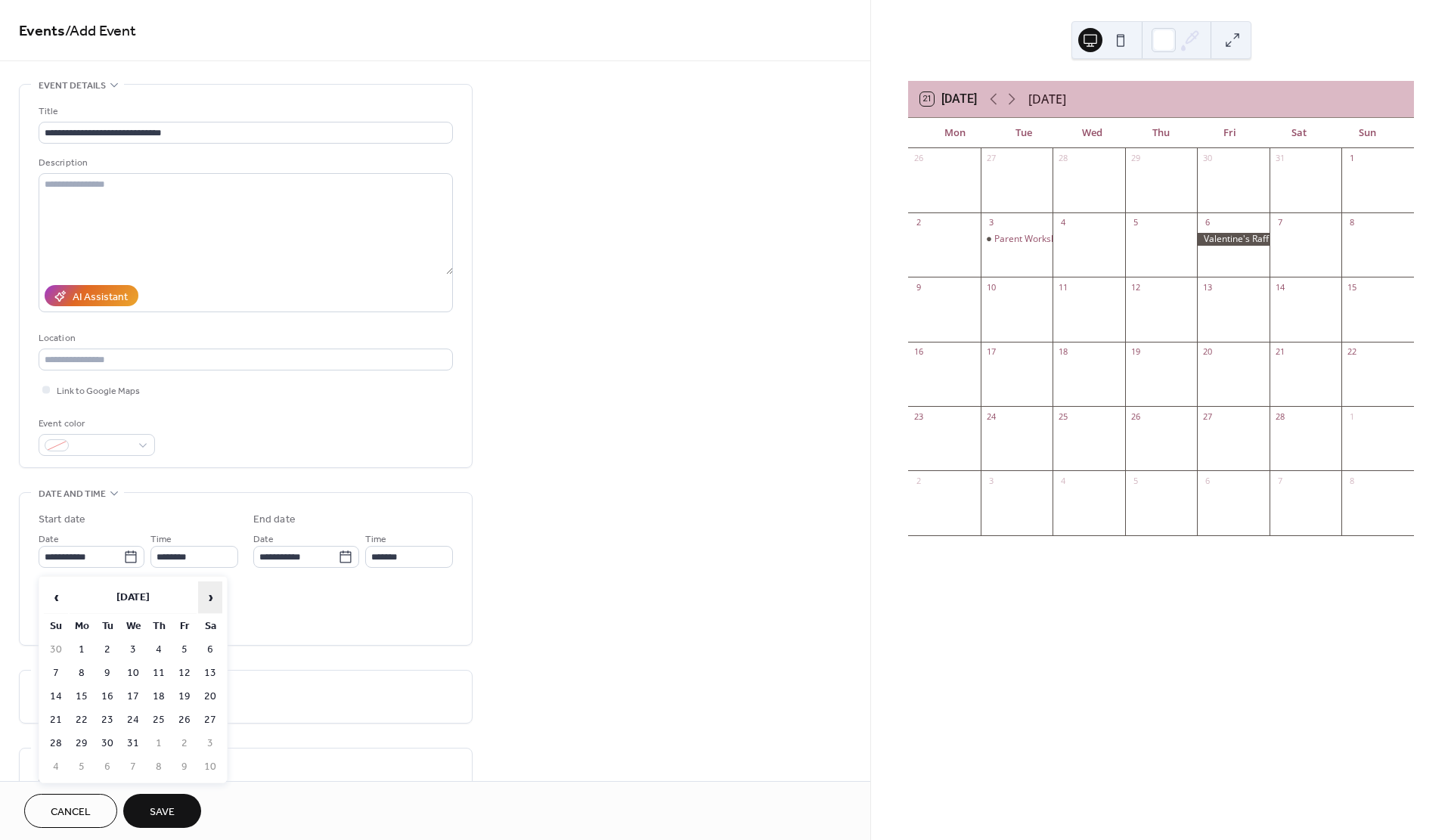 click on "›" at bounding box center (210, 597) 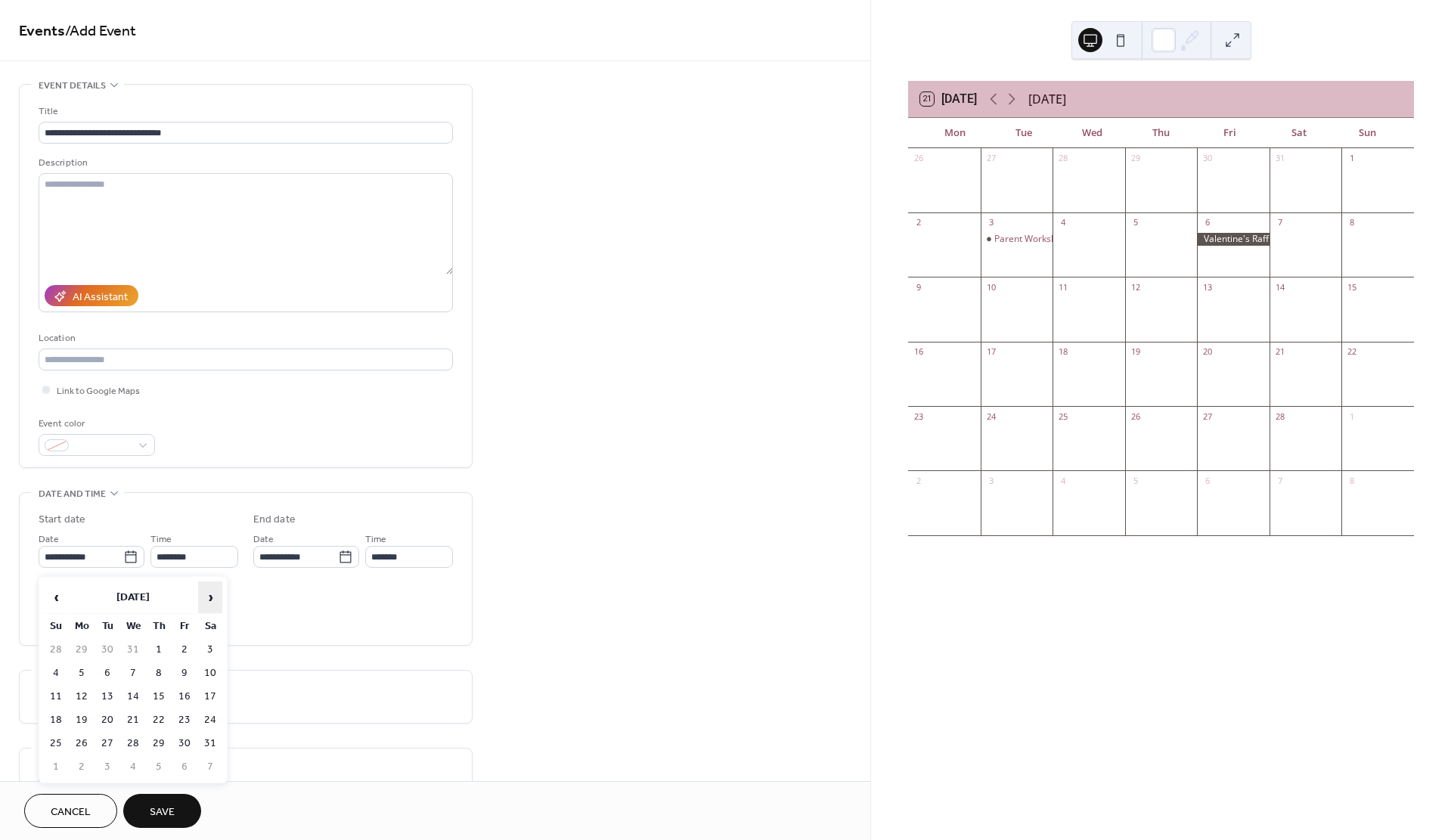 click on "›" at bounding box center [210, 597] 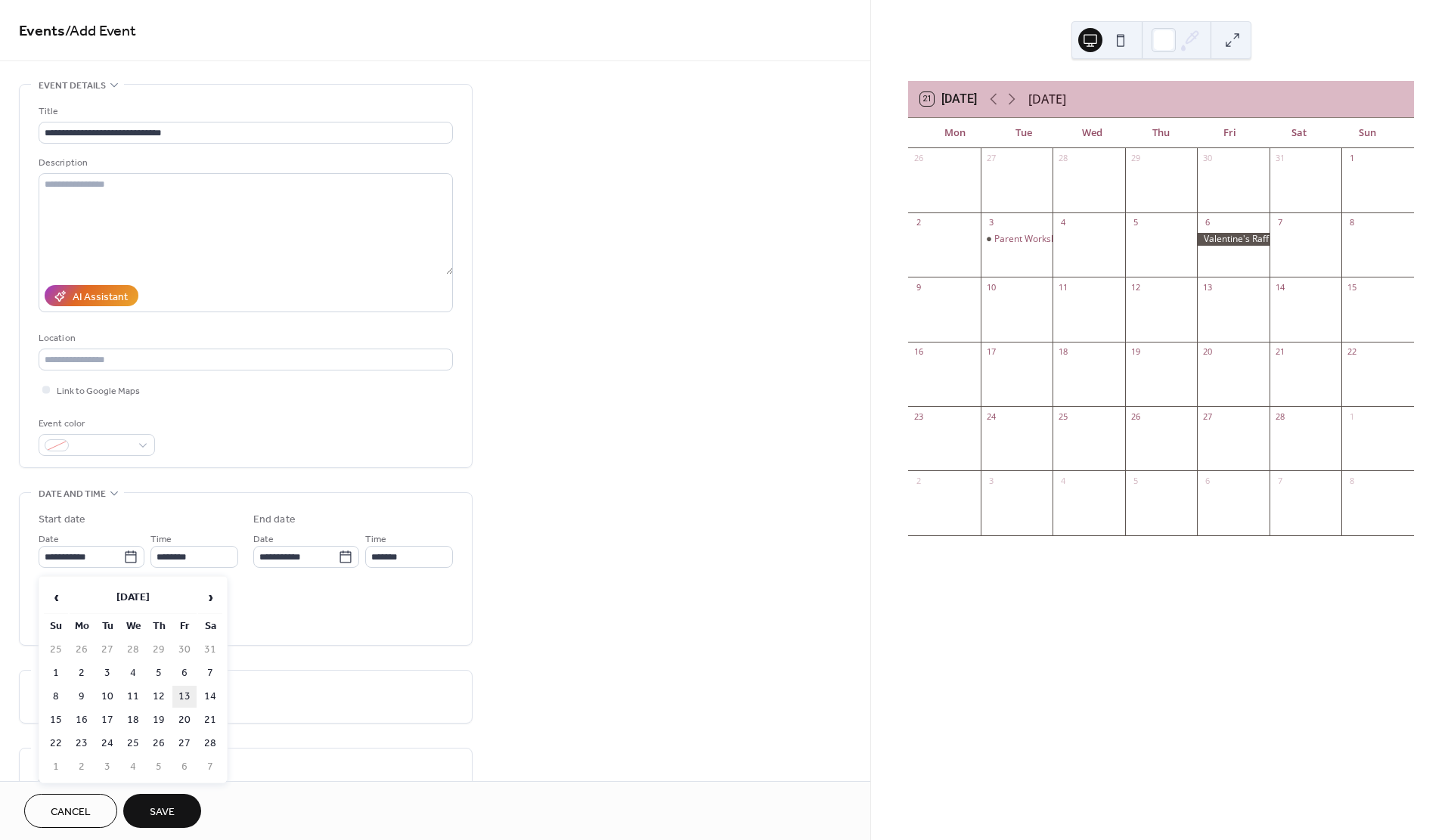 click on "13" at bounding box center (184, 696) 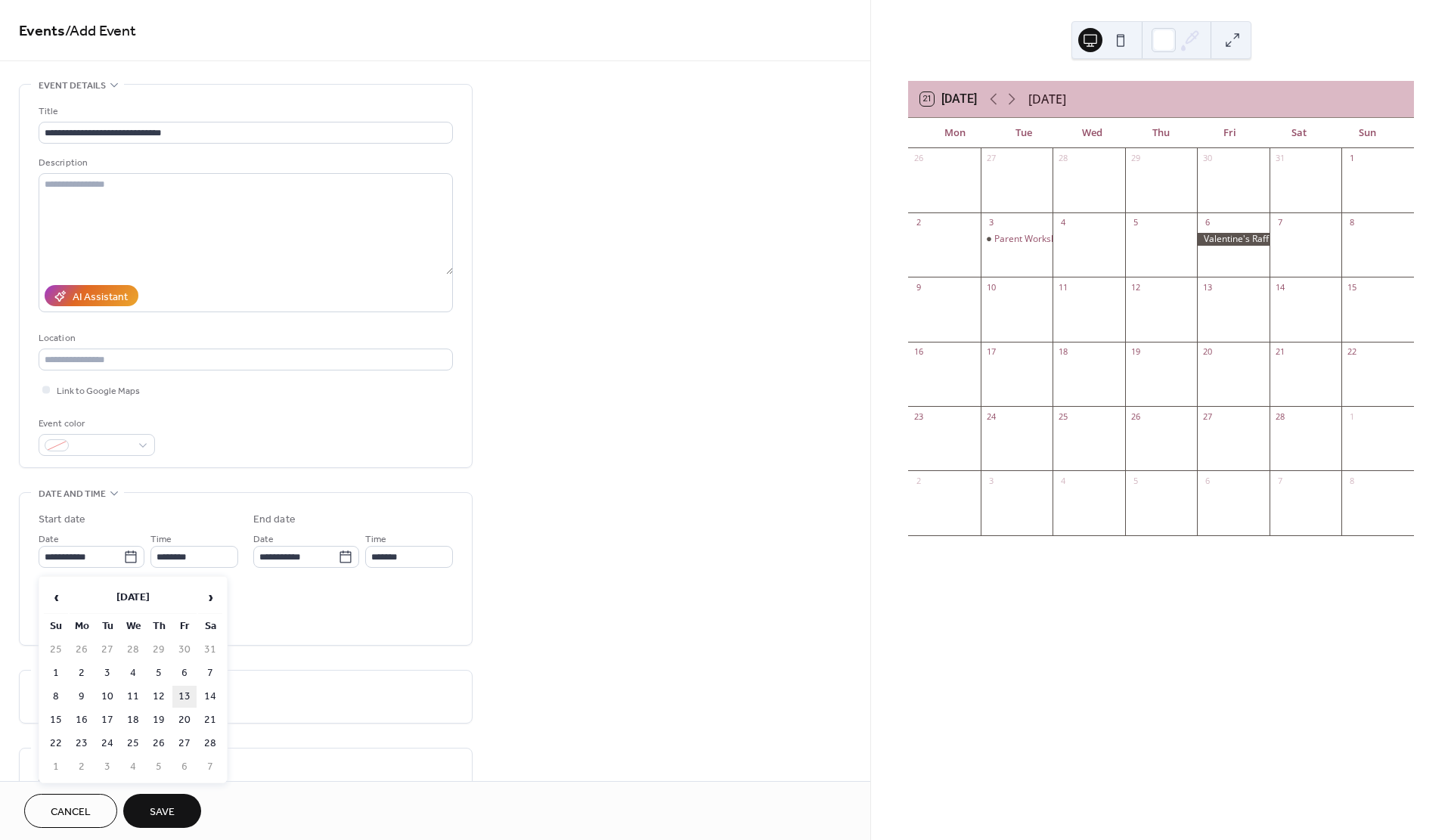 type on "**********" 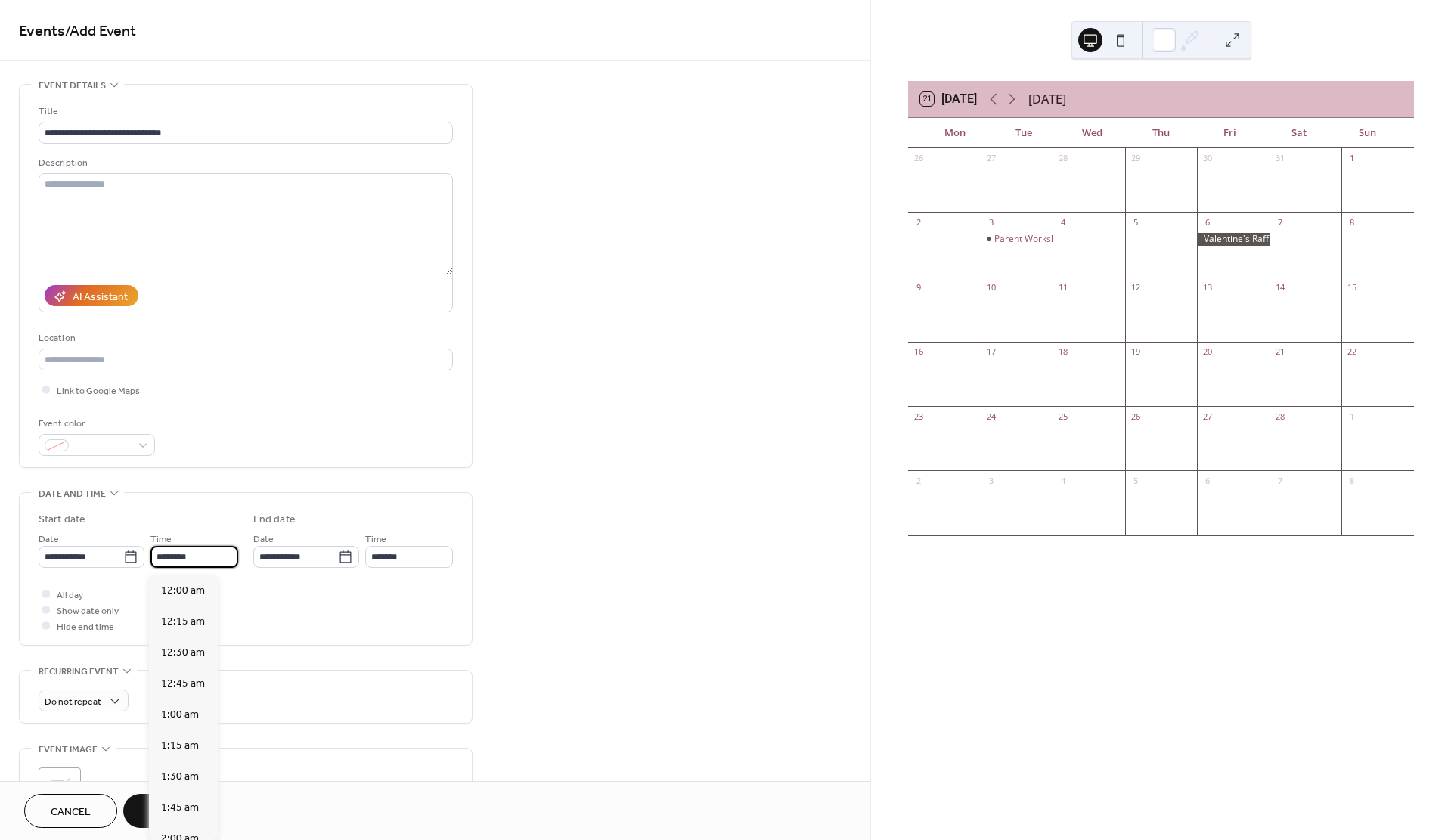 click on "********" at bounding box center (194, 556) 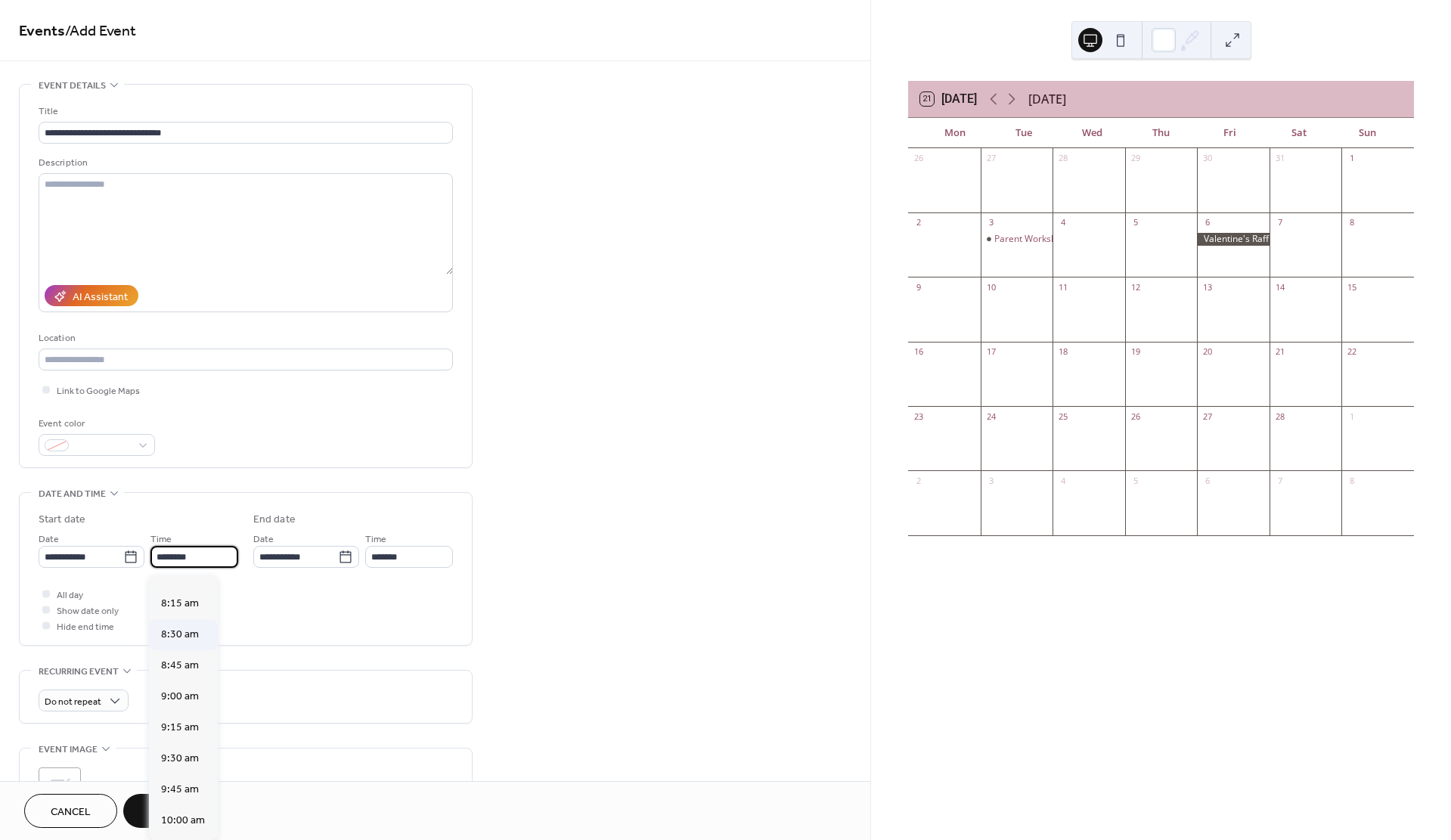 scroll, scrollTop: 1007, scrollLeft: 0, axis: vertical 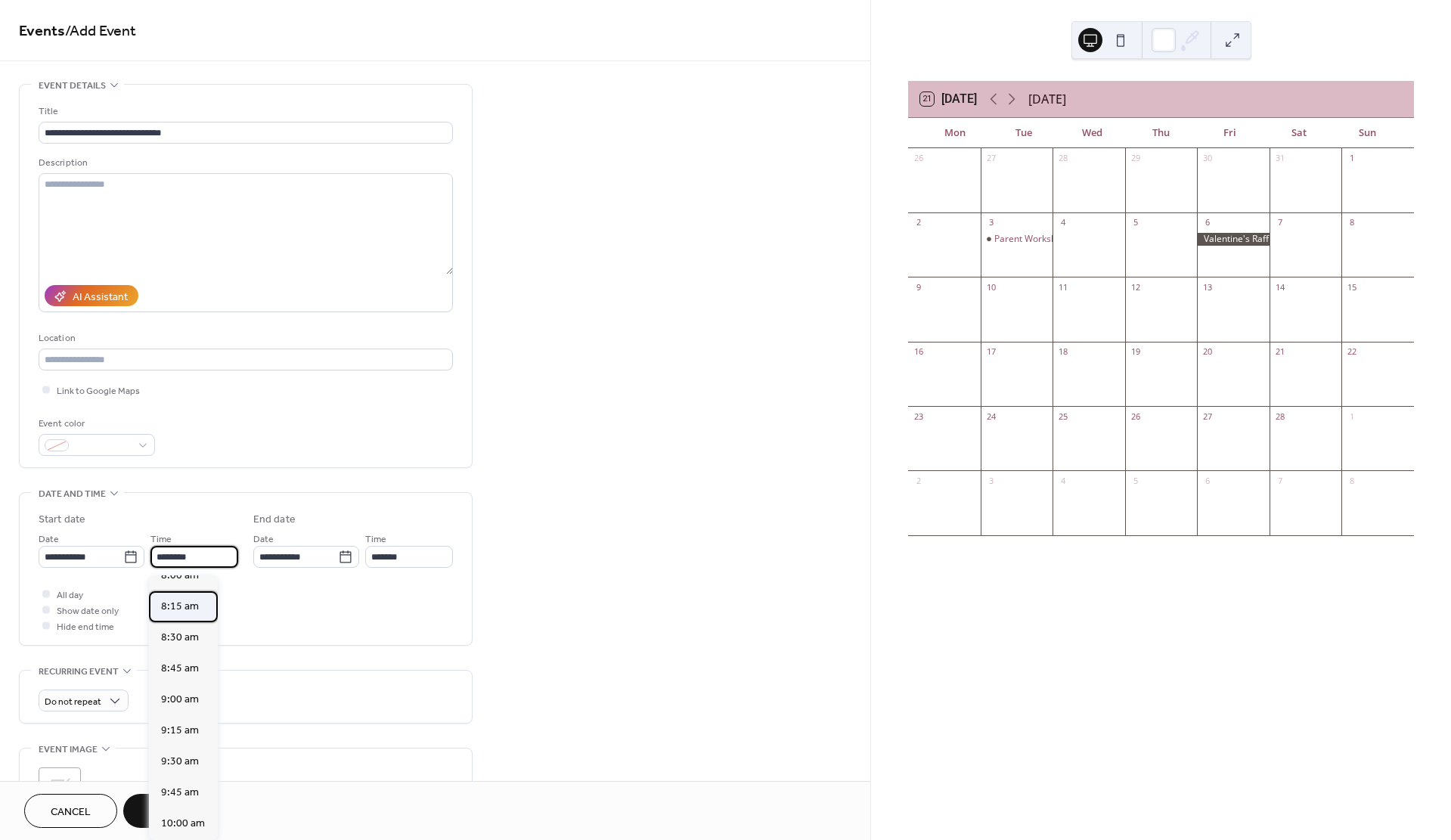 click on "8:15 am" at bounding box center (180, 606) 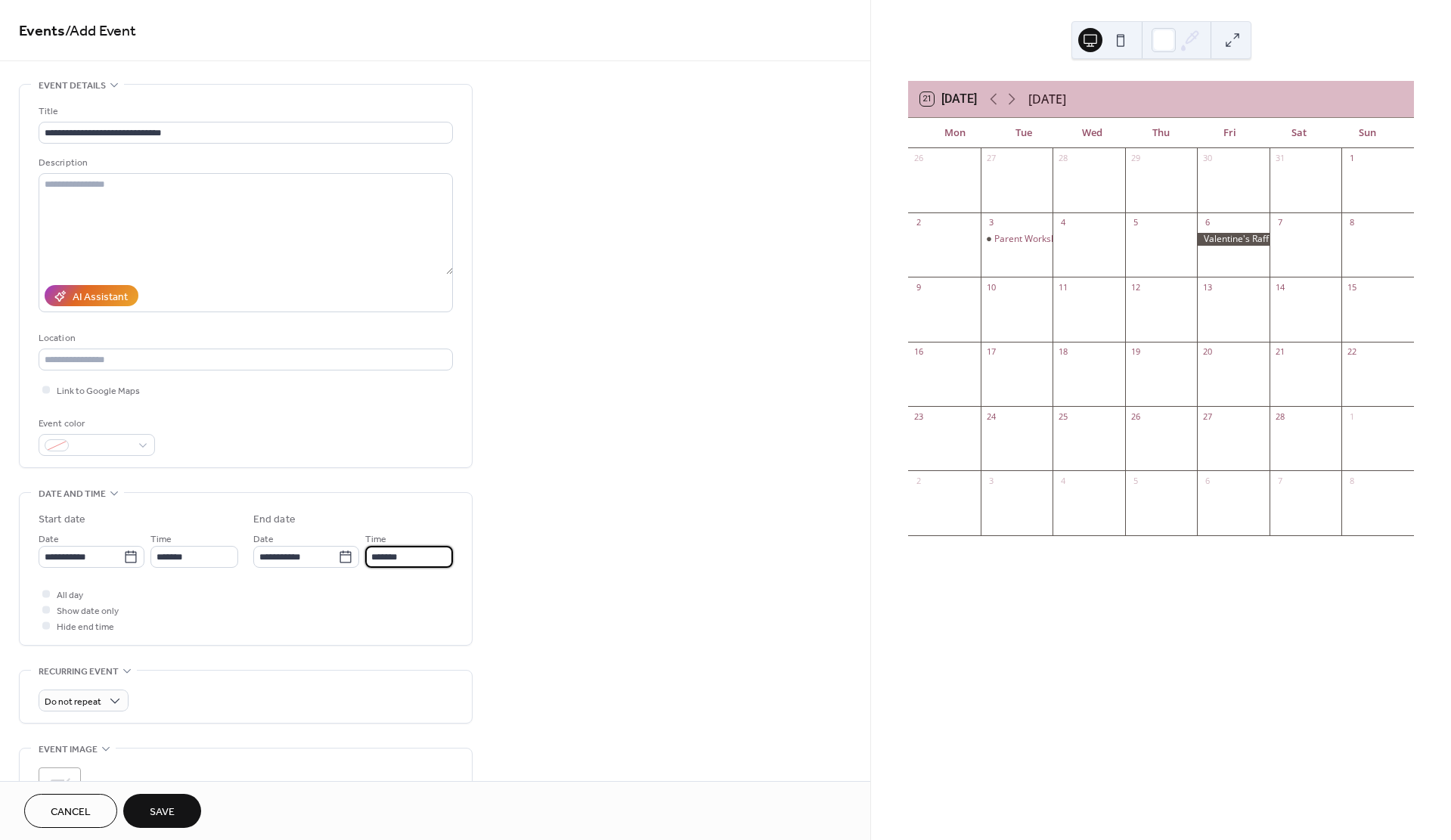 click on "*******" at bounding box center [409, 556] 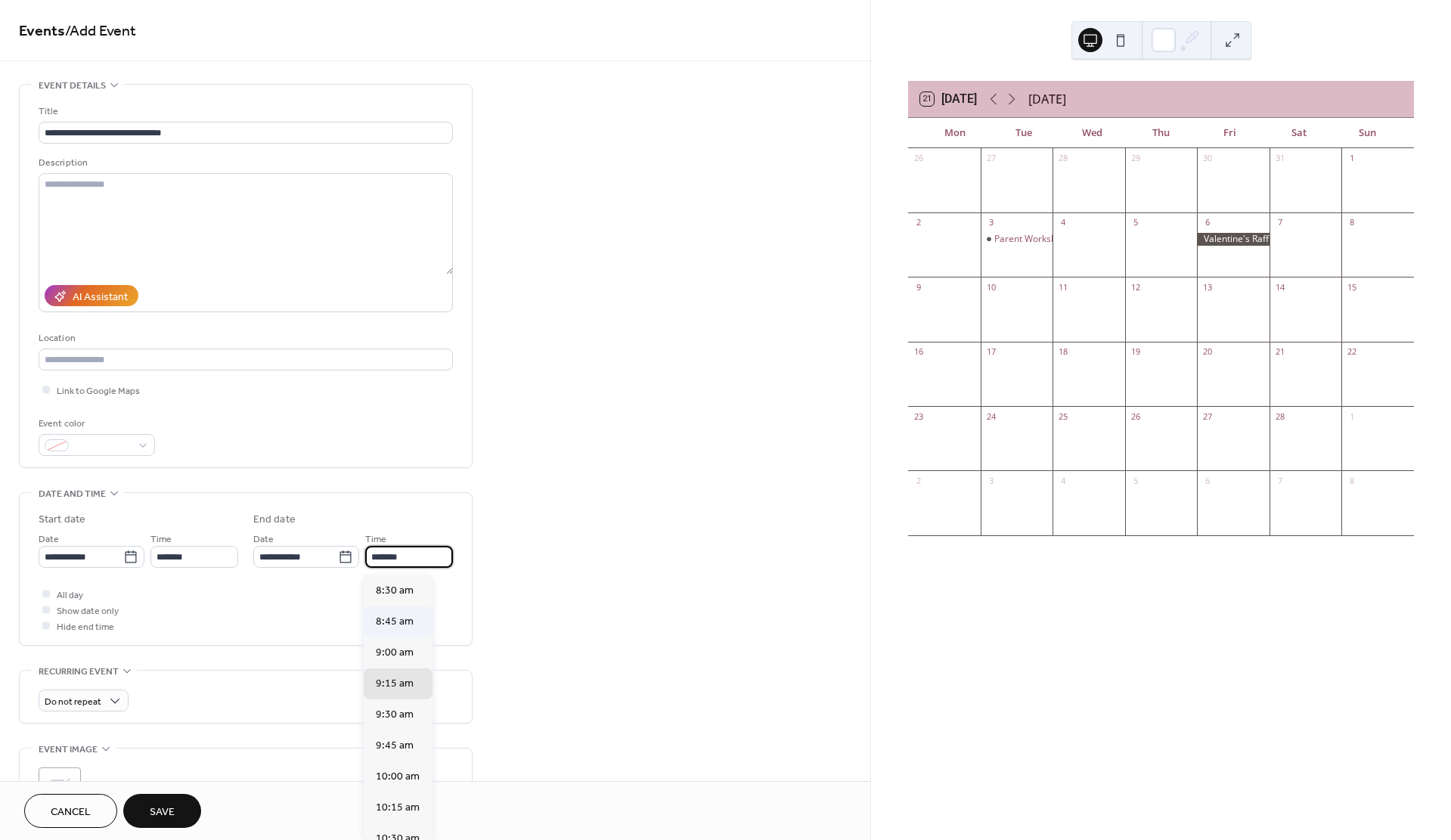 scroll, scrollTop: 0, scrollLeft: 0, axis: both 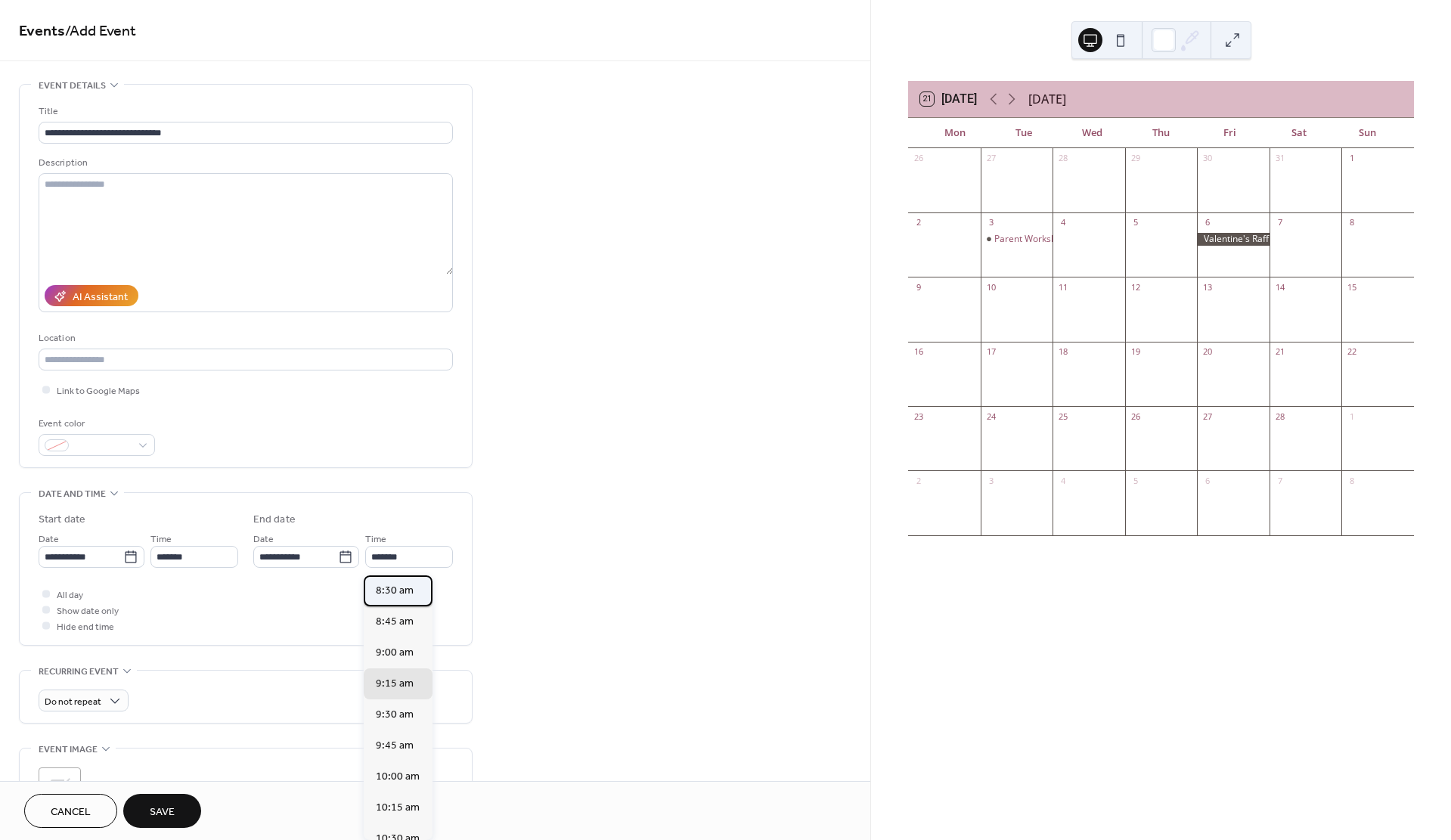 click on "8:30 am" at bounding box center [395, 590] 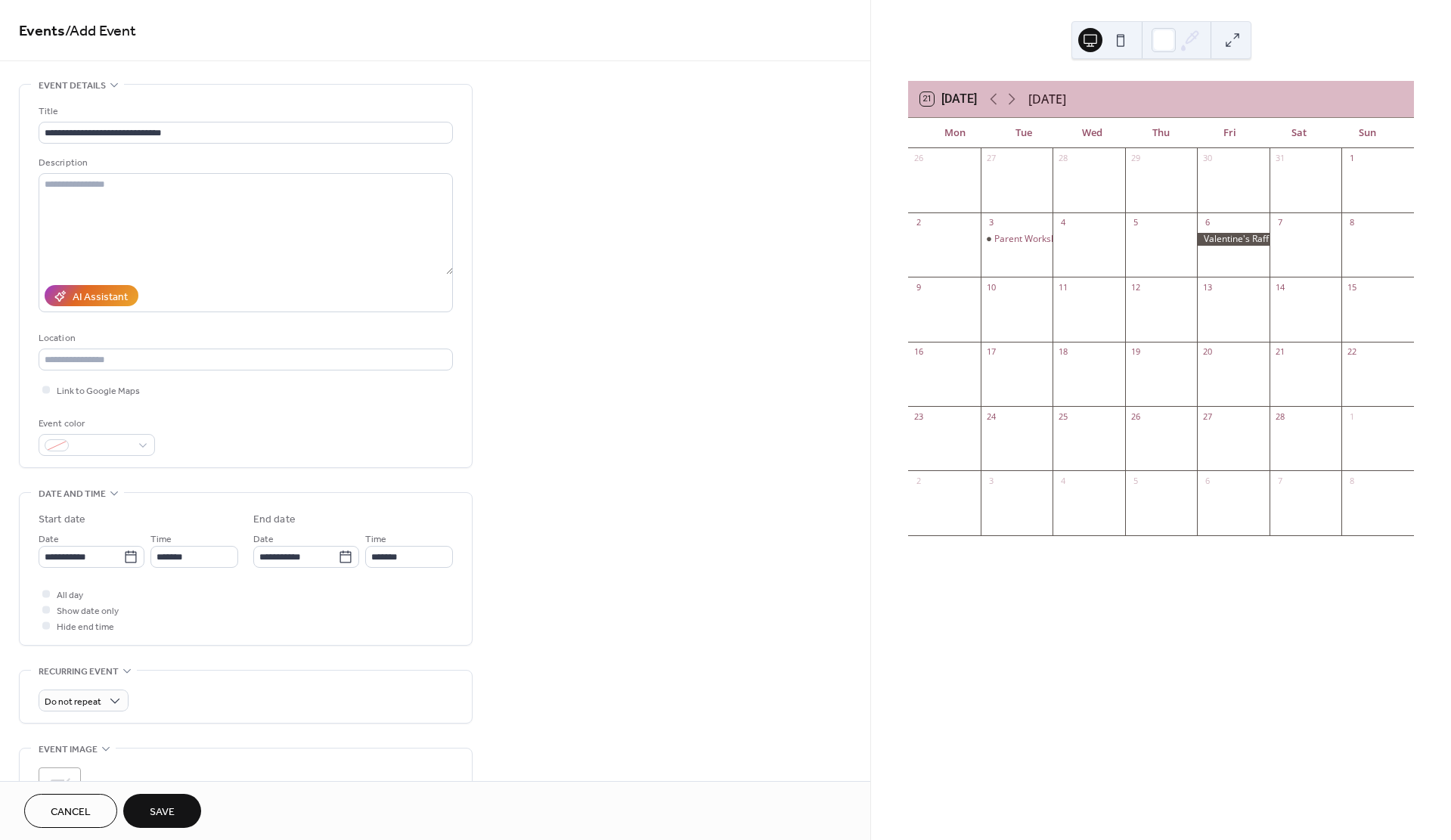 click on "Save" at bounding box center (162, 812) 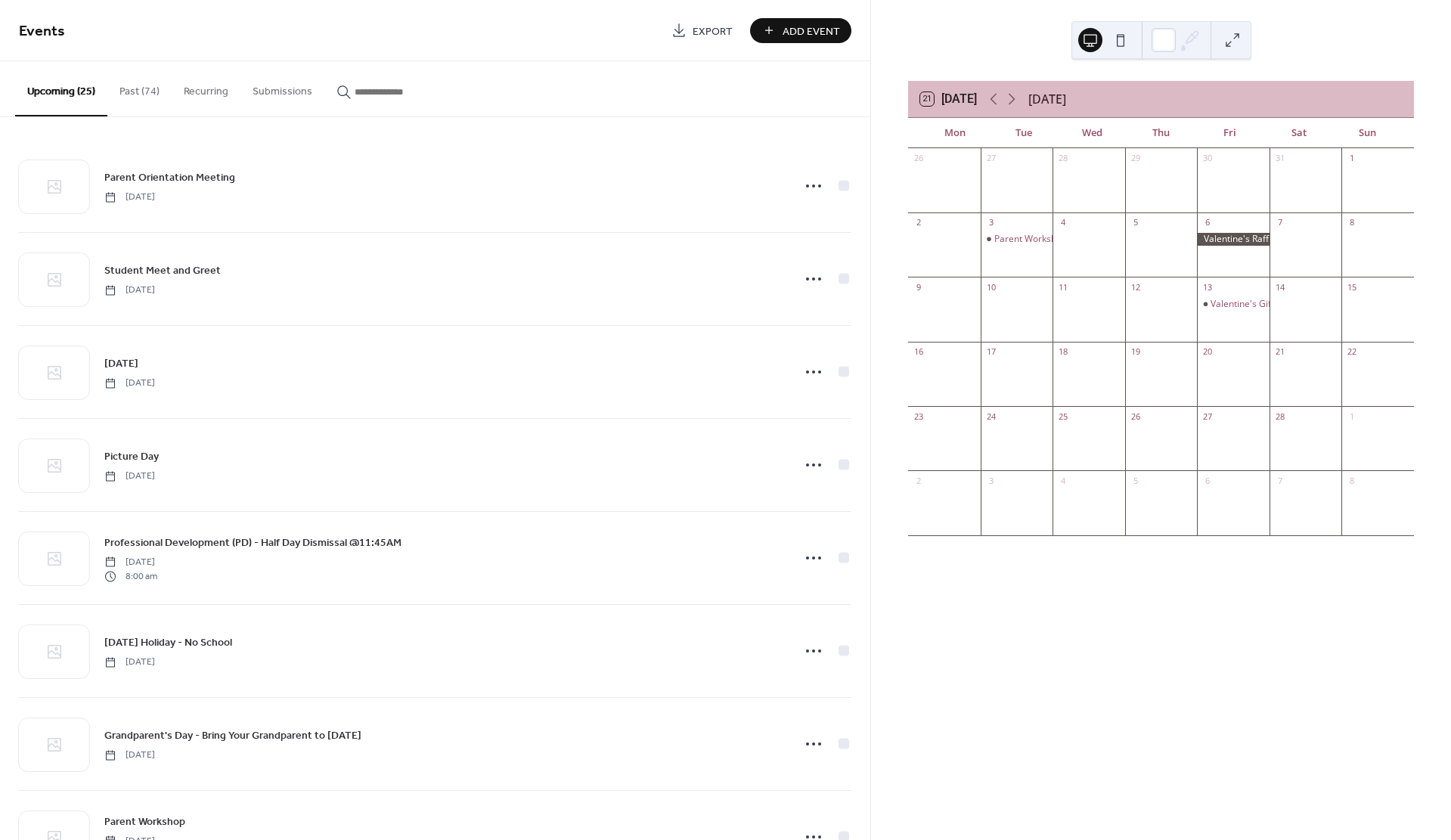 click on "Add Event" at bounding box center (811, 31) 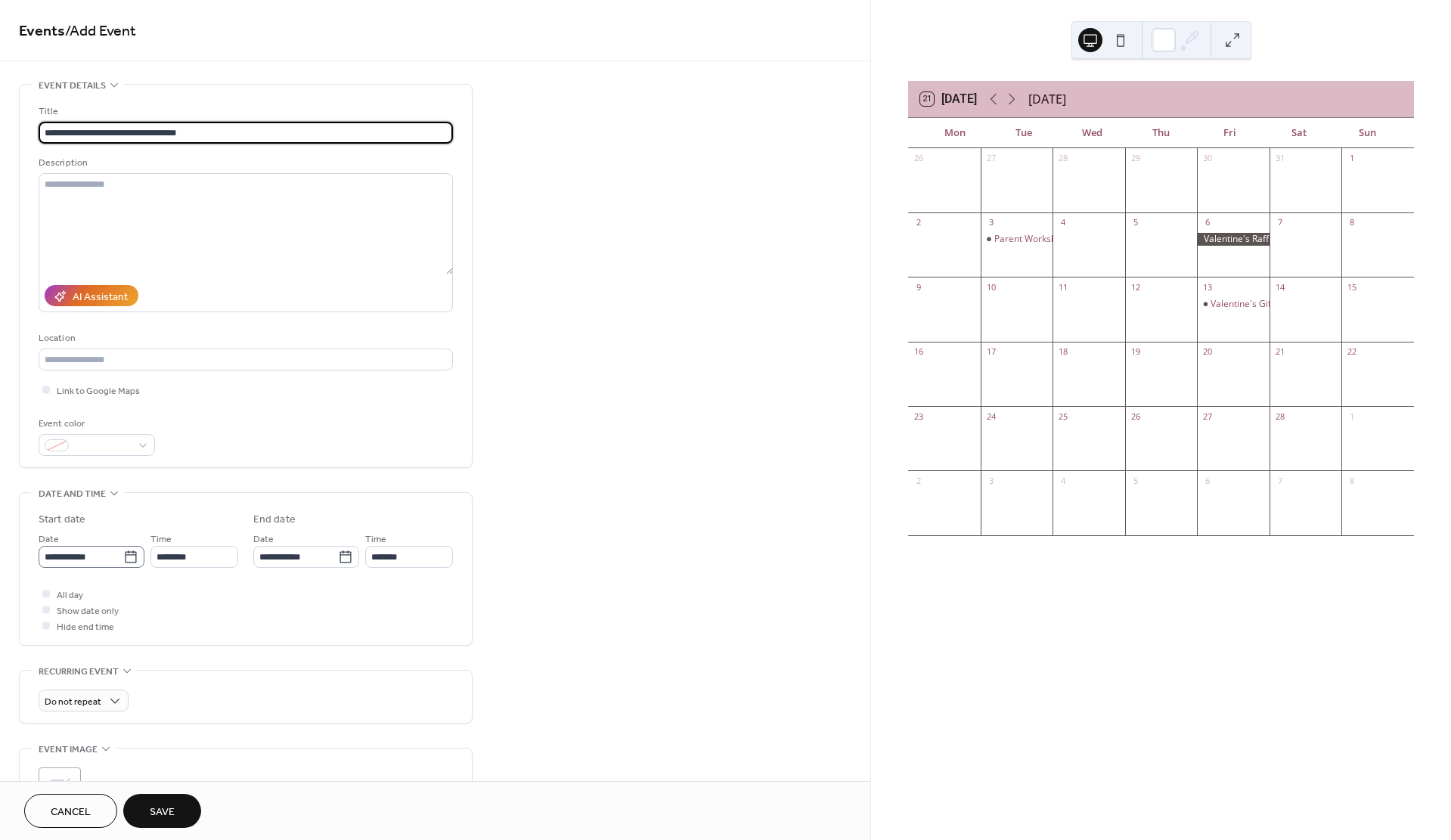type on "**********" 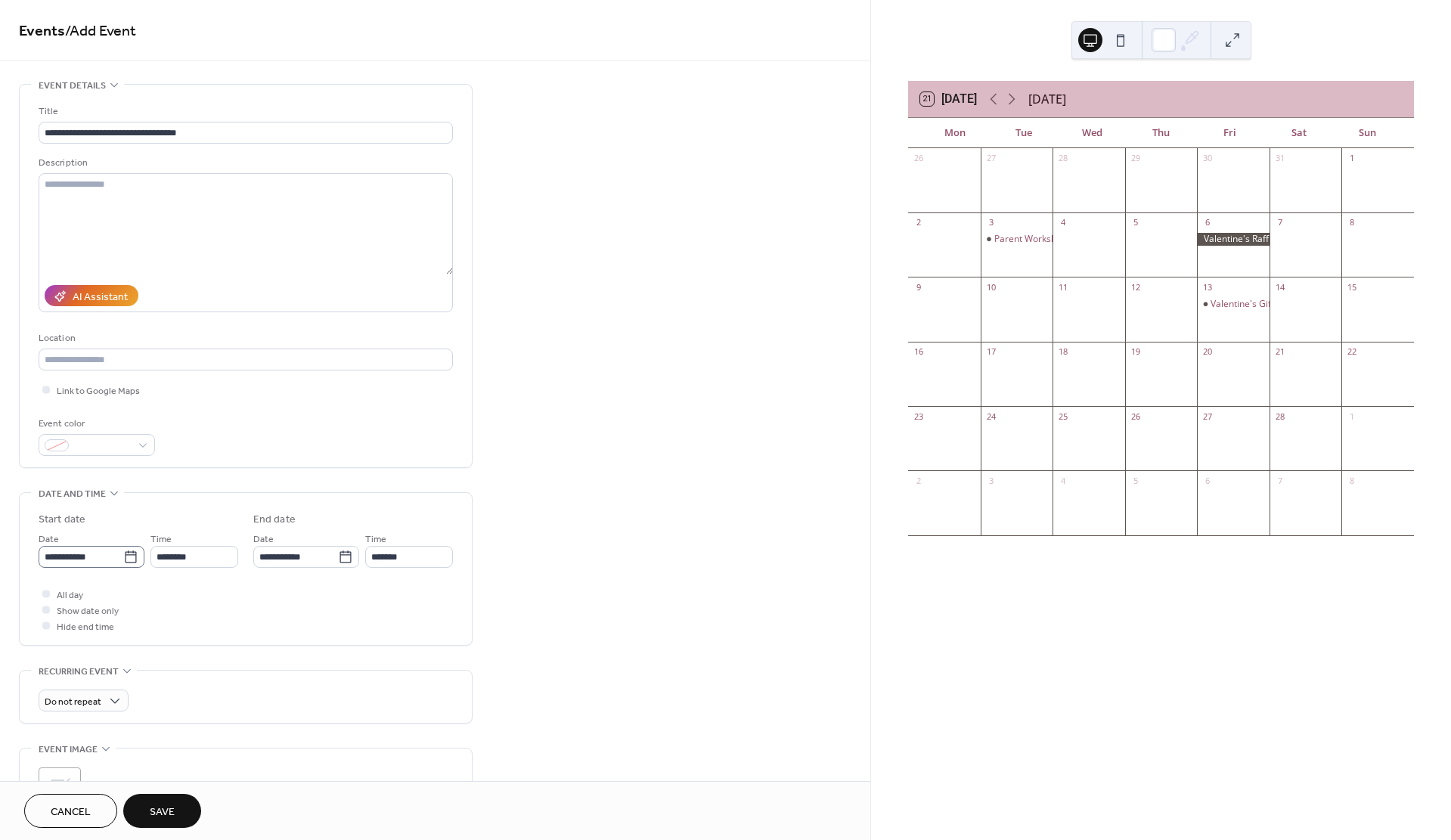 click 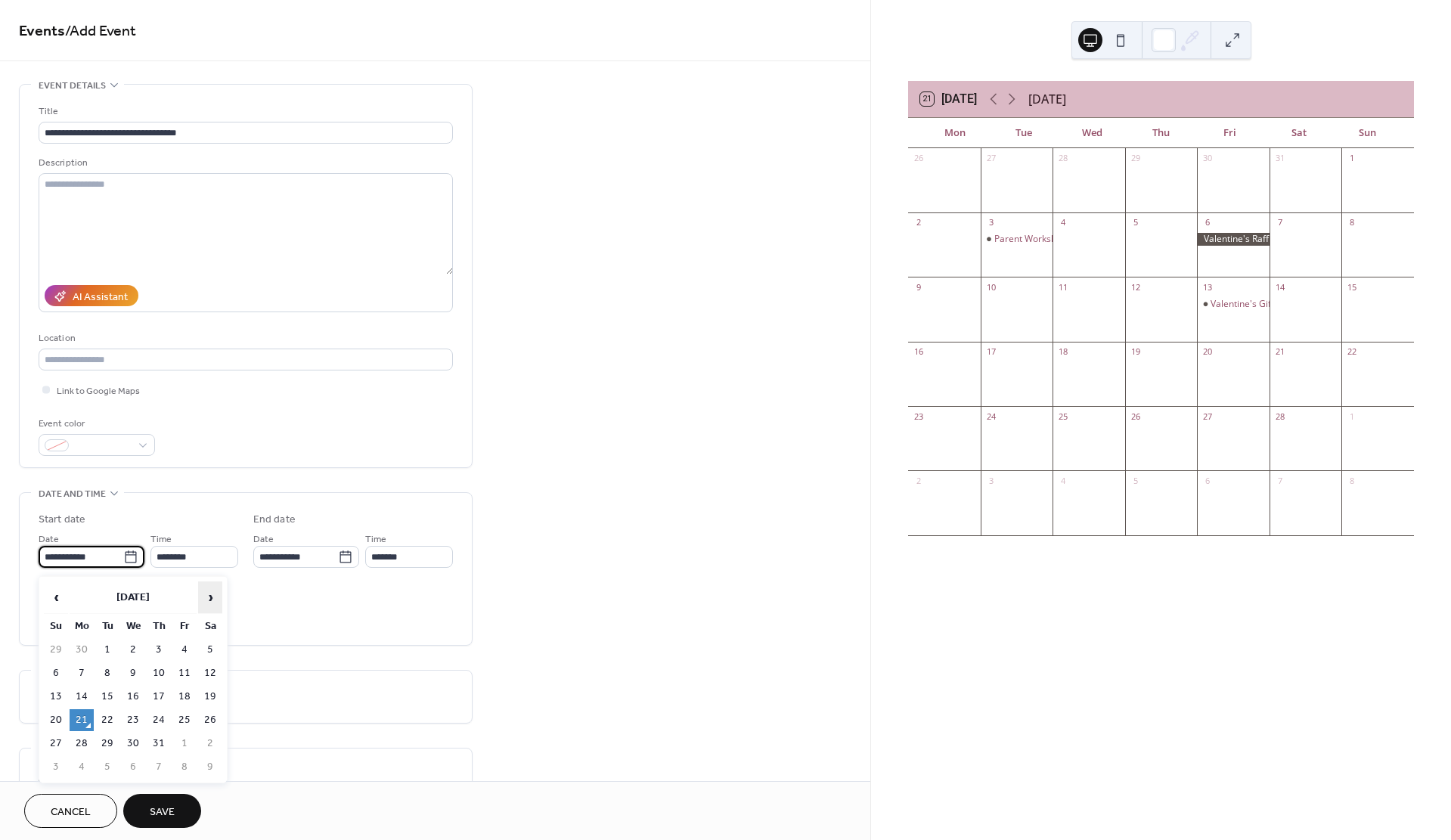 click on "›" at bounding box center (210, 597) 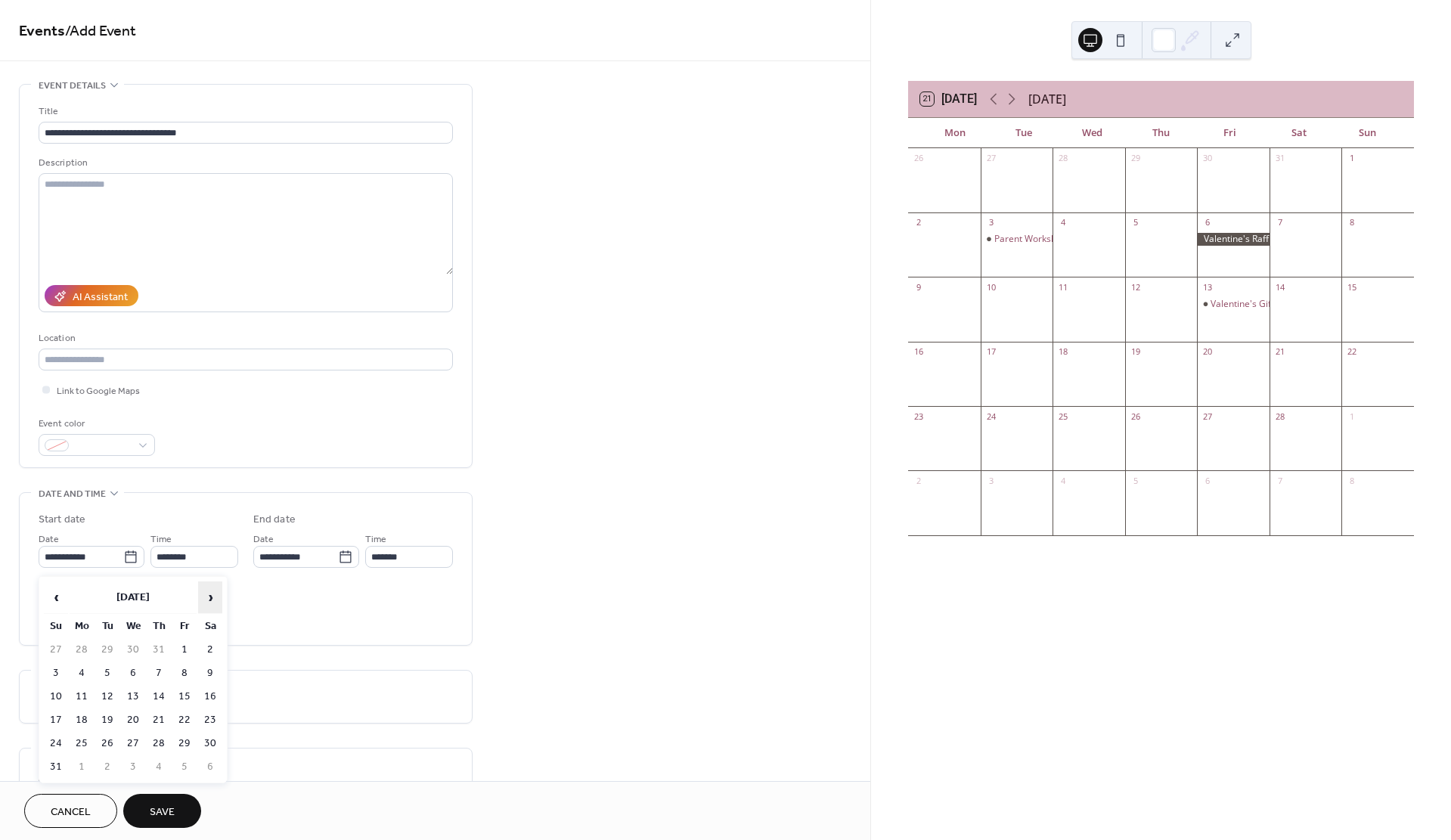 click on "›" at bounding box center (210, 597) 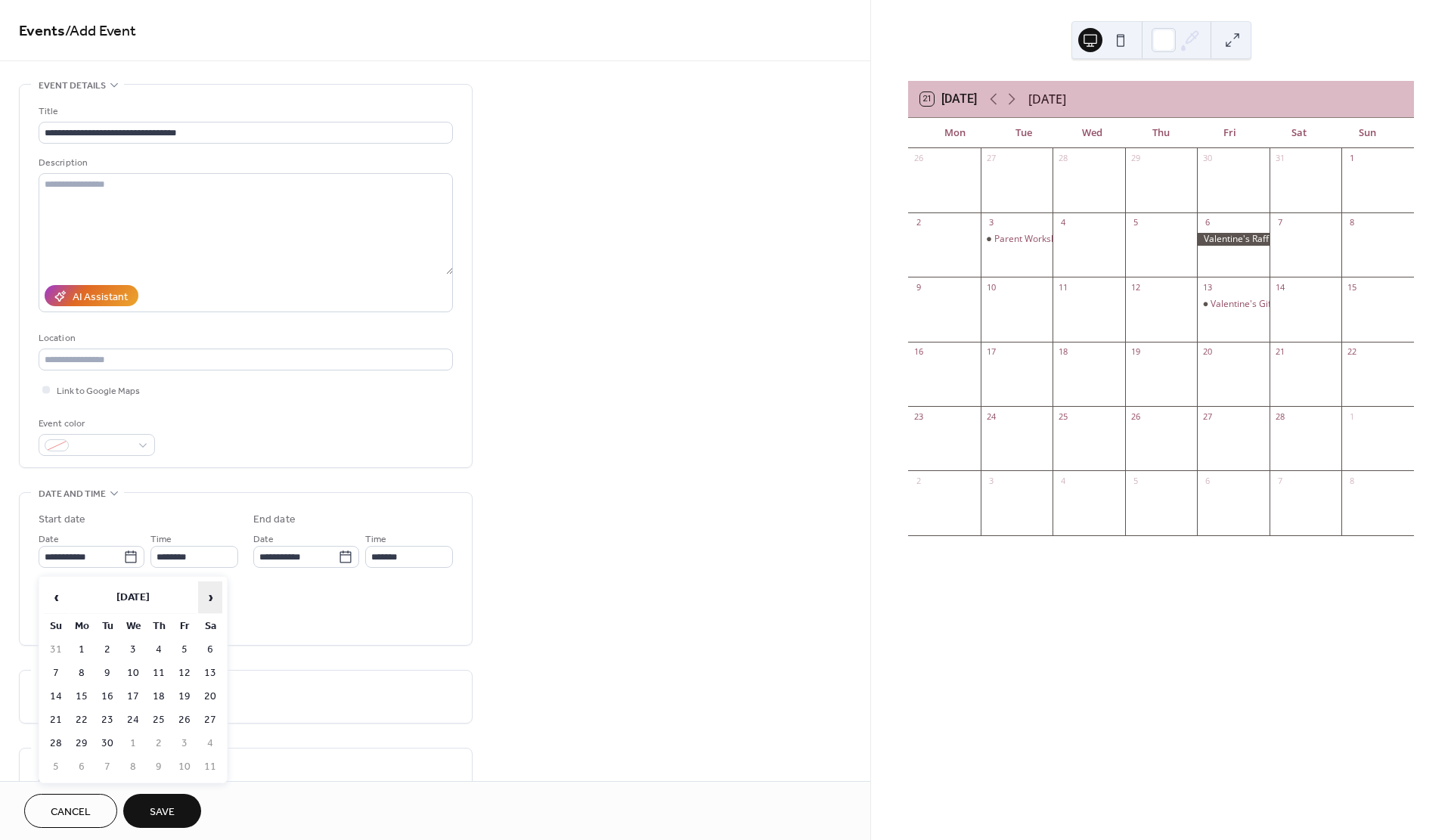 click on "›" at bounding box center (210, 597) 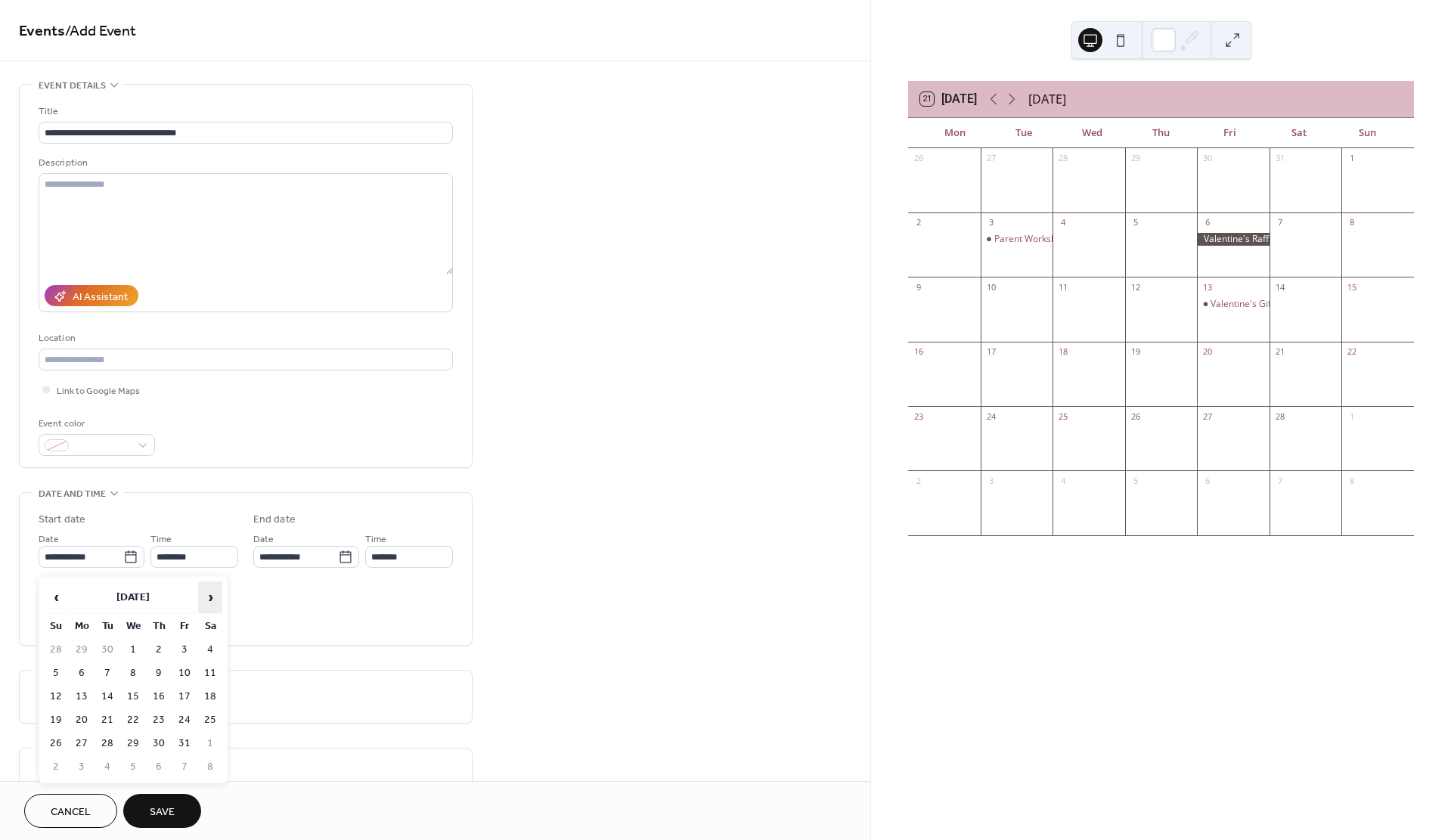 click on "›" at bounding box center [210, 597] 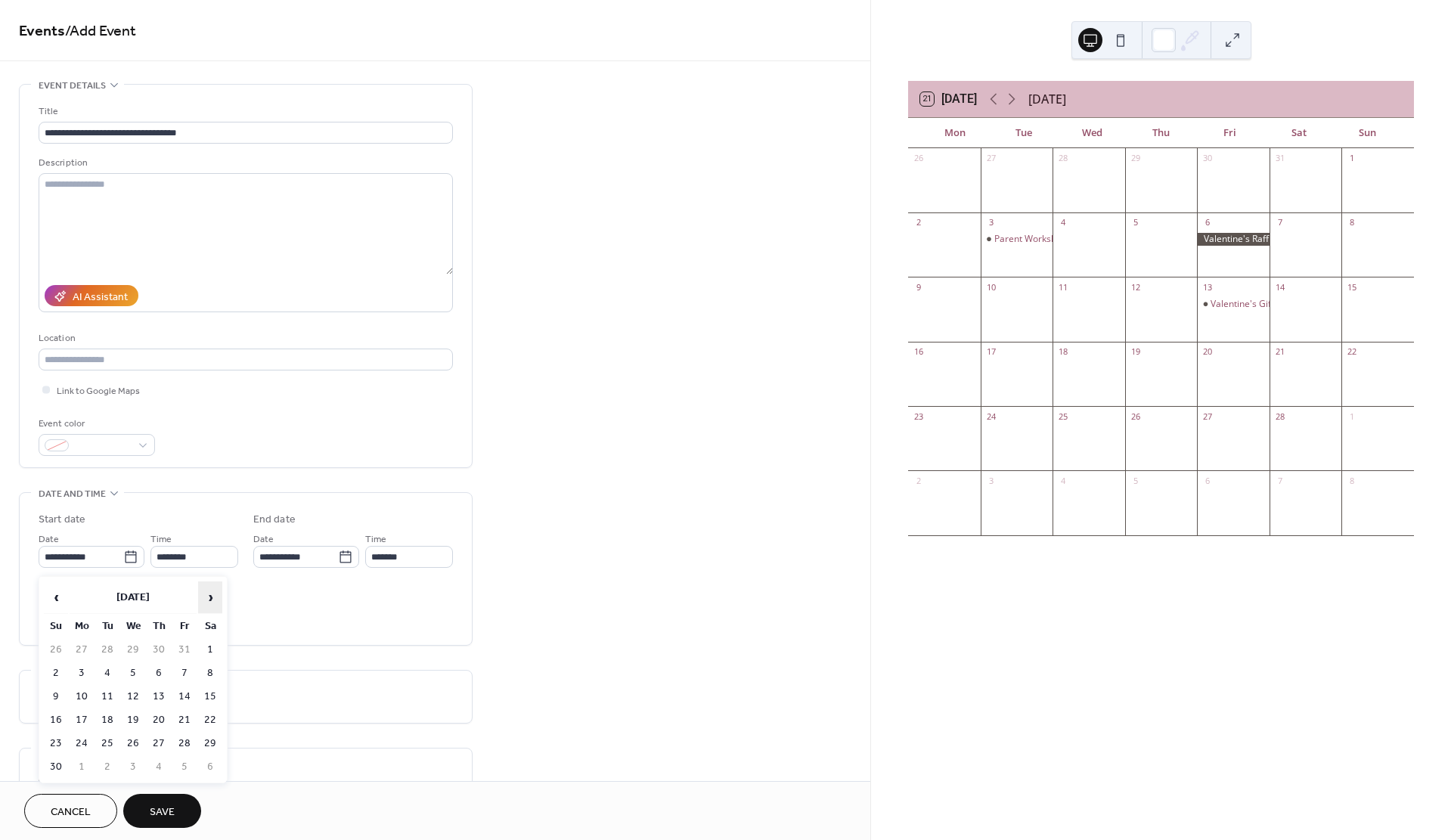 click on "›" at bounding box center [210, 597] 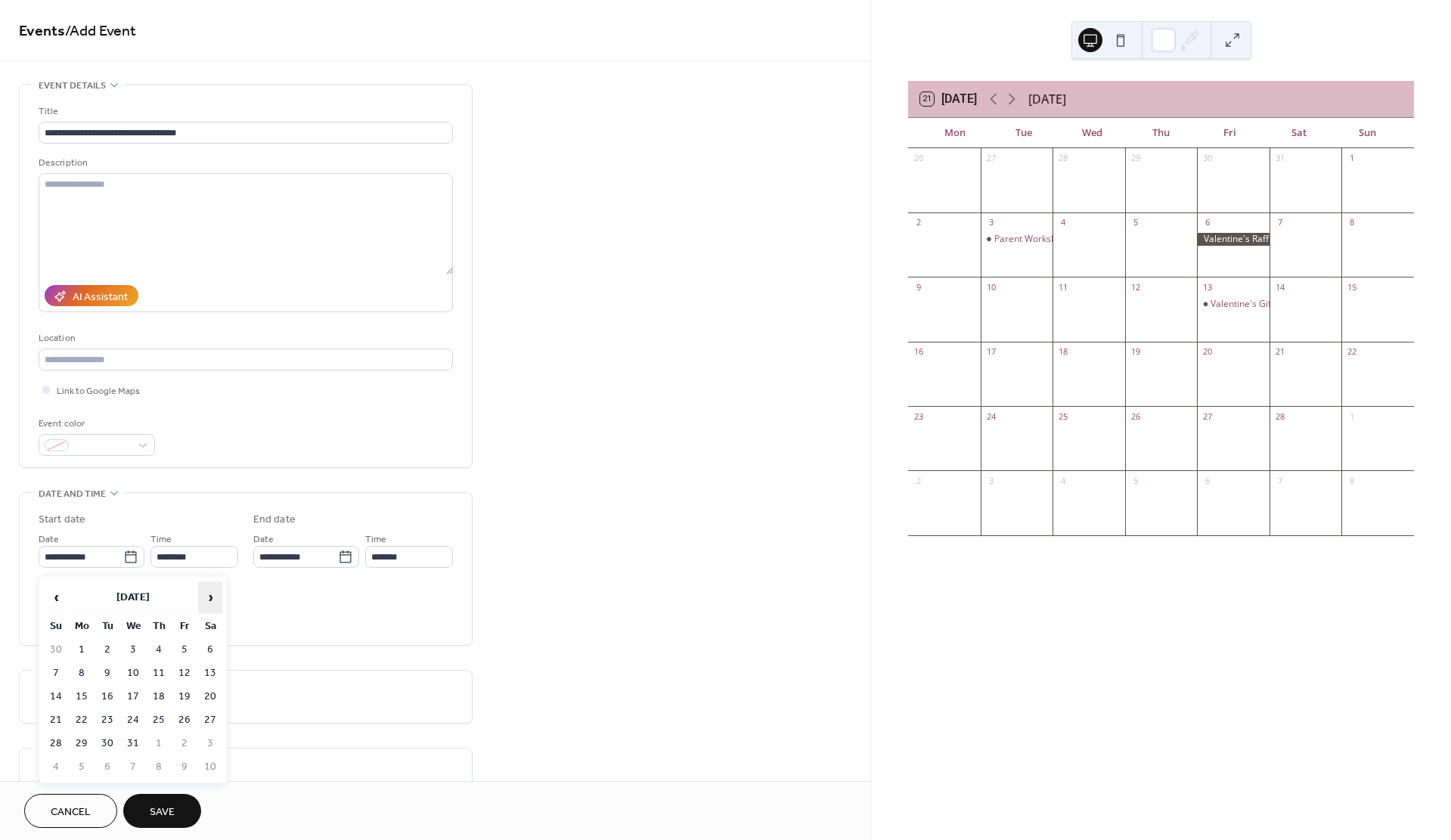 click on "›" at bounding box center [210, 597] 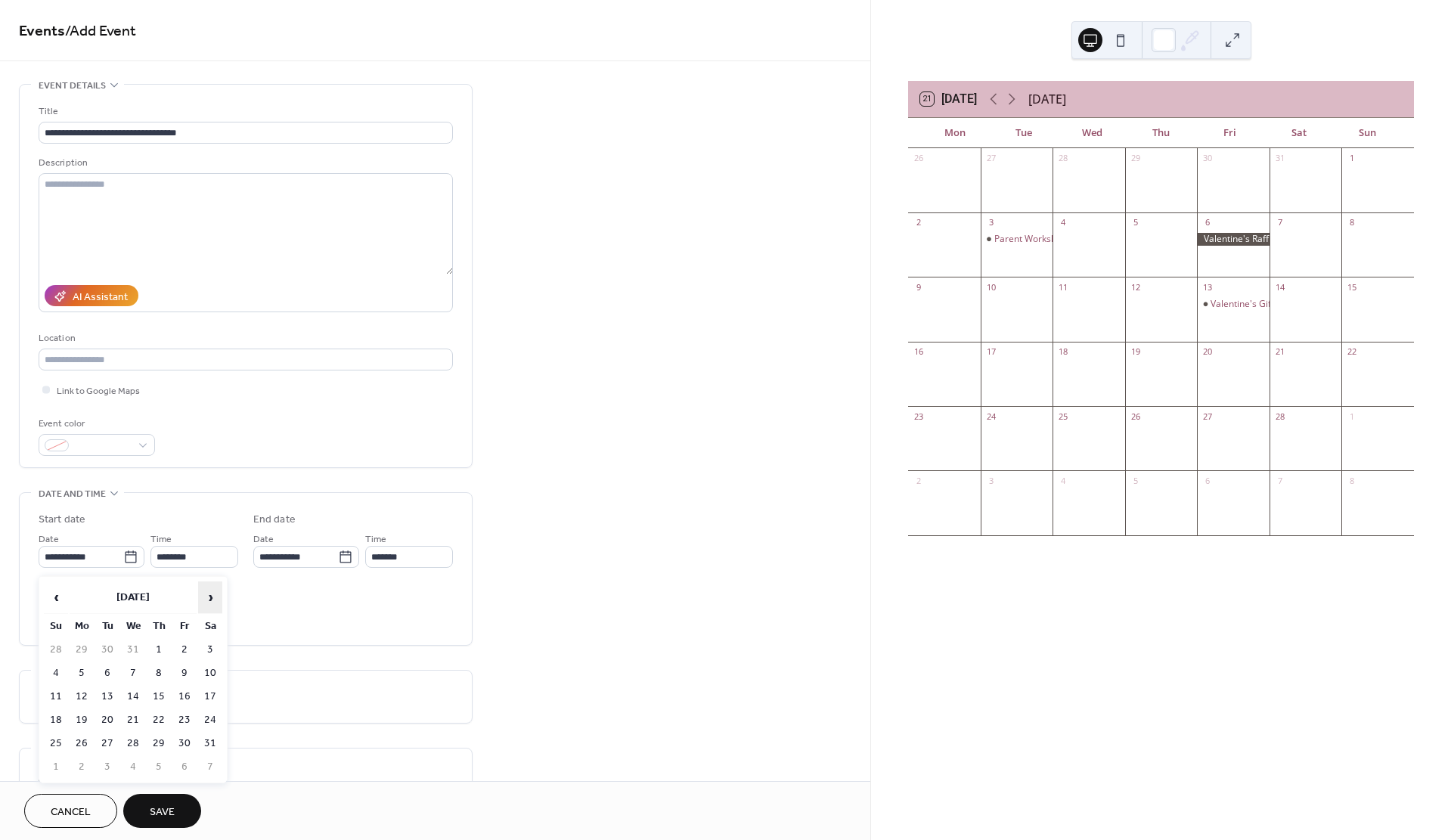click on "›" at bounding box center [210, 597] 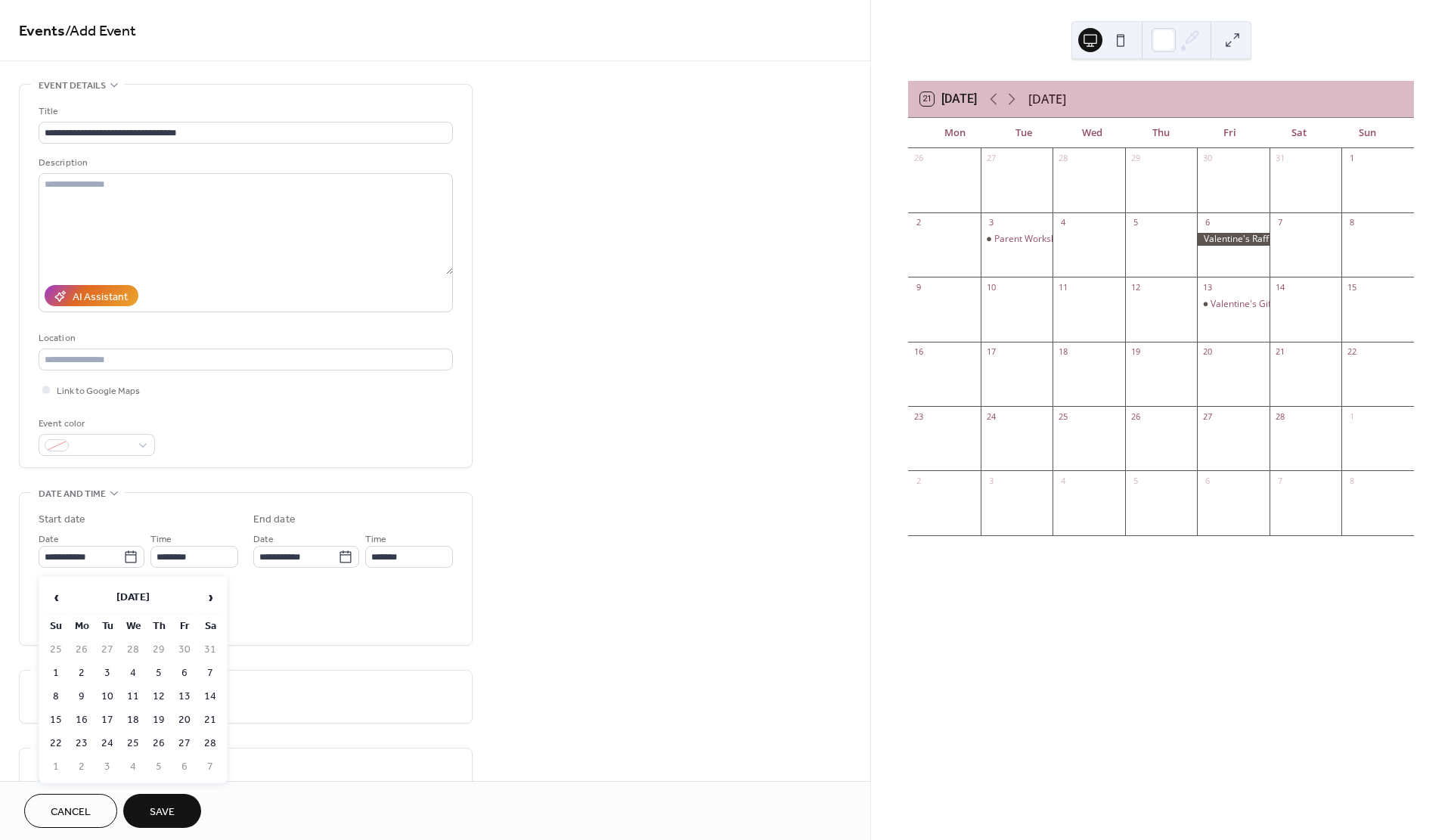 click on "16" at bounding box center [82, 720] 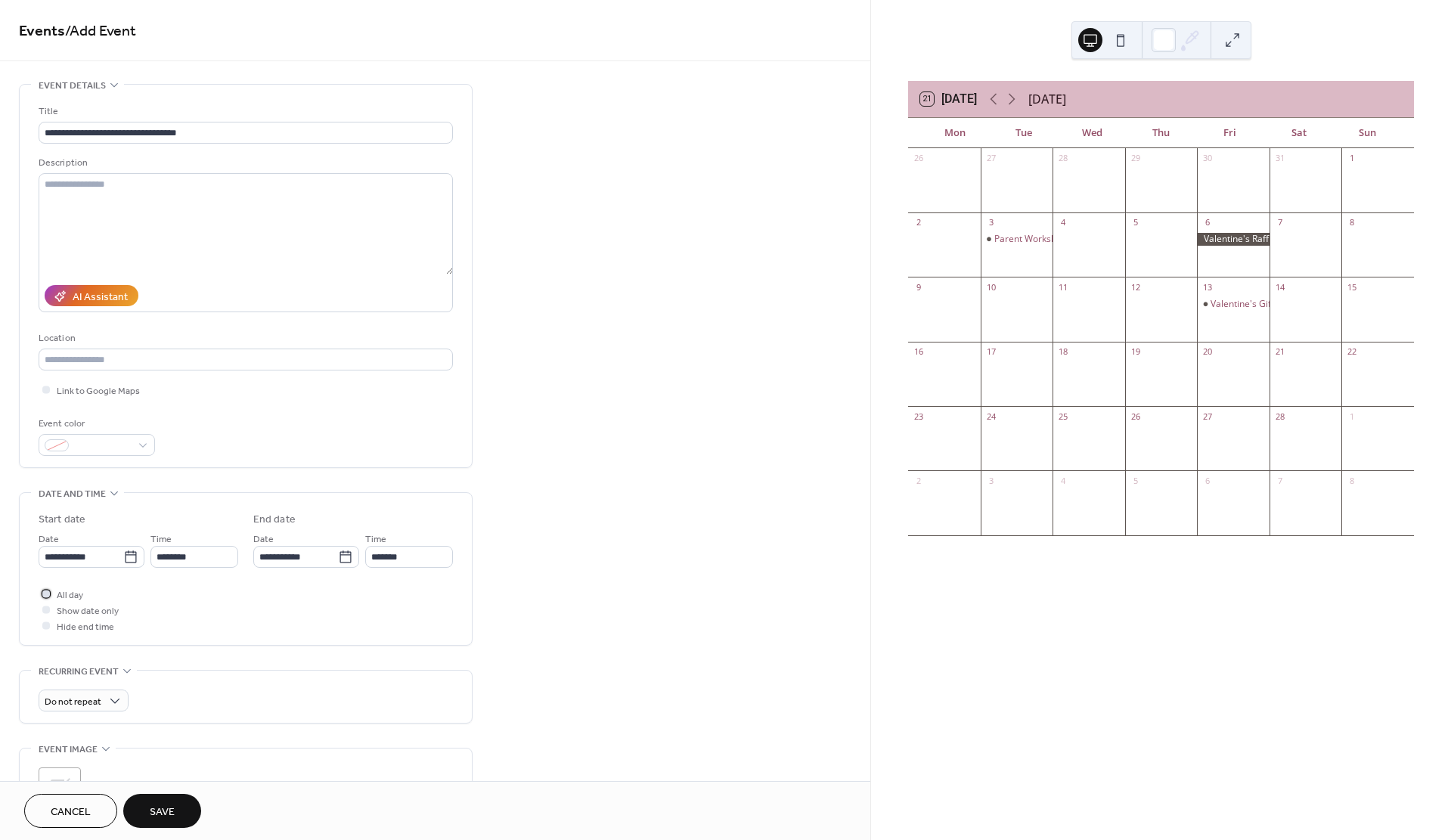 click at bounding box center [46, 594] 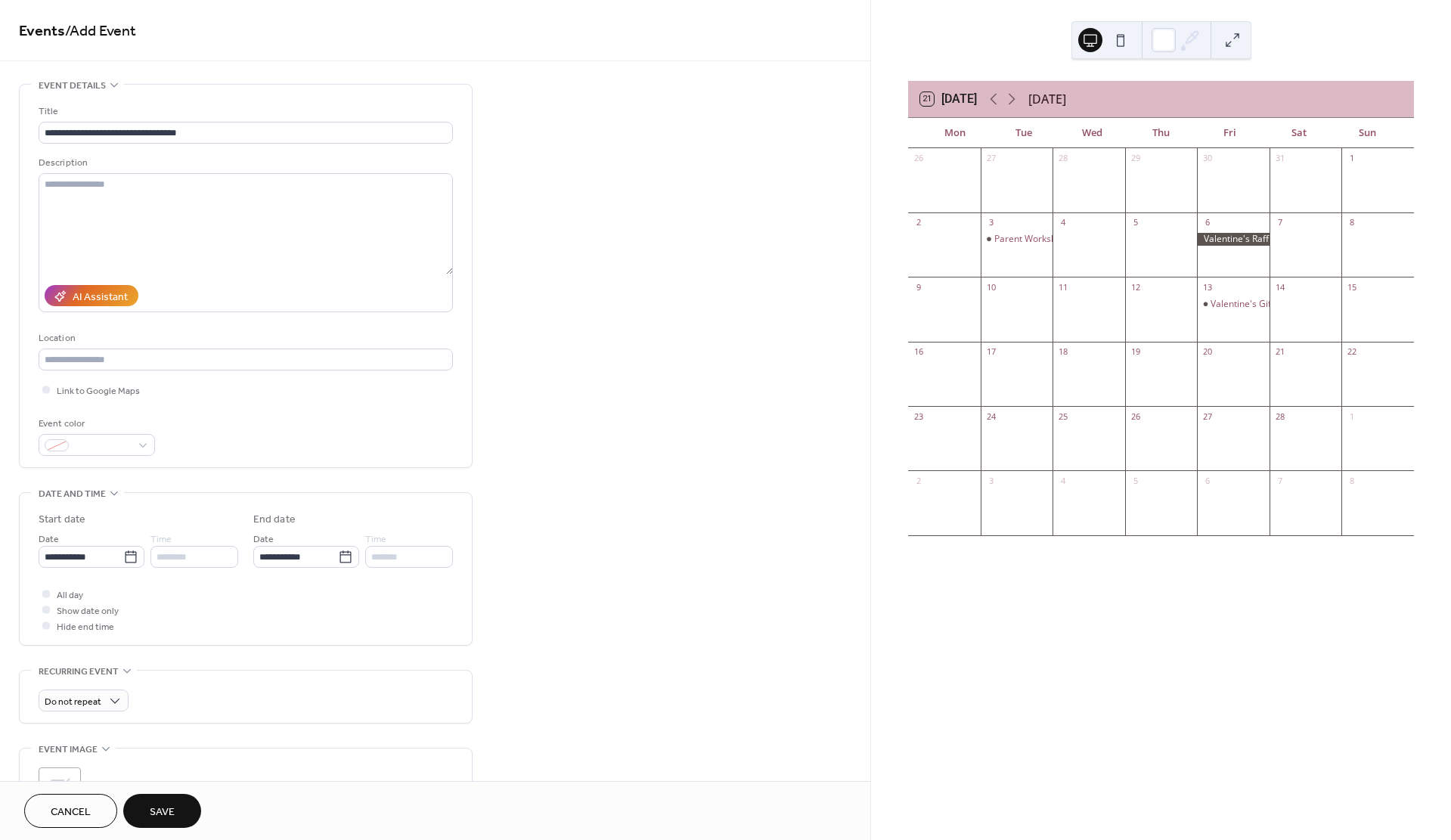 click on "Save" at bounding box center (162, 812) 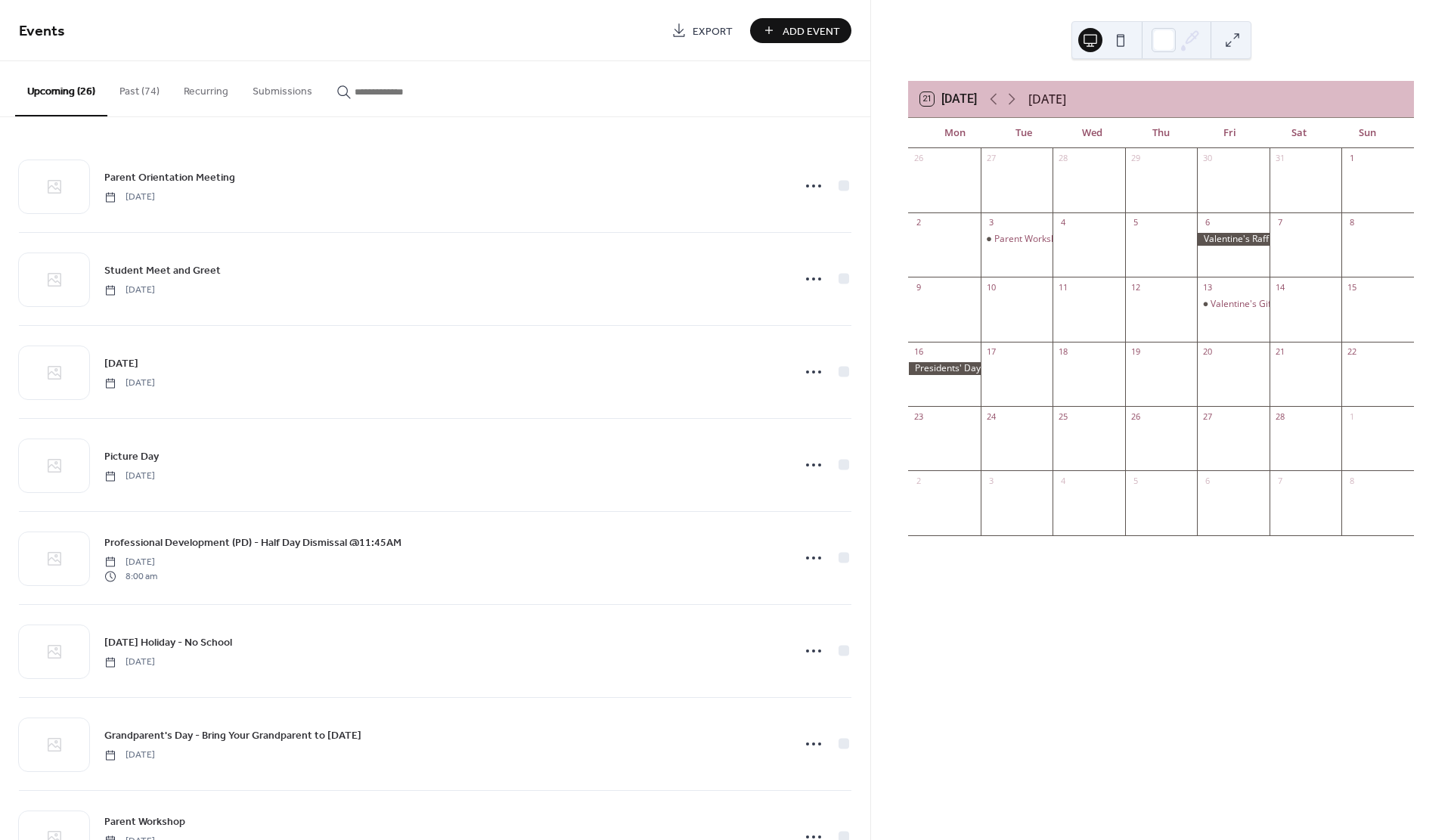 click on "Add Event" at bounding box center [811, 31] 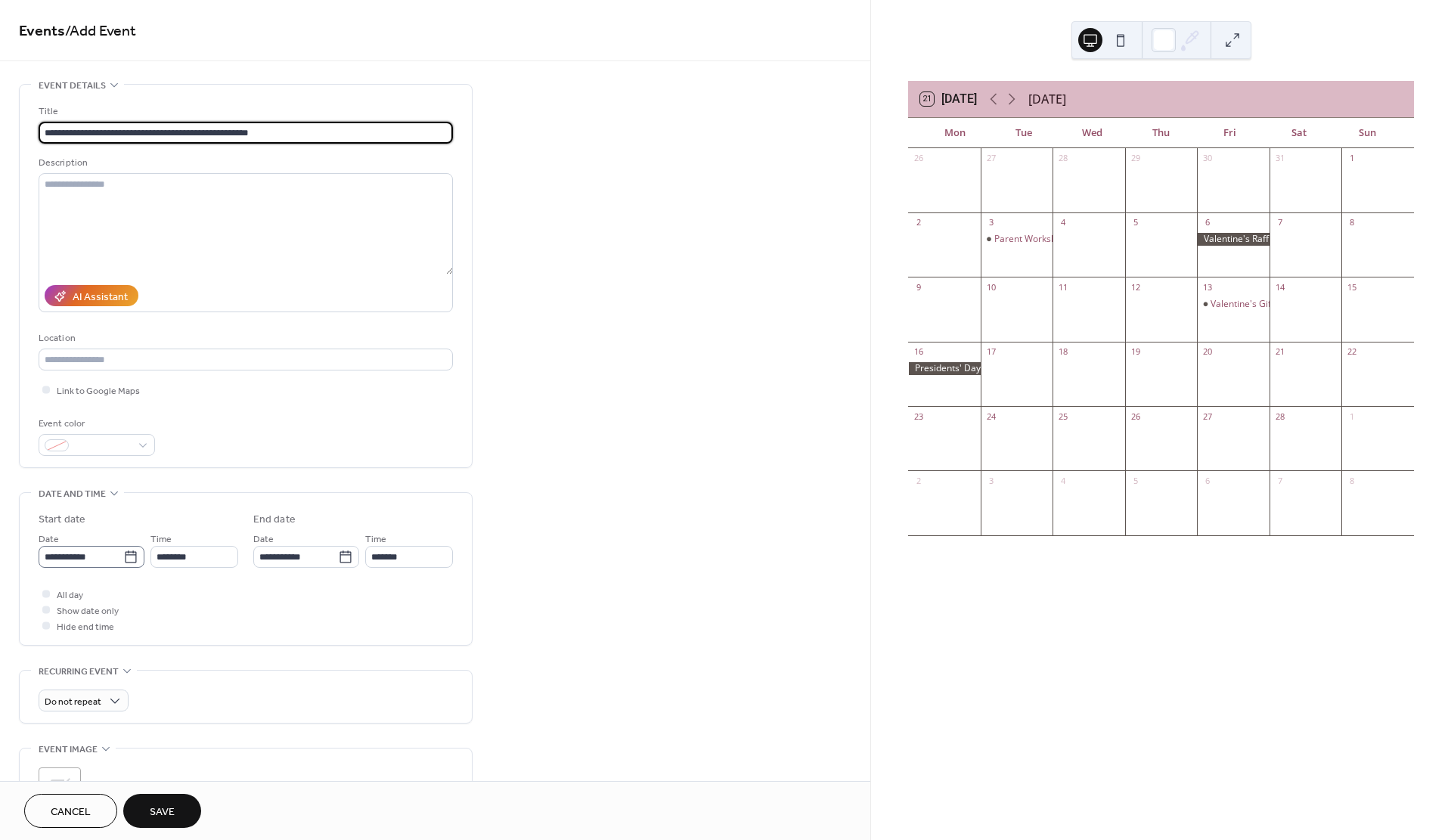 type on "**********" 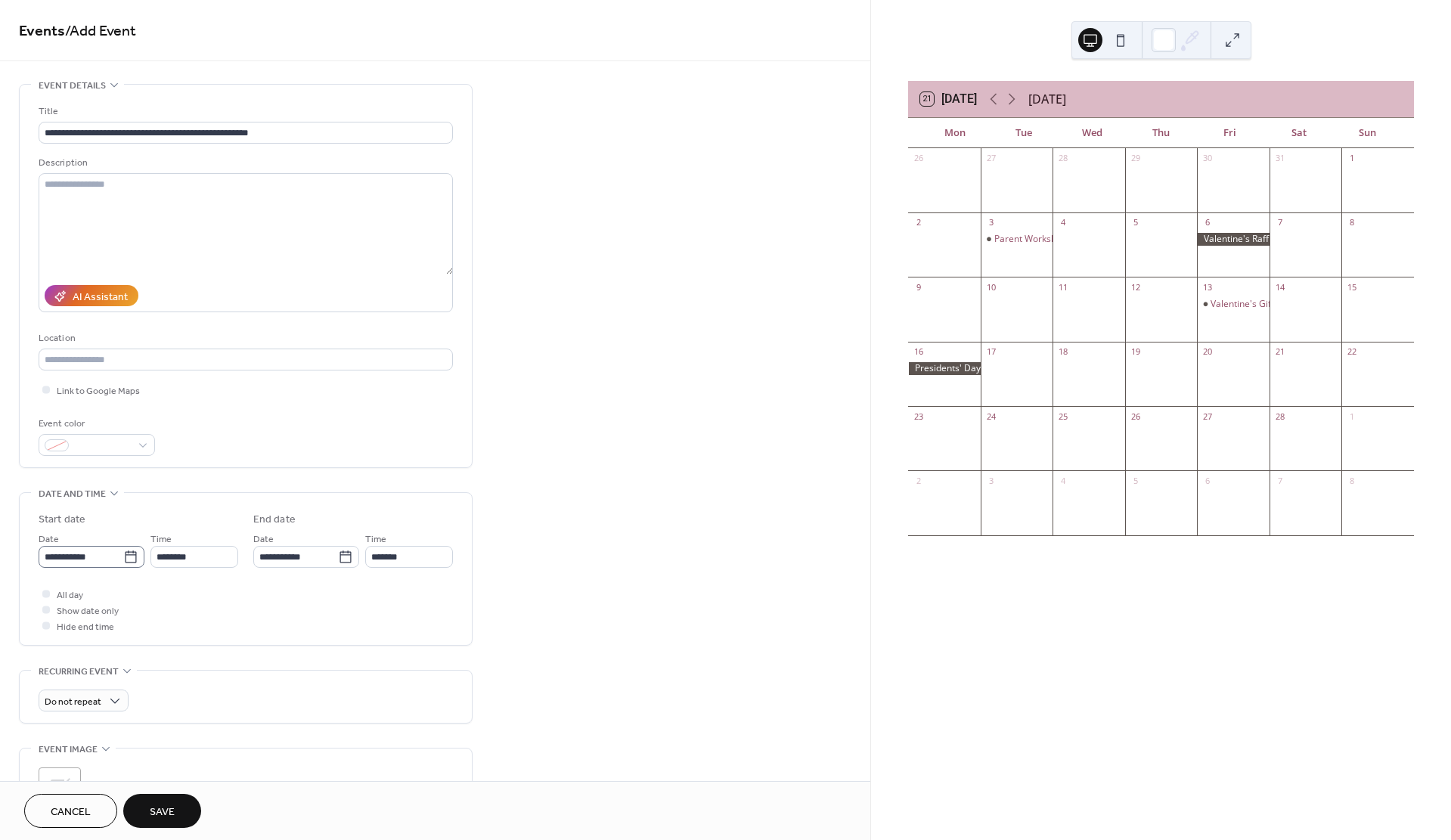 click 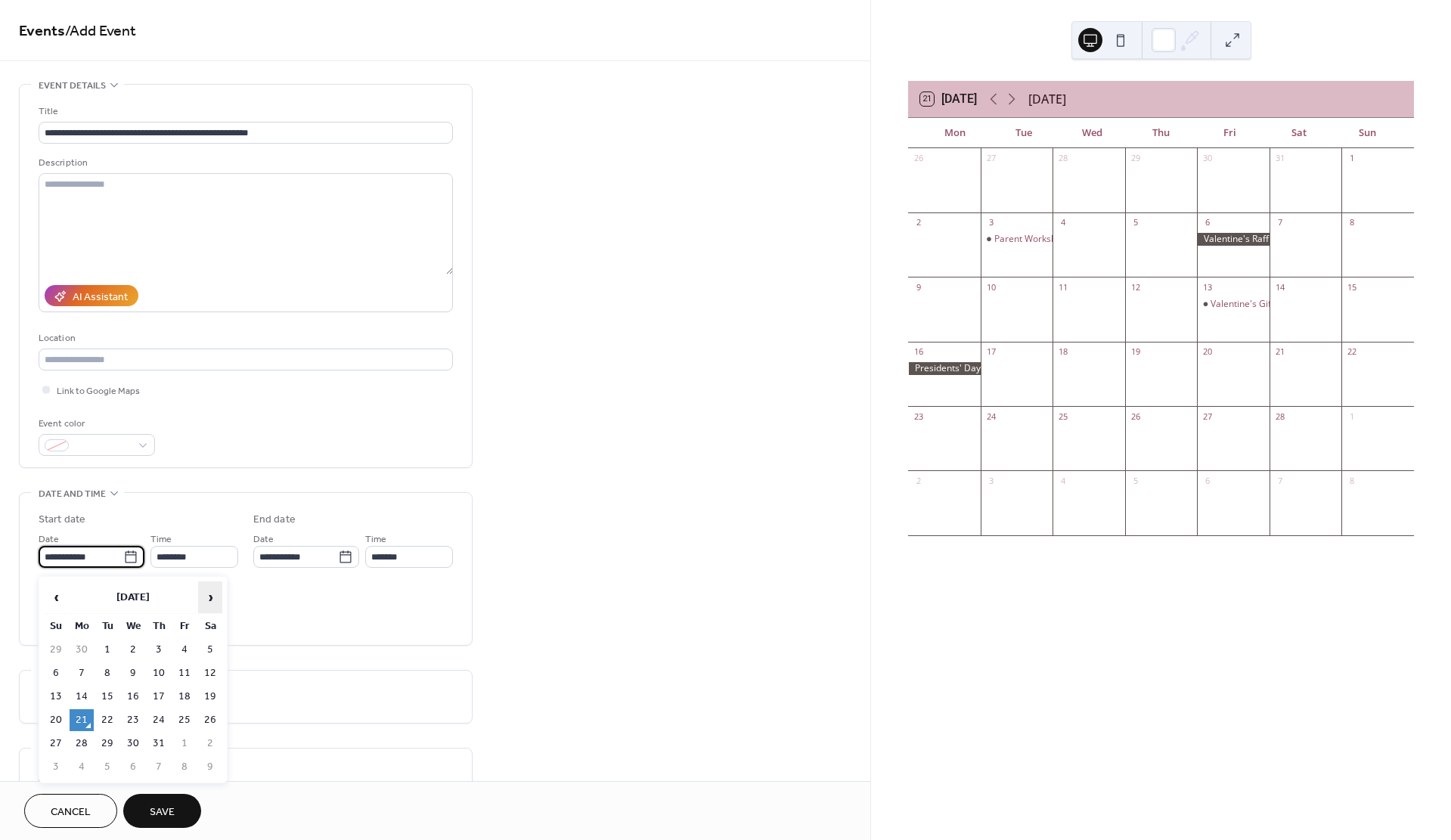 click on "›" at bounding box center [210, 597] 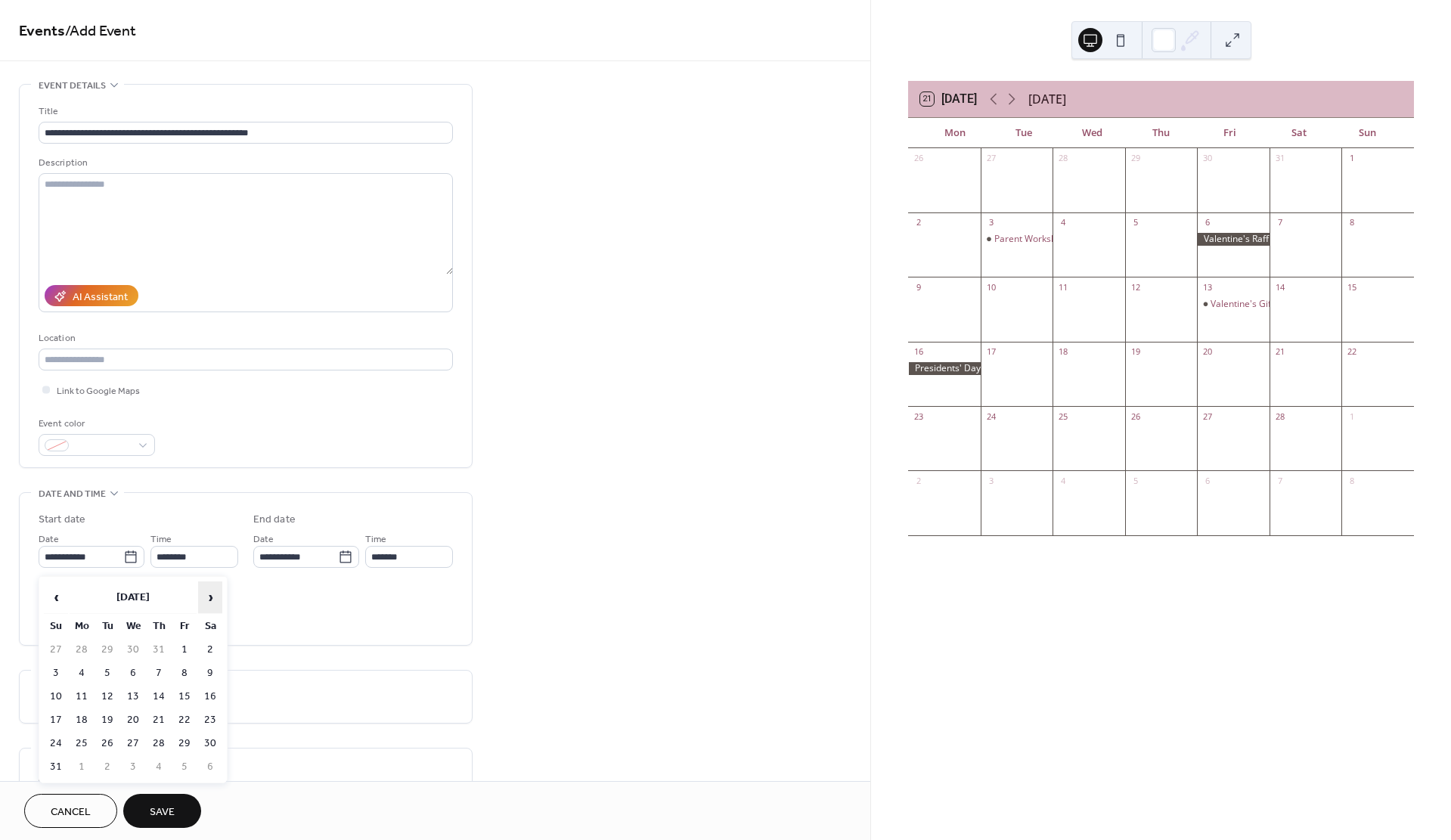 click on "›" at bounding box center (210, 597) 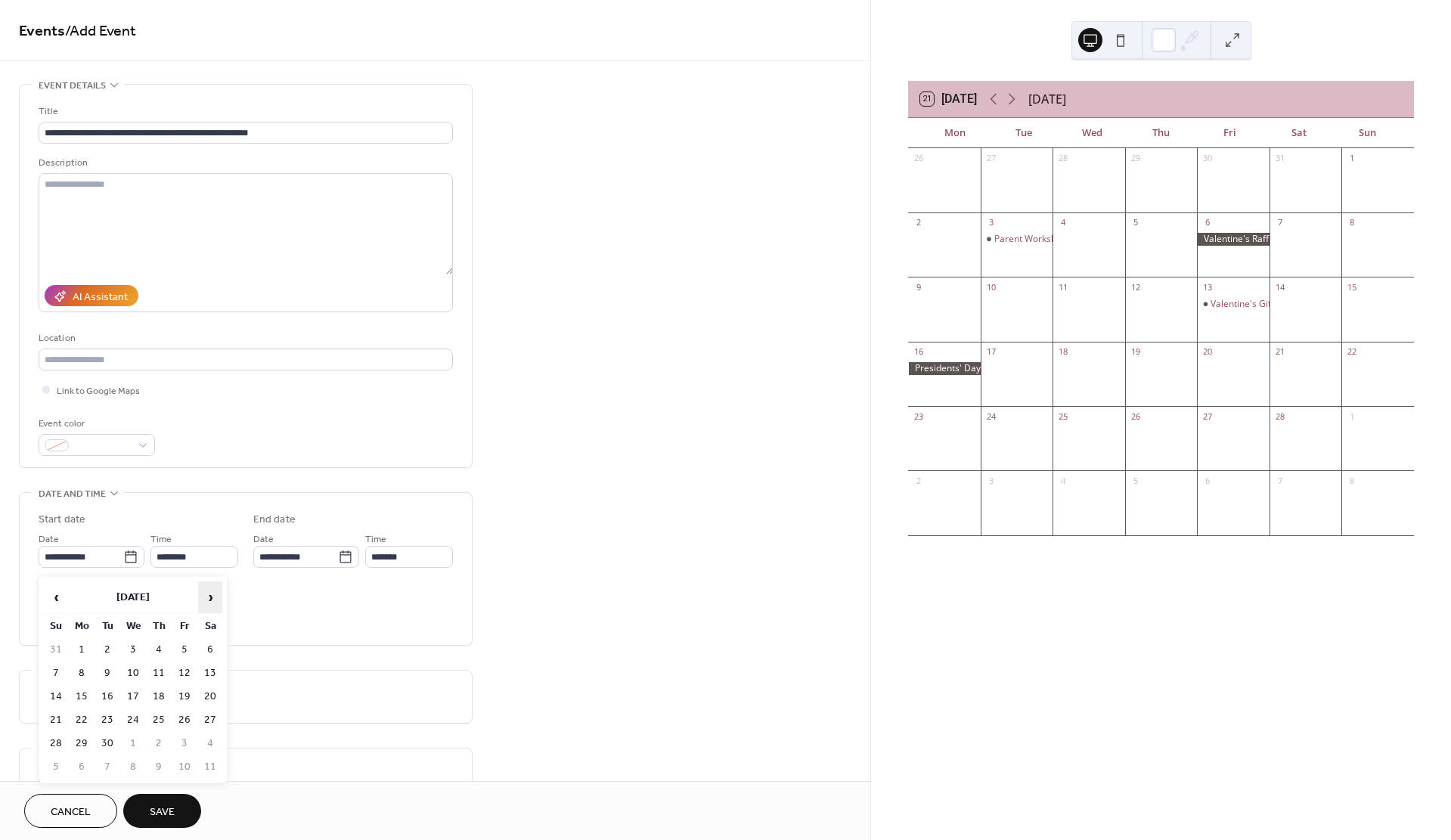 click on "›" at bounding box center (210, 597) 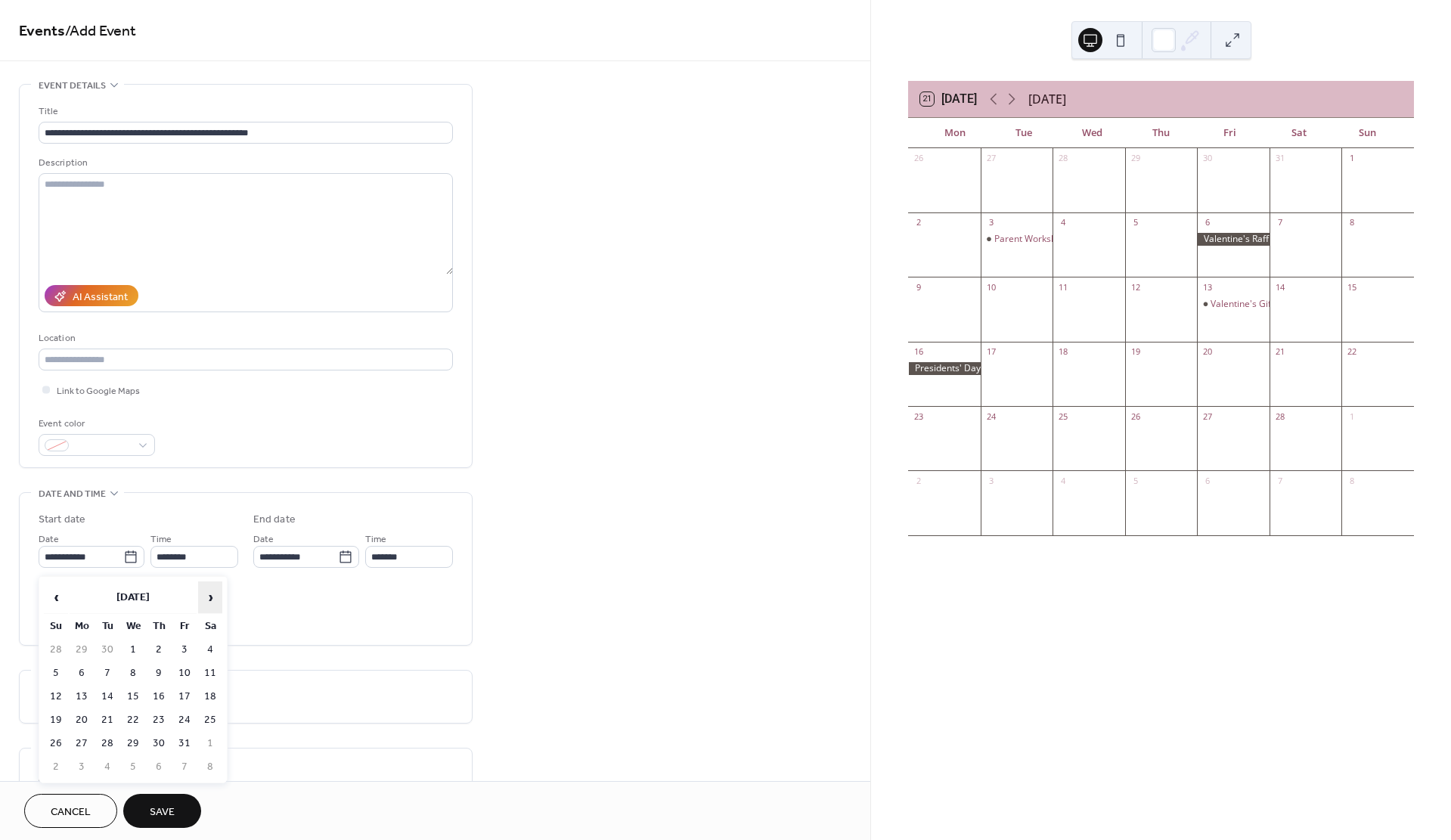 click on "›" at bounding box center (210, 597) 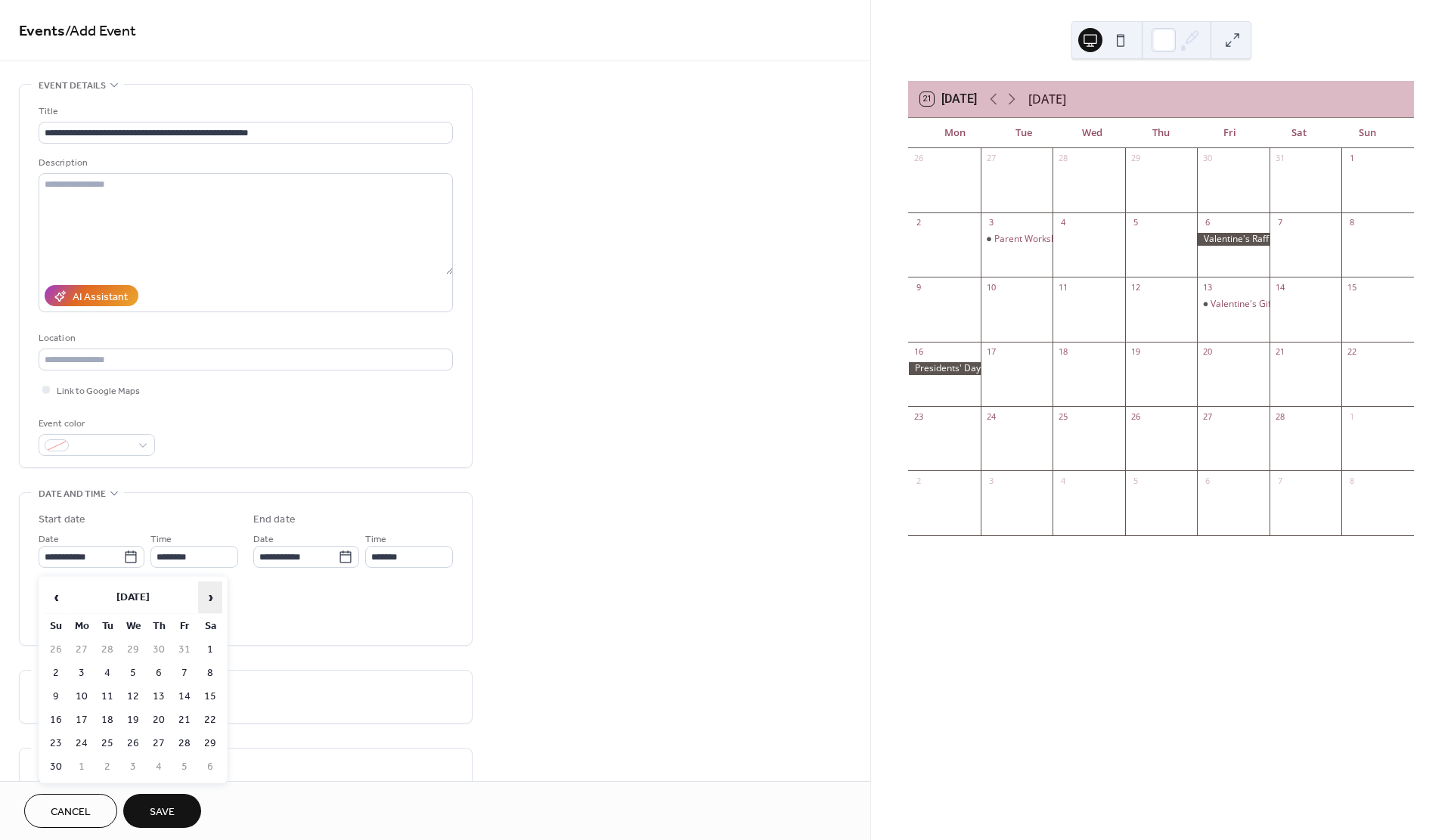 click on "›" at bounding box center (210, 597) 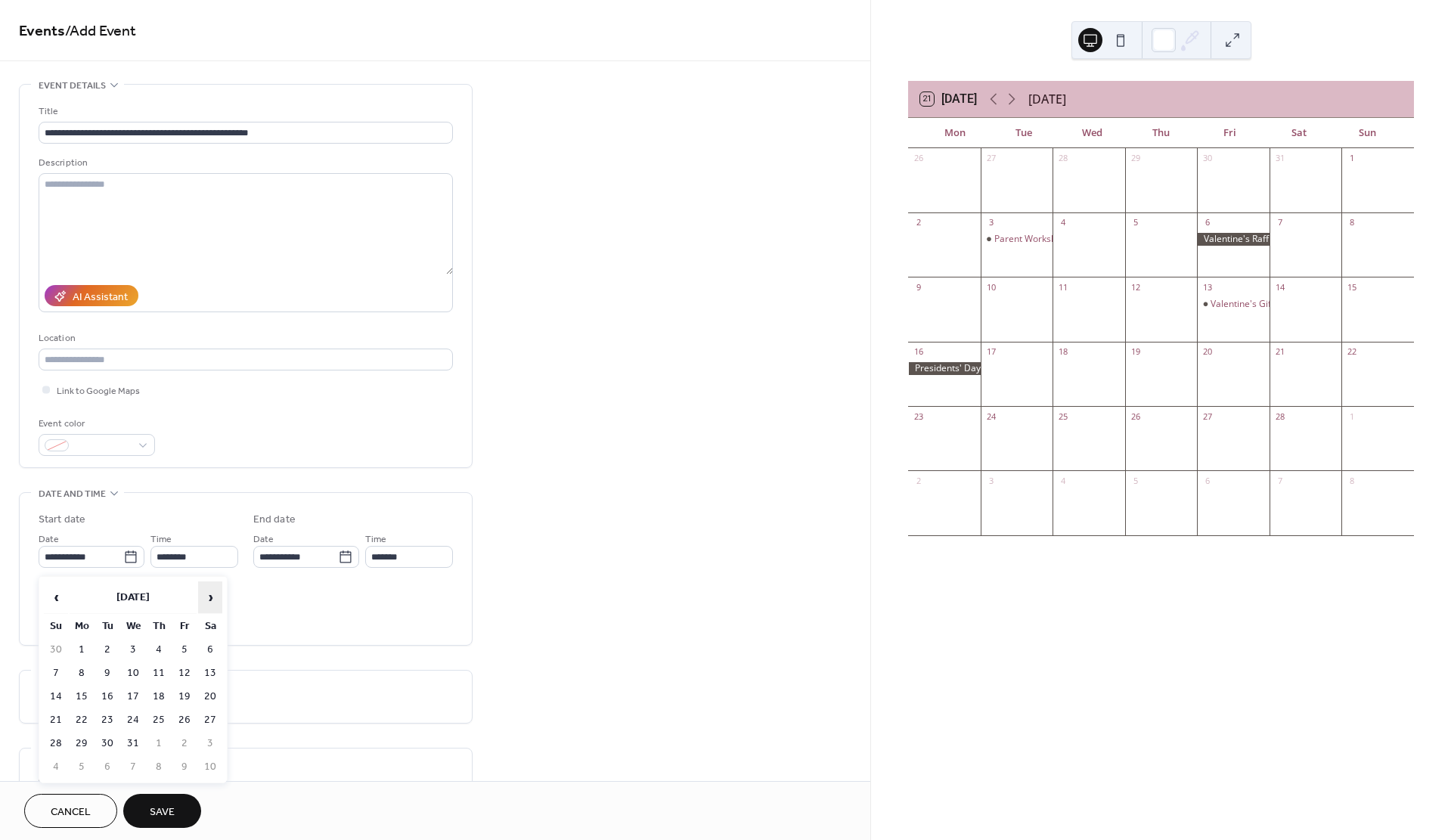 click on "›" at bounding box center [210, 597] 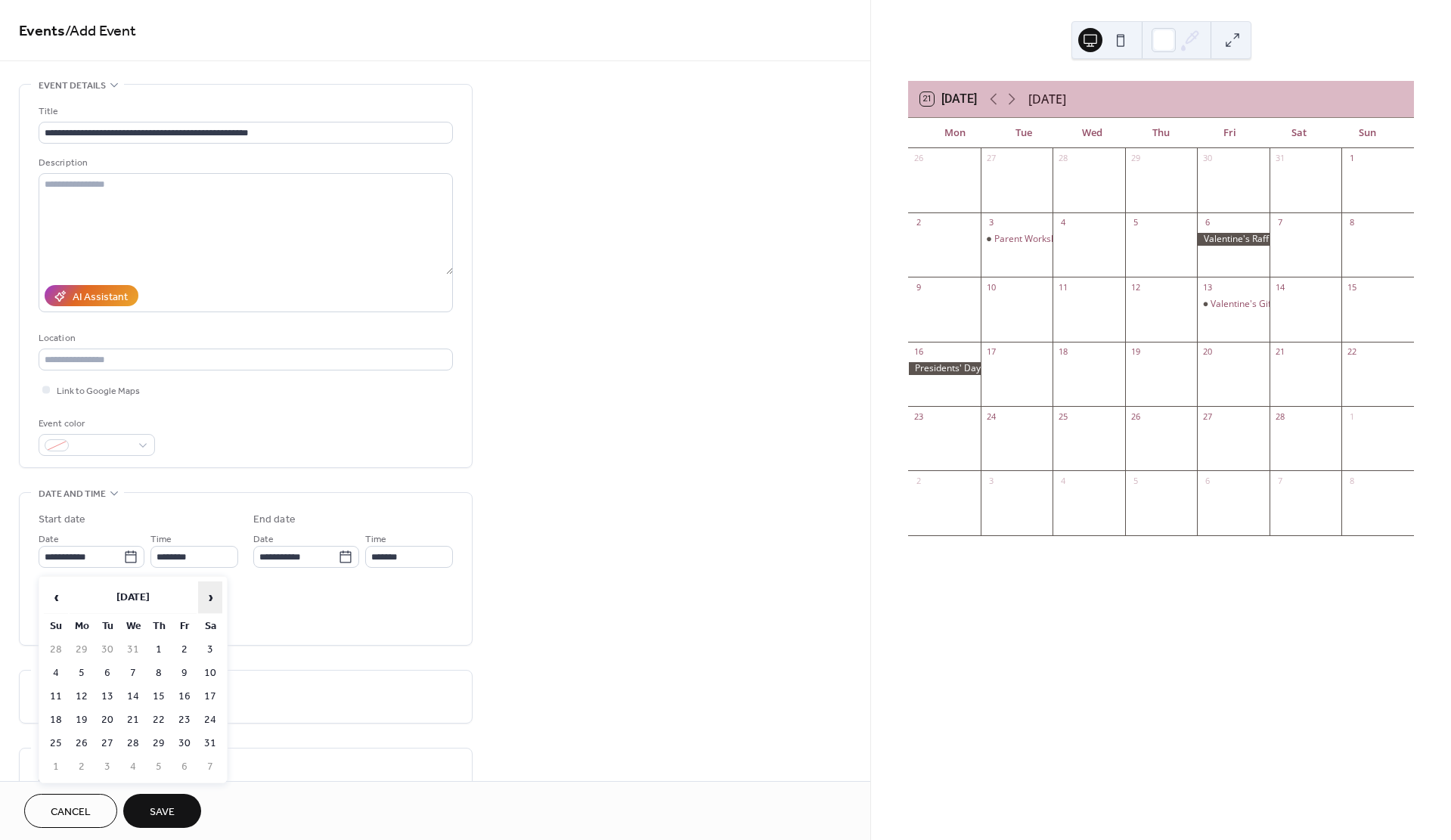 click on "›" at bounding box center [210, 597] 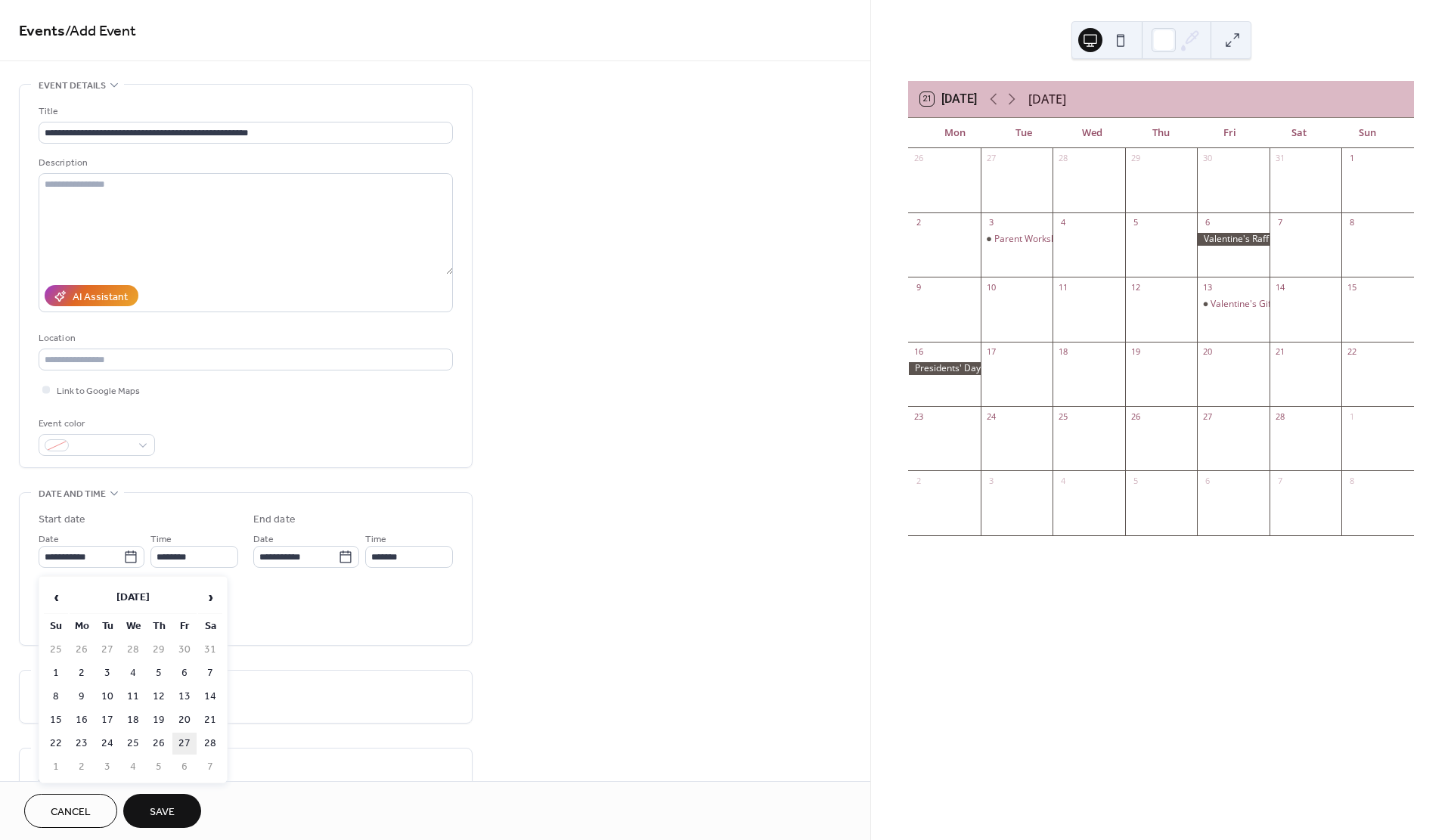 click on "27" at bounding box center (184, 743) 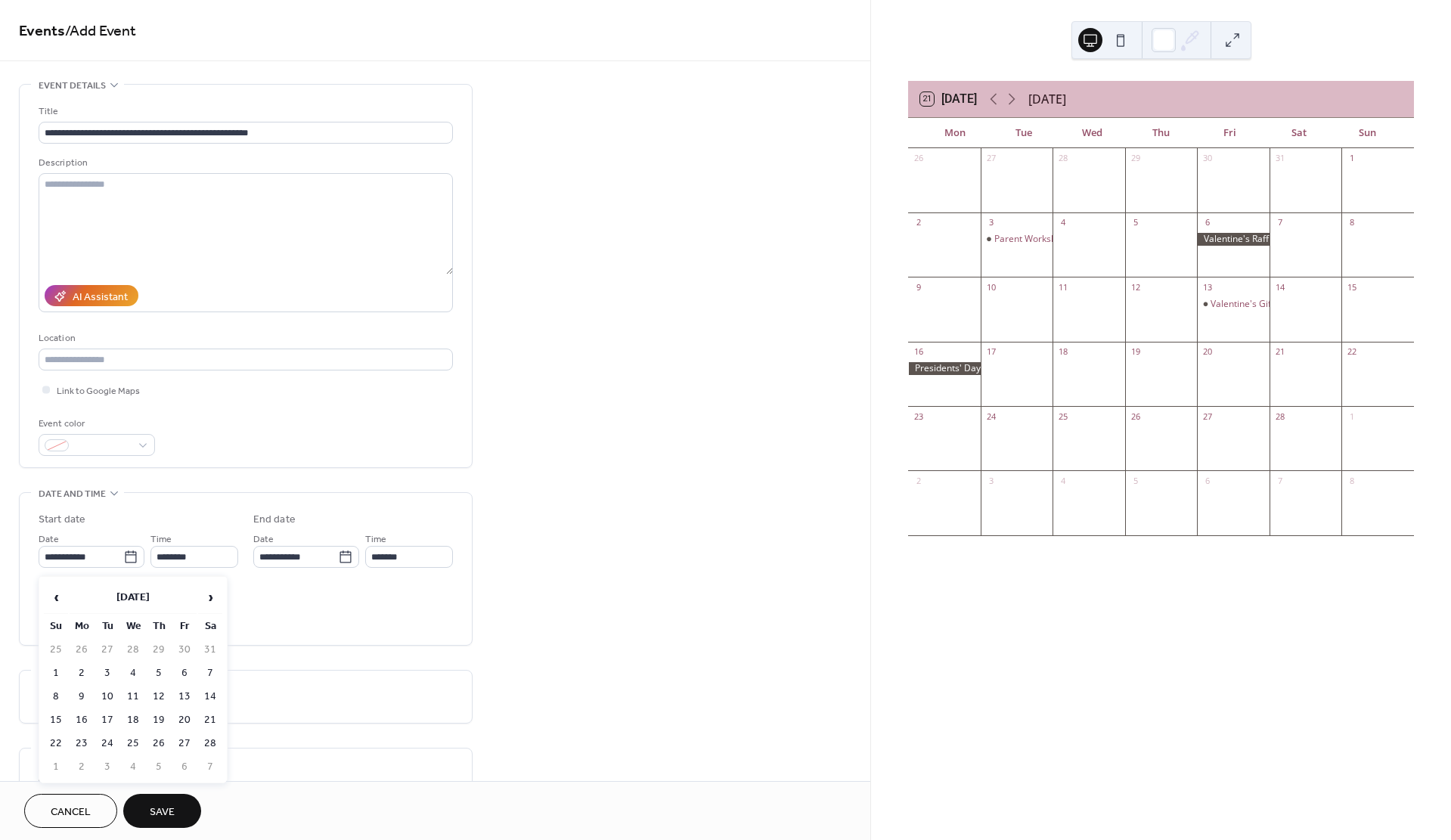 type on "**********" 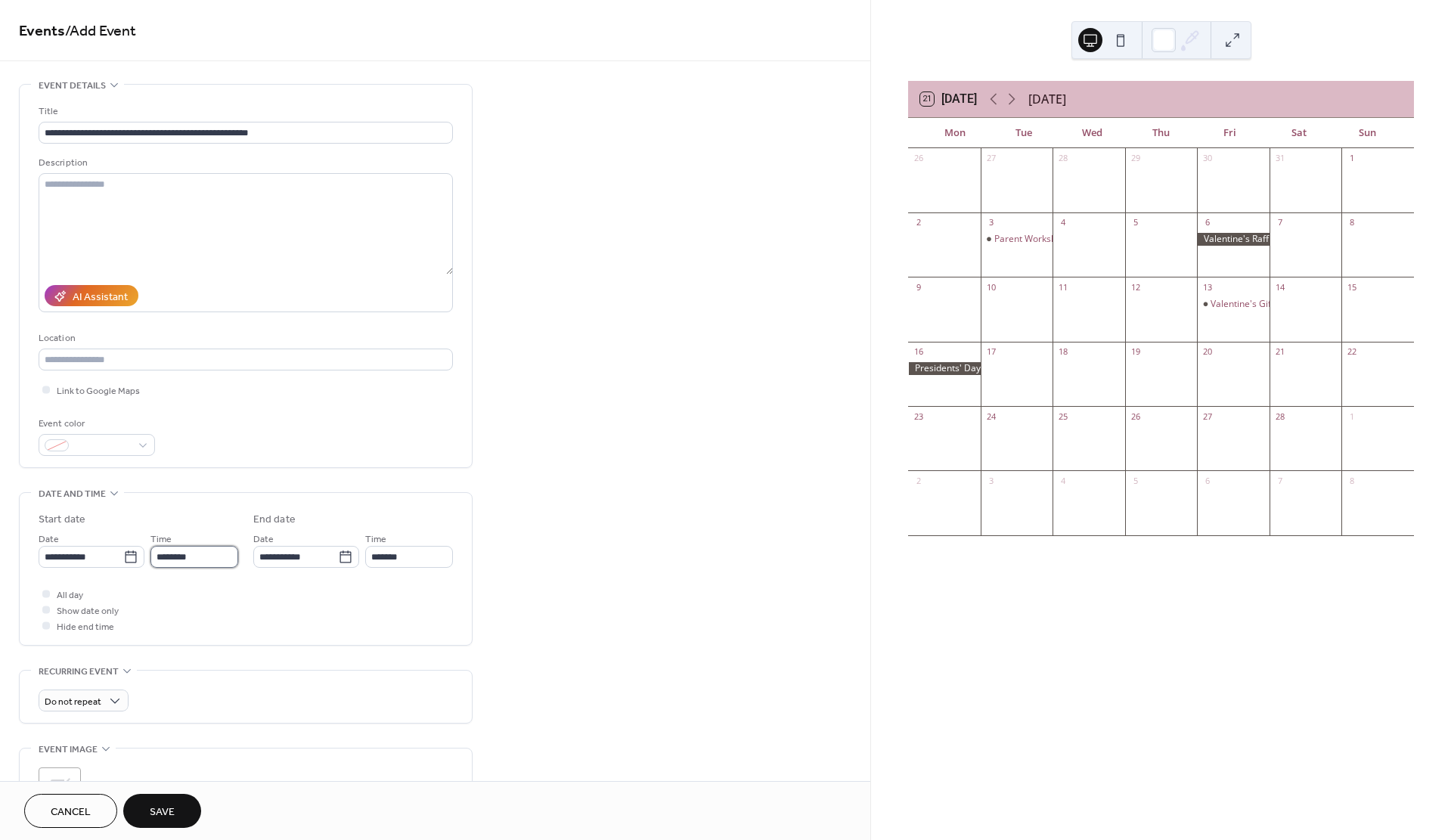 click on "********" at bounding box center [194, 556] 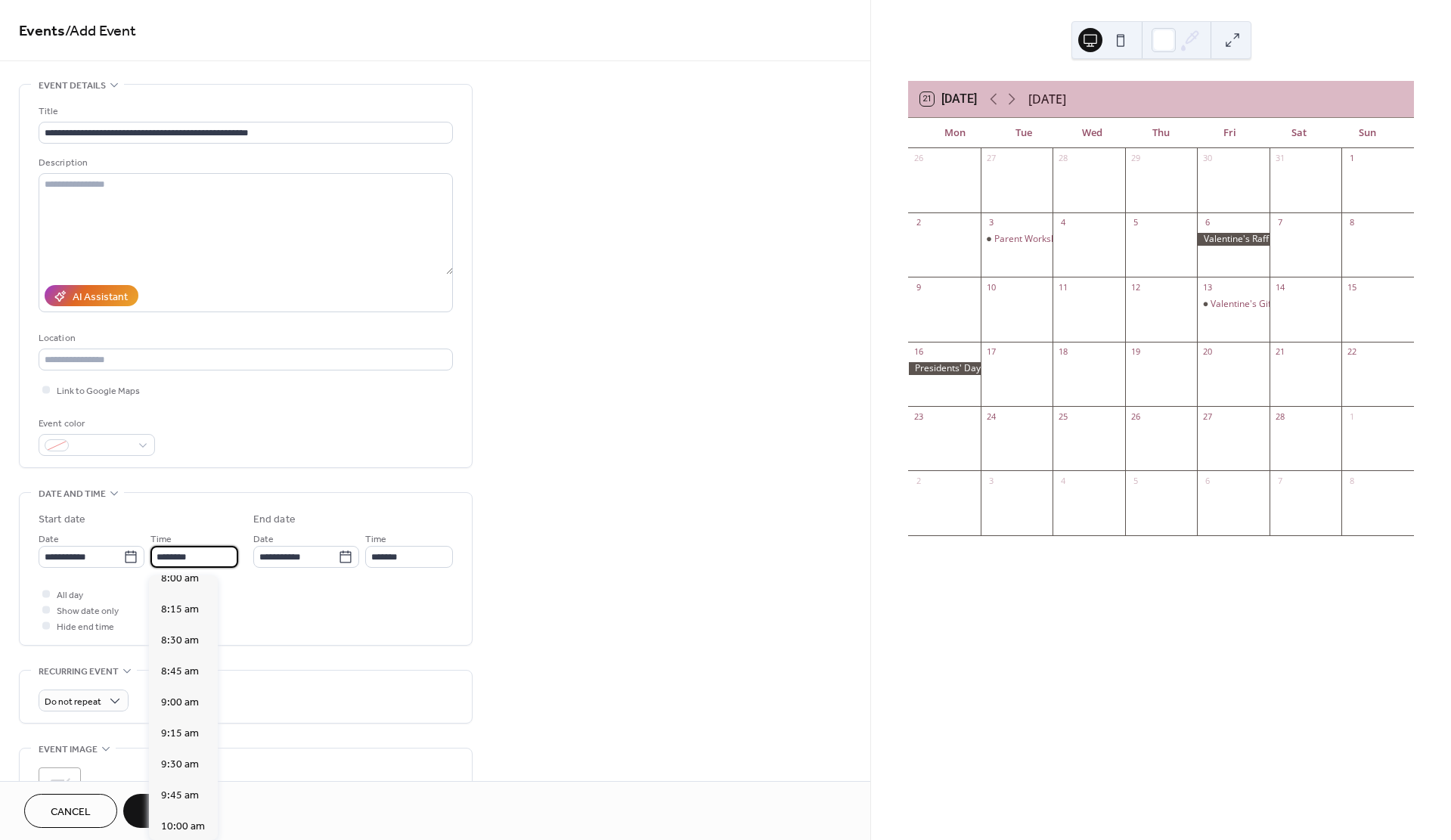 scroll, scrollTop: 1001, scrollLeft: 0, axis: vertical 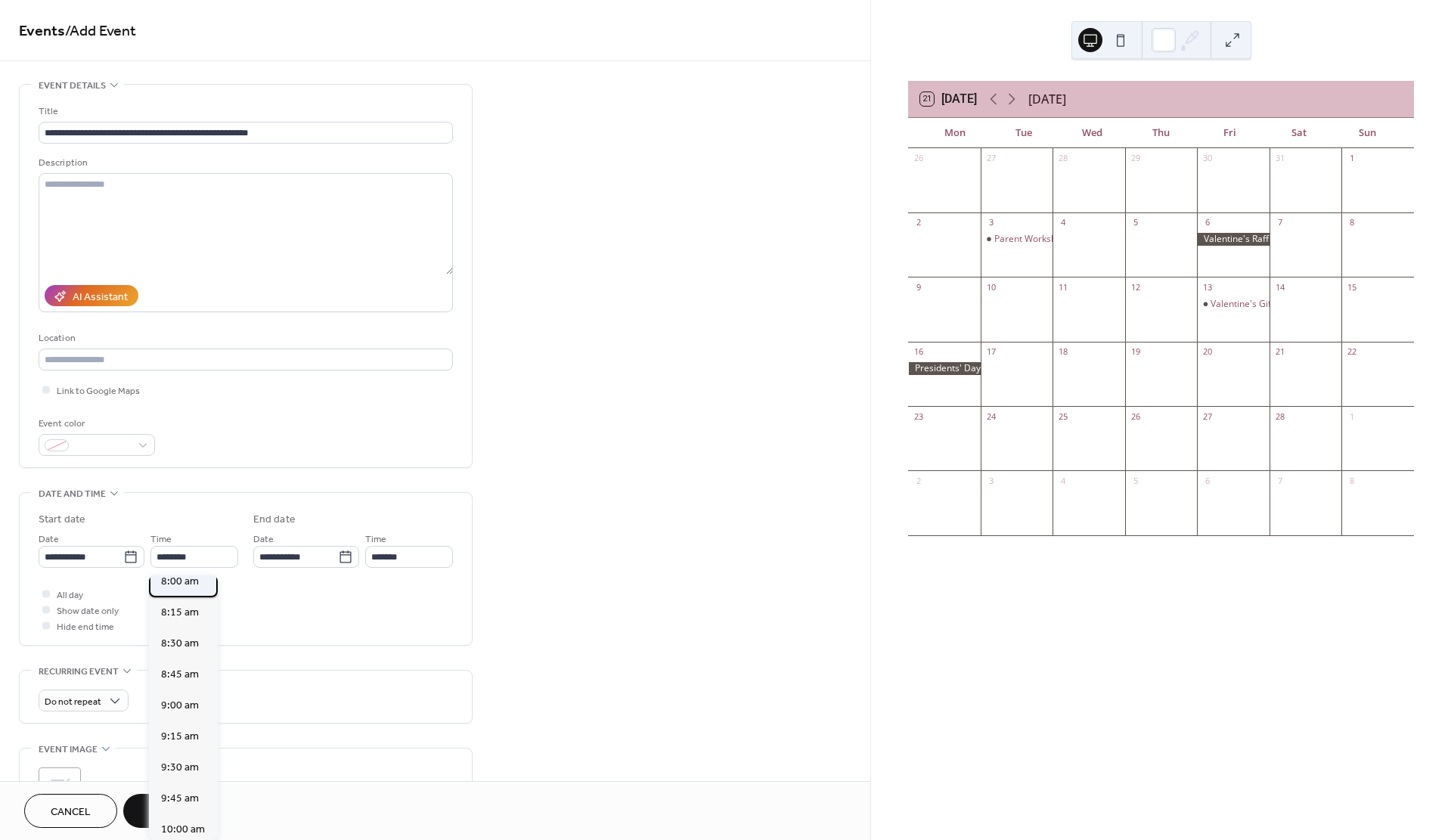 click on "8:00 am" at bounding box center (180, 581) 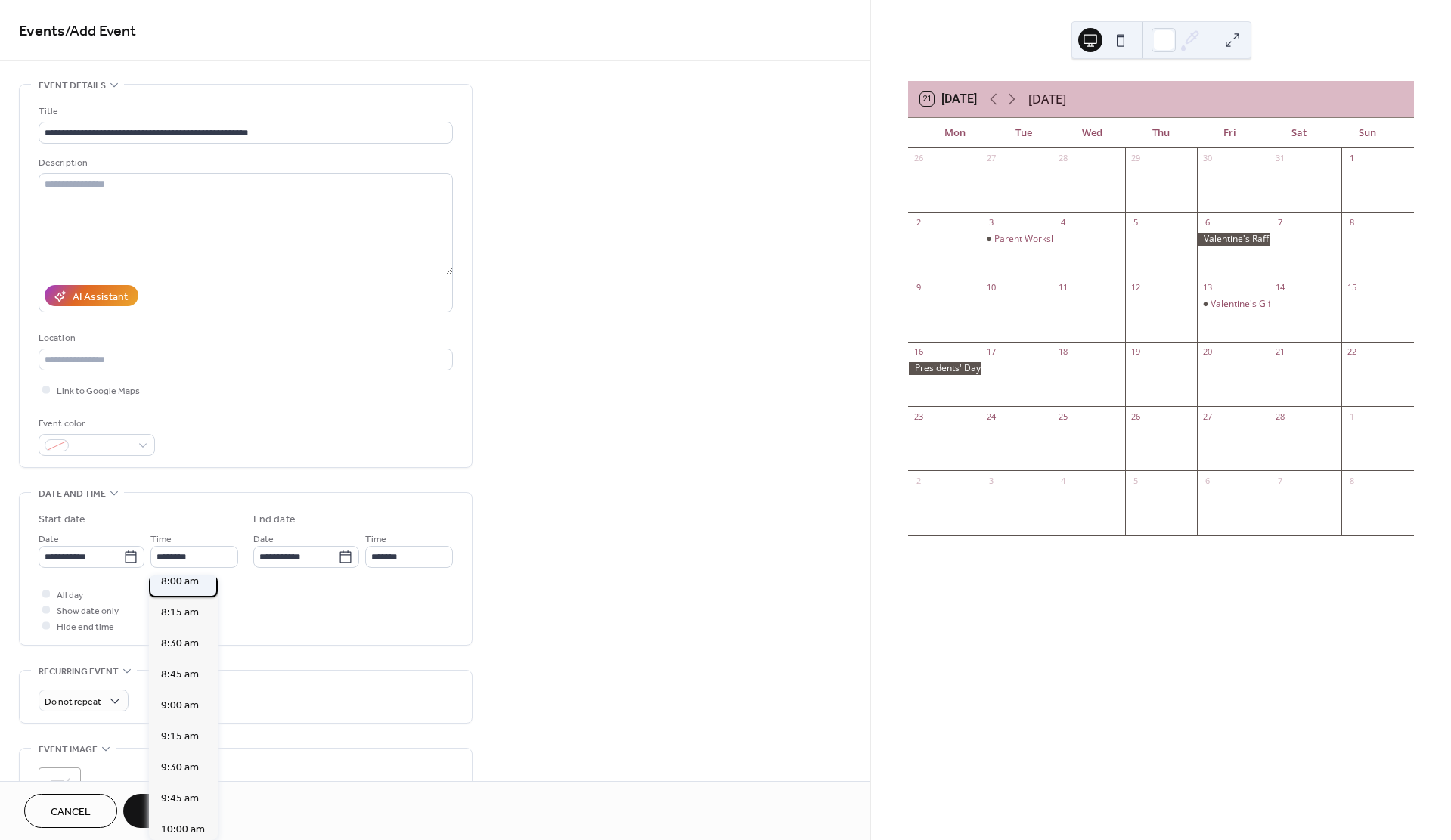 type on "*******" 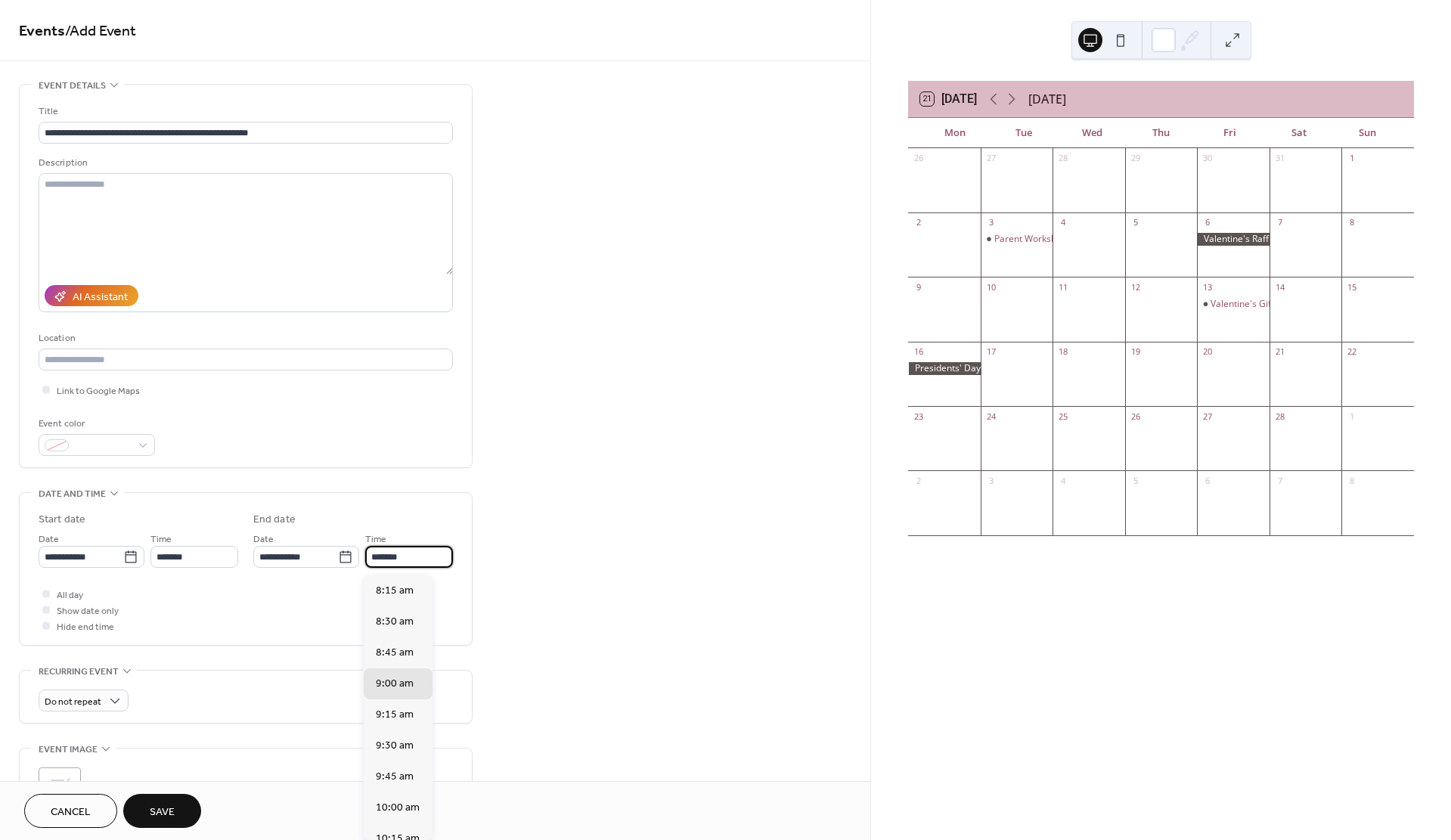 click on "*******" at bounding box center (409, 556) 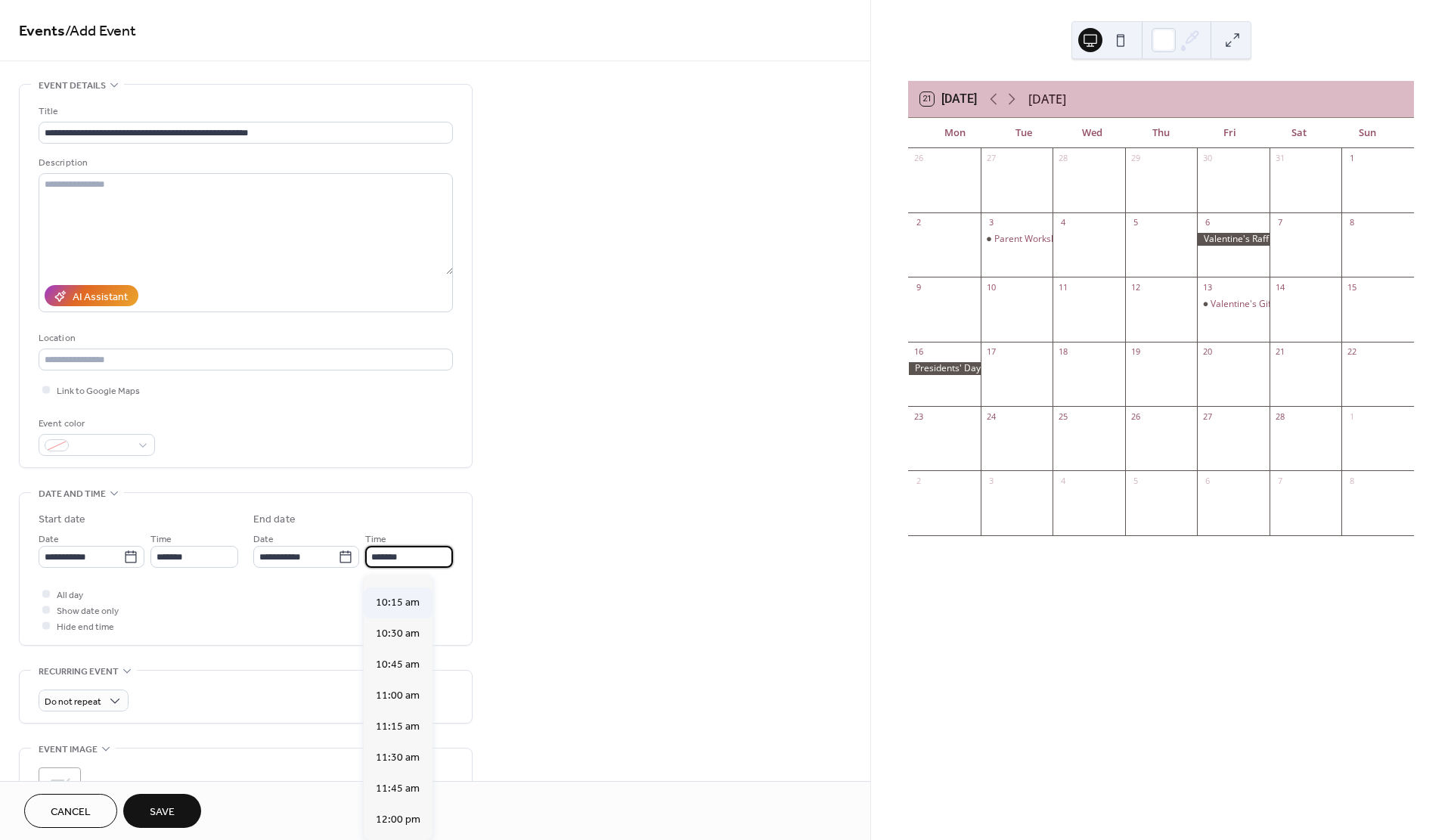 scroll, scrollTop: 249, scrollLeft: 0, axis: vertical 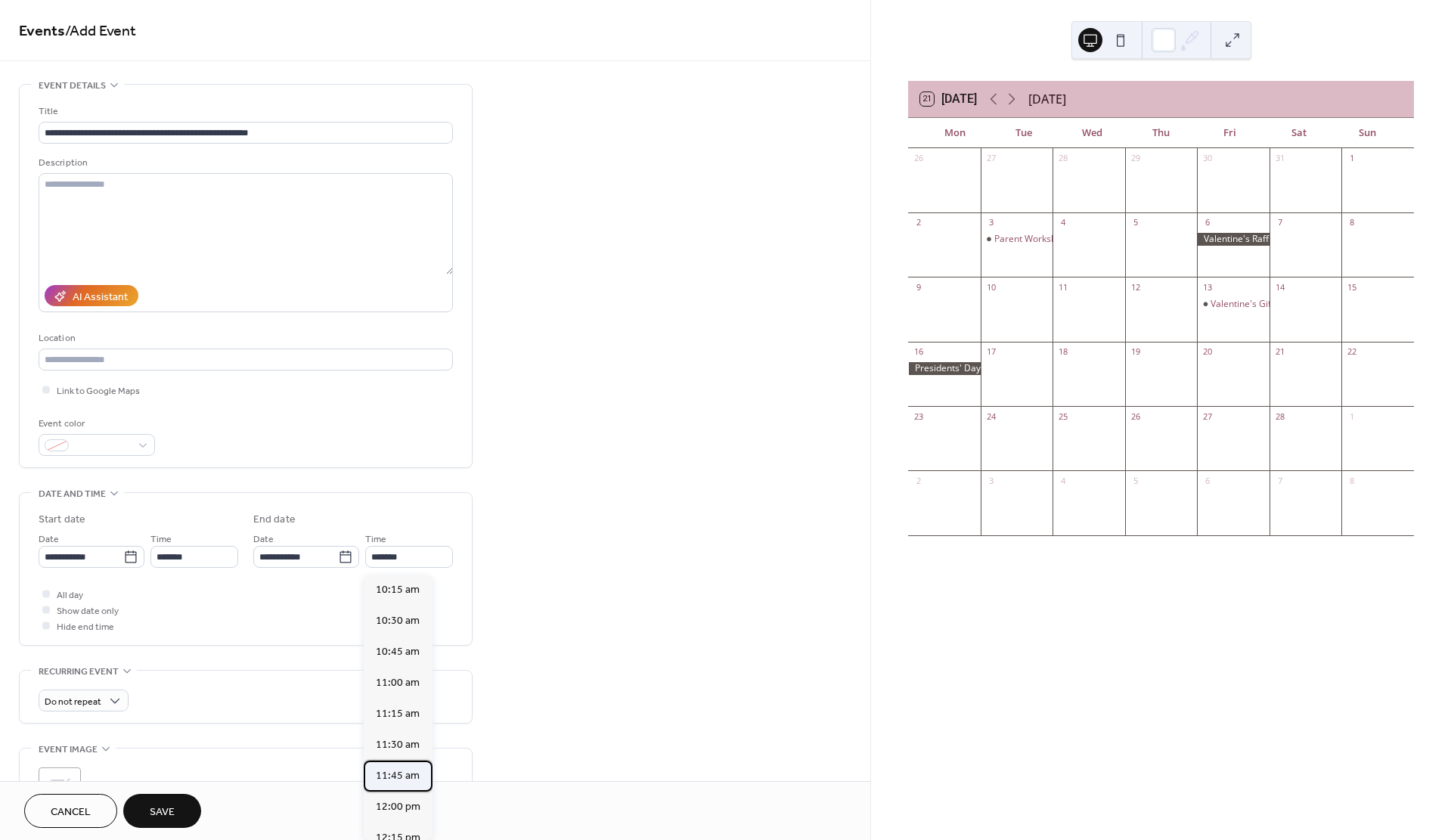 click on "11:45 am" at bounding box center (398, 776) 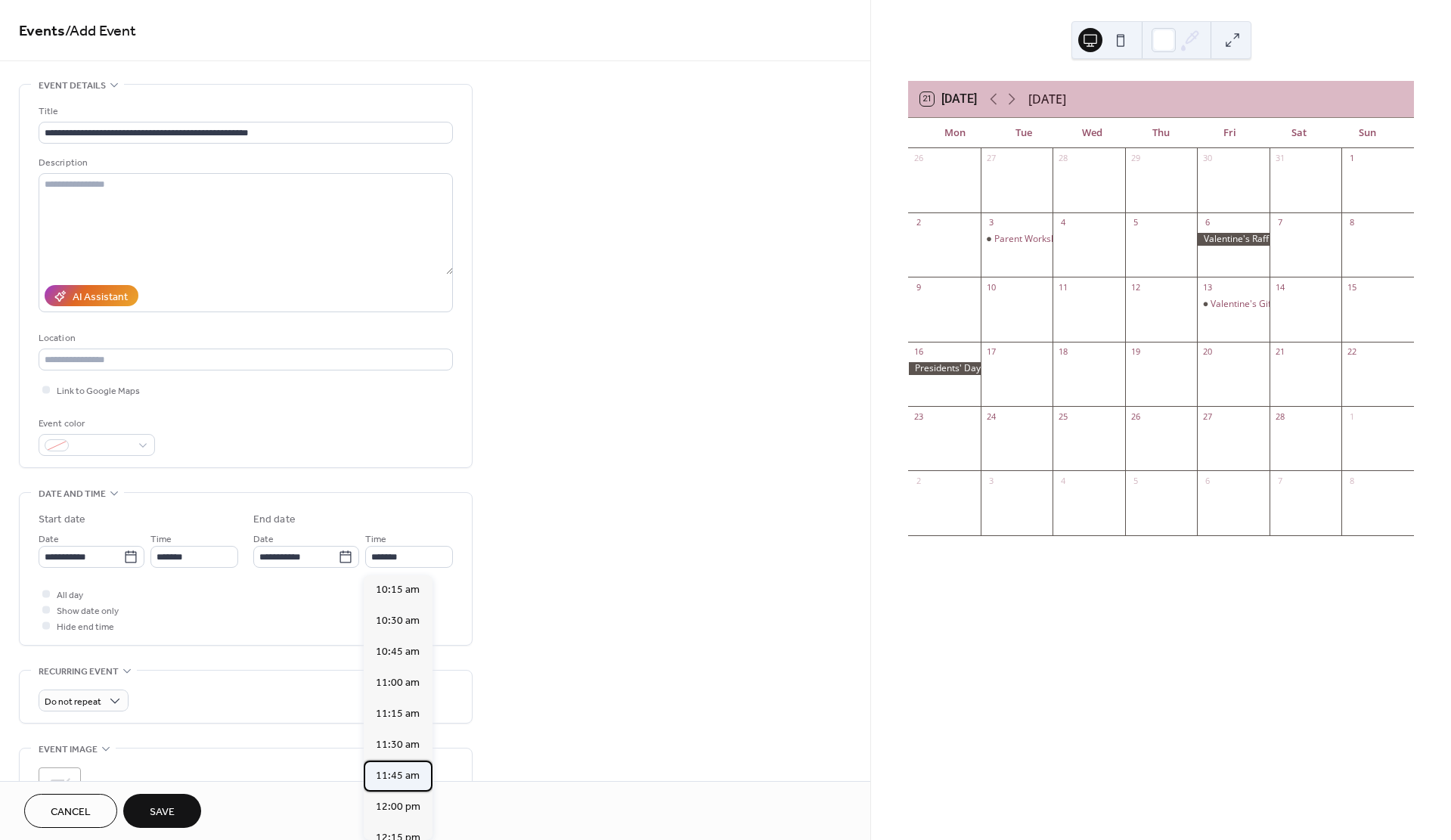 type on "********" 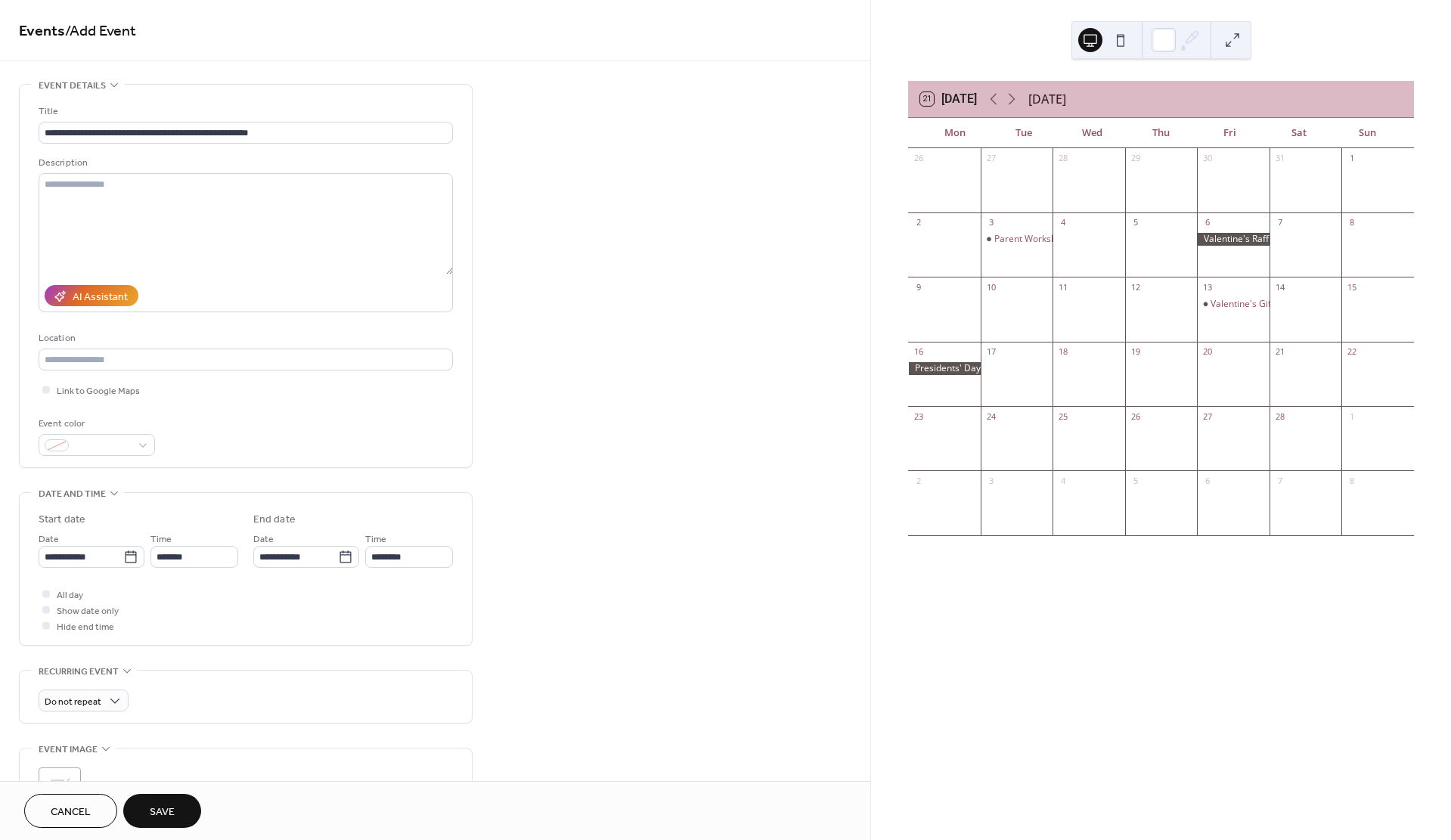 click on "Save" at bounding box center (162, 812) 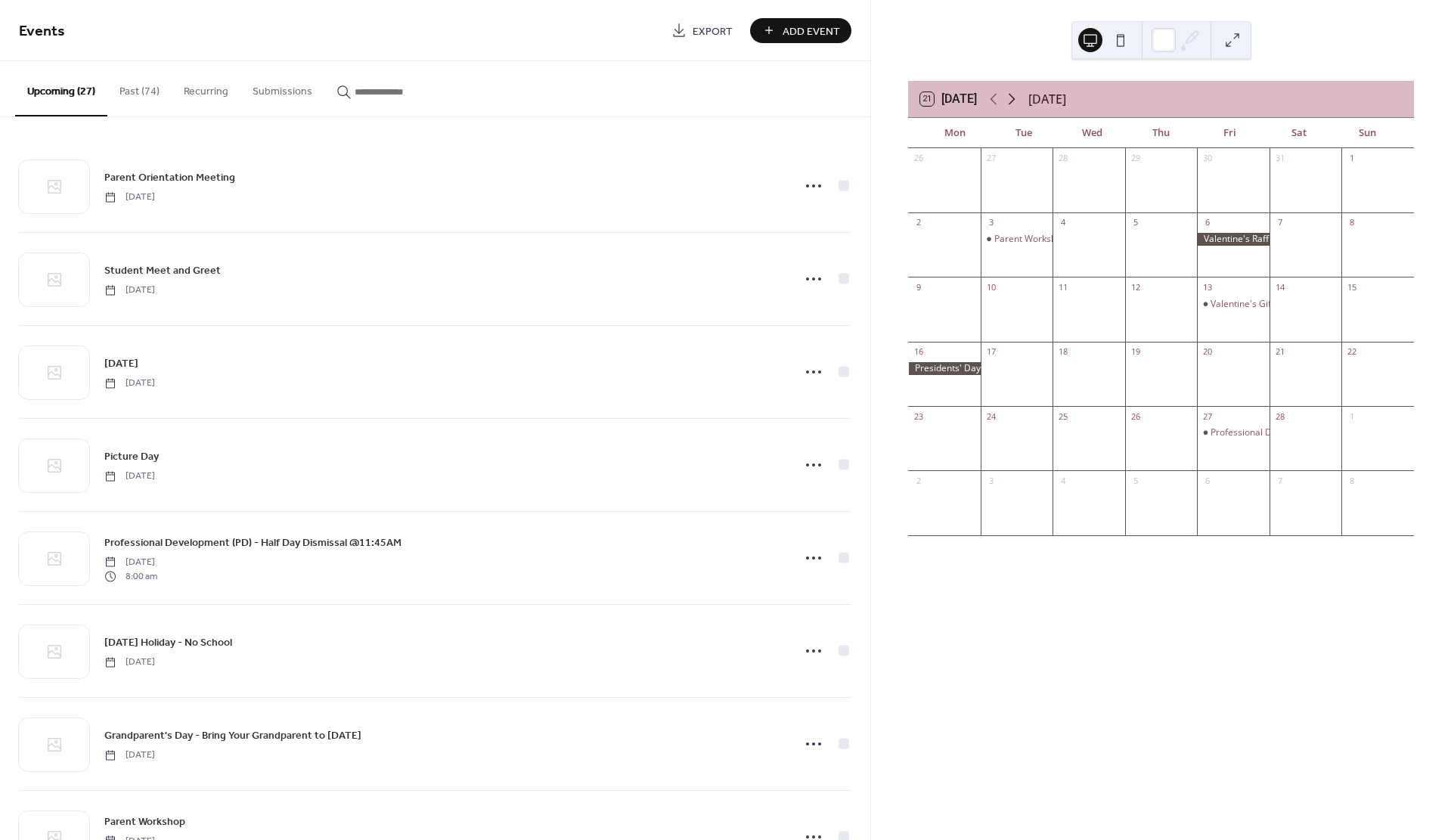 click 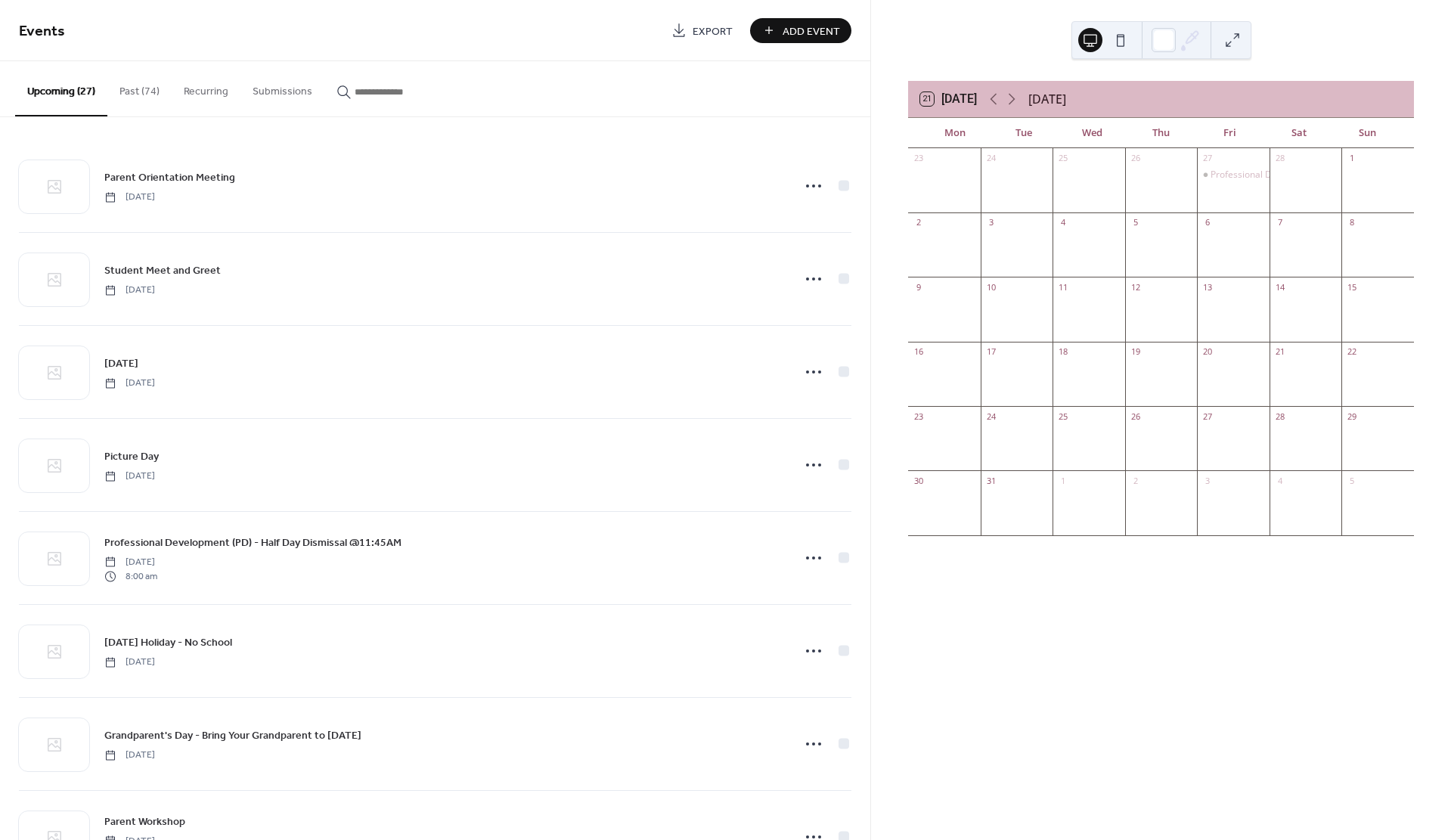 click on "Add Event" at bounding box center (811, 31) 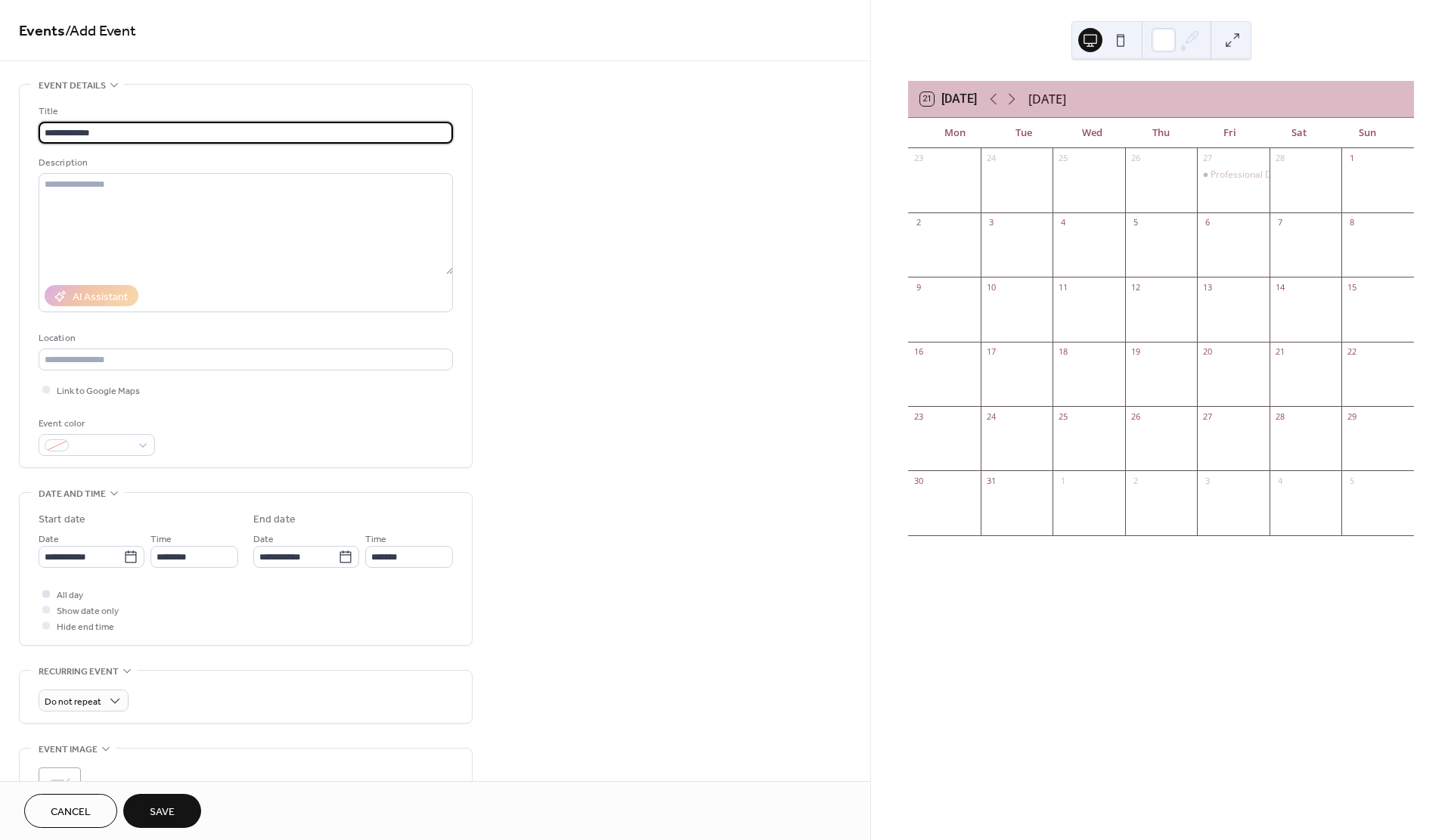 type on "**********" 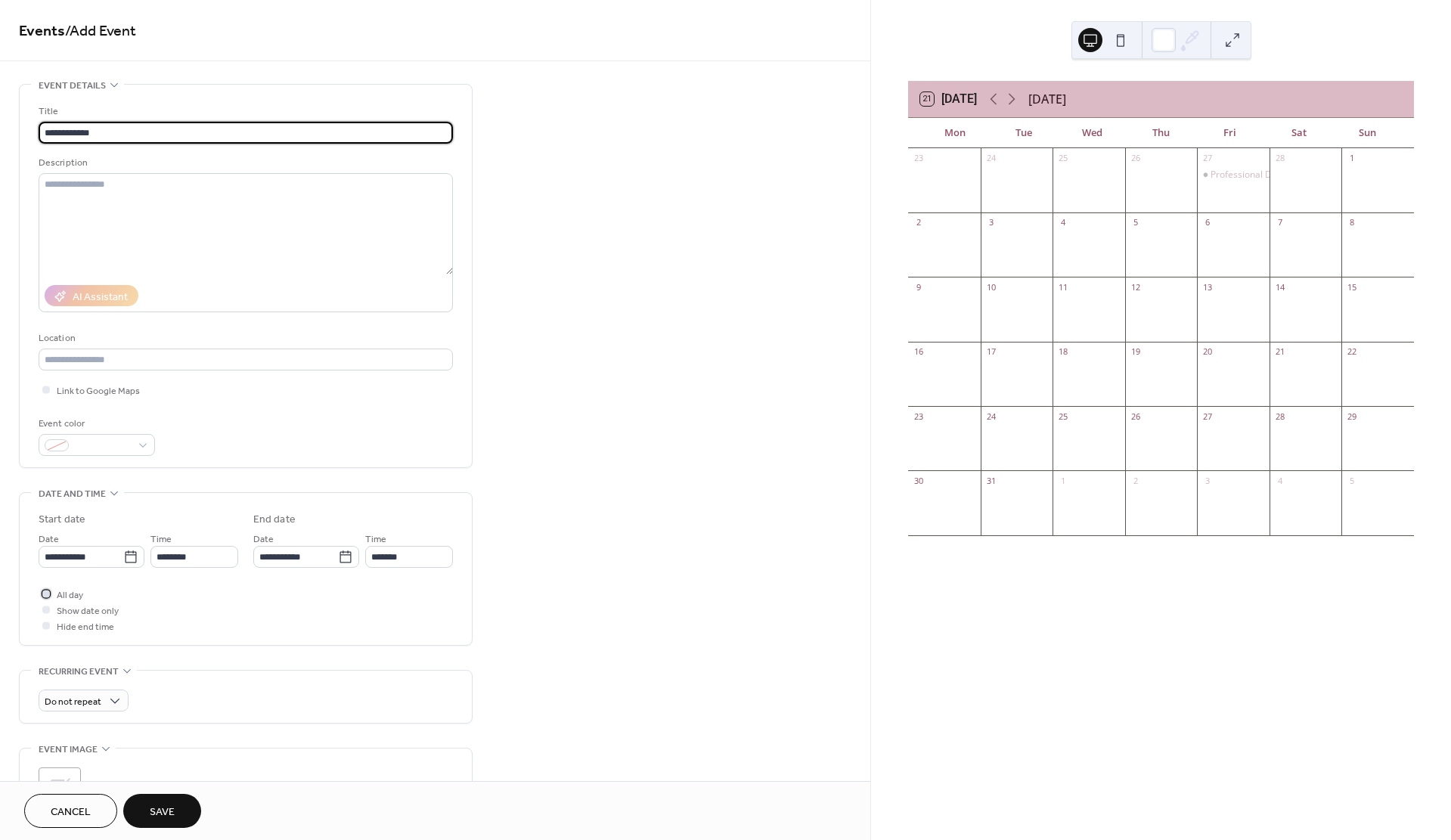 click at bounding box center (46, 594) 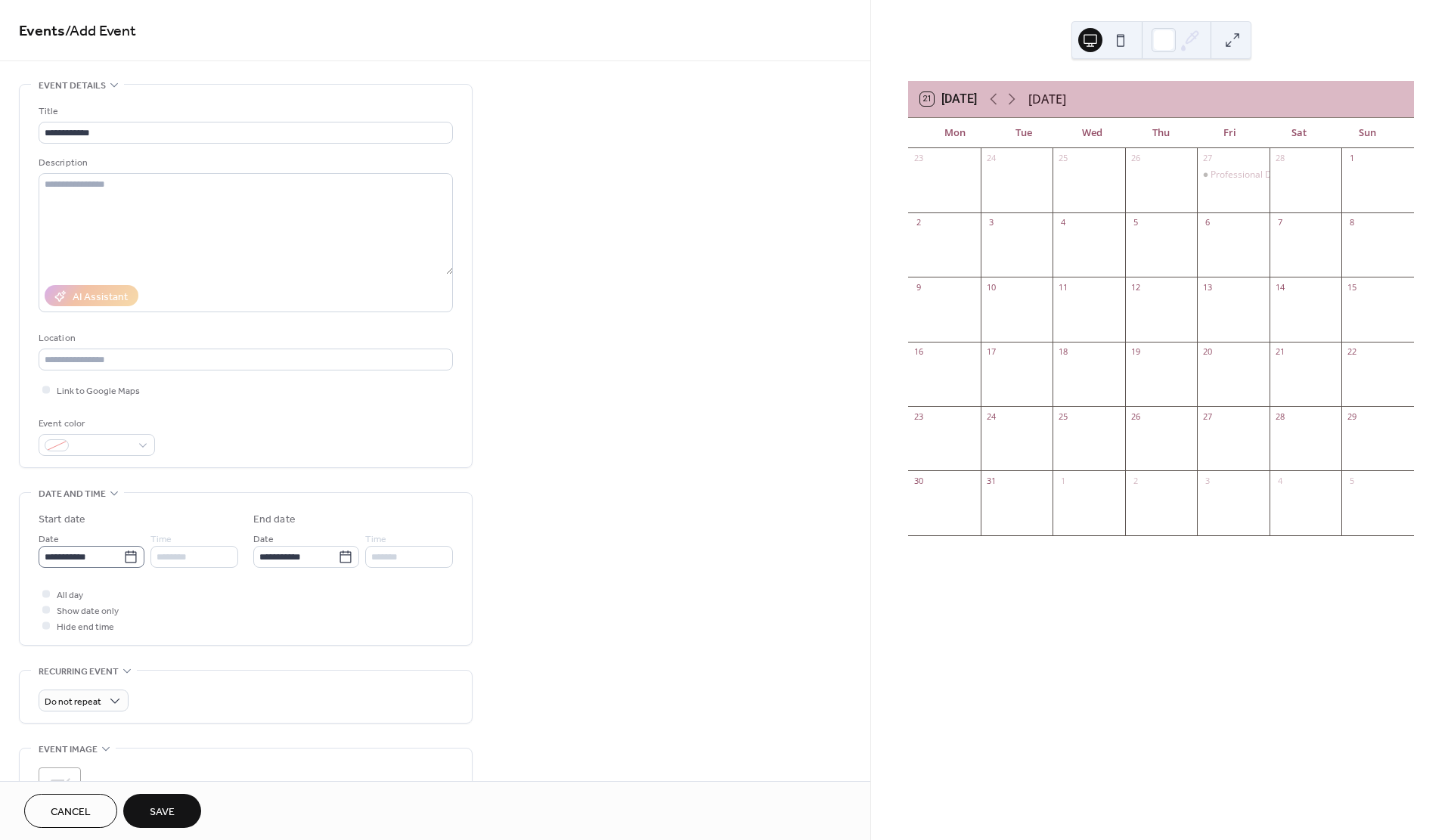 click 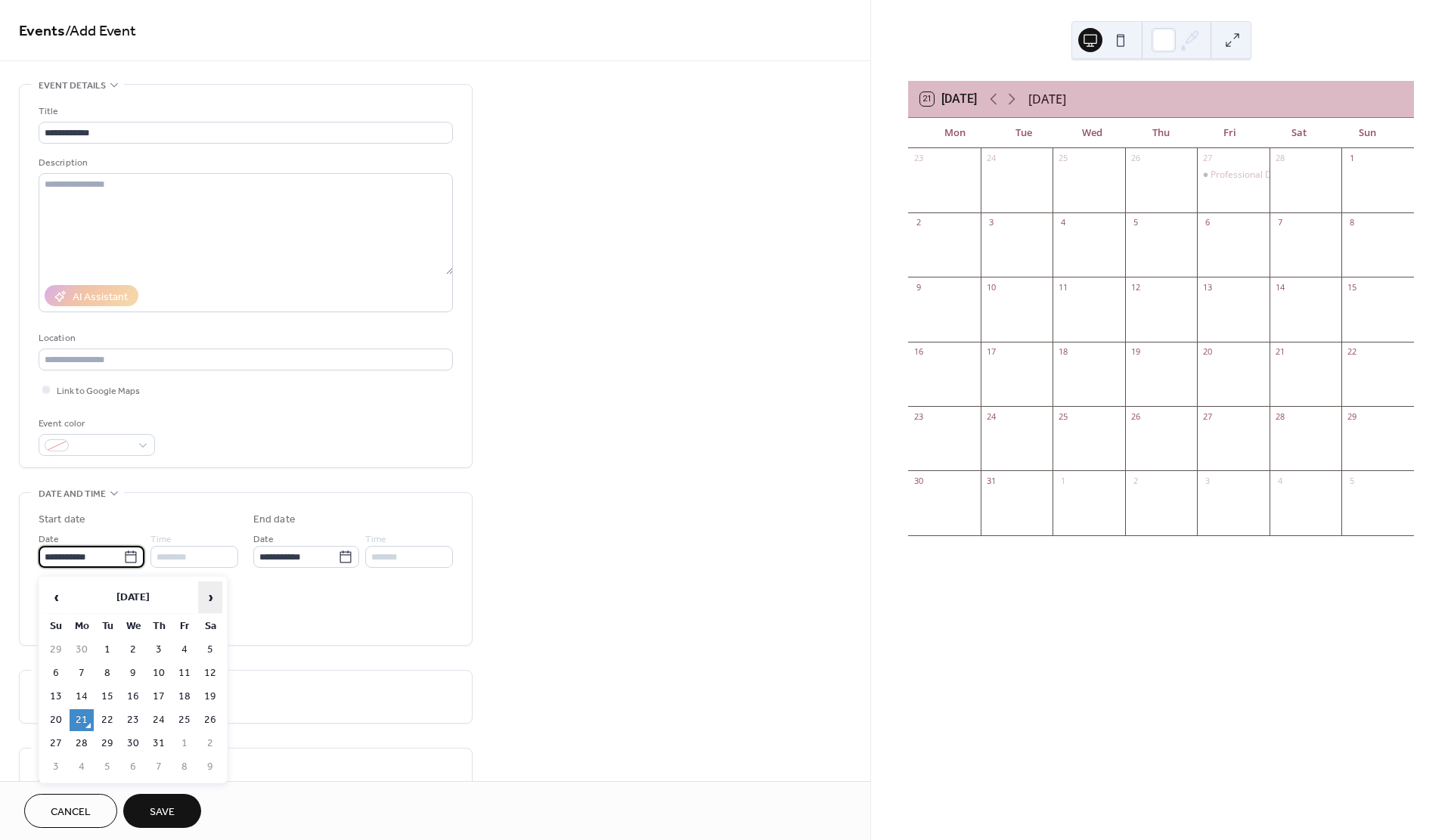 click on "›" at bounding box center [210, 597] 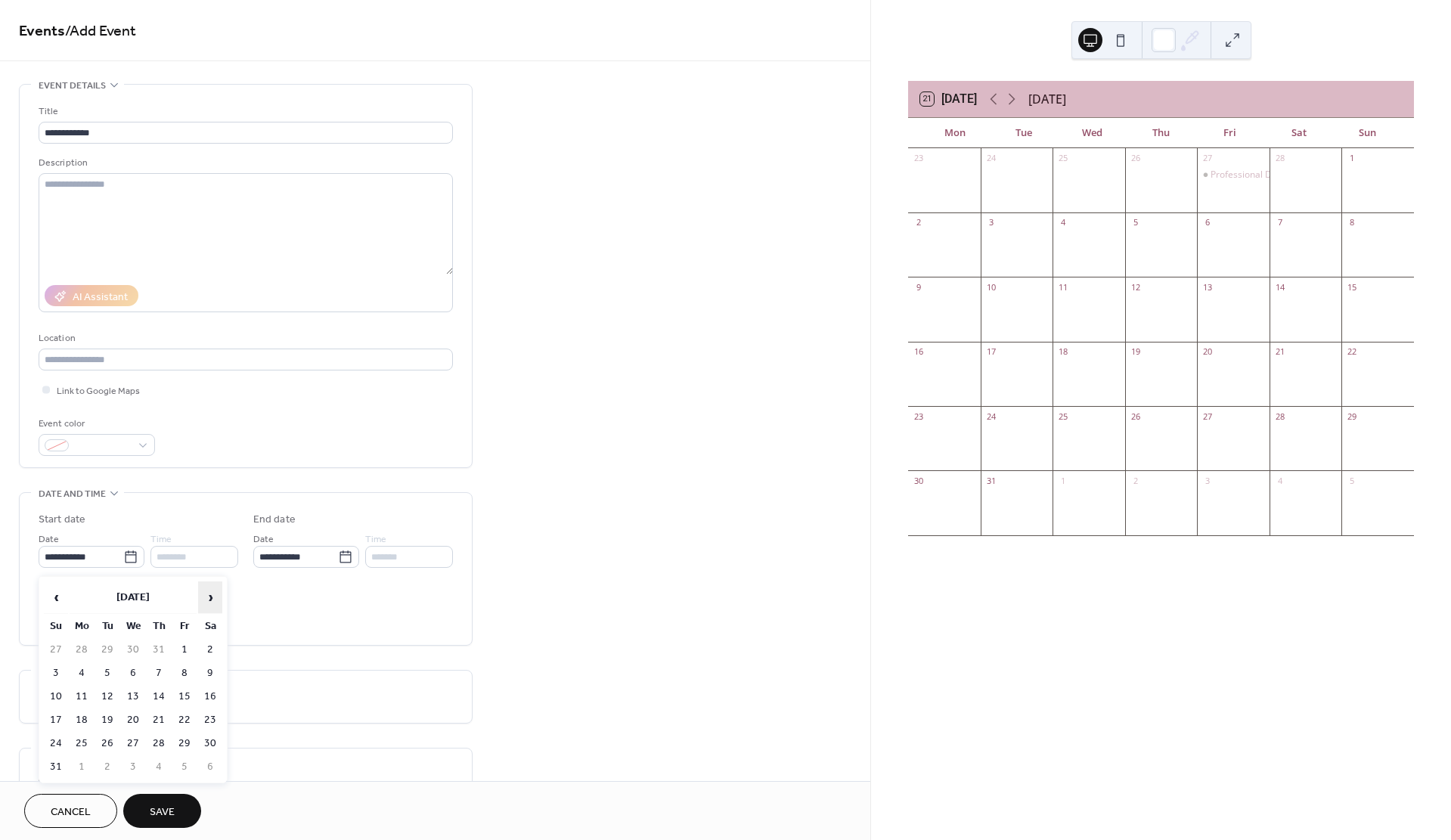 click on "›" at bounding box center [210, 597] 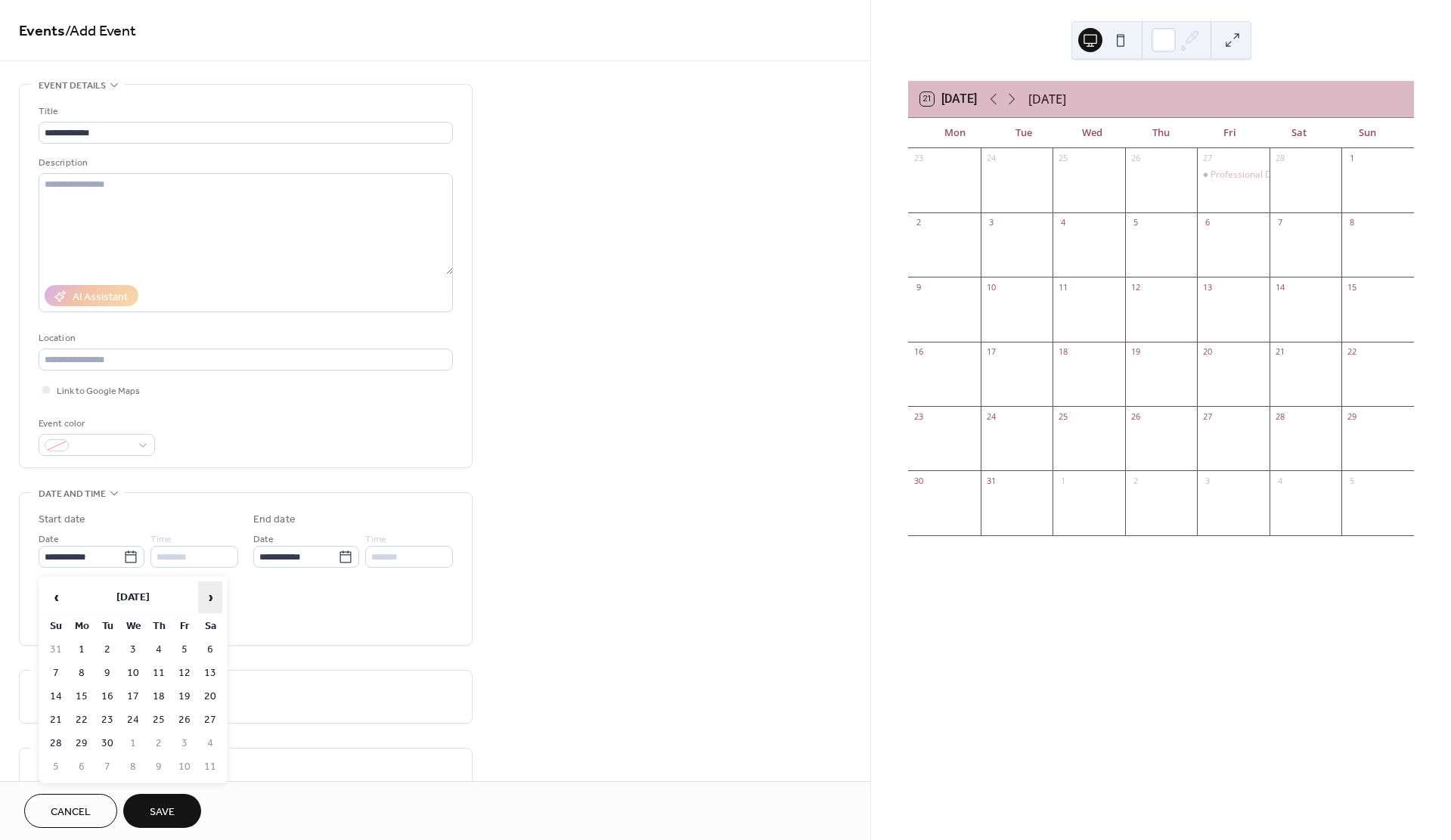 click on "›" at bounding box center (210, 597) 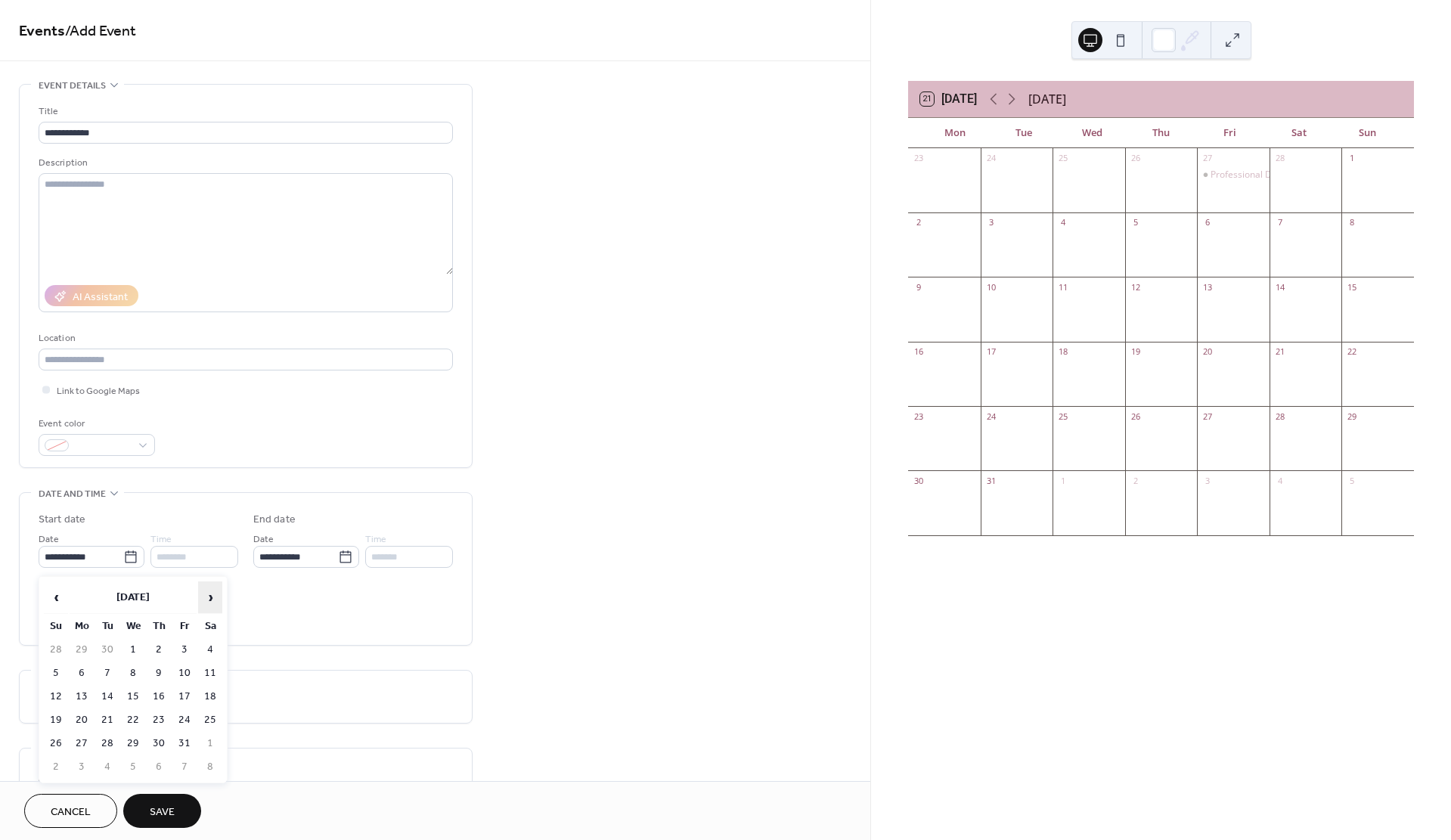click on "›" at bounding box center (210, 597) 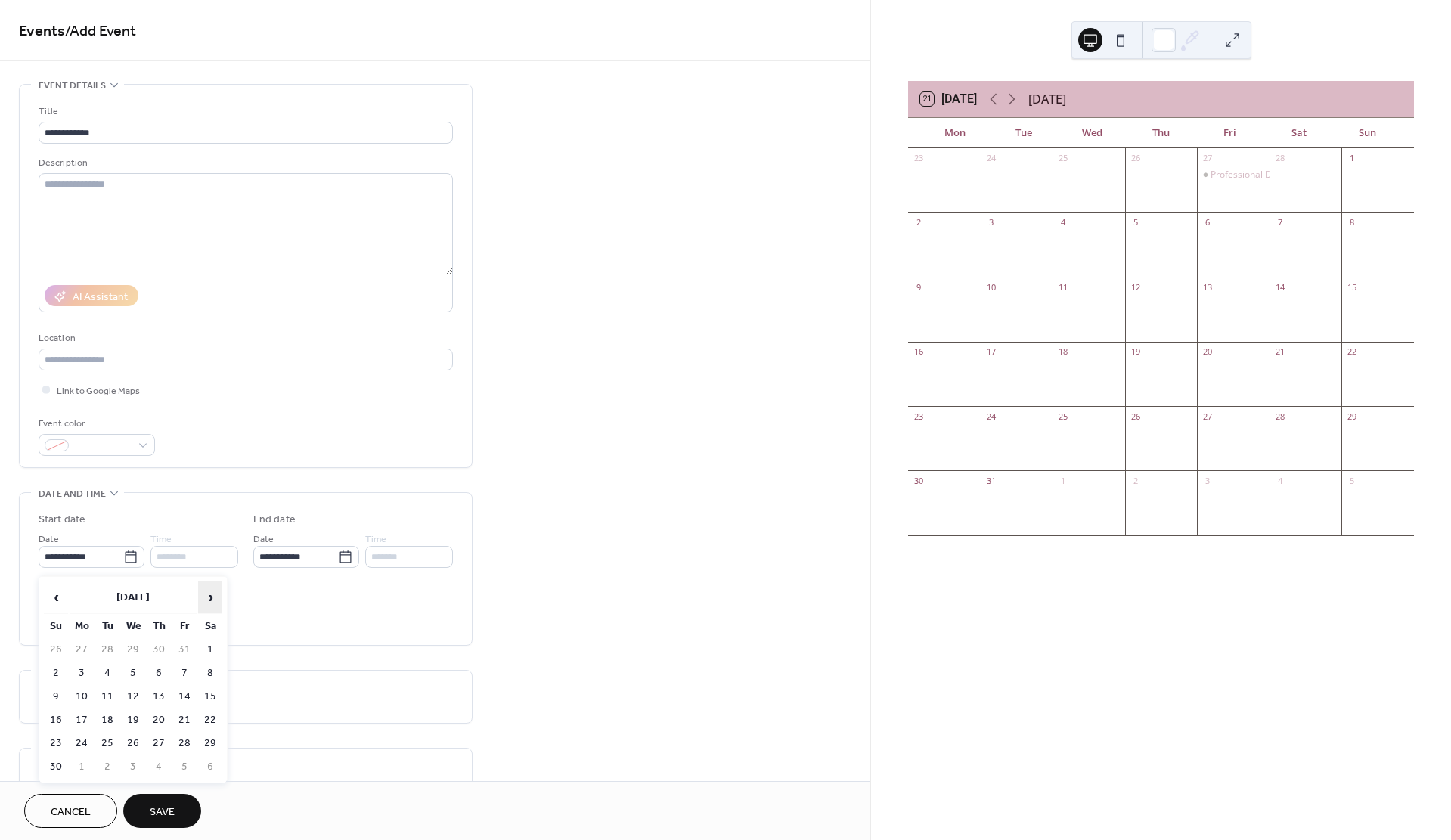 click on "›" at bounding box center (210, 597) 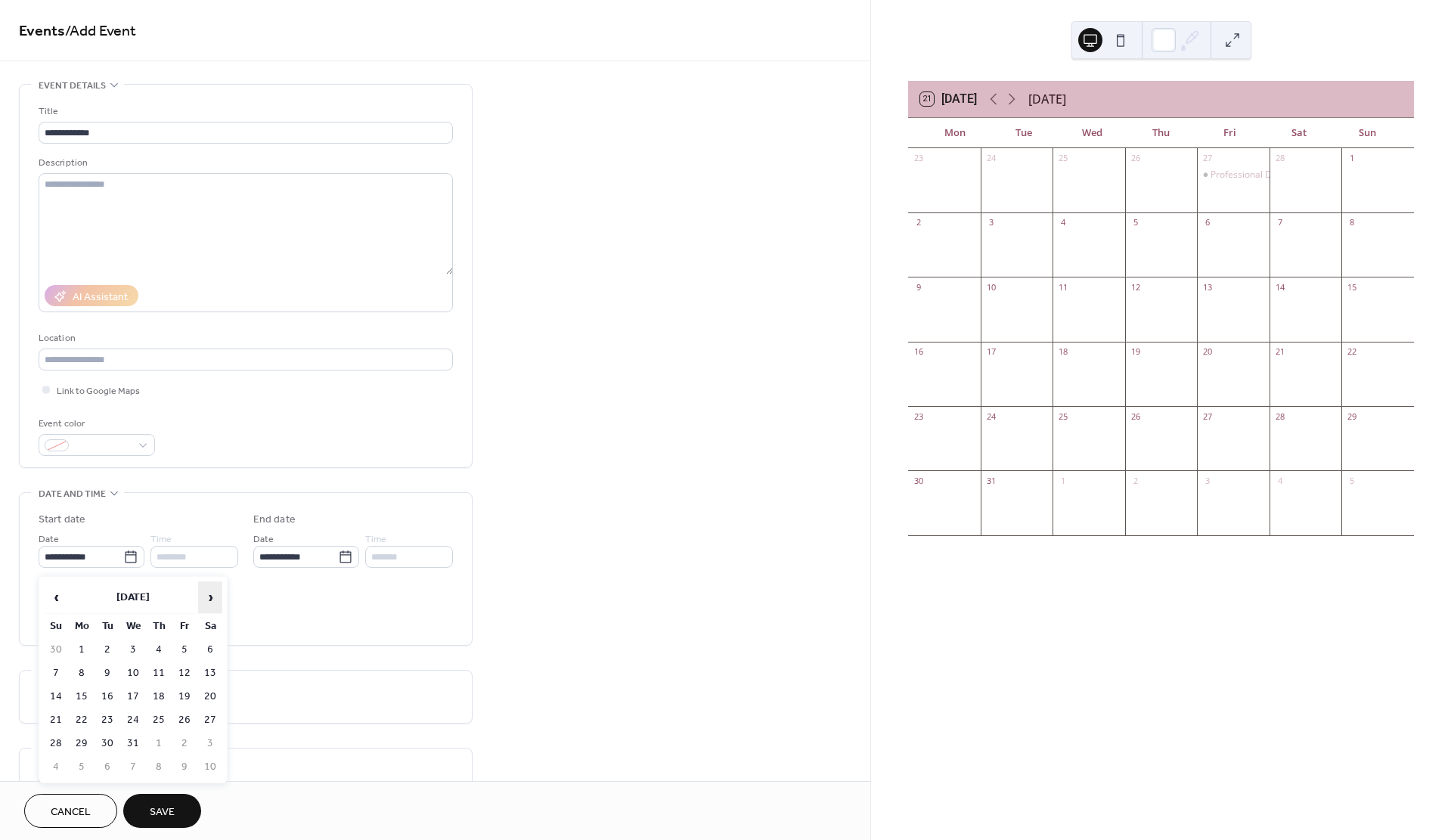 click on "›" at bounding box center (210, 597) 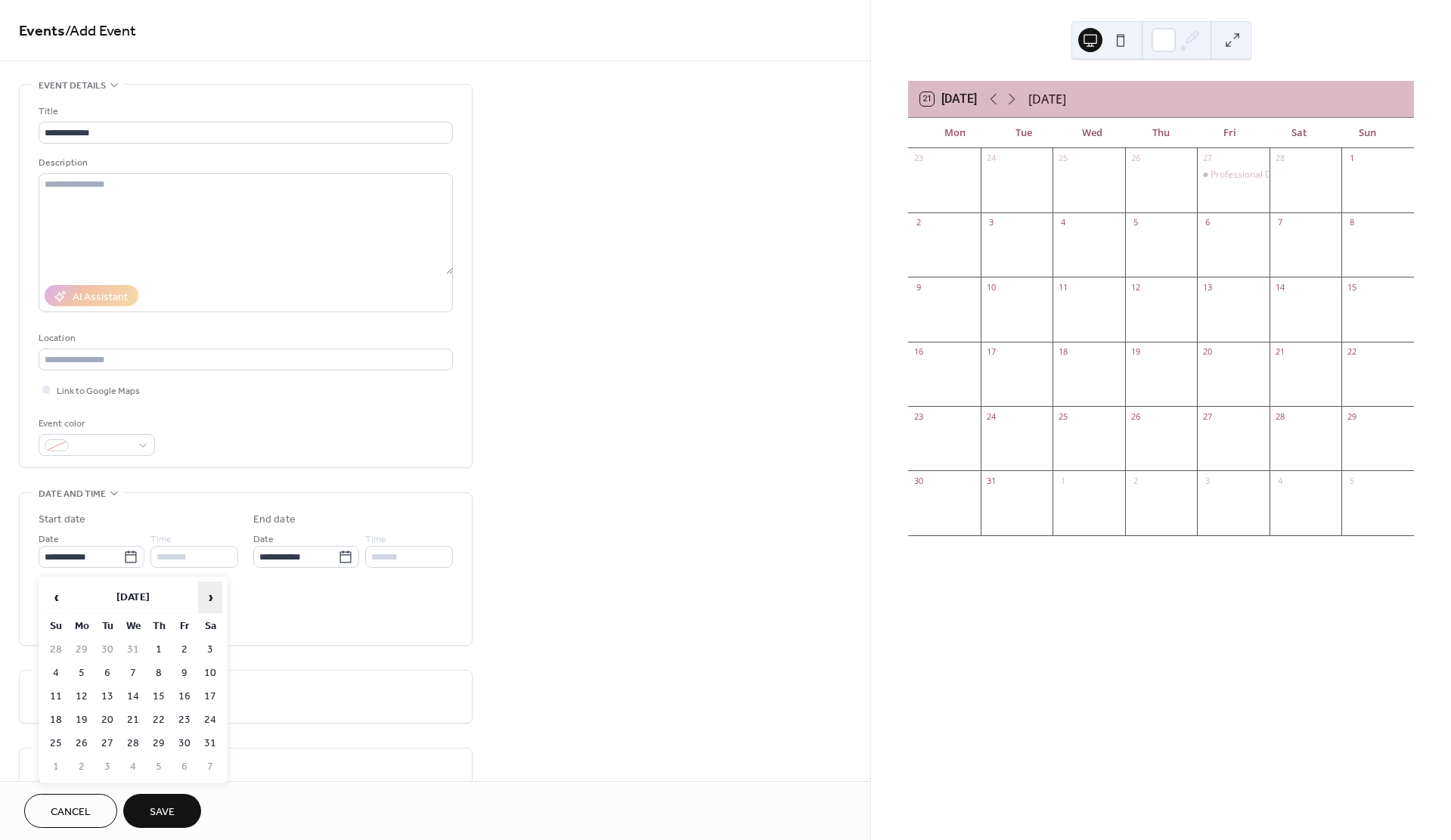 click on "›" at bounding box center (210, 597) 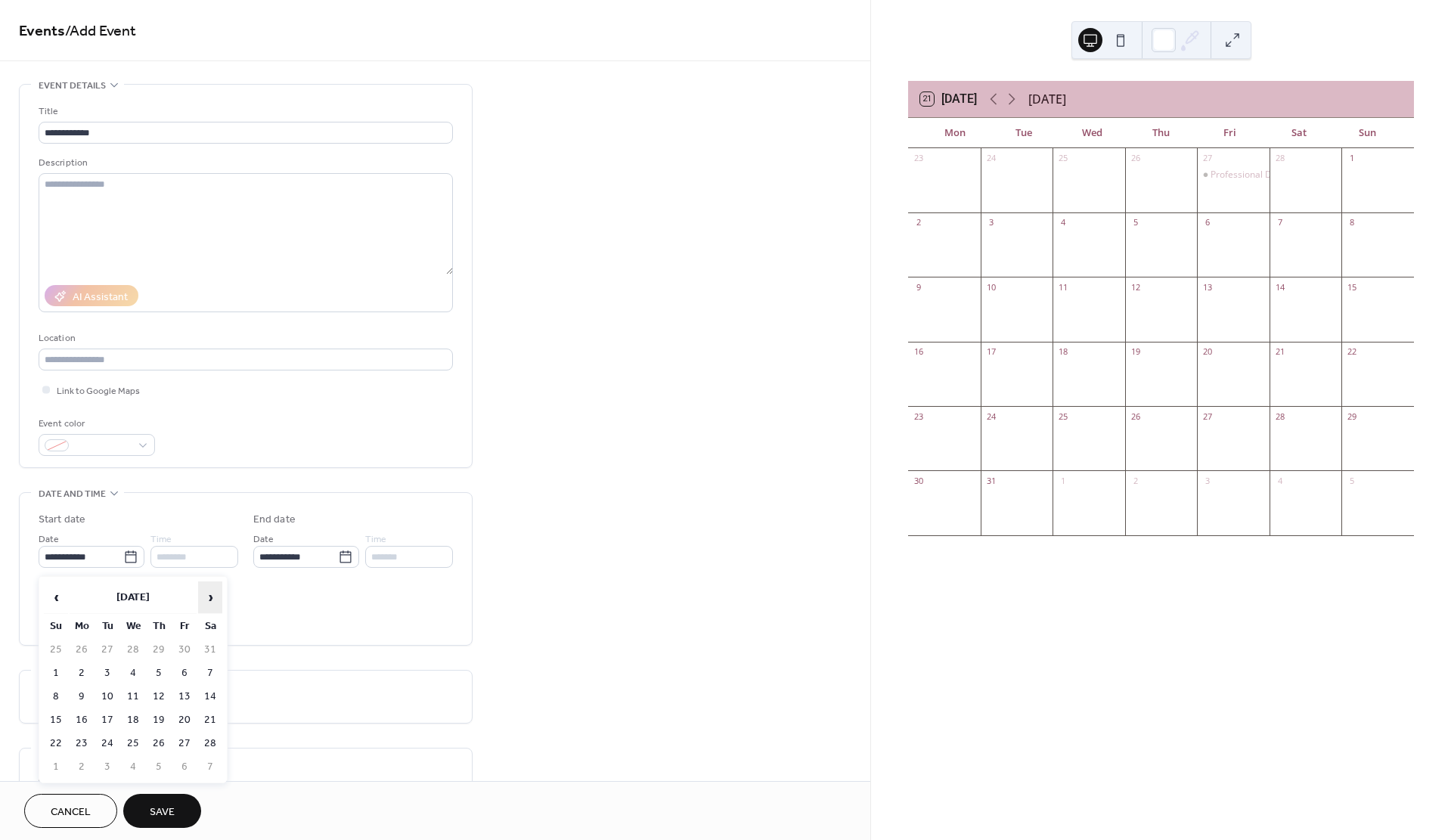 click on "›" at bounding box center (210, 597) 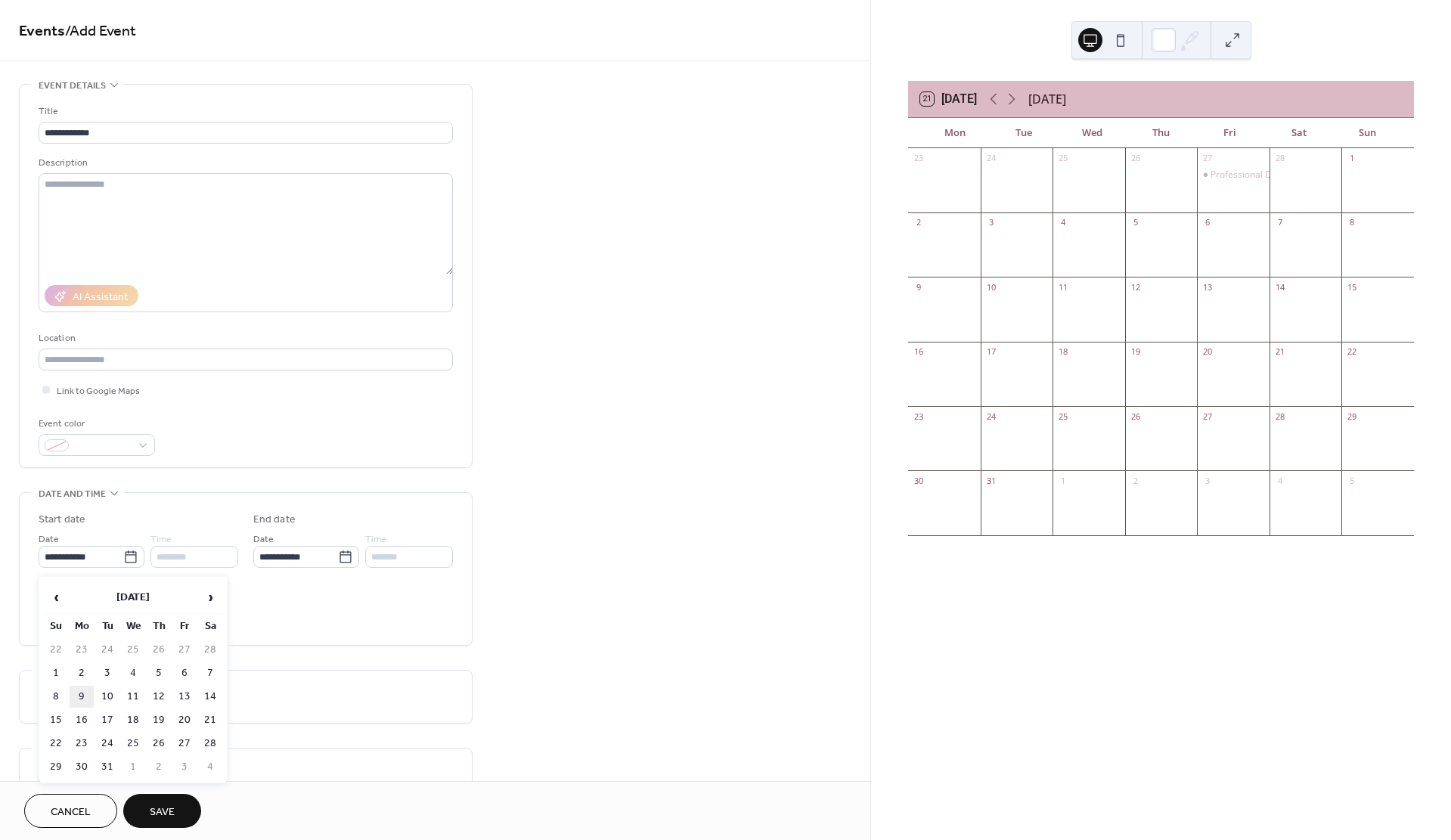 click on "9" at bounding box center (82, 696) 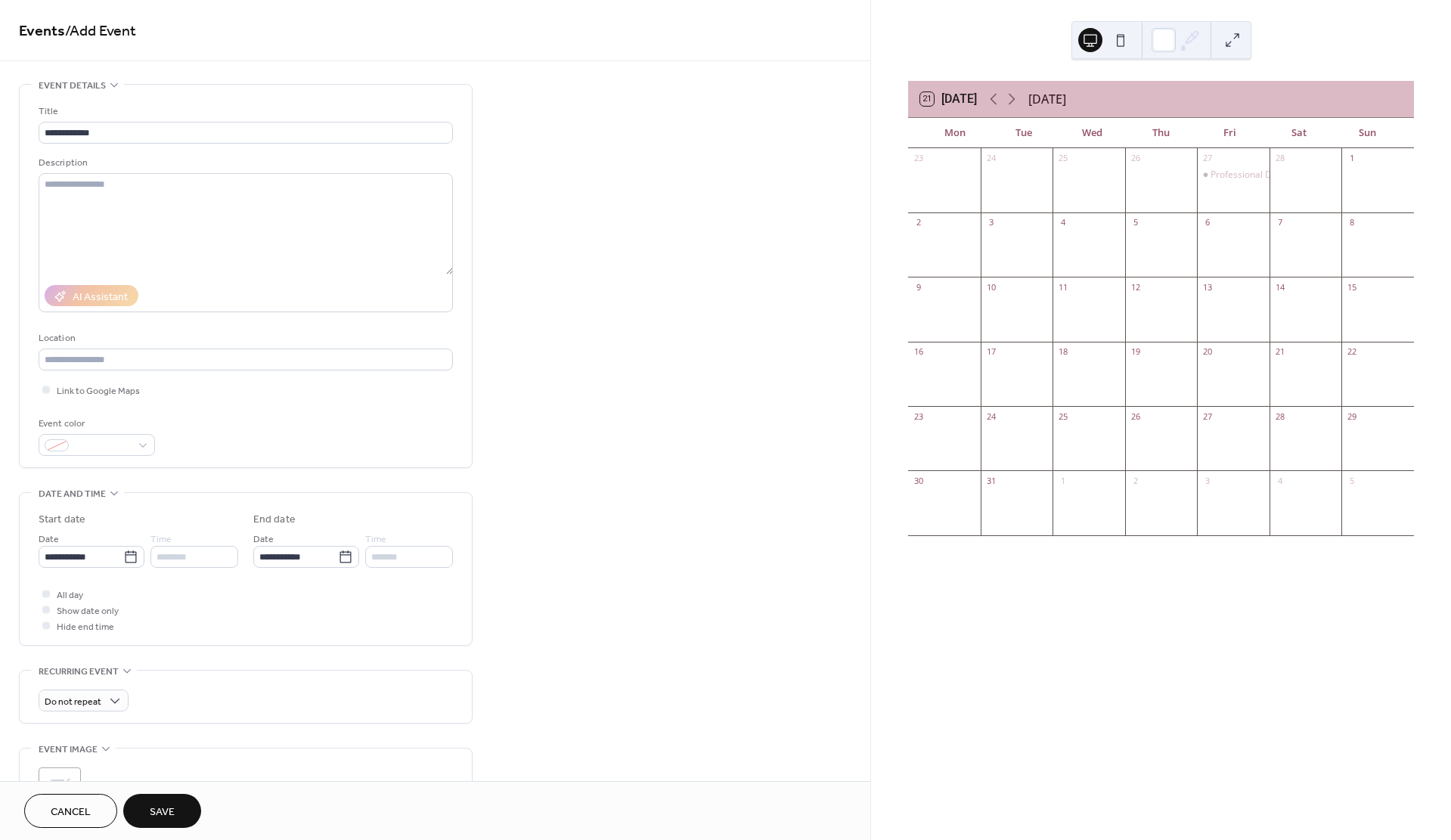 type on "**********" 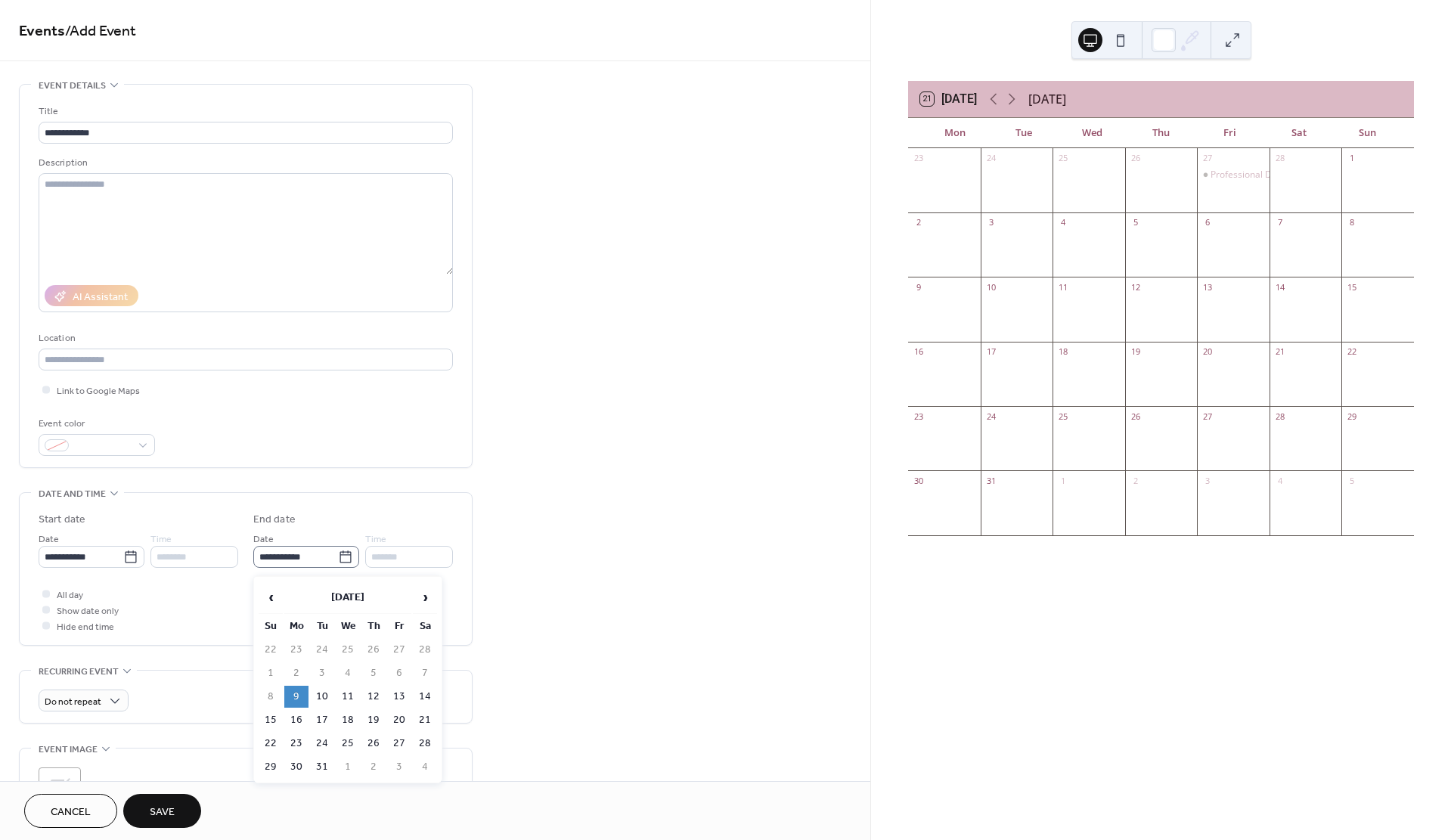 click 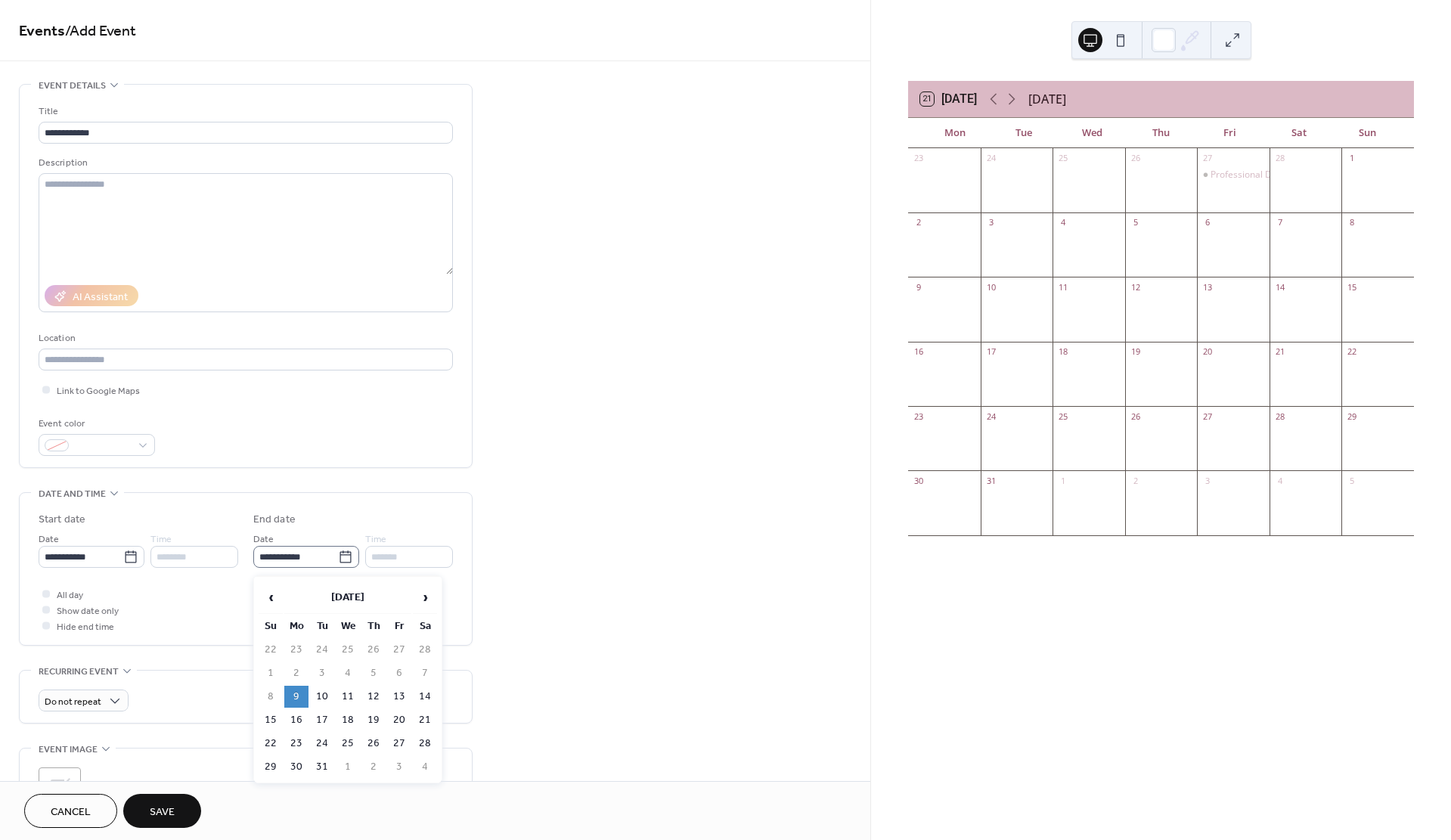 click on "**********" at bounding box center [296, 556] 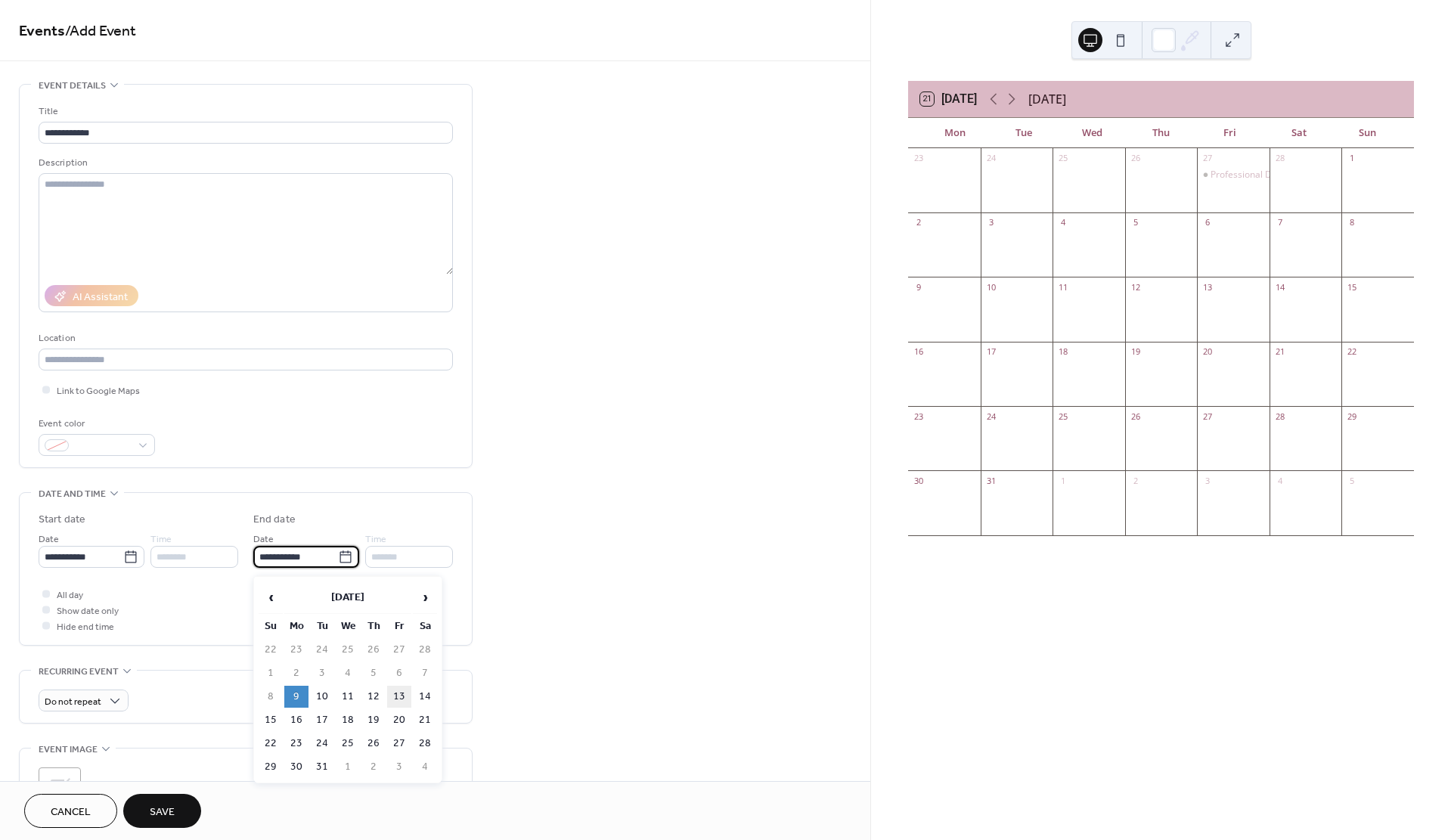 click on "13" at bounding box center [399, 696] 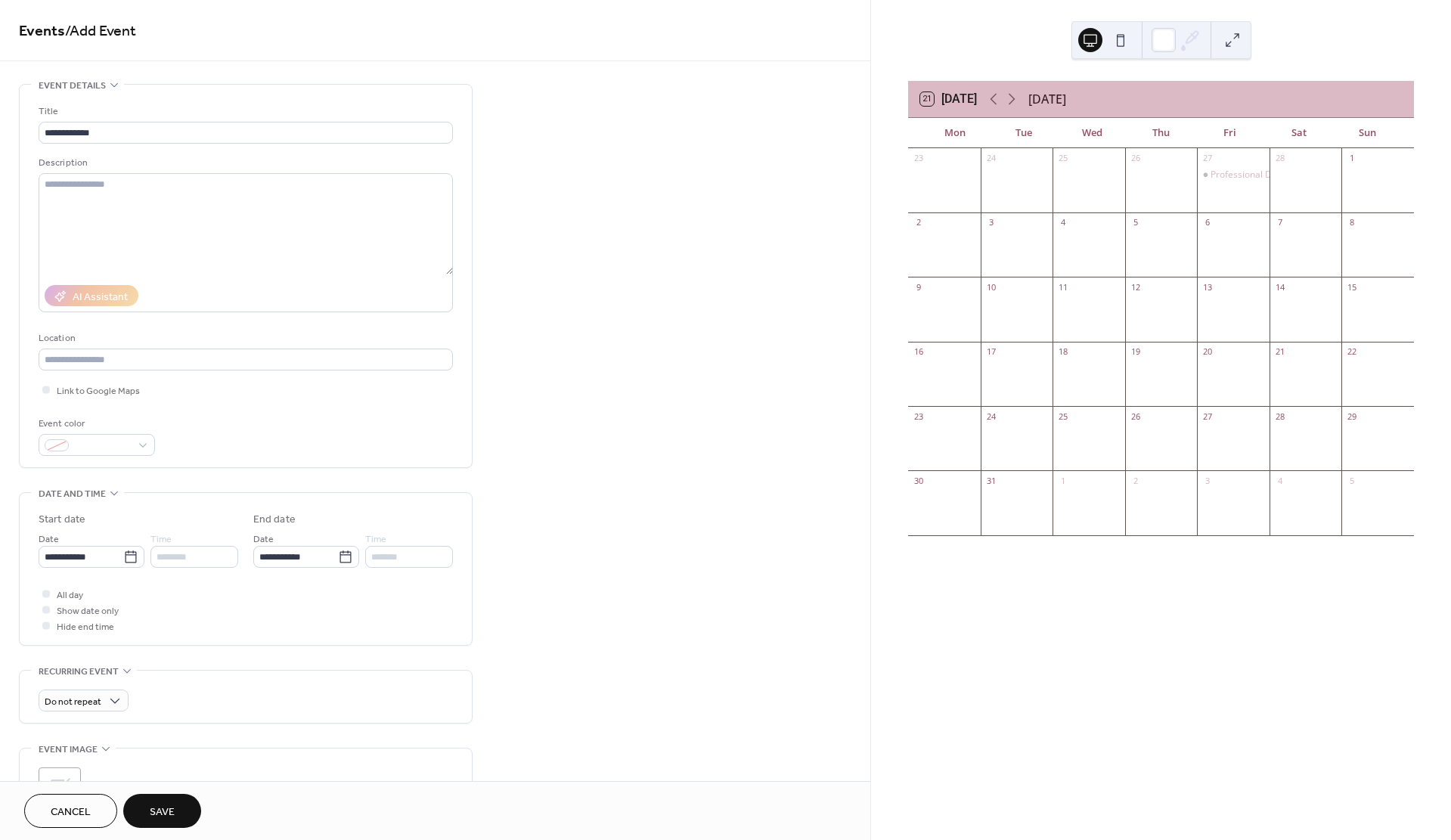 click on "Save" at bounding box center [162, 812] 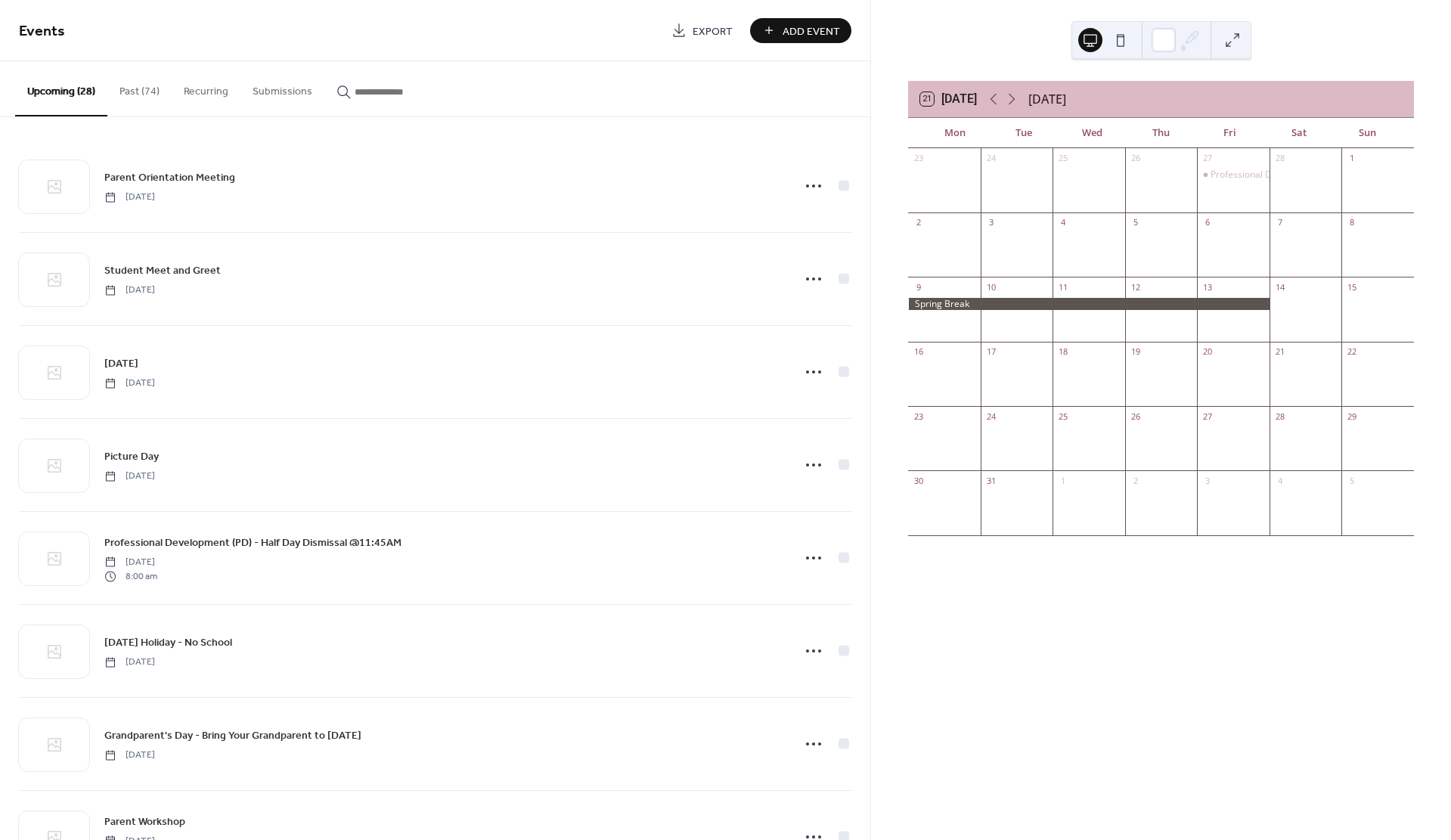 click on "Add Event" at bounding box center [811, 31] 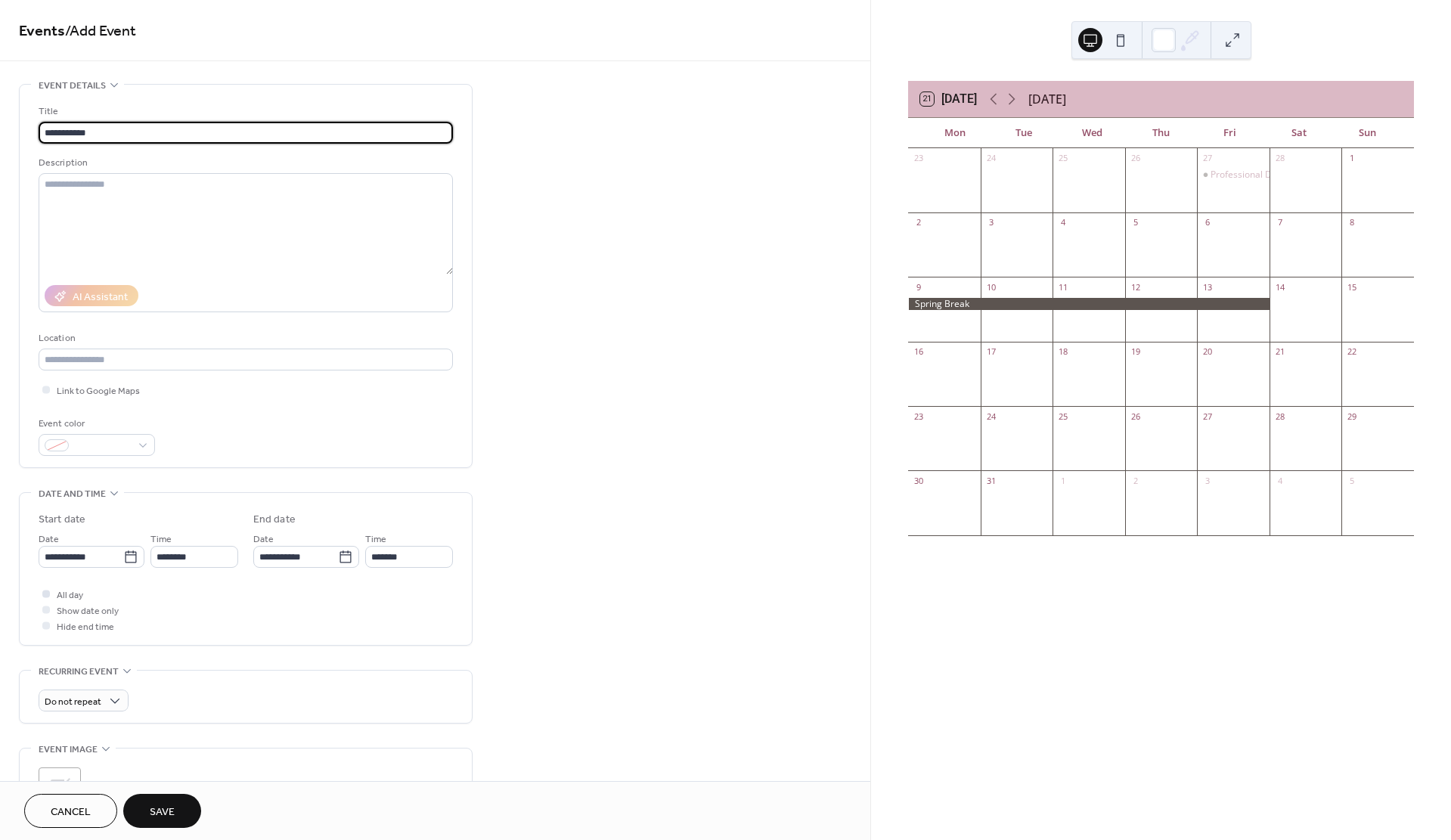 type on "**********" 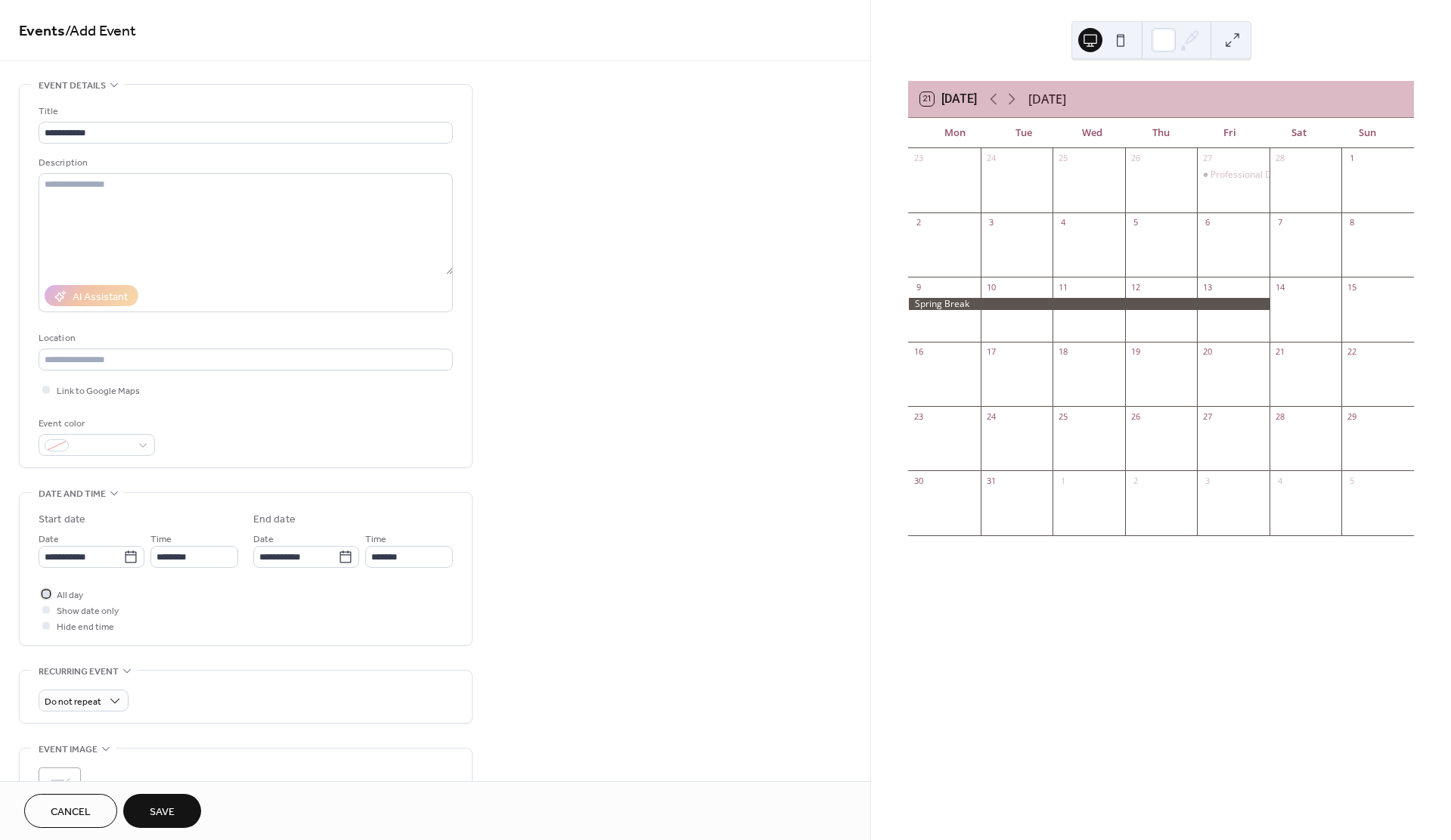 click at bounding box center [46, 594] 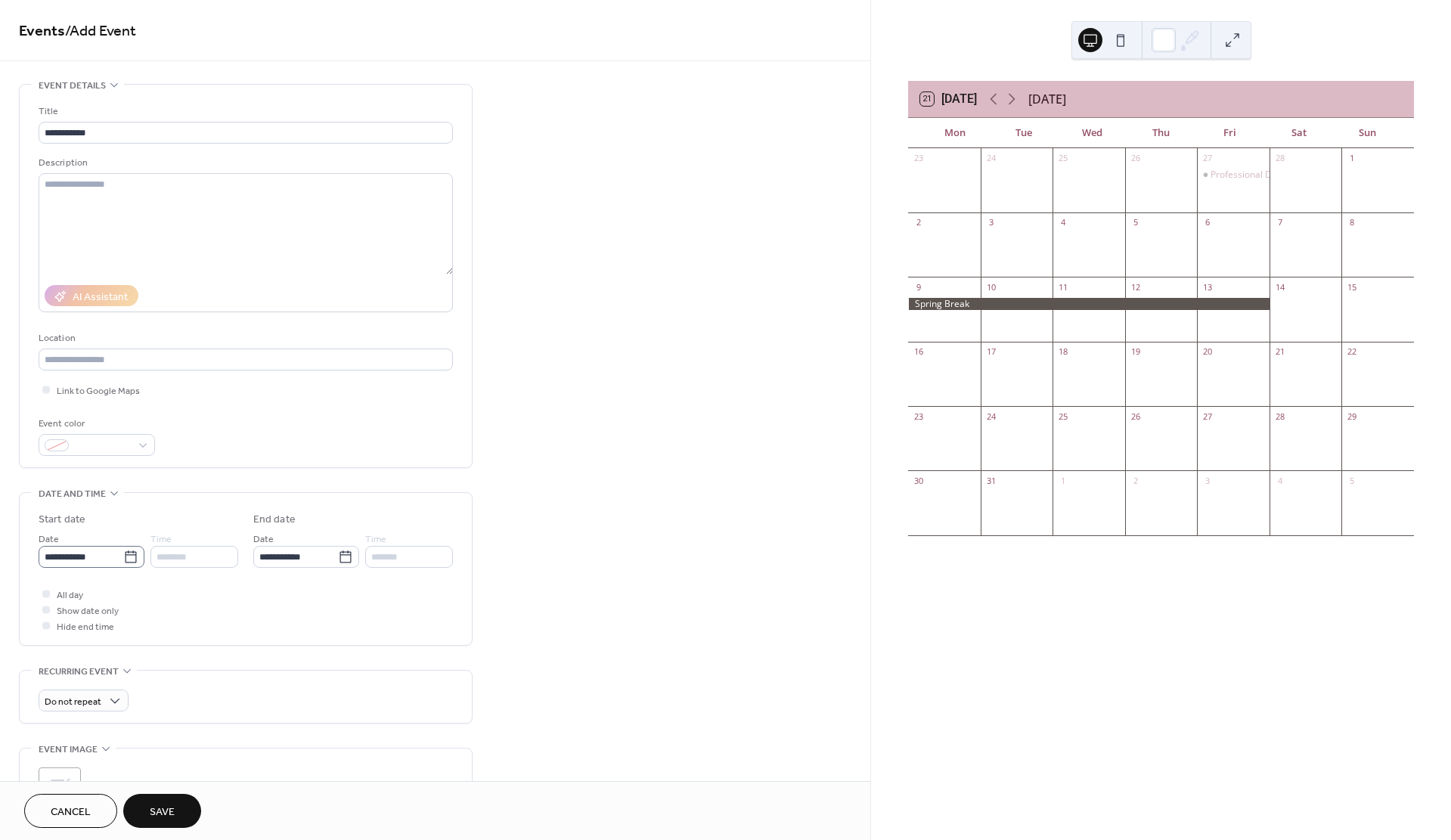 click 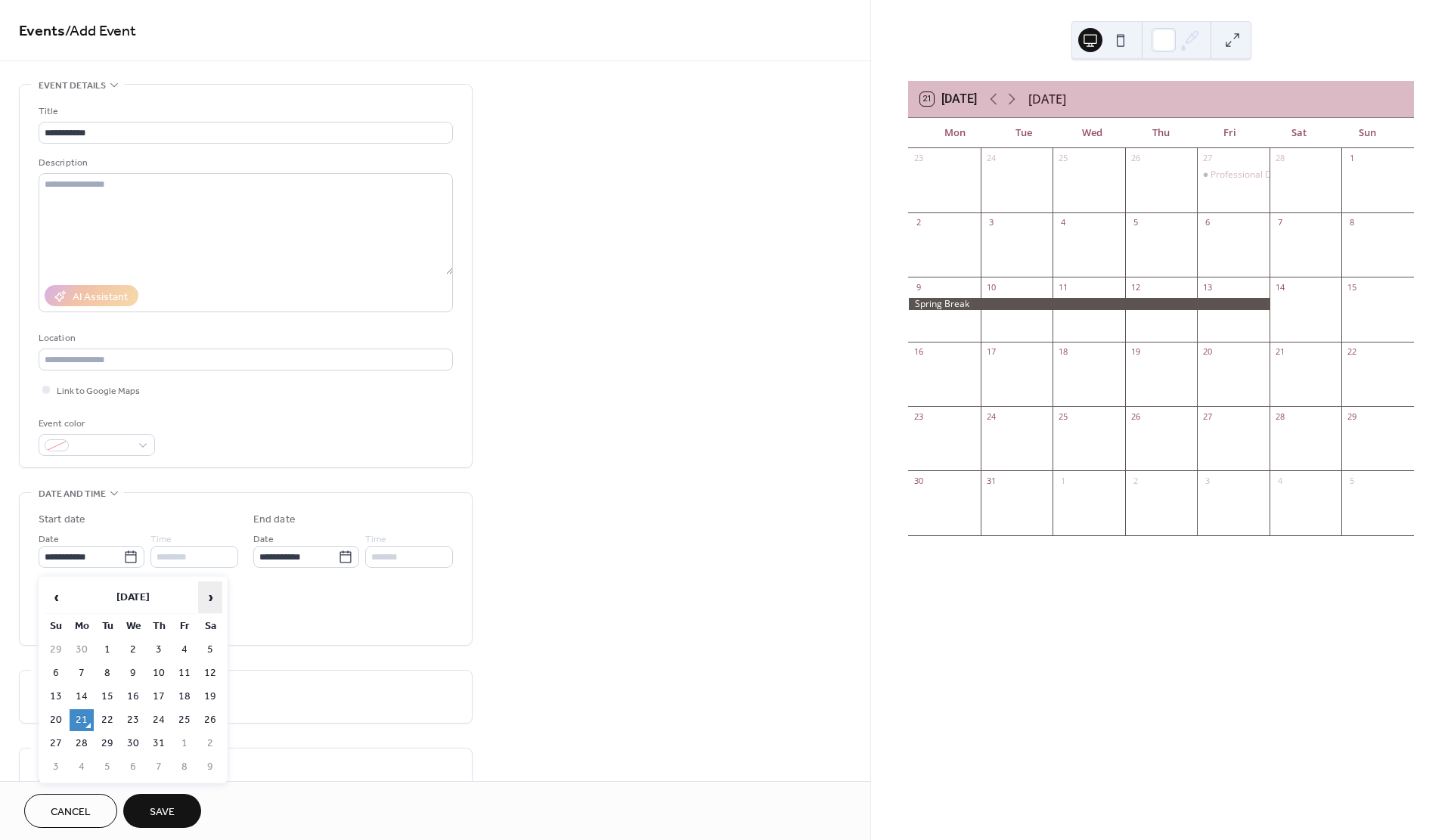 click on "›" at bounding box center [210, 597] 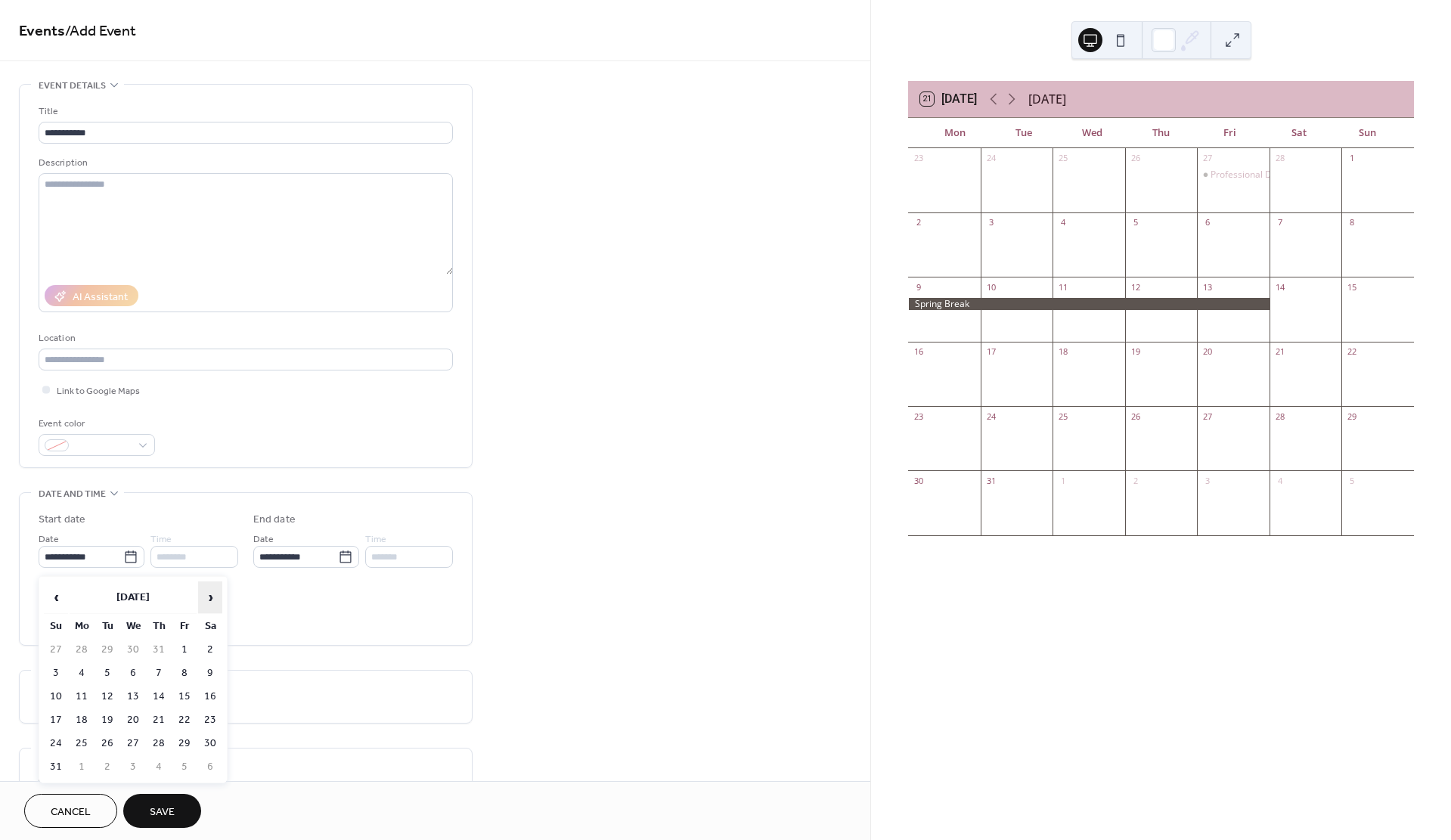 click on "›" at bounding box center (210, 597) 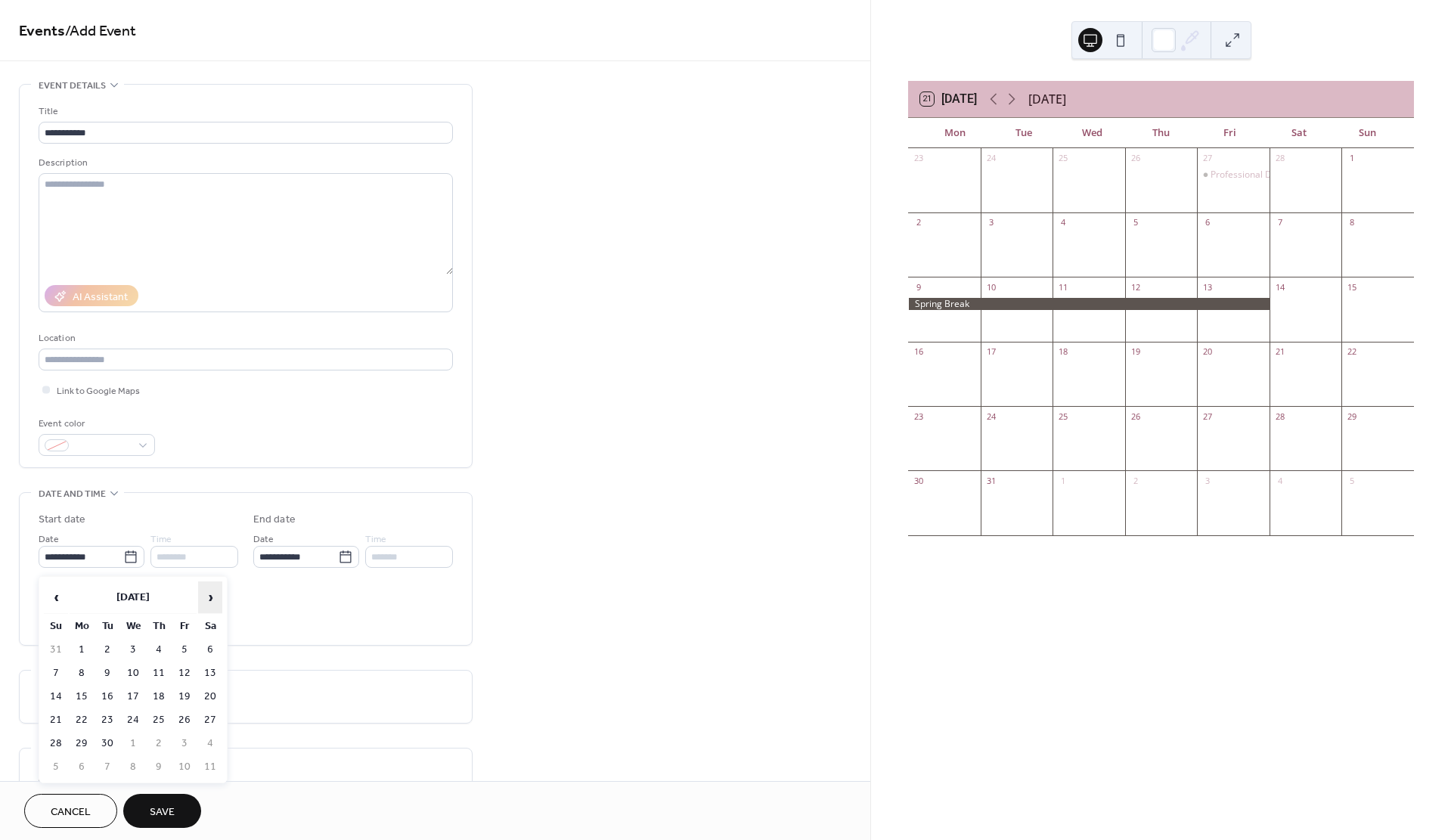 click on "›" at bounding box center (210, 597) 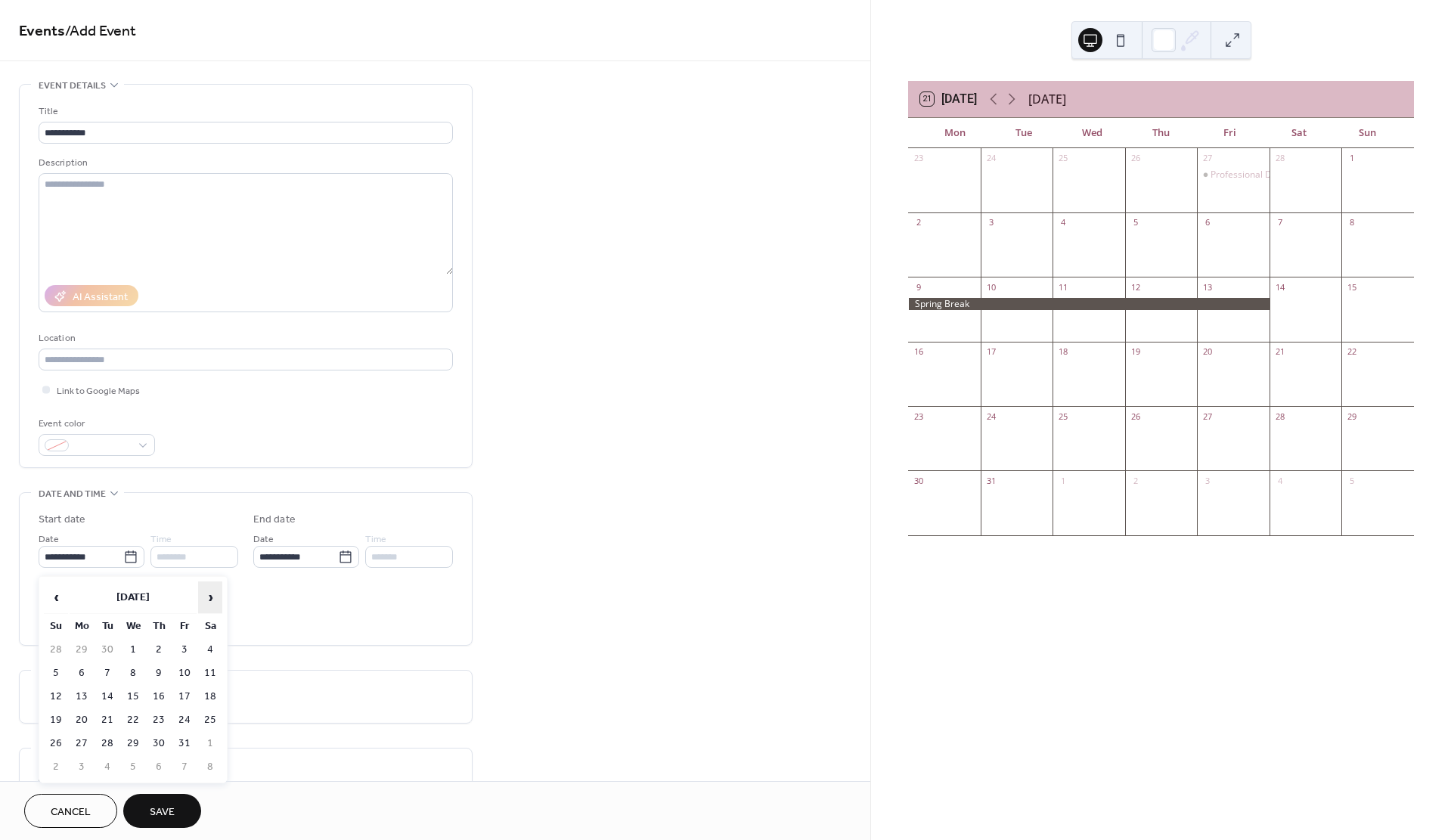 click on "›" at bounding box center [210, 597] 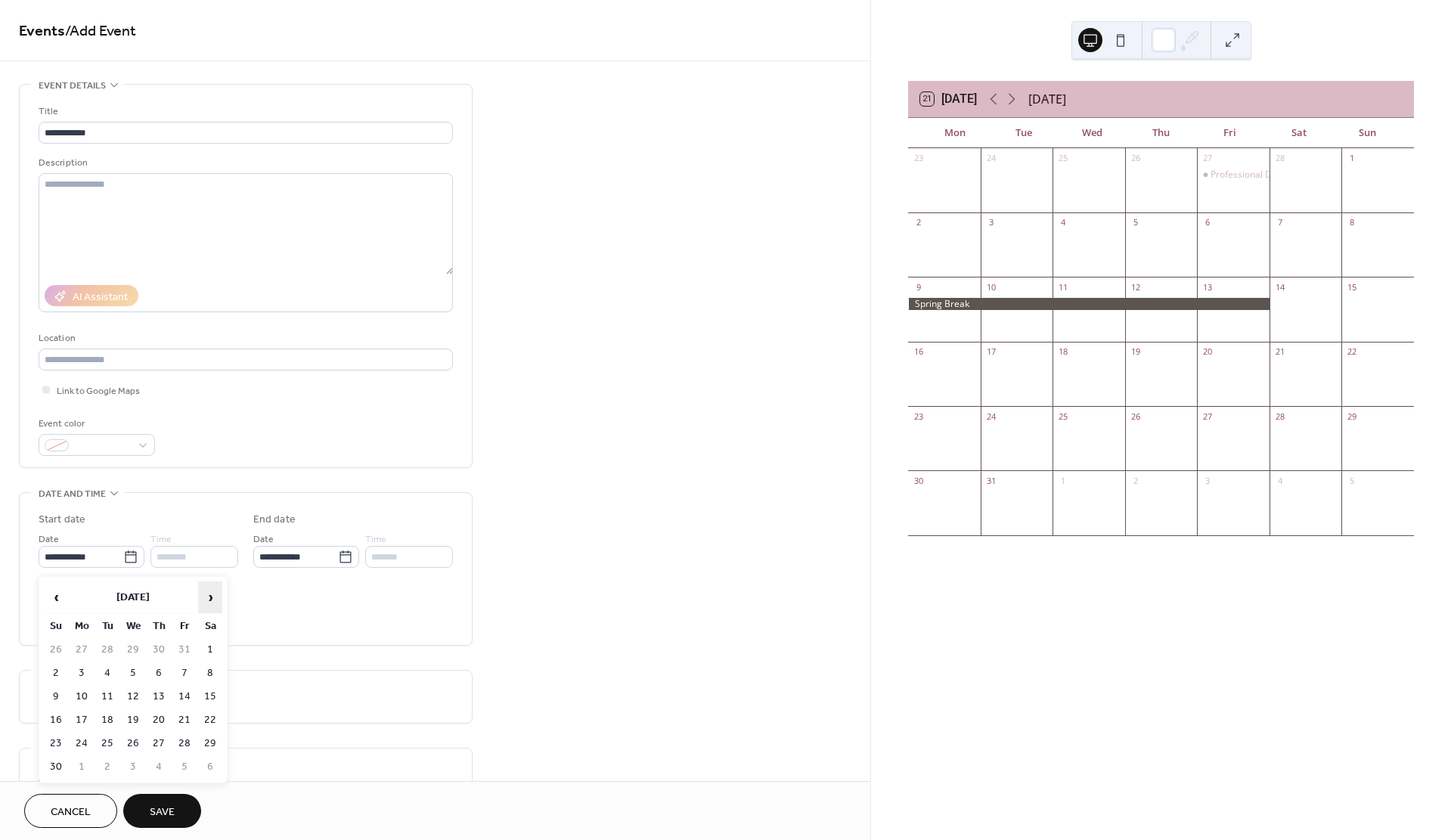 click on "›" at bounding box center (210, 597) 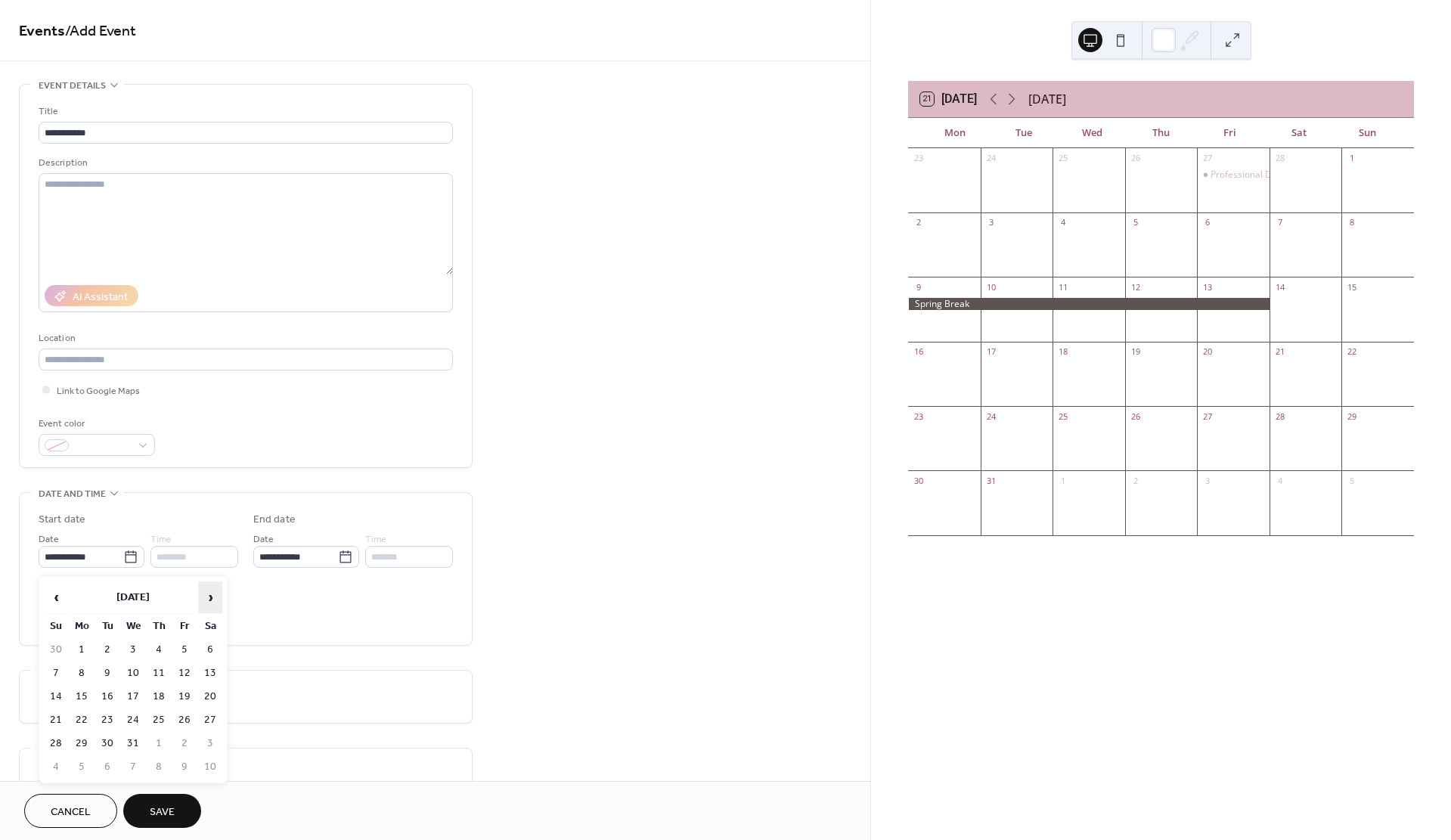 click on "›" at bounding box center (210, 597) 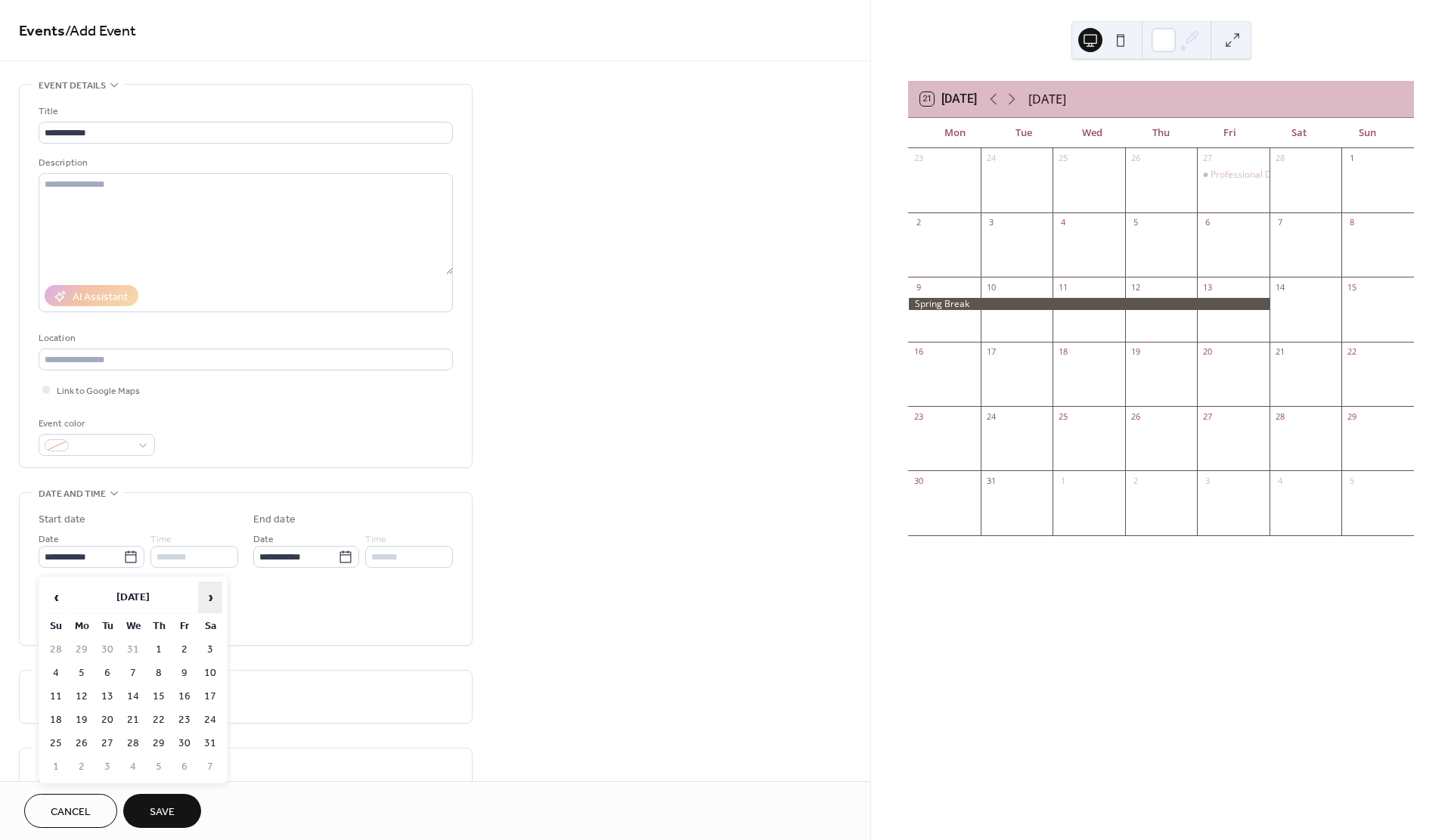 click on "›" at bounding box center [210, 597] 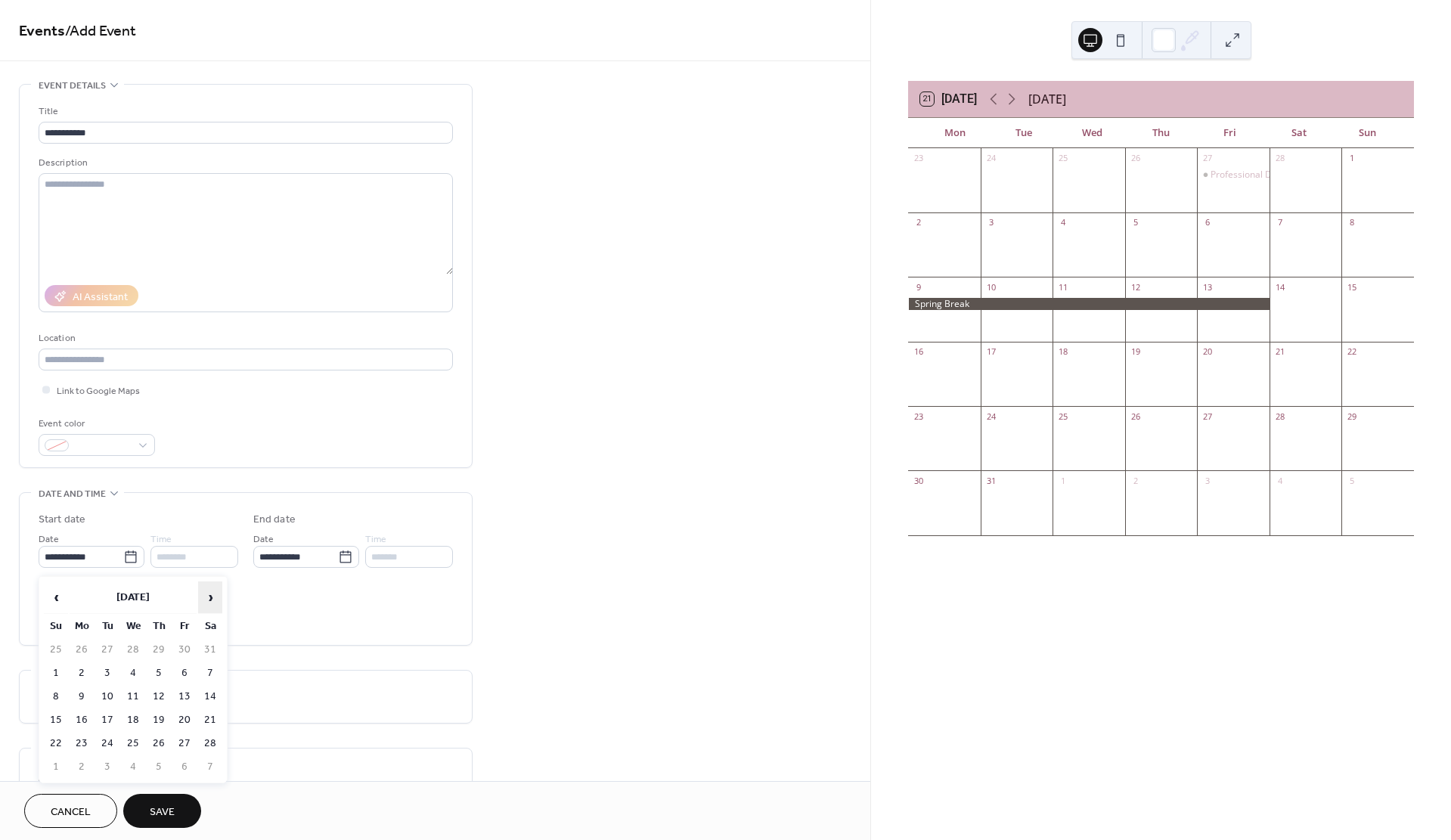 click on "›" at bounding box center (210, 597) 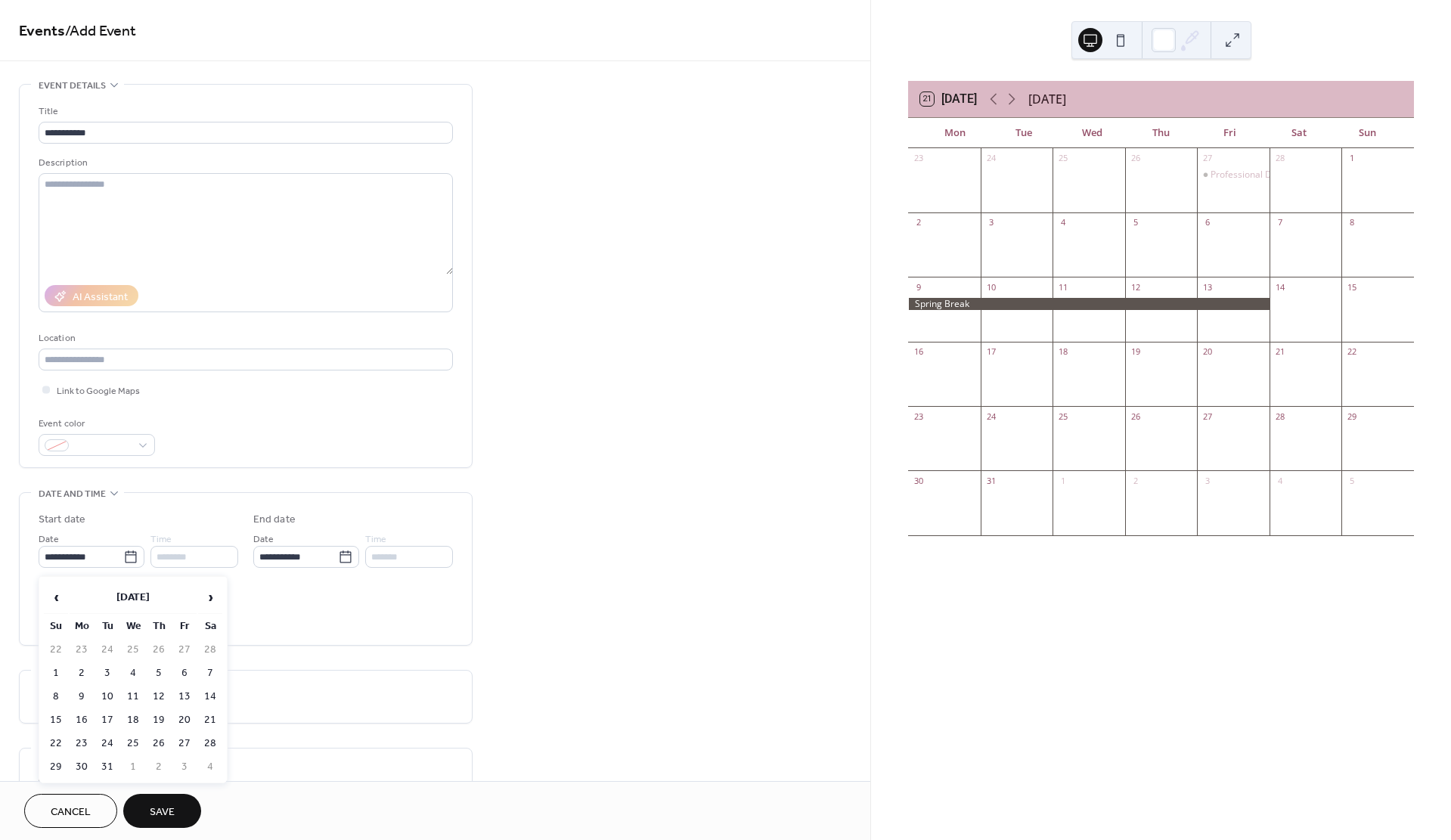 drag, startPoint x: 79, startPoint y: 718, endPoint x: 87, endPoint y: 710, distance: 11.313708 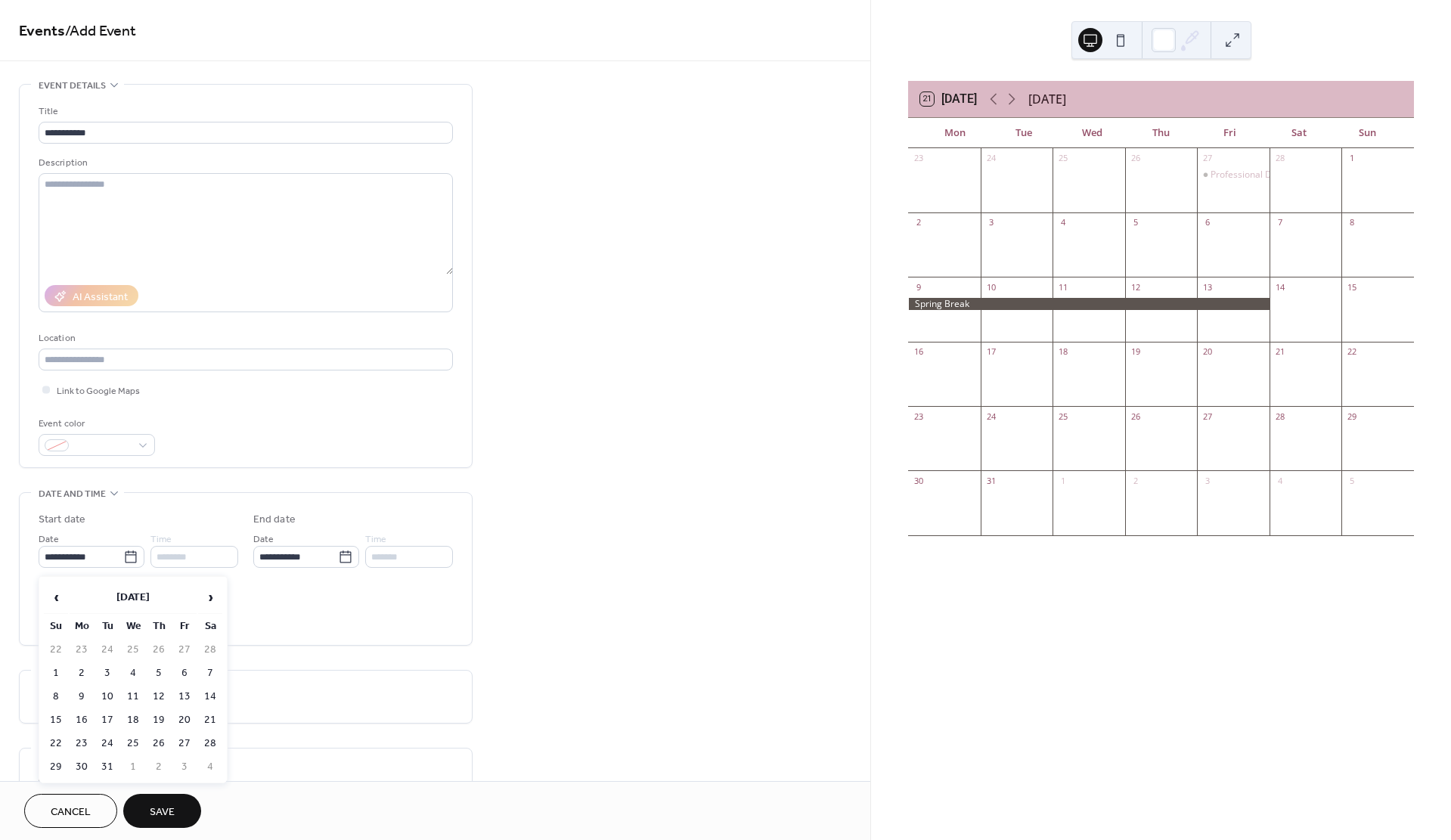 click on "16" at bounding box center [82, 720] 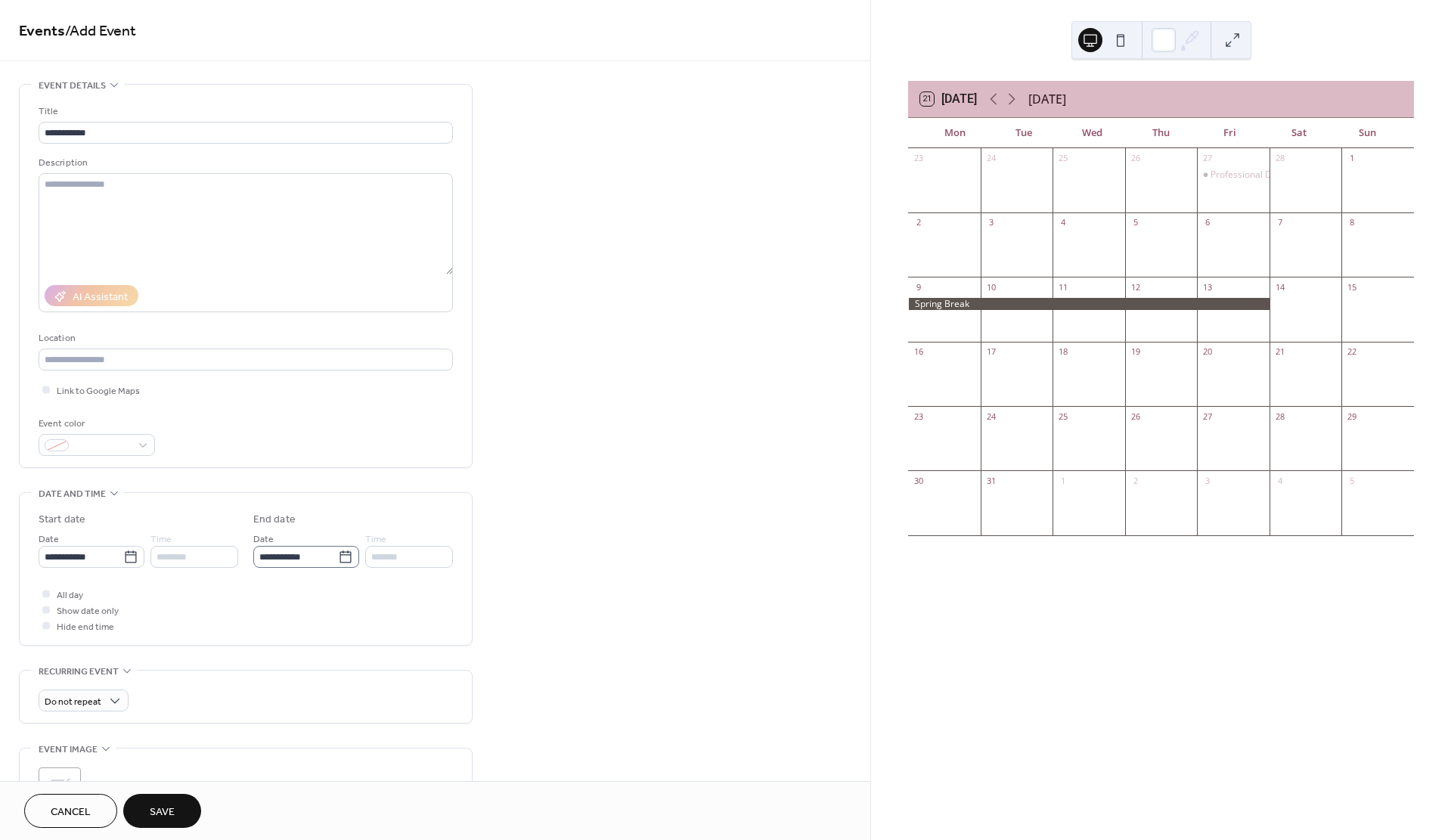 click 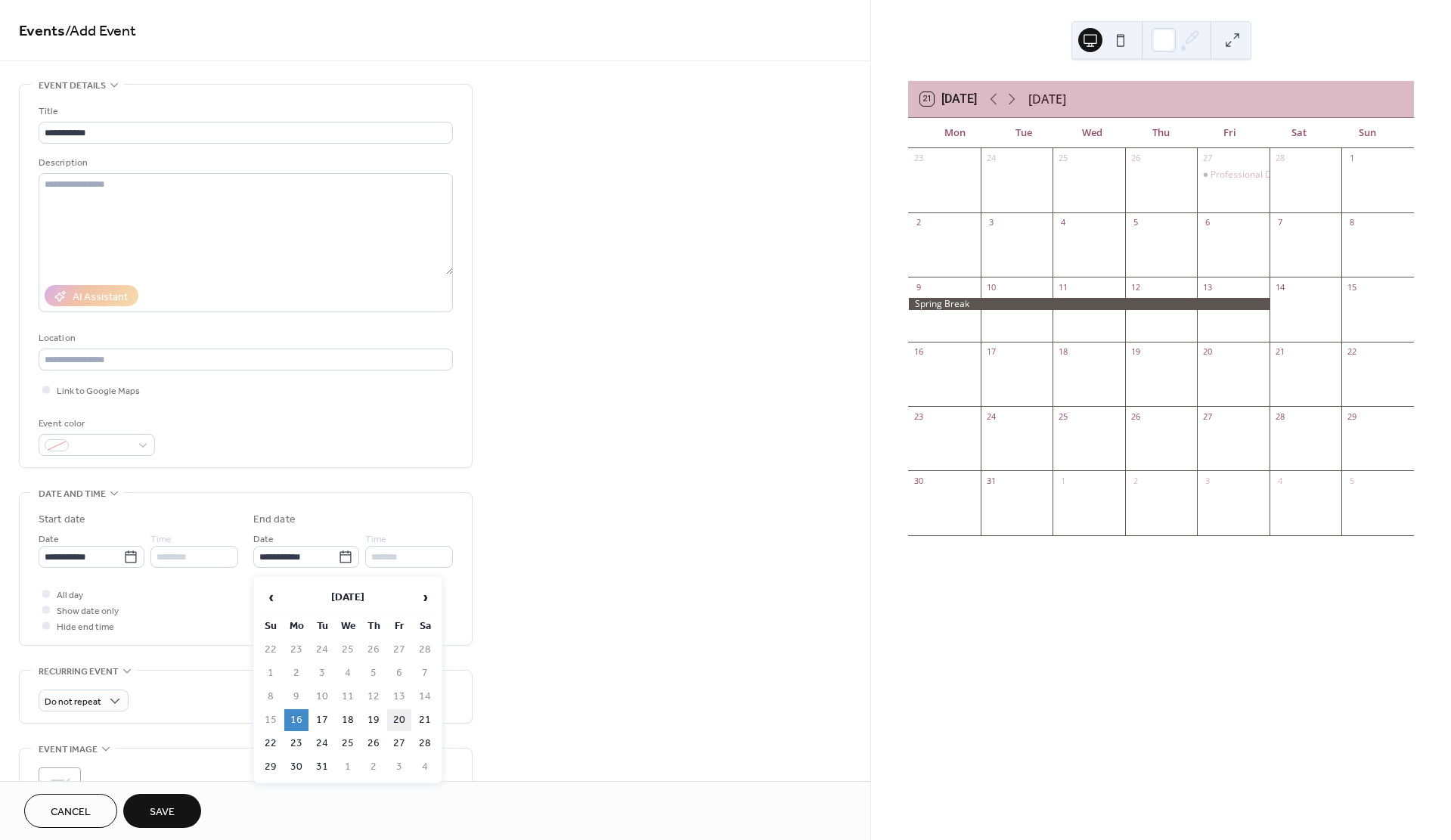 click on "20" at bounding box center (399, 720) 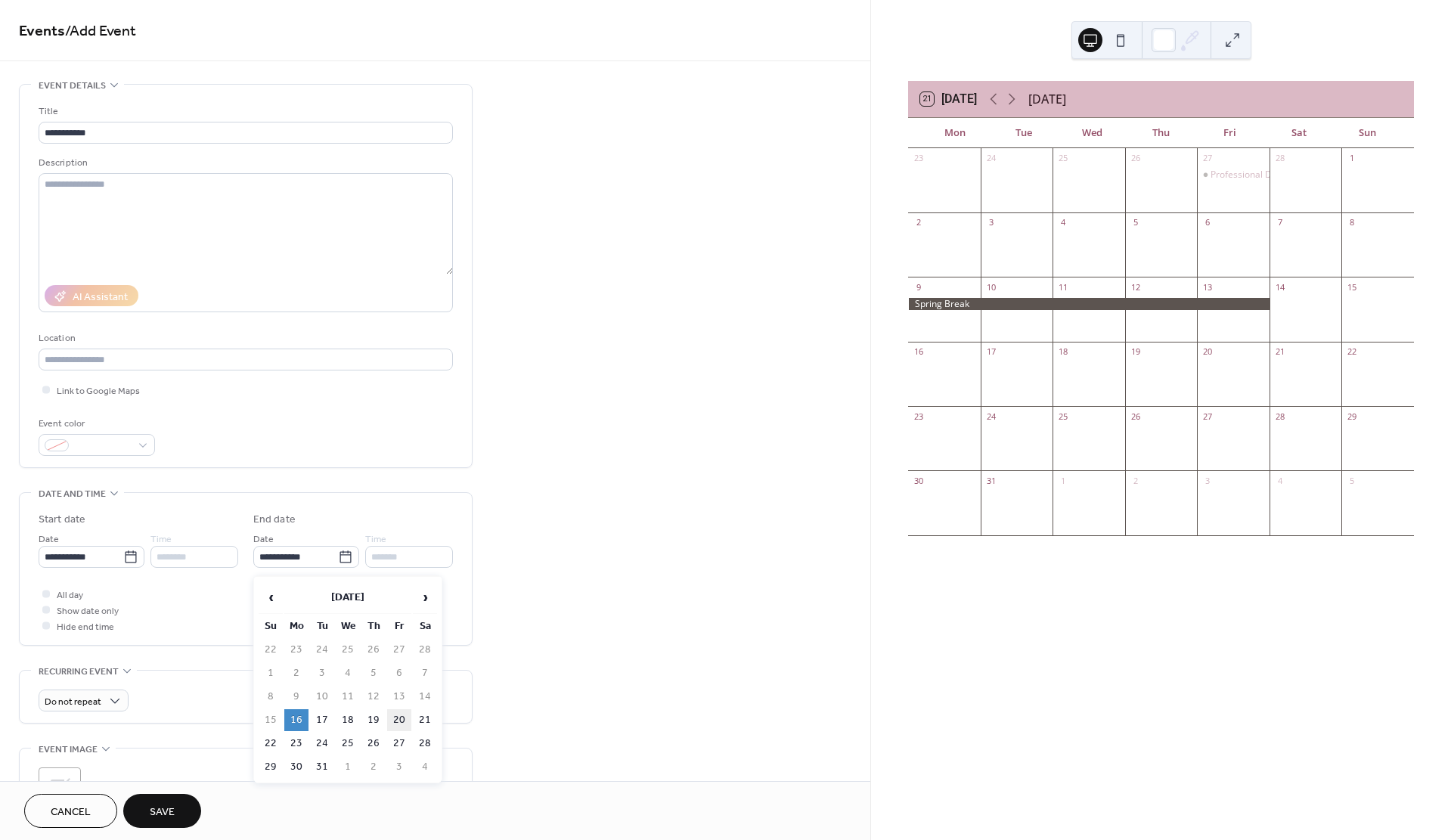 type on "**********" 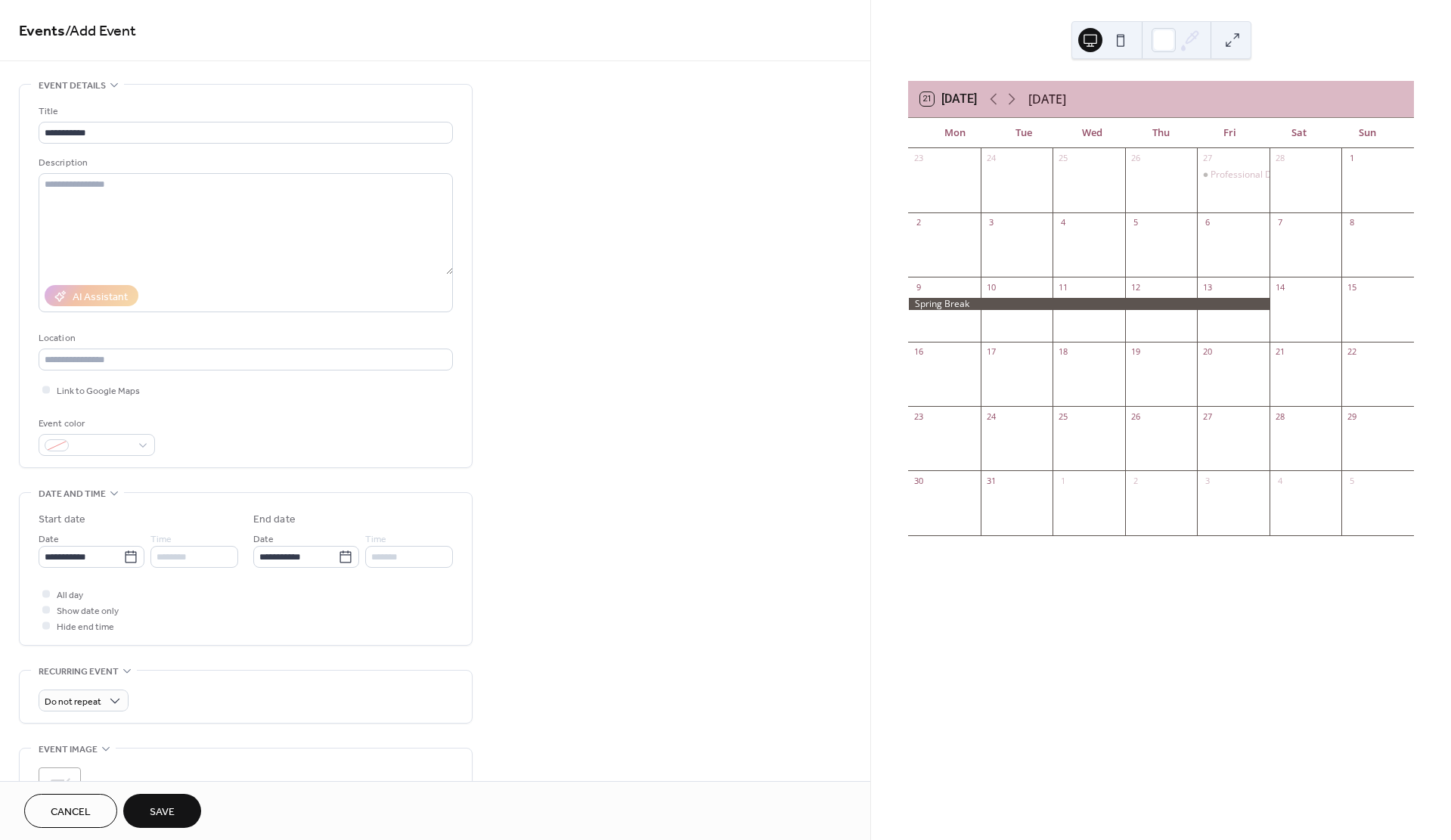 click on "Save" at bounding box center [162, 812] 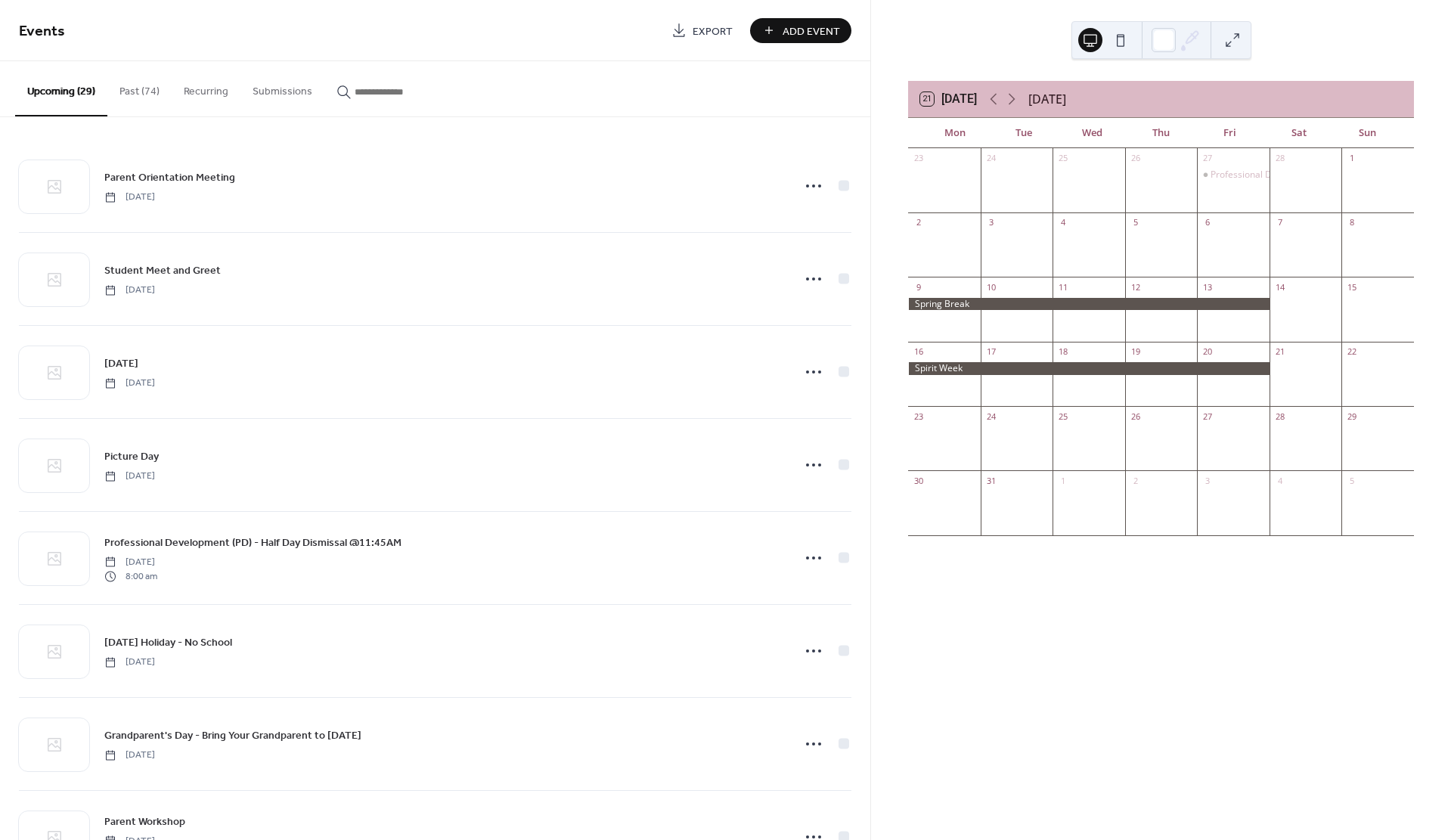 click on "Add Event" at bounding box center [811, 31] 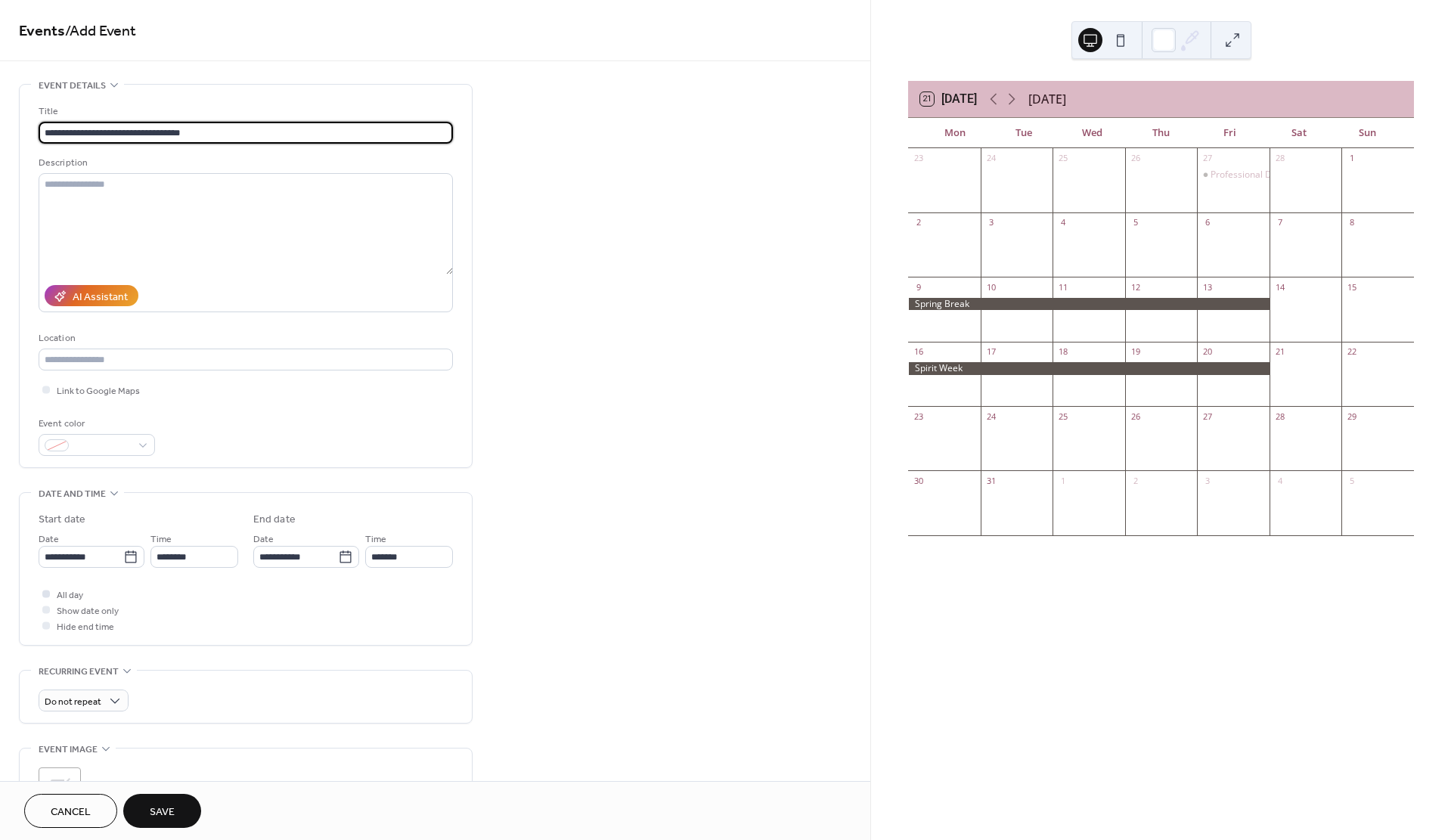 type on "**********" 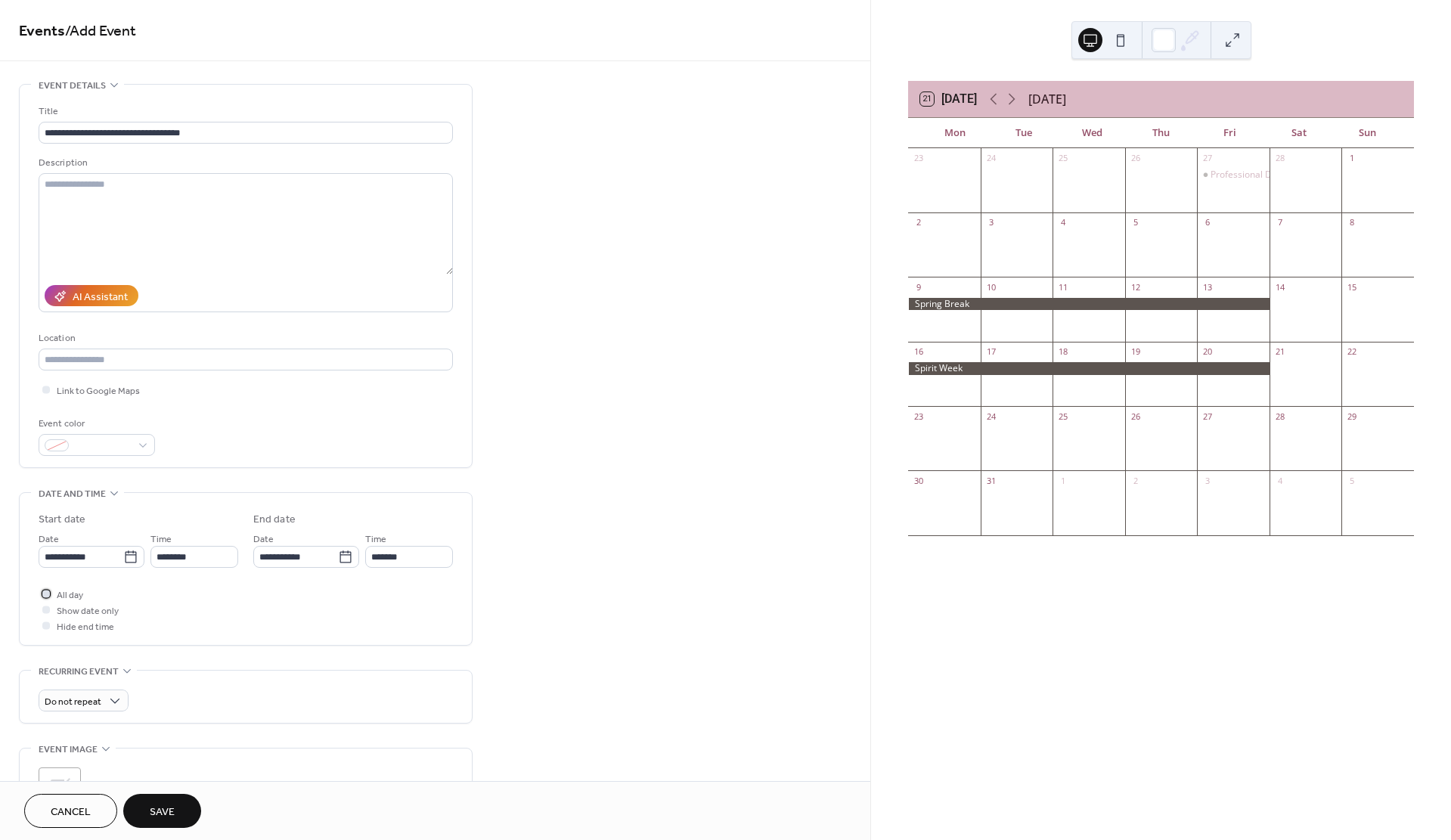 click at bounding box center (46, 594) 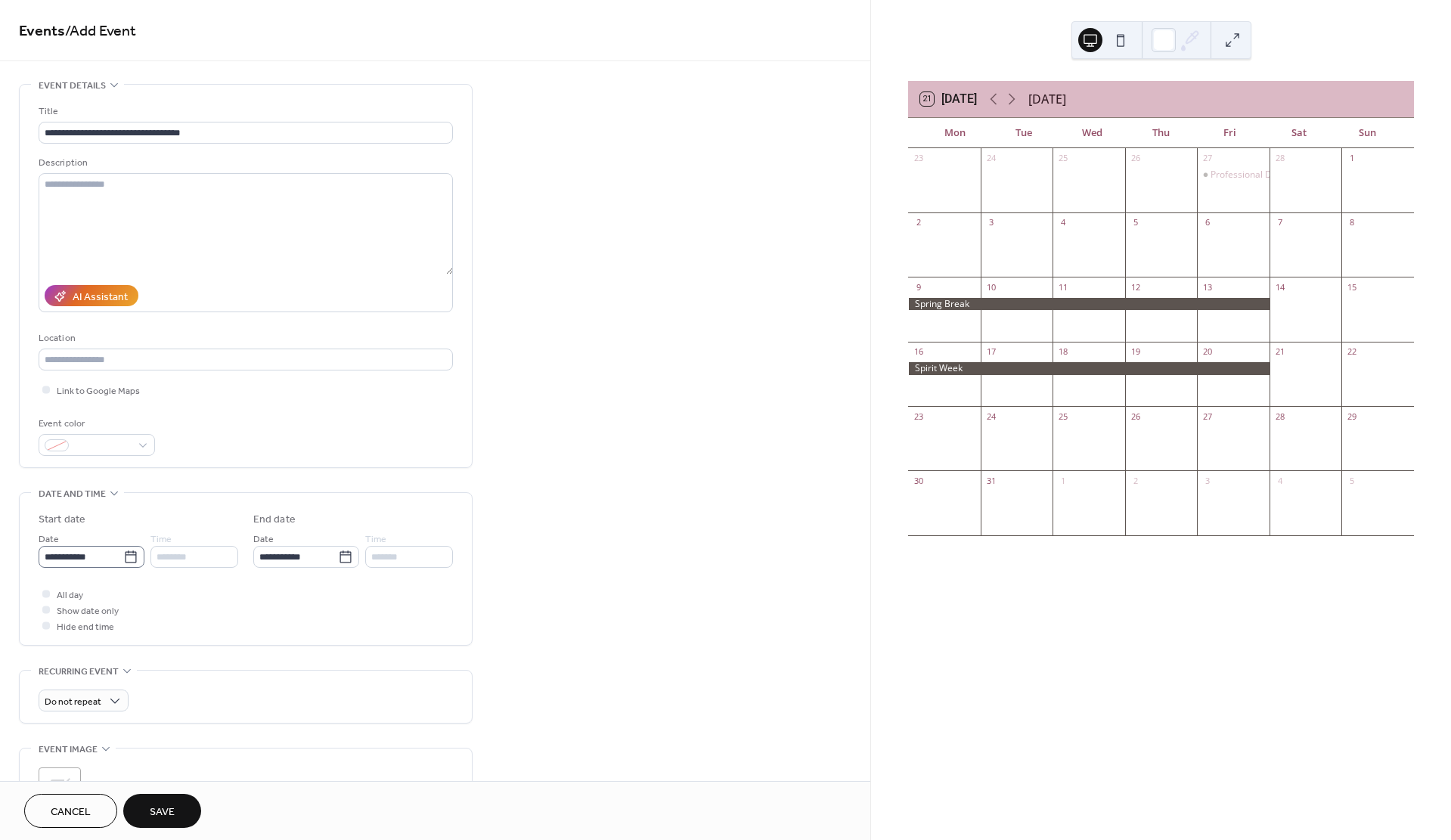 click 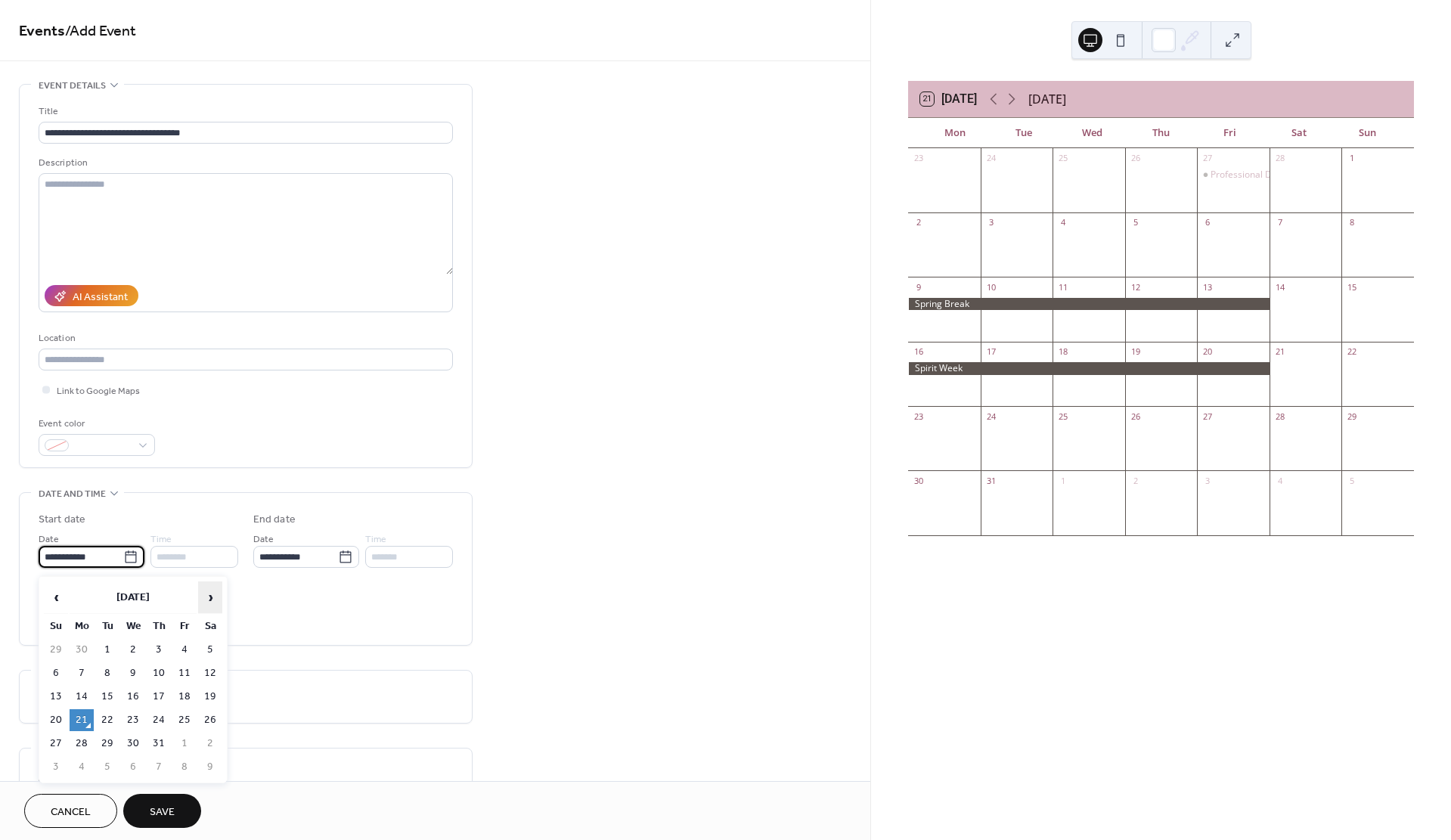 click on "›" at bounding box center (210, 597) 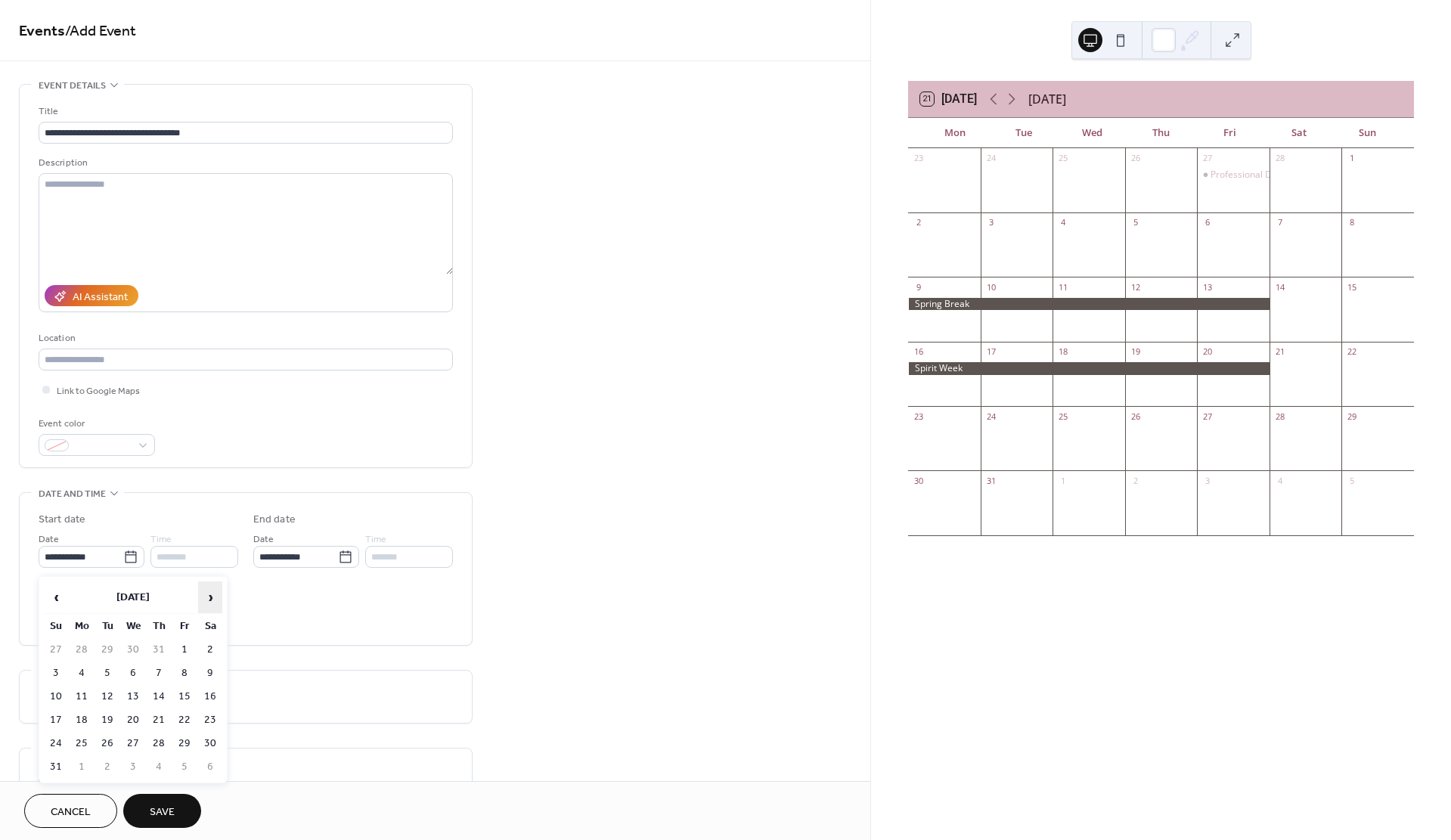 click on "›" at bounding box center [210, 597] 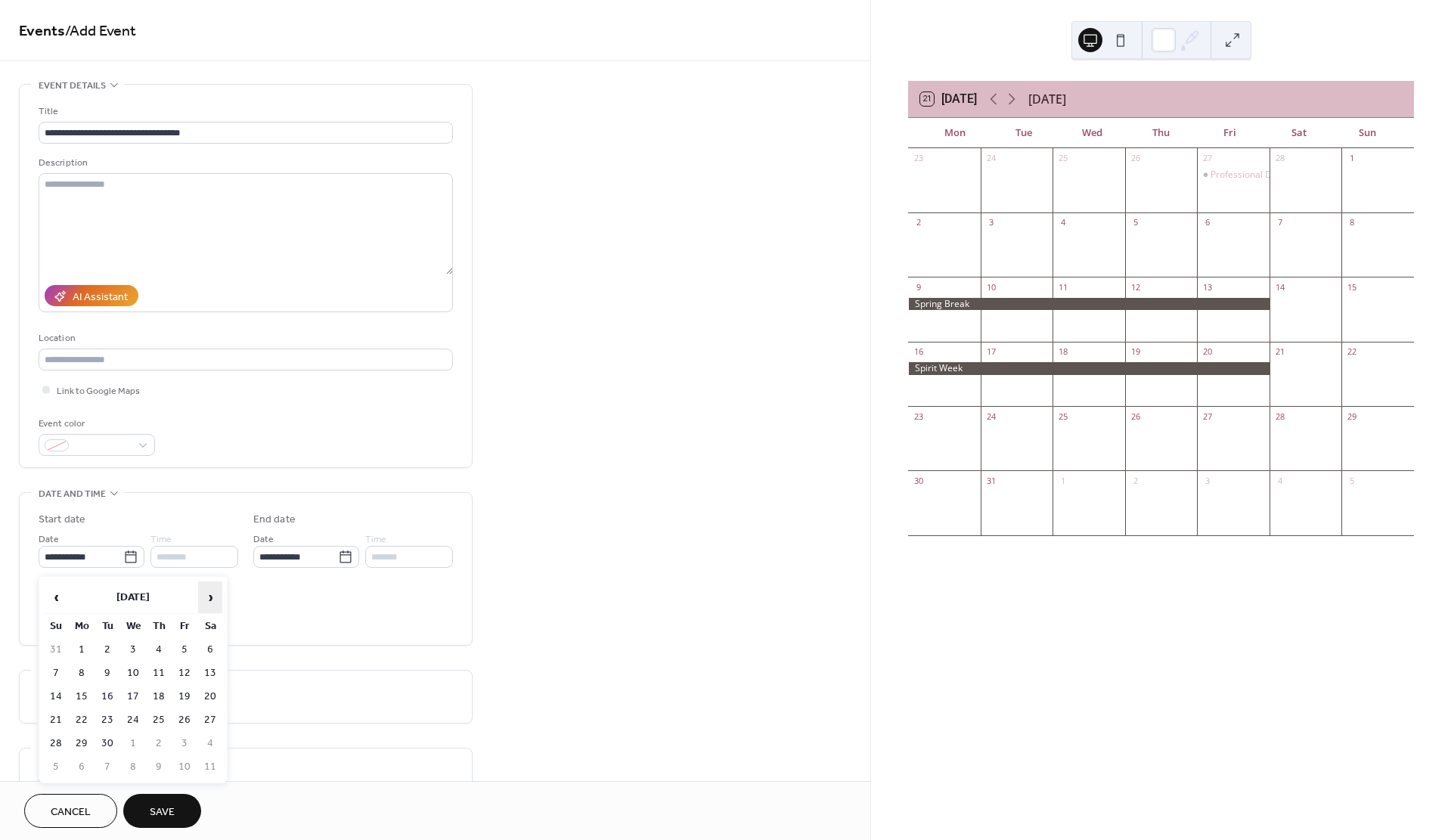 click on "›" at bounding box center (210, 597) 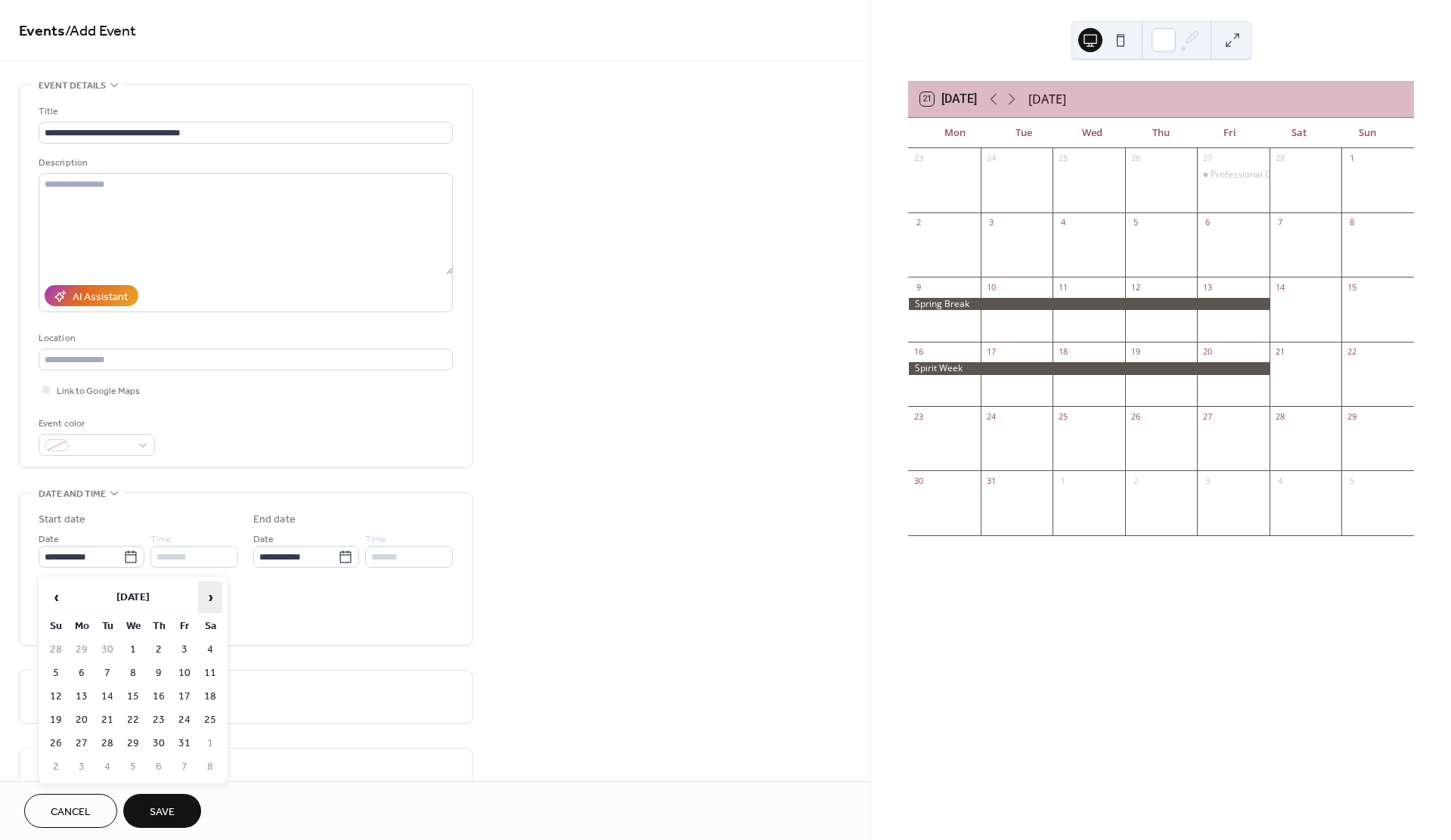 click on "›" at bounding box center (210, 597) 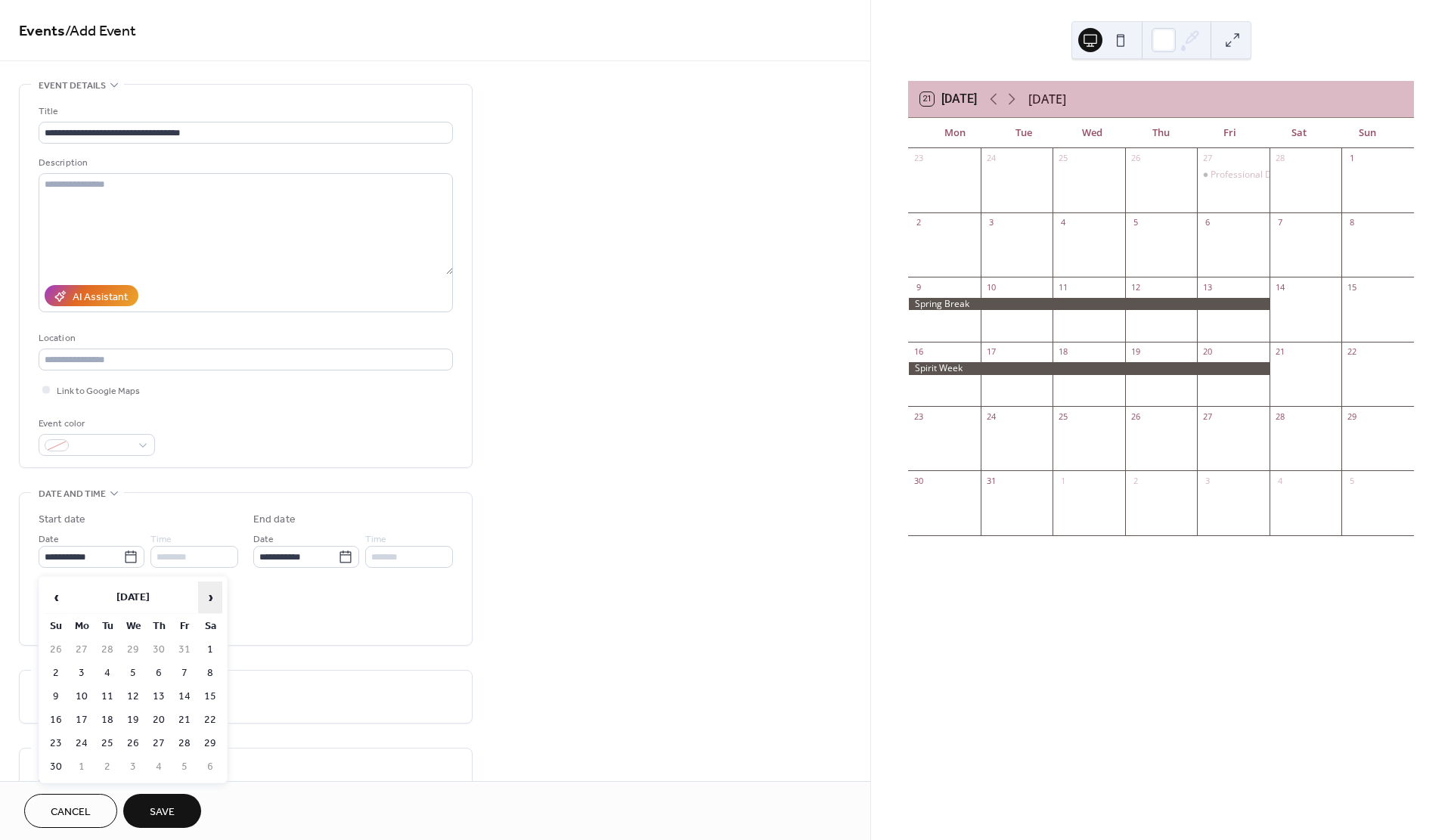 click on "›" at bounding box center [210, 597] 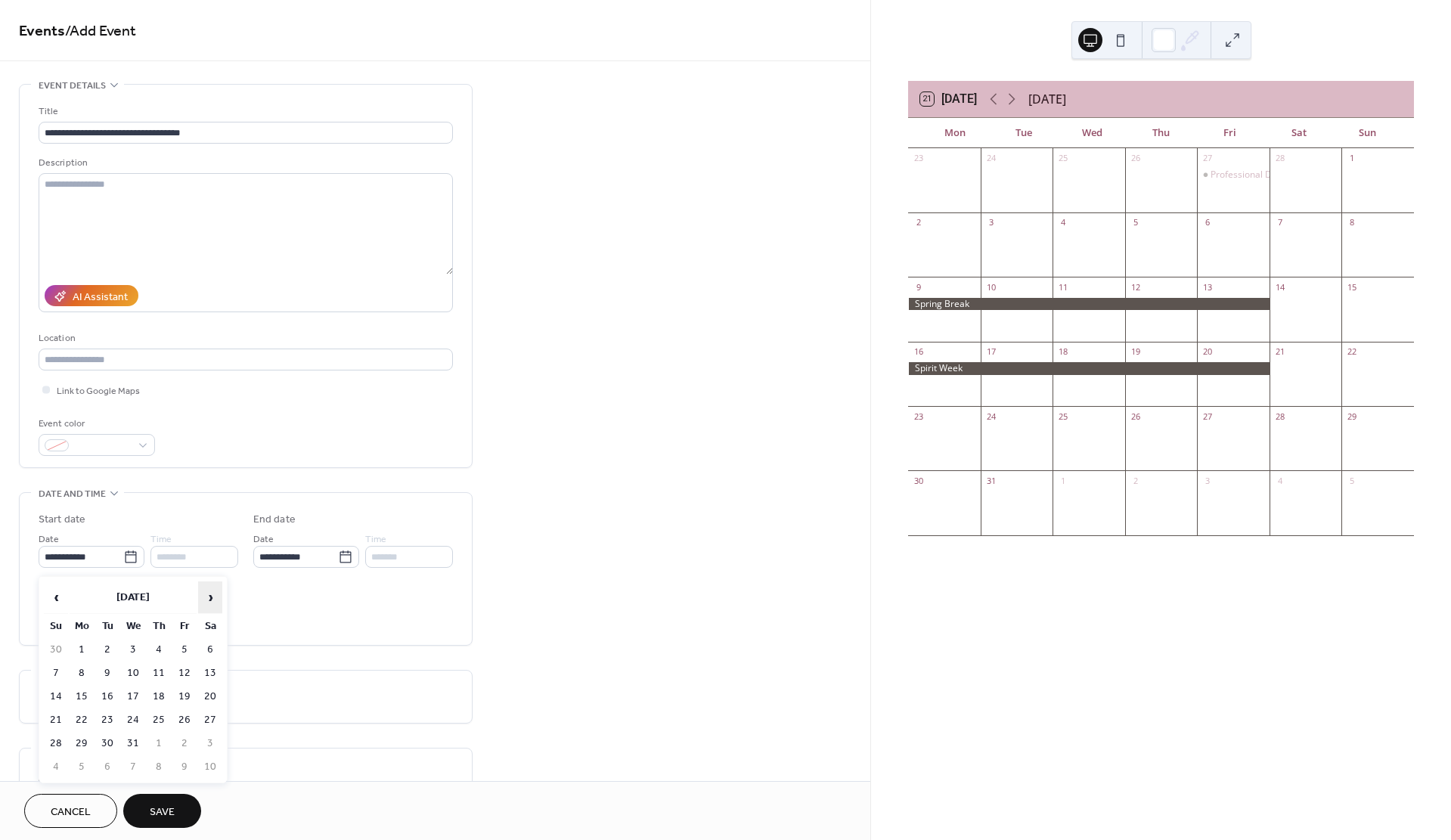 click on "›" at bounding box center [210, 597] 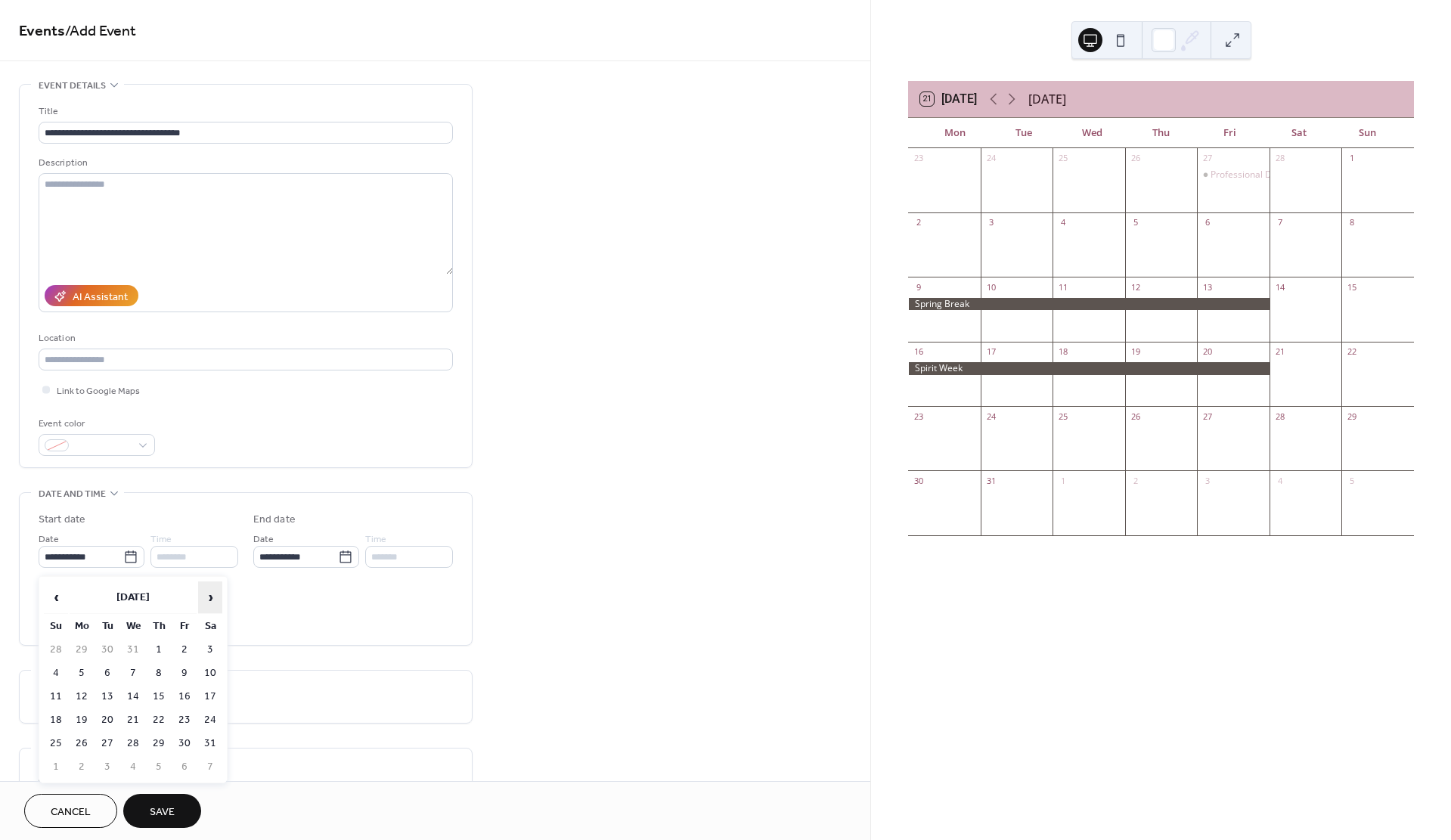 click on "›" at bounding box center (210, 597) 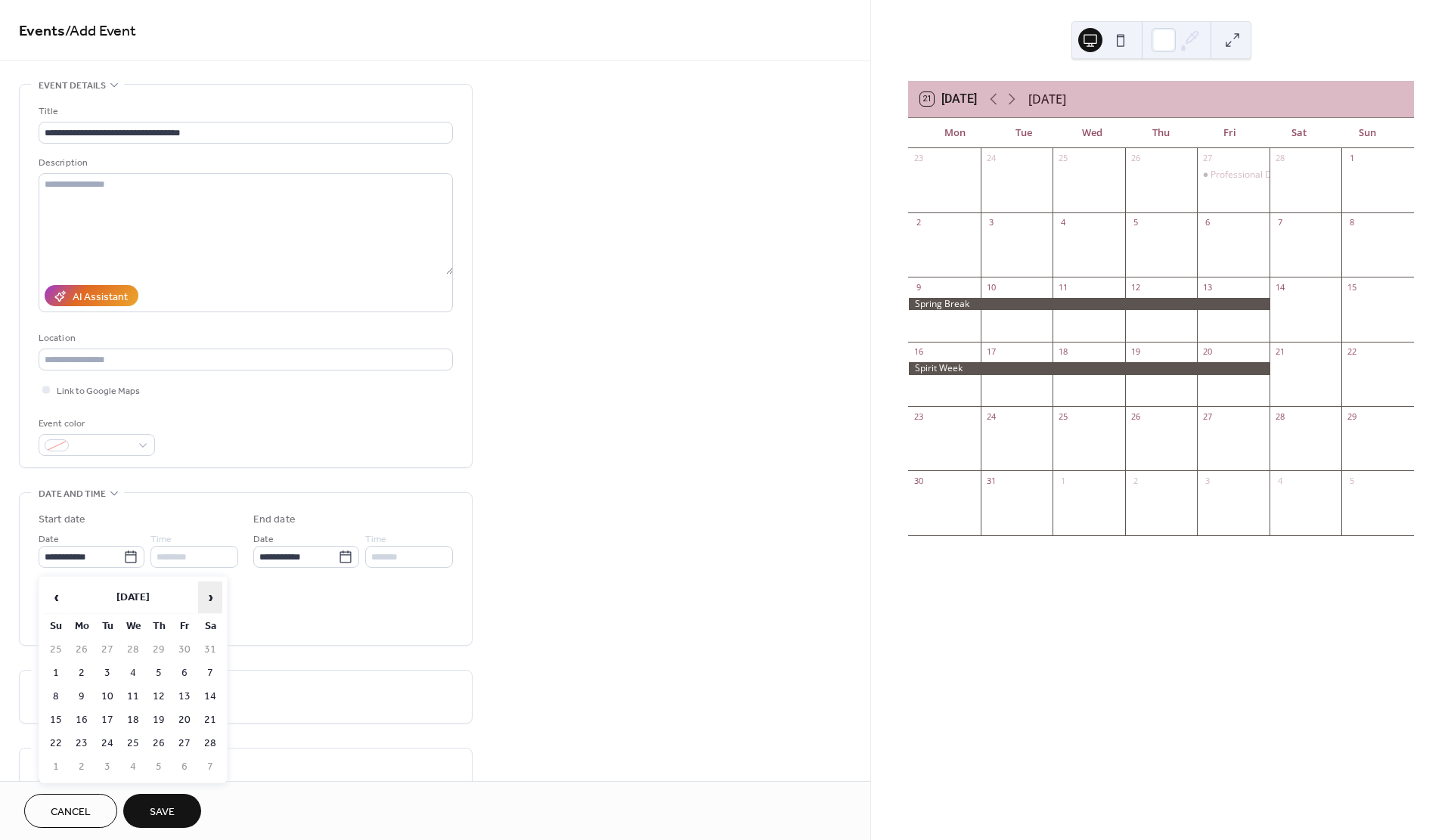 click on "›" at bounding box center (210, 597) 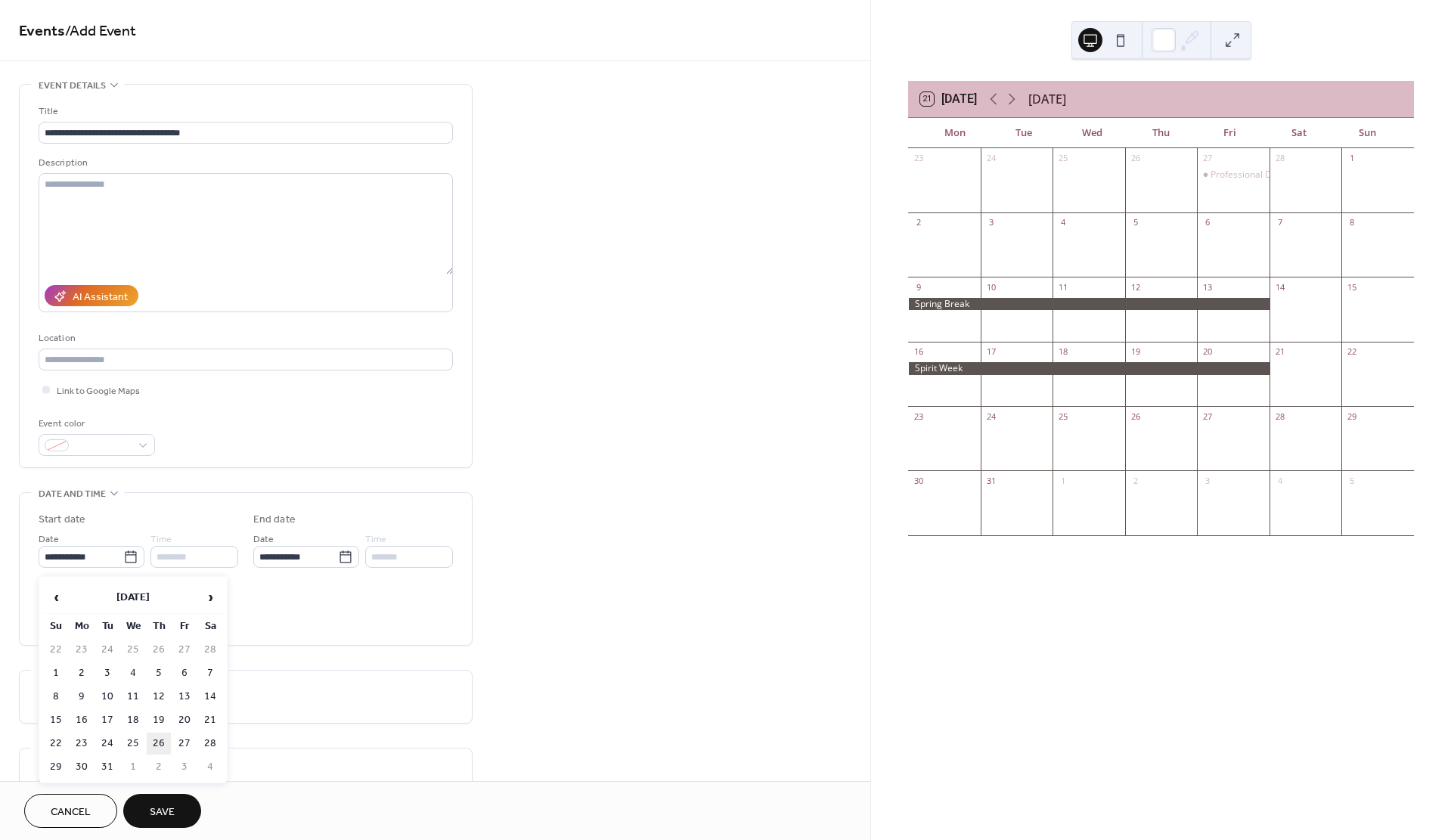 click on "26" at bounding box center [159, 743] 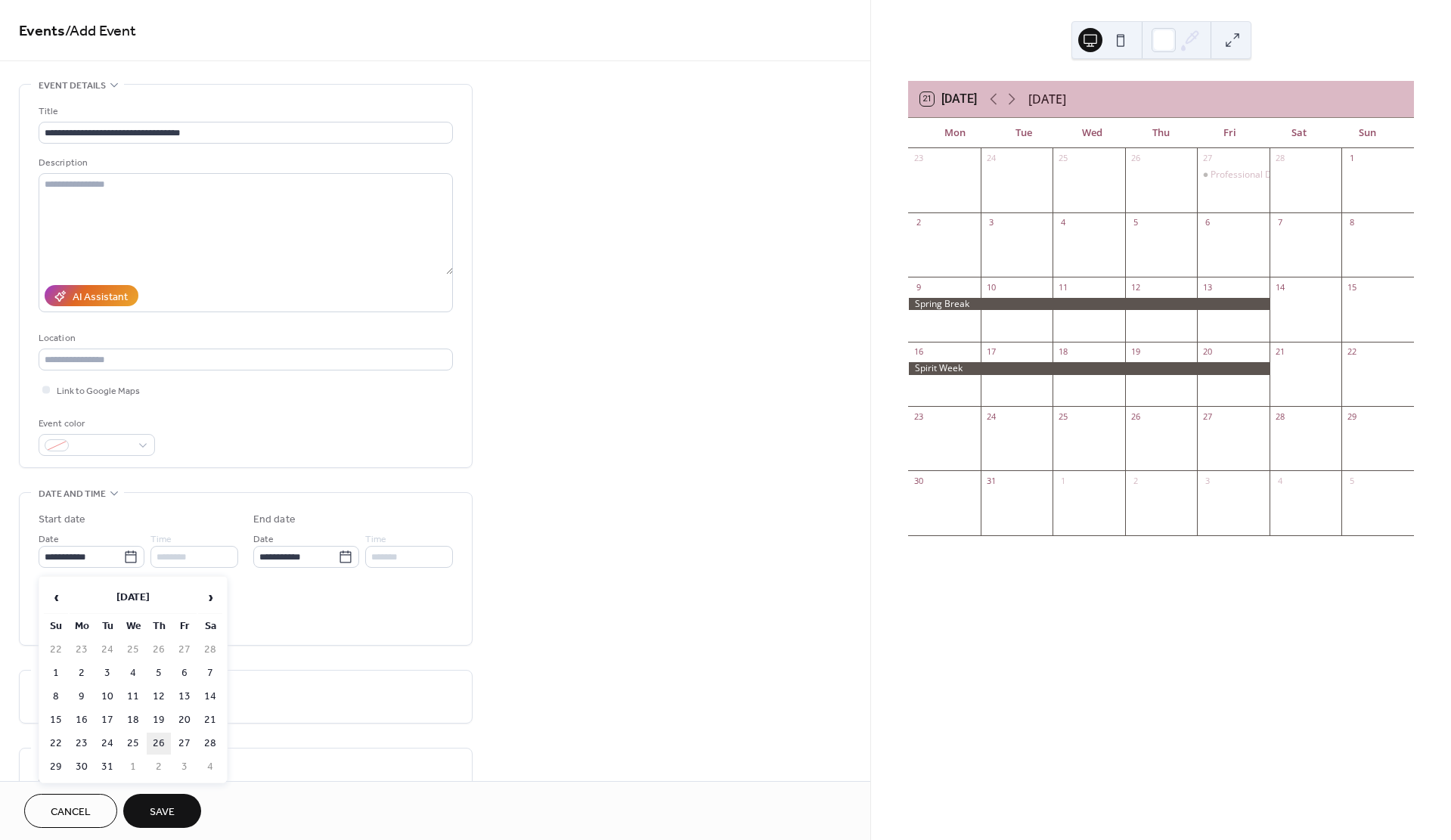 type on "**********" 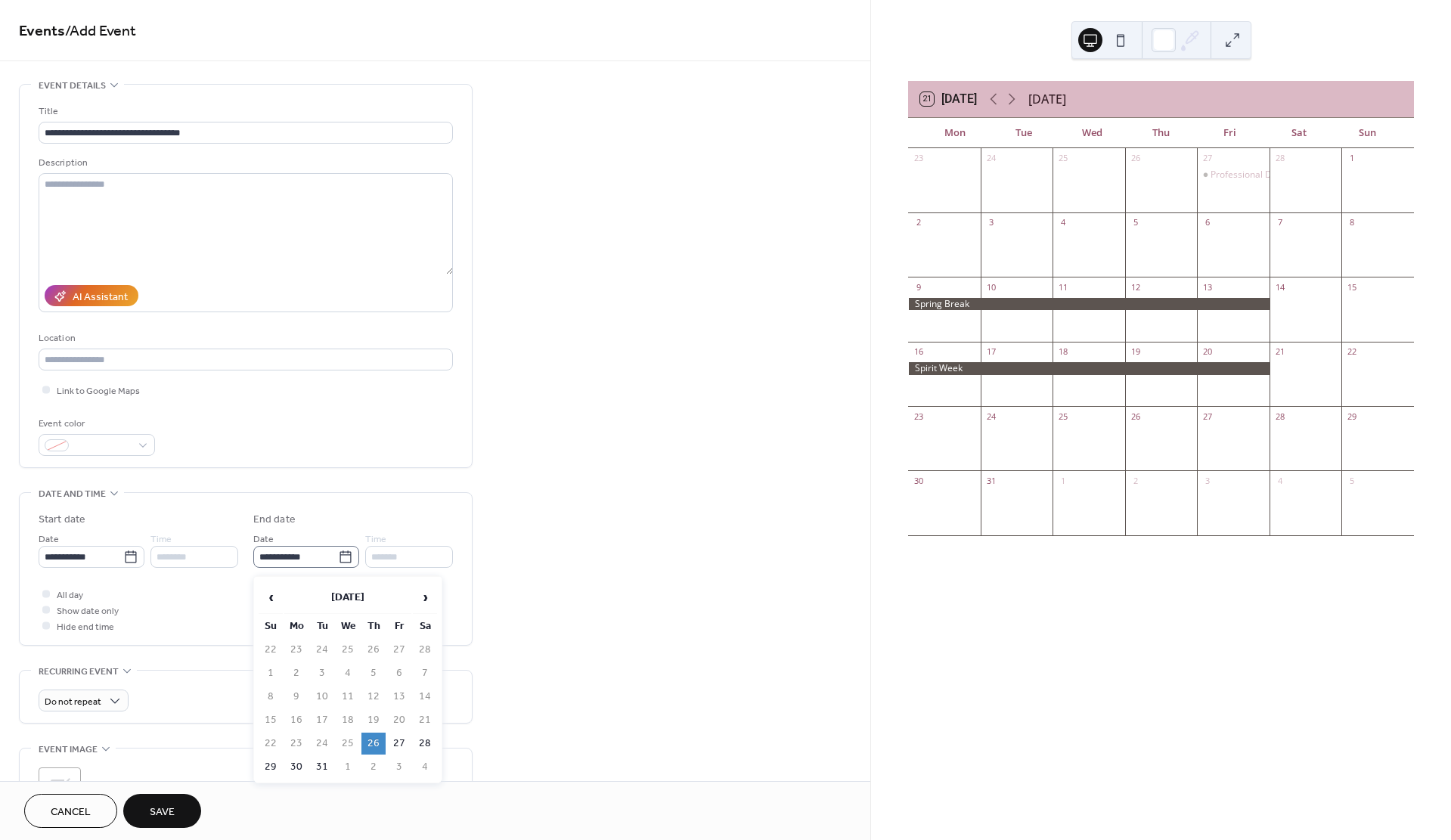 click 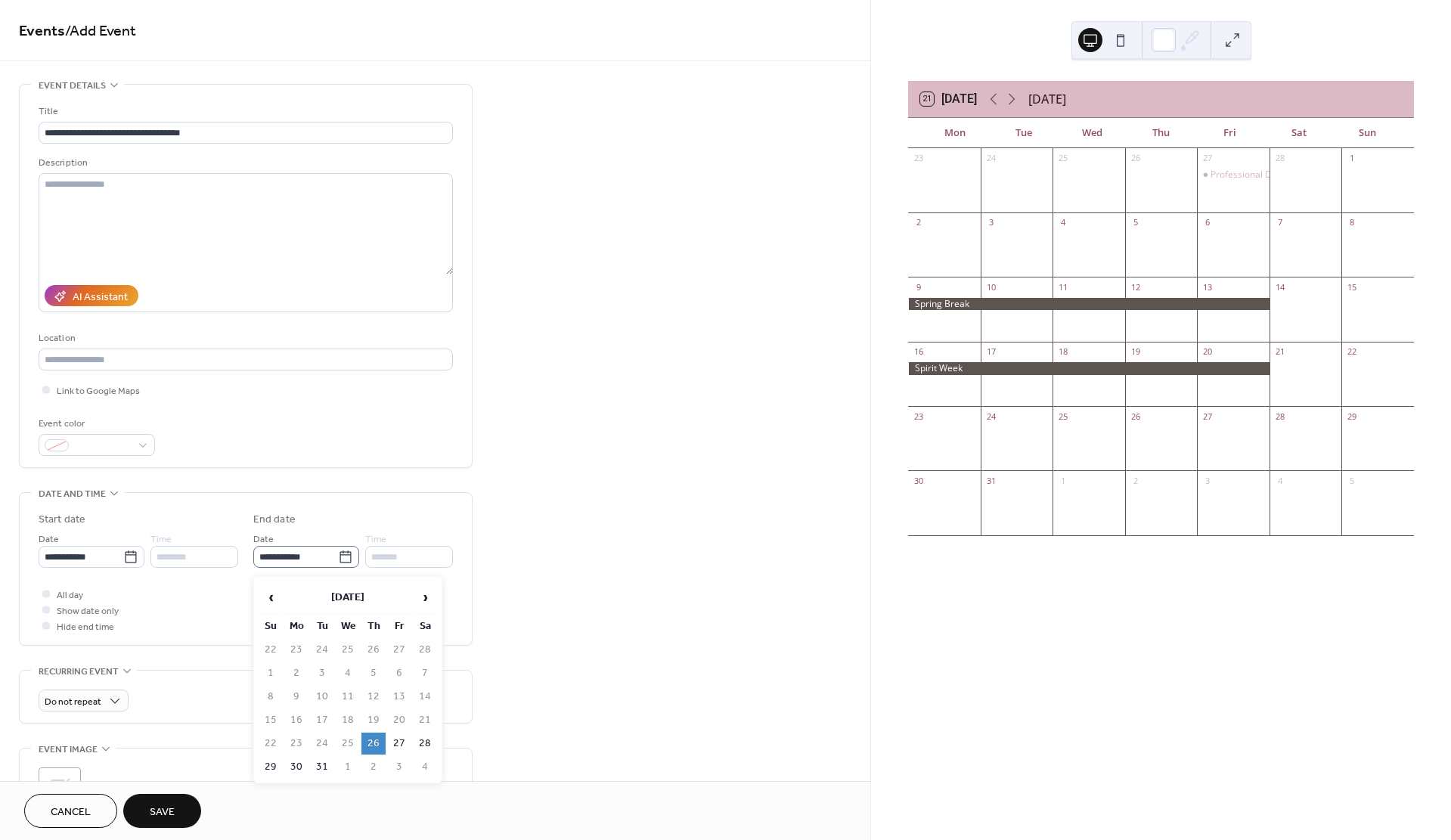 click on "**********" at bounding box center [296, 556] 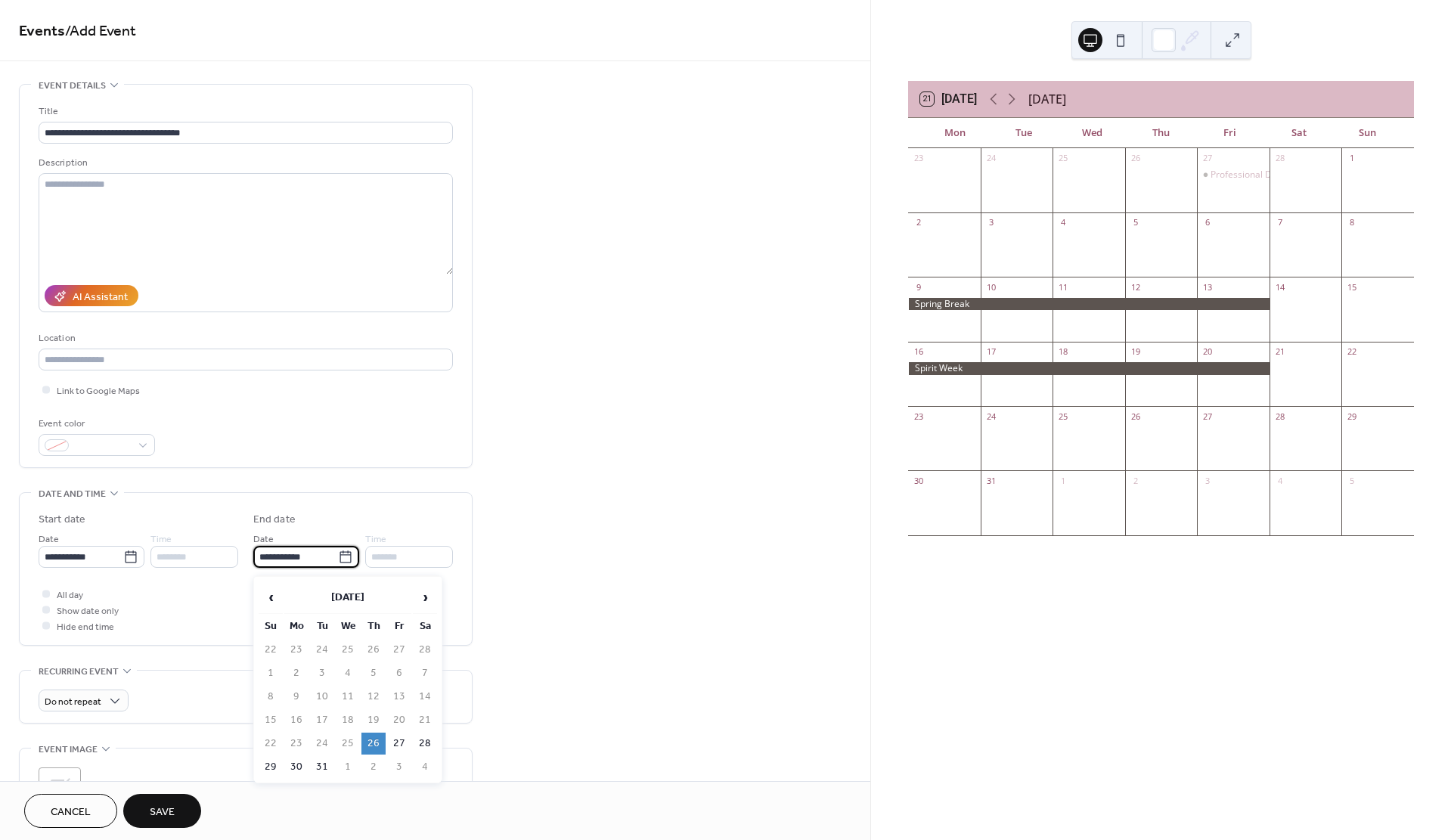 click on "27" at bounding box center [399, 743] 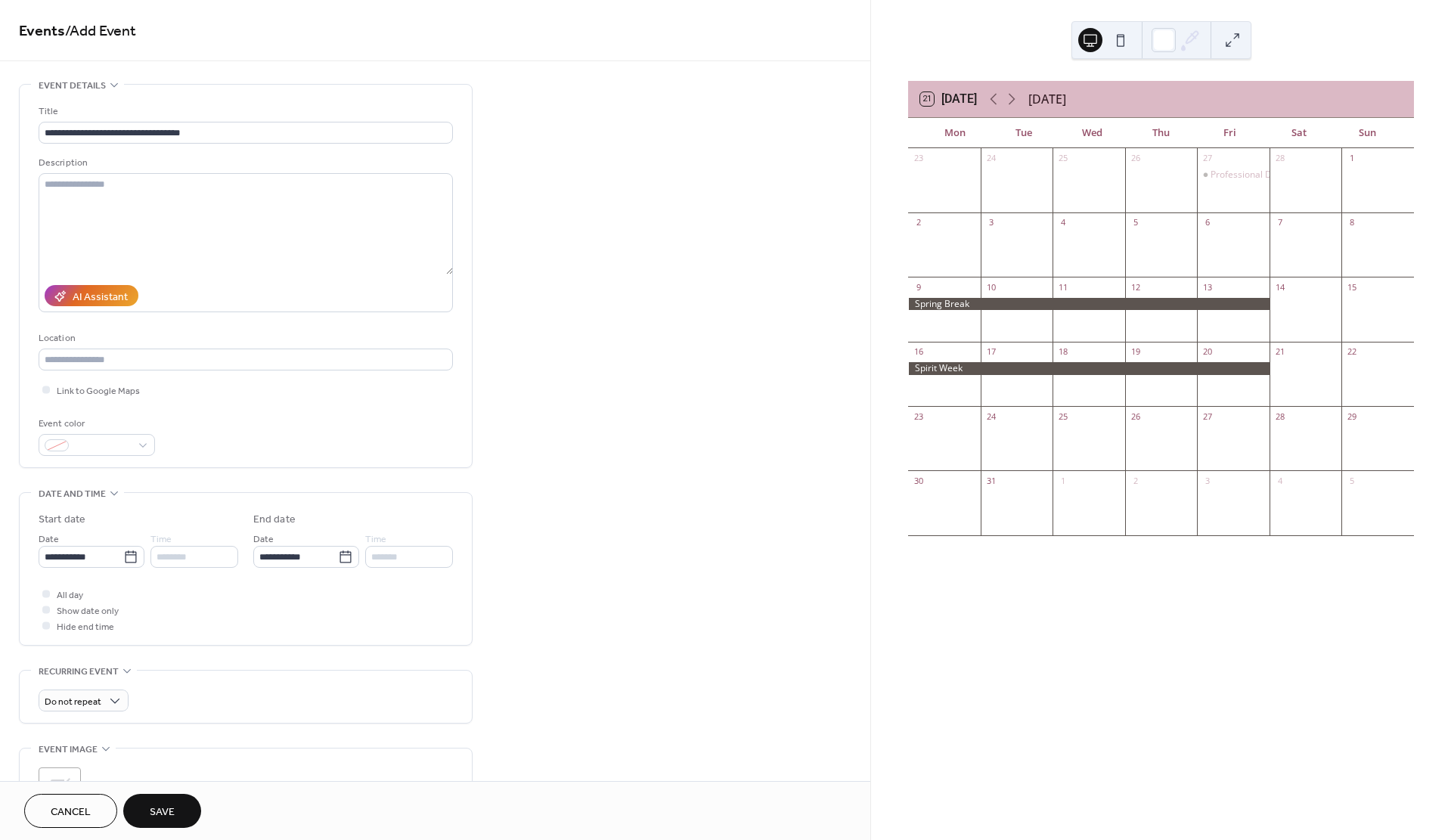 click on "Save" at bounding box center [162, 812] 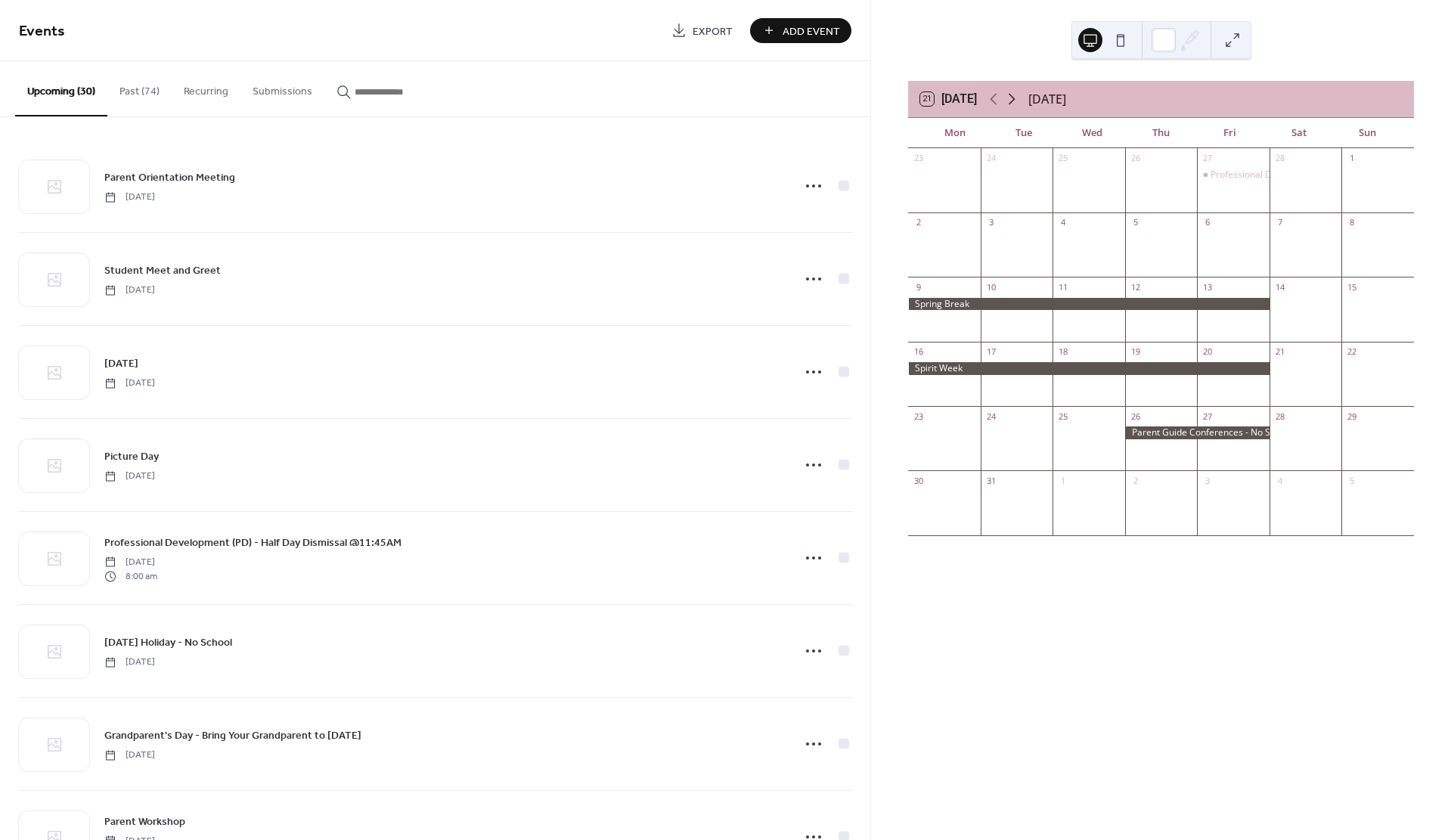 click 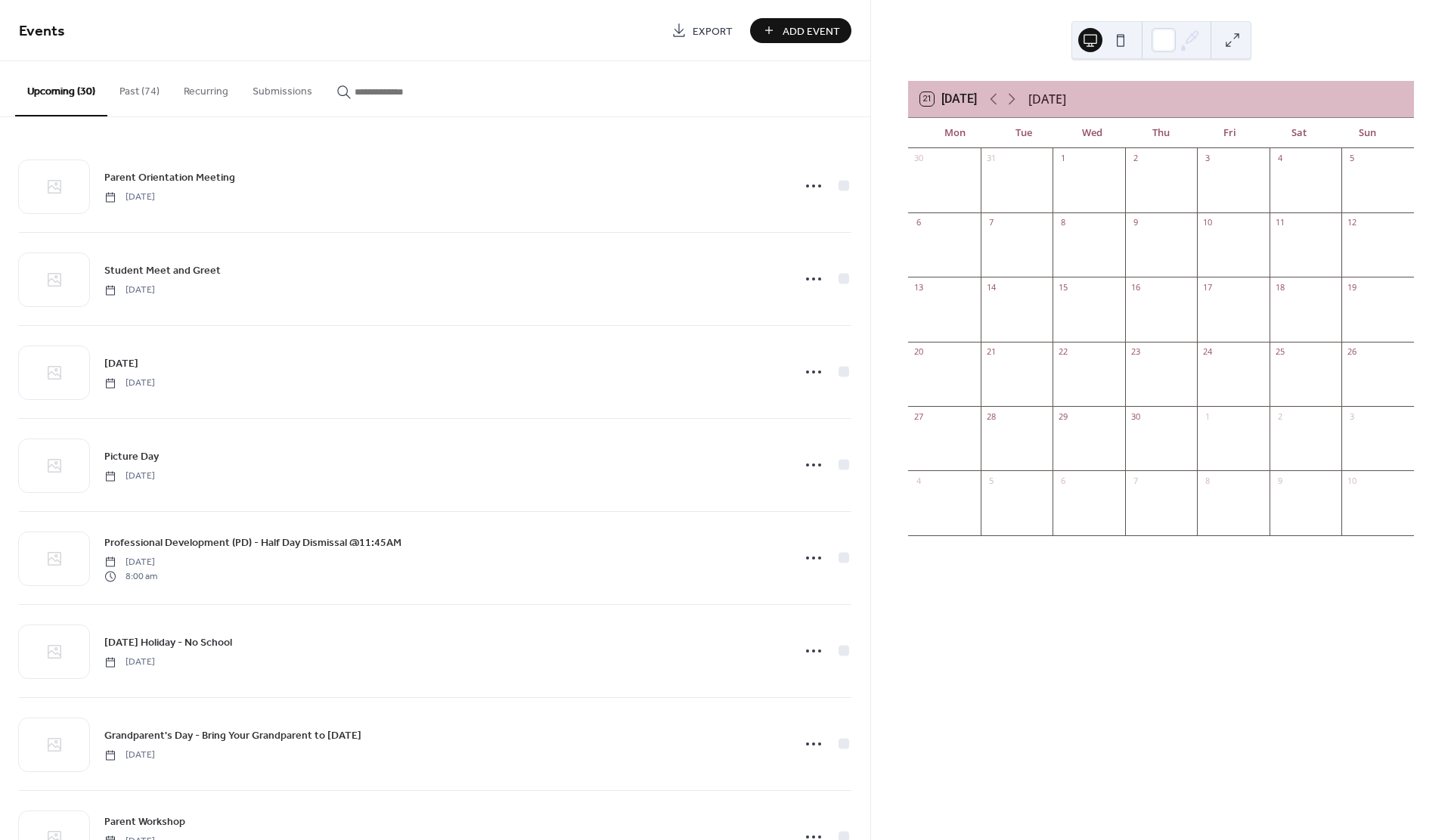 click on "Add Event" at bounding box center [811, 31] 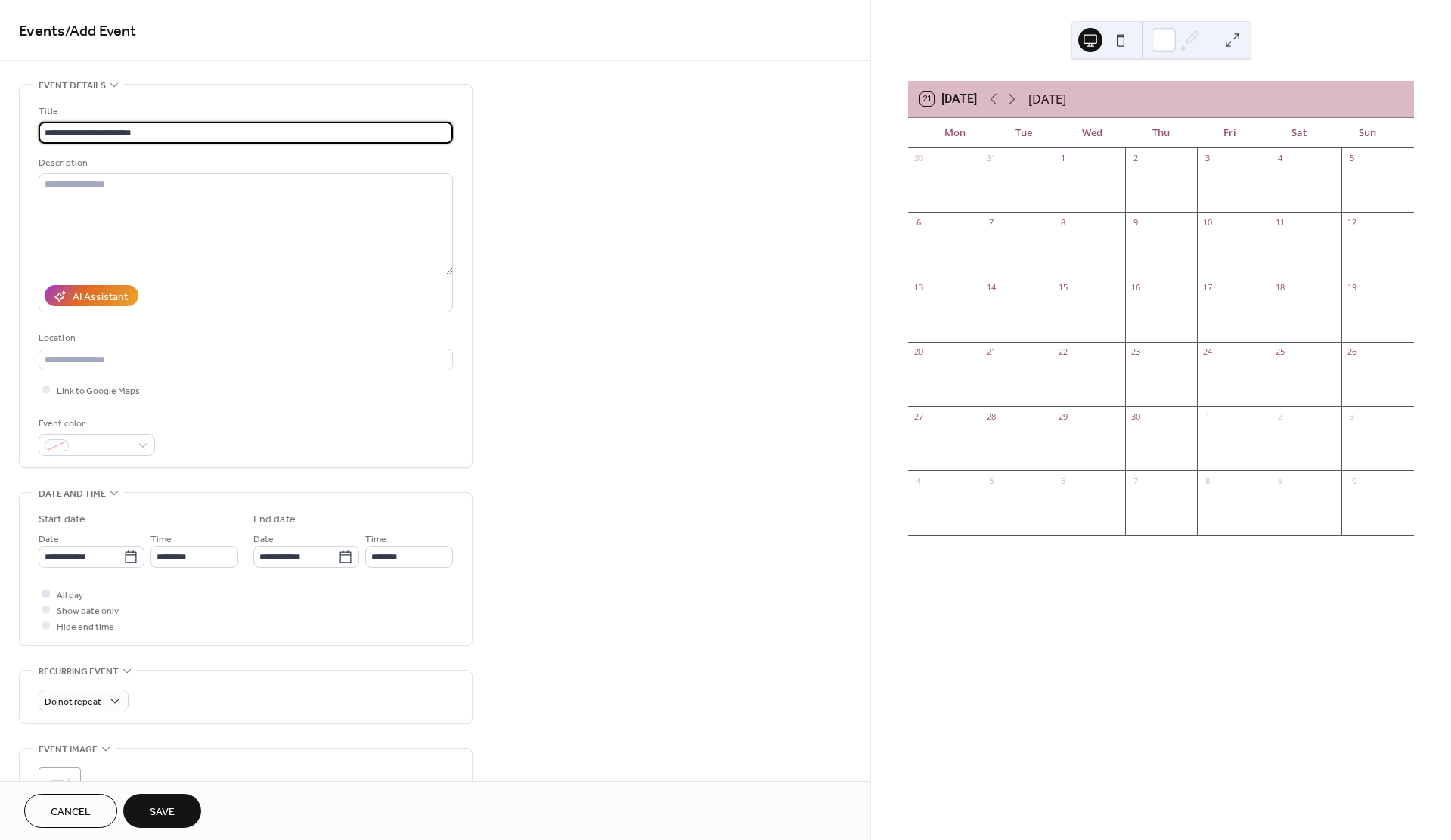 type on "**********" 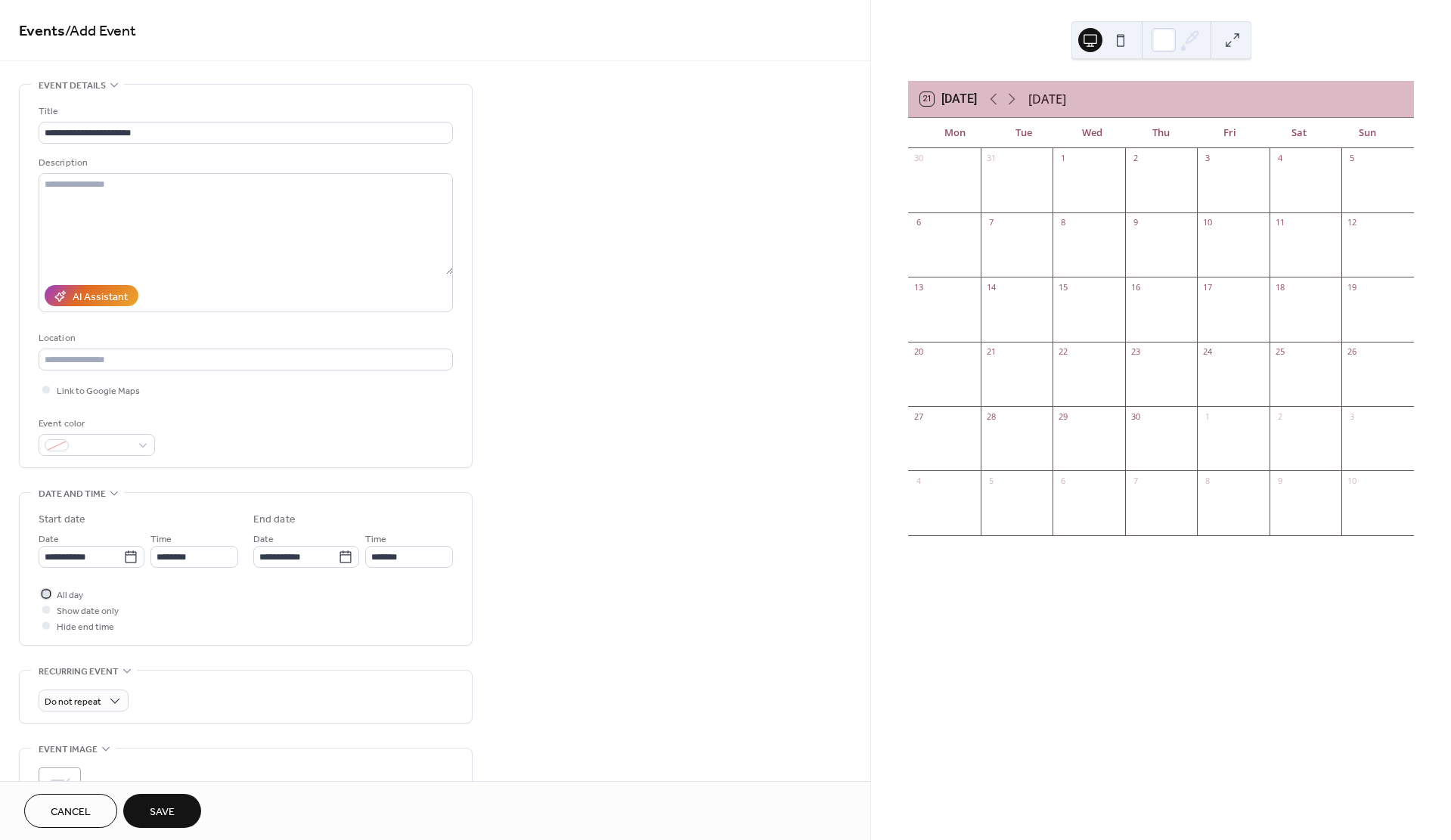 click at bounding box center [46, 594] 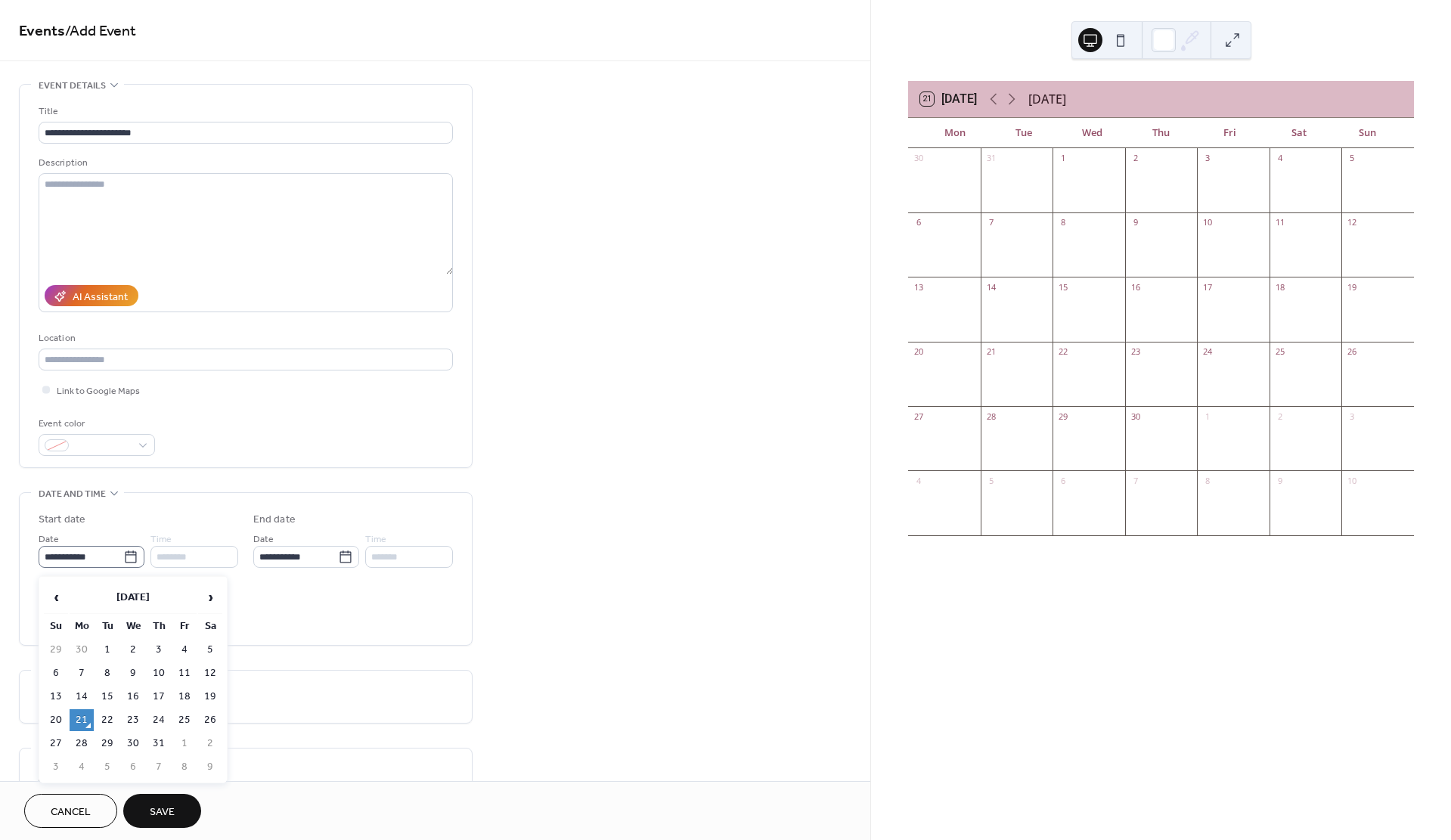 click 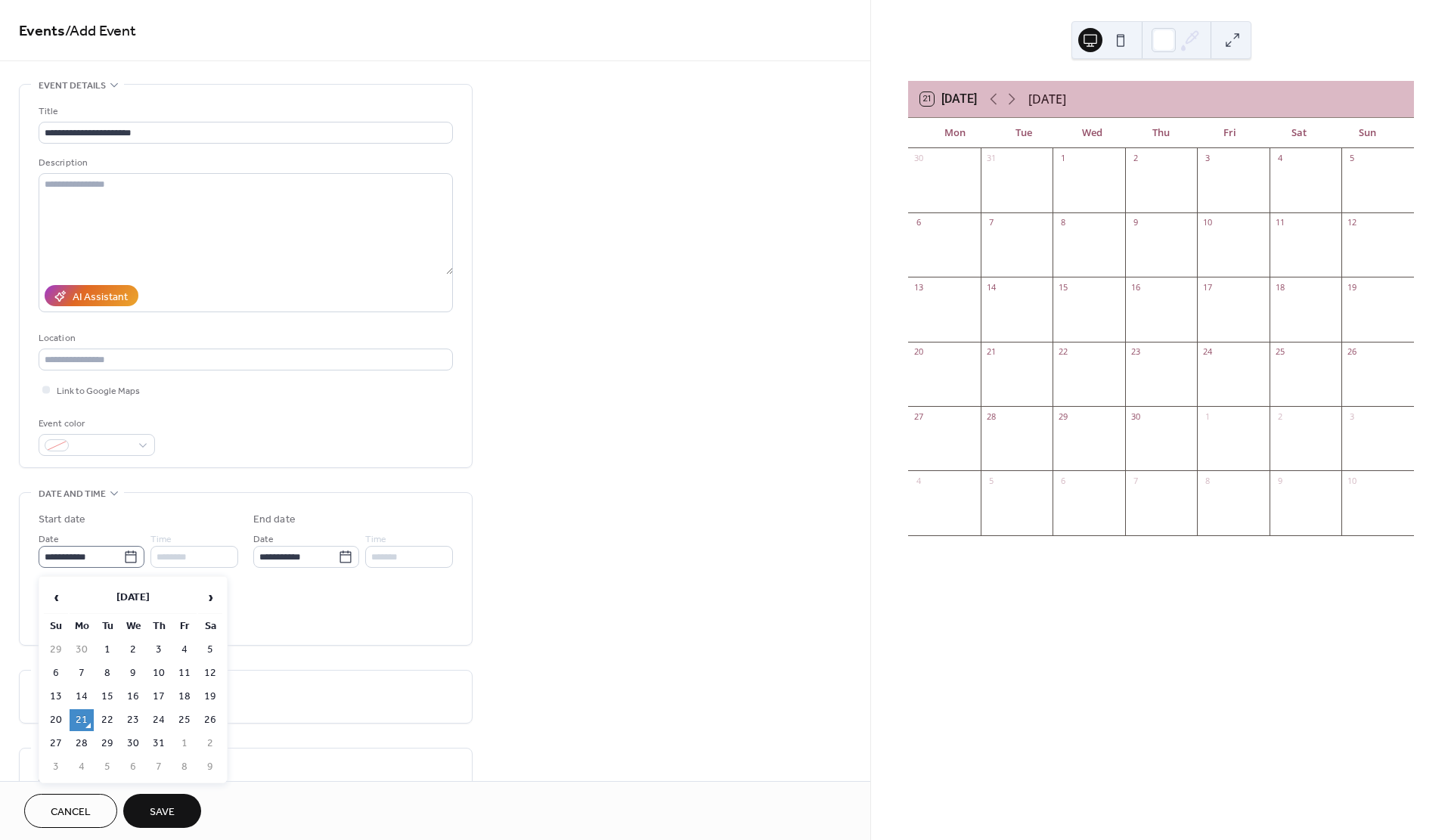 click on "**********" at bounding box center (81, 556) 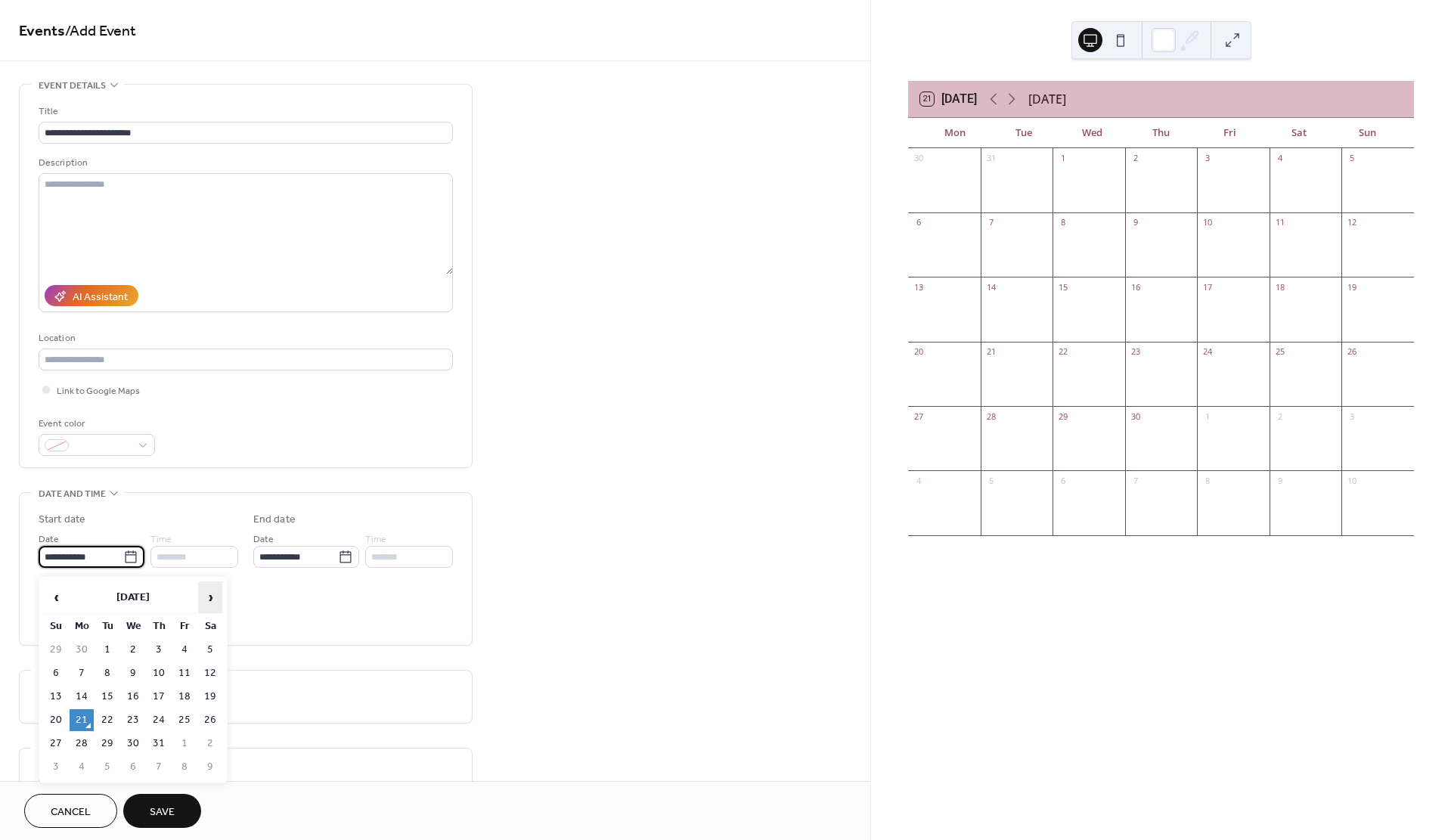 click on "›" at bounding box center [210, 597] 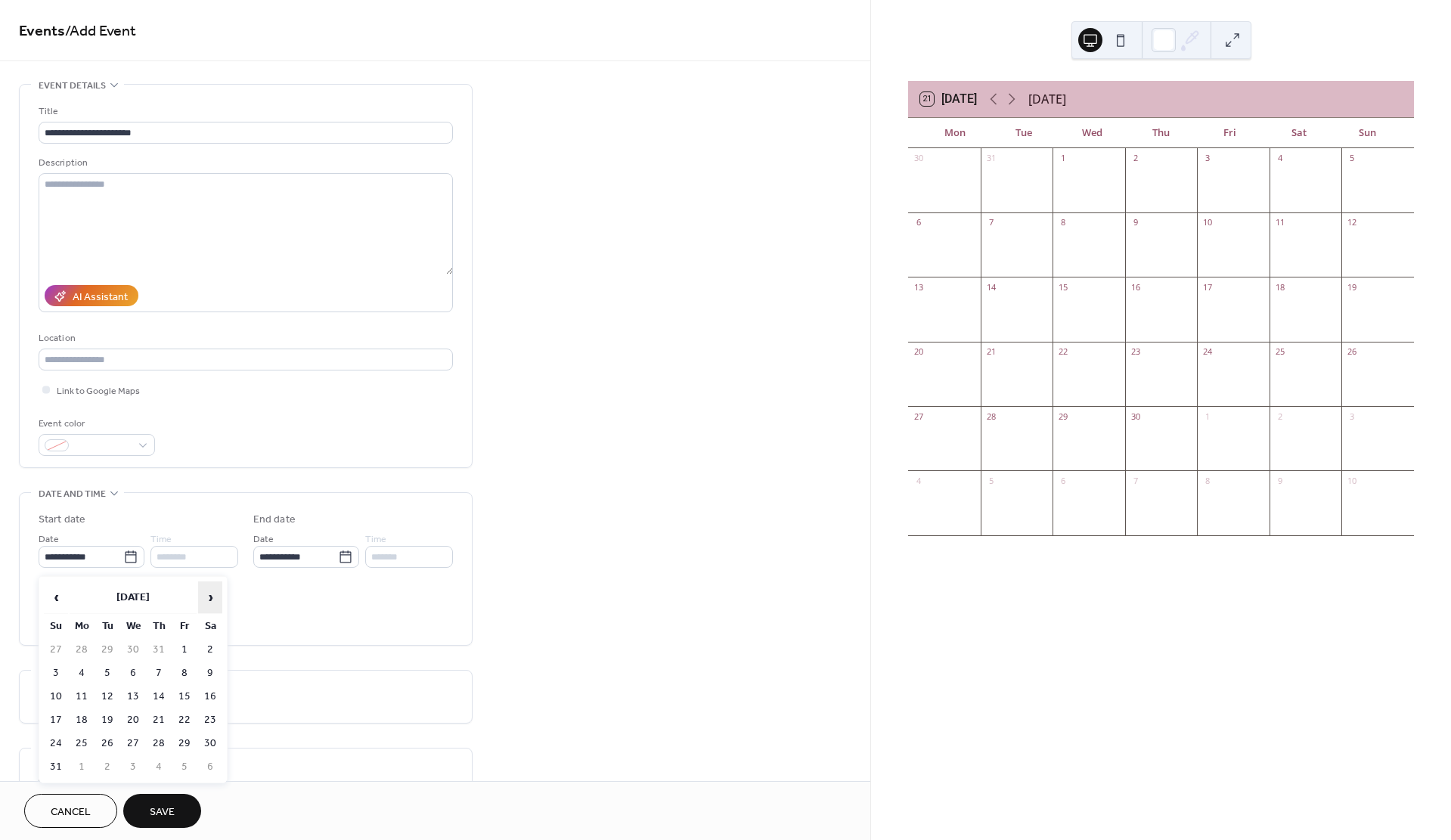 click on "›" at bounding box center [210, 597] 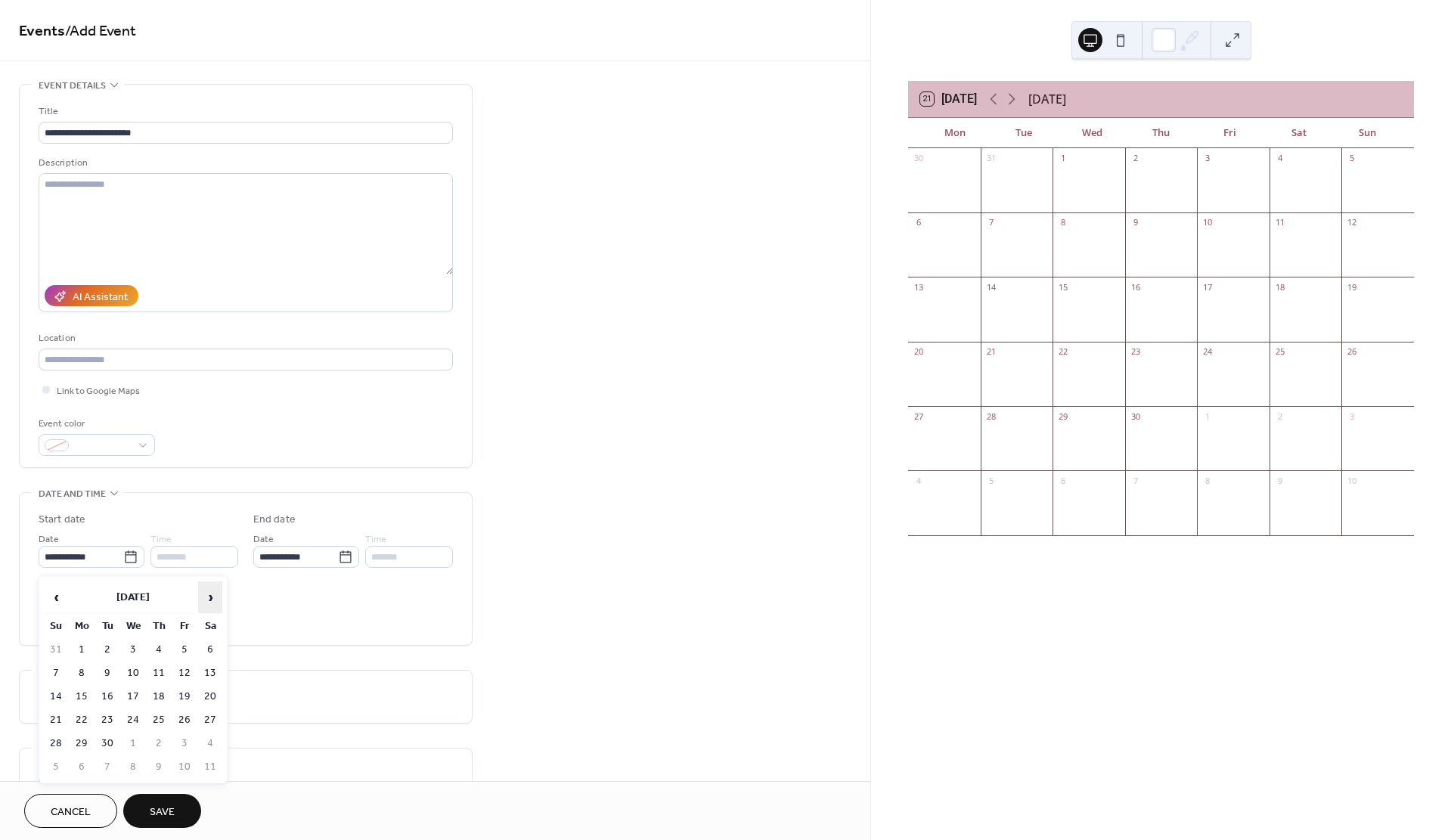 click on "›" at bounding box center (210, 597) 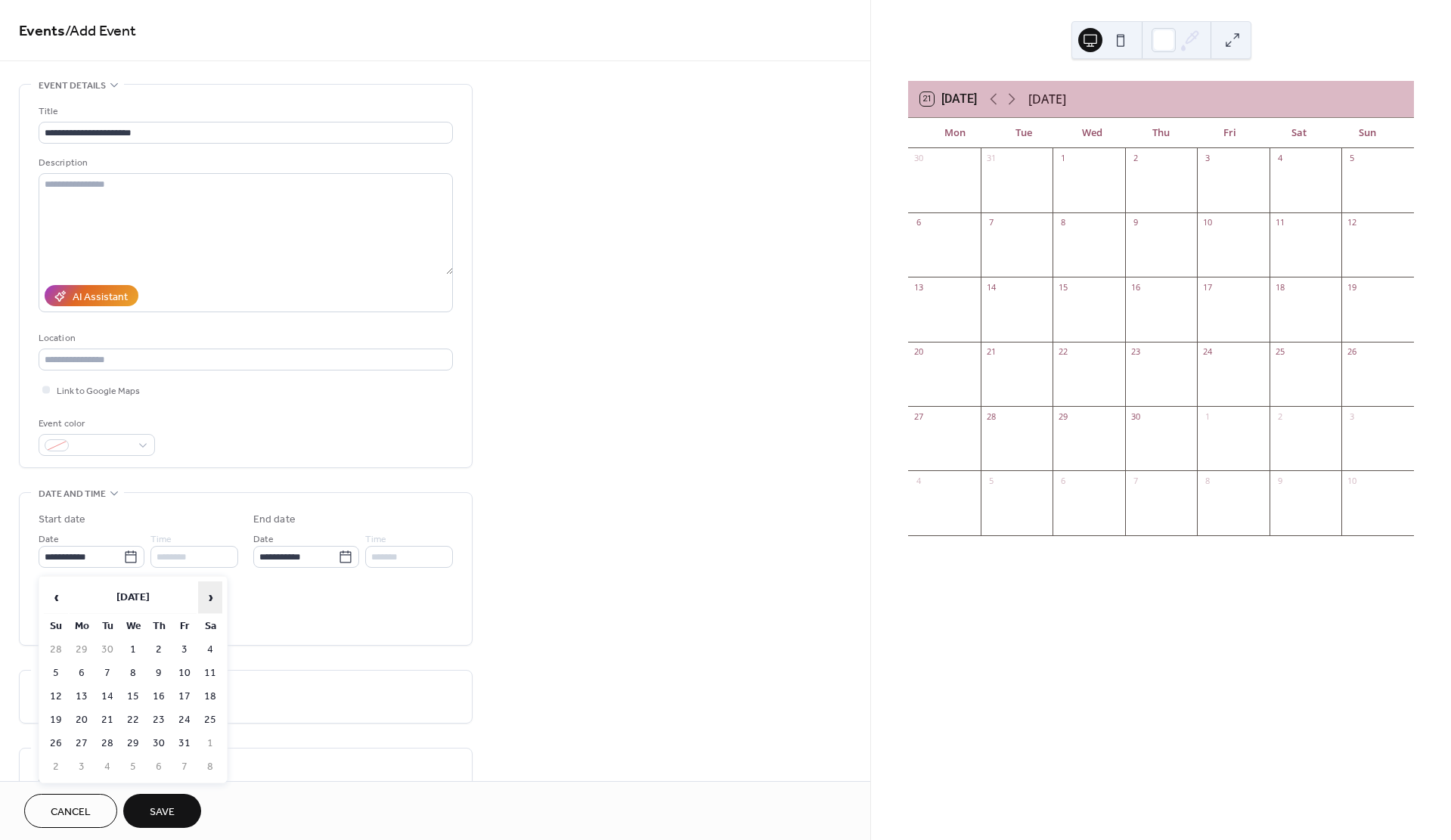 click on "›" at bounding box center (210, 597) 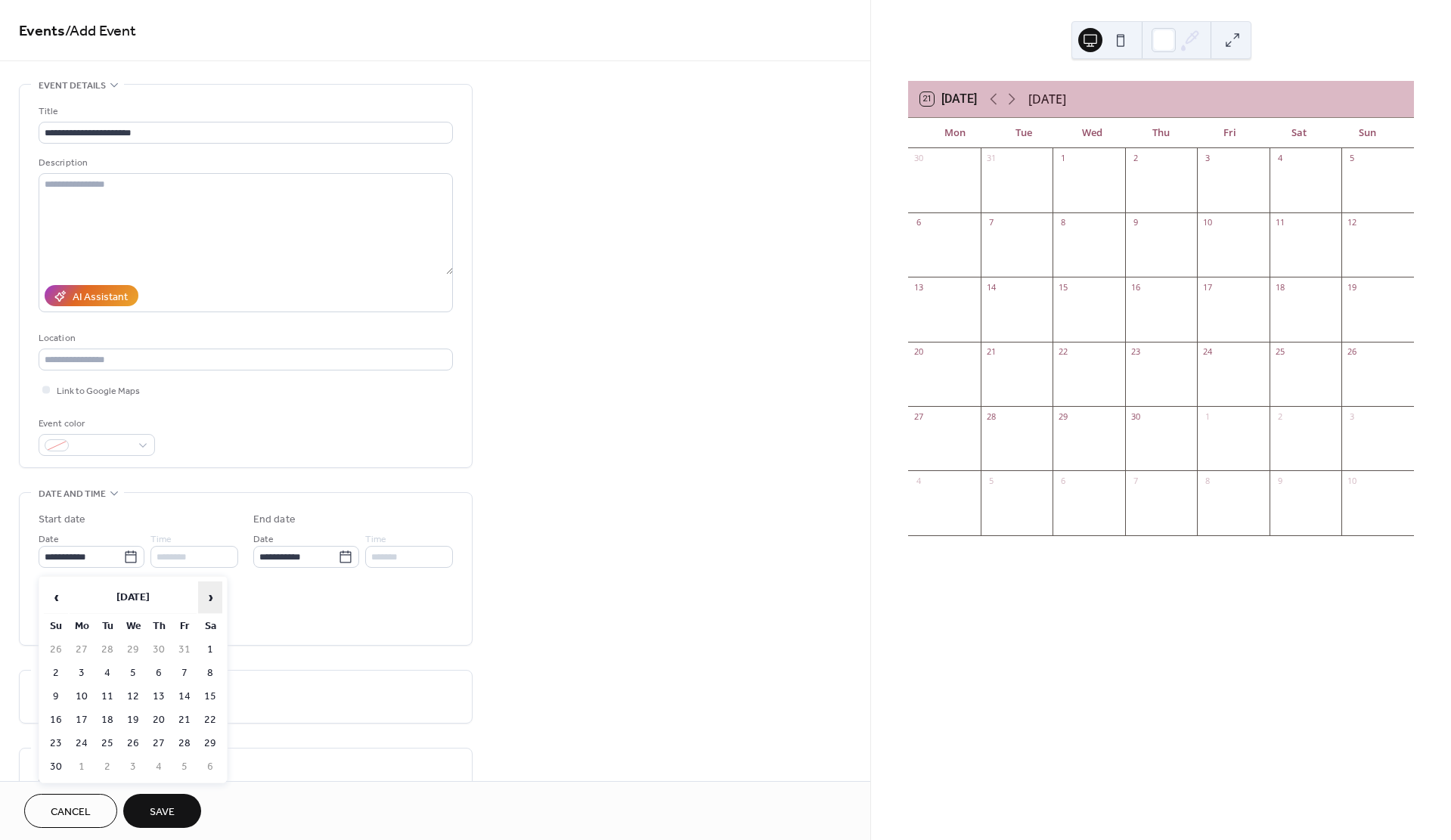 click on "›" at bounding box center [210, 597] 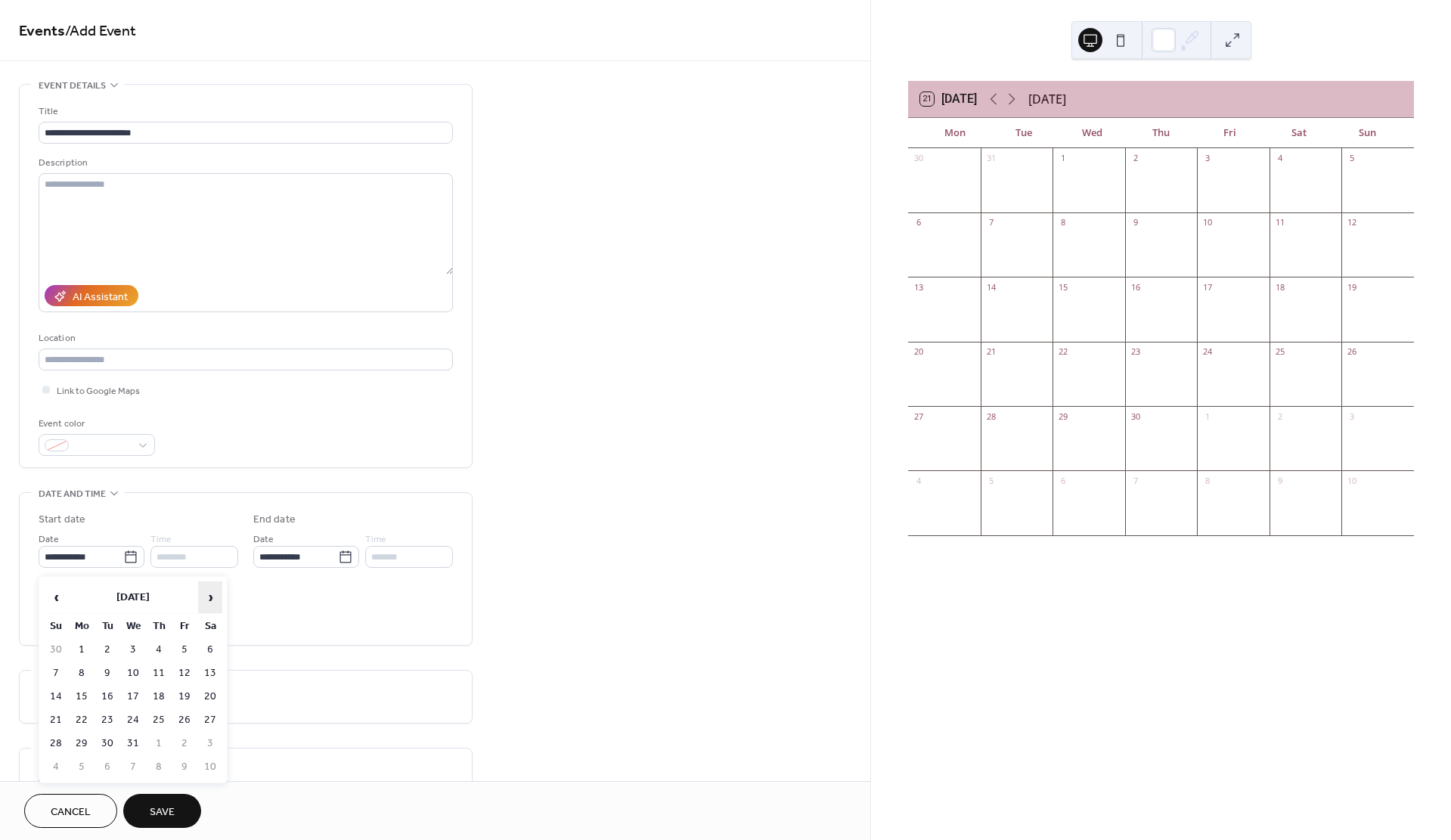 click on "›" at bounding box center (210, 597) 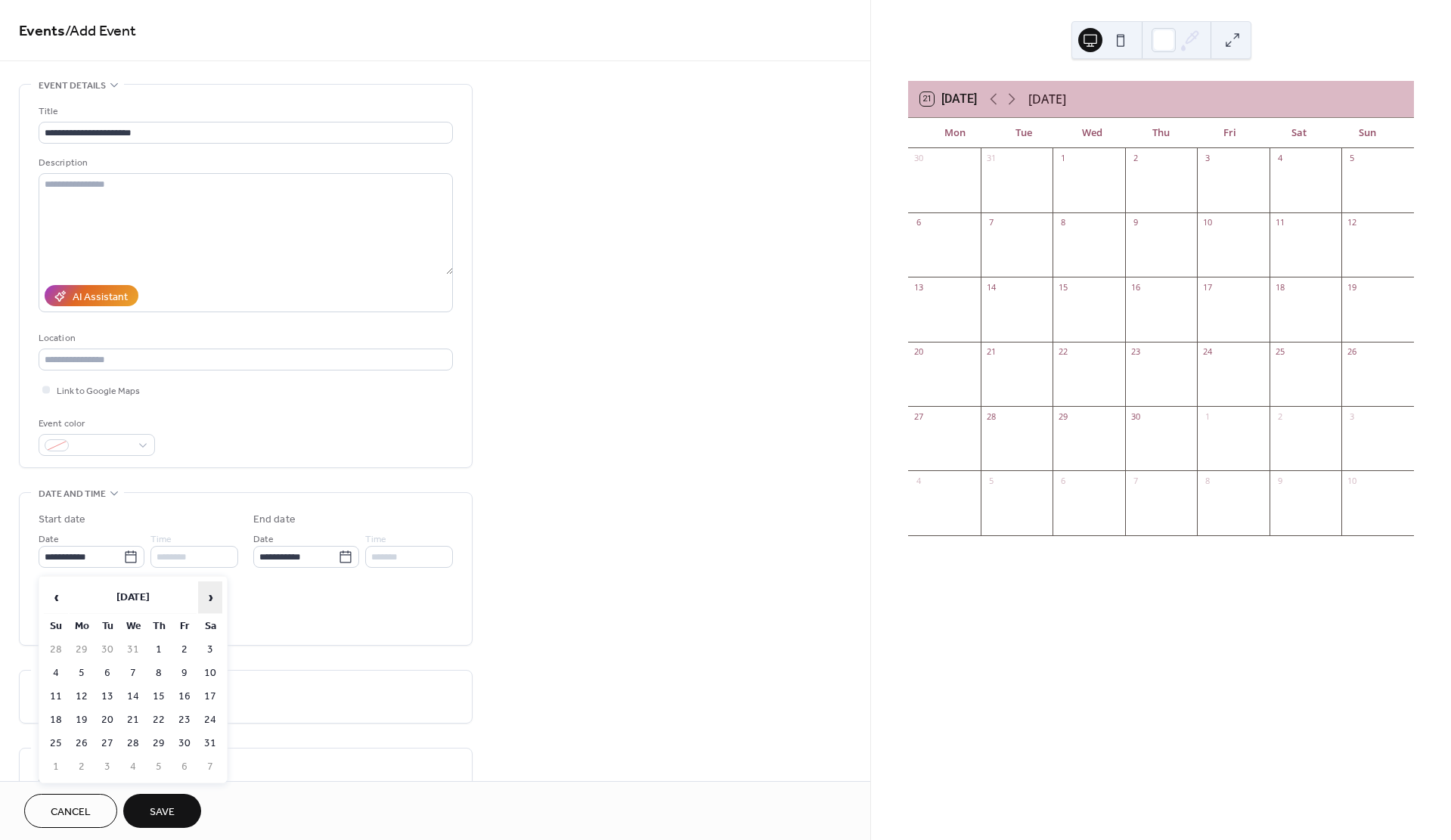 click on "›" at bounding box center (210, 597) 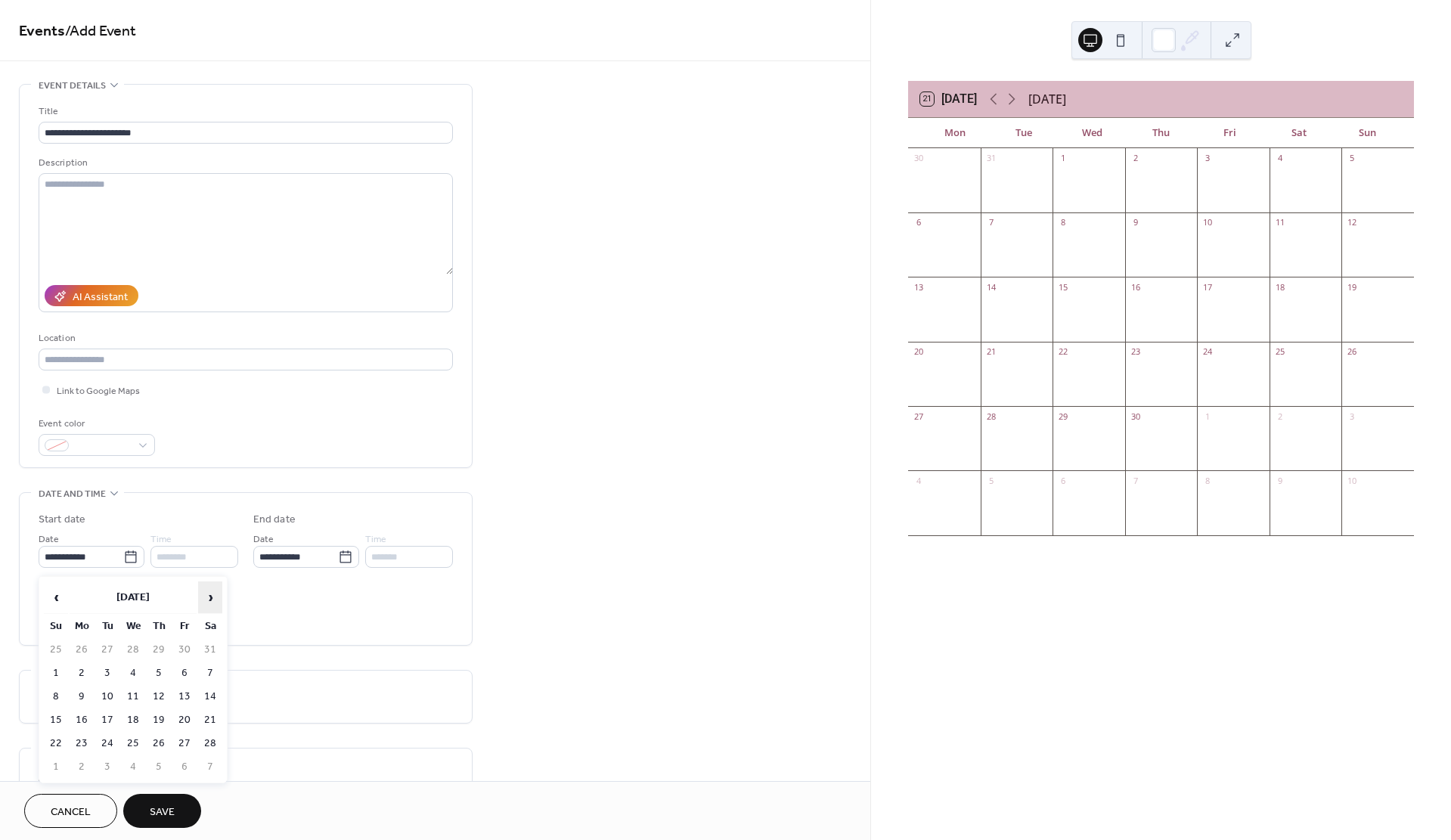 click on "›" at bounding box center (210, 597) 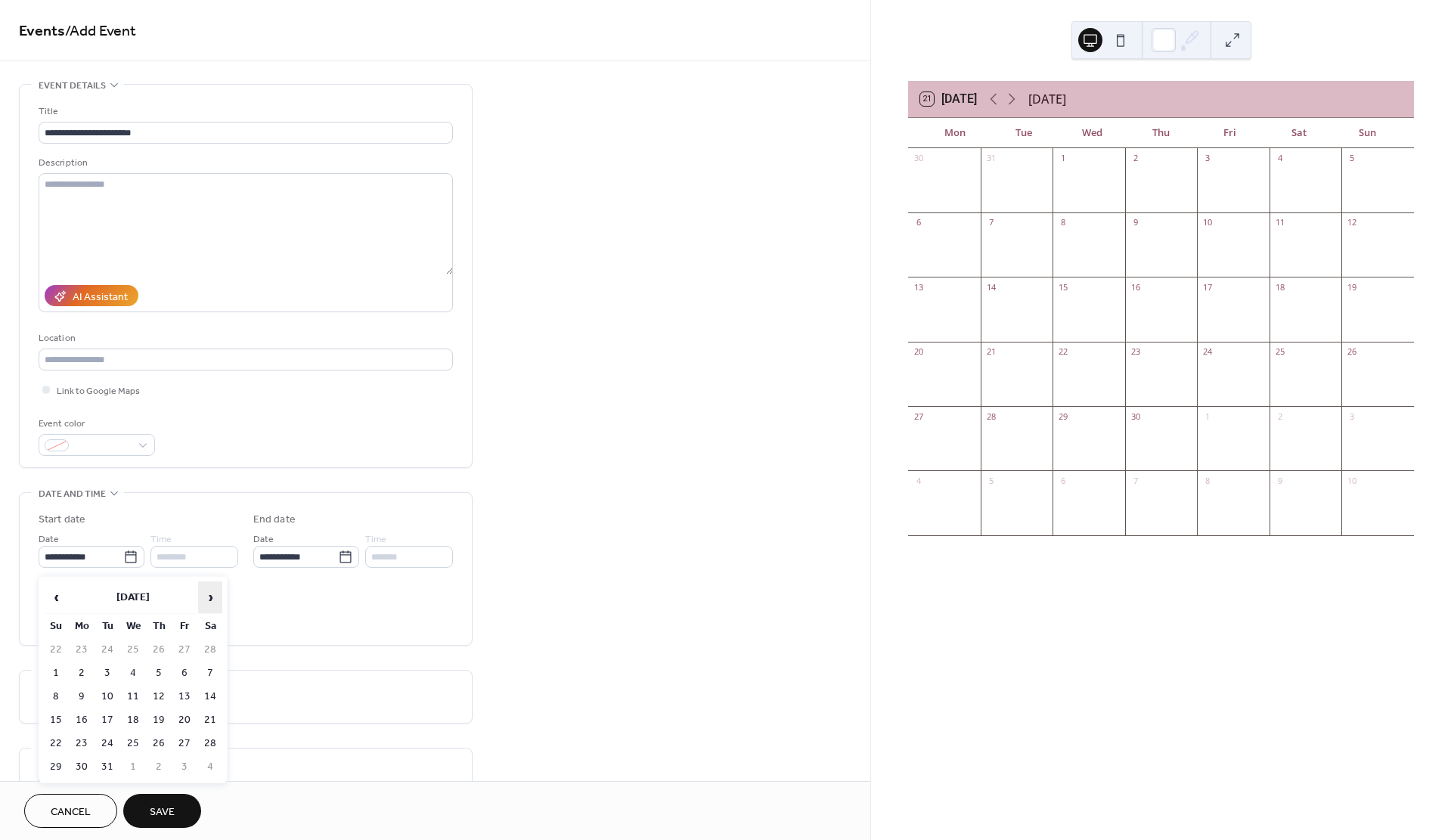 click on "›" at bounding box center [210, 597] 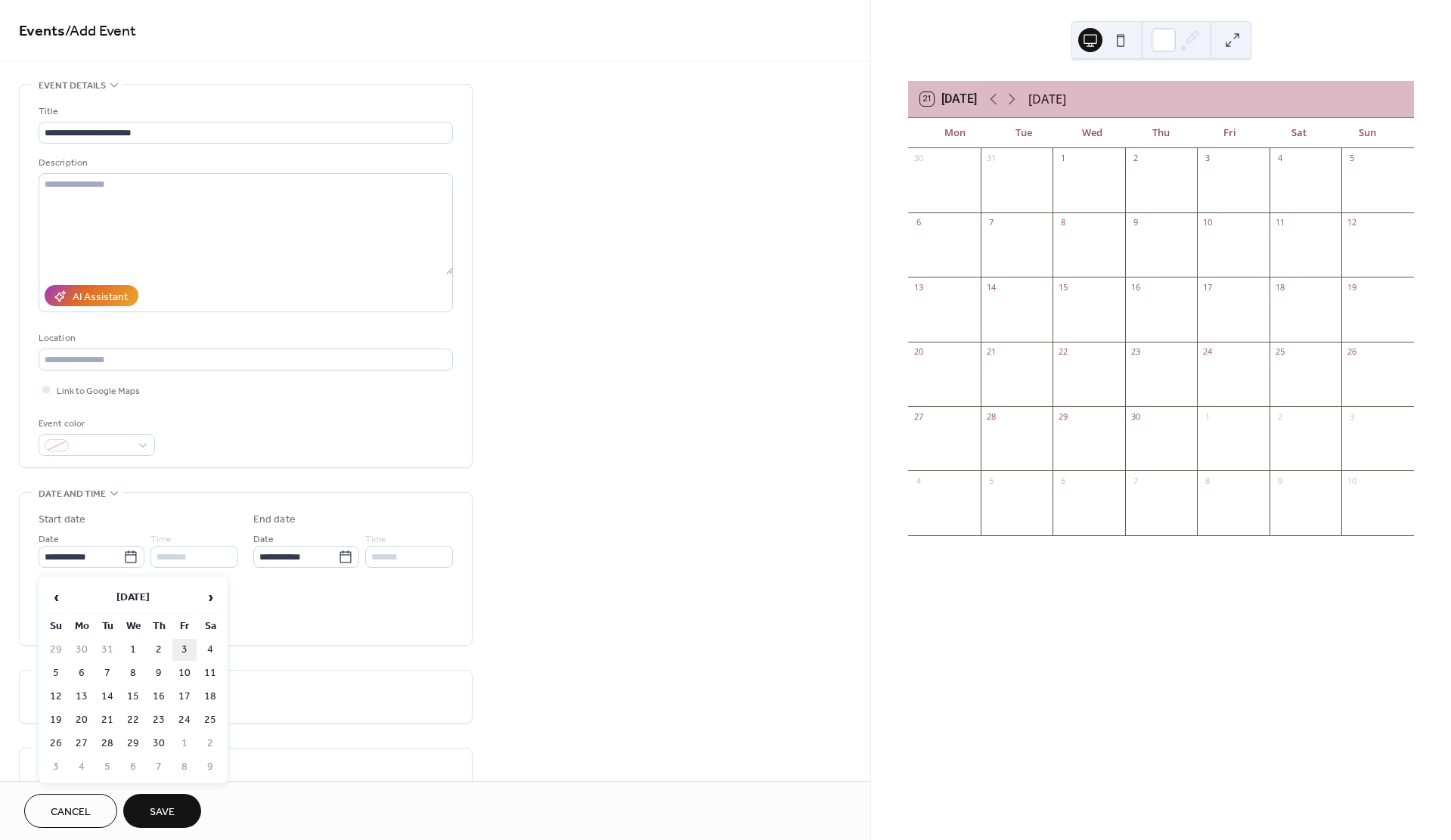 click on "3" at bounding box center (184, 649) 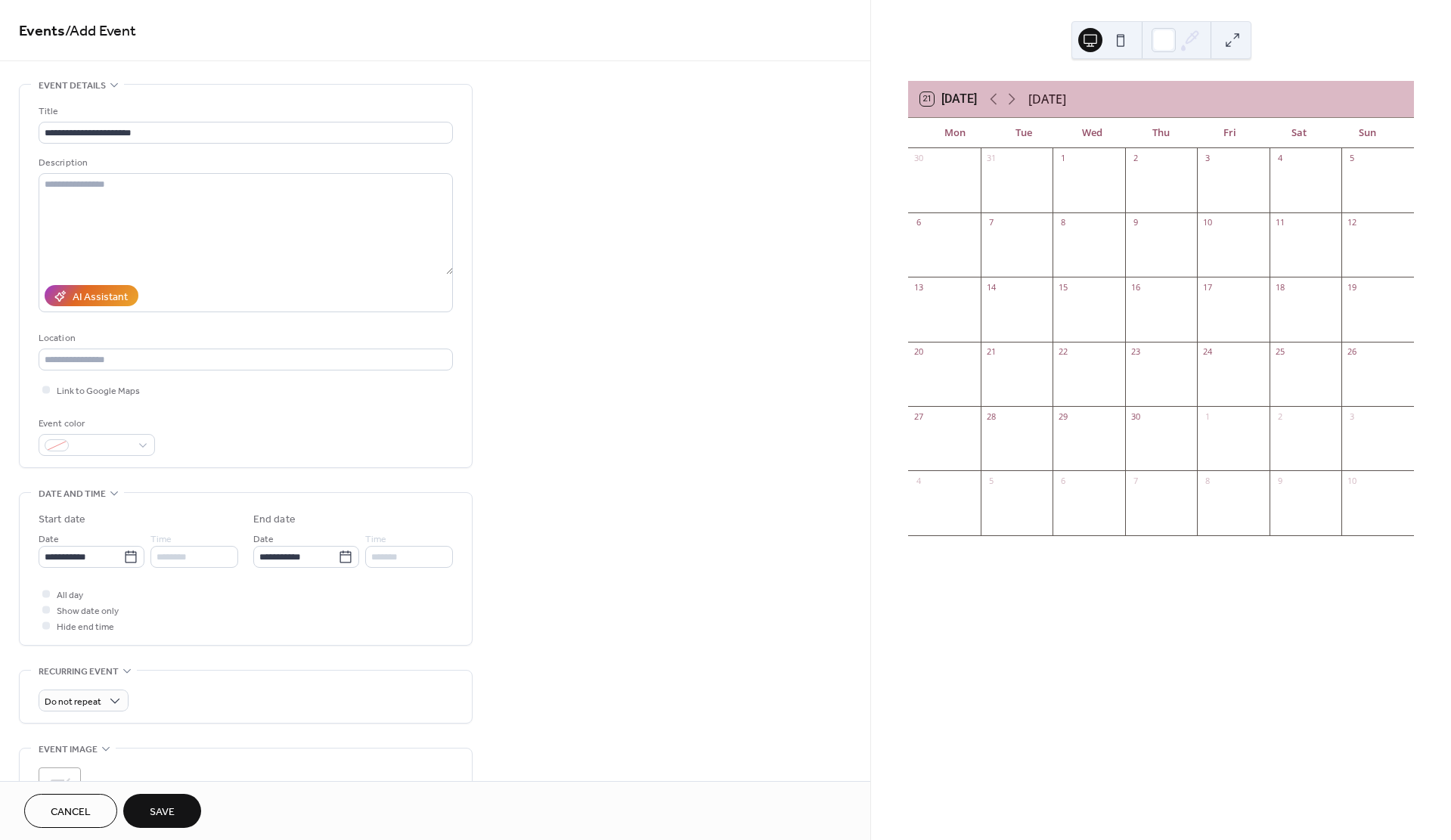 type on "**********" 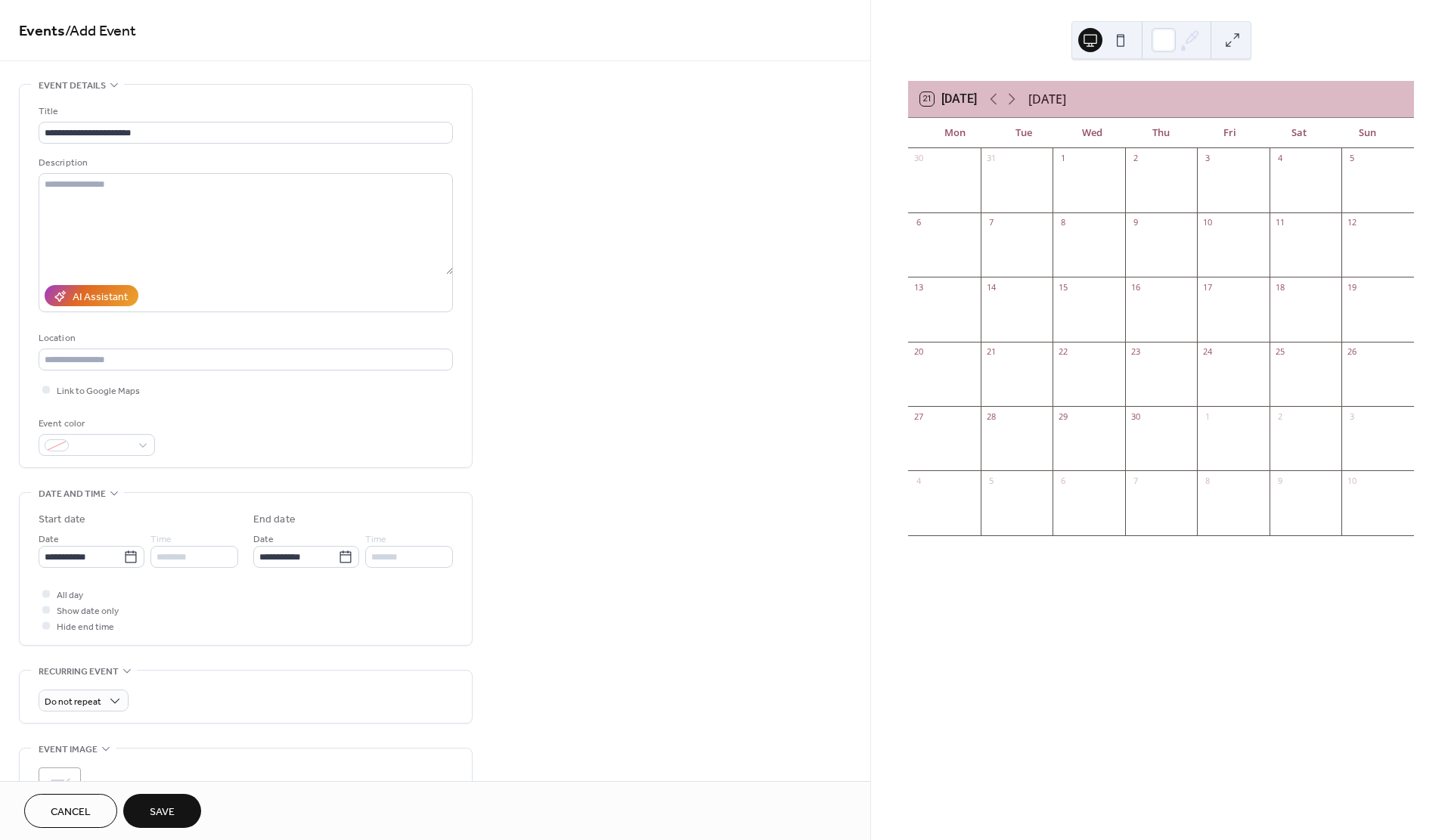 click on "Save" at bounding box center (162, 812) 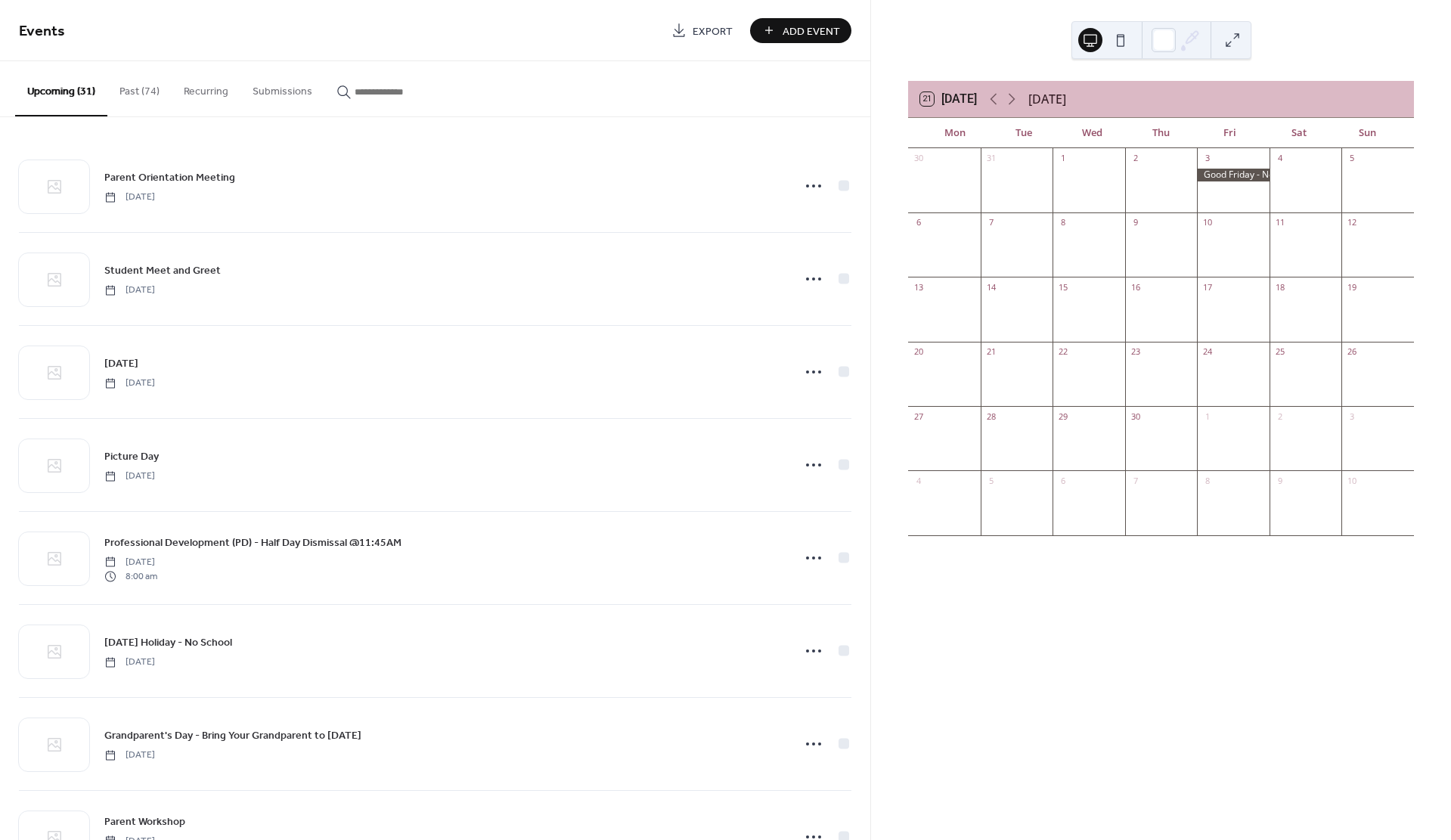 click on "Add Event" at bounding box center (811, 31) 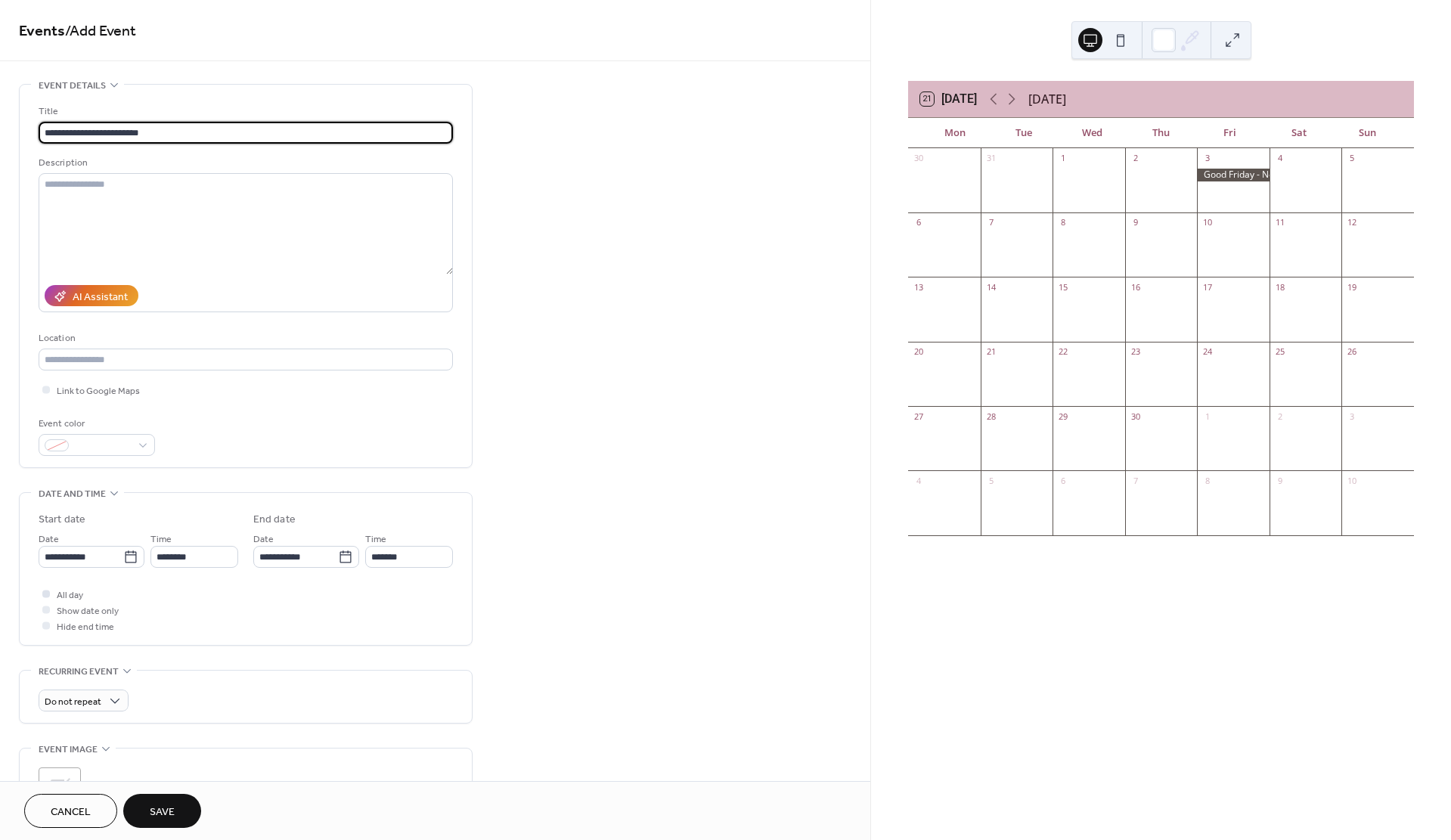 type on "**********" 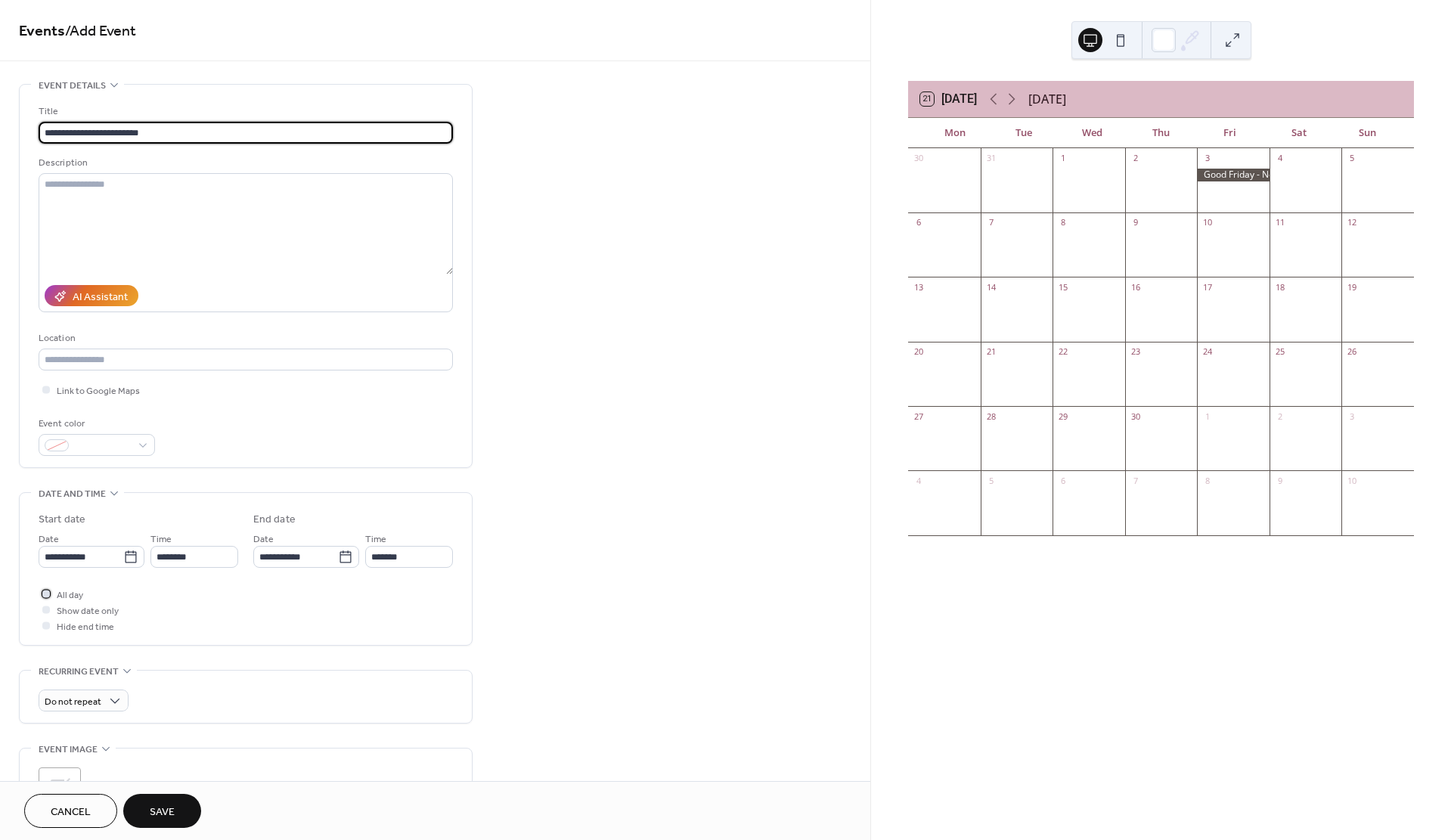 click at bounding box center (46, 594) 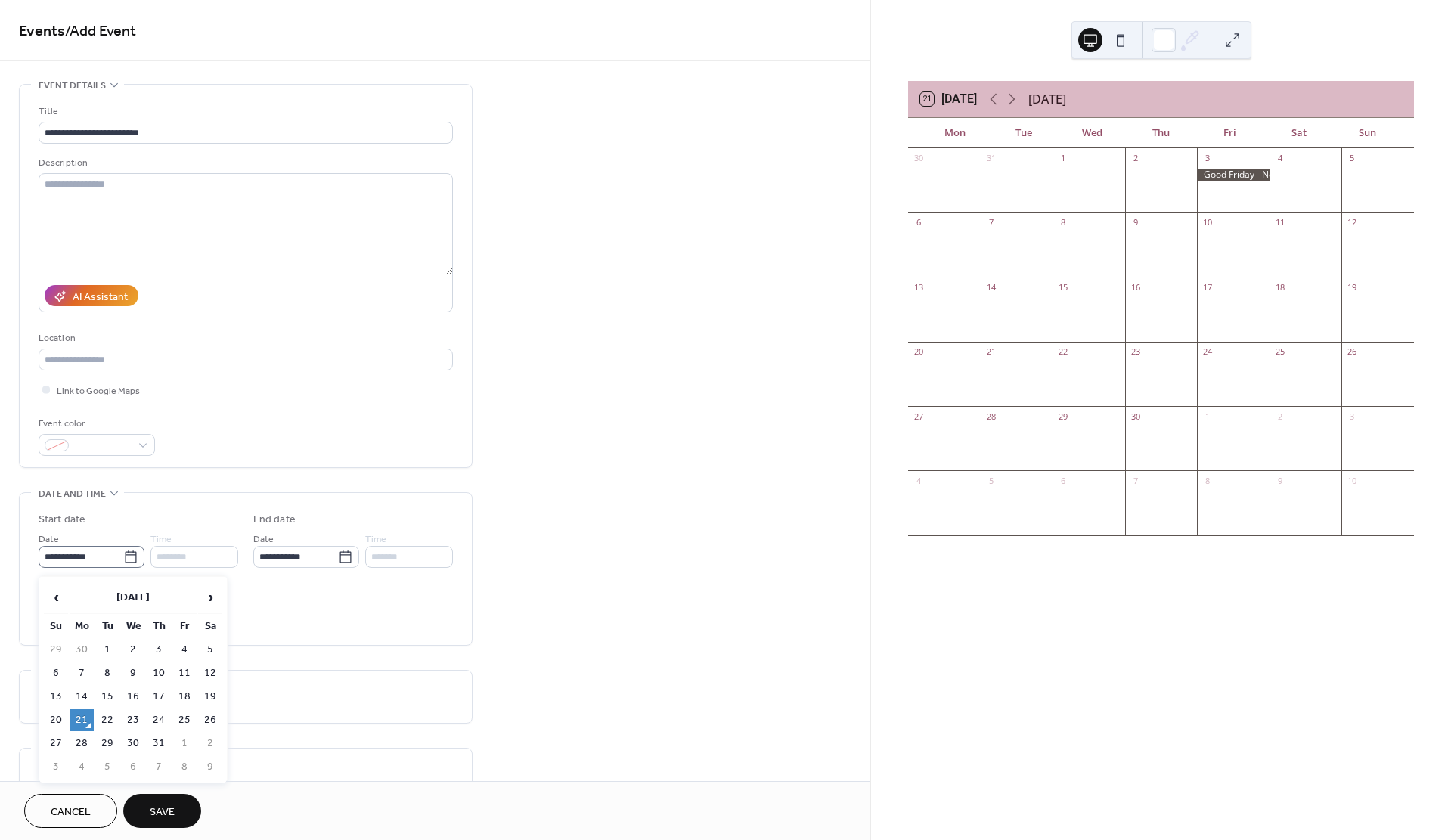 click 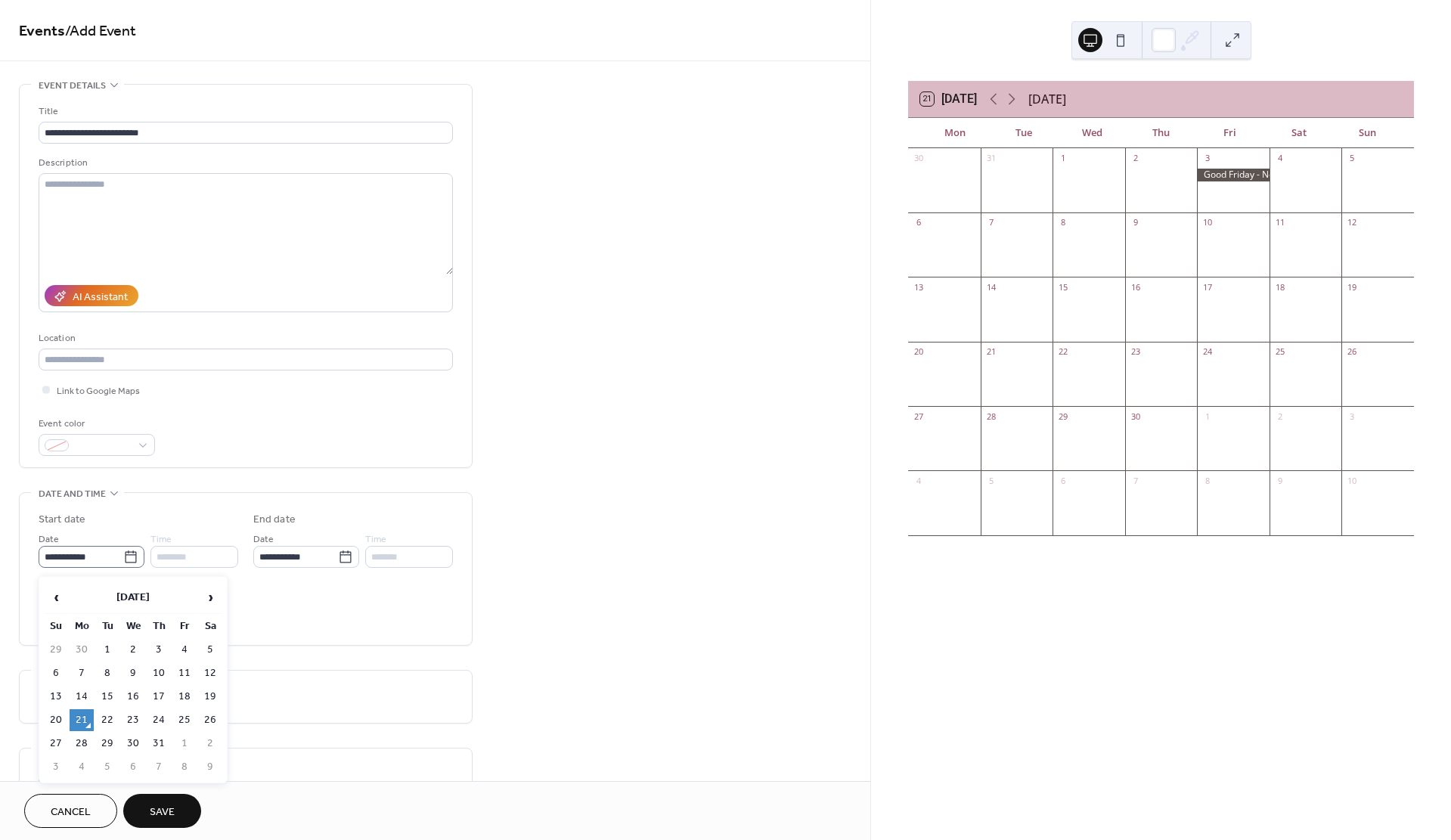 click on "**********" at bounding box center (81, 556) 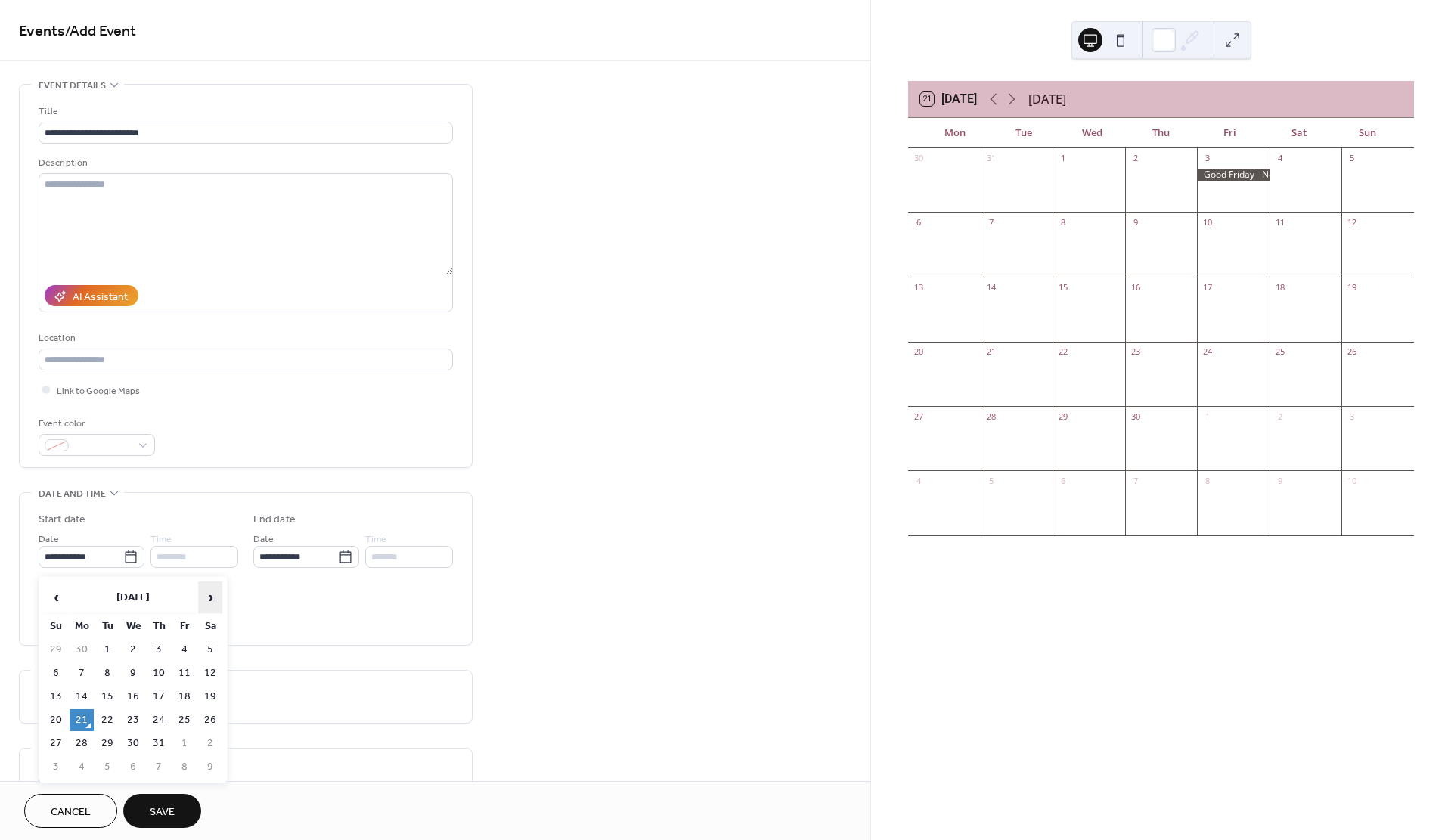 click on "›" at bounding box center (210, 597) 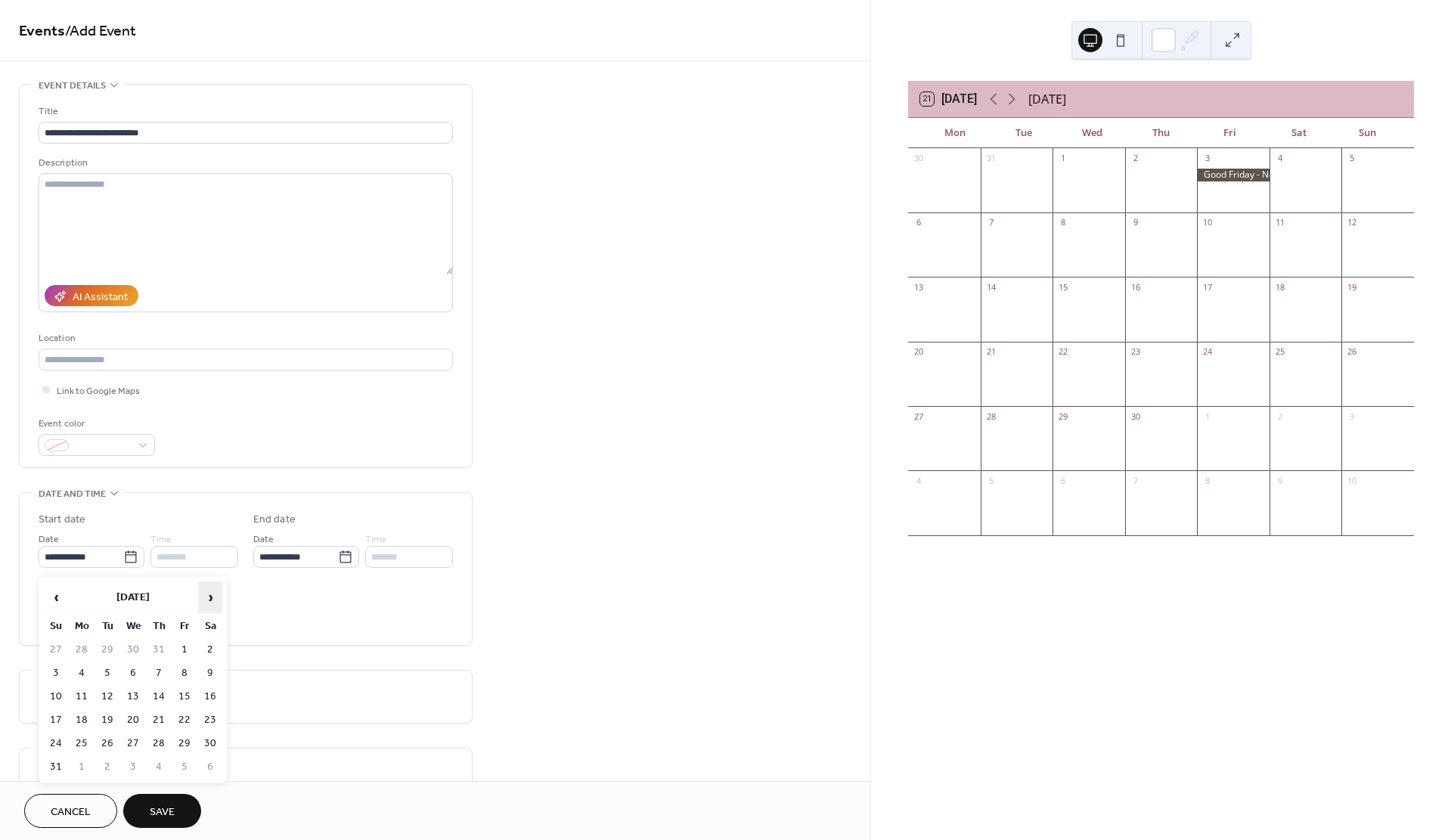 click on "›" at bounding box center [210, 597] 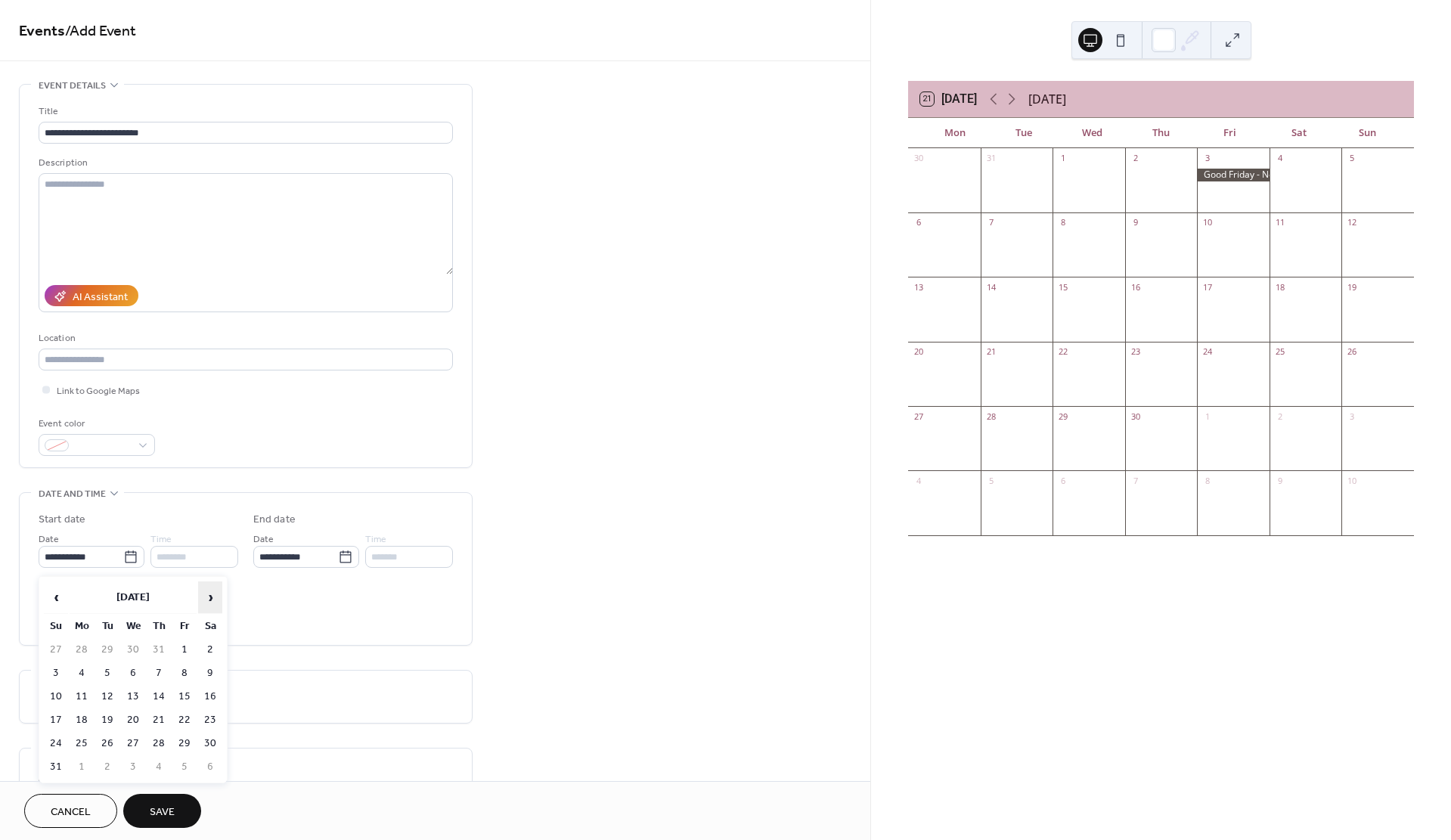 click on "›" at bounding box center (210, 597) 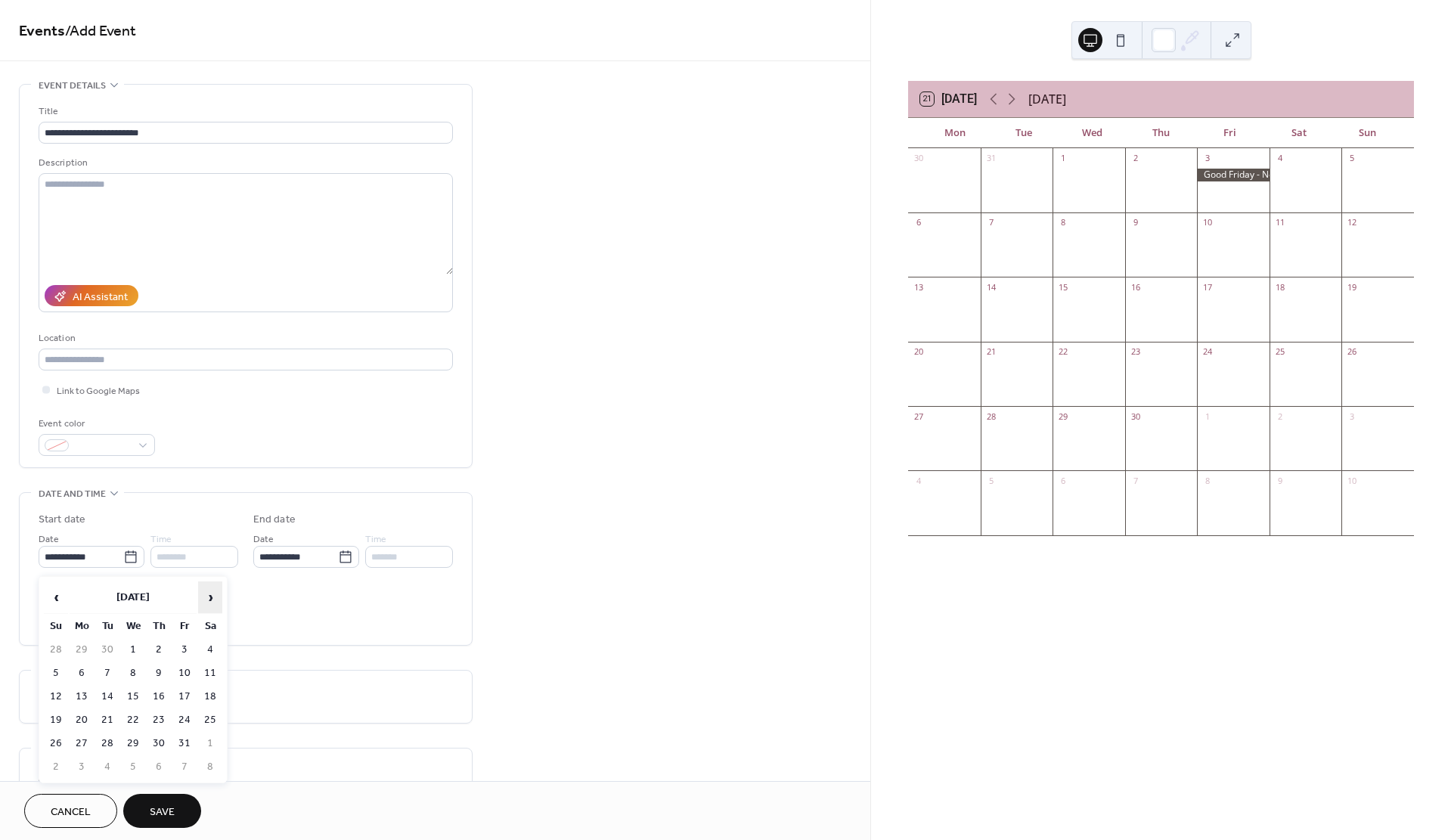 click on "›" at bounding box center (210, 597) 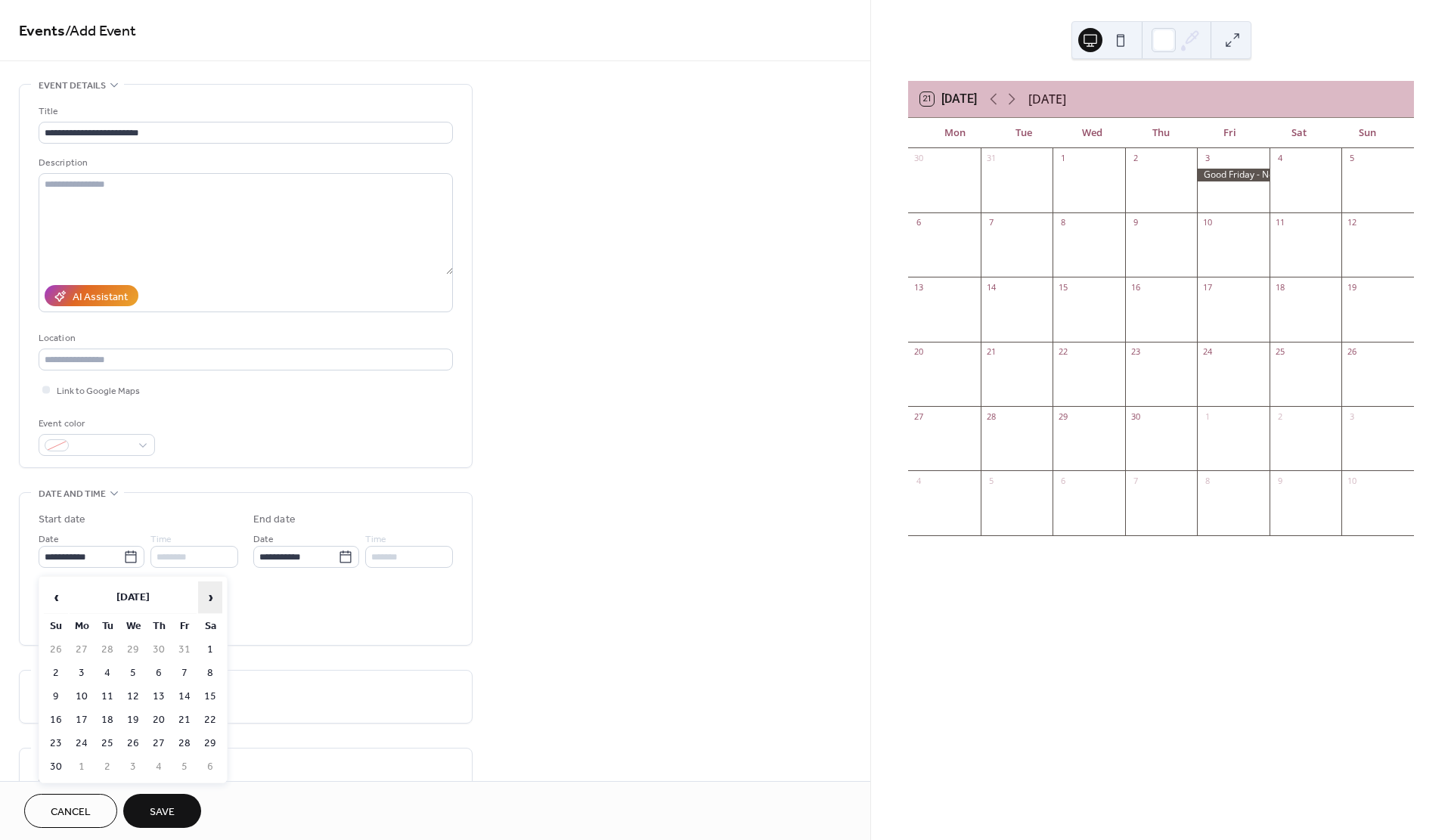 click on "›" at bounding box center (210, 597) 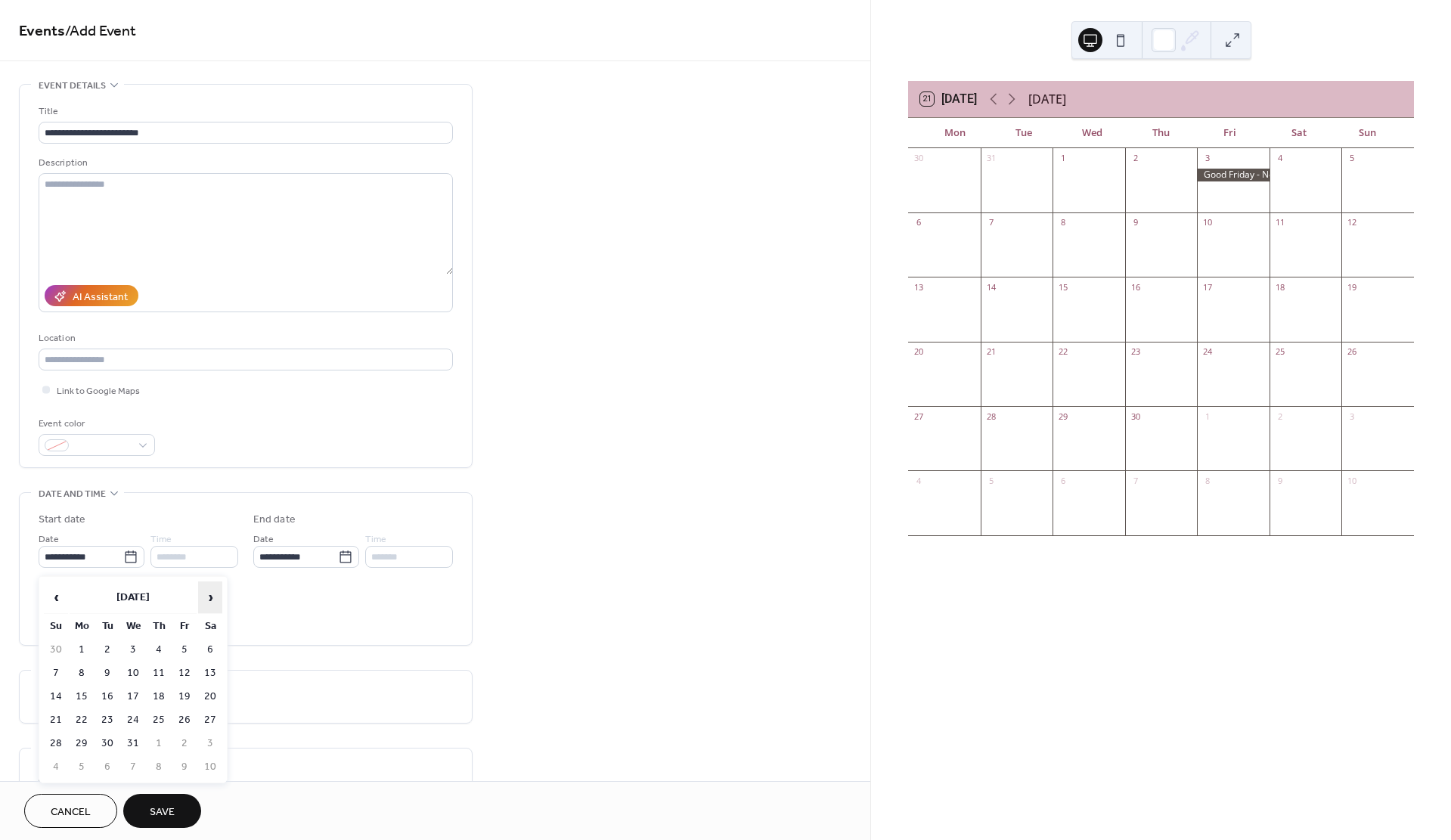click on "›" at bounding box center [210, 597] 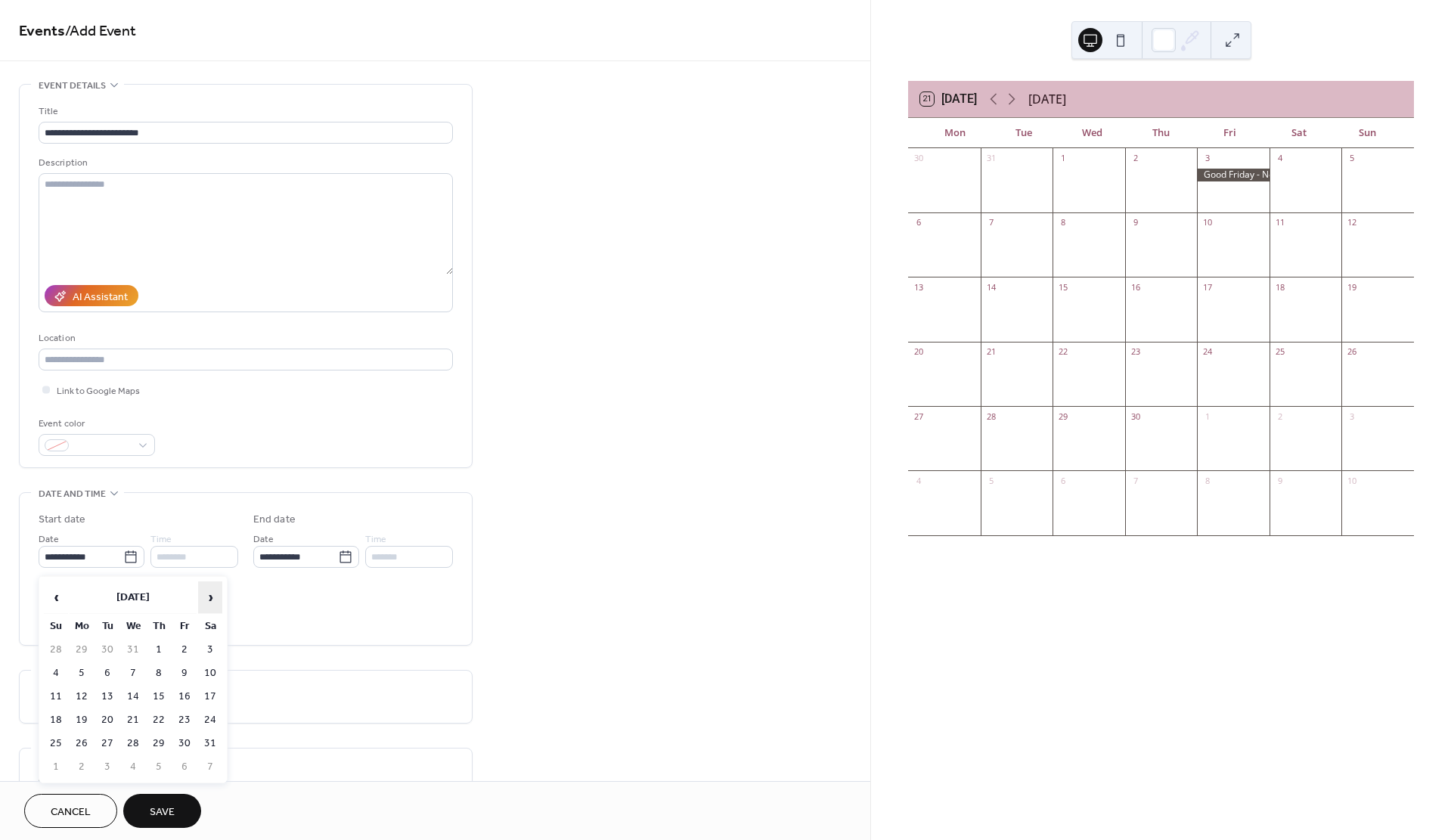 click on "›" at bounding box center [210, 597] 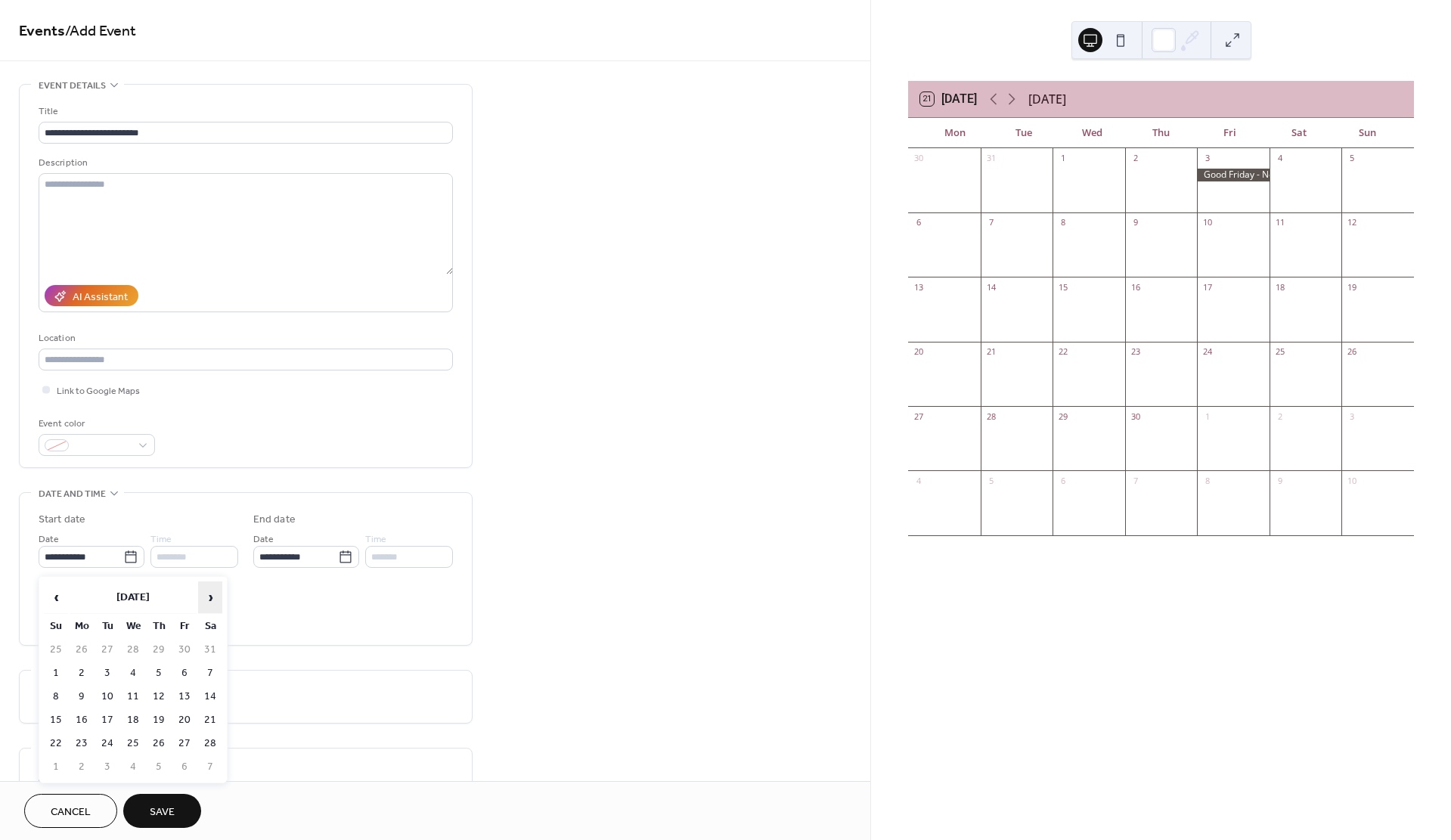 click on "›" at bounding box center [210, 597] 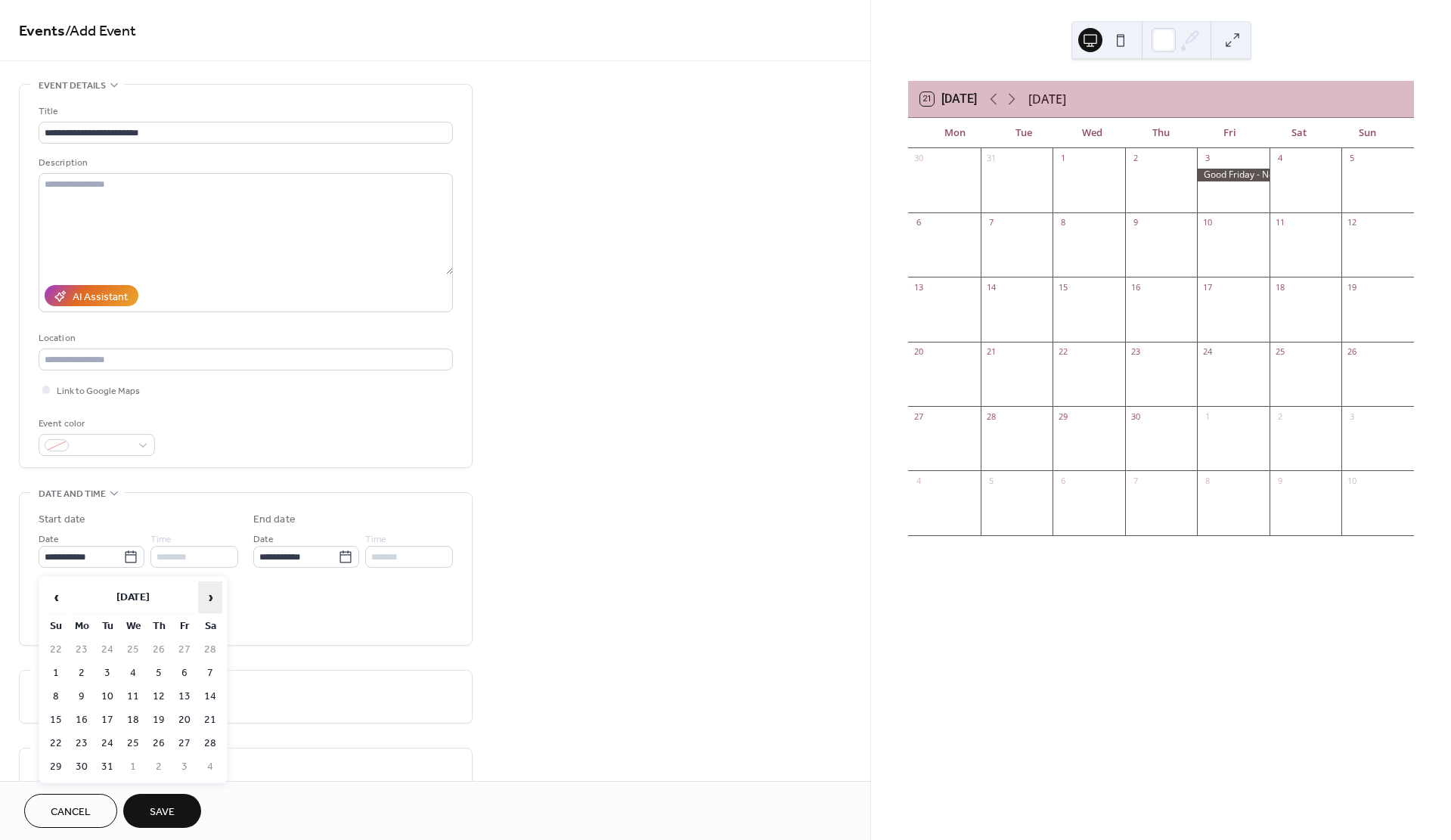 click on "›" at bounding box center [210, 597] 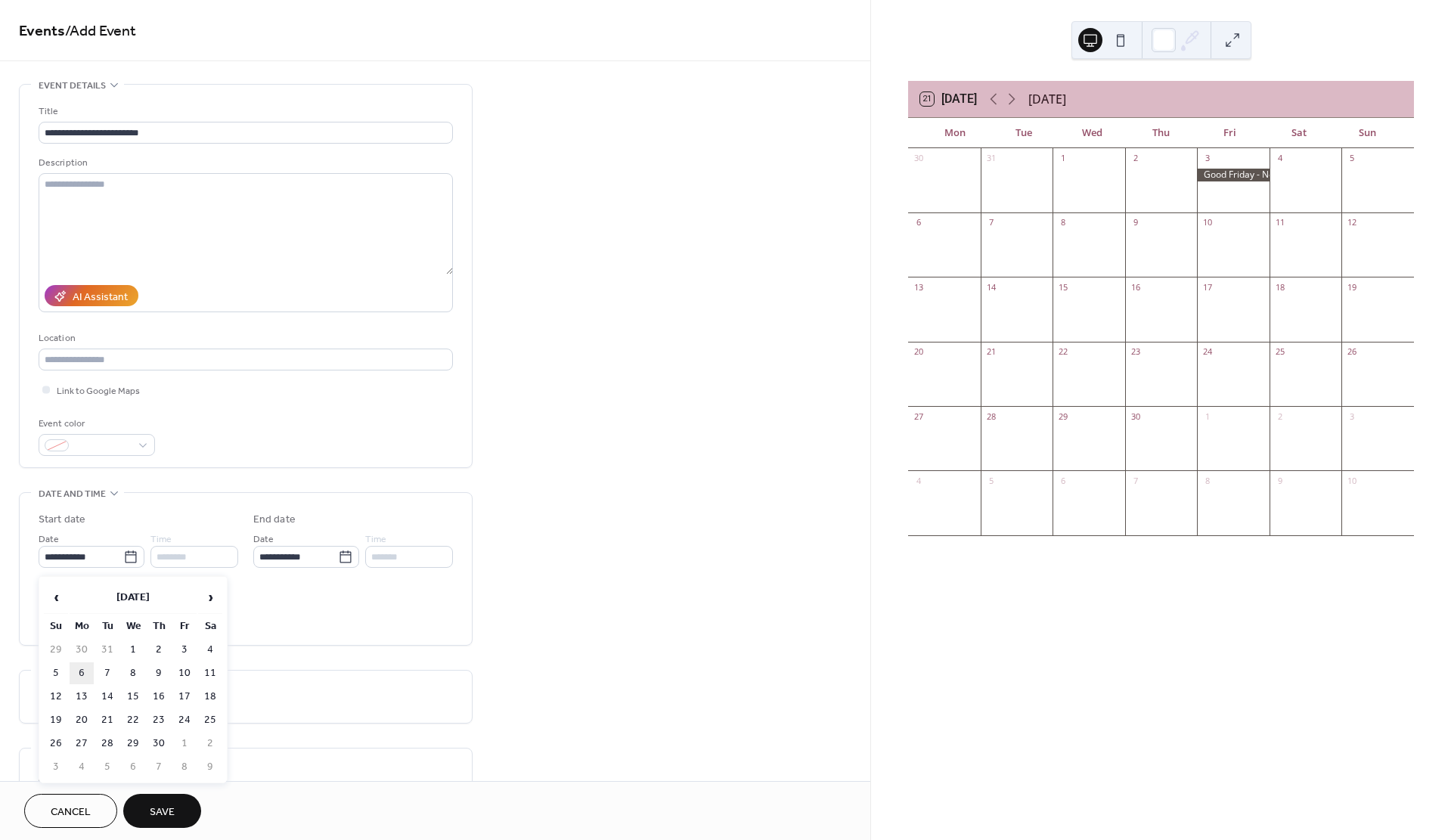 click on "6" at bounding box center [82, 673] 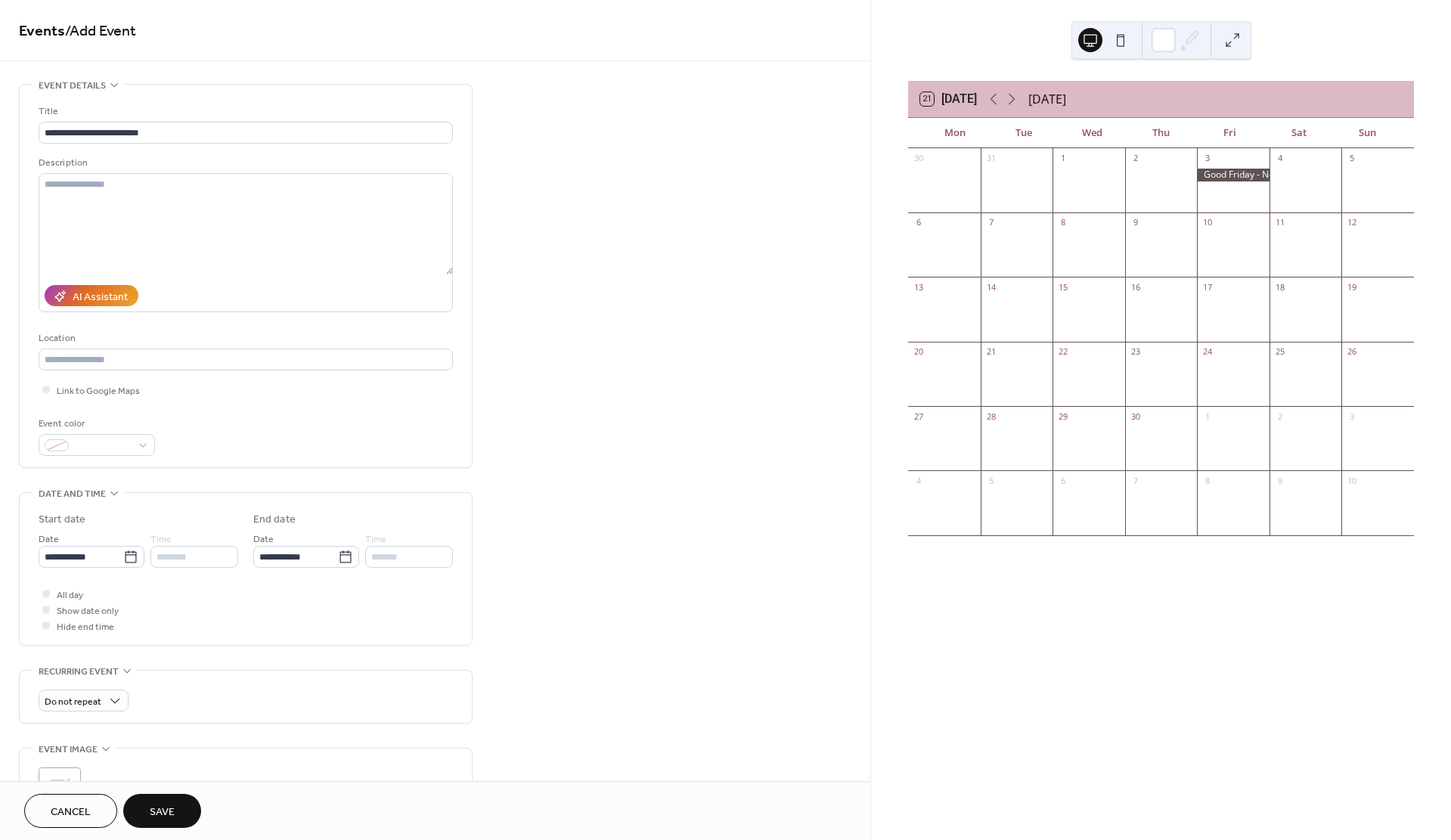 type on "**********" 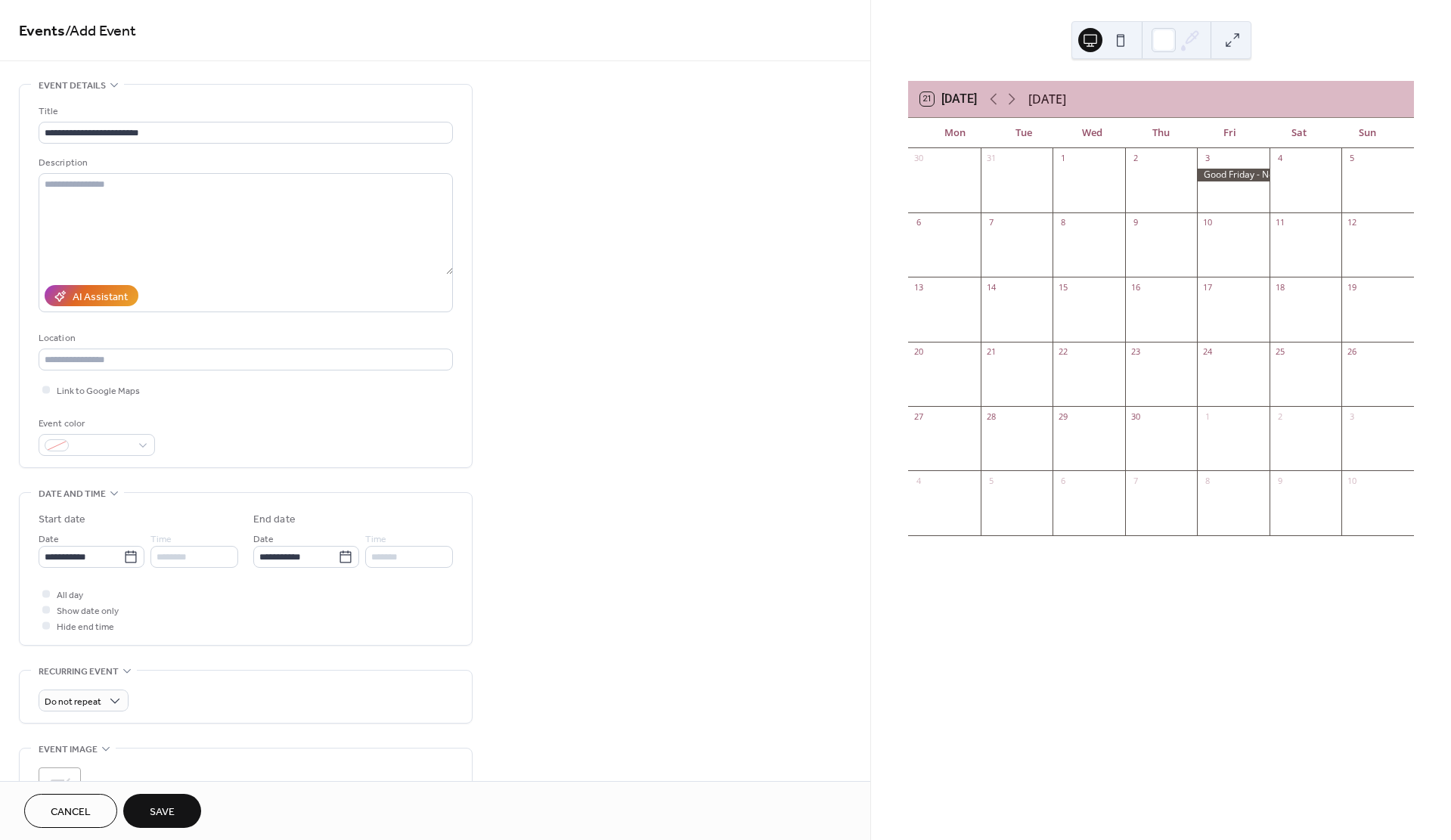 click on "Save" at bounding box center (162, 812) 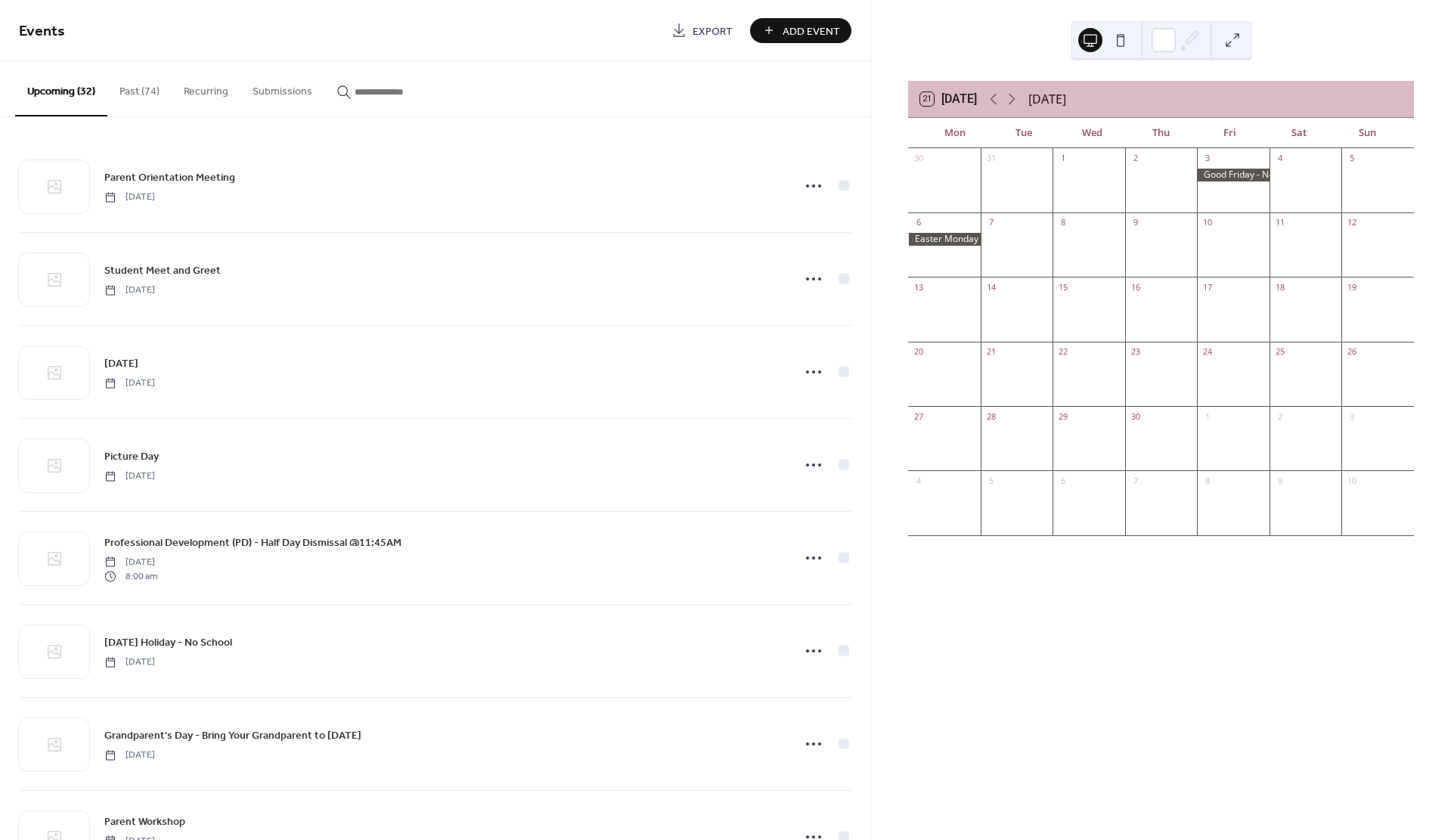 click on "Add Event" at bounding box center [811, 31] 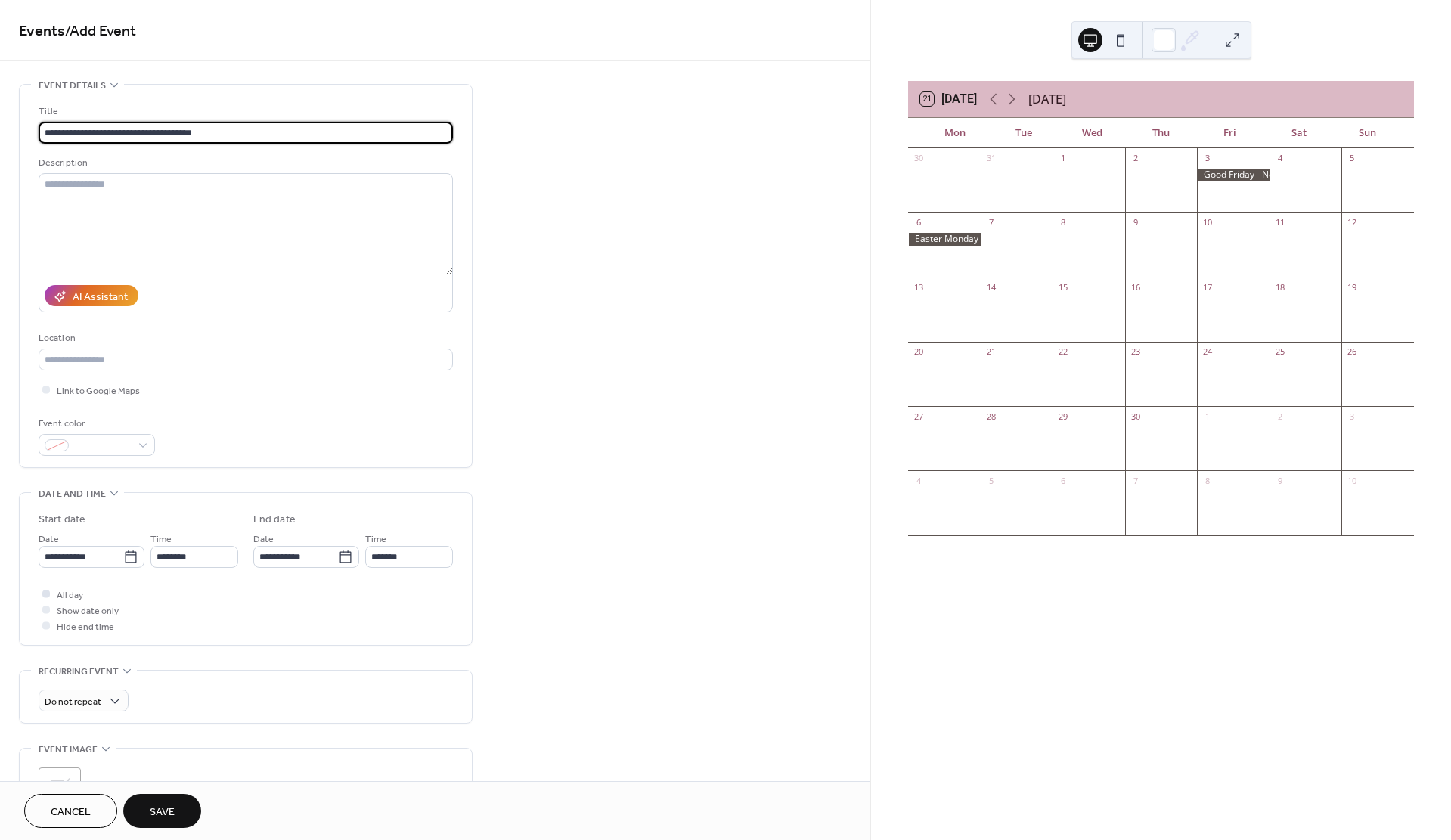 type on "**********" 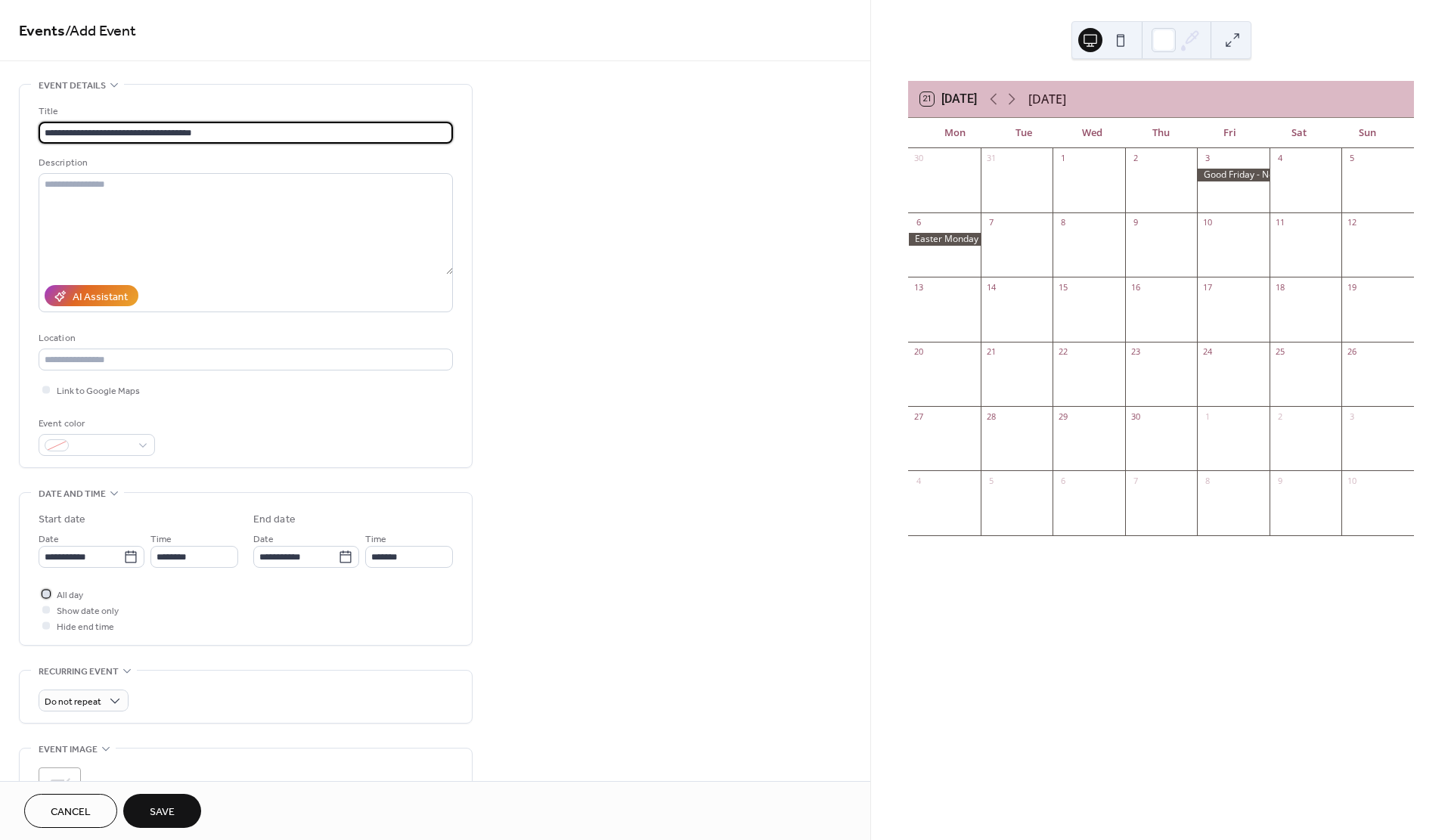click at bounding box center [46, 594] 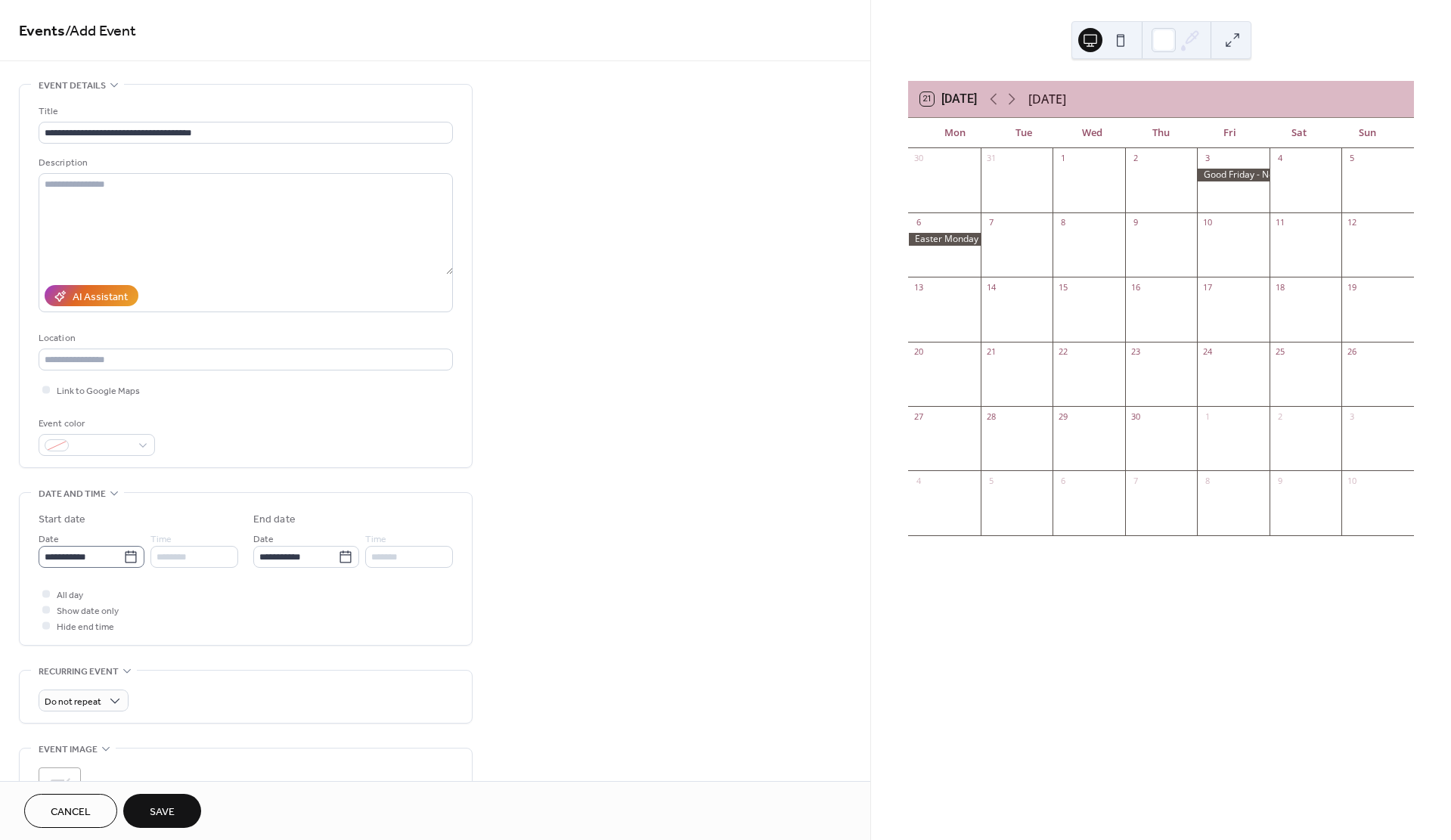 click 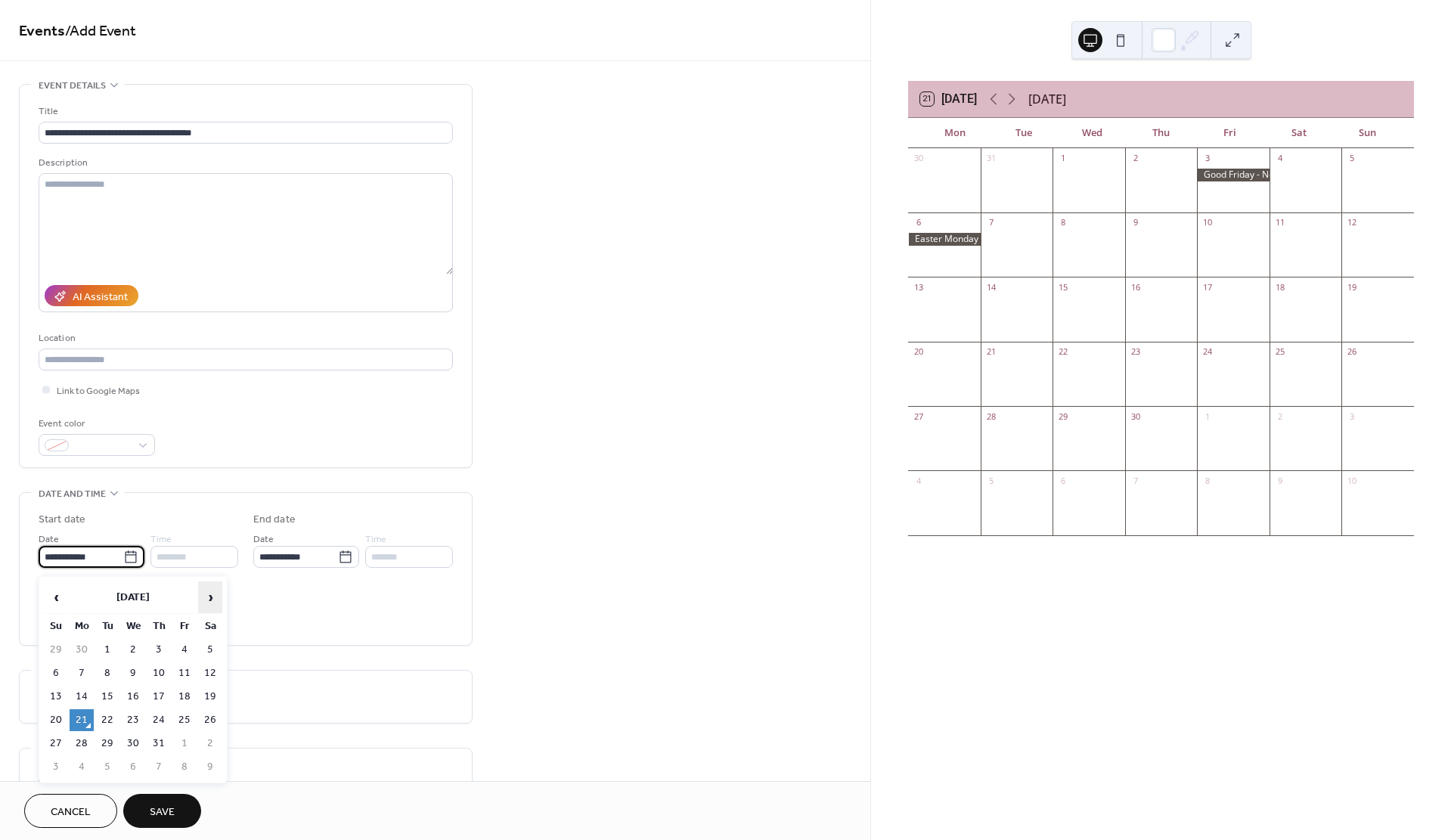 click on "›" at bounding box center [210, 597] 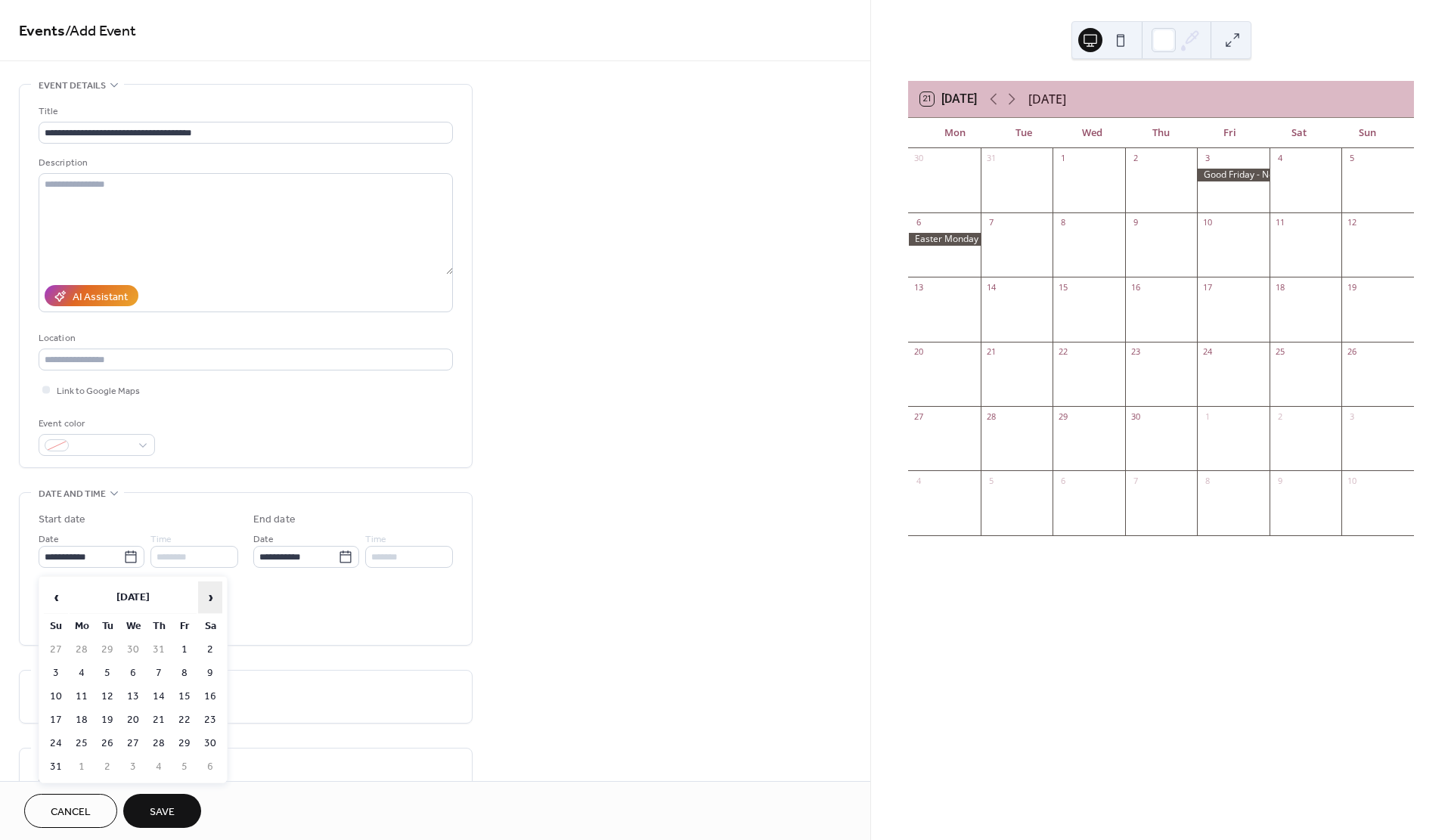click on "›" at bounding box center (210, 597) 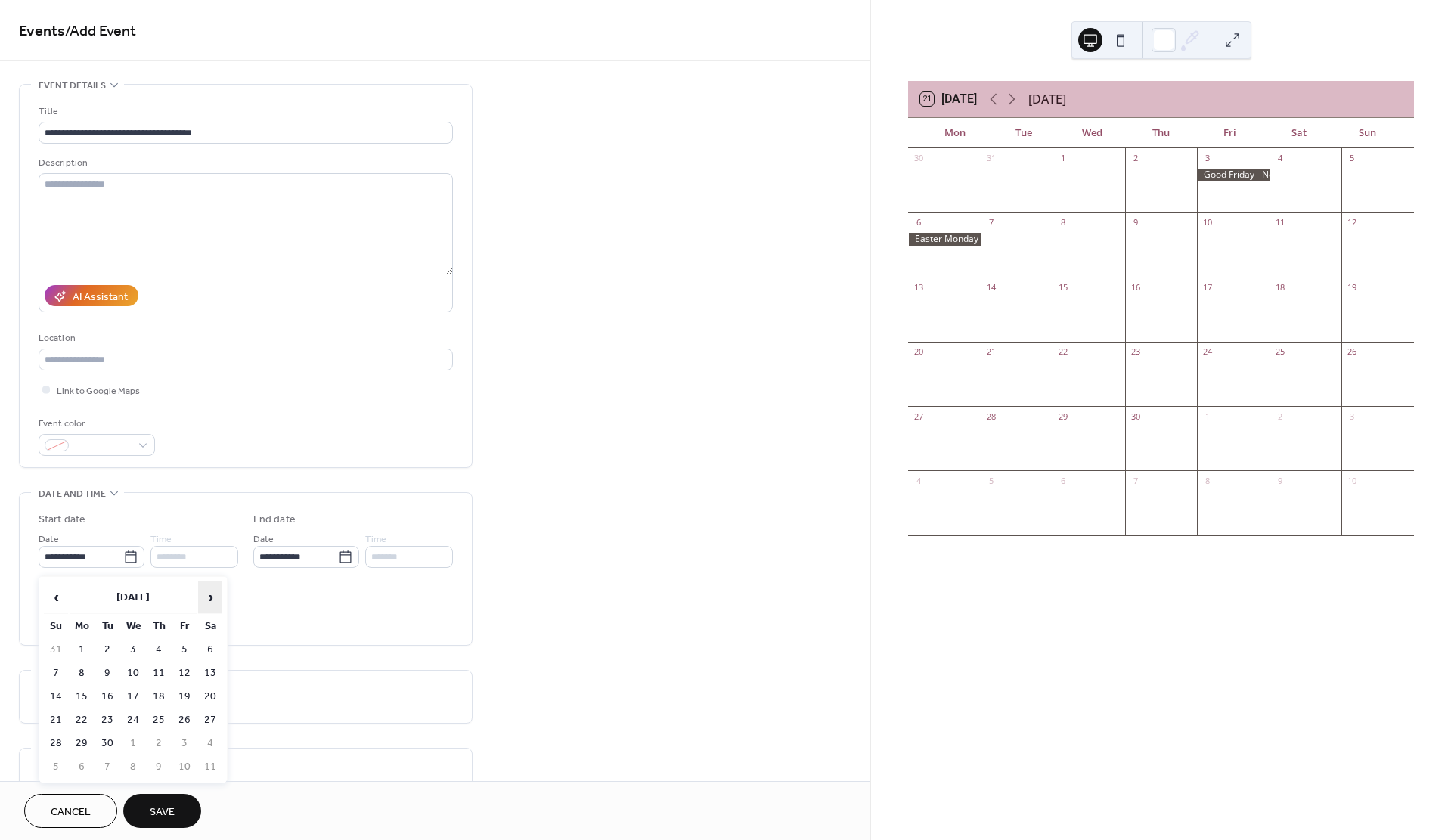 click on "›" at bounding box center [210, 597] 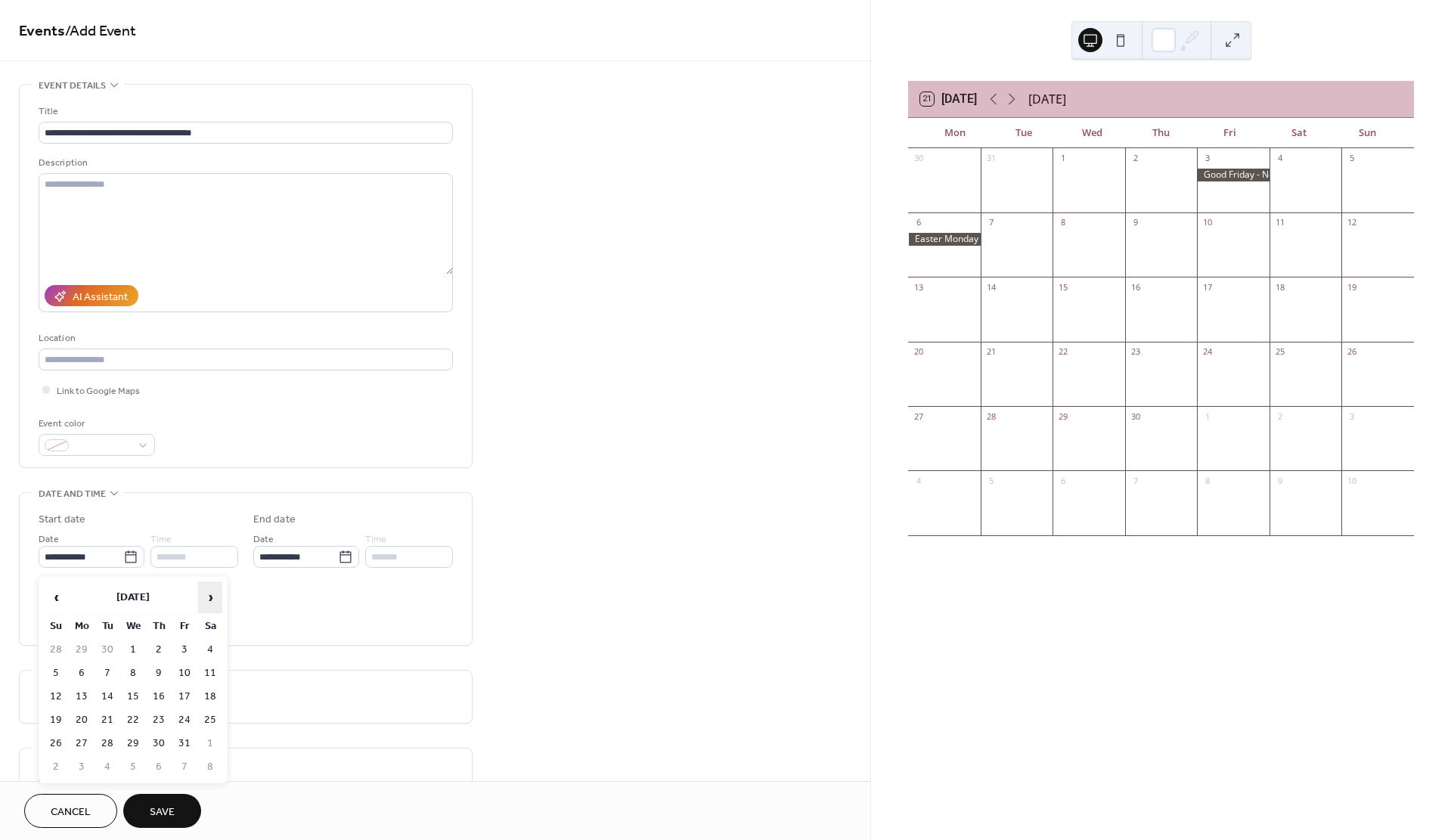 click on "›" at bounding box center [210, 597] 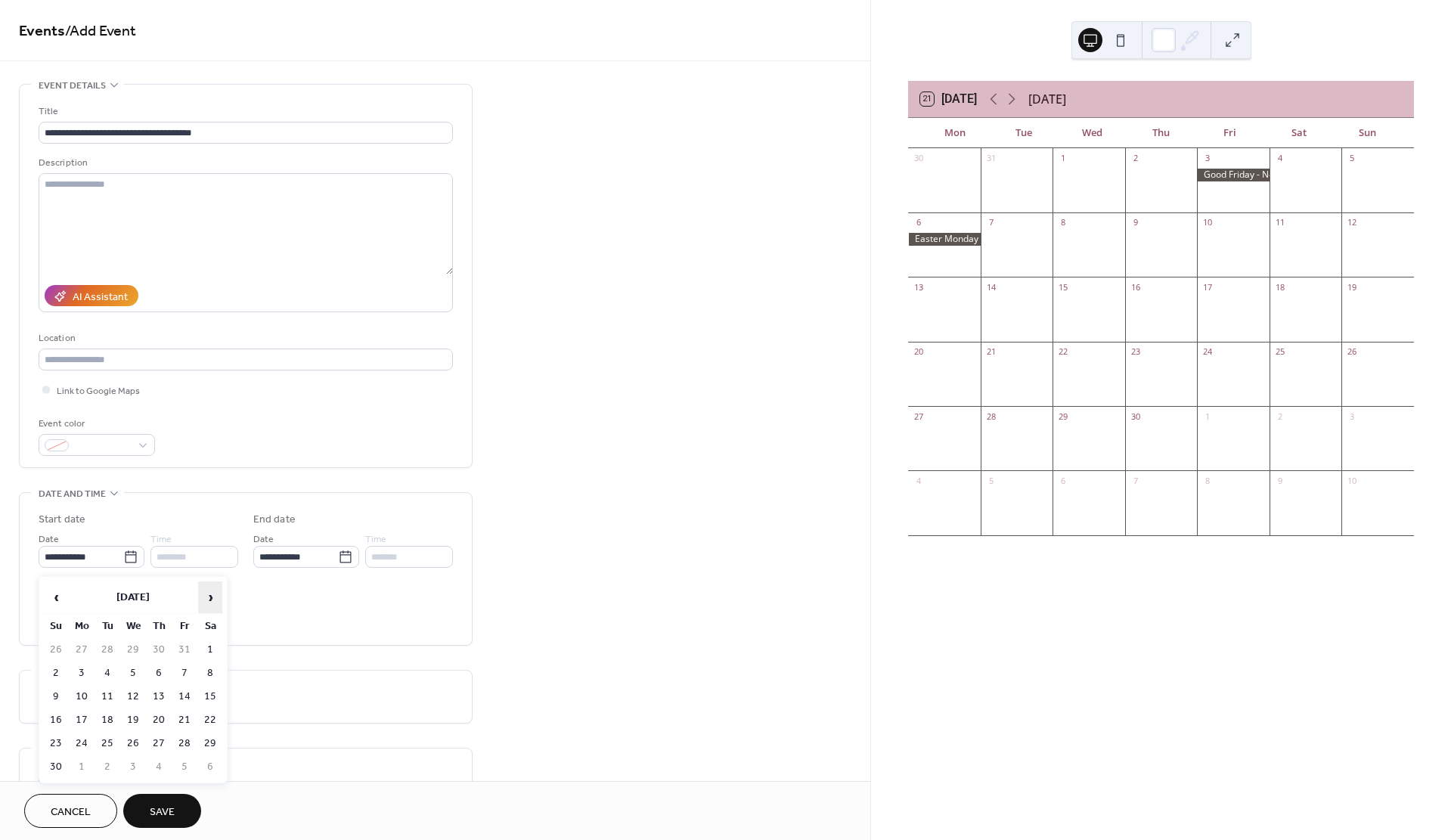 click on "›" at bounding box center (210, 597) 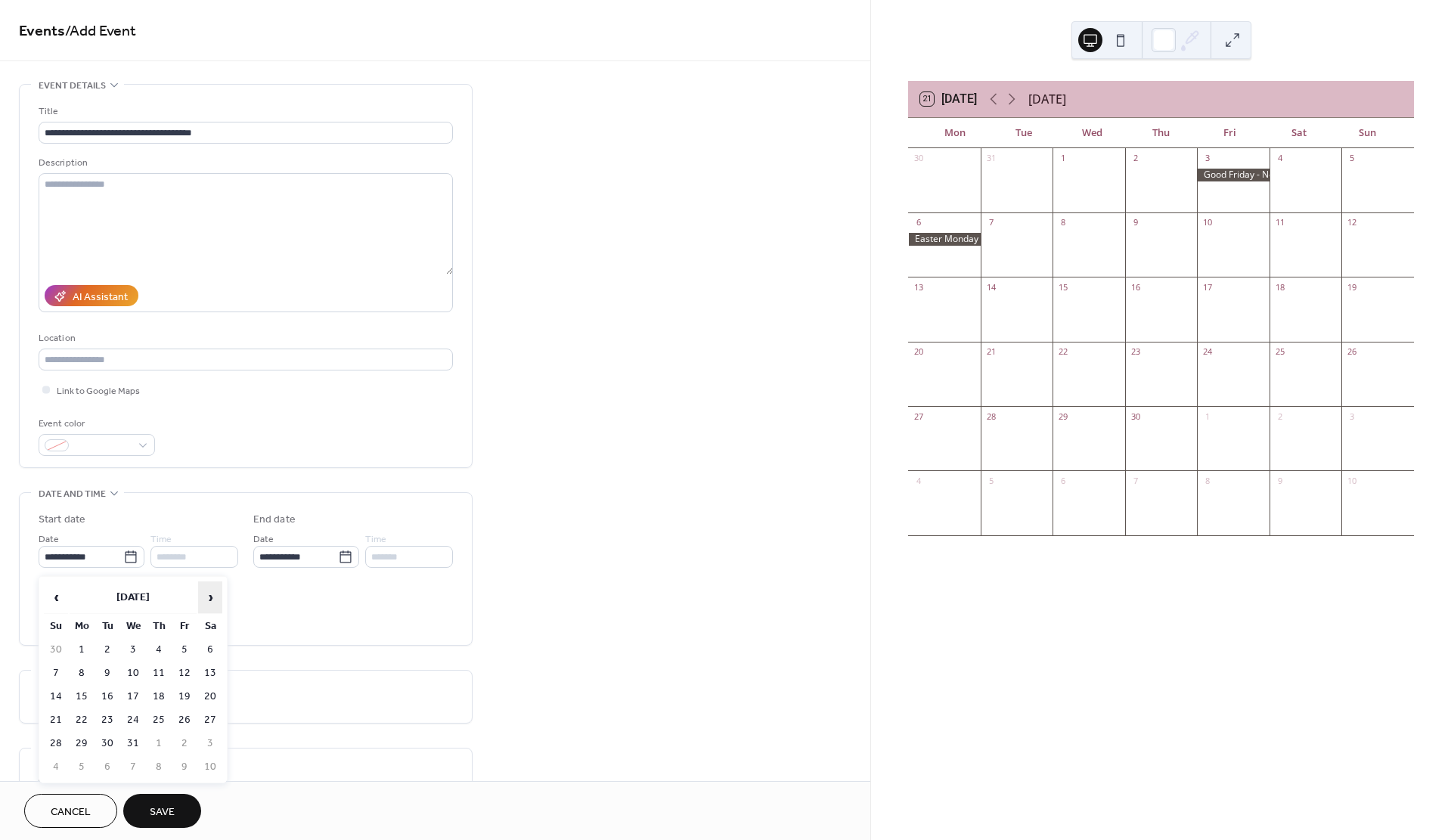 click on "›" at bounding box center (210, 597) 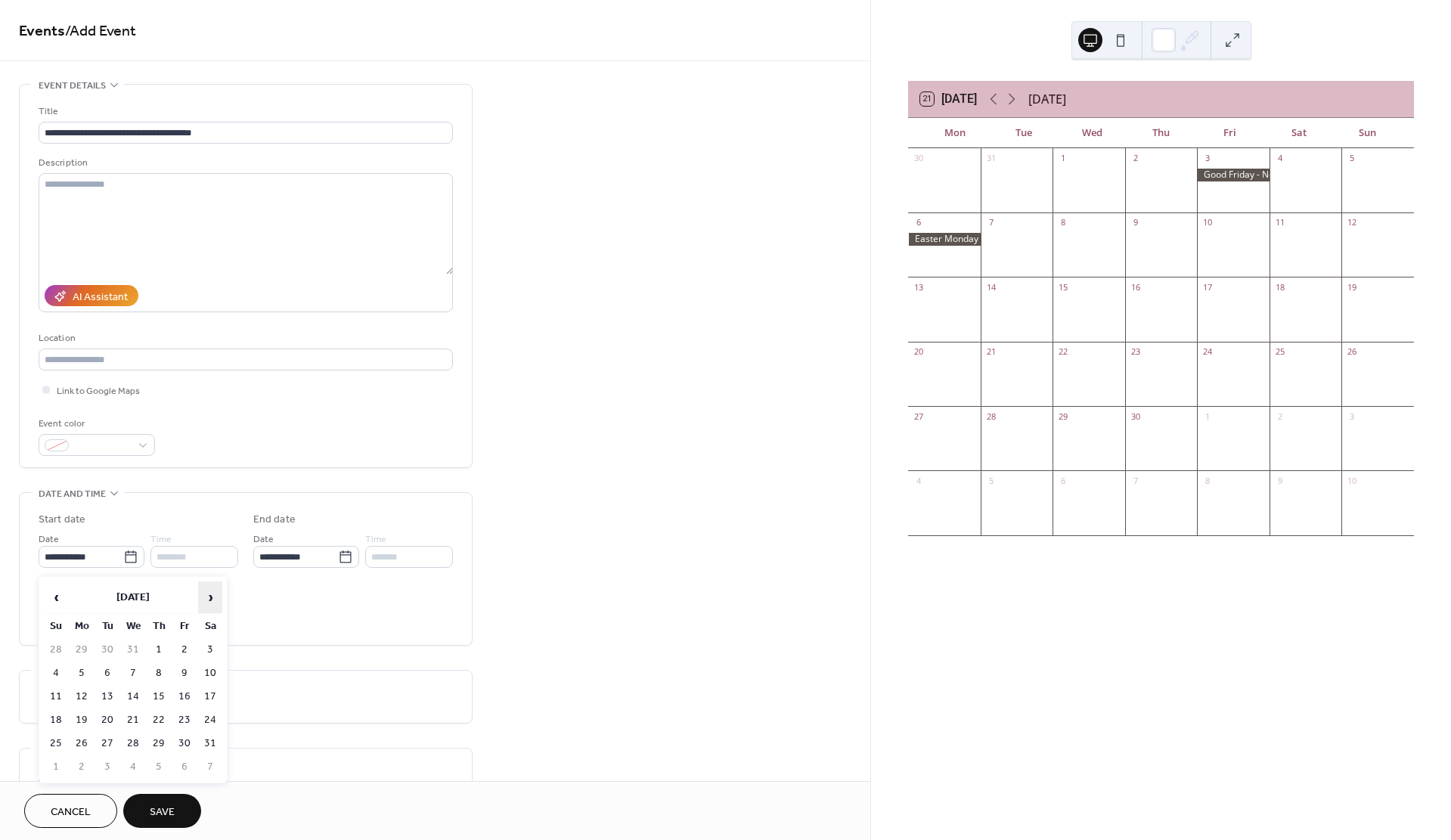 click on "›" at bounding box center (210, 597) 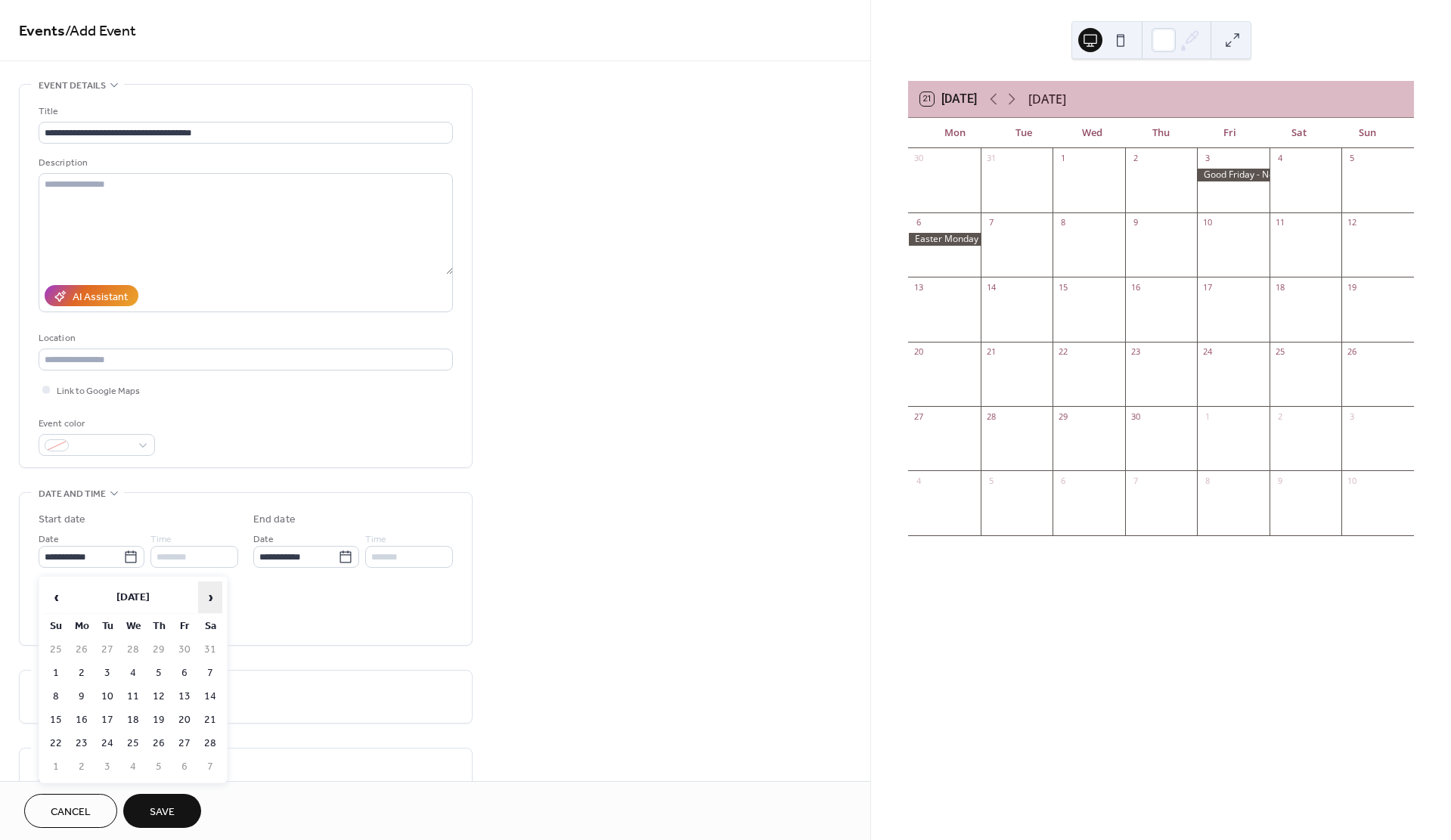 click on "›" at bounding box center (210, 597) 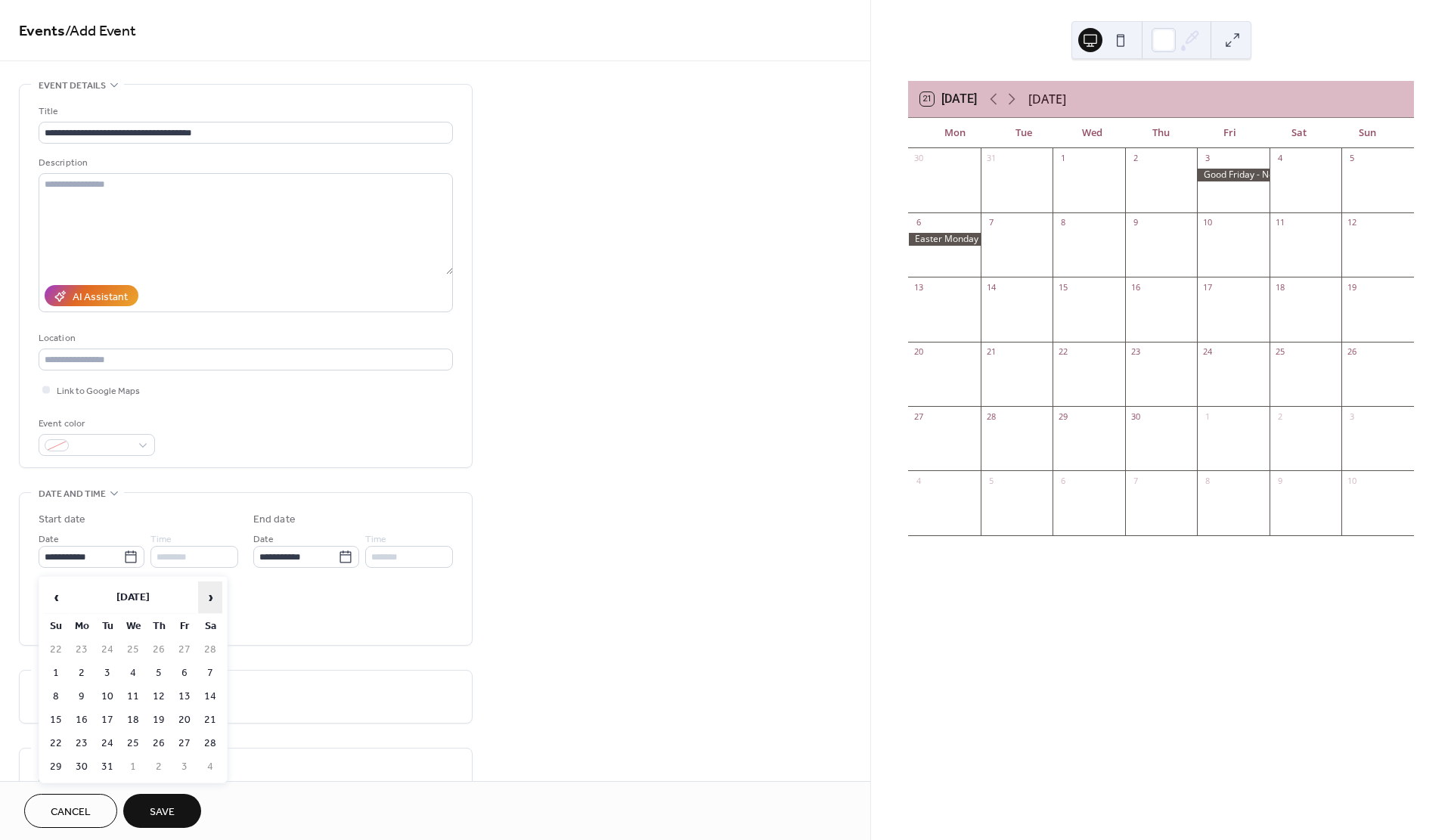 click on "›" at bounding box center [210, 597] 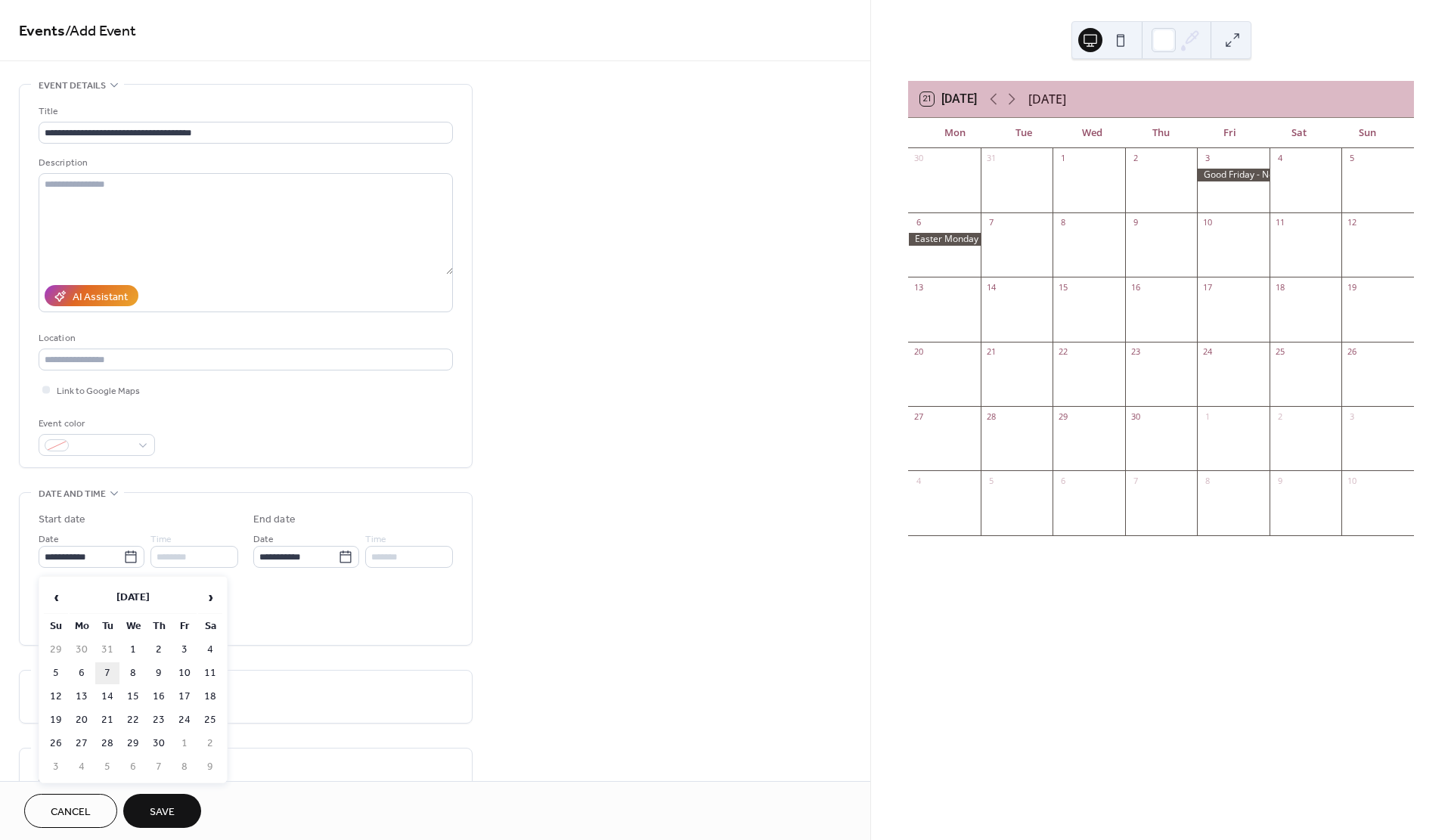 click on "7" at bounding box center (107, 673) 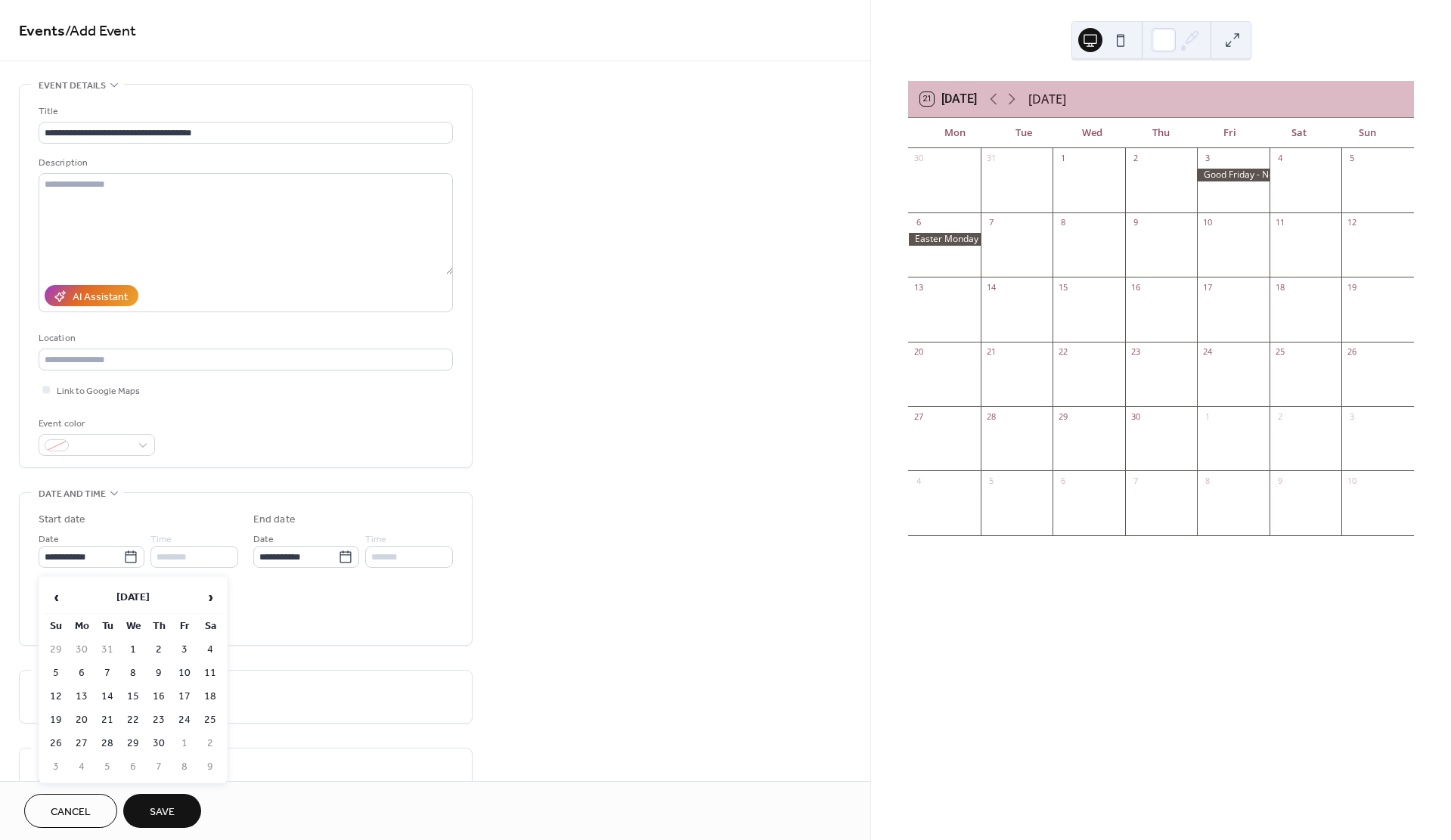 type on "**********" 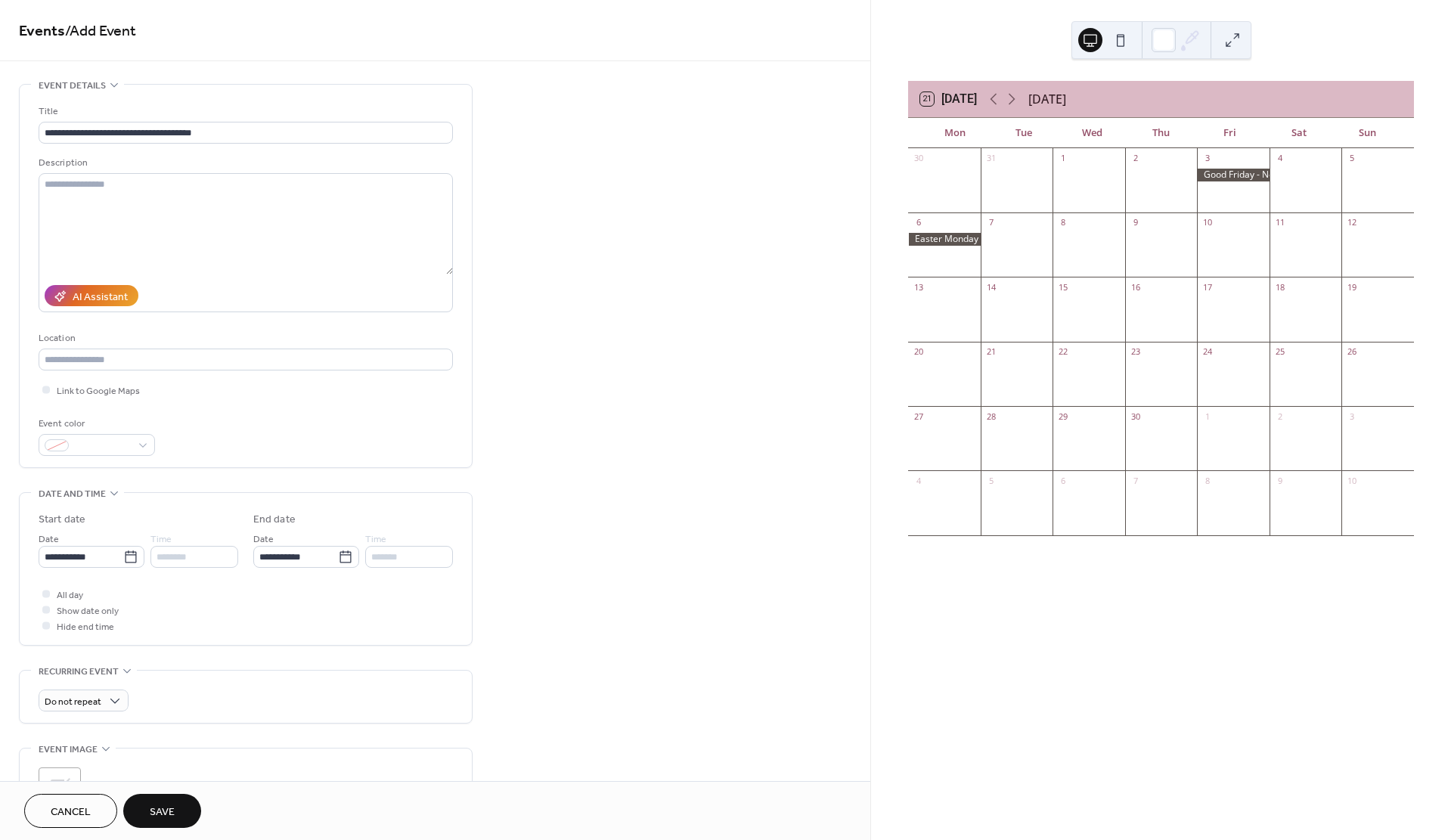 scroll, scrollTop: 1, scrollLeft: 0, axis: vertical 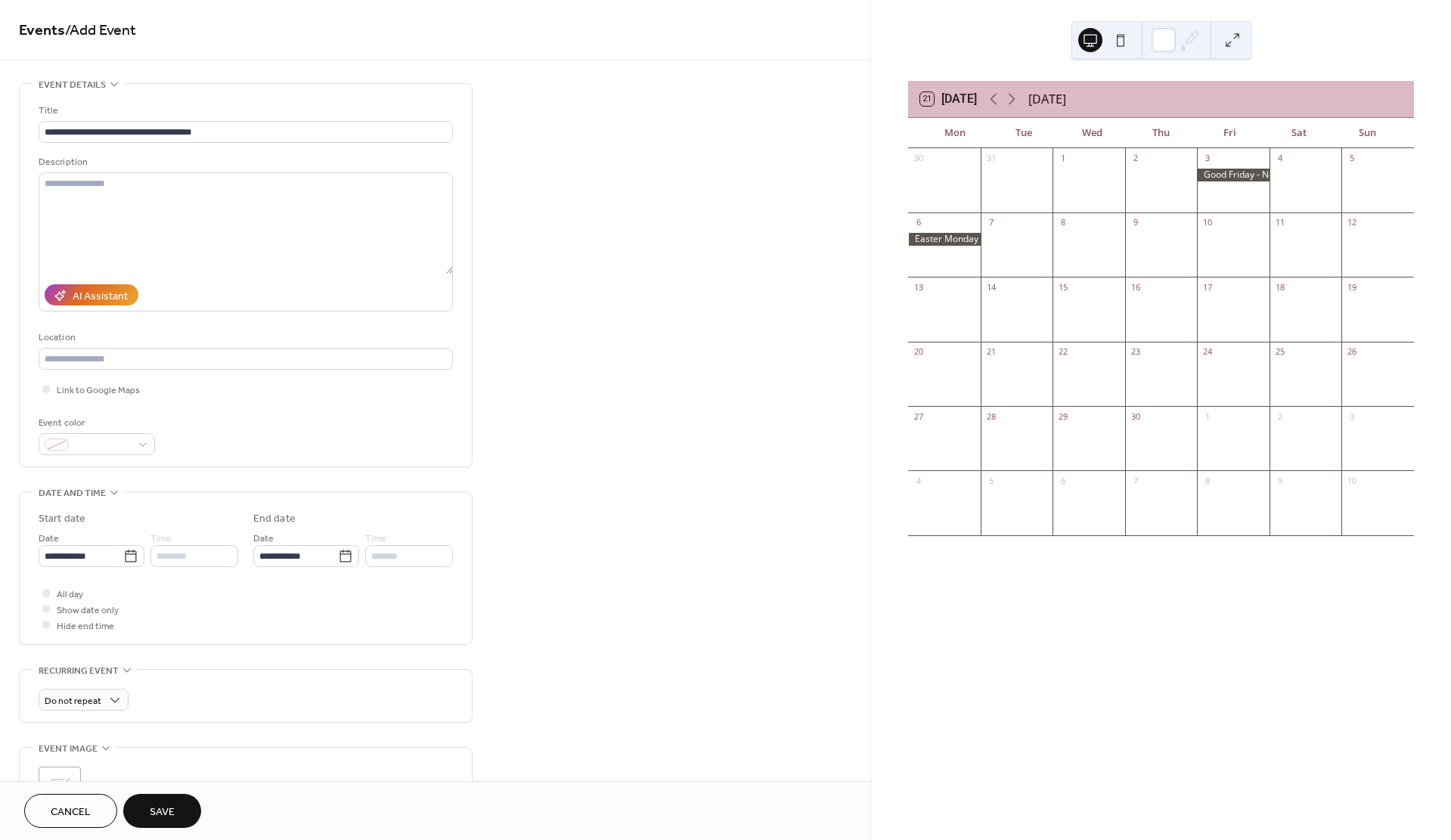 click on "Save" at bounding box center [162, 812] 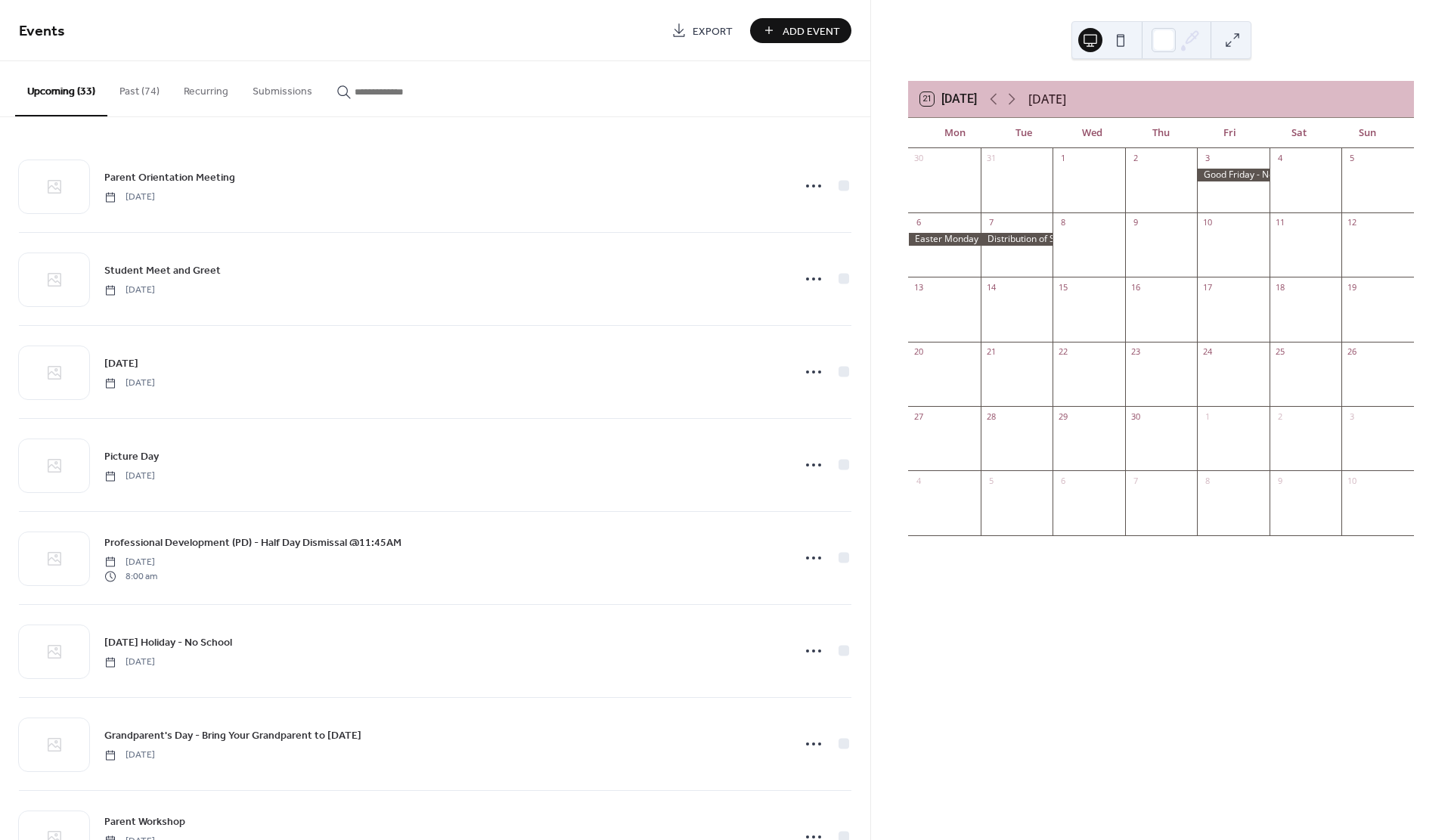 click on "Add Event" at bounding box center [811, 31] 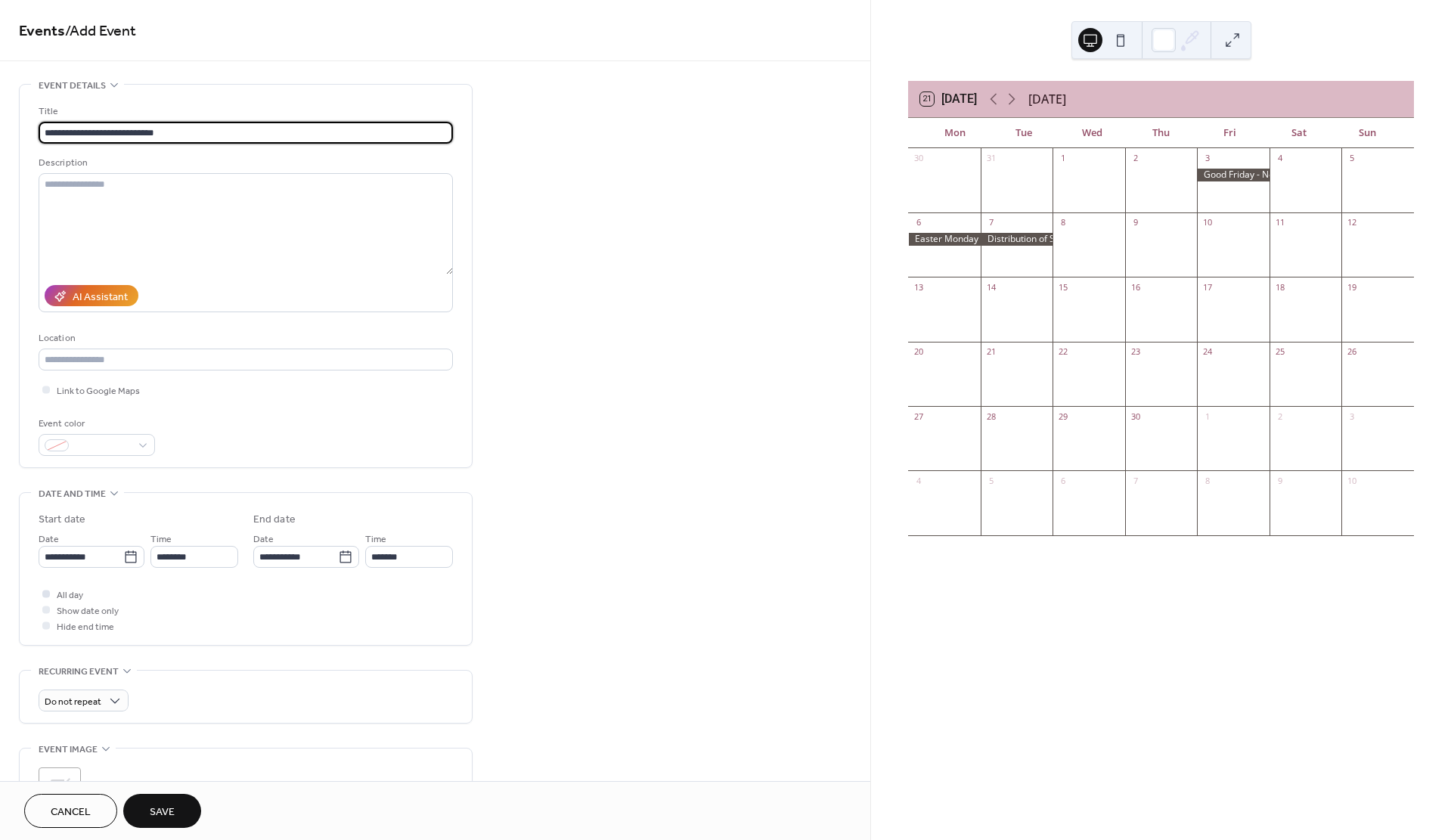 type on "**********" 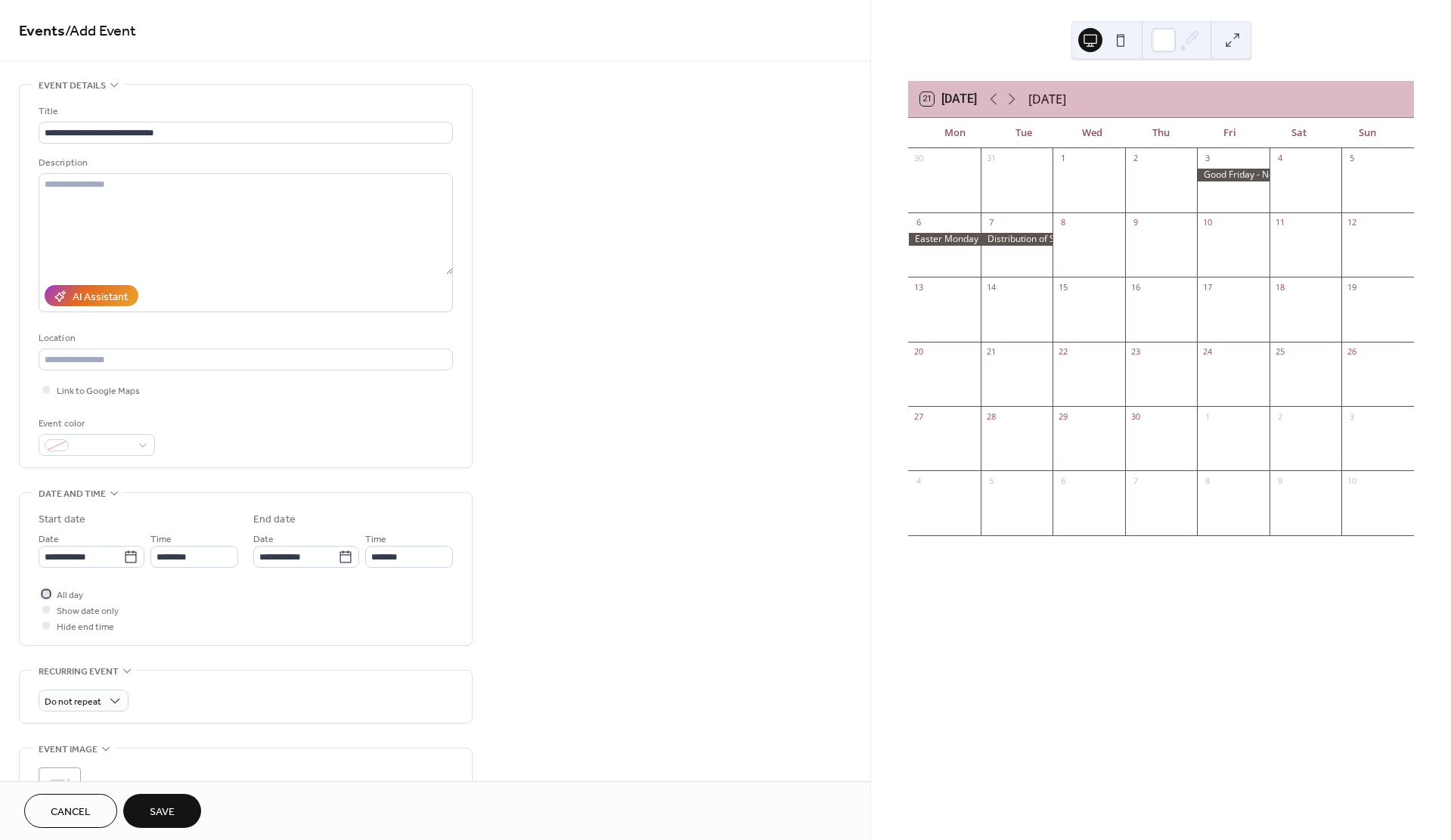 click at bounding box center [46, 594] 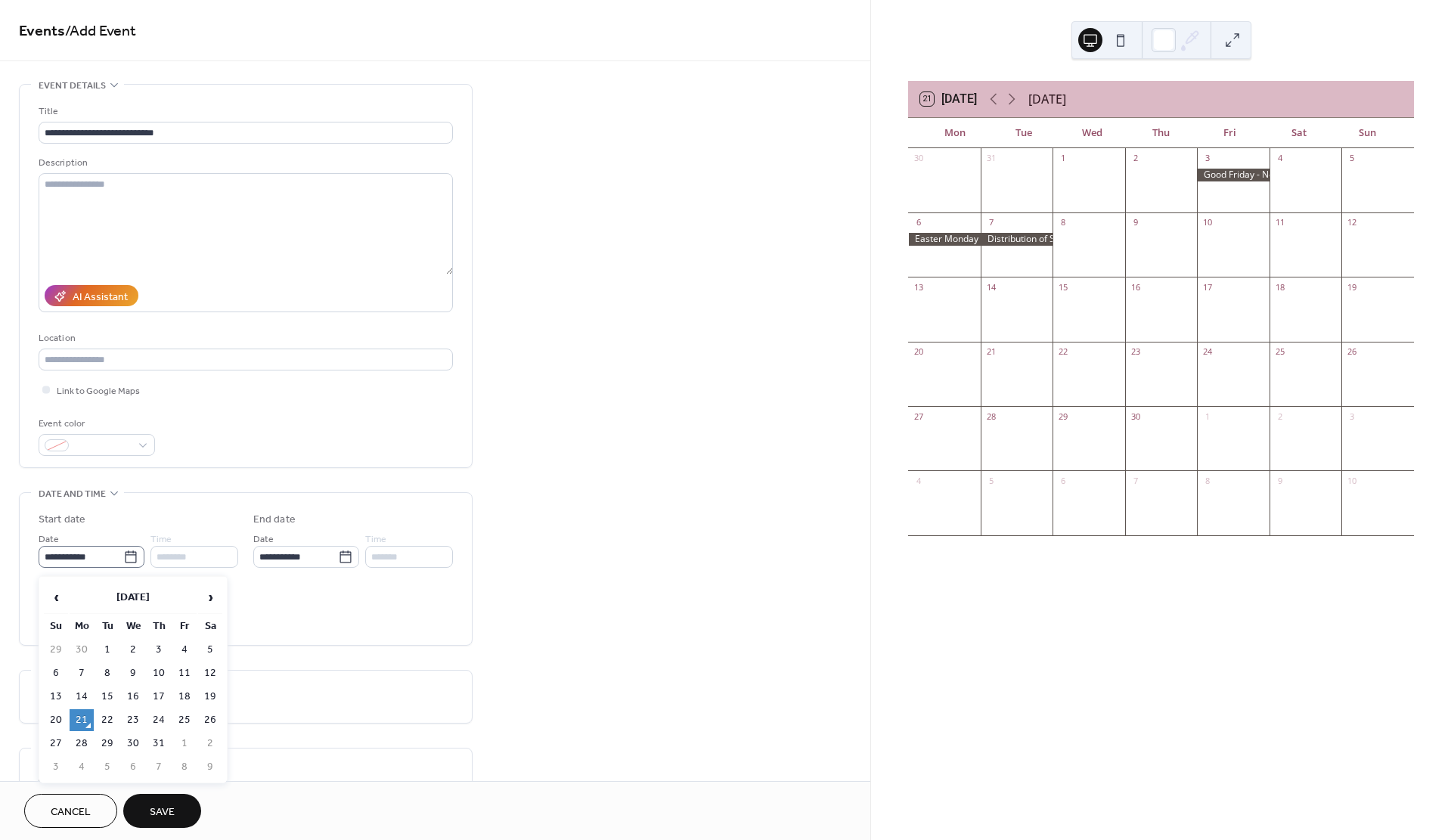 click 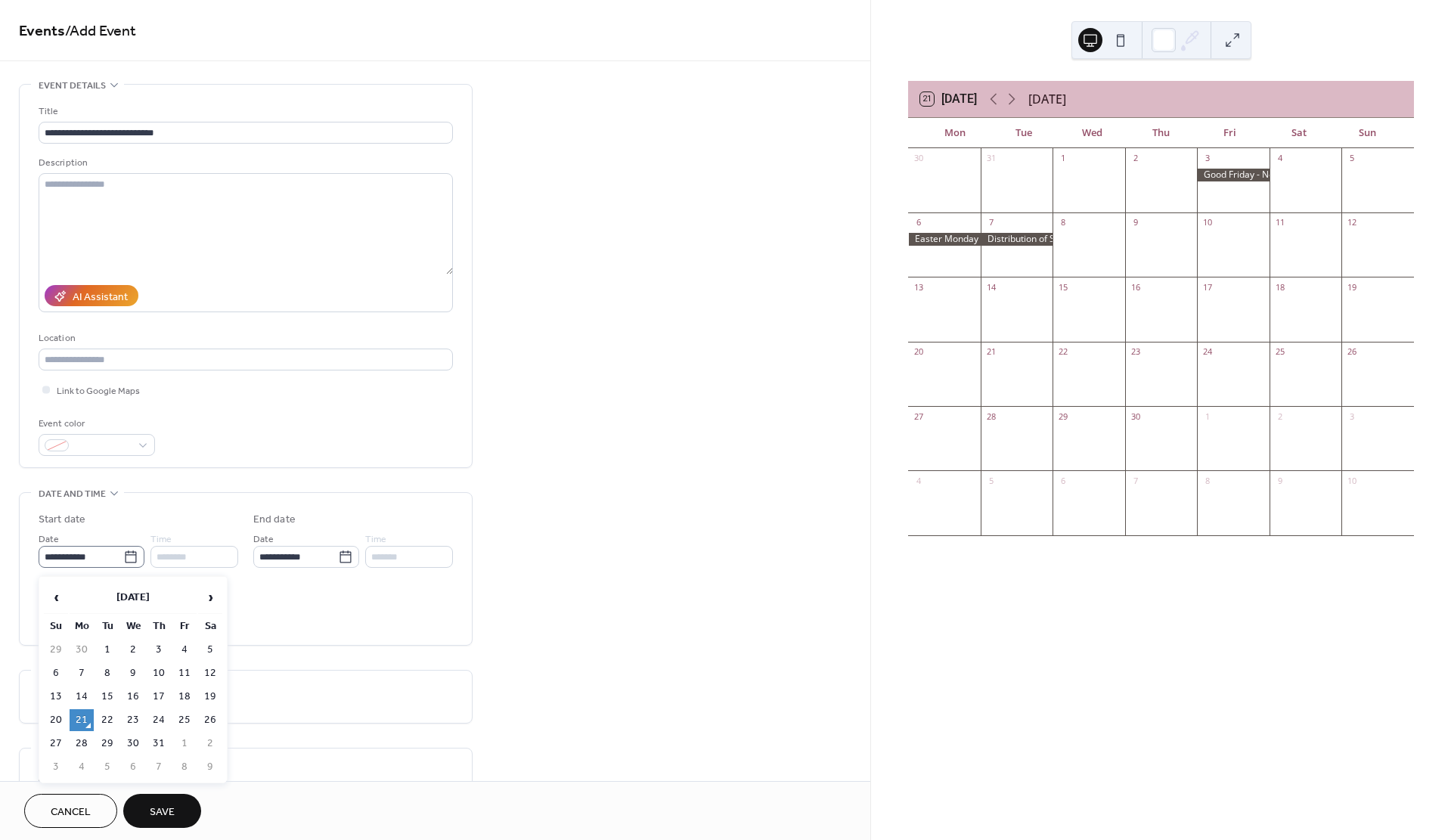 click on "**********" at bounding box center (81, 556) 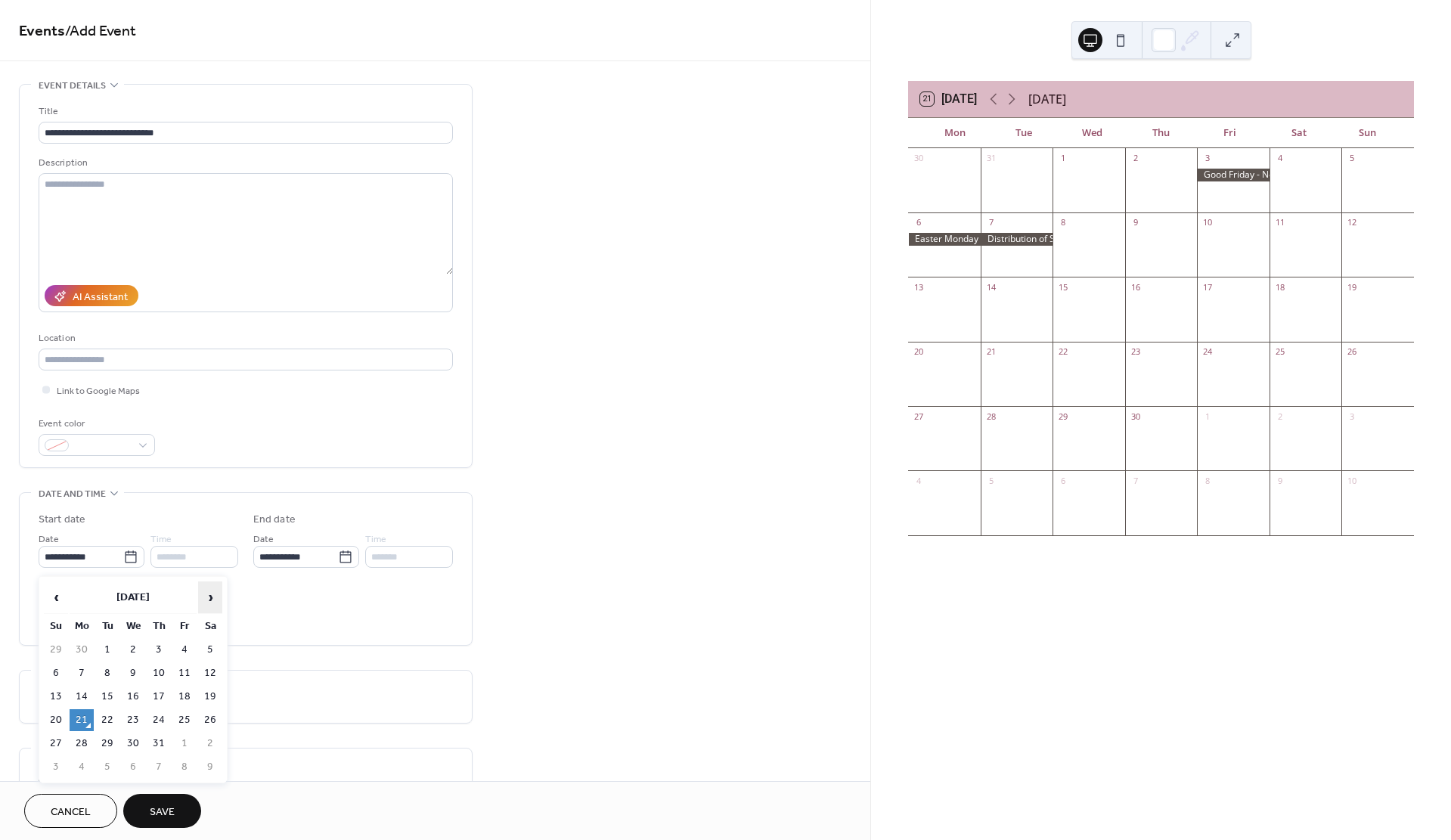 click on "›" at bounding box center (210, 597) 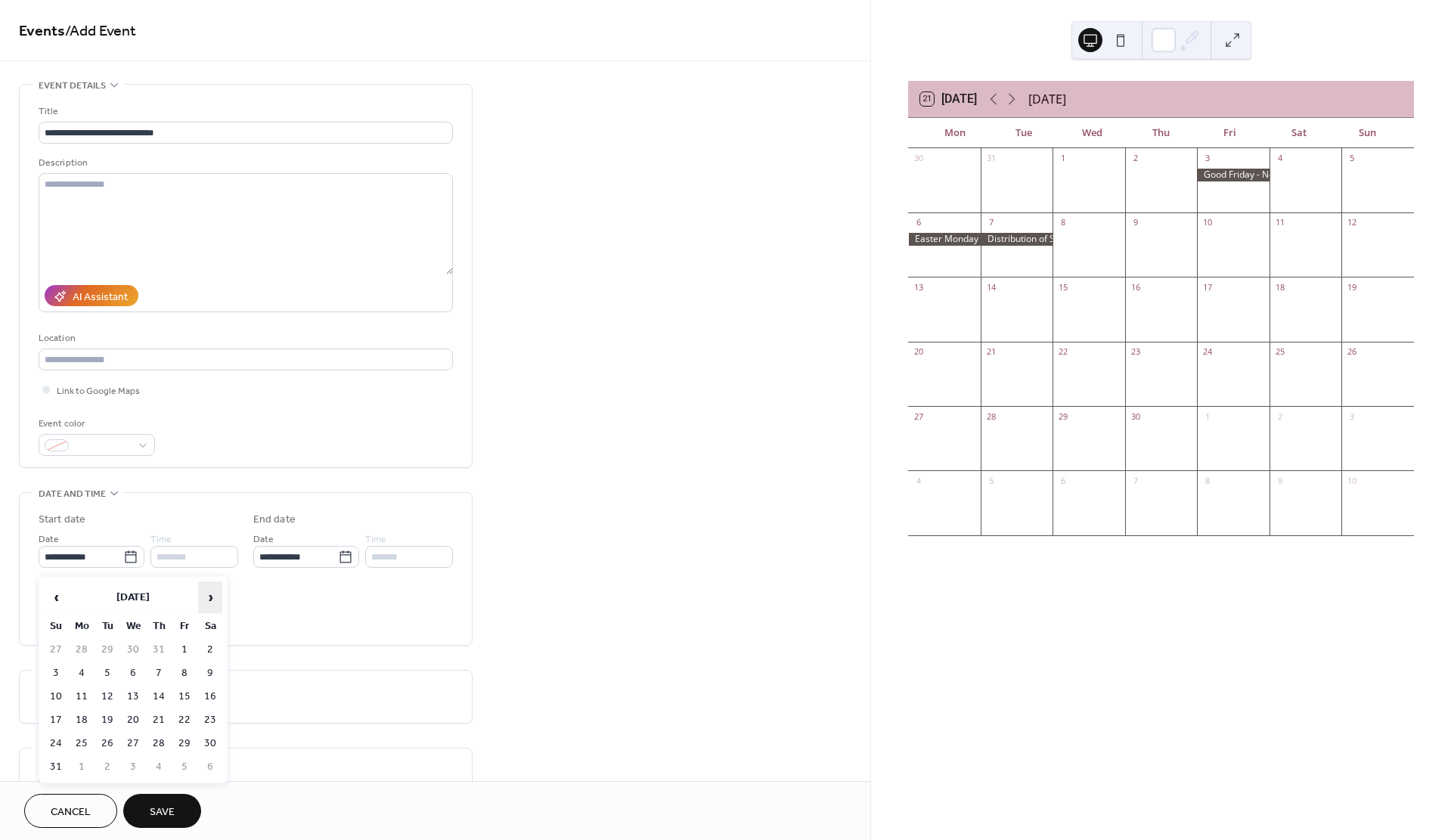click on "›" at bounding box center (210, 597) 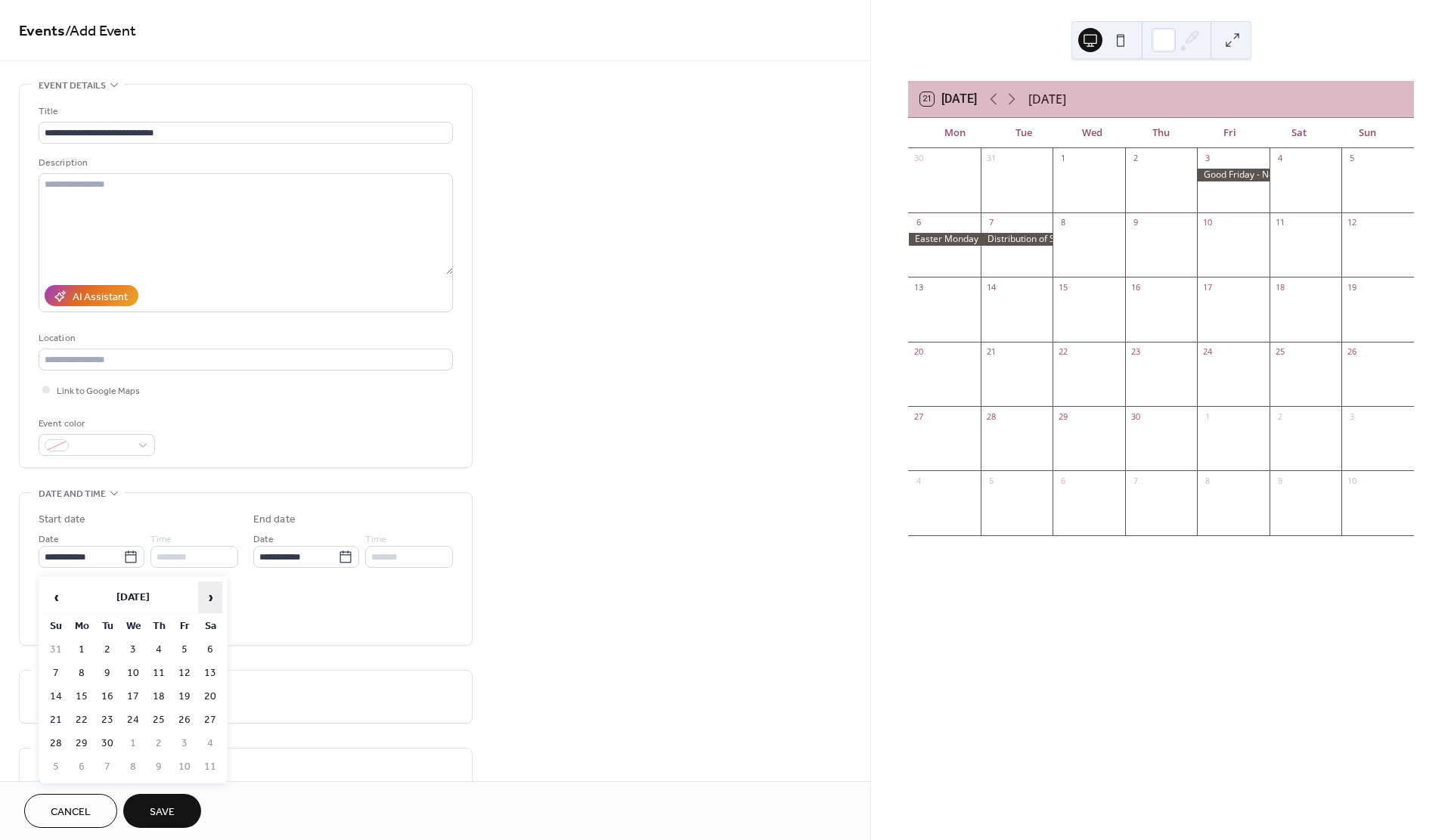click on "›" at bounding box center (210, 597) 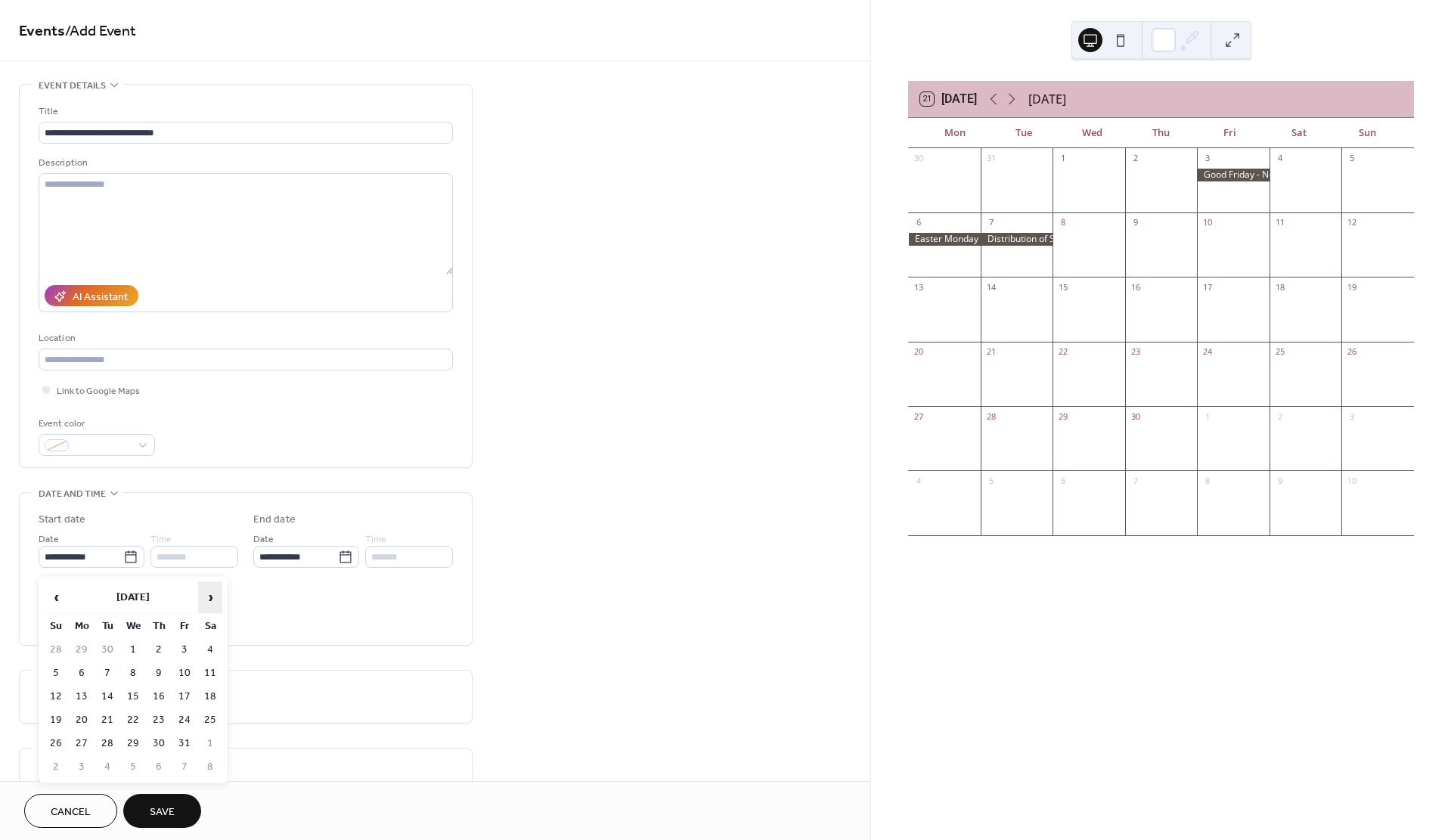 click on "›" at bounding box center (210, 597) 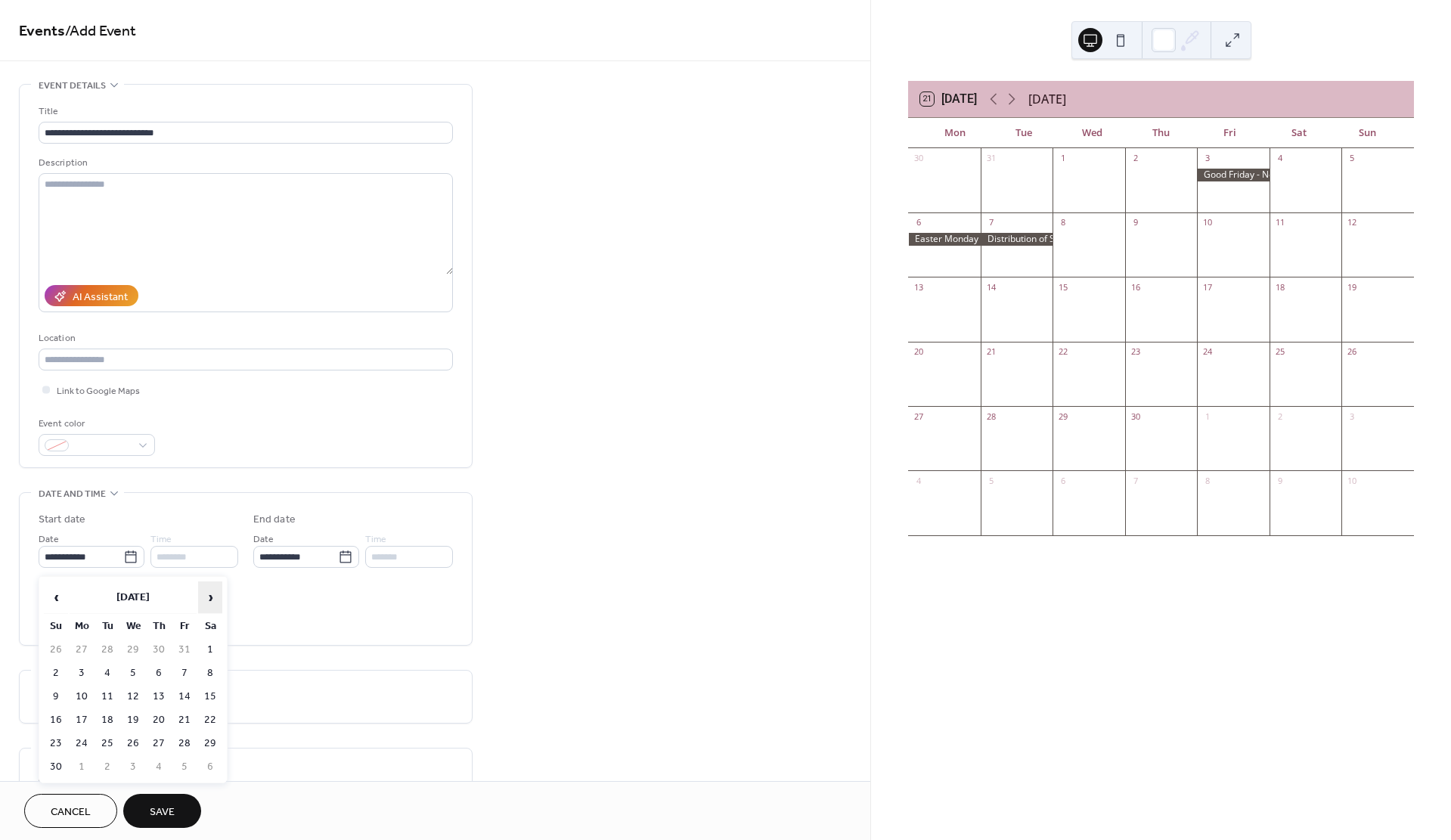 click on "›" at bounding box center [210, 597] 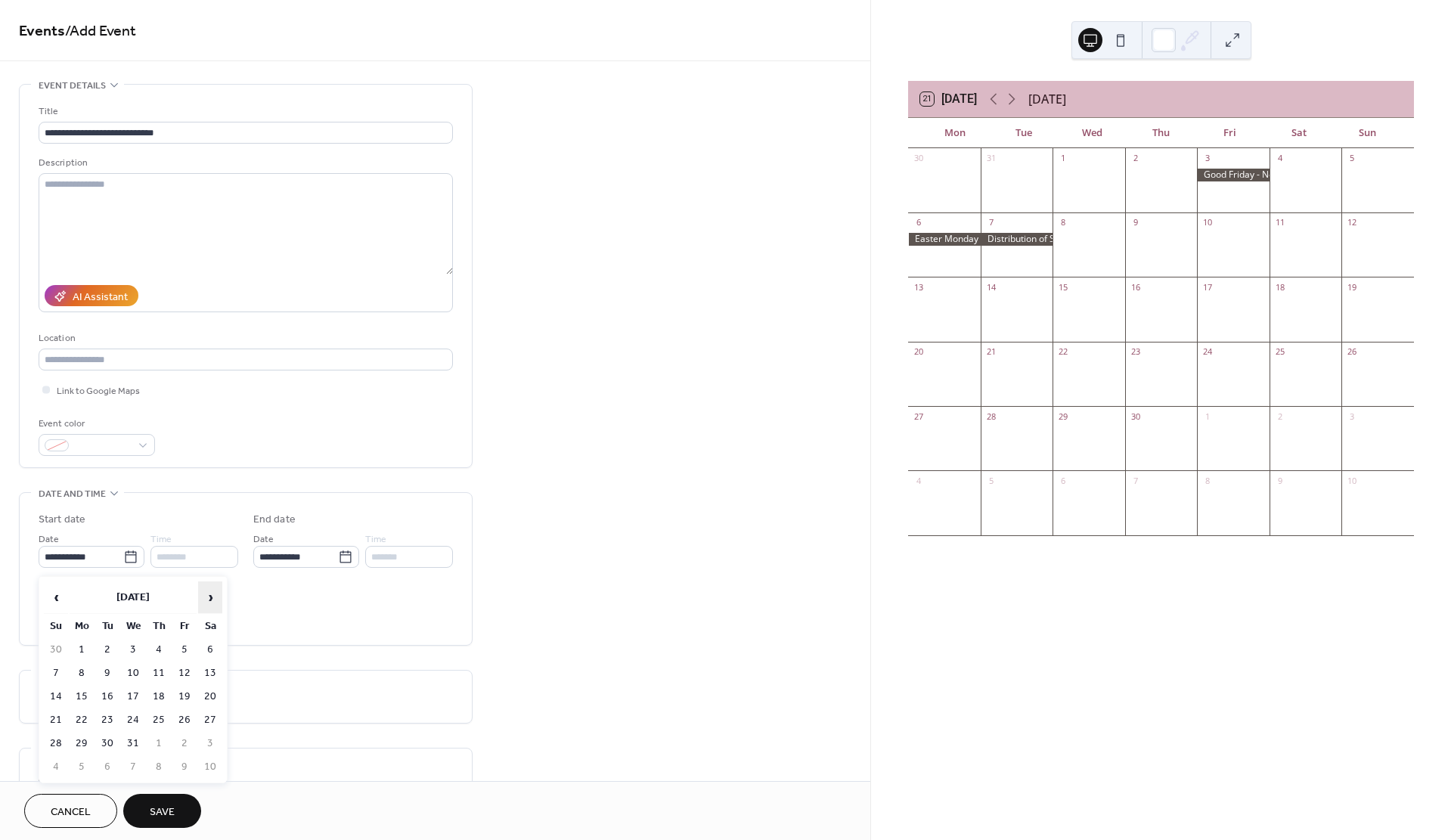 click on "›" at bounding box center (210, 597) 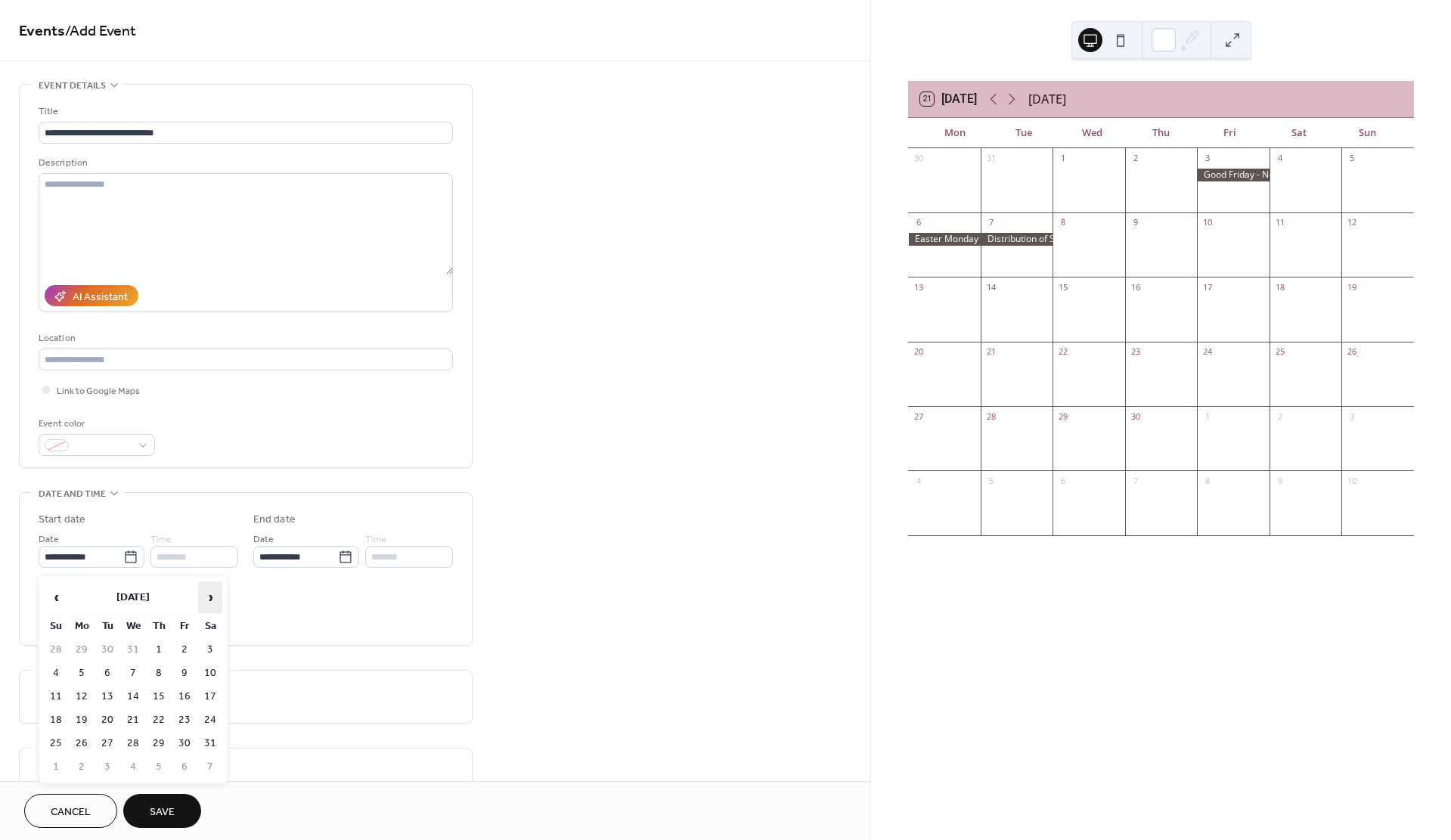 click on "›" at bounding box center (210, 597) 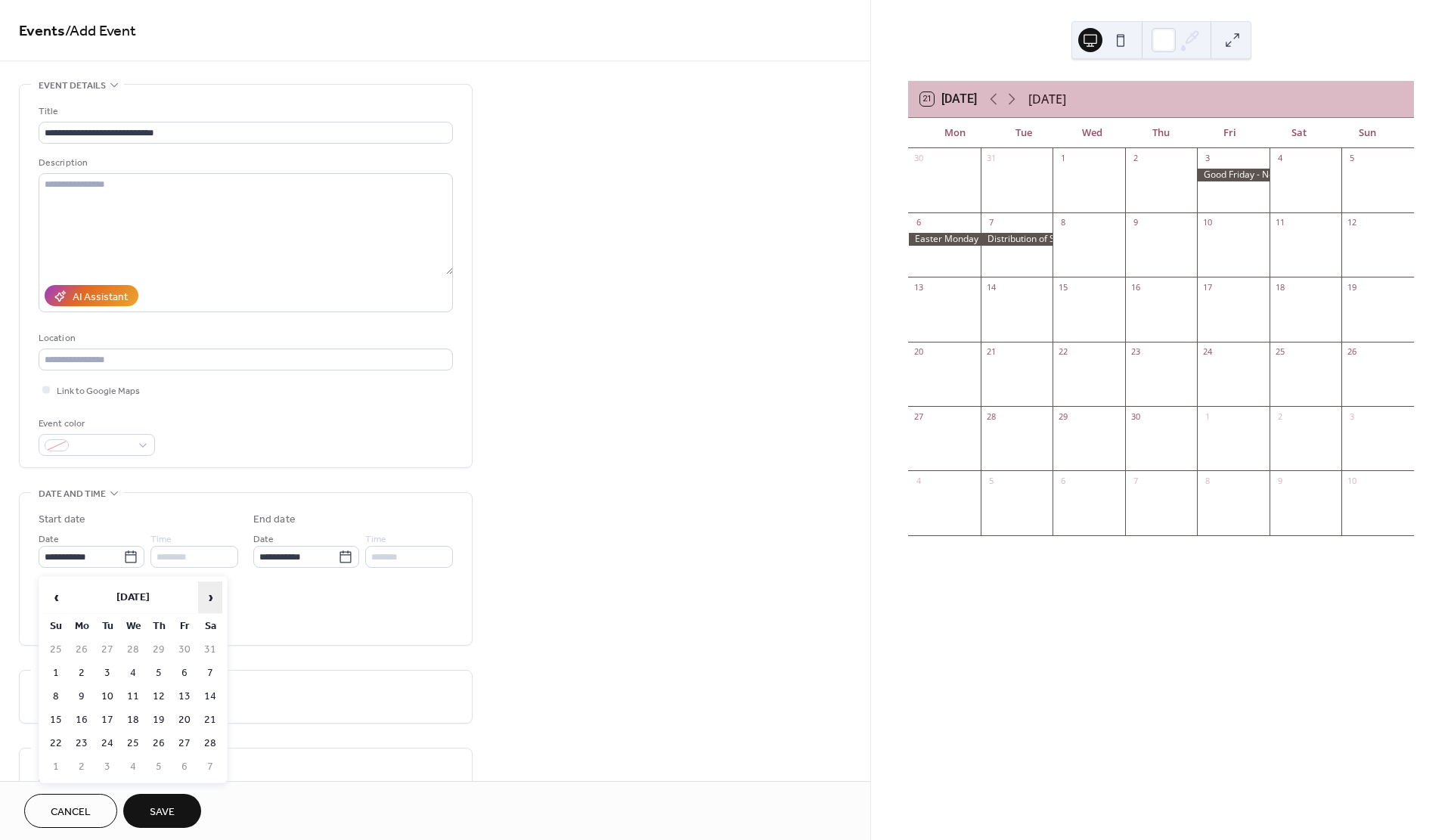 click on "›" at bounding box center (210, 597) 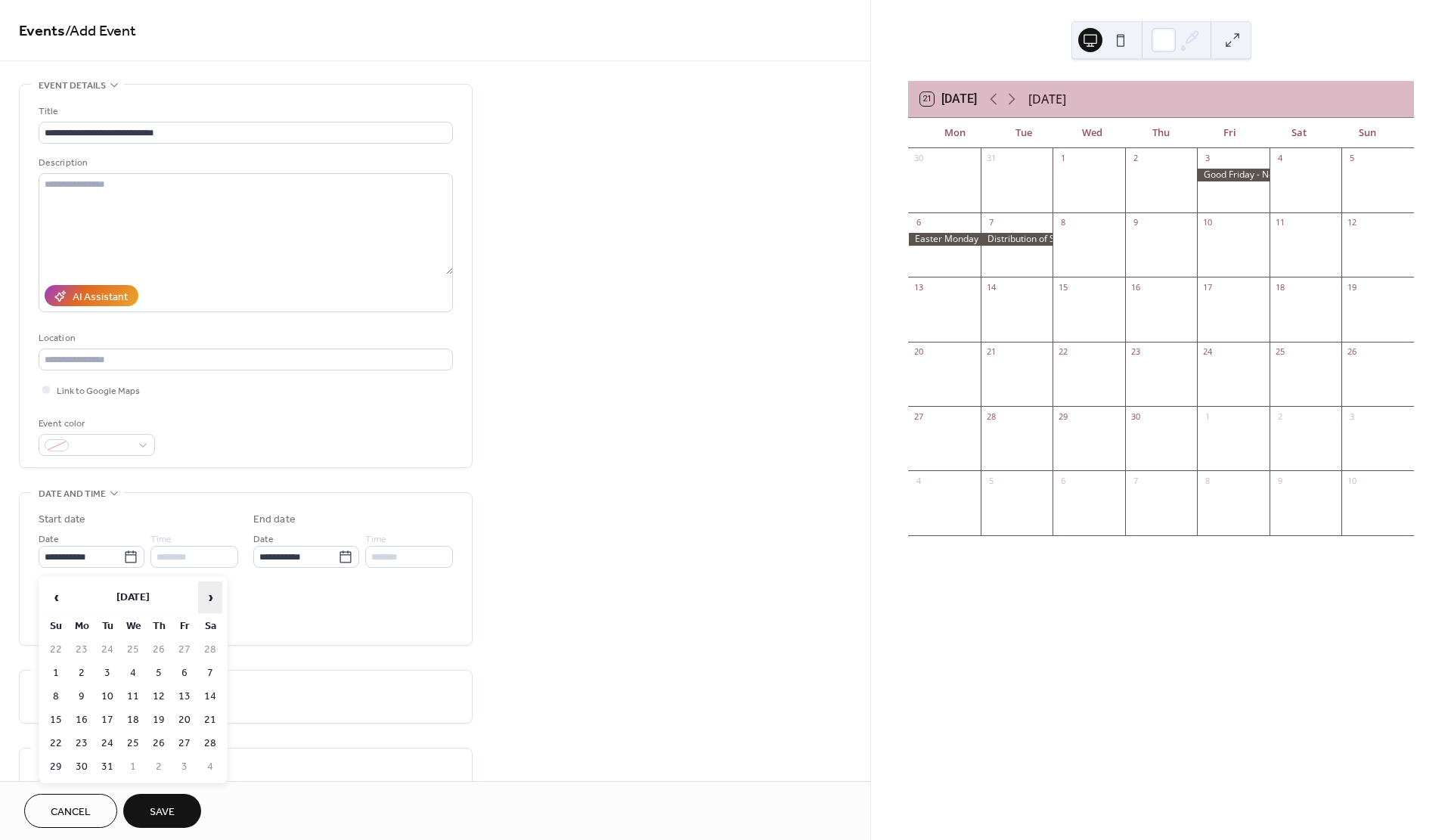 click on "›" at bounding box center [210, 597] 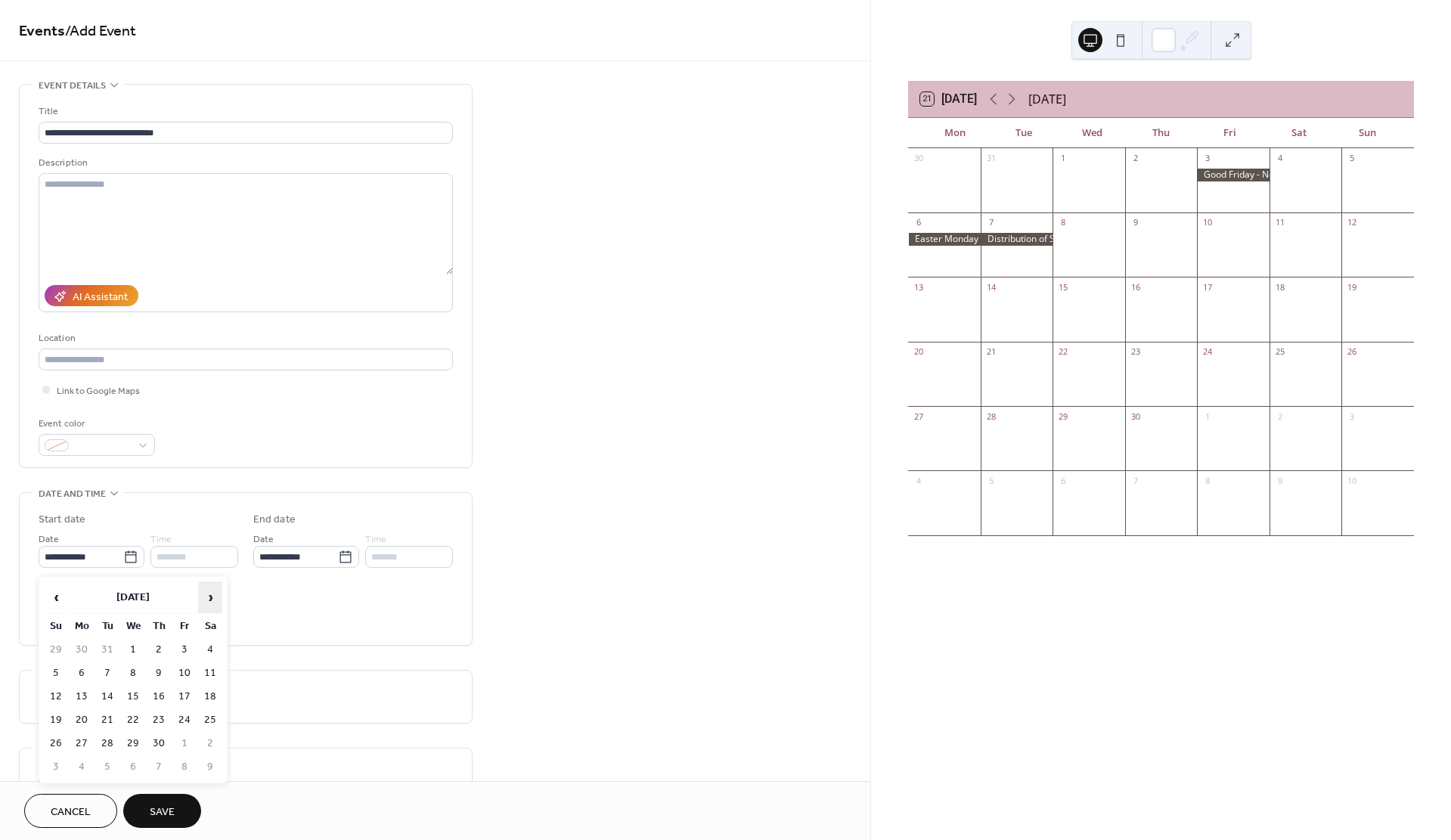 click on "›" at bounding box center (210, 597) 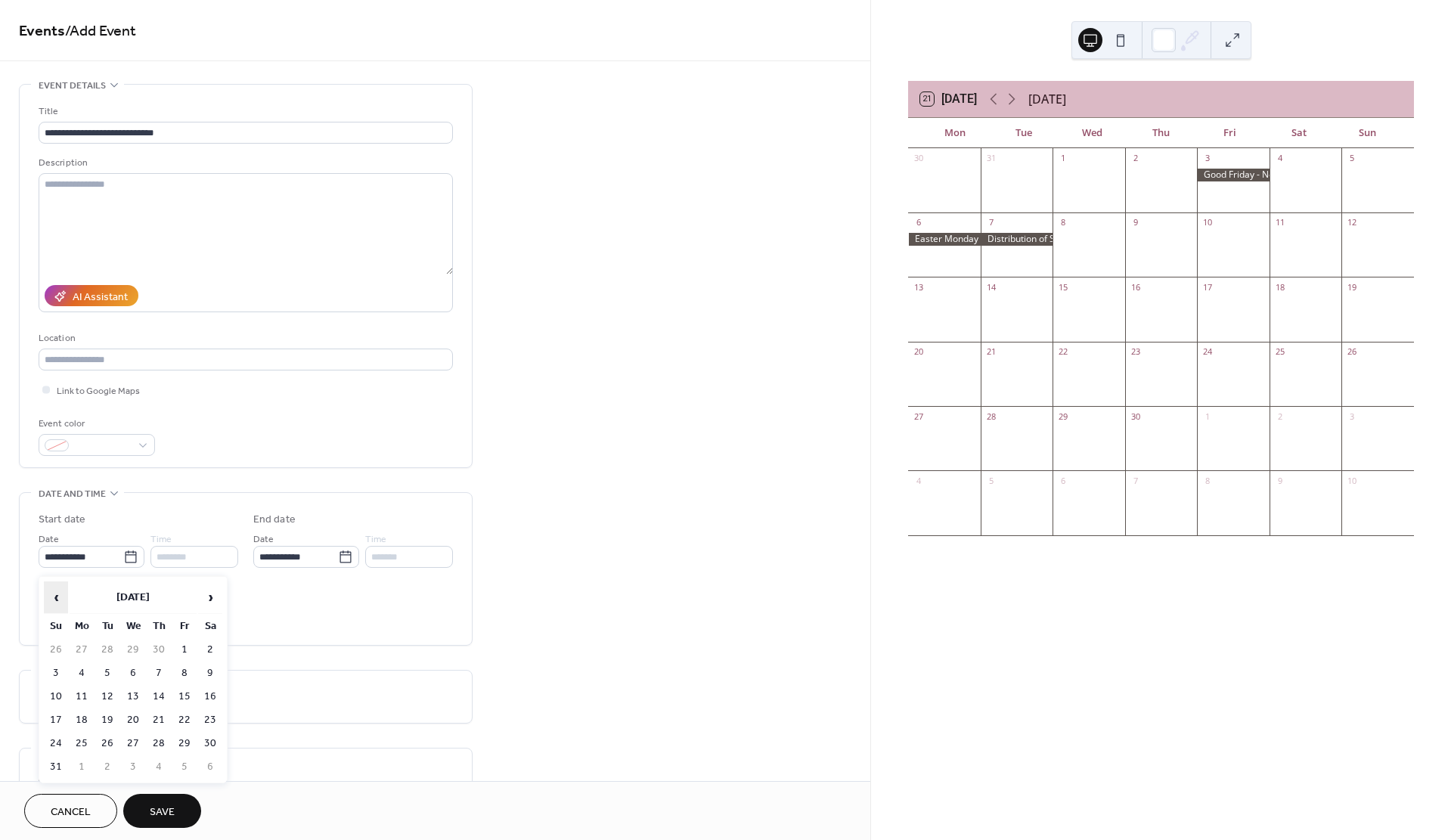 click on "‹" at bounding box center (56, 597) 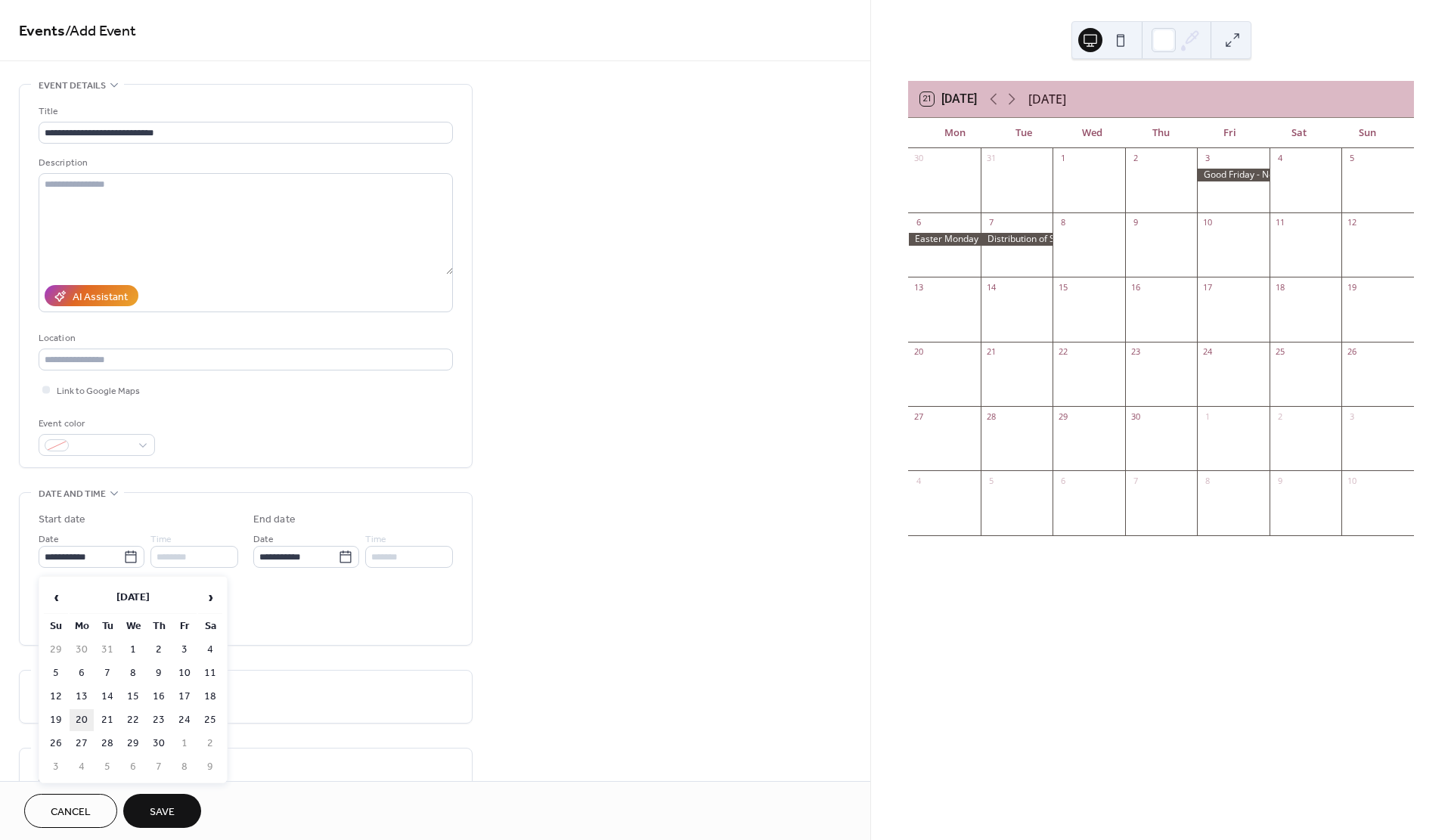 click on "20" at bounding box center (82, 720) 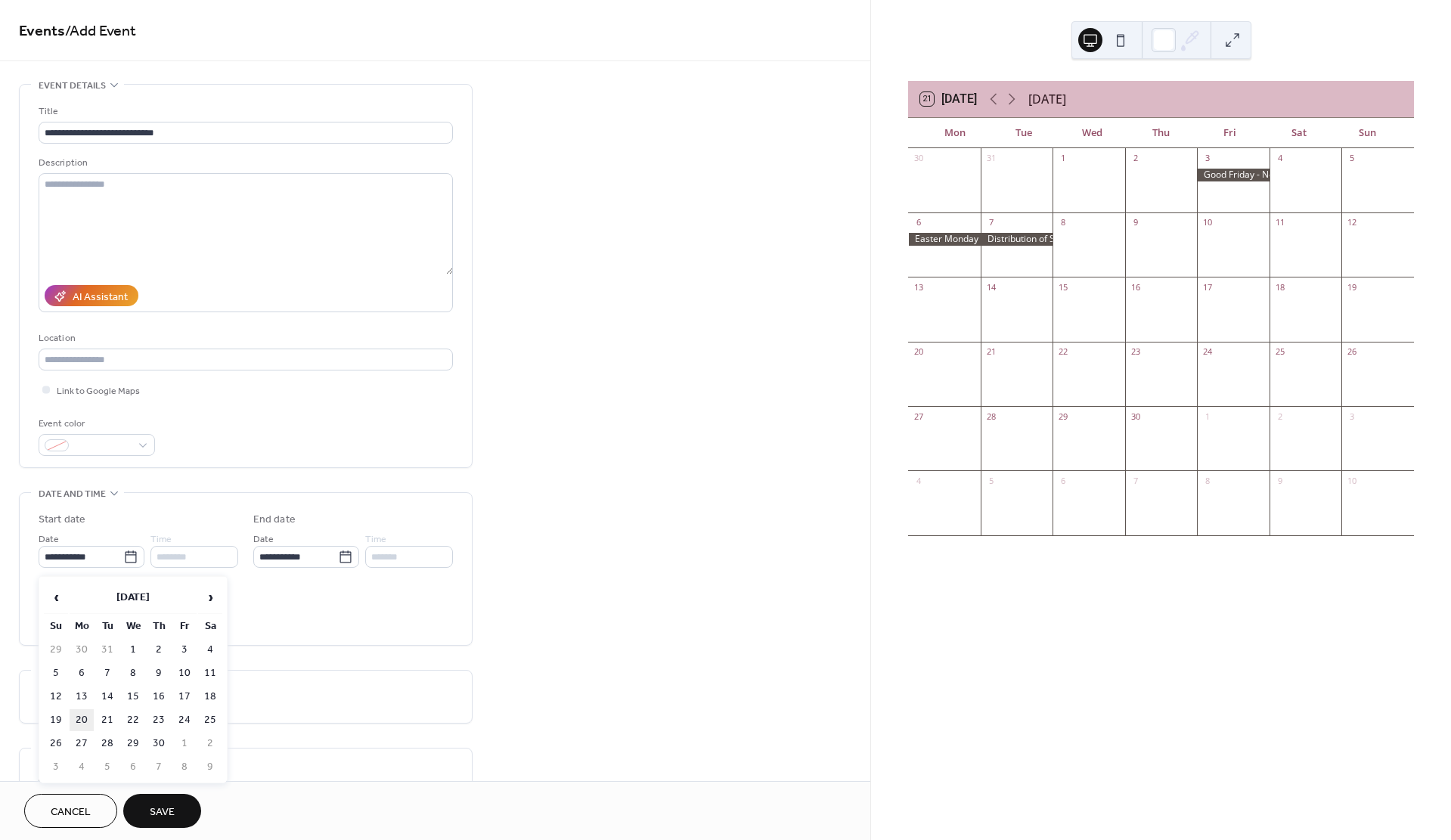 type on "**********" 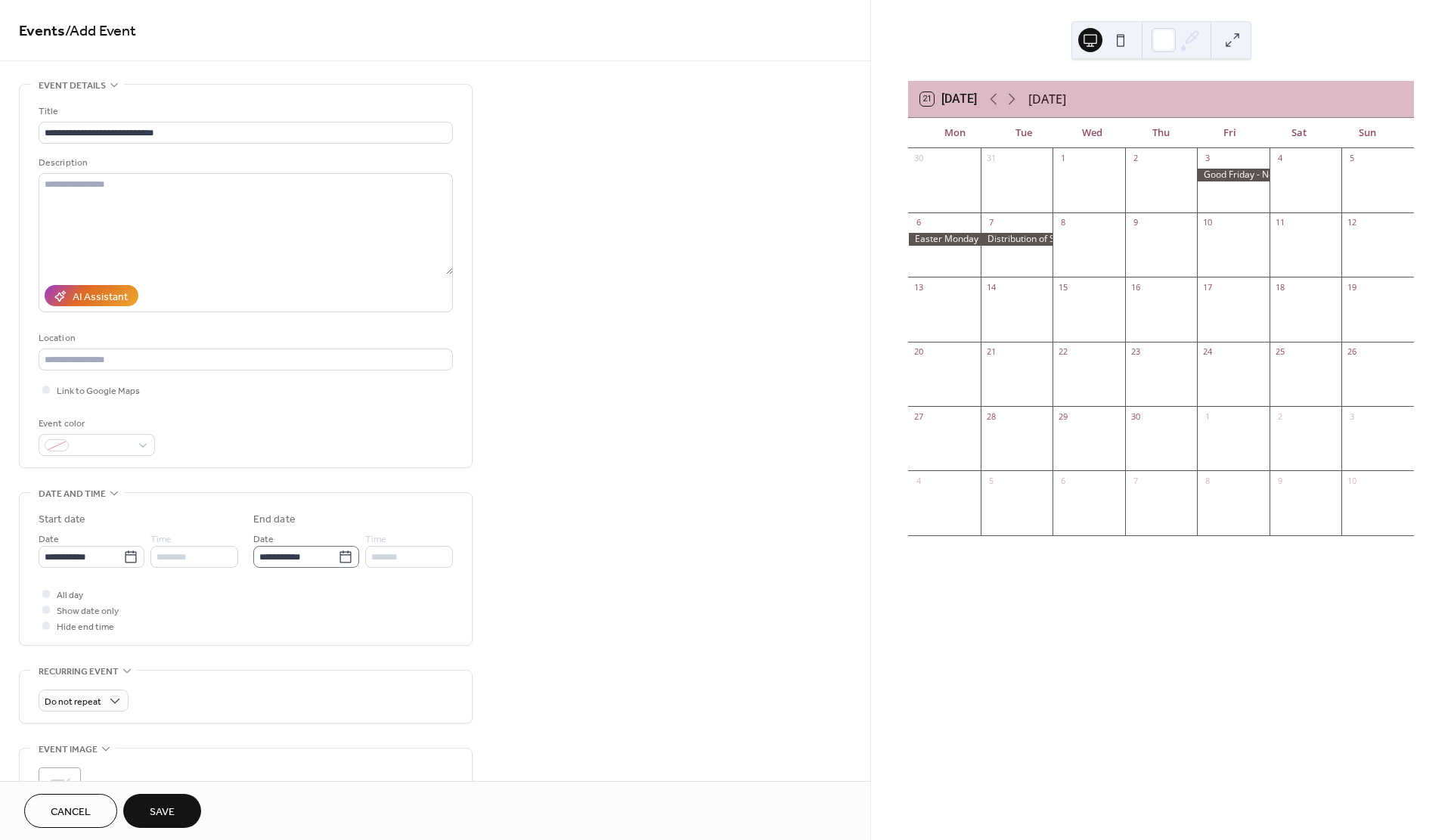 click 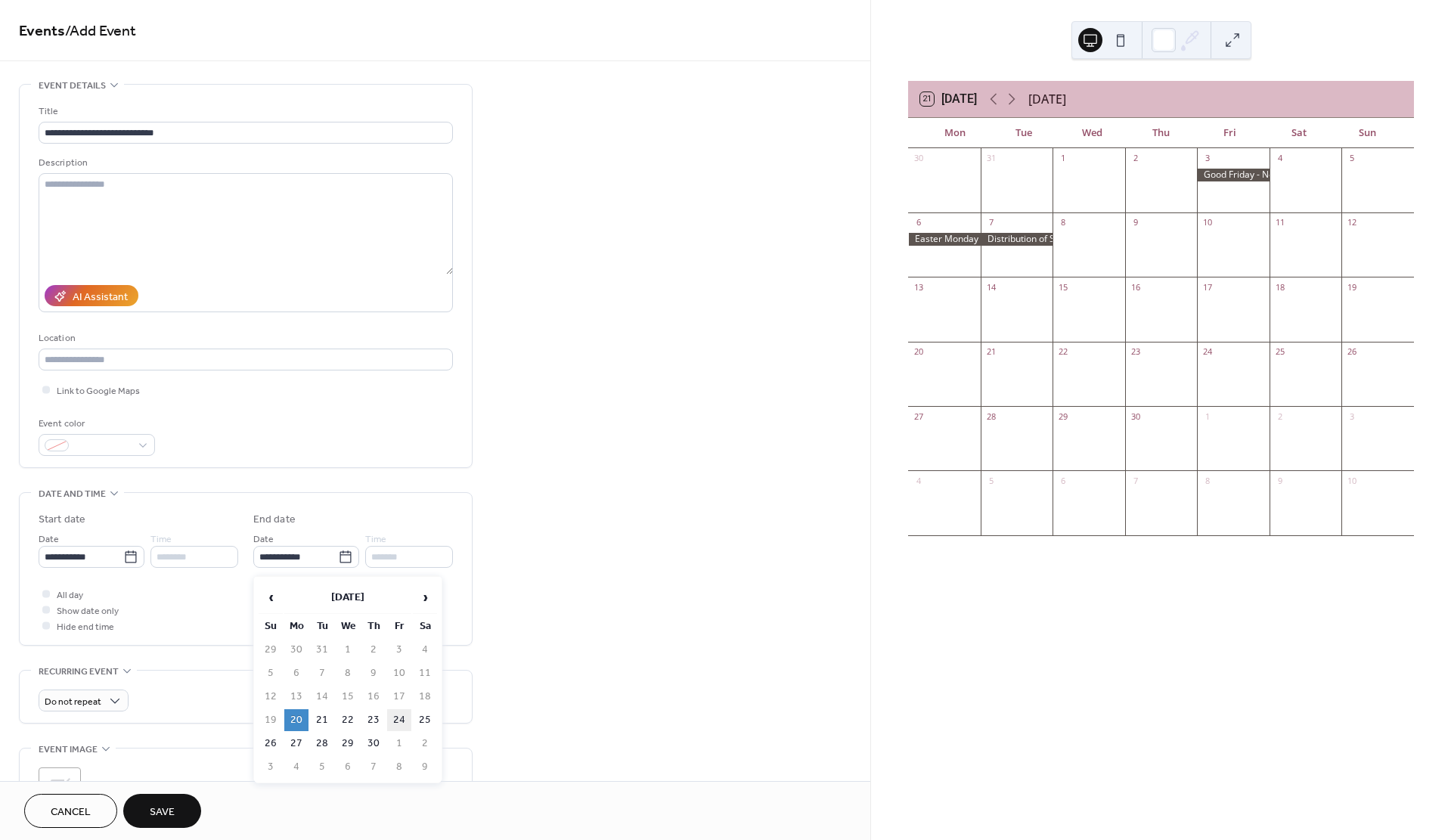 click on "24" at bounding box center [399, 720] 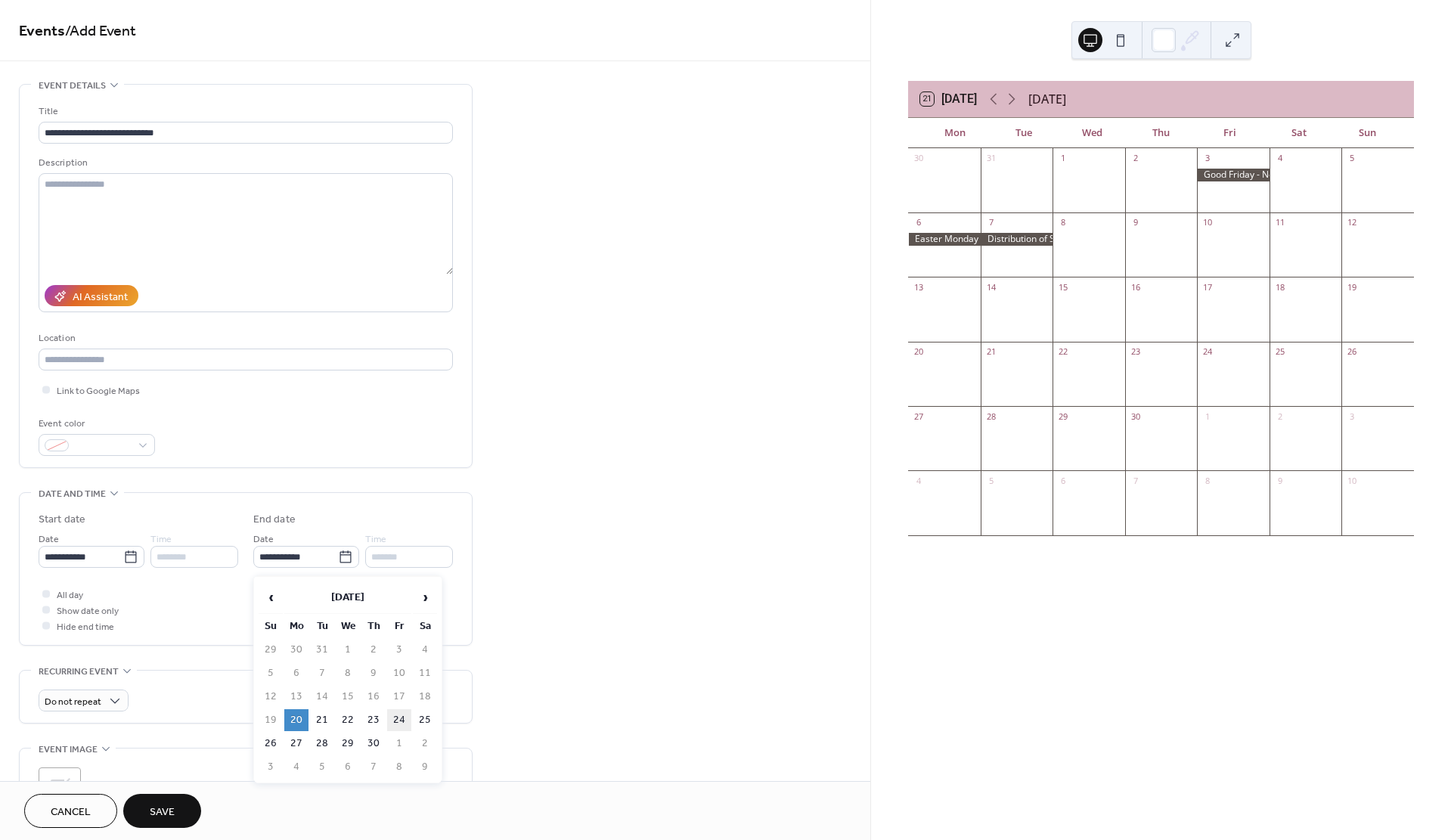 type on "**********" 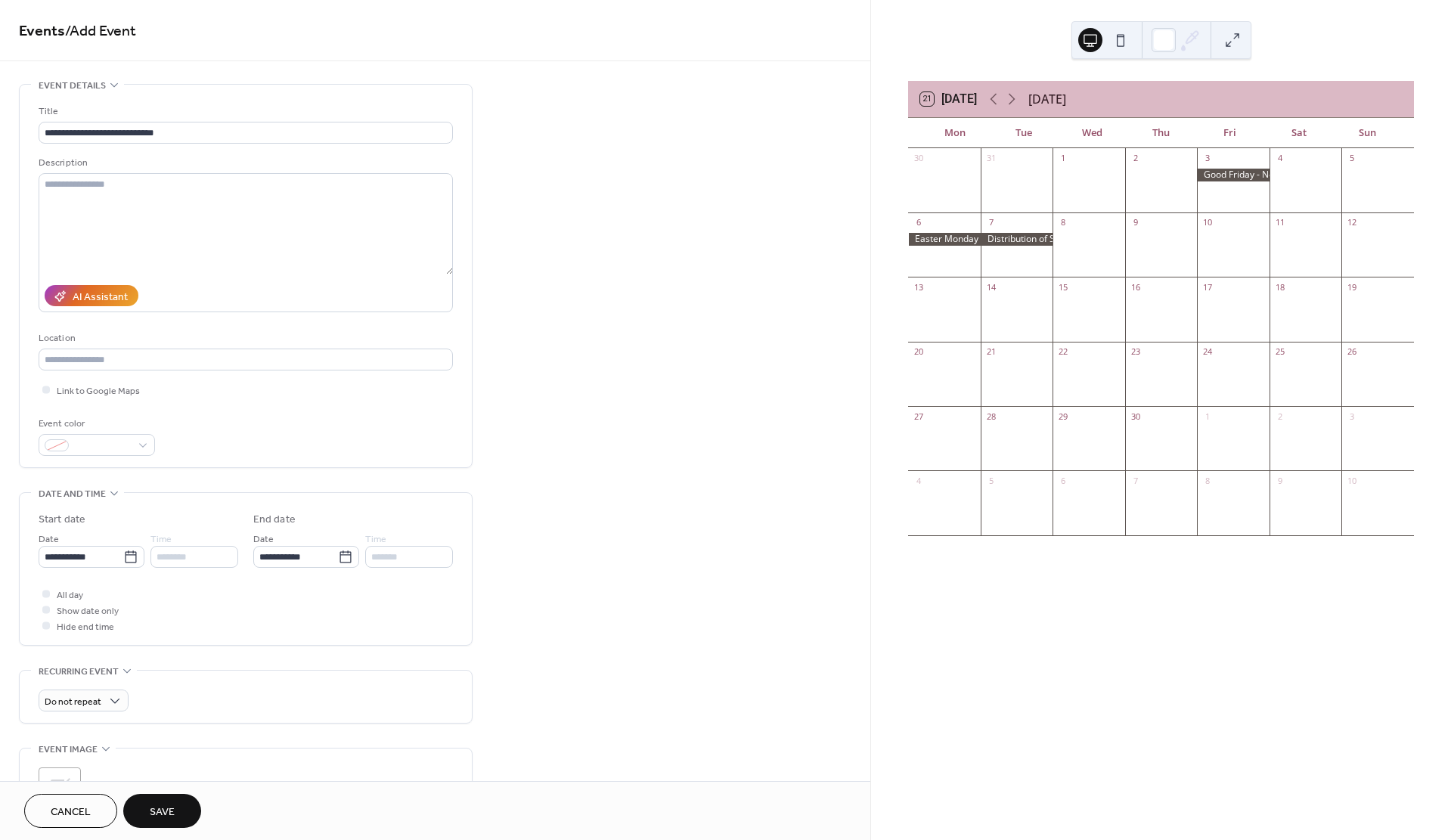 click on "Save" at bounding box center [162, 812] 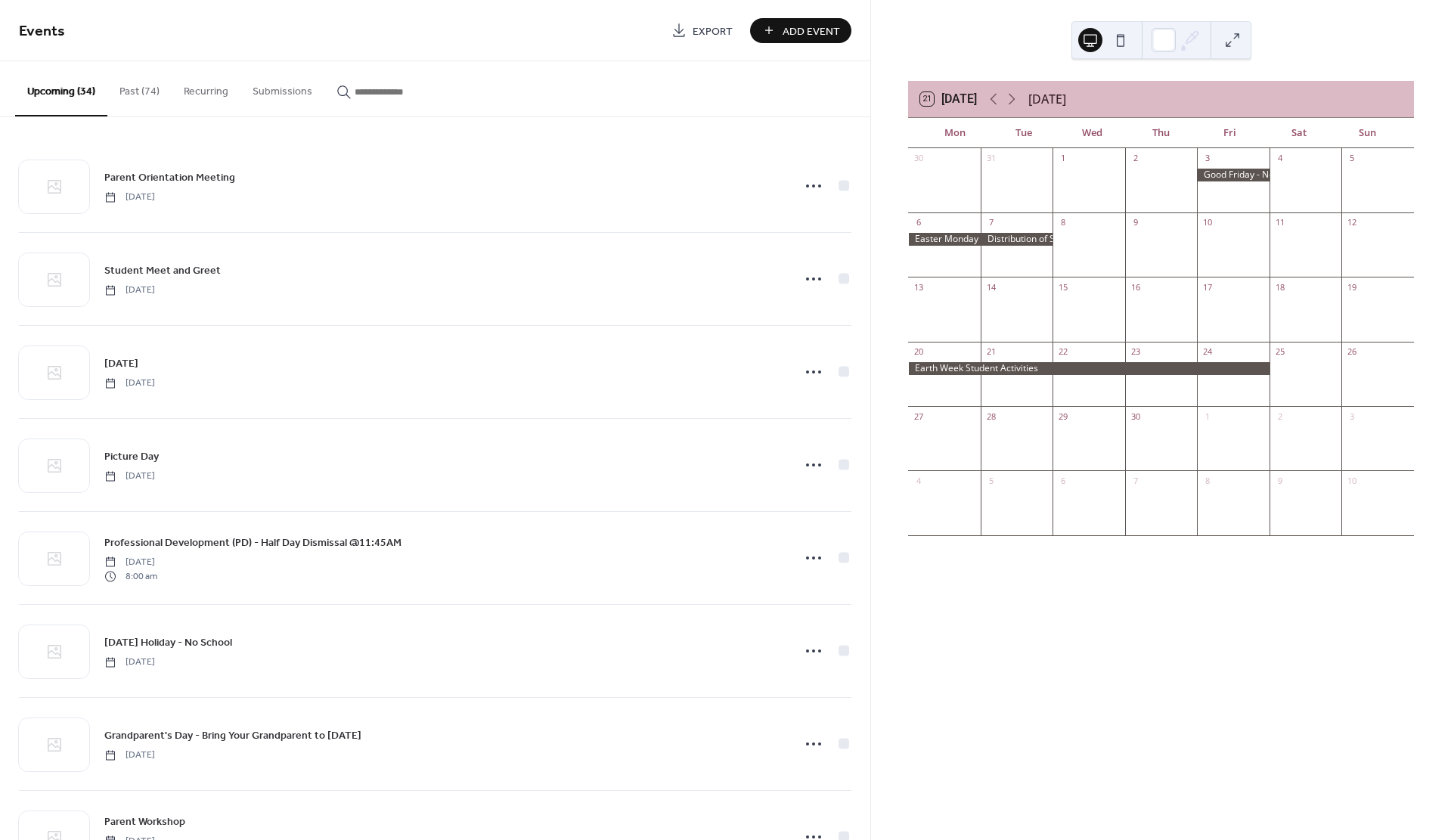 click on "Add Event" at bounding box center [811, 31] 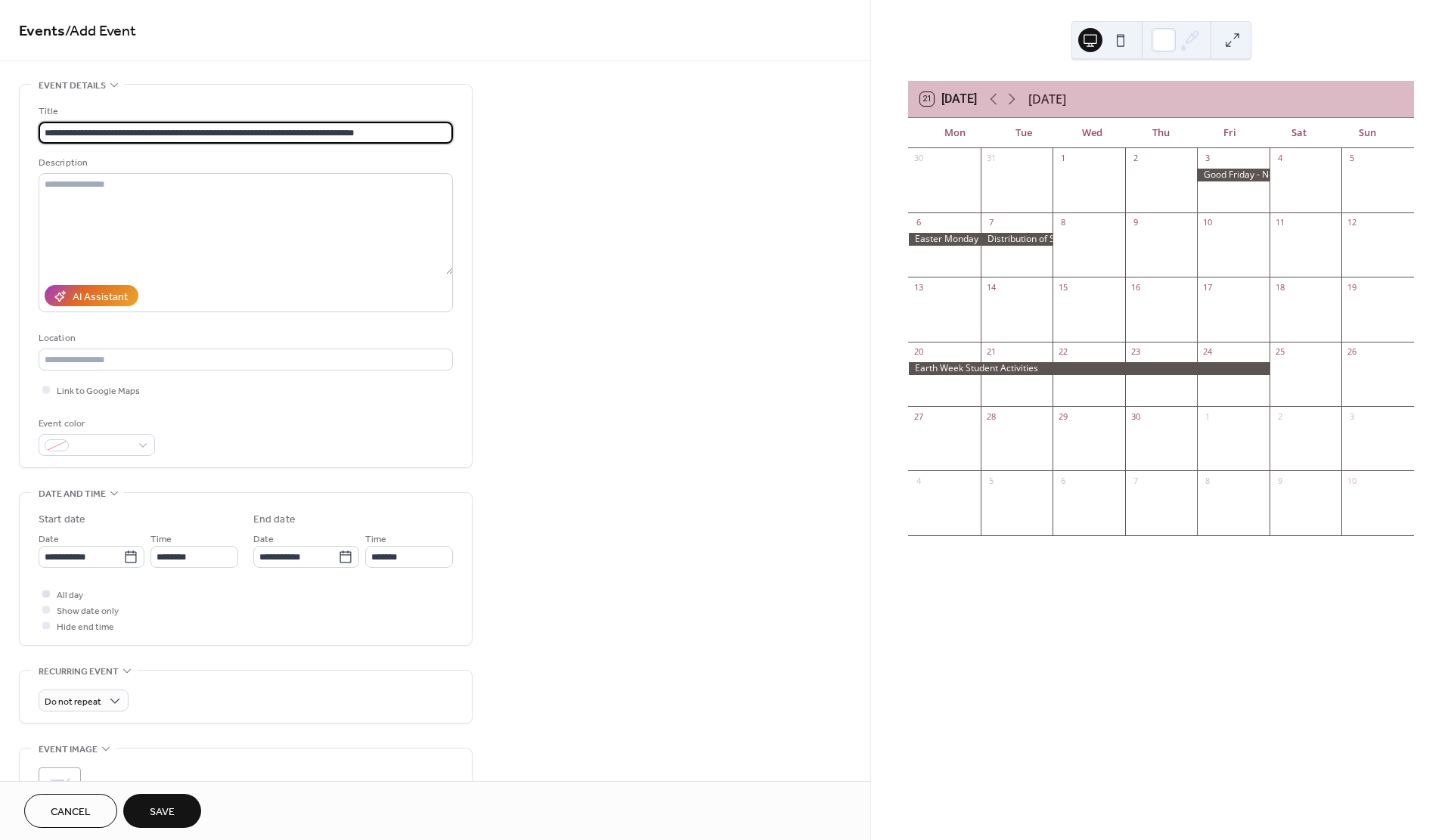 type on "**********" 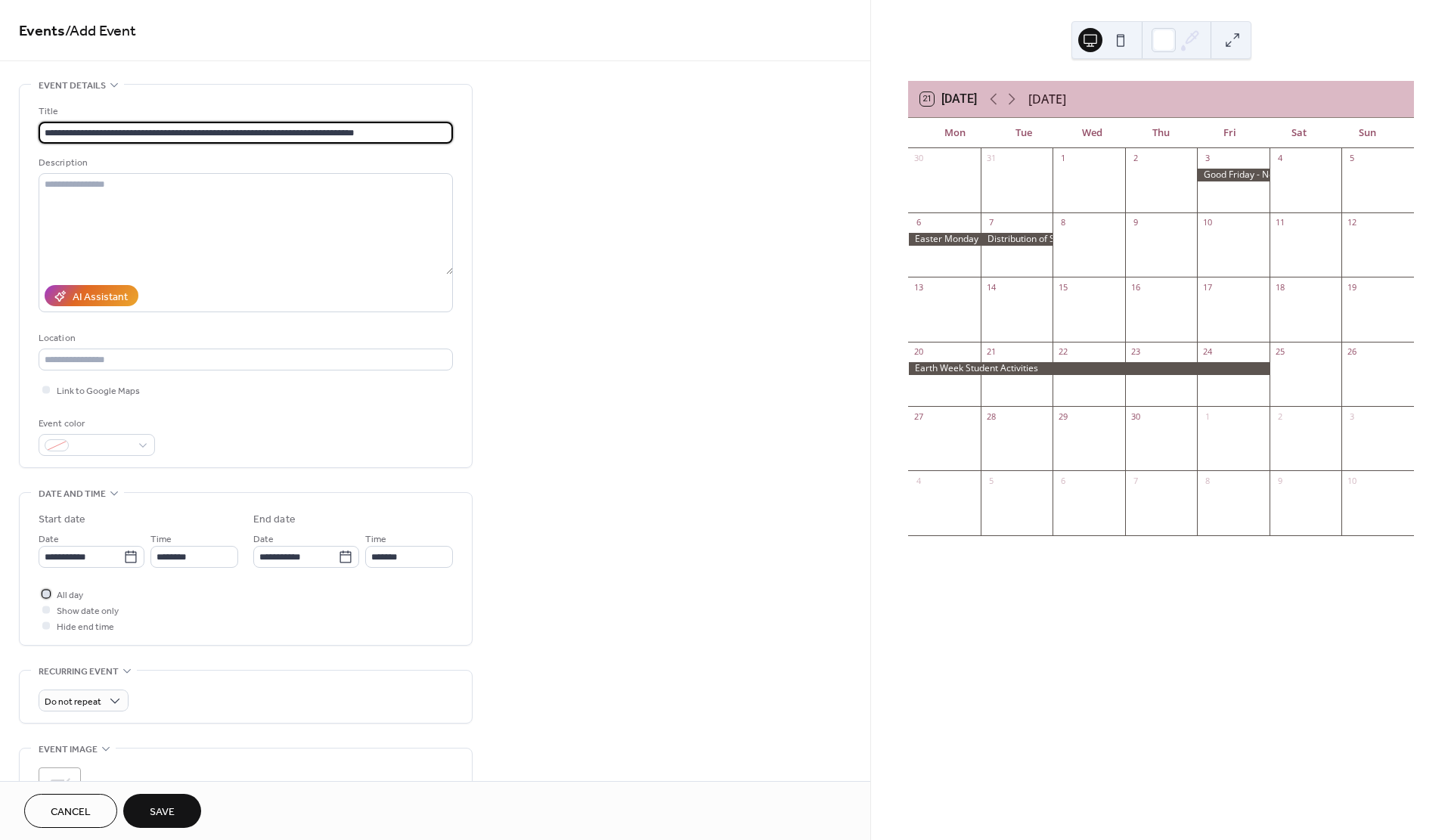 click at bounding box center (46, 594) 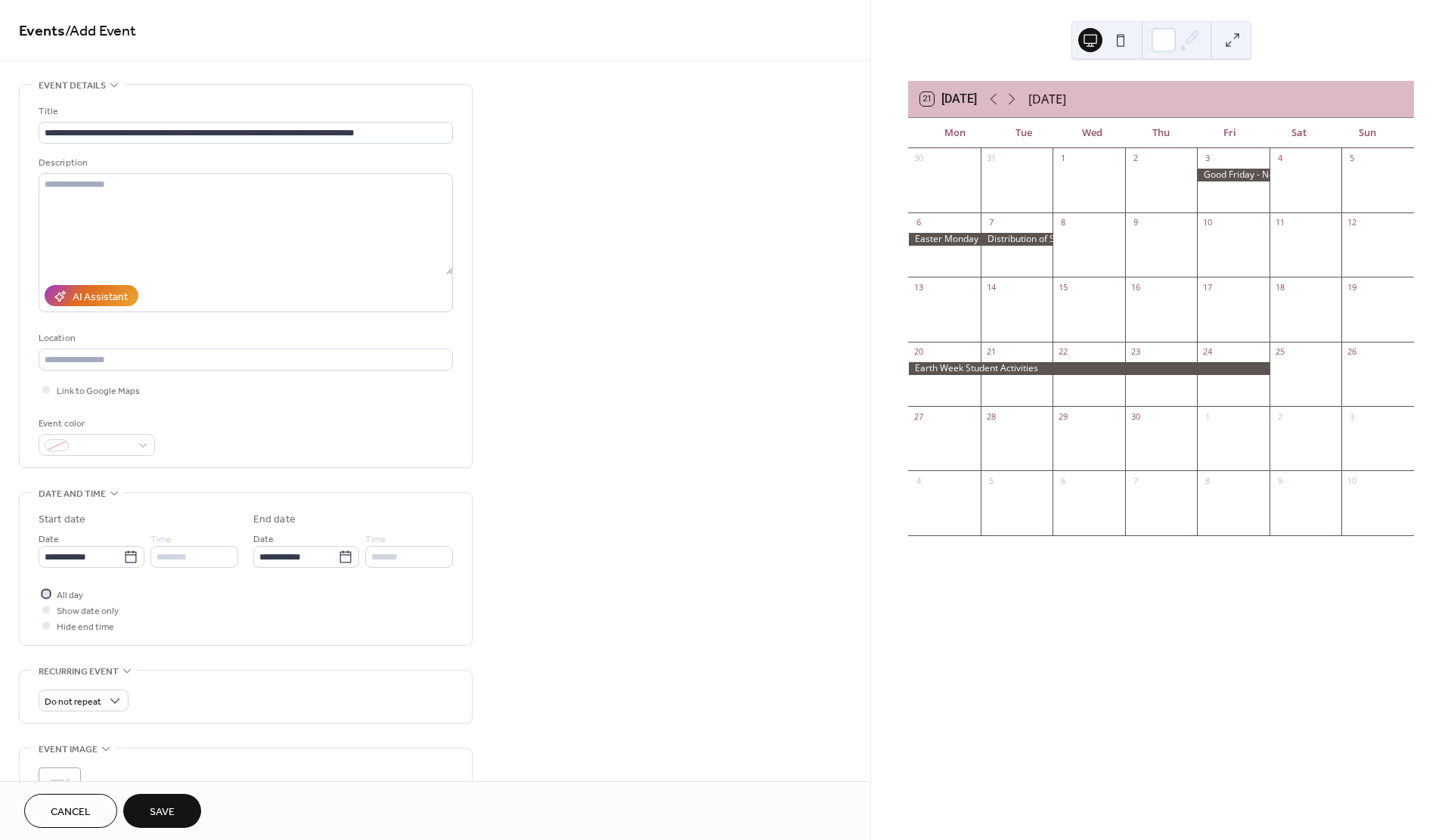 click 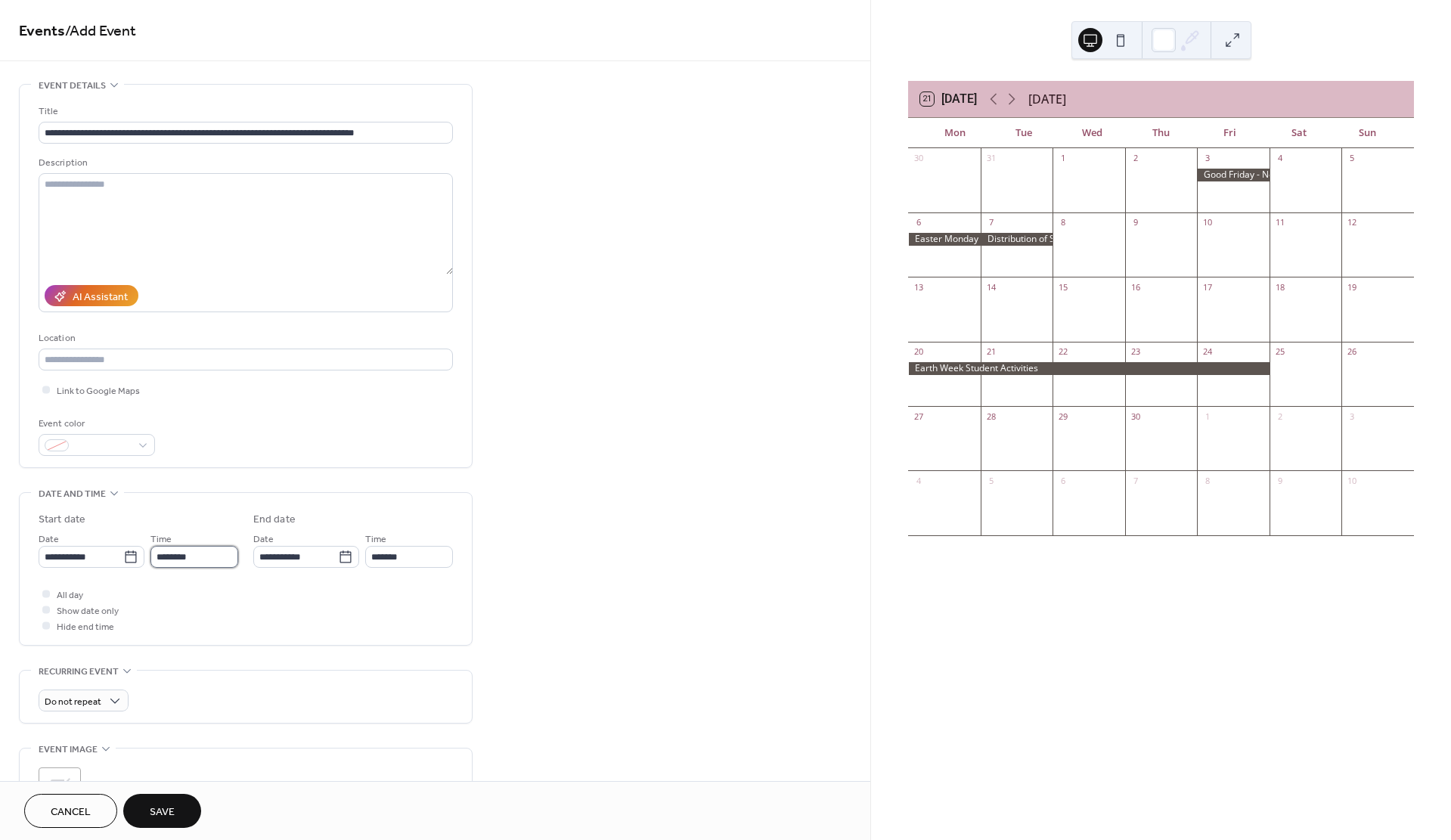 click on "********" at bounding box center (194, 556) 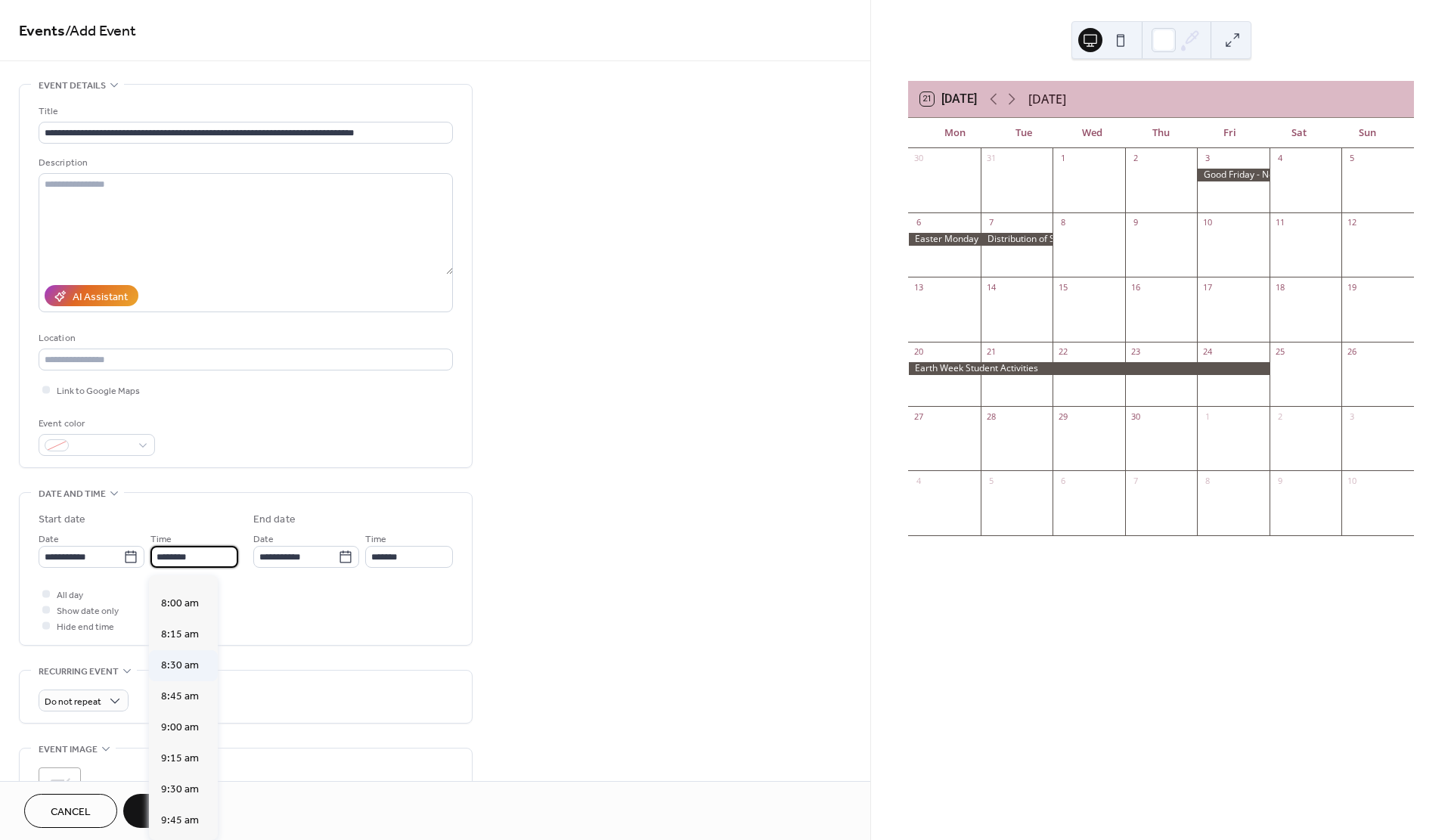 scroll, scrollTop: 968, scrollLeft: 0, axis: vertical 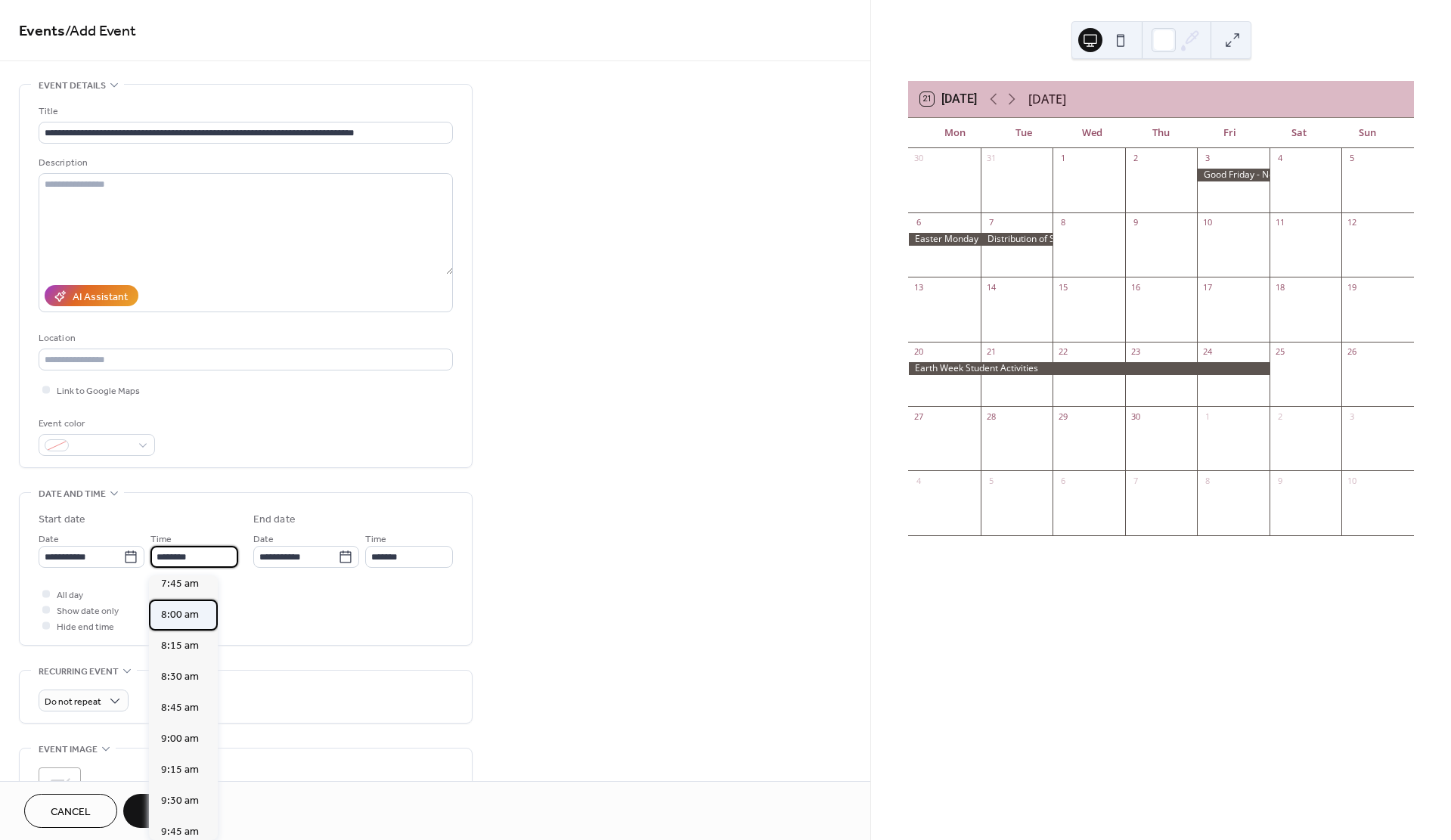 click on "8:00 am" at bounding box center (180, 615) 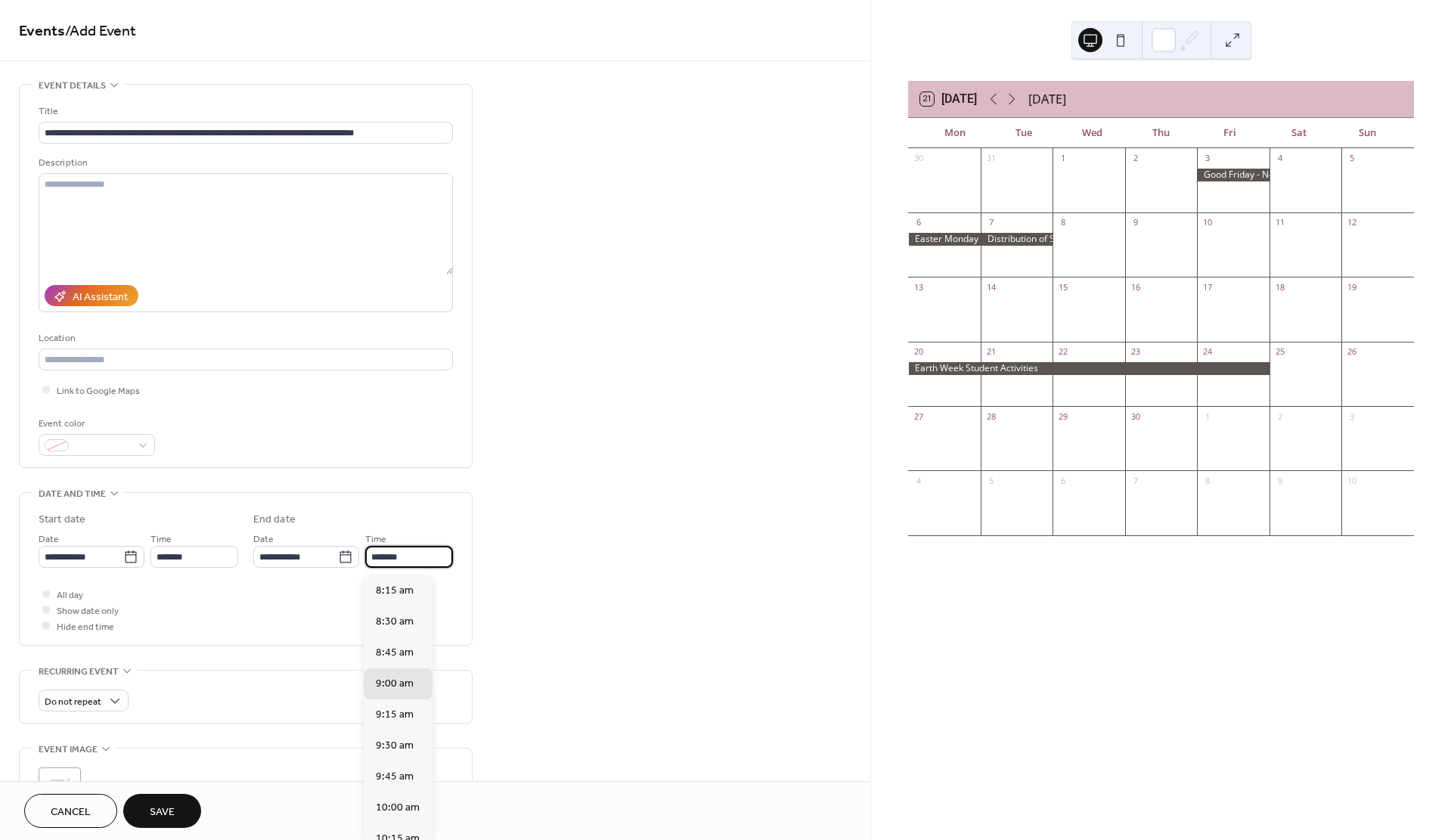 click on "*******" at bounding box center (409, 556) 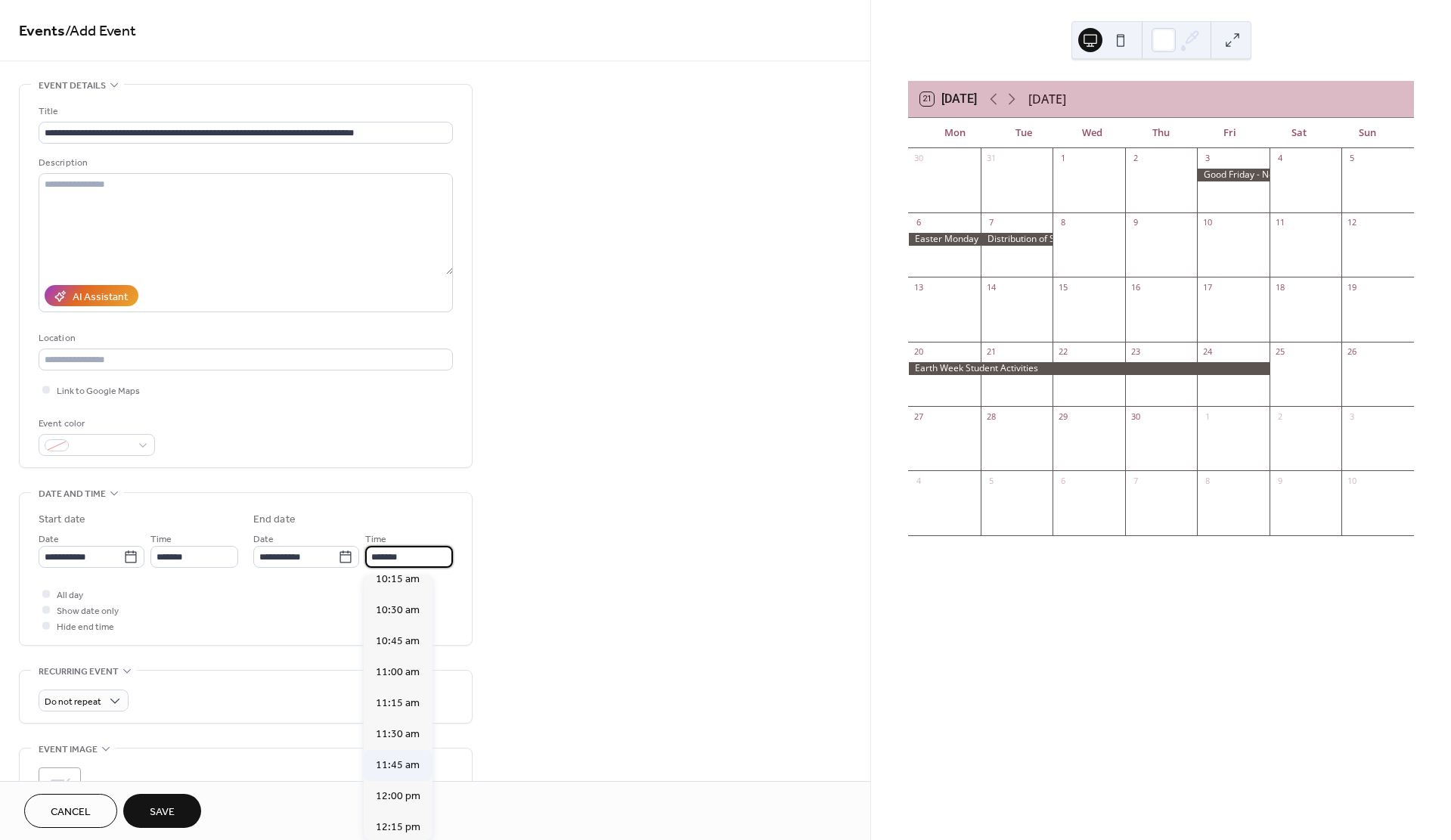 scroll, scrollTop: 264, scrollLeft: 0, axis: vertical 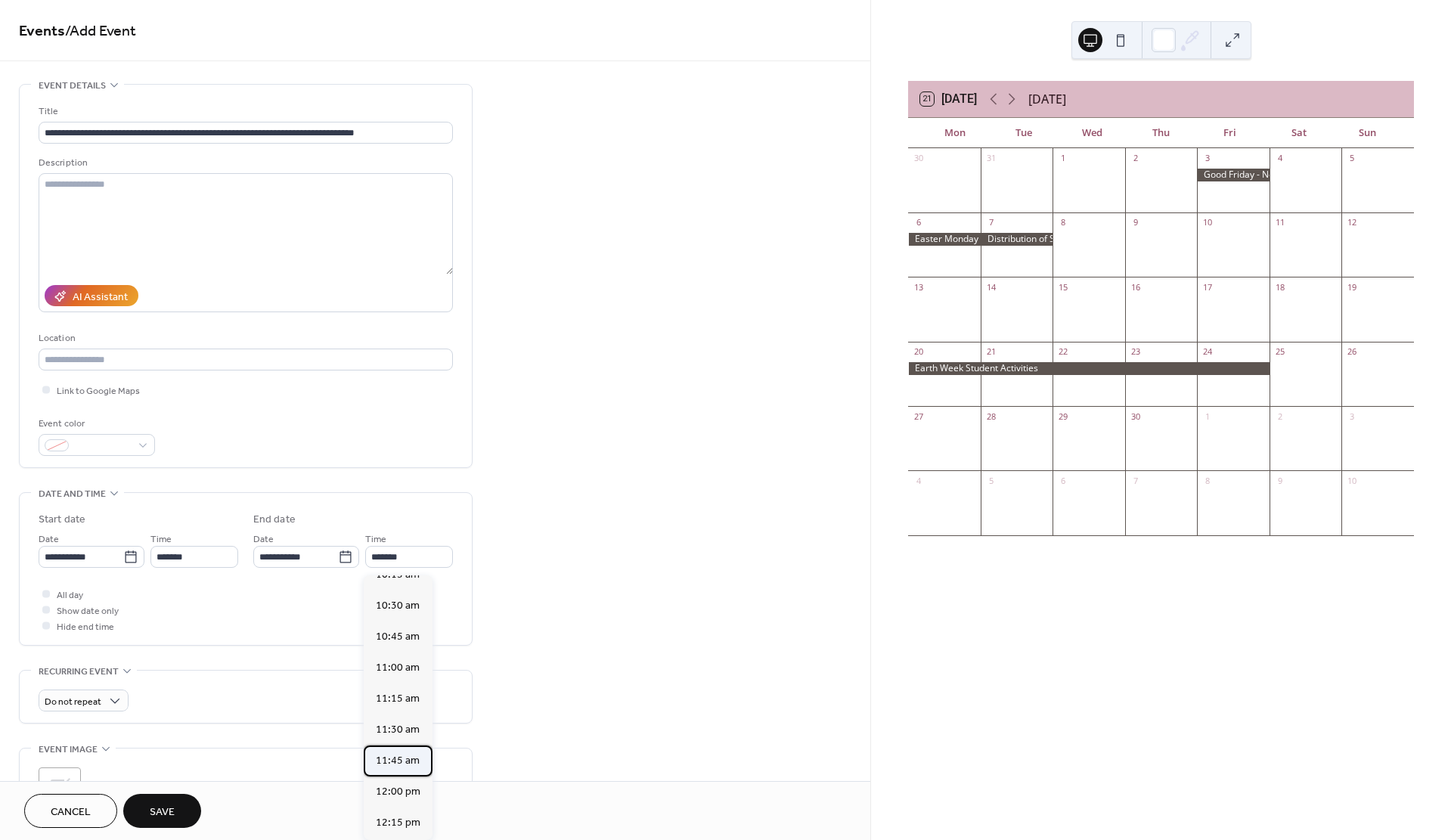 click on "11:45 am" at bounding box center (398, 761) 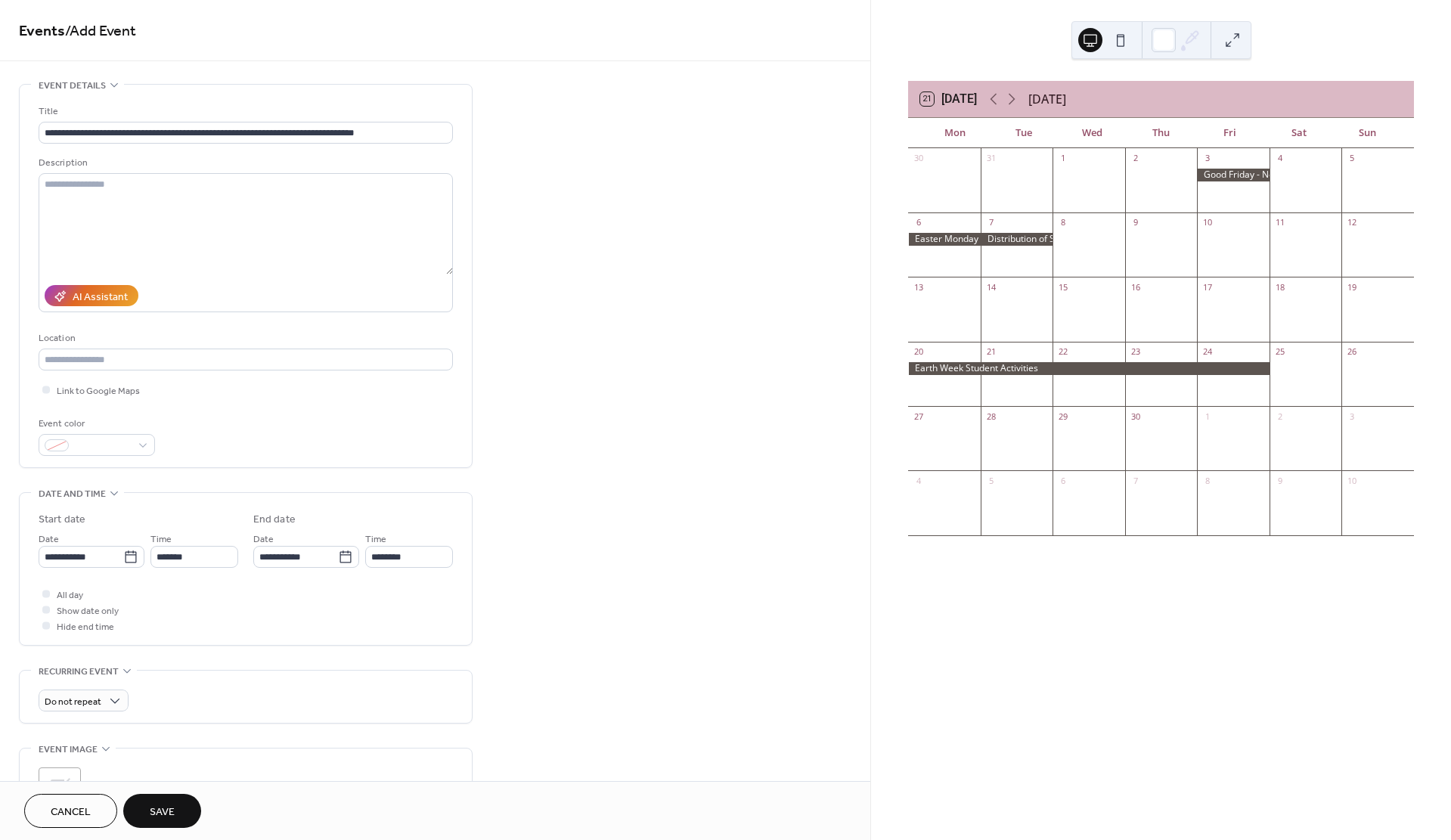 click on "Save" at bounding box center (162, 812) 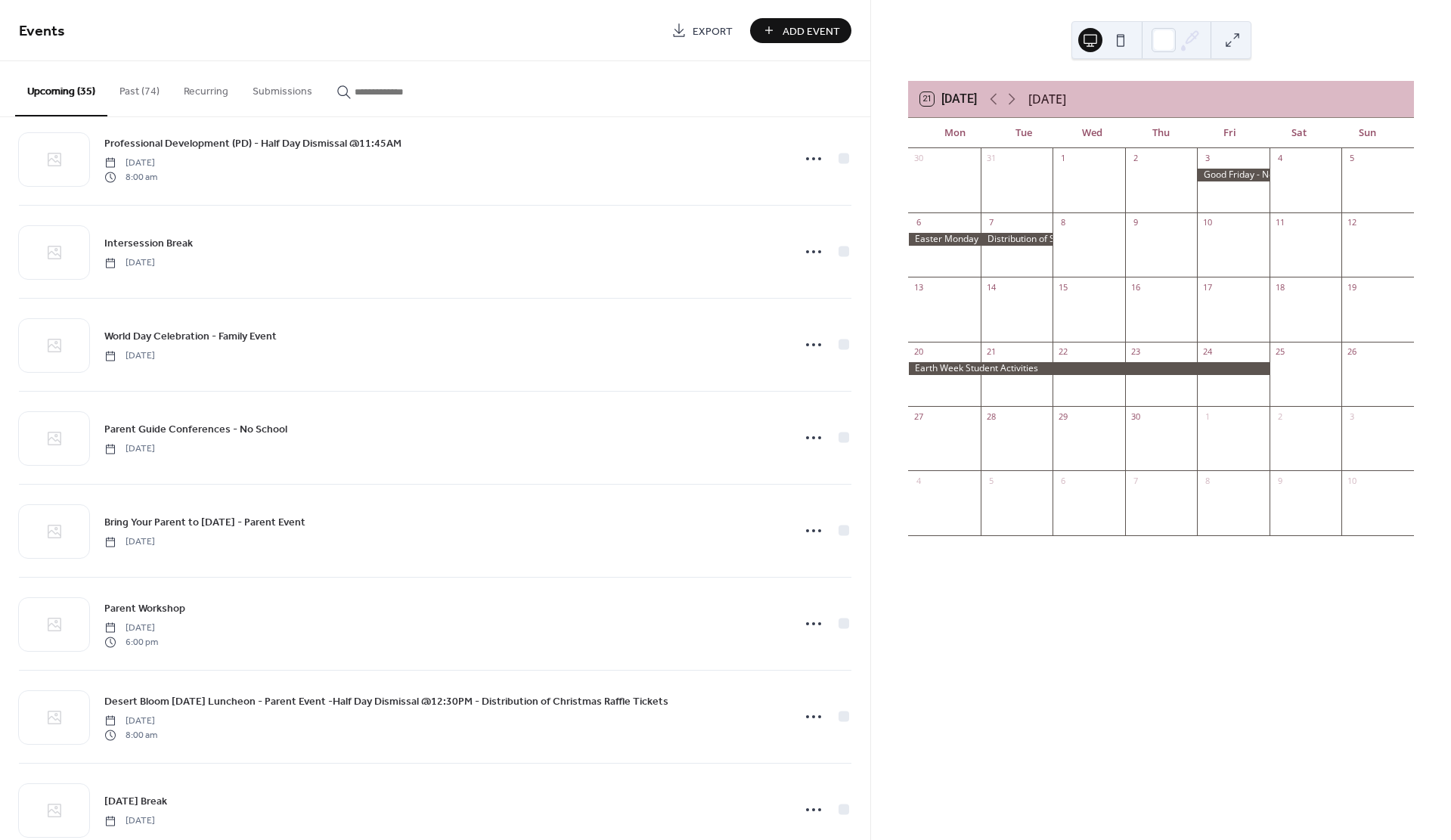 scroll, scrollTop: 0, scrollLeft: 0, axis: both 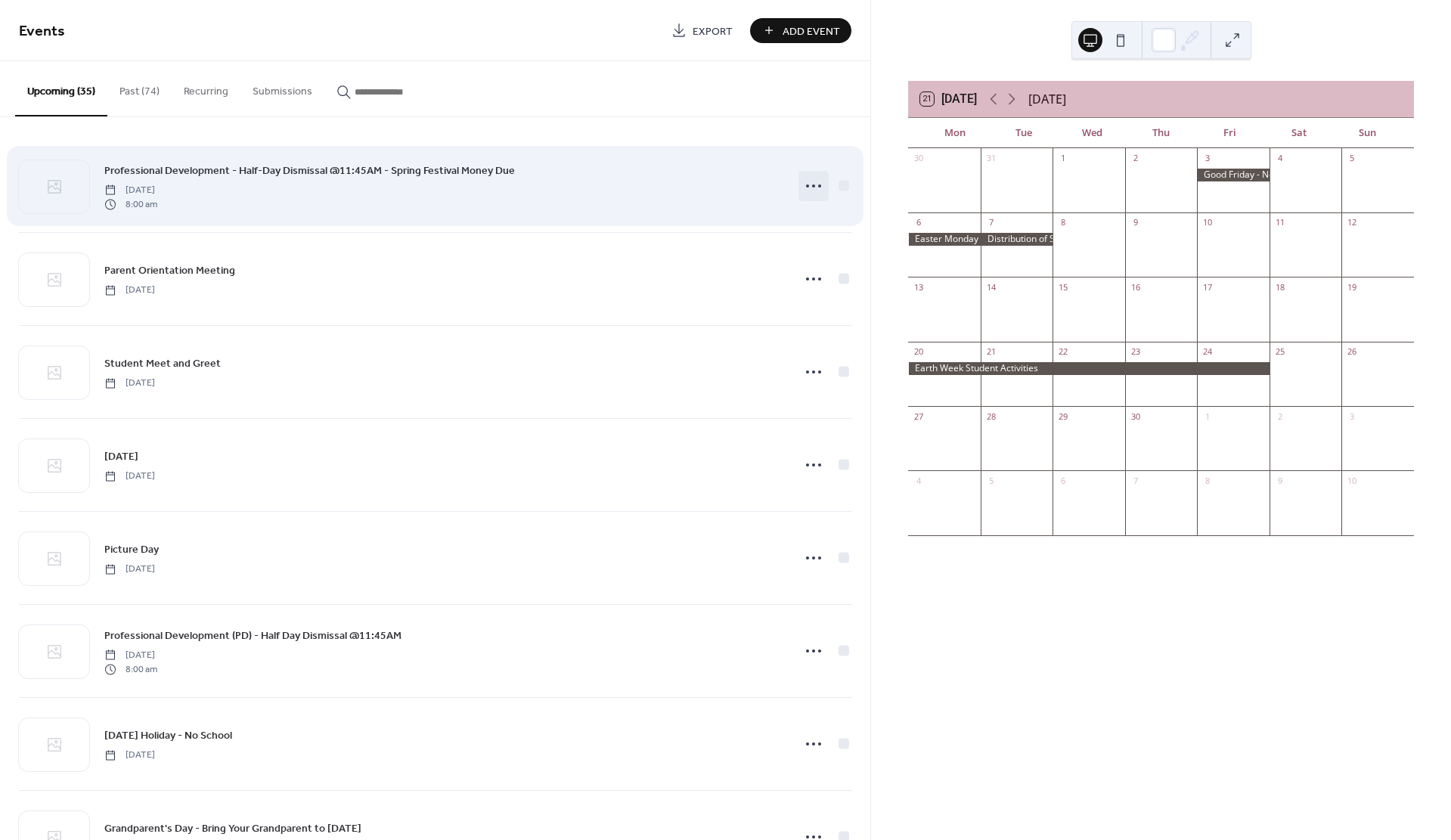 click 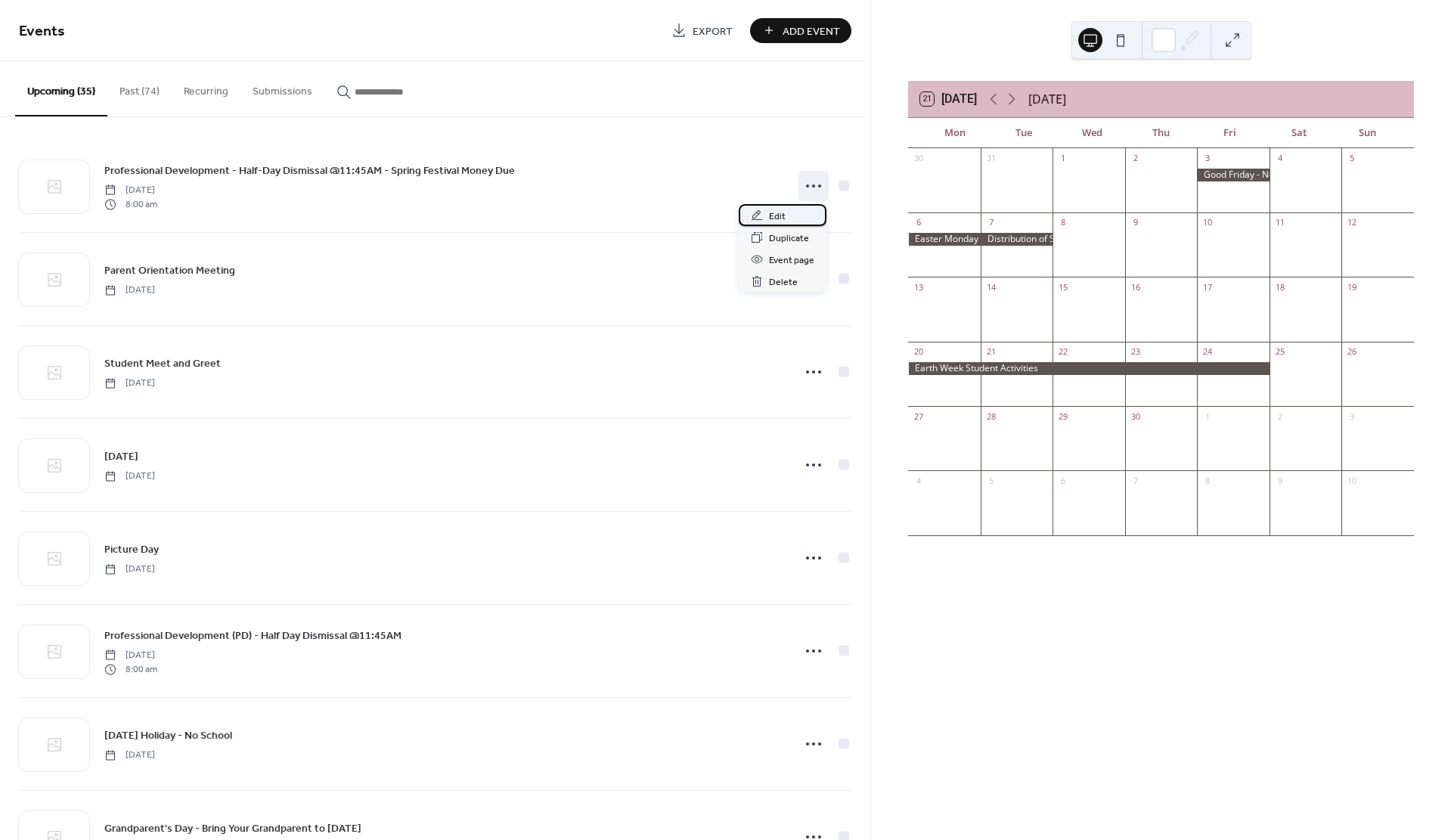 click on "Edit" at bounding box center [777, 216] 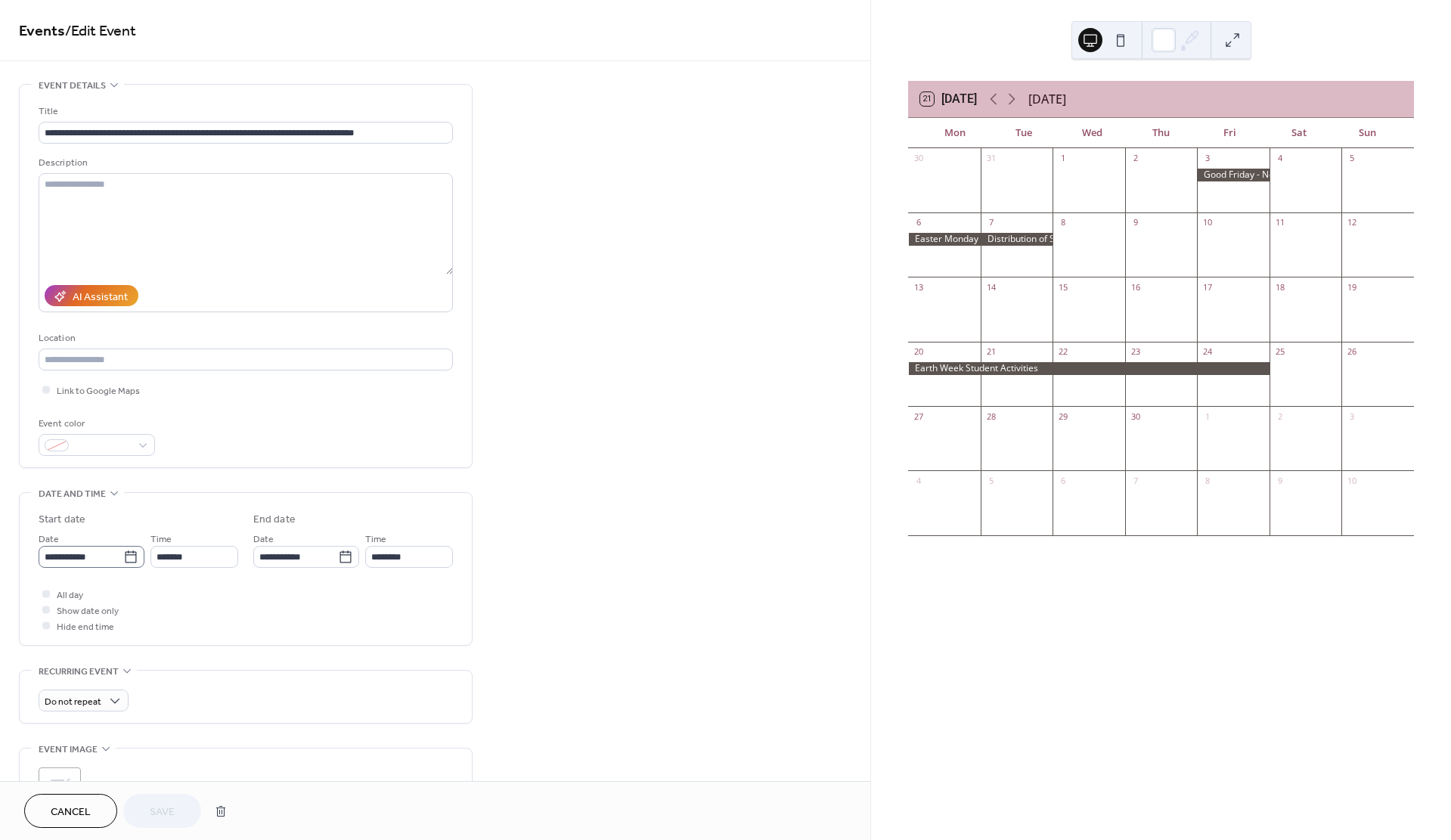 click 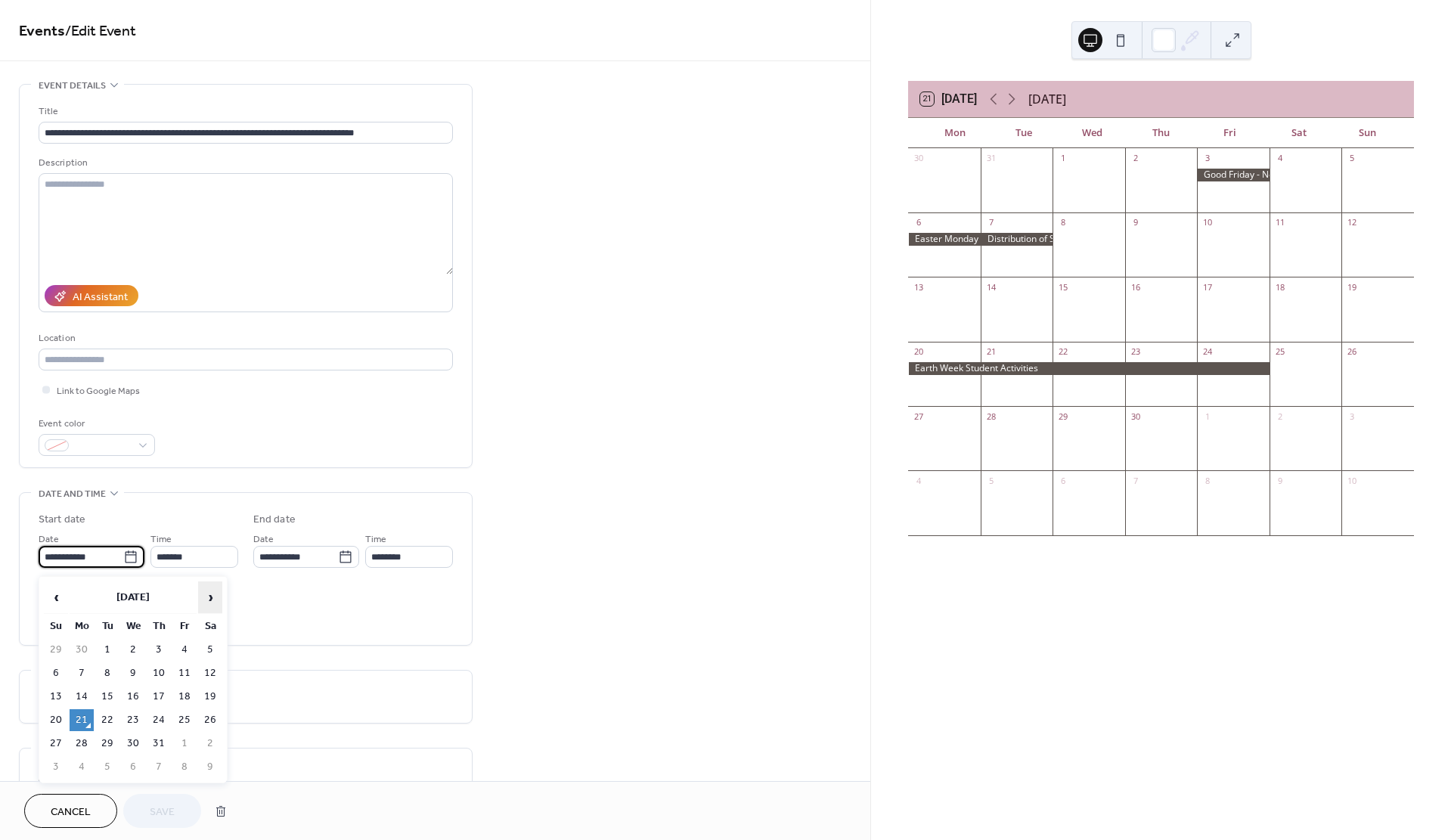 click on "›" at bounding box center [210, 597] 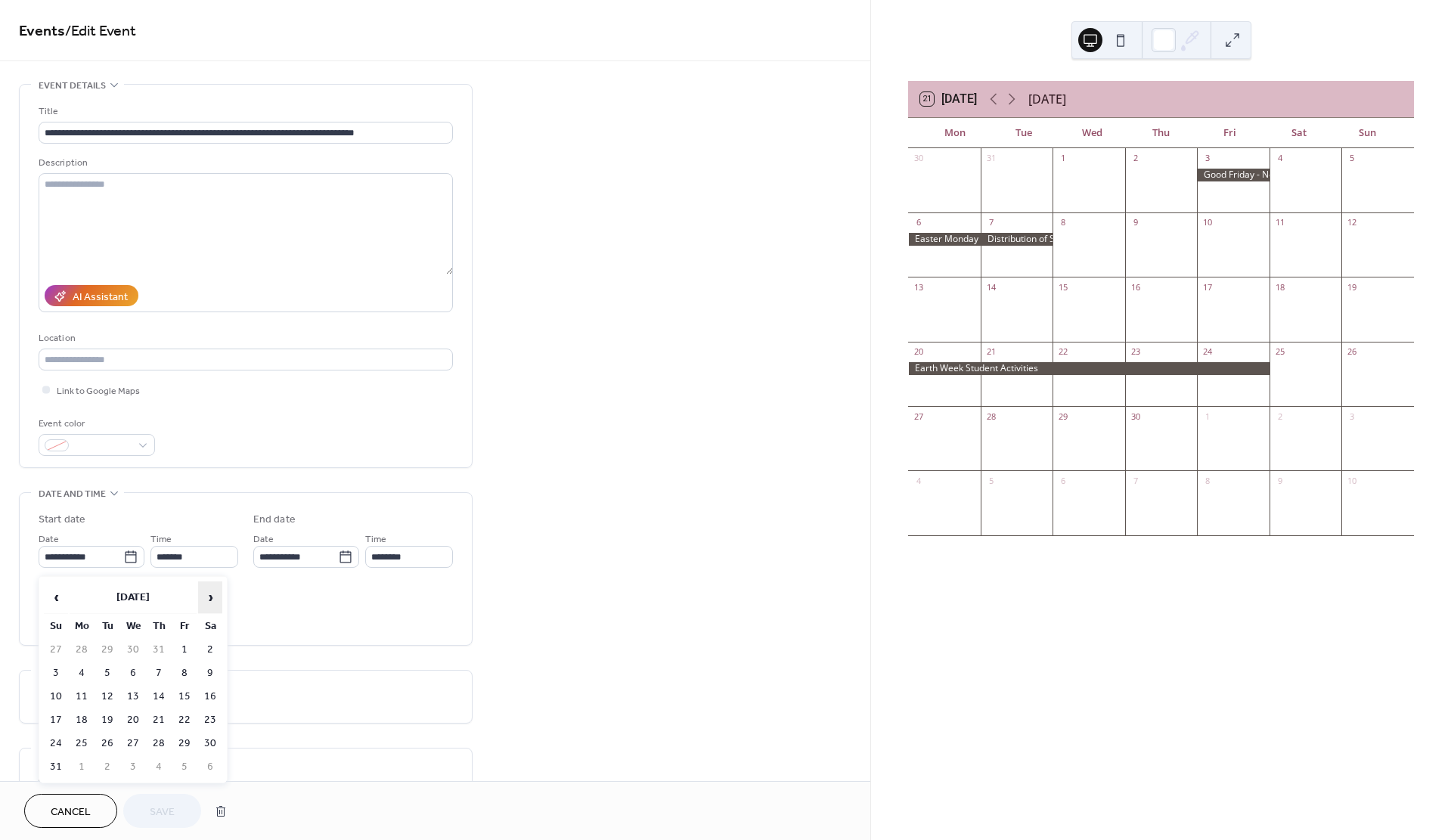 click on "›" at bounding box center [210, 597] 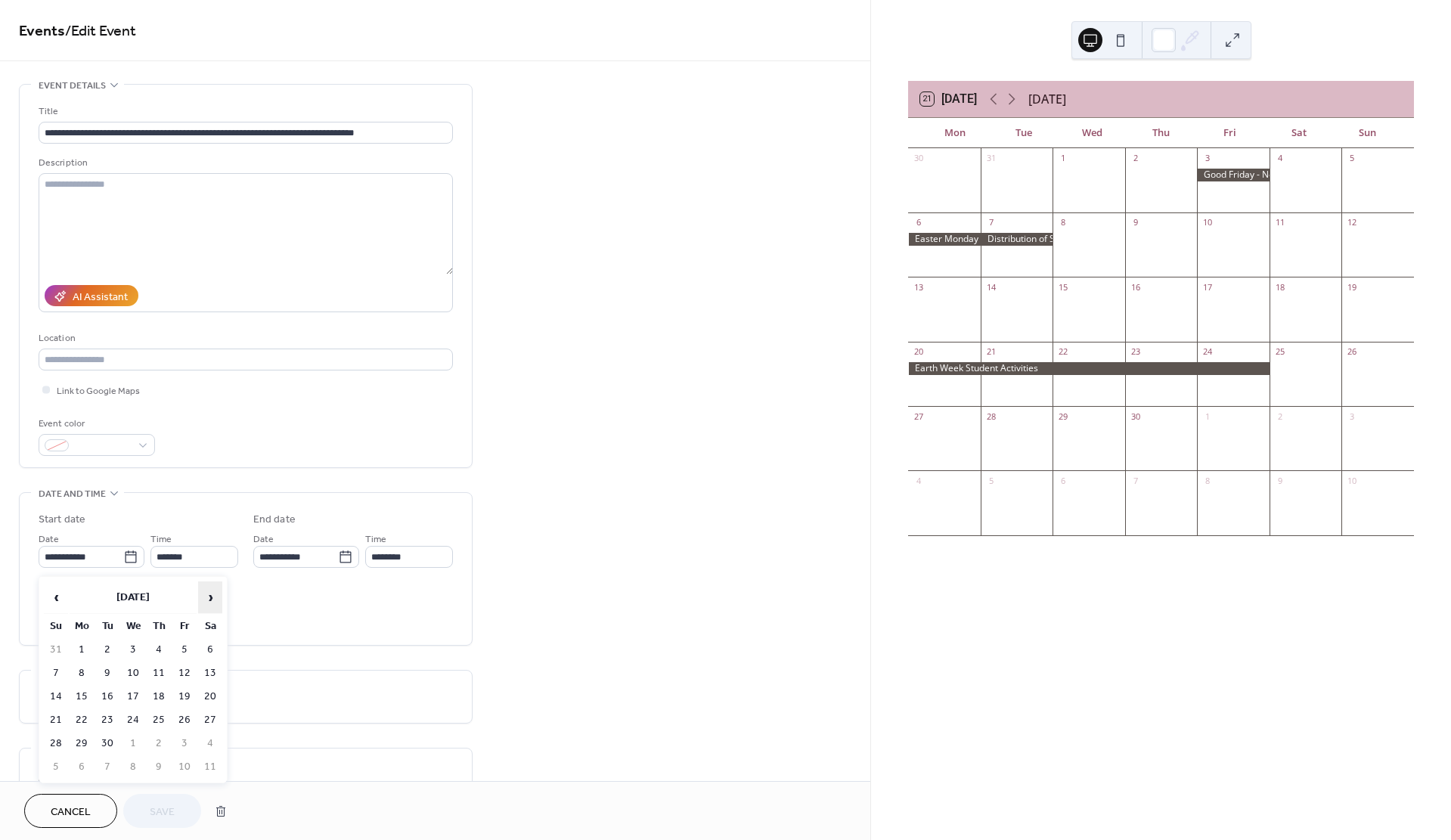 click on "›" at bounding box center (210, 597) 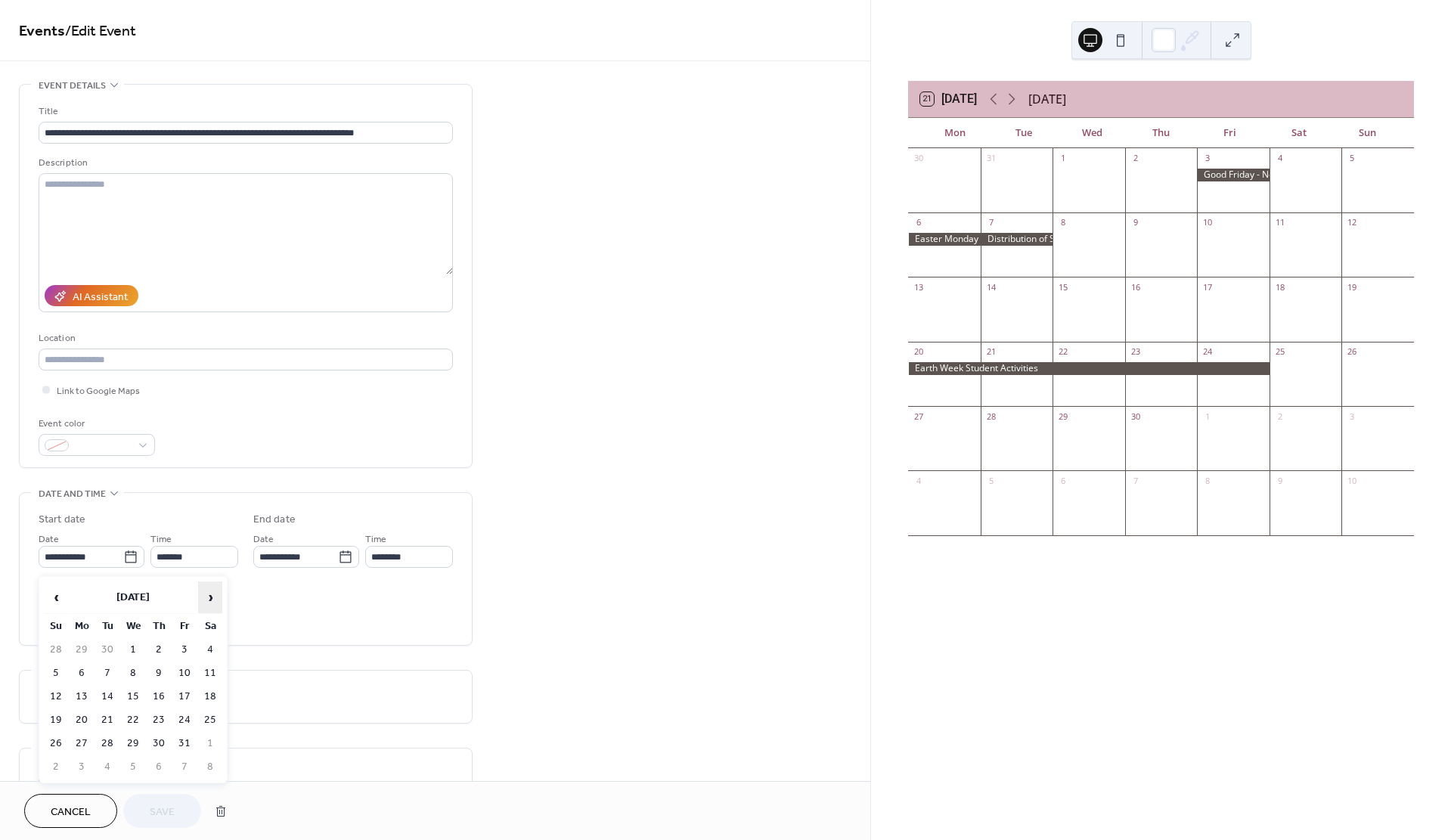 click on "›" at bounding box center [210, 597] 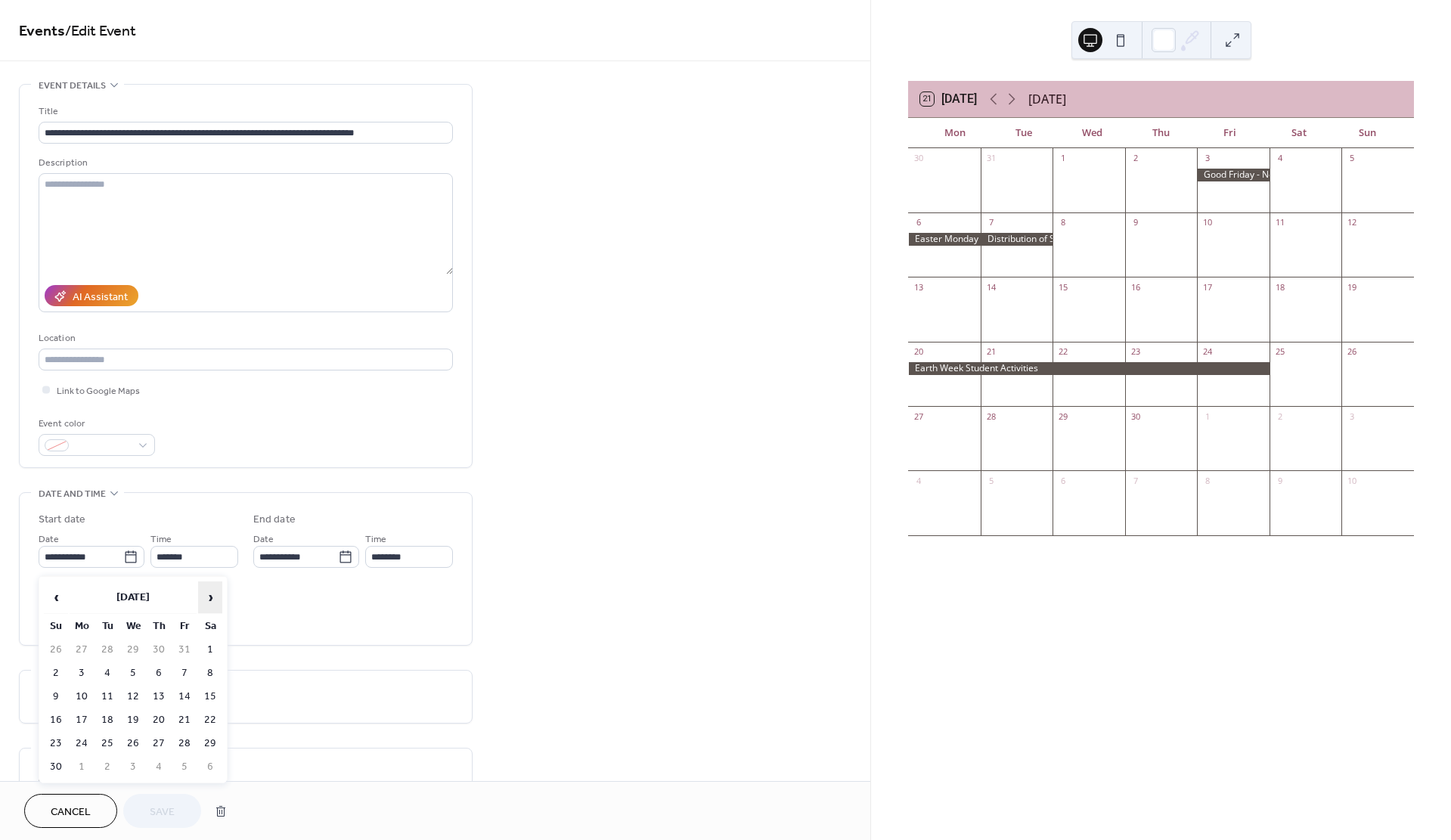 click on "›" at bounding box center (210, 597) 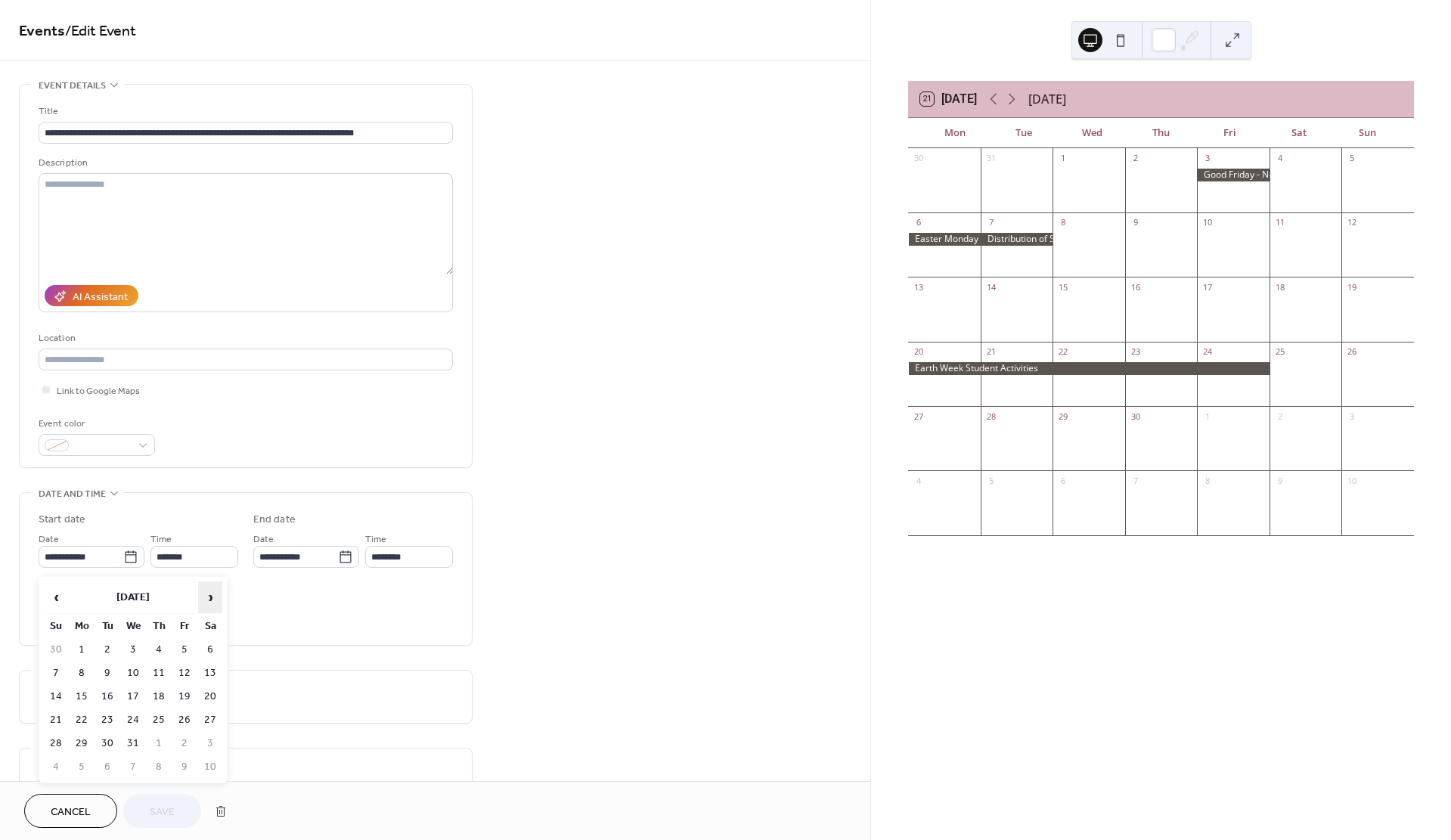 click on "›" at bounding box center (210, 597) 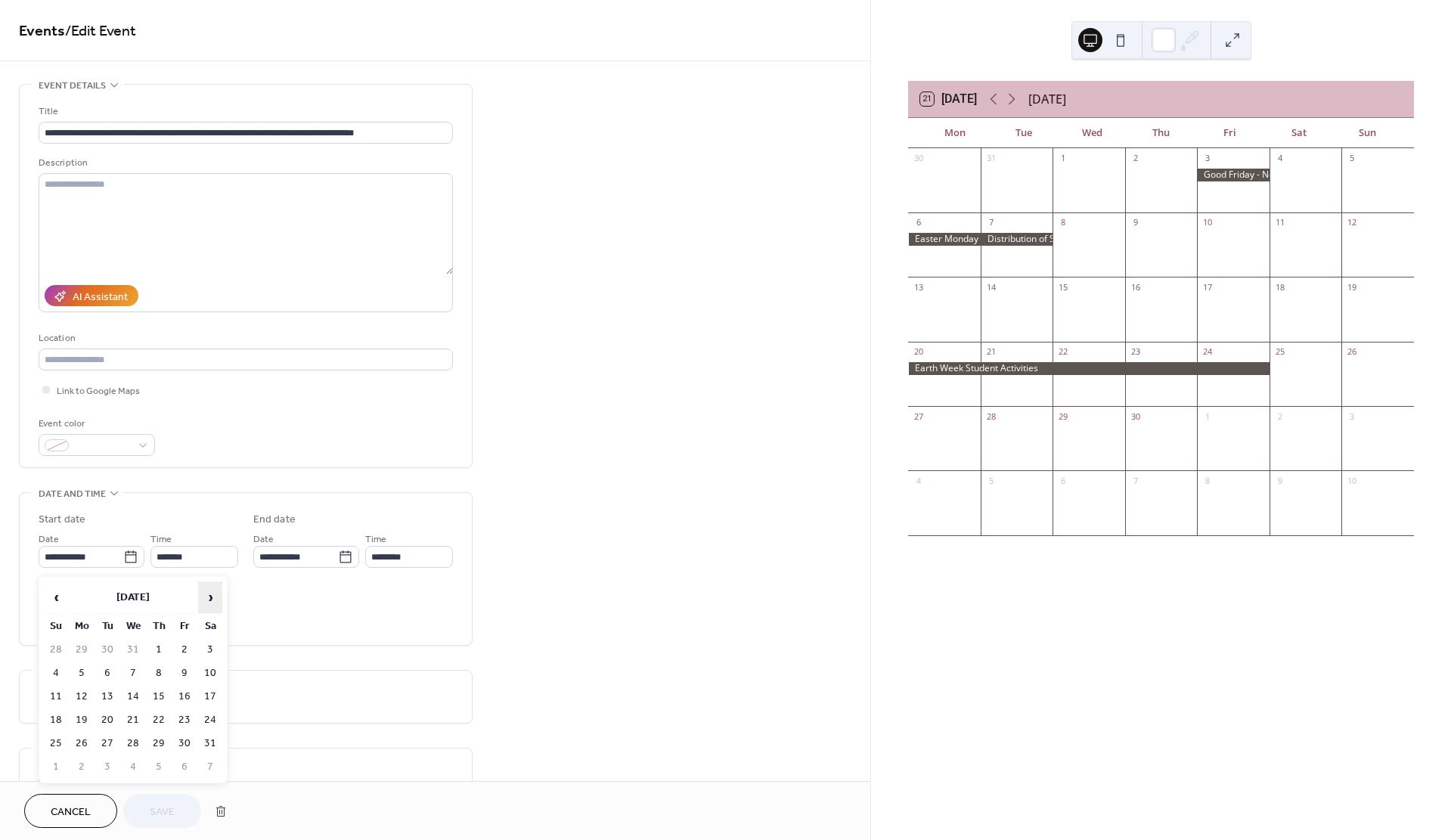 click on "›" at bounding box center [210, 597] 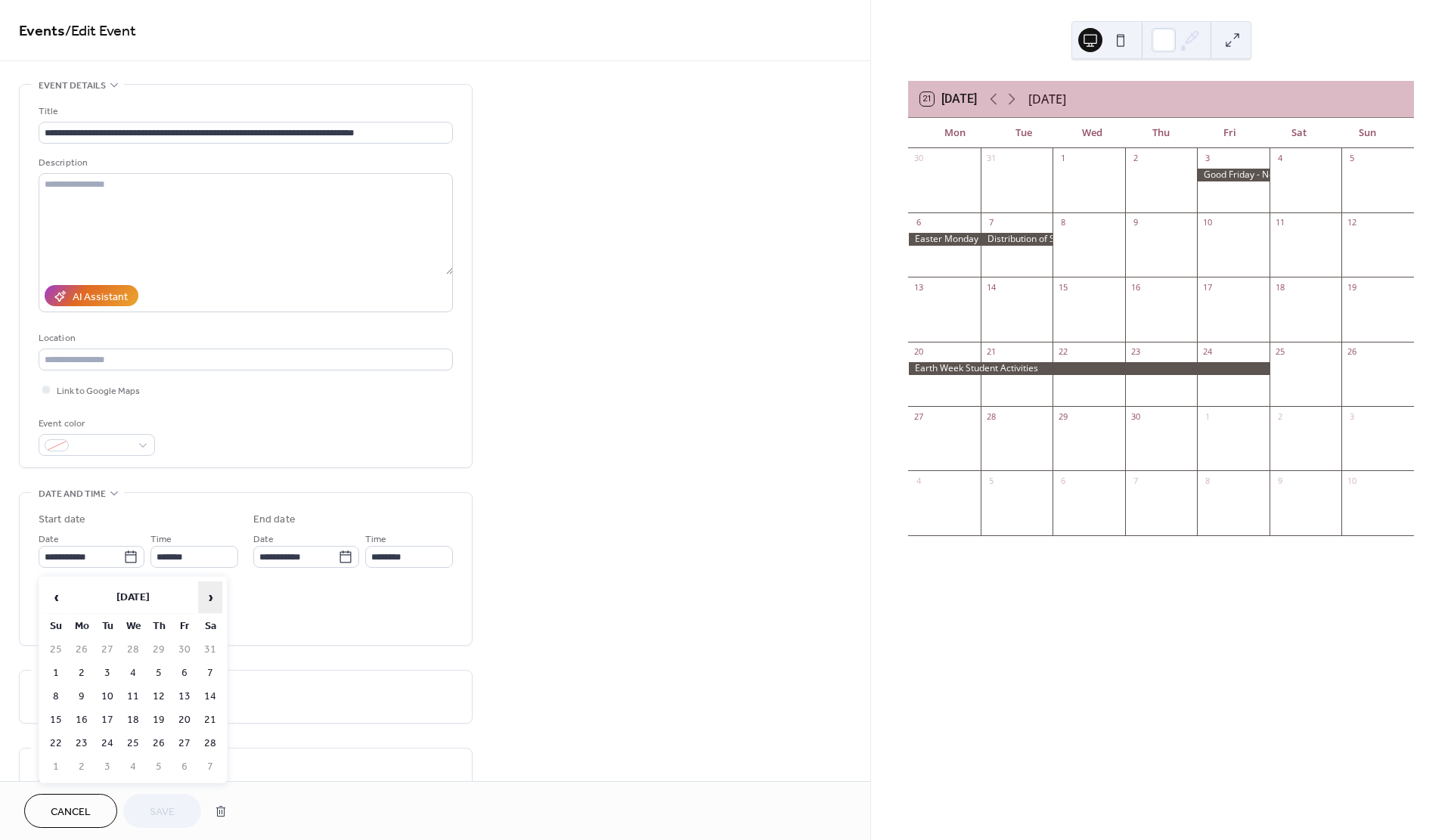 click on "›" at bounding box center [210, 597] 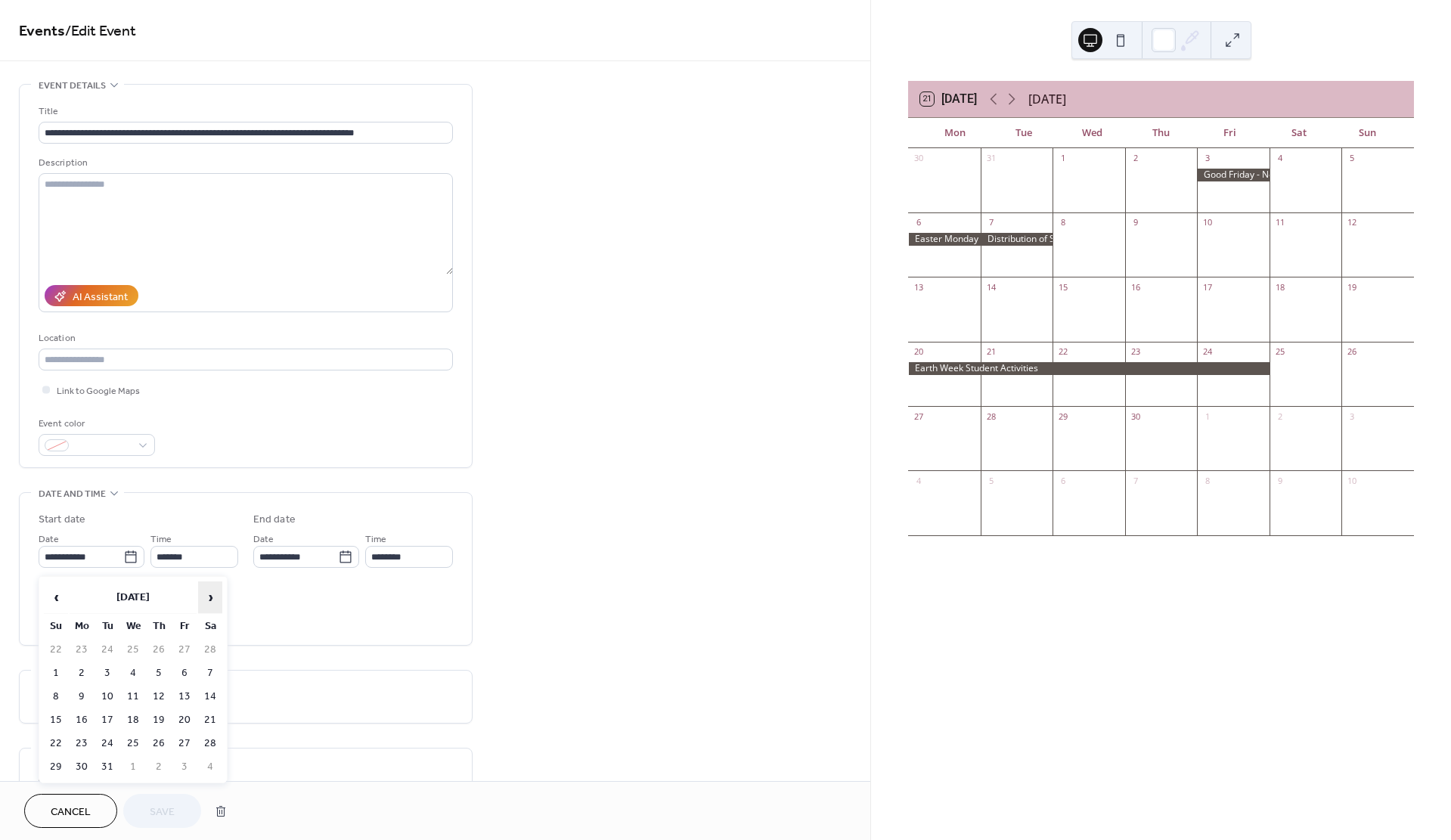 click on "›" at bounding box center (210, 597) 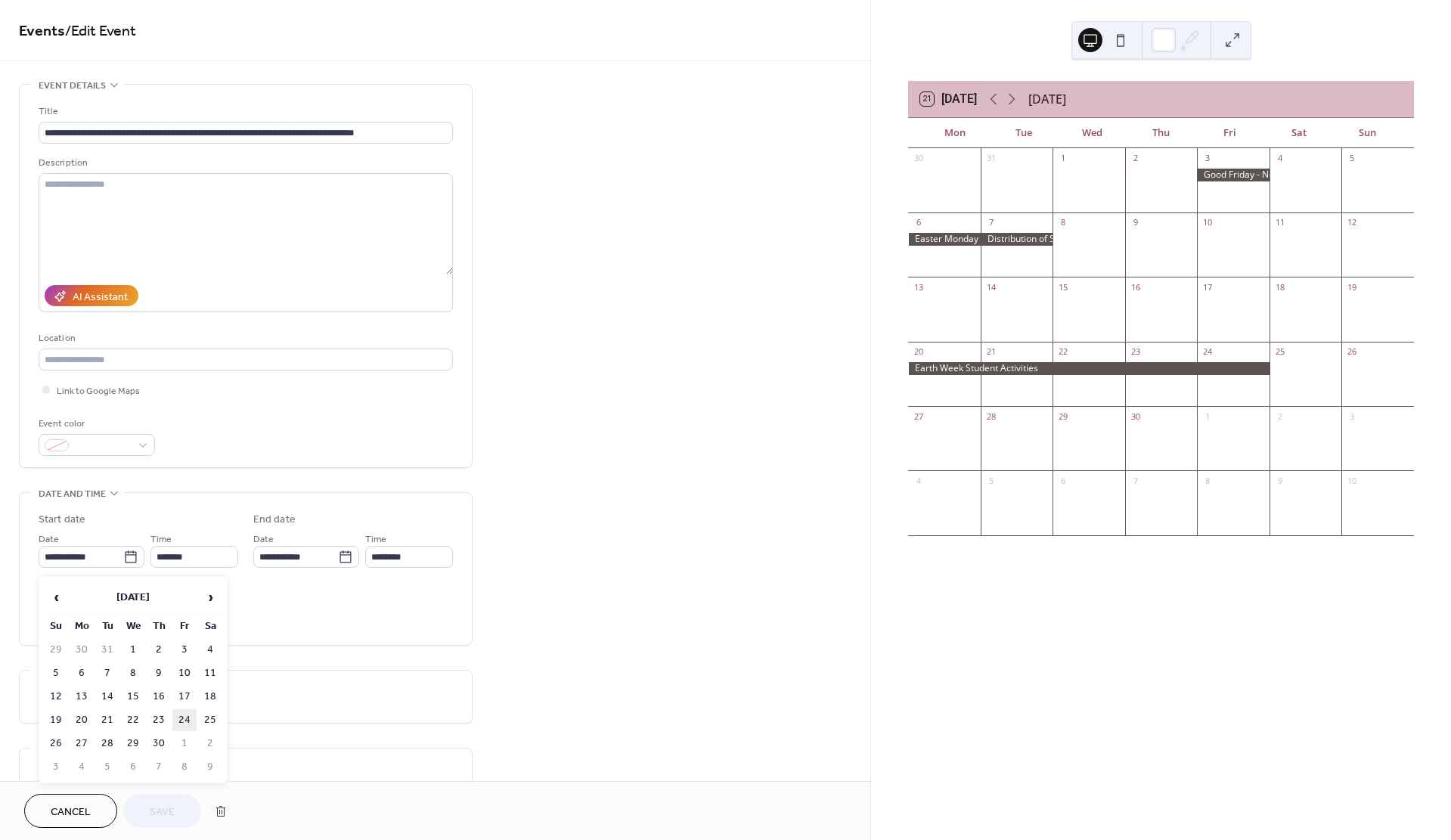 click on "24" at bounding box center [184, 720] 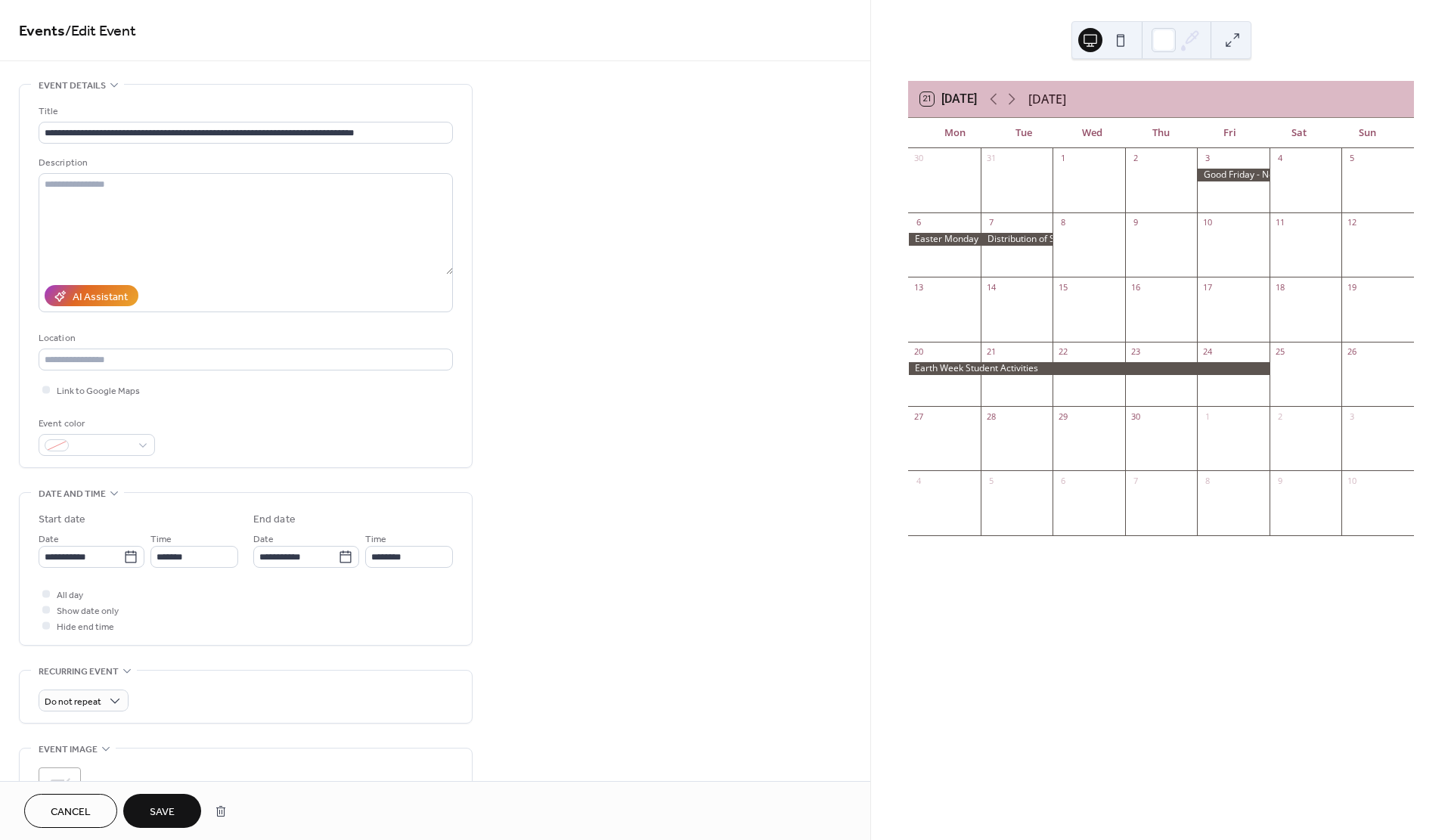 type on "**********" 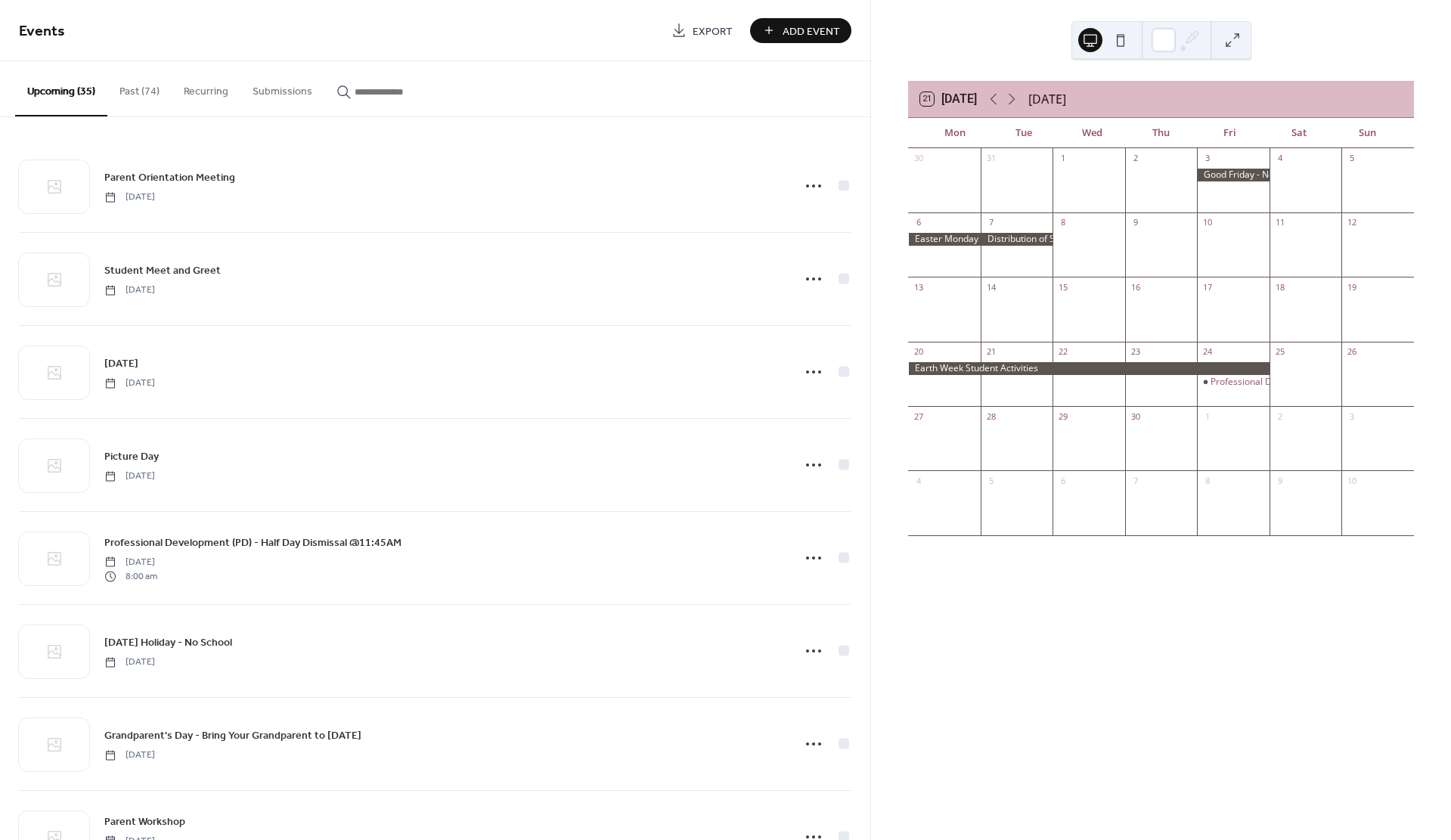 click on "Add Event" at bounding box center [811, 31] 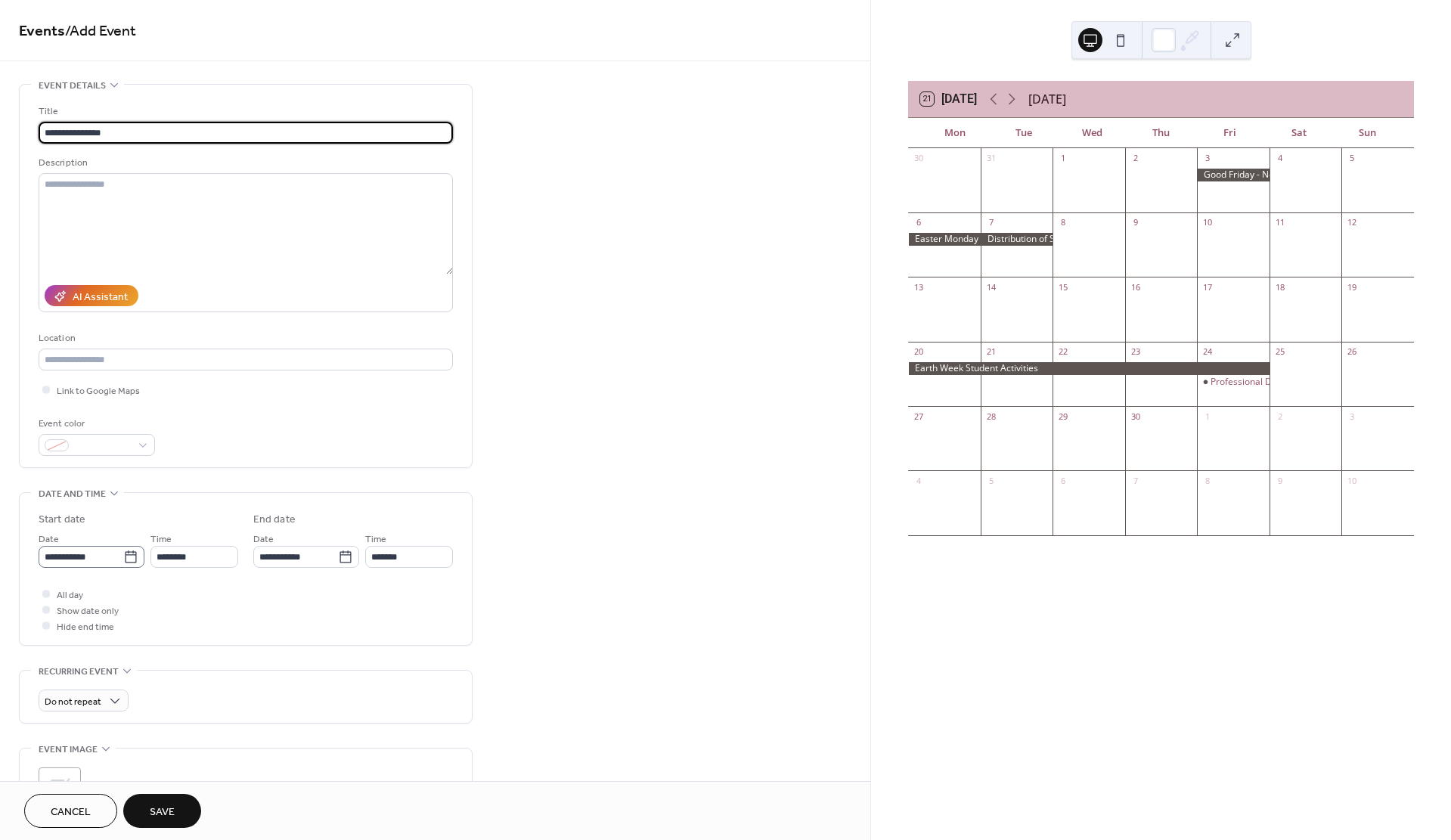 type on "**********" 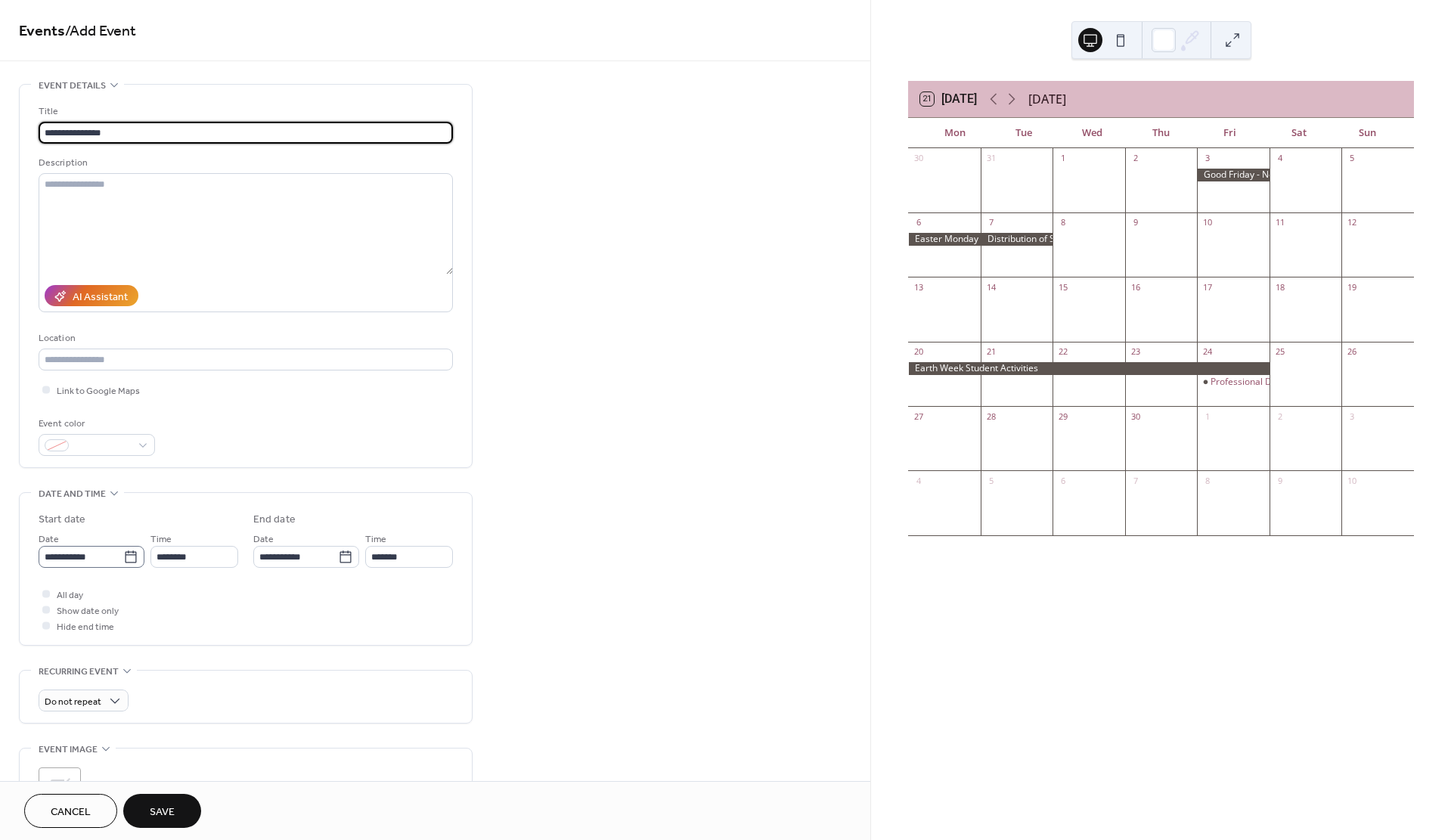 click 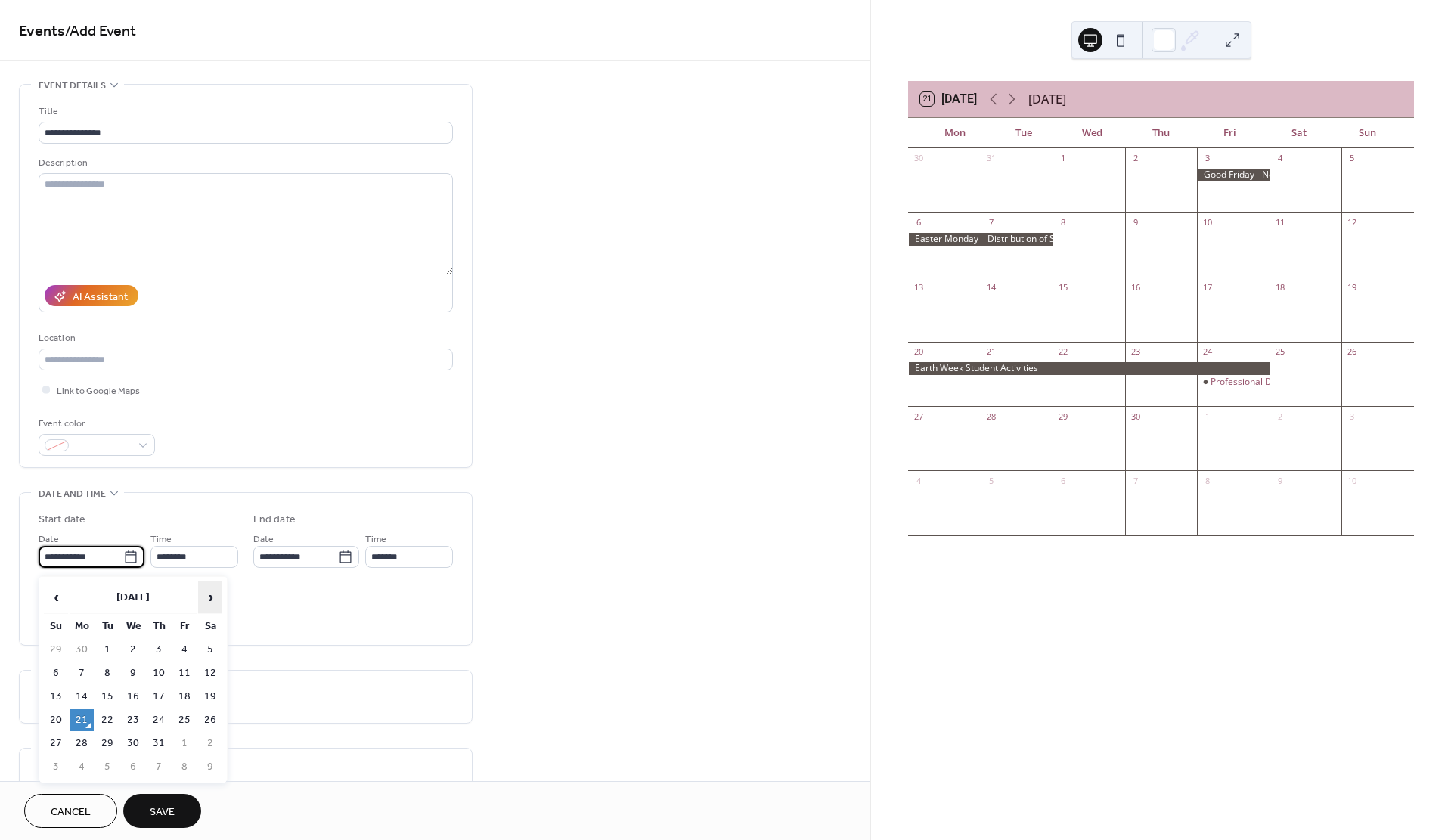 click on "›" at bounding box center (210, 597) 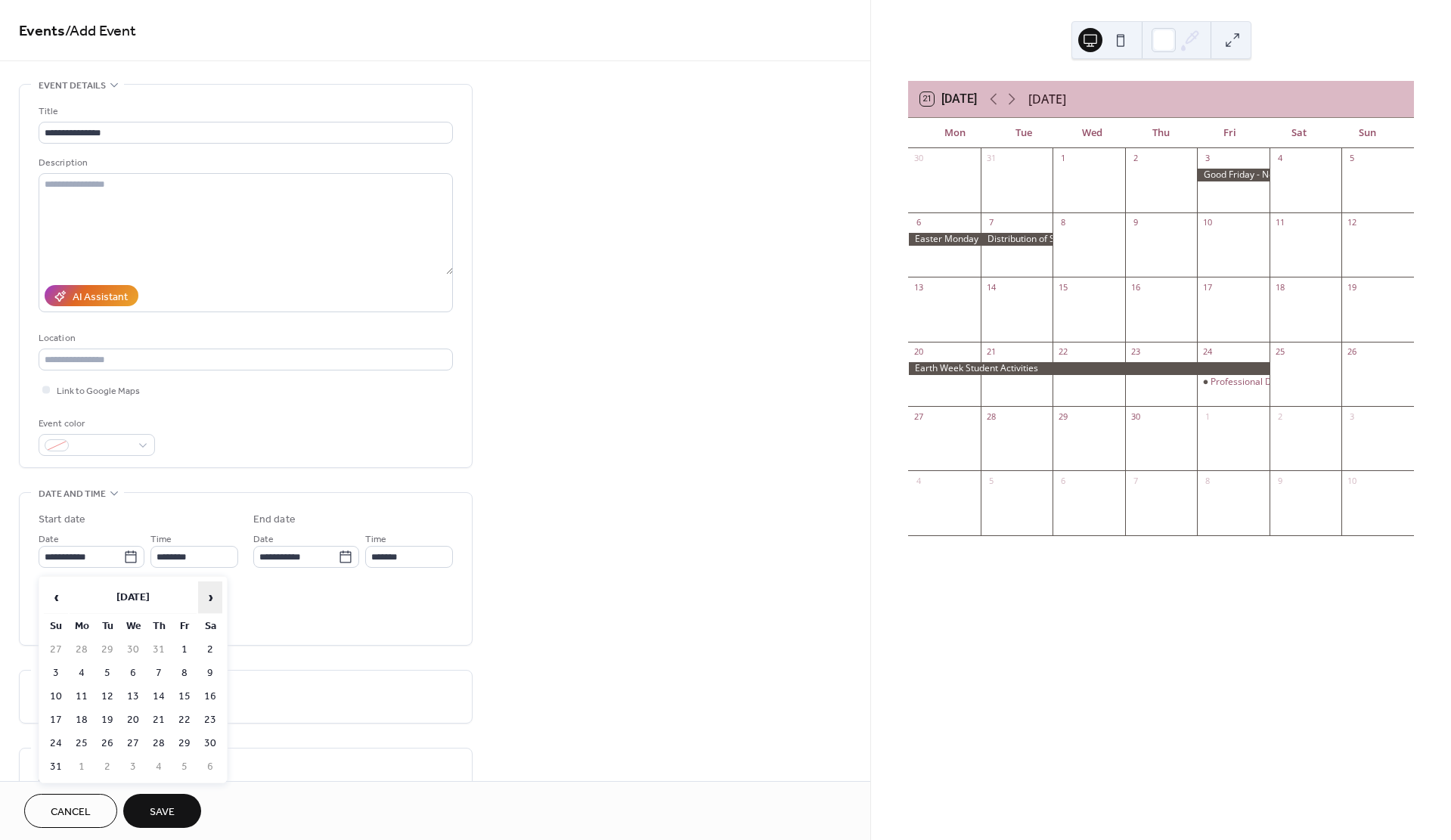 click on "›" at bounding box center (210, 597) 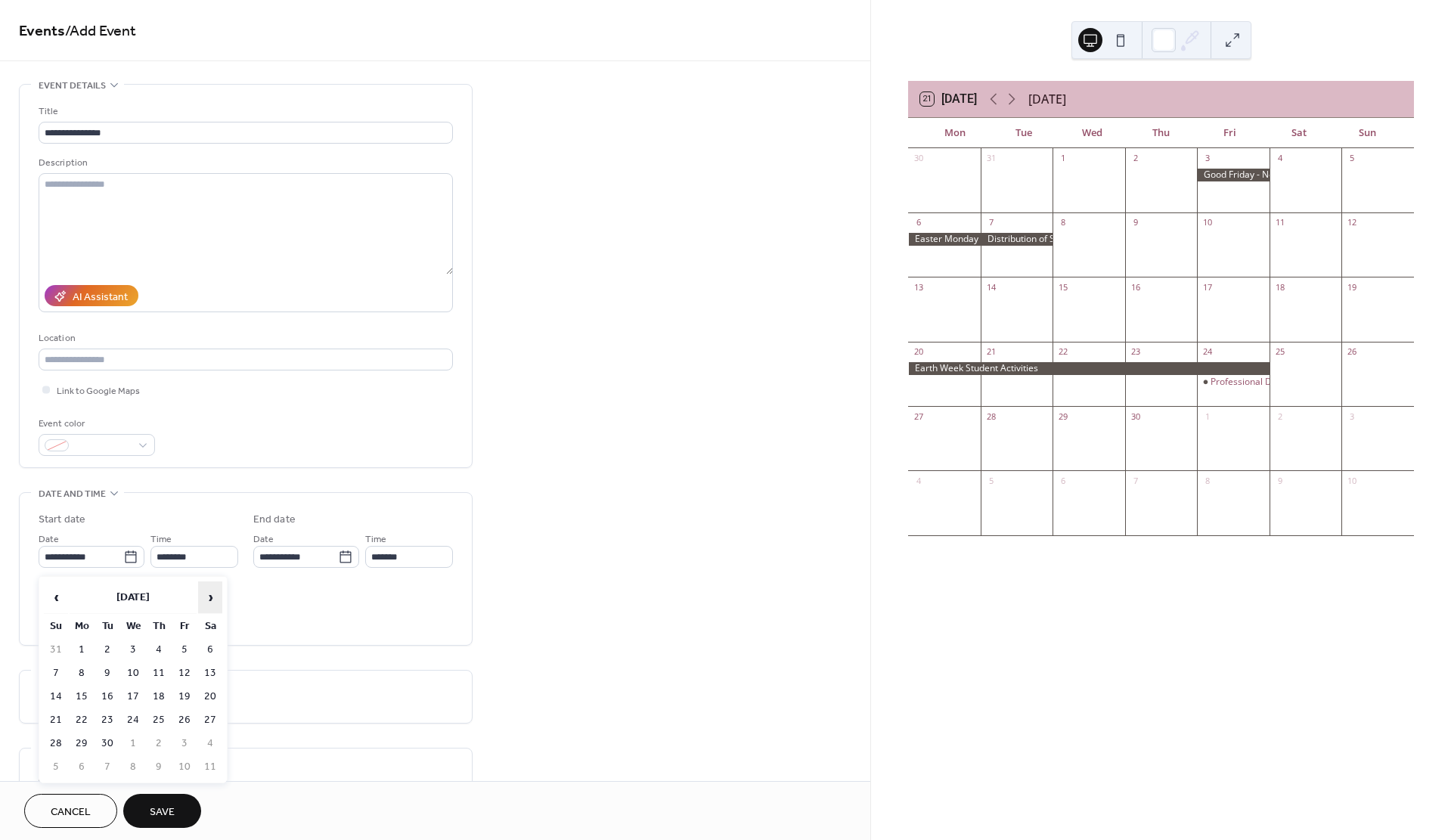 click on "›" at bounding box center [210, 597] 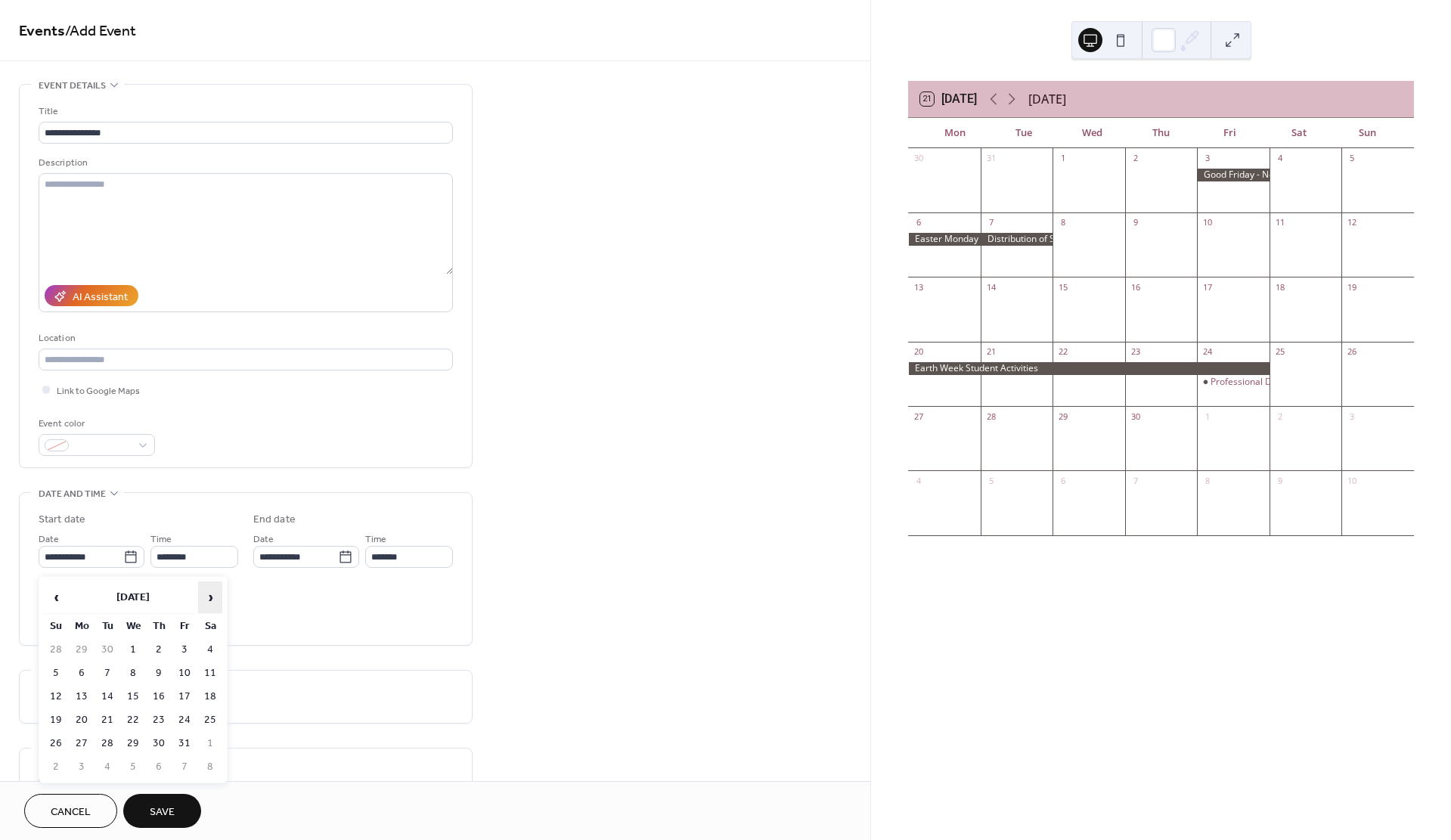 click on "›" at bounding box center (210, 597) 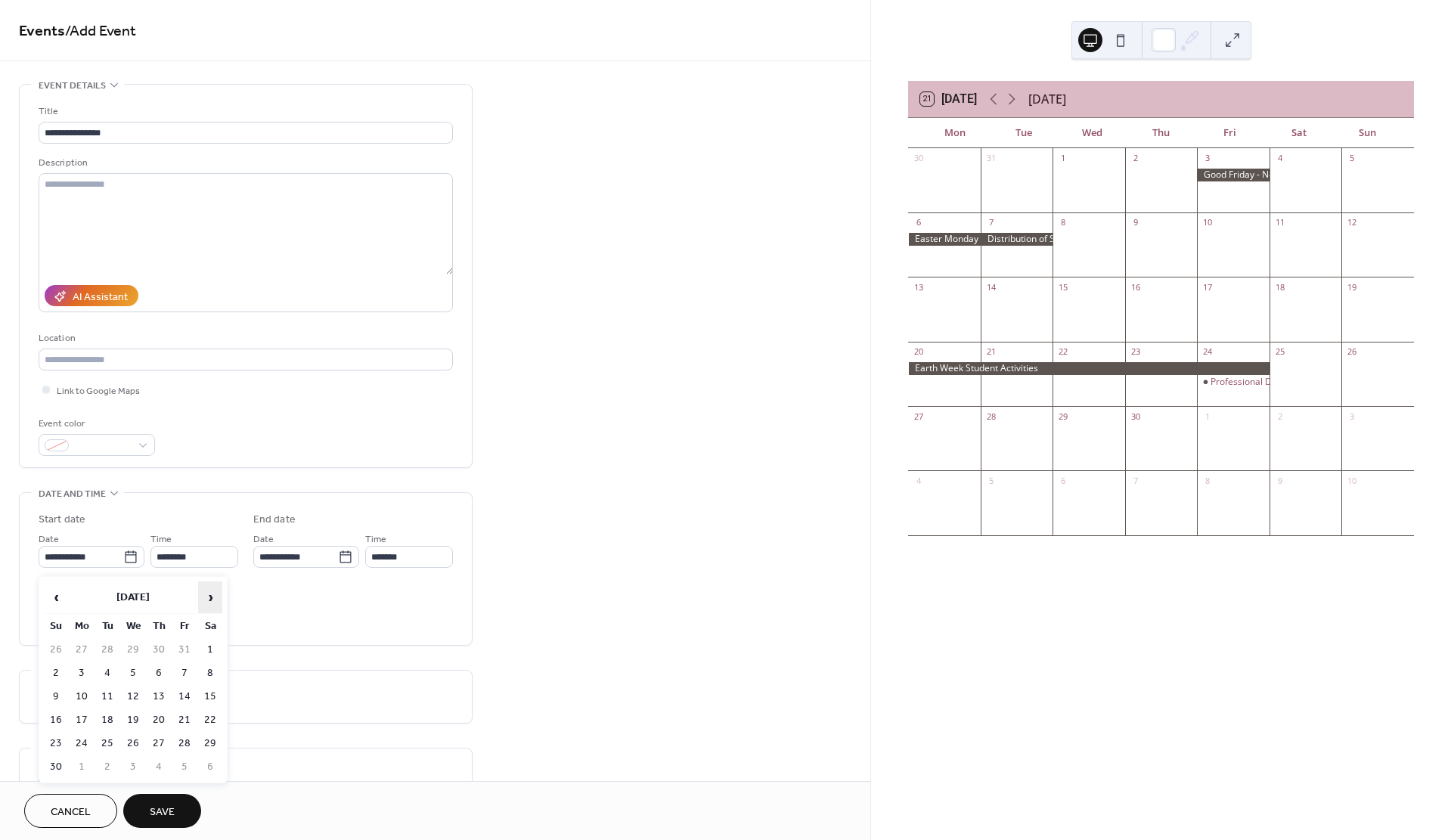 click on "›" at bounding box center (210, 597) 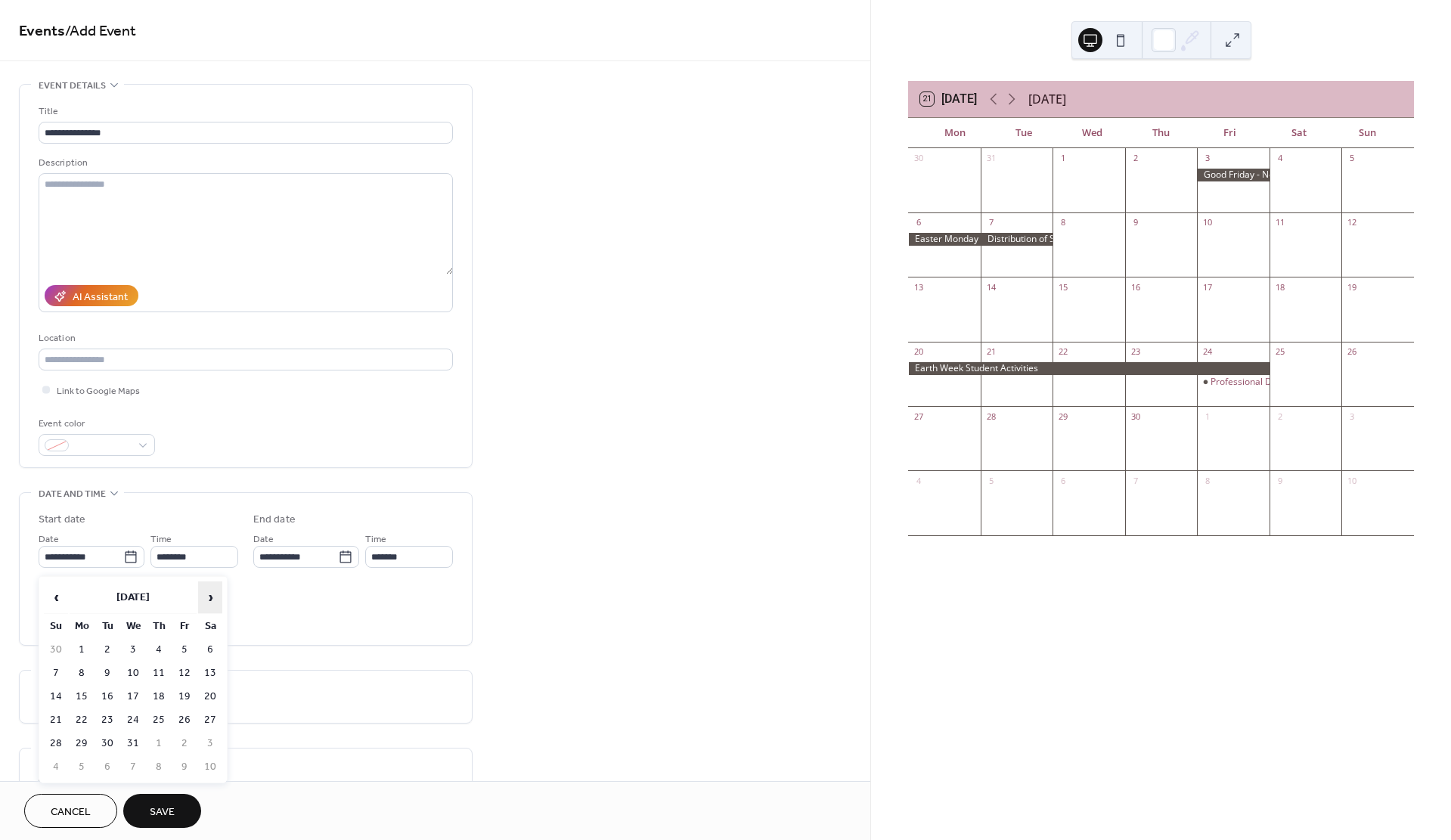 click on "›" at bounding box center (210, 597) 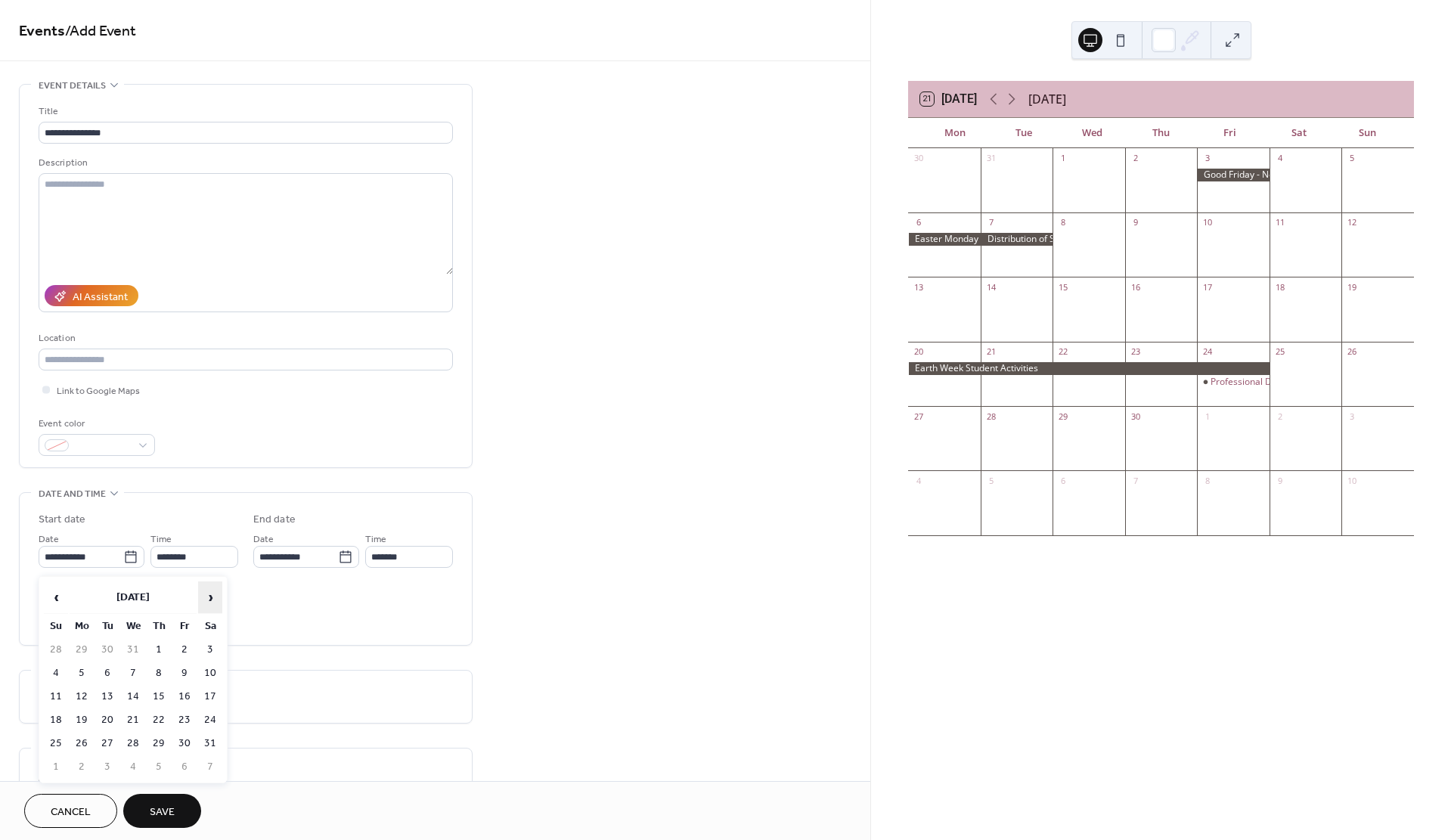 click on "›" at bounding box center [210, 597] 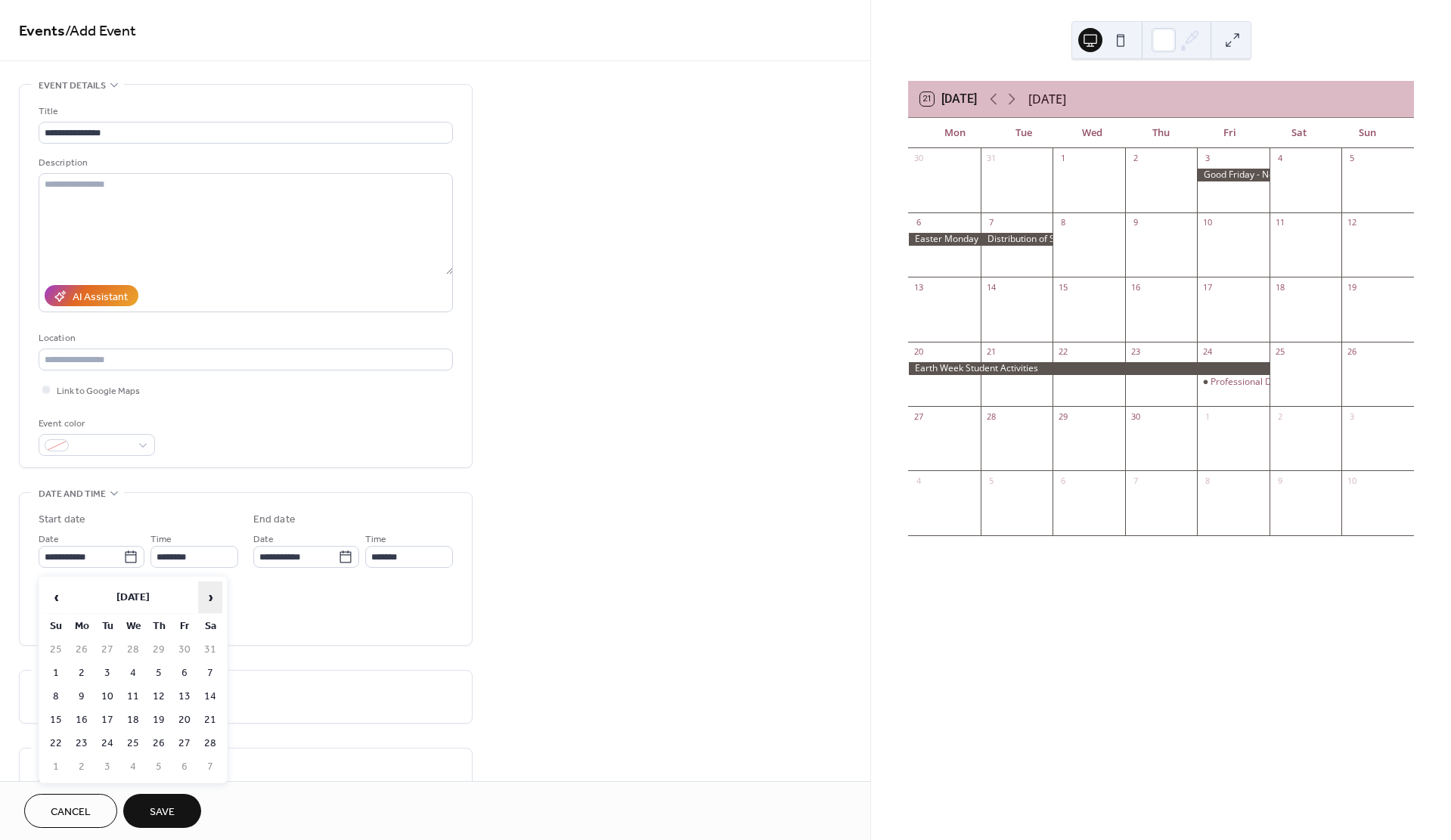 click on "›" at bounding box center (210, 597) 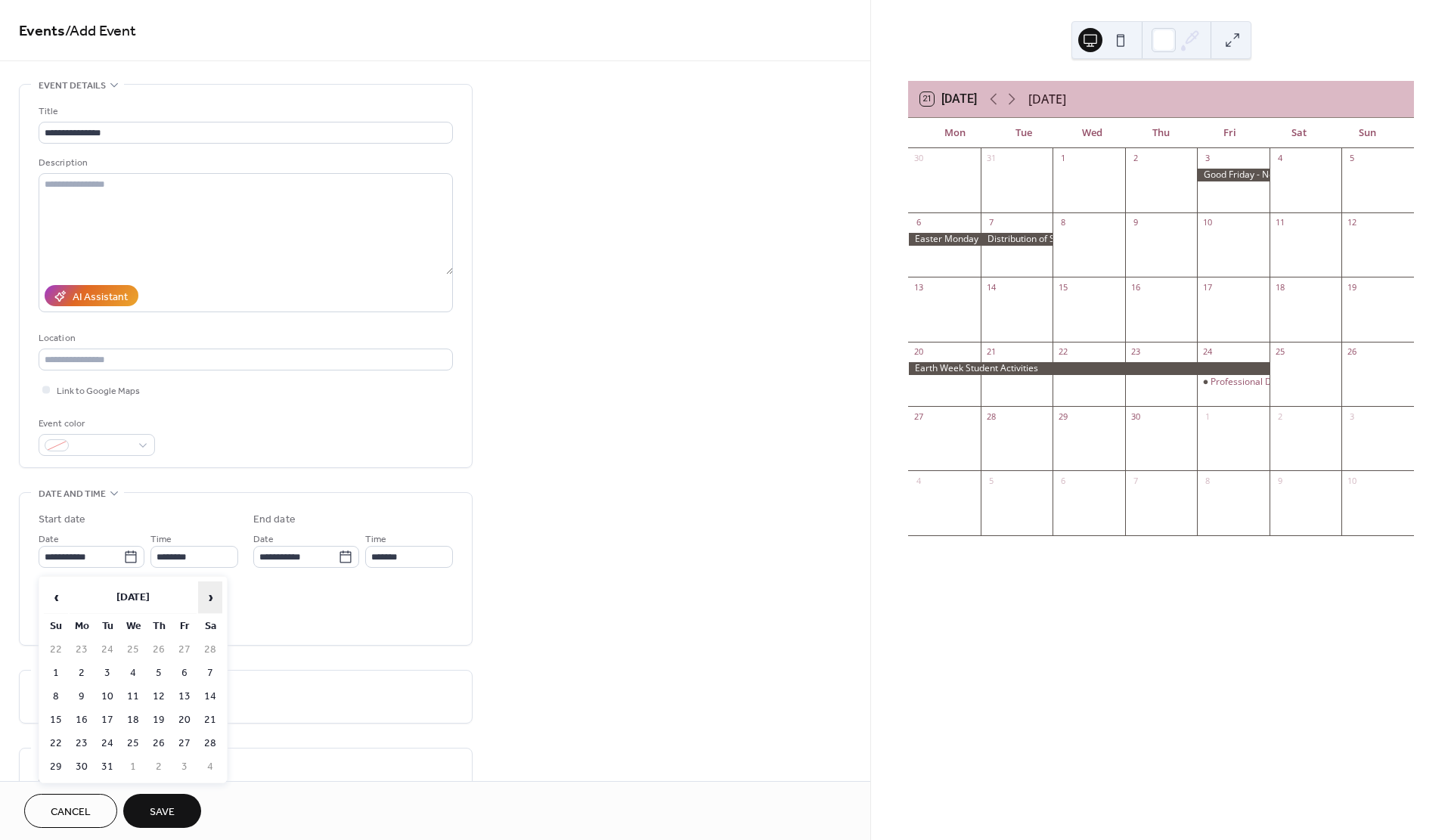 click on "›" at bounding box center (210, 597) 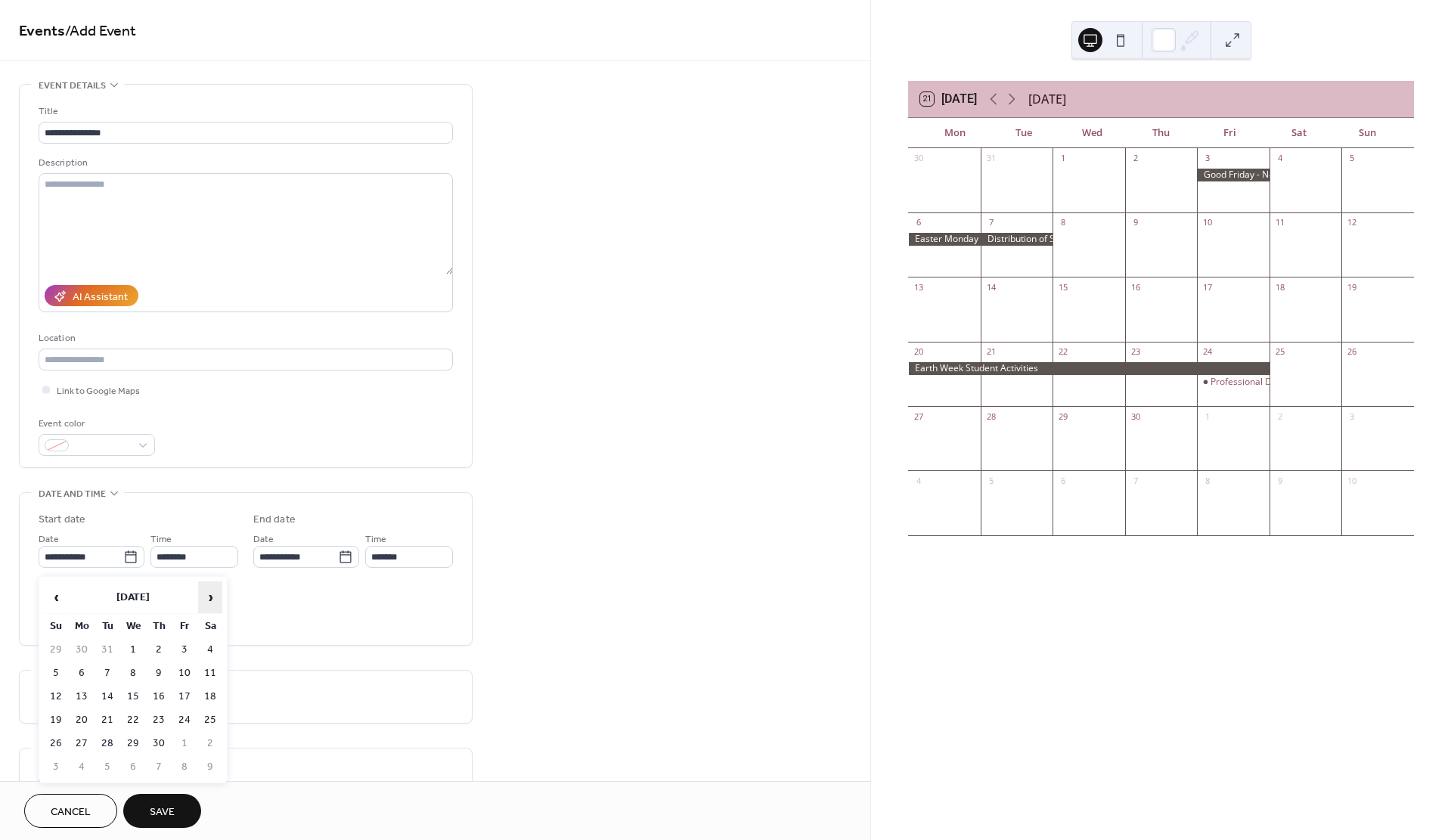 click on "›" at bounding box center [210, 597] 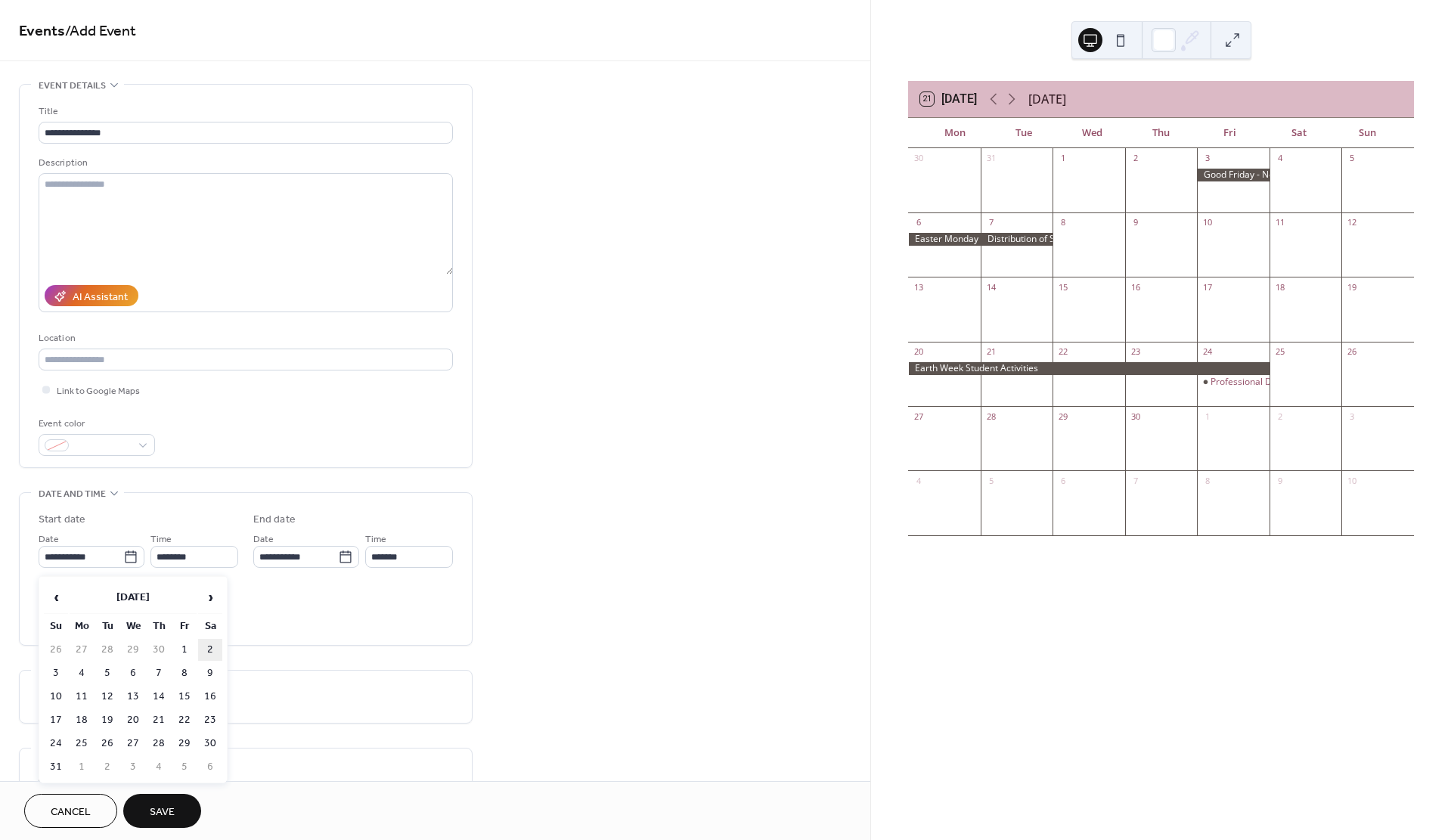 click on "2" at bounding box center (210, 649) 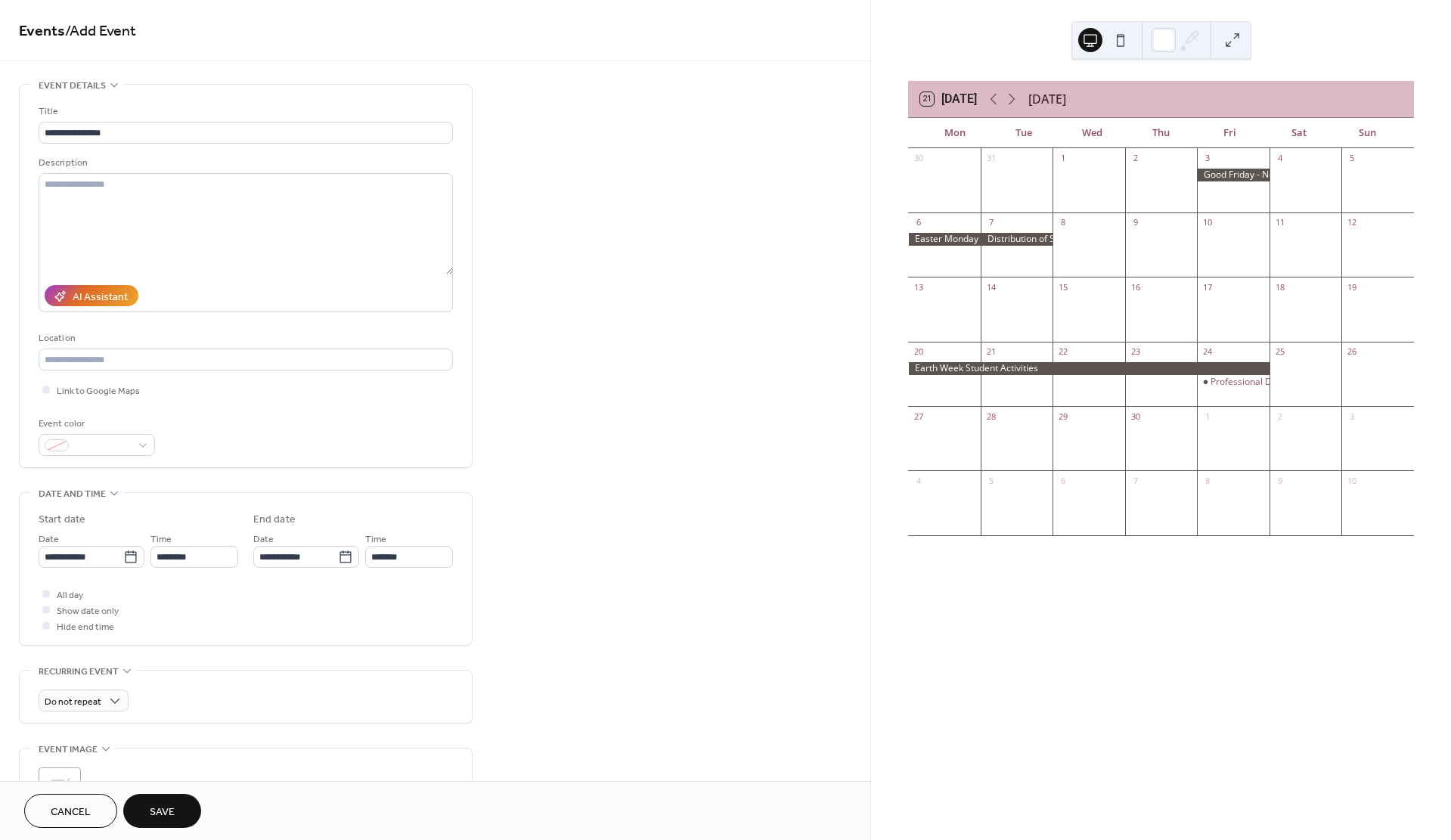 type on "**********" 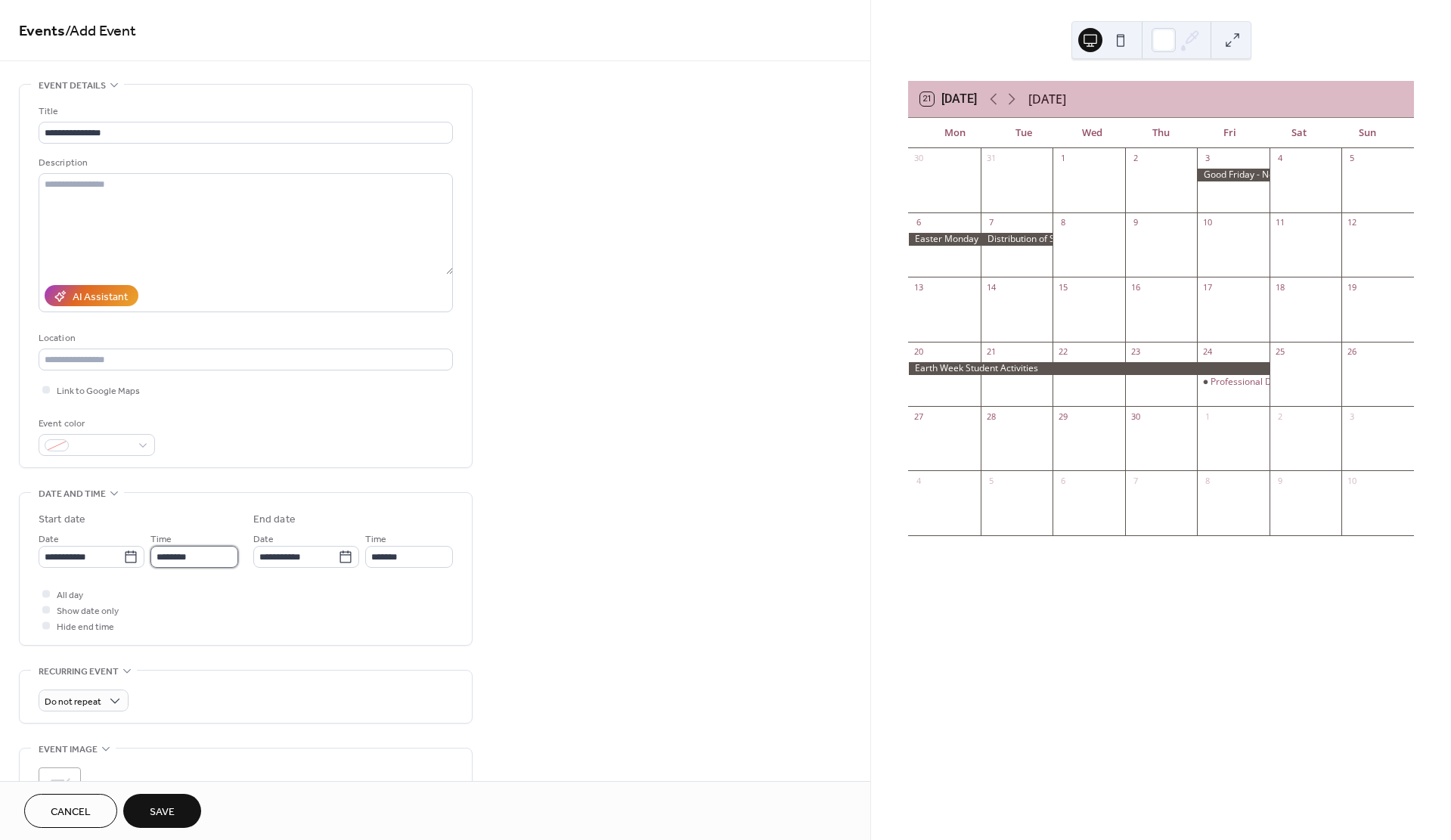click on "********" at bounding box center (194, 556) 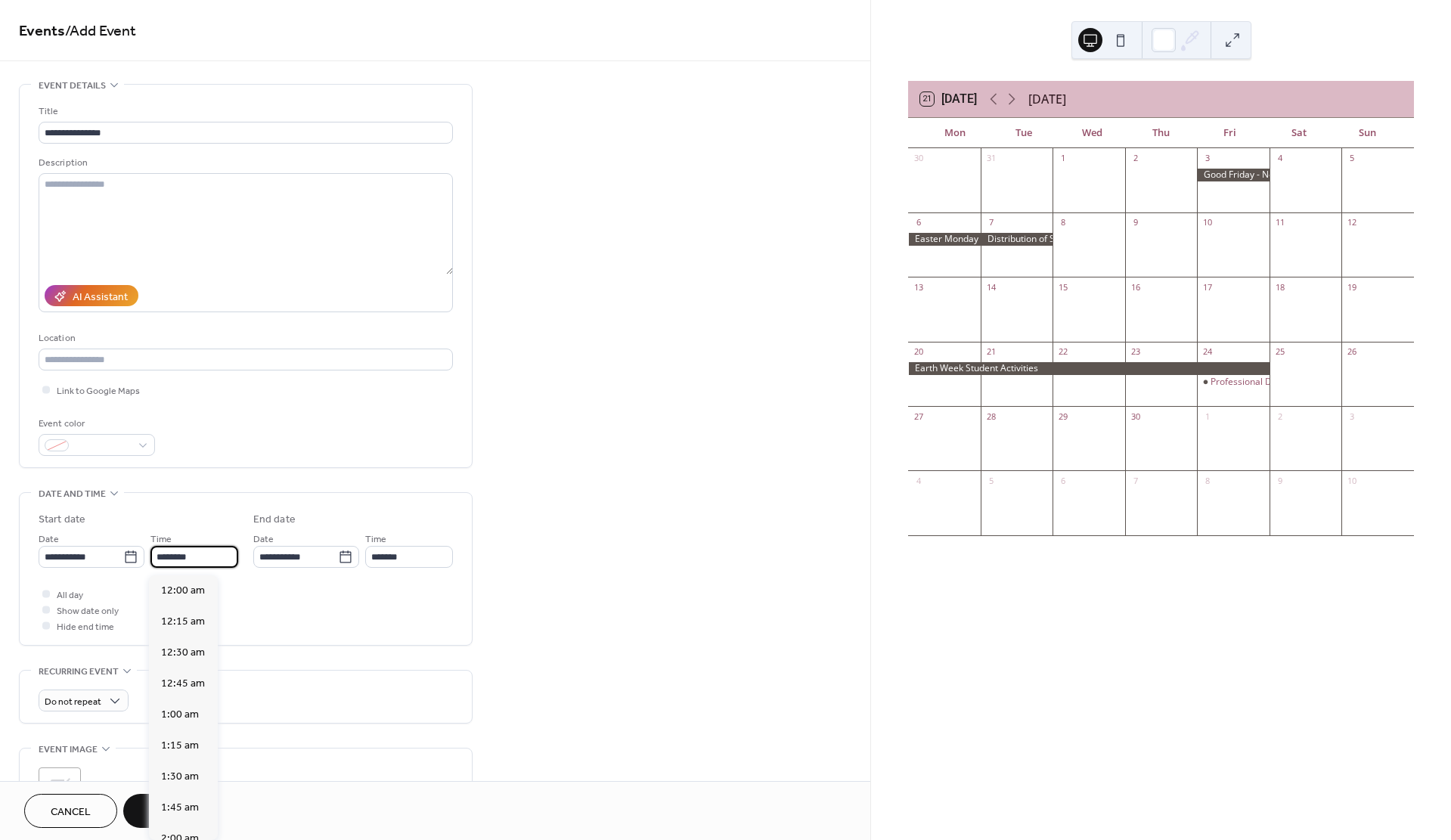 scroll, scrollTop: 1488, scrollLeft: 0, axis: vertical 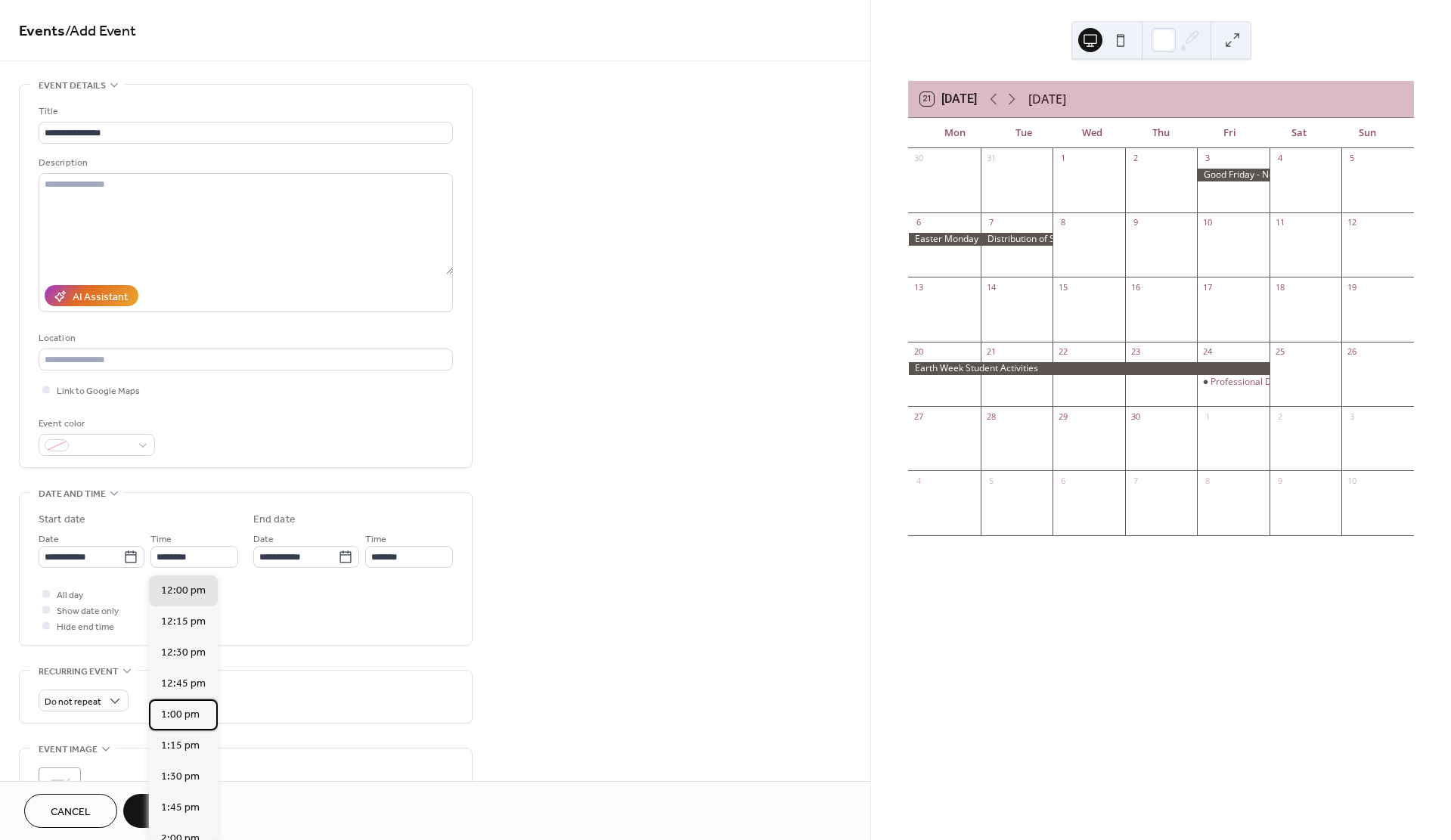 click on "1:00 pm" at bounding box center (180, 714) 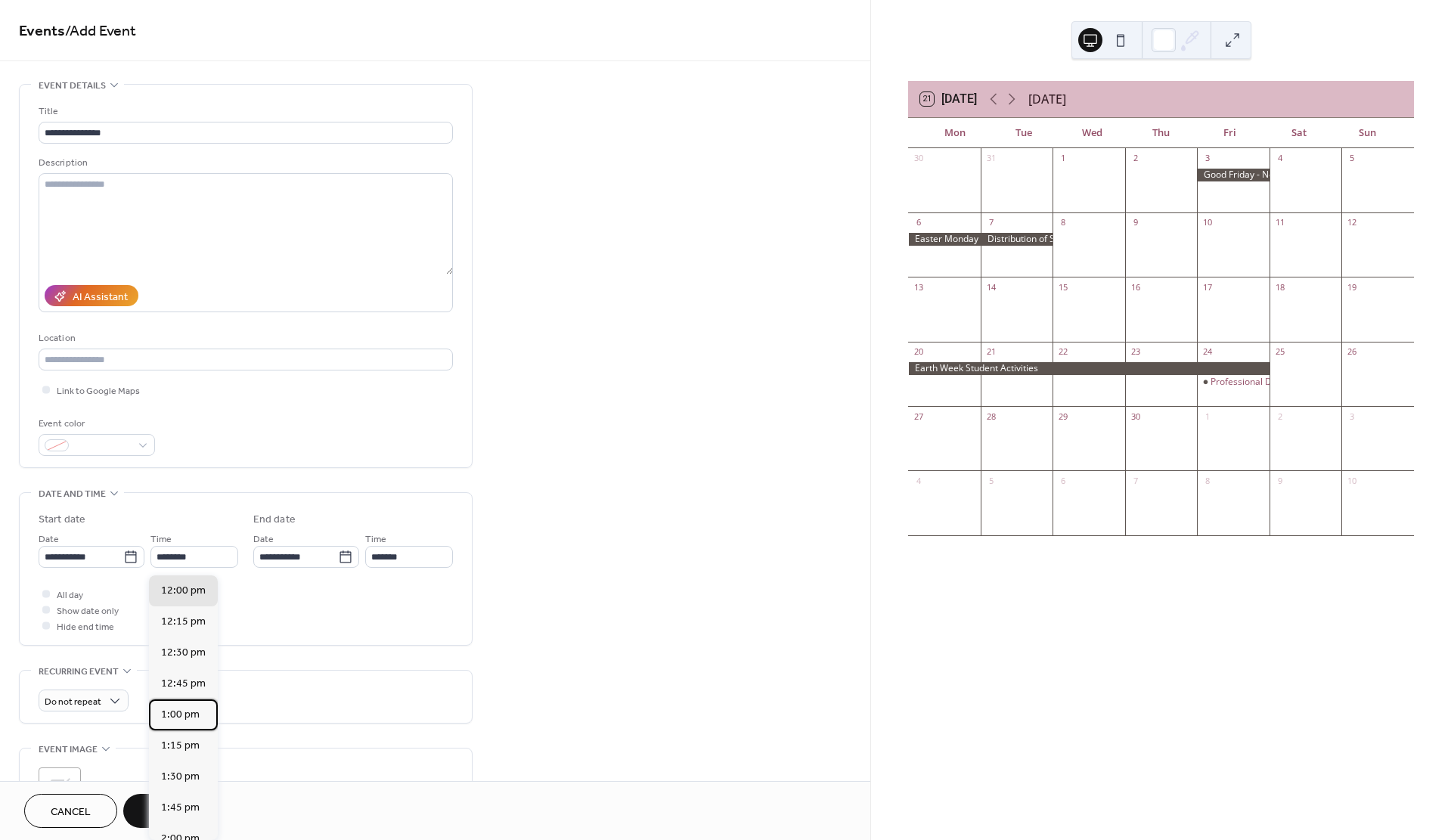type on "*******" 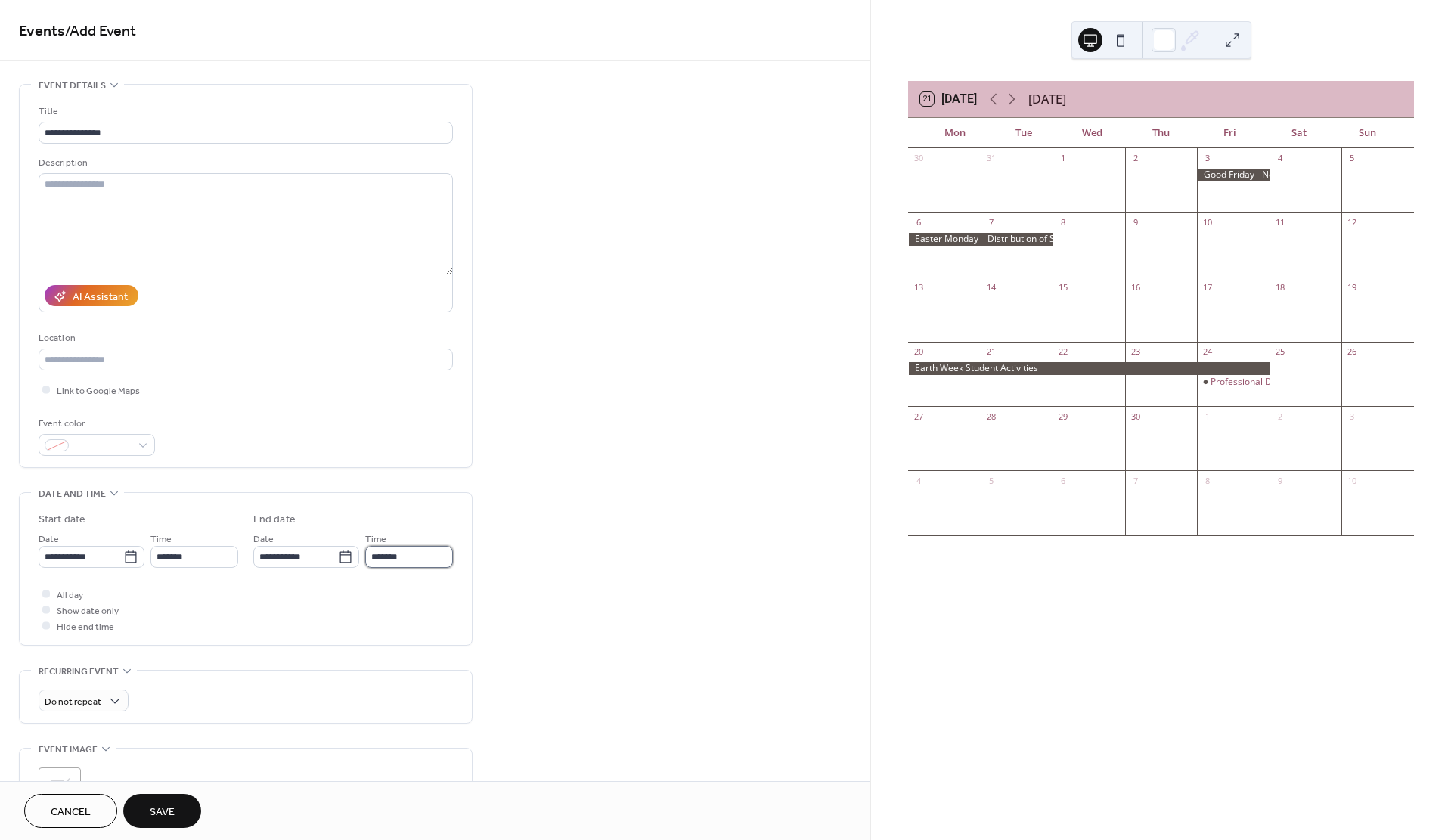 click on "*******" at bounding box center [409, 556] 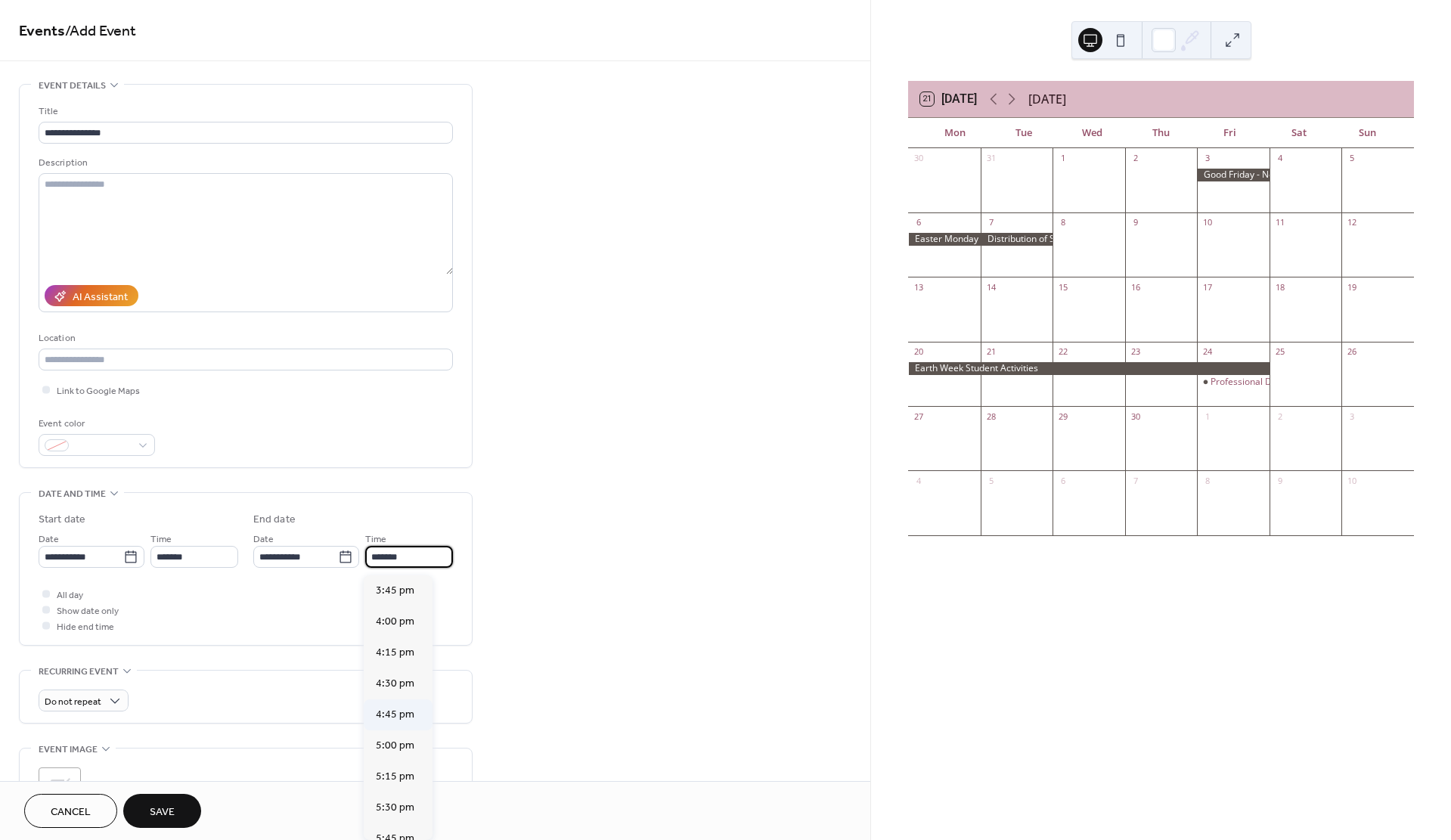 scroll, scrollTop: 331, scrollLeft: 0, axis: vertical 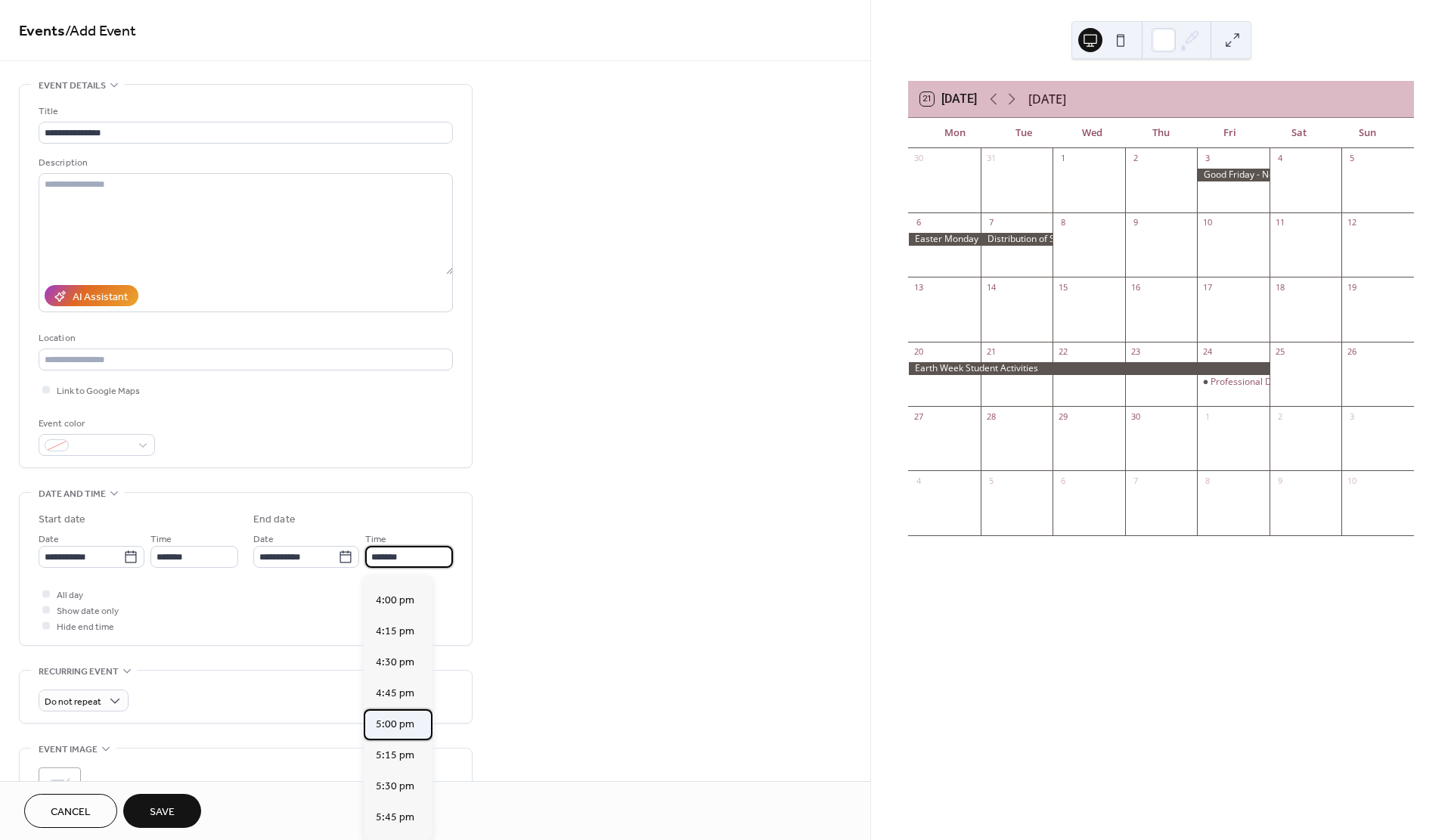 click on "5:00 pm" at bounding box center (395, 724) 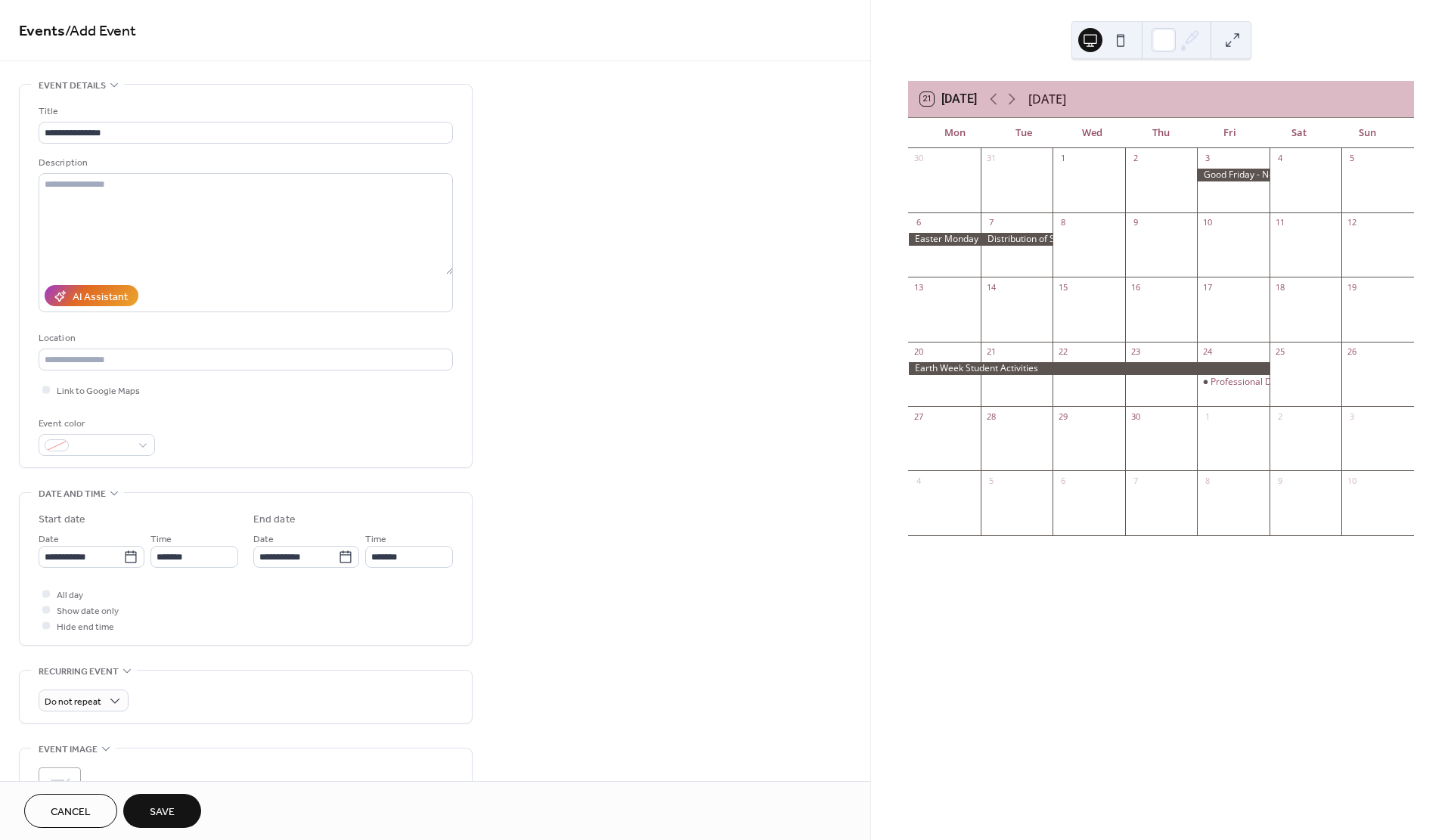 click on "Save" at bounding box center [162, 812] 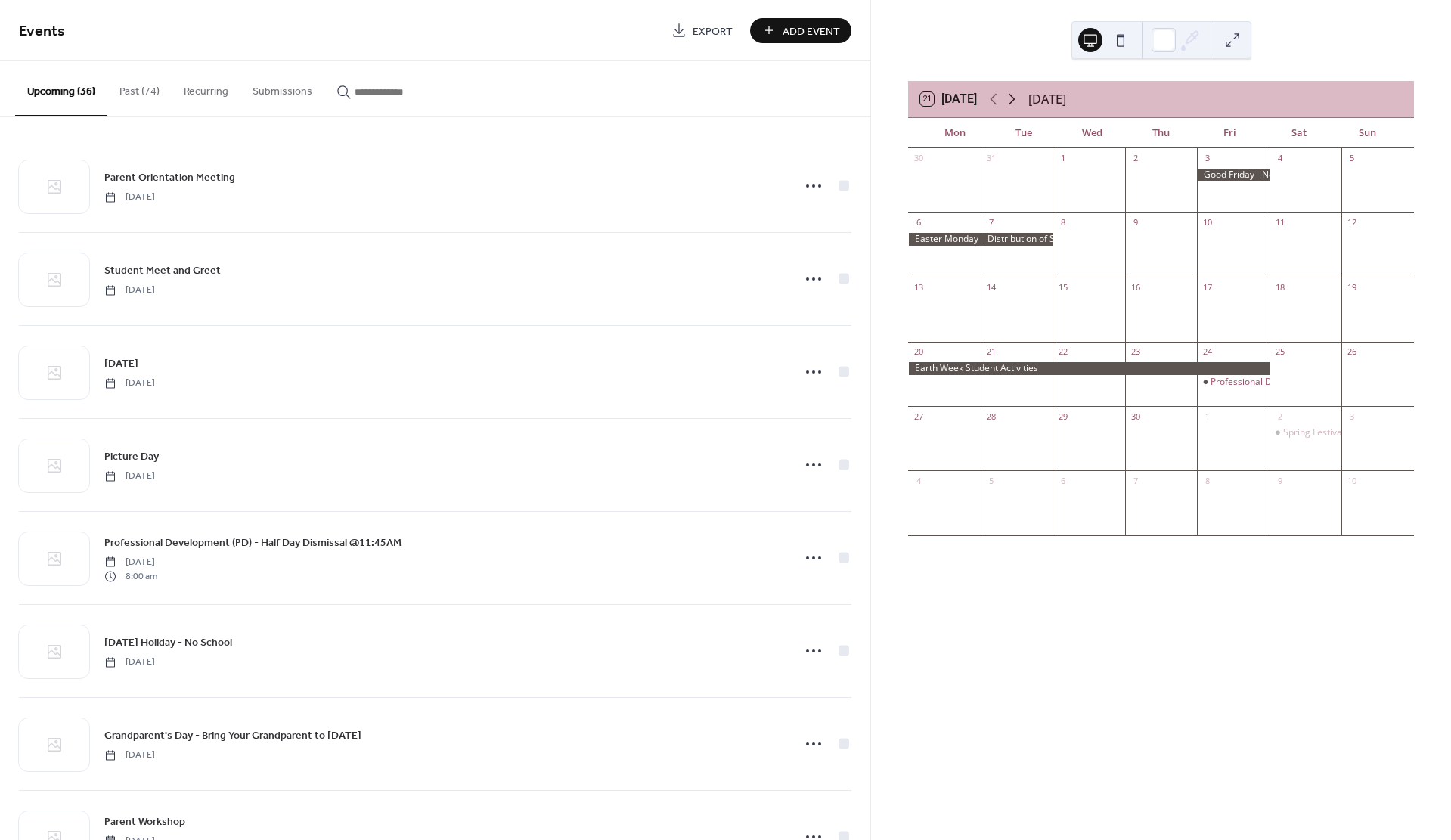 click 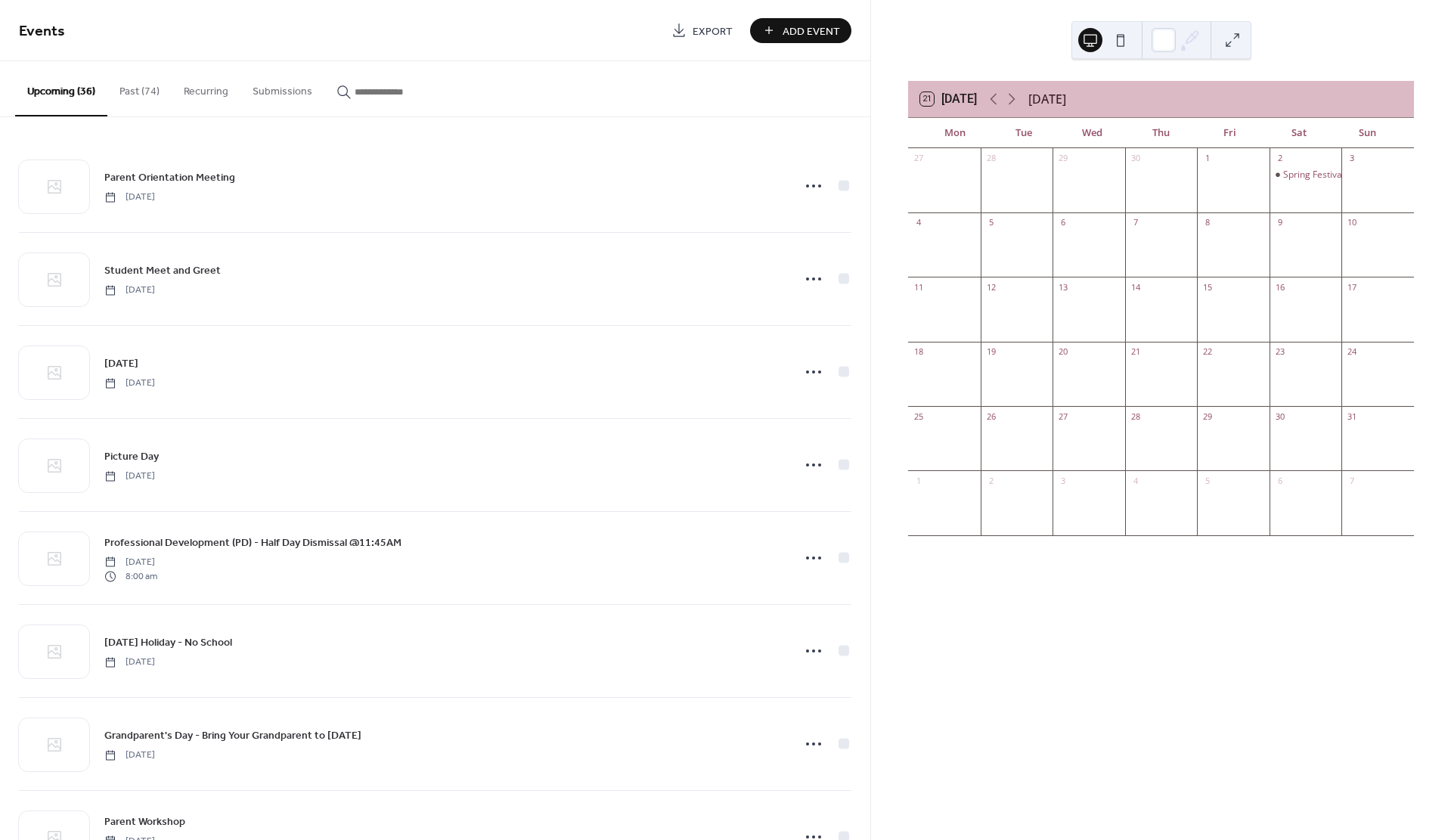 click on "Add Event" at bounding box center (811, 31) 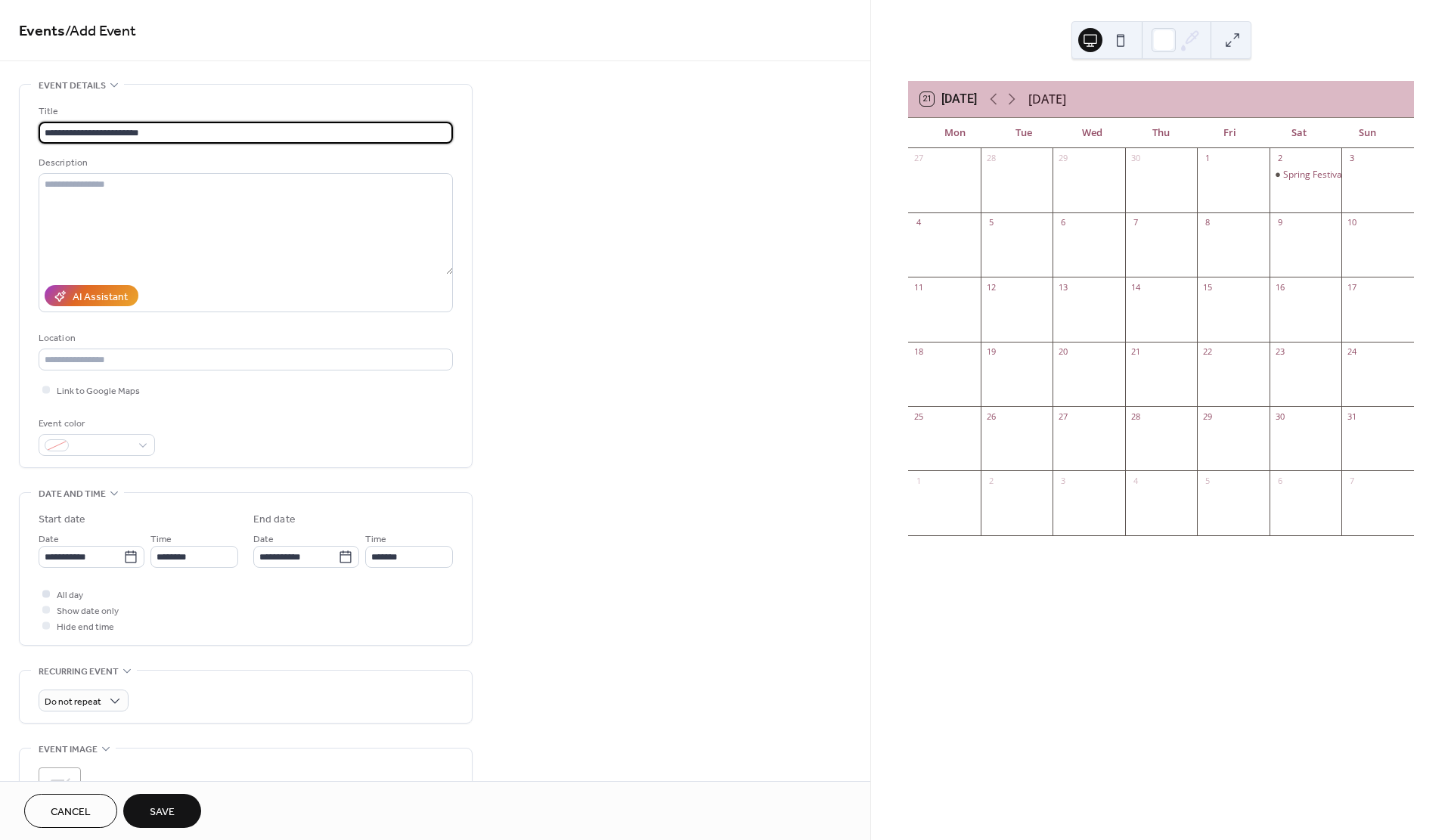 type on "**********" 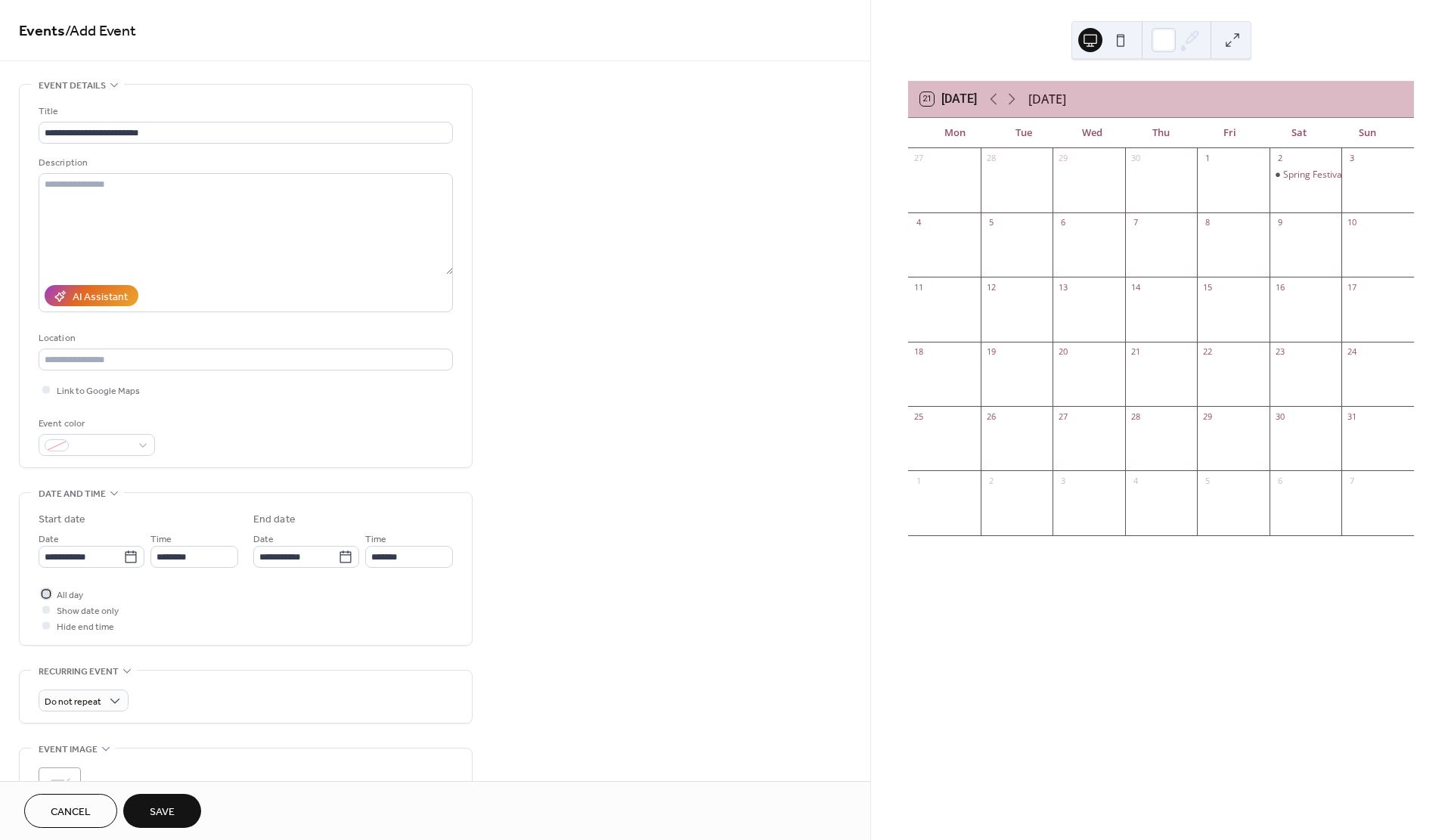 click at bounding box center [46, 594] 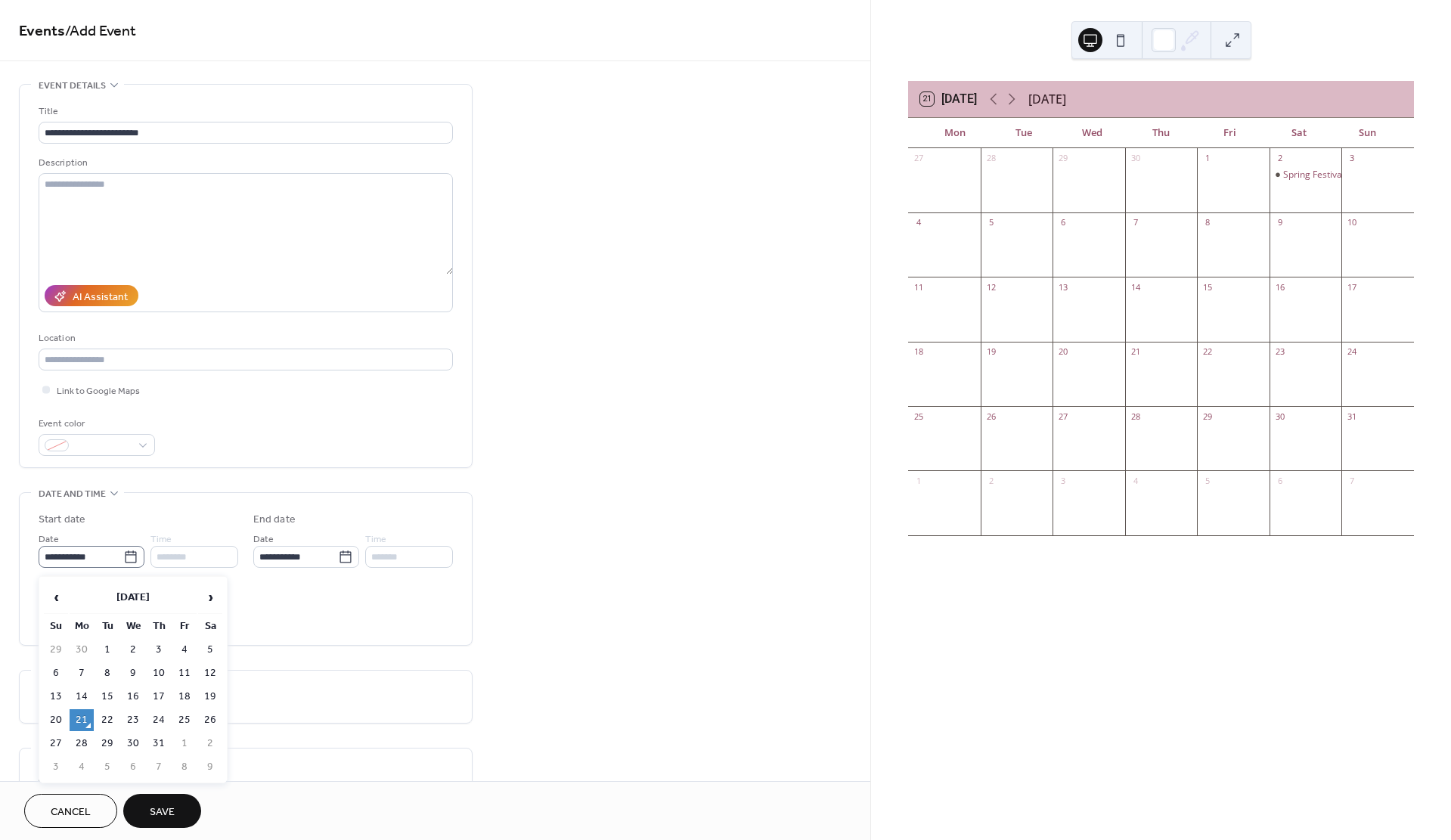 click 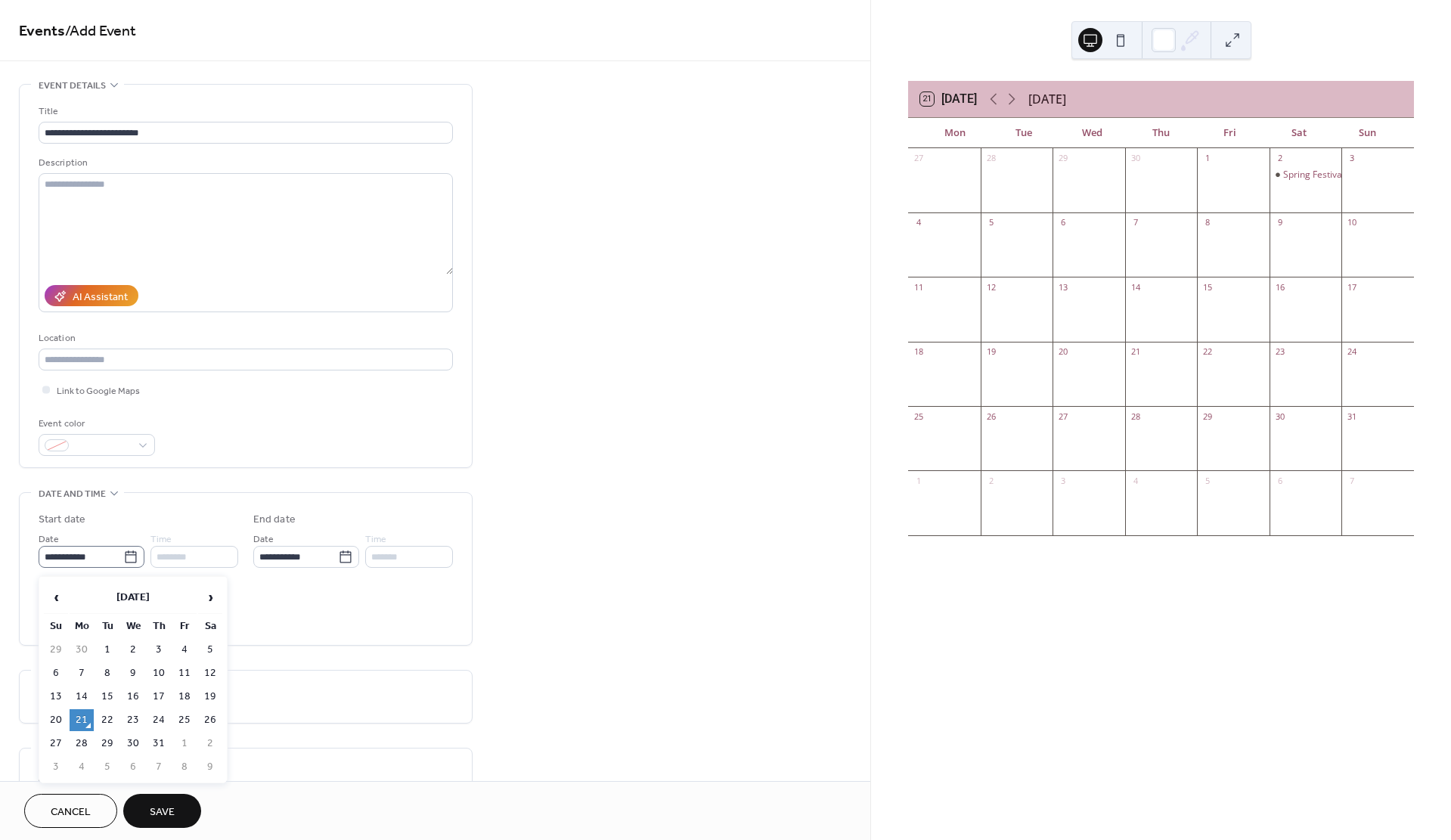 click on "**********" at bounding box center (81, 556) 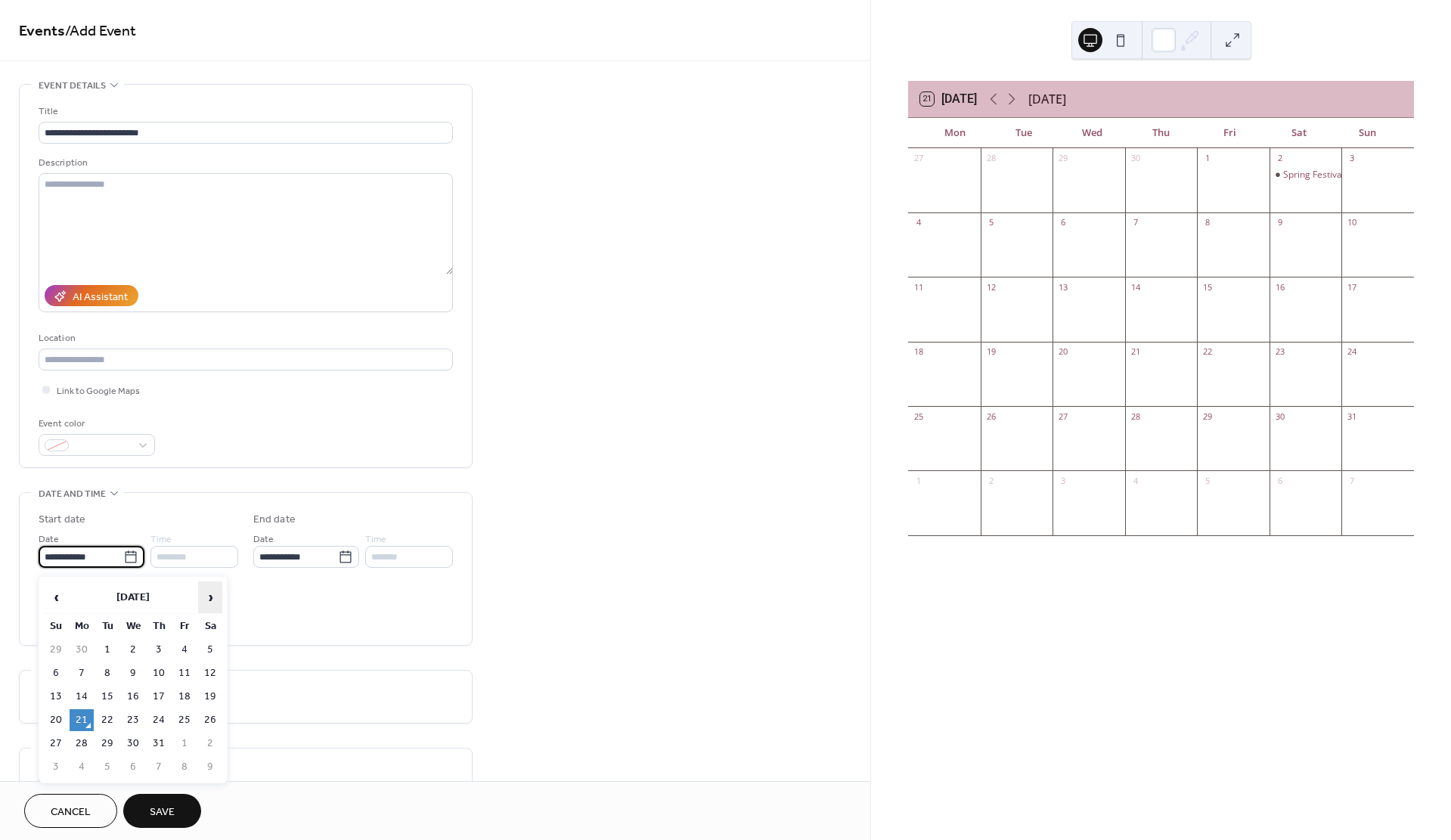 click on "›" at bounding box center [210, 597] 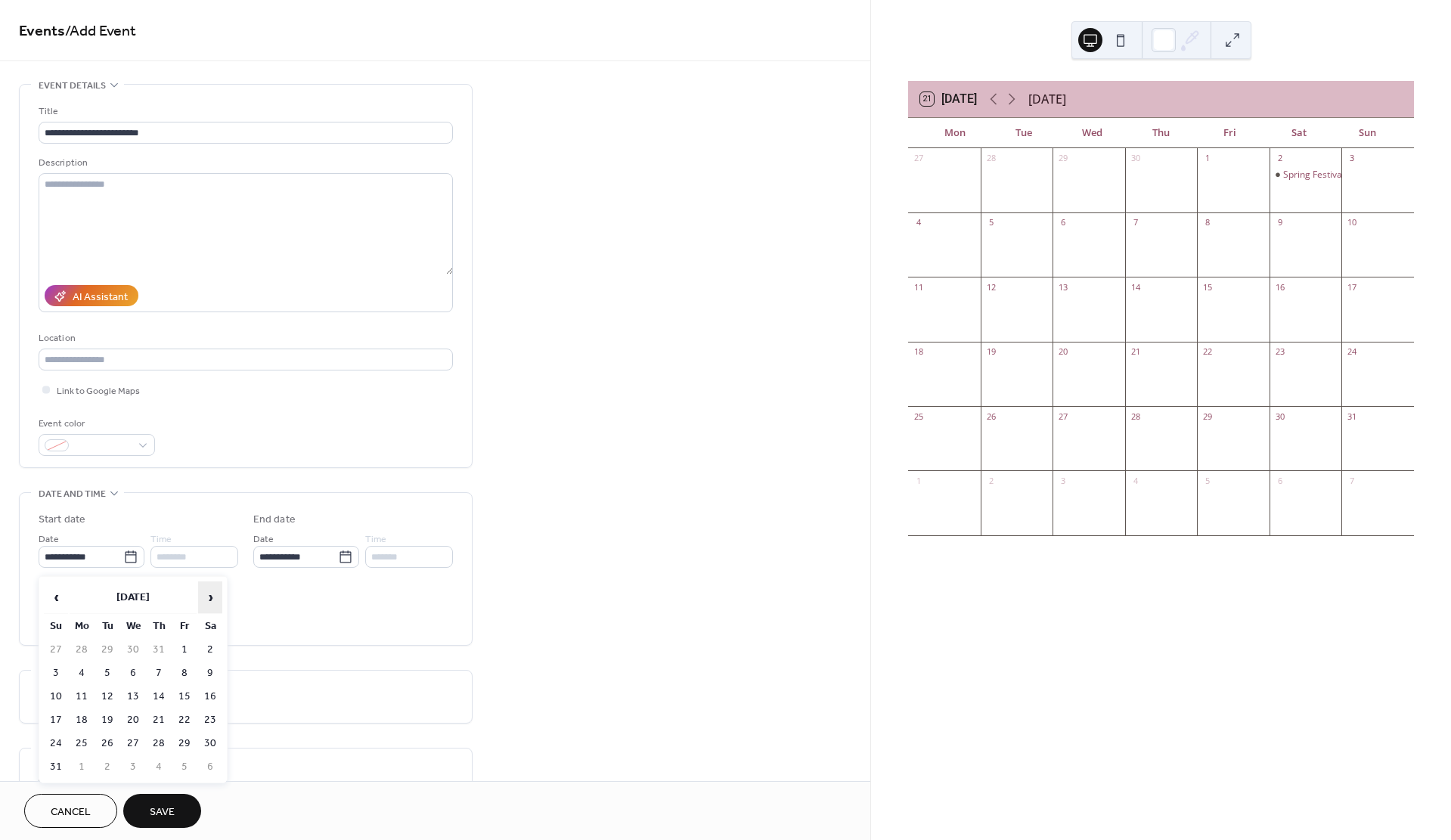 click on "›" at bounding box center [210, 597] 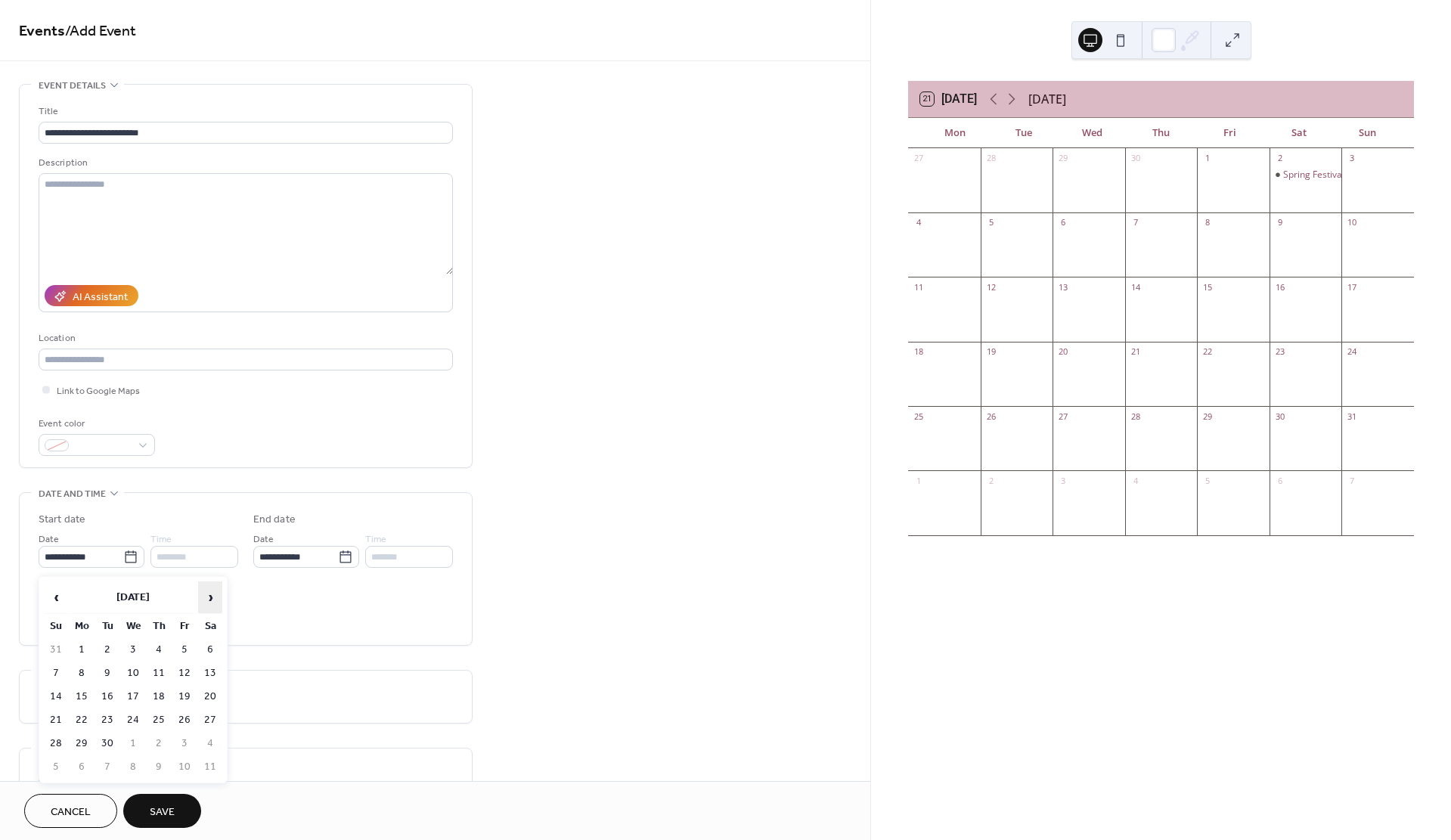 click on "›" at bounding box center (210, 597) 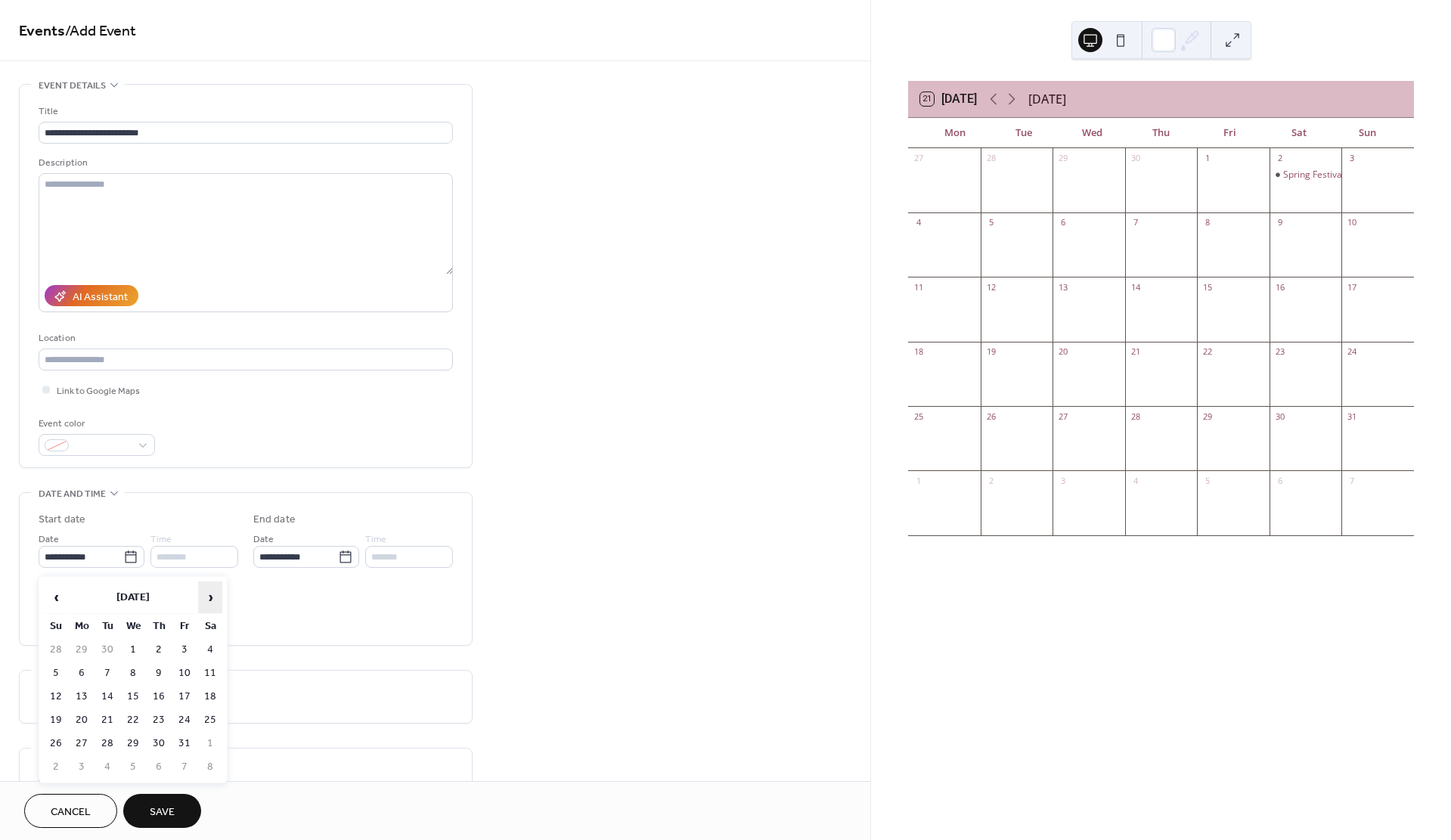 click on "›" at bounding box center [210, 597] 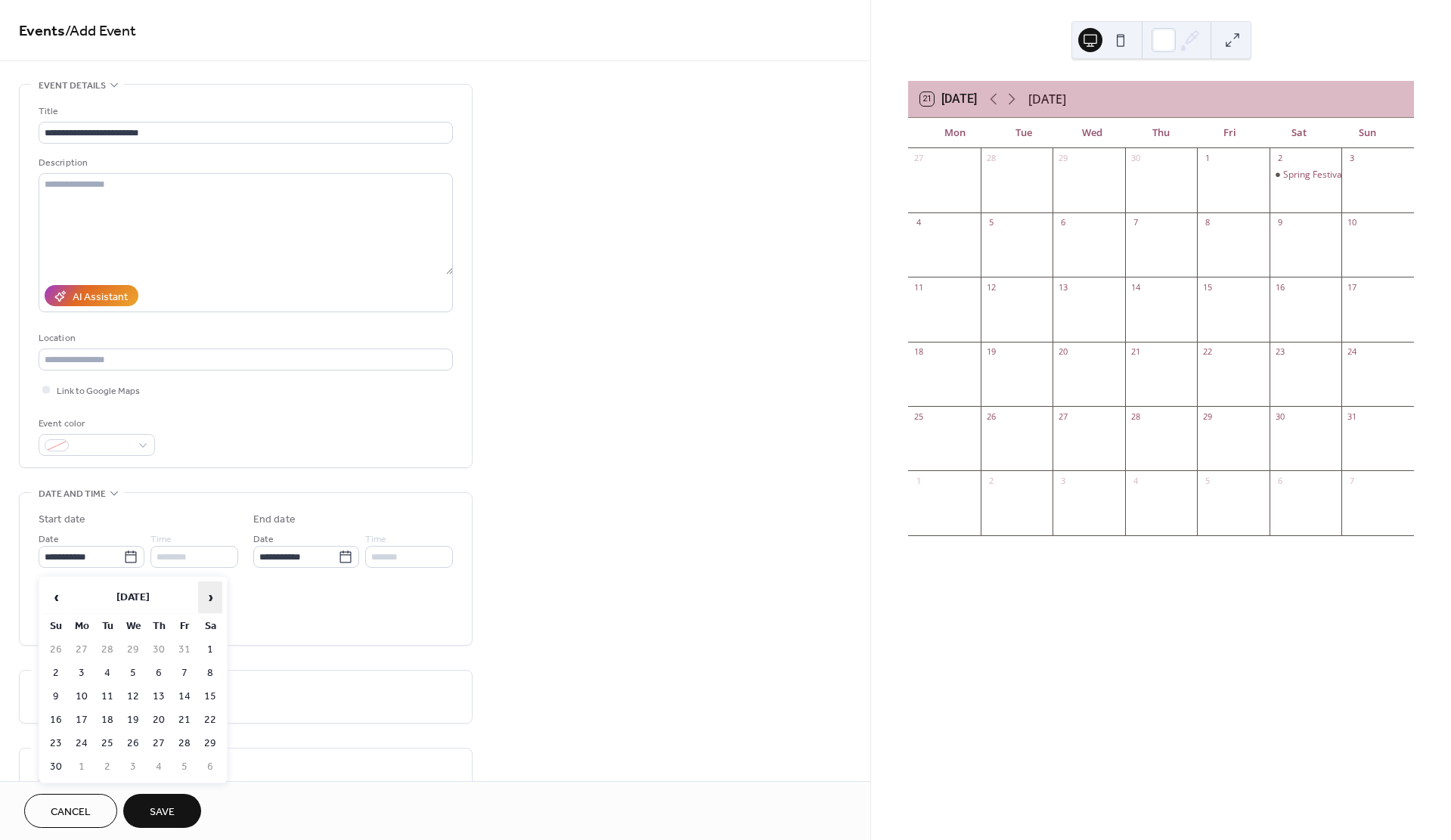 click on "›" at bounding box center (210, 597) 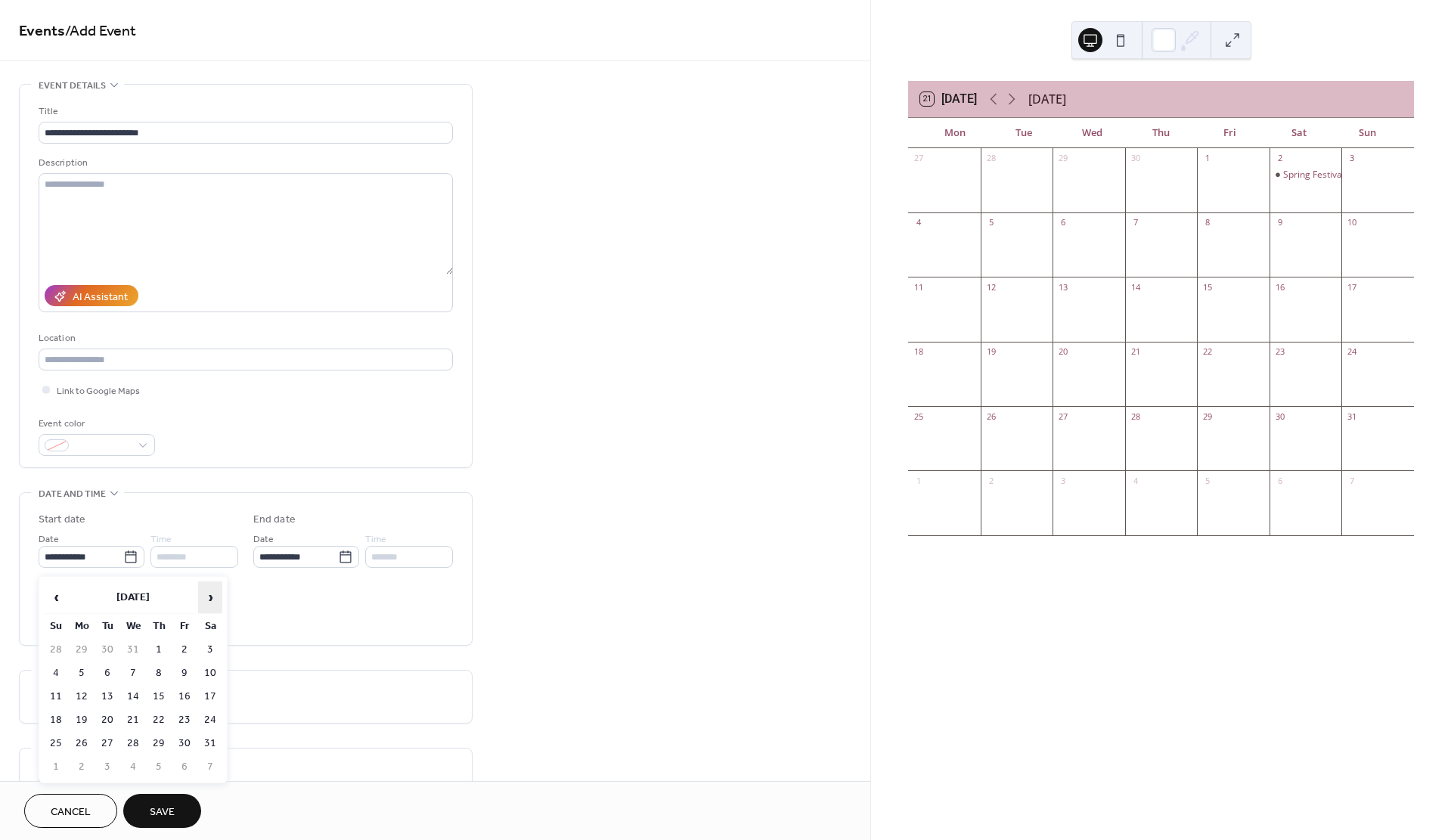 click on "›" at bounding box center (210, 597) 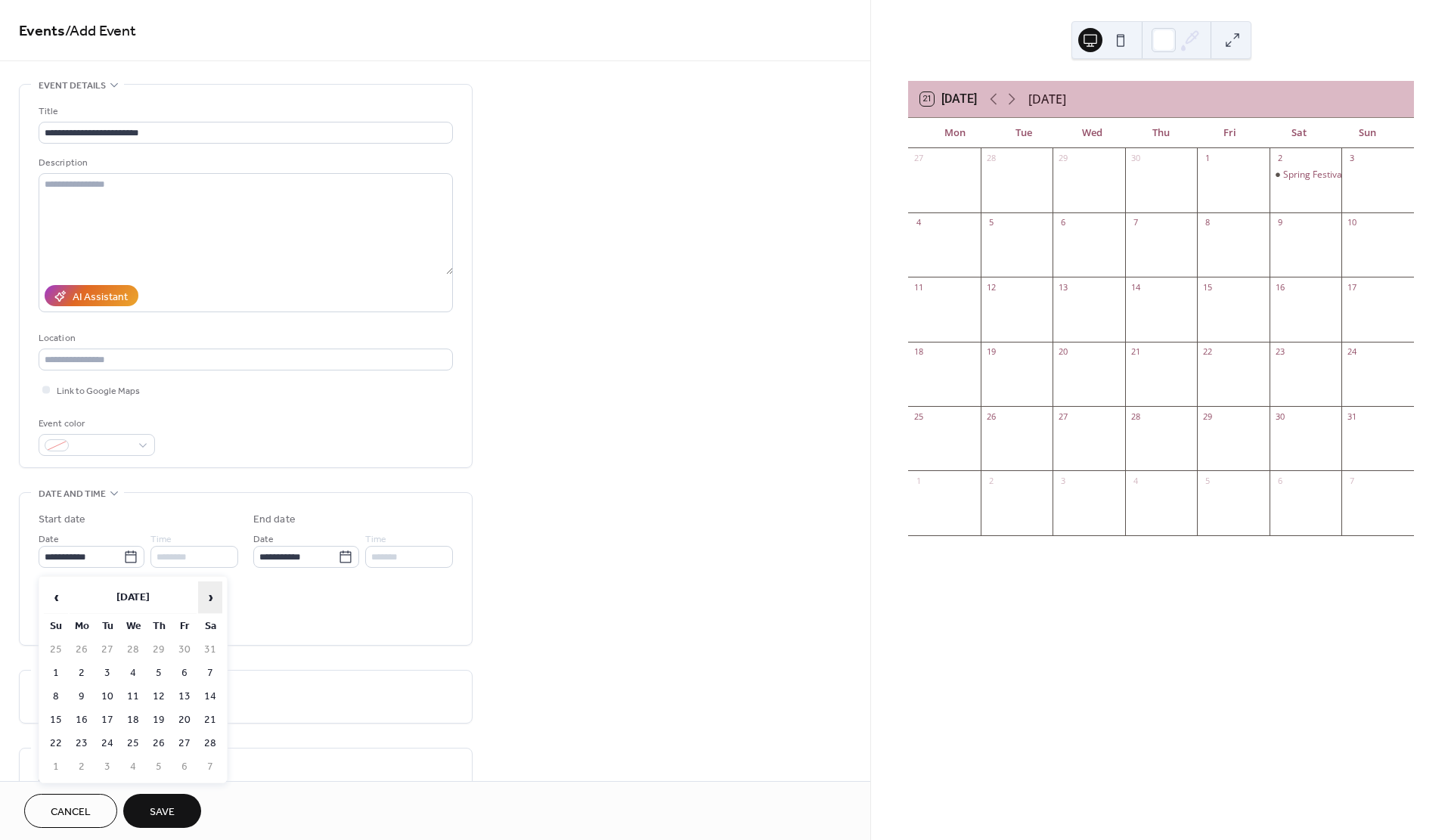 click on "›" at bounding box center [210, 597] 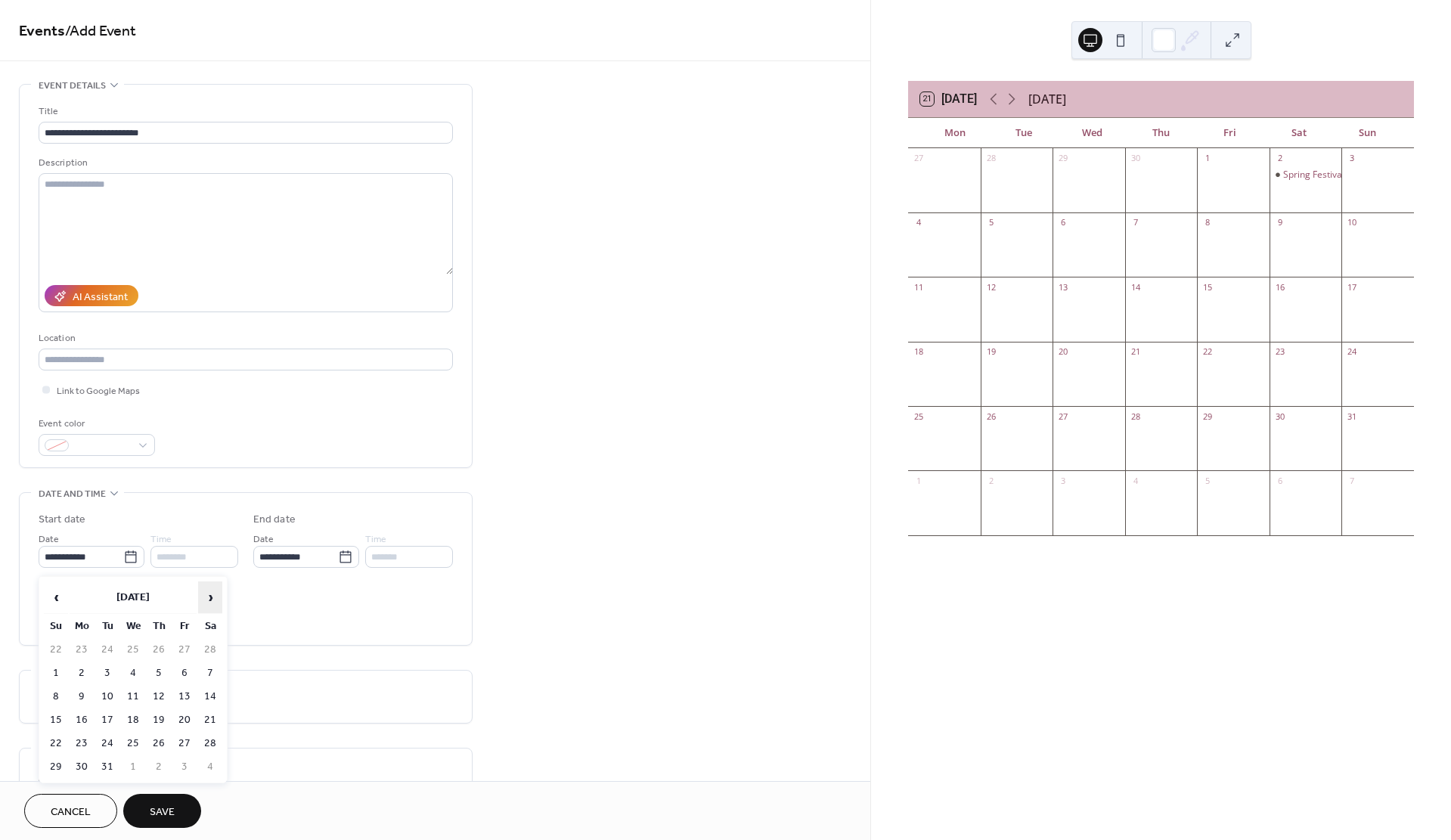 click on "›" at bounding box center [210, 597] 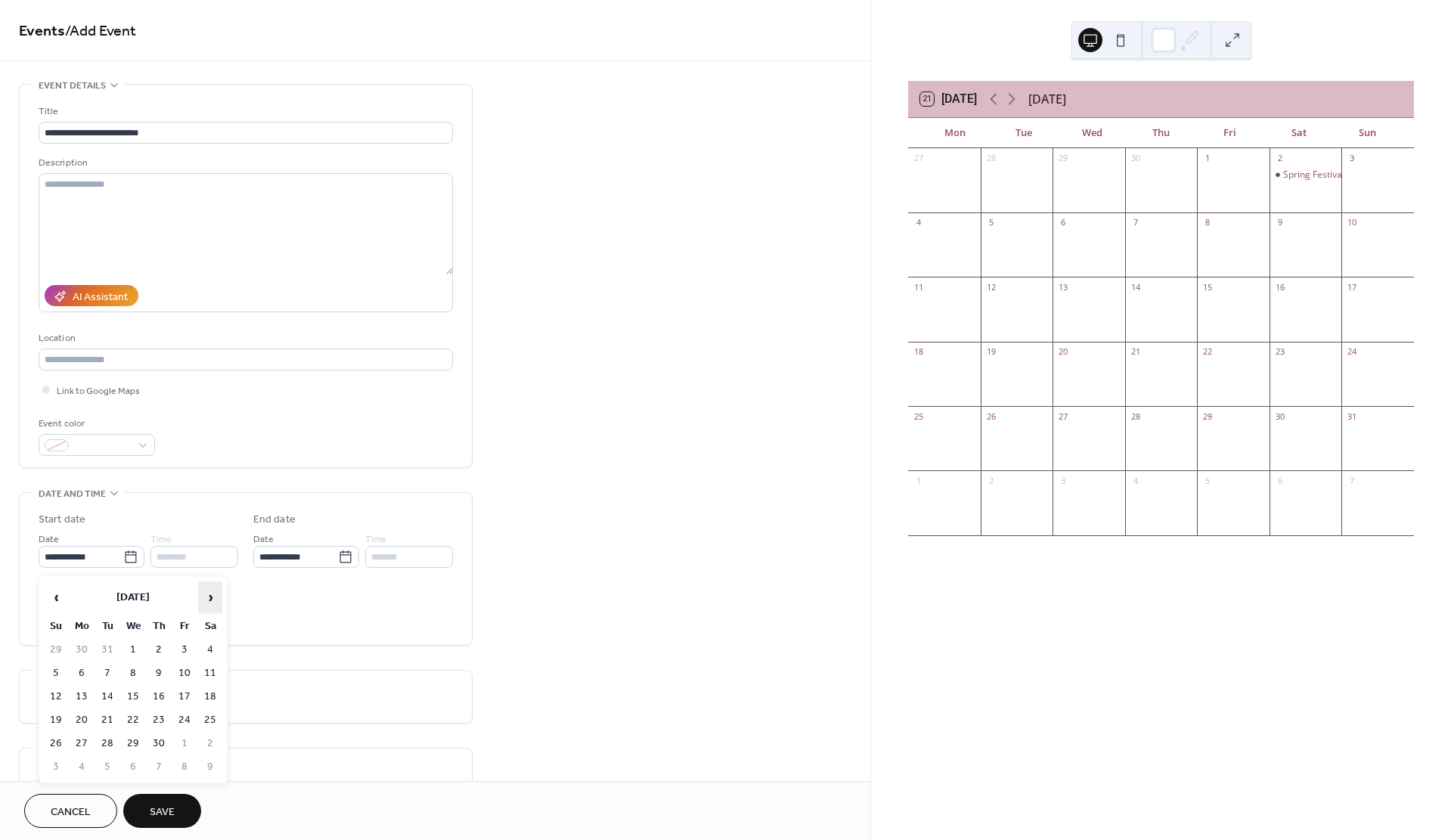 click on "›" at bounding box center [210, 597] 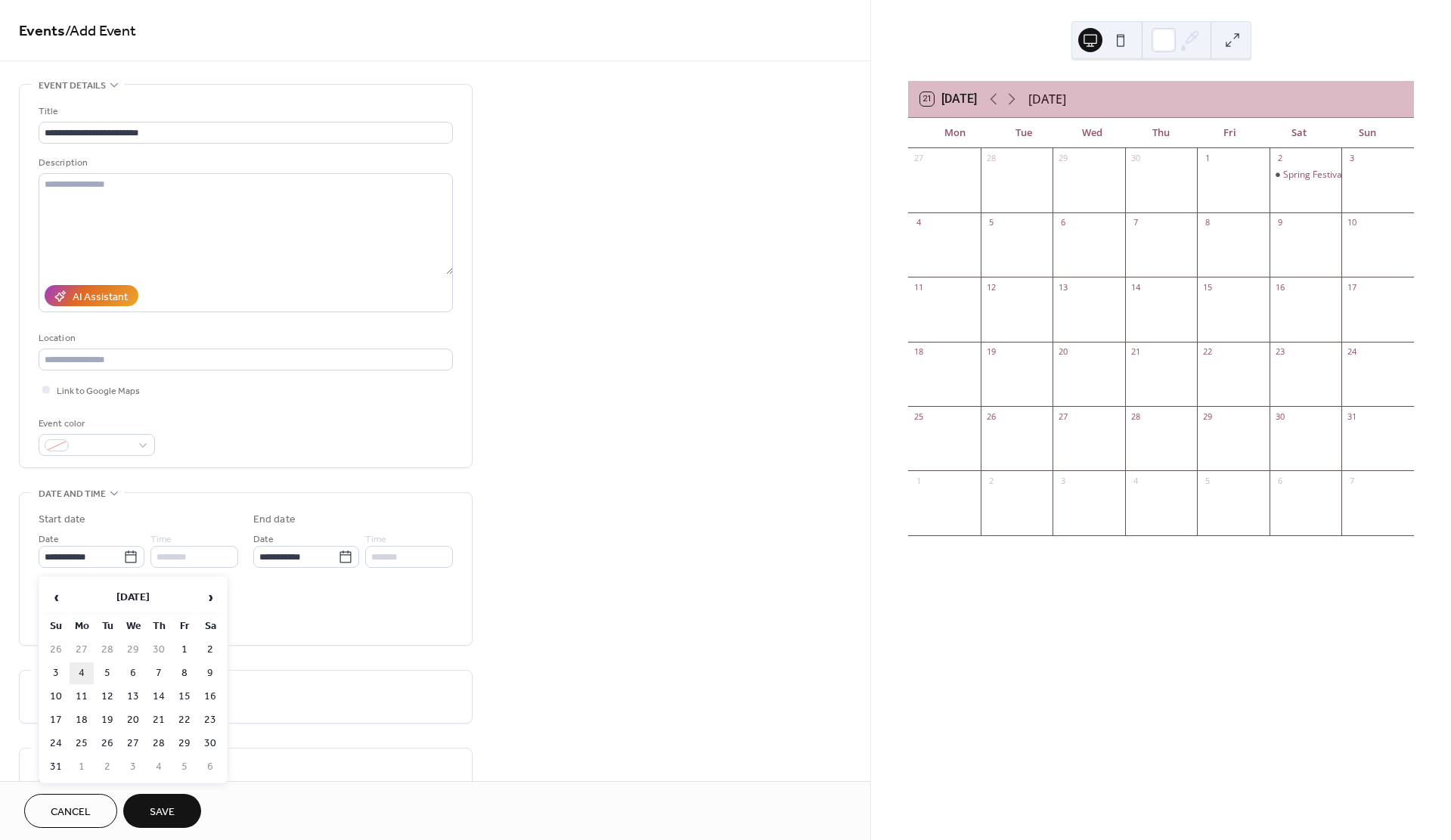 click on "4" at bounding box center [82, 673] 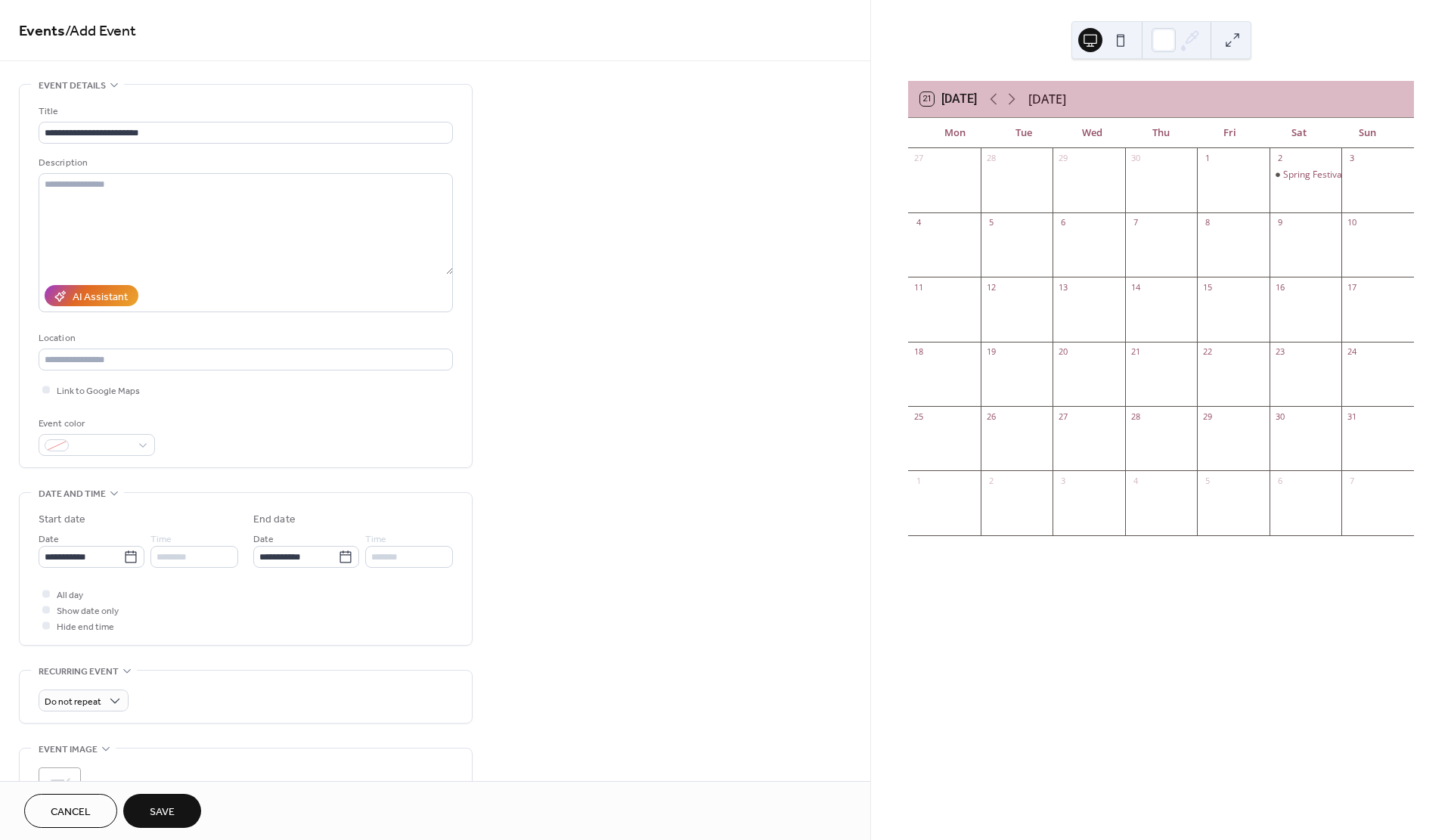 type on "**********" 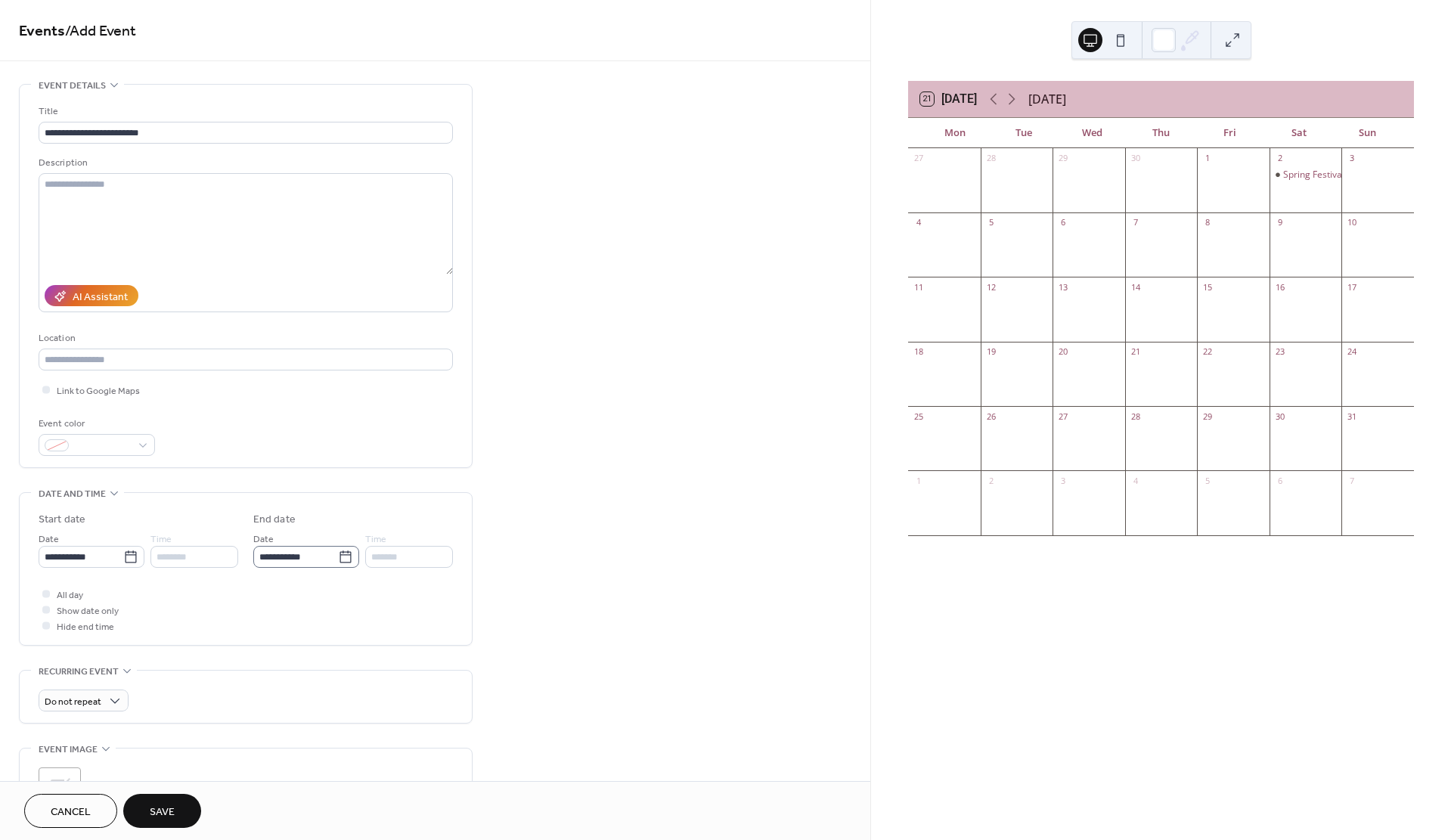 click 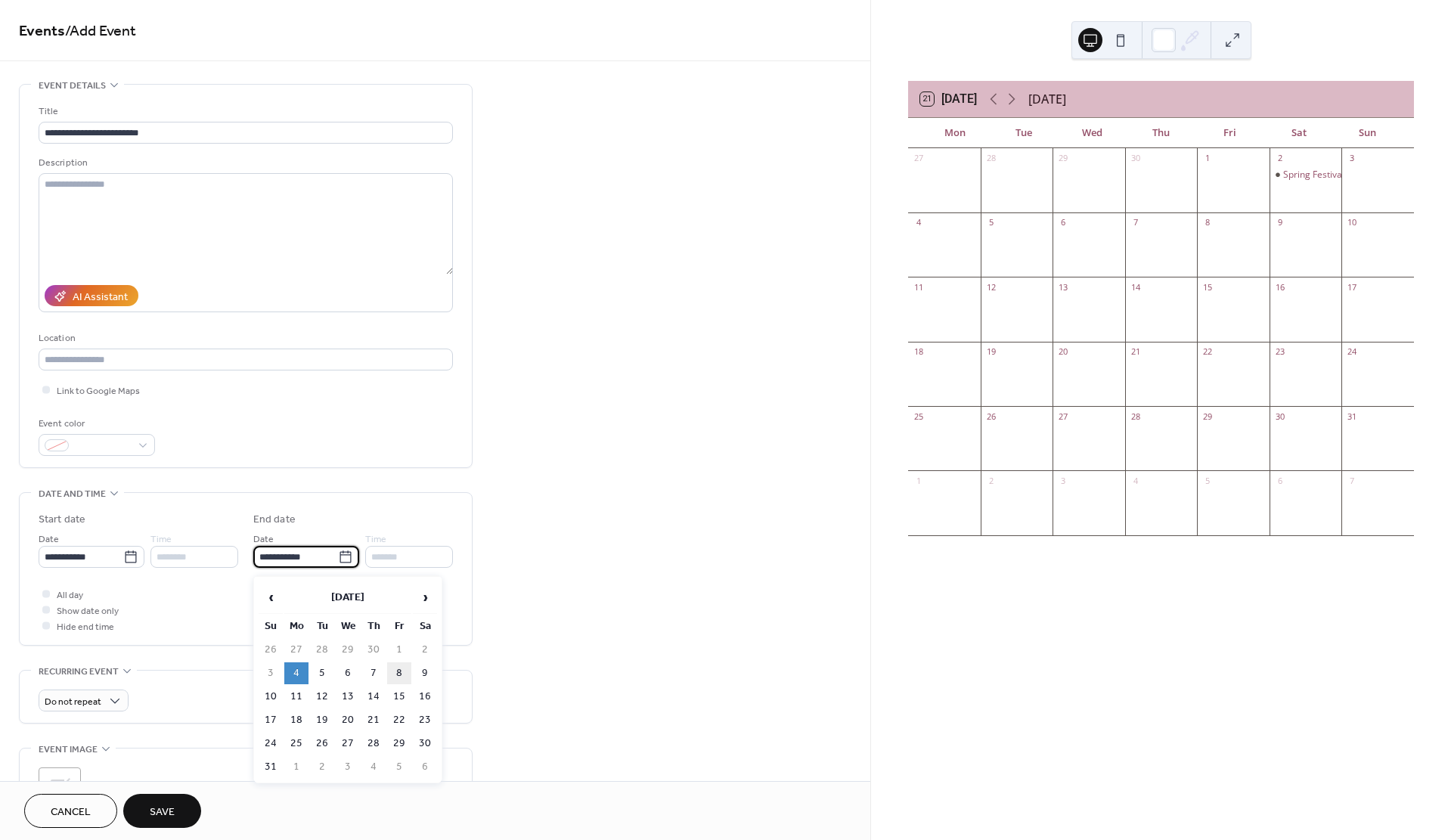 click on "8" at bounding box center (399, 673) 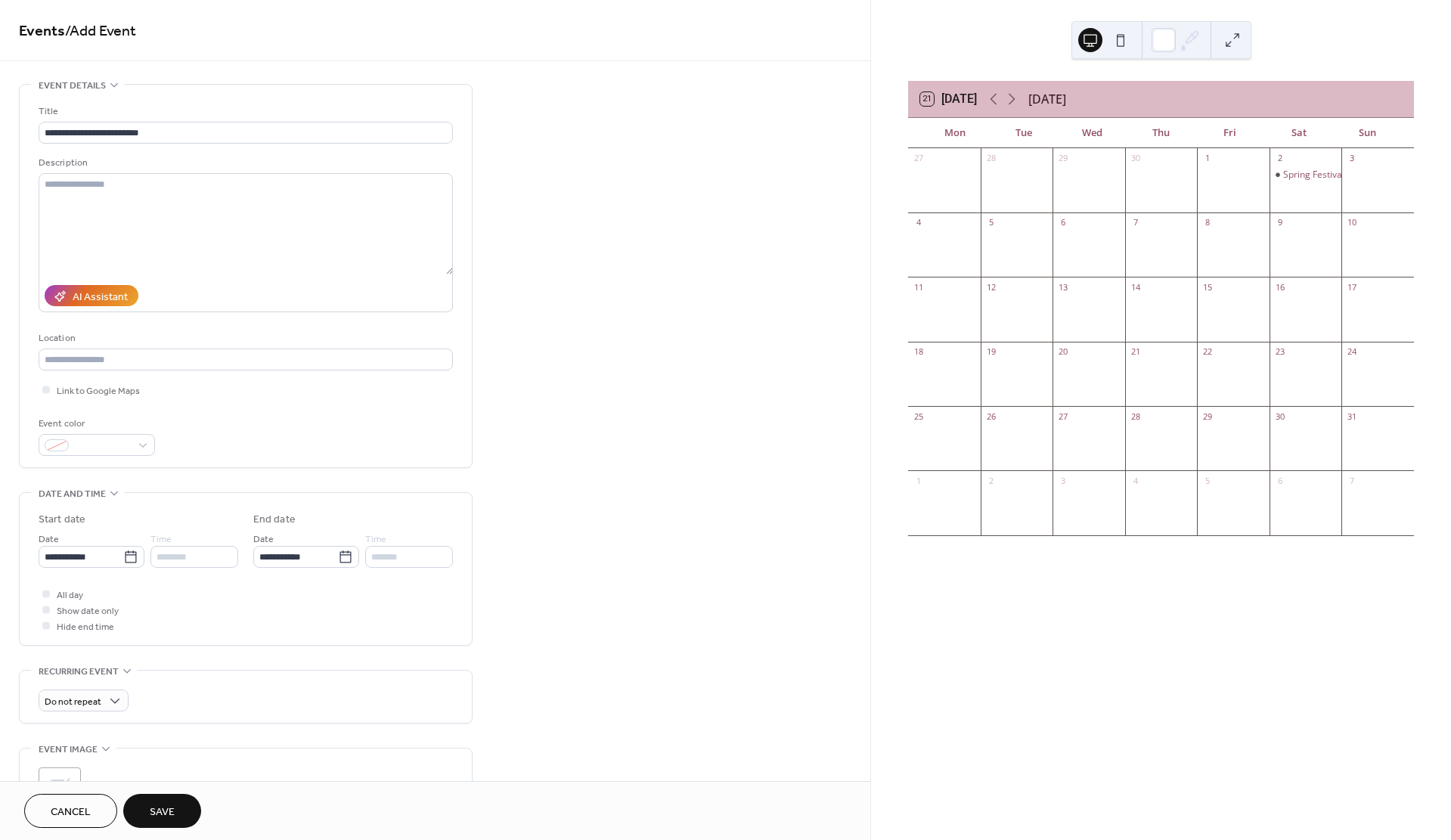type on "**********" 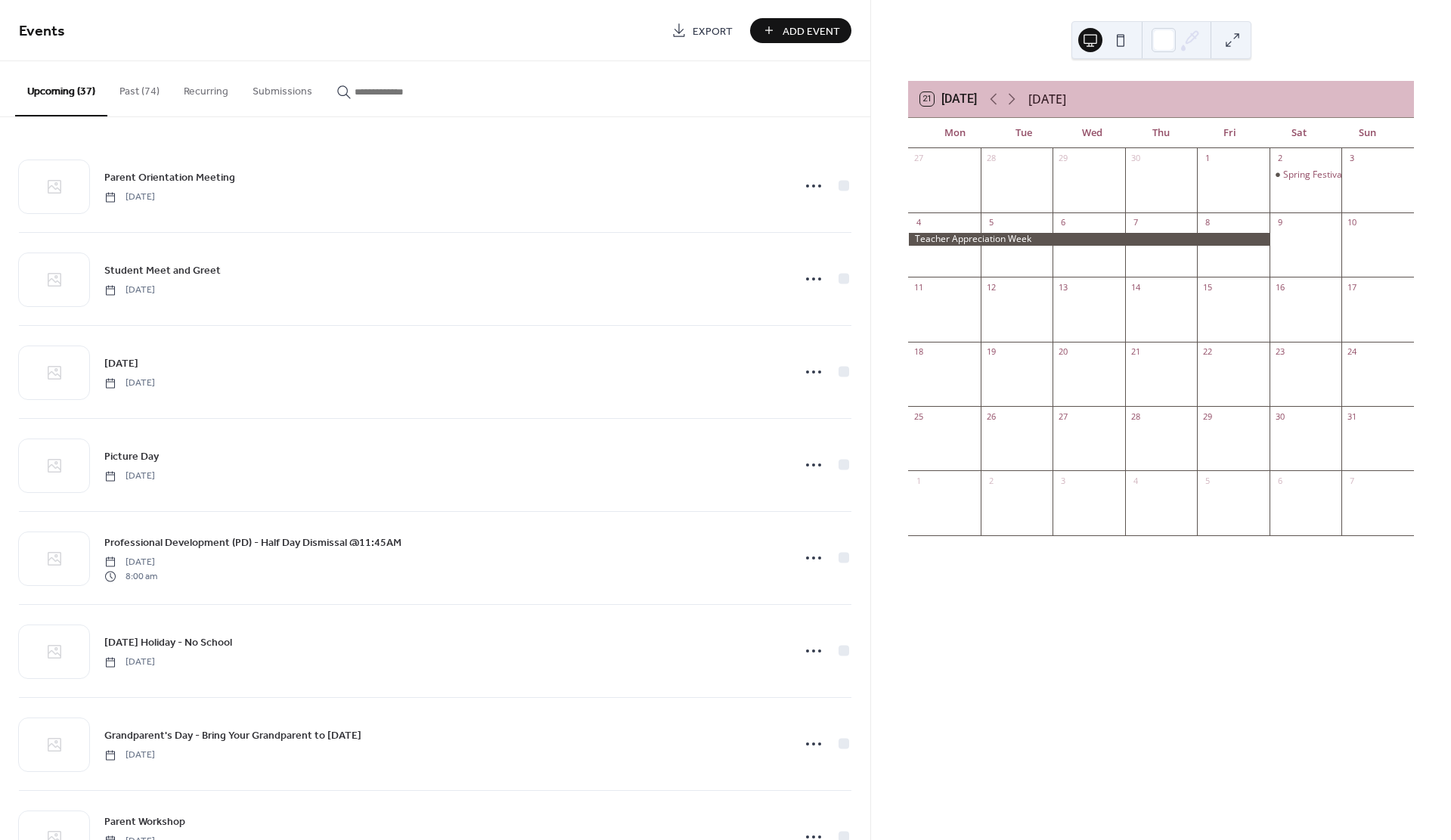 click on "Add Event" at bounding box center [811, 31] 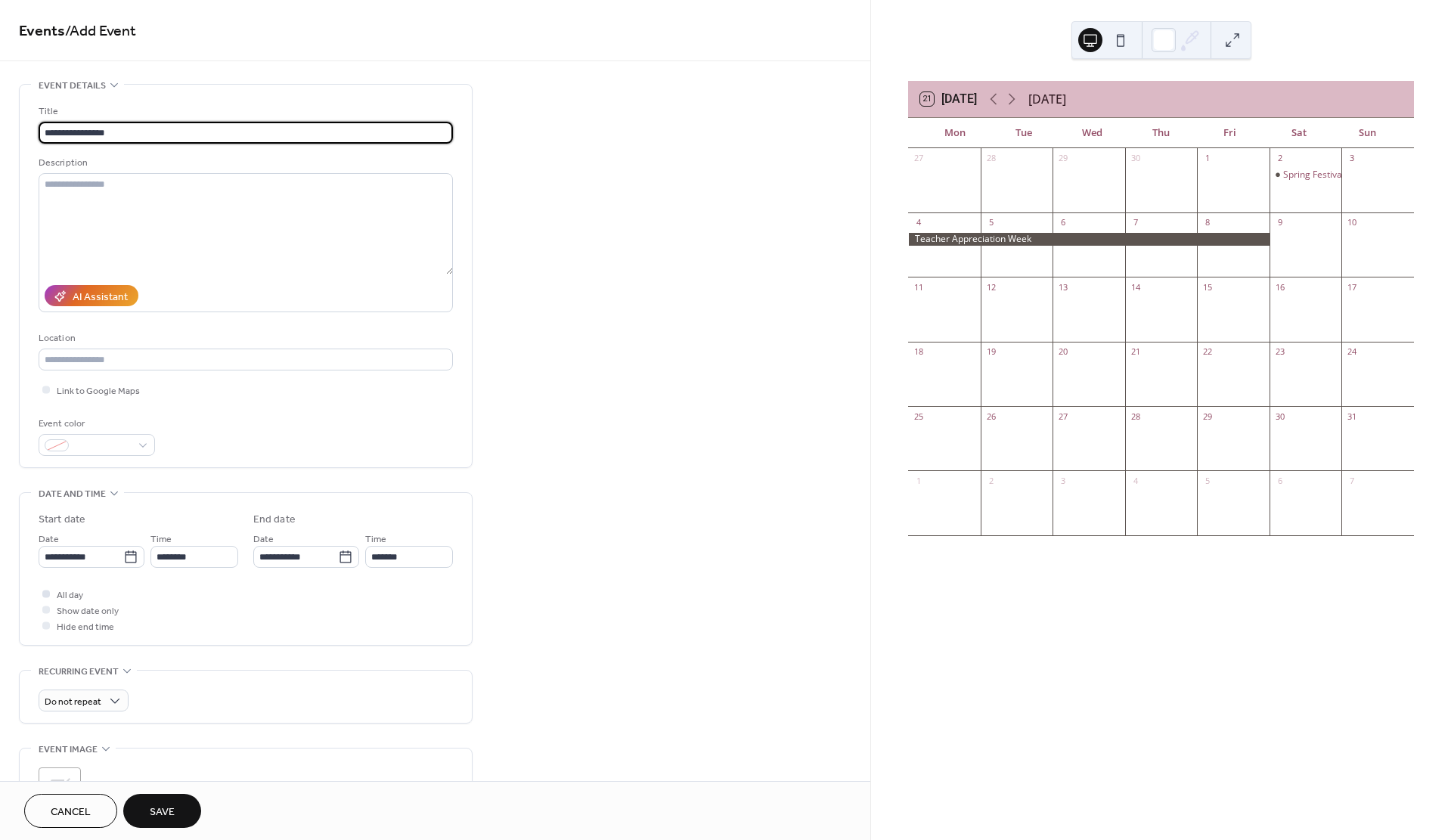 type on "**********" 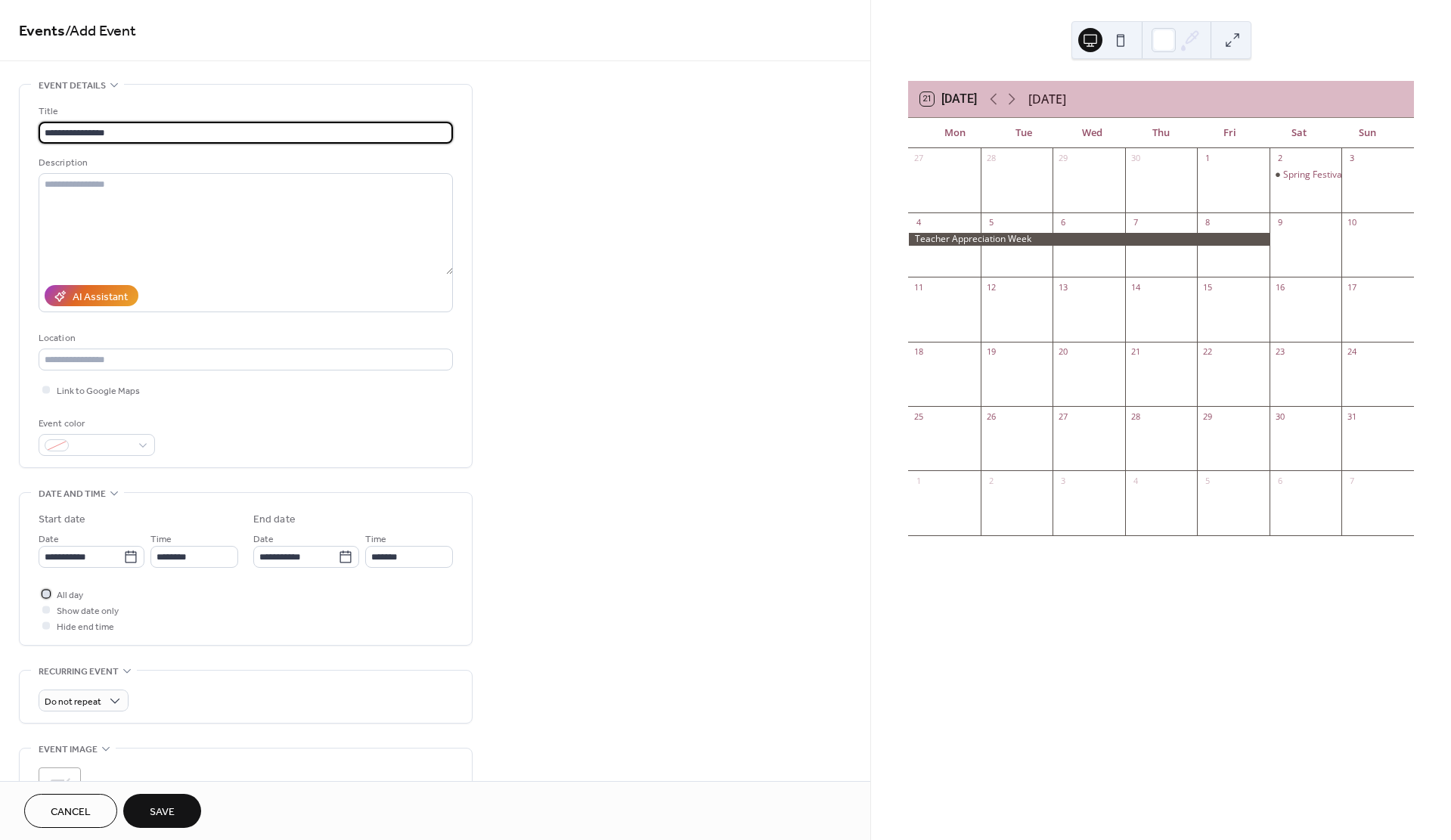 drag, startPoint x: 45, startPoint y: 599, endPoint x: 54, endPoint y: 594, distance: 10.29563 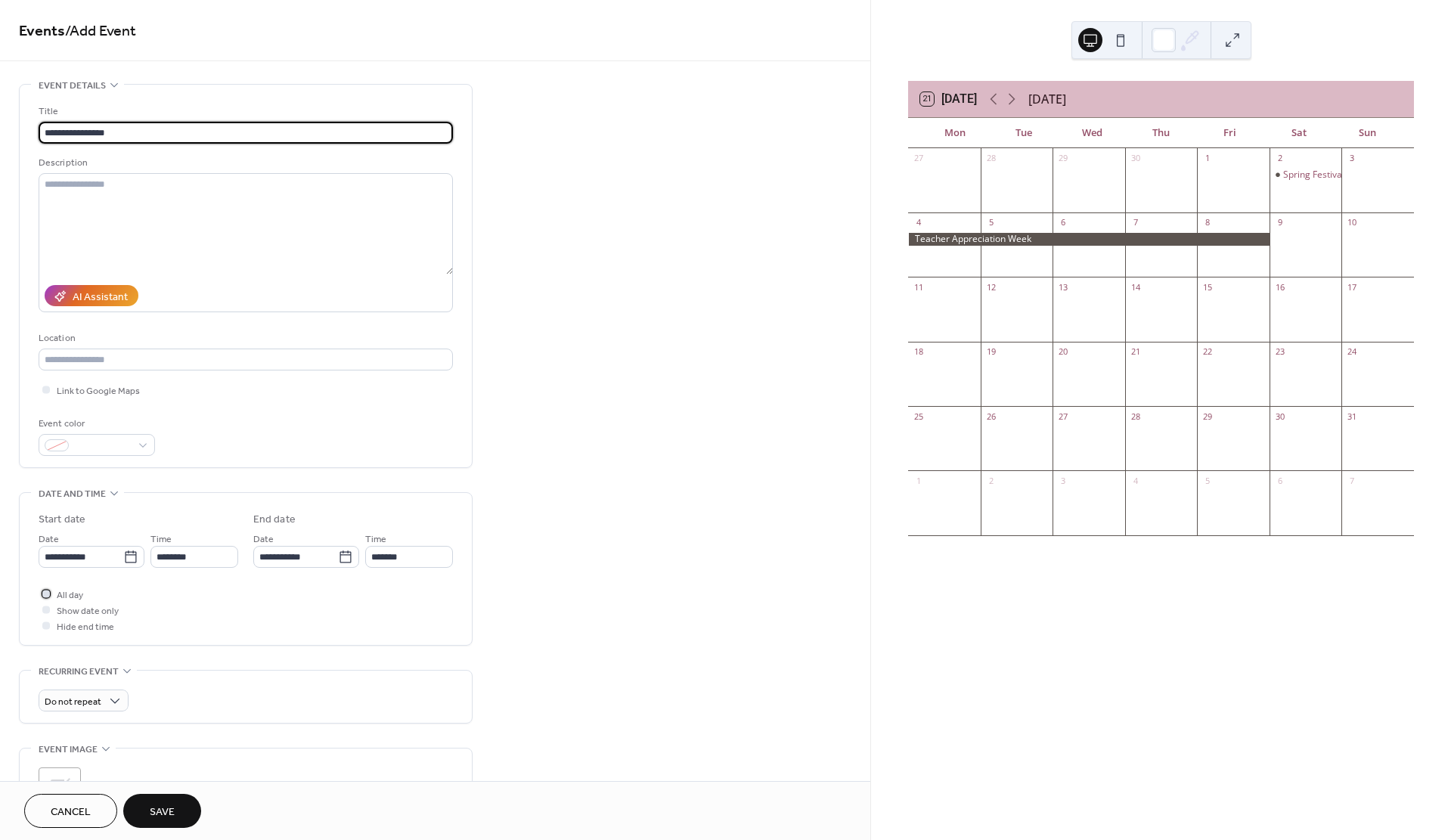 click at bounding box center [46, 594] 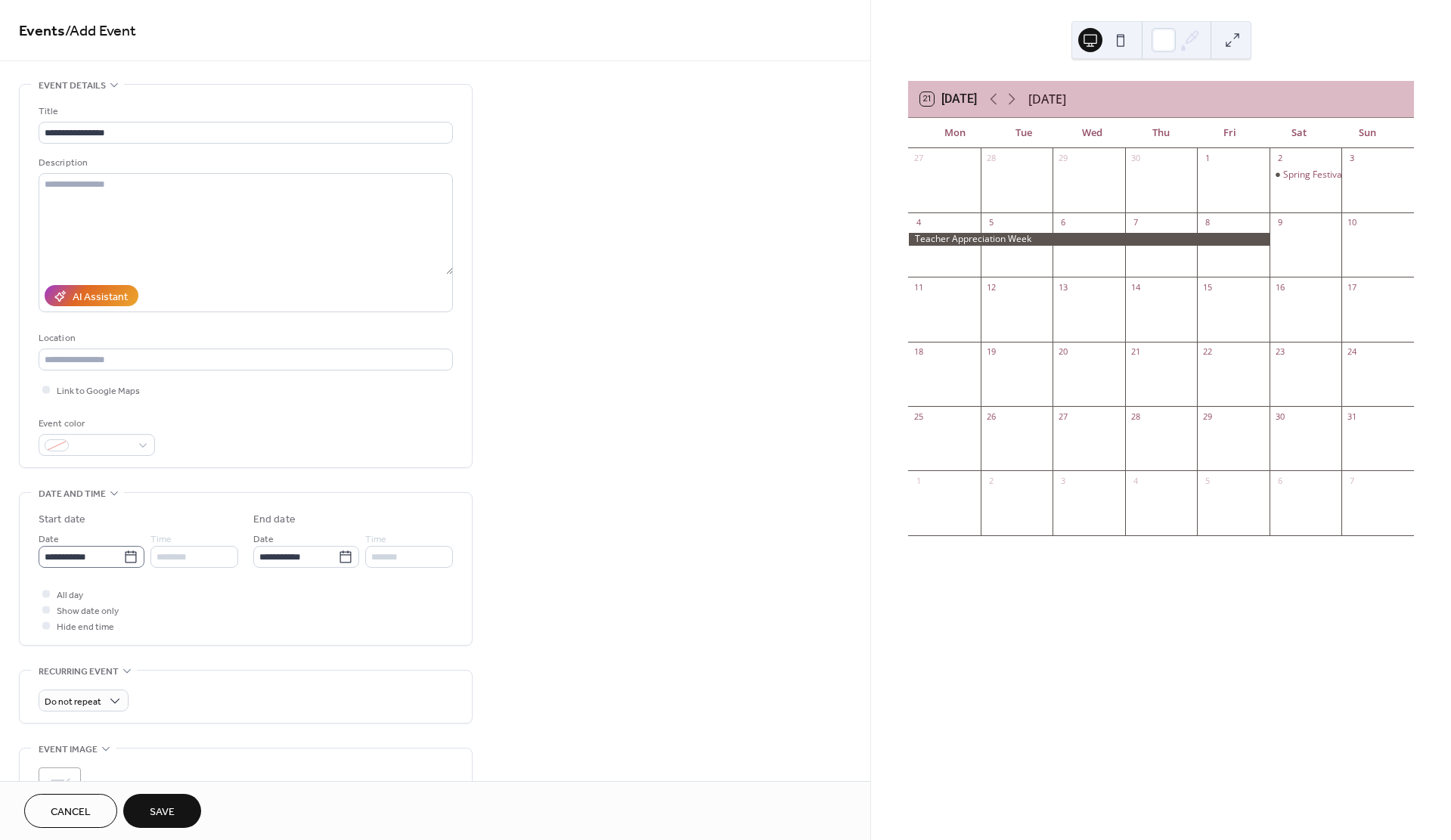 click 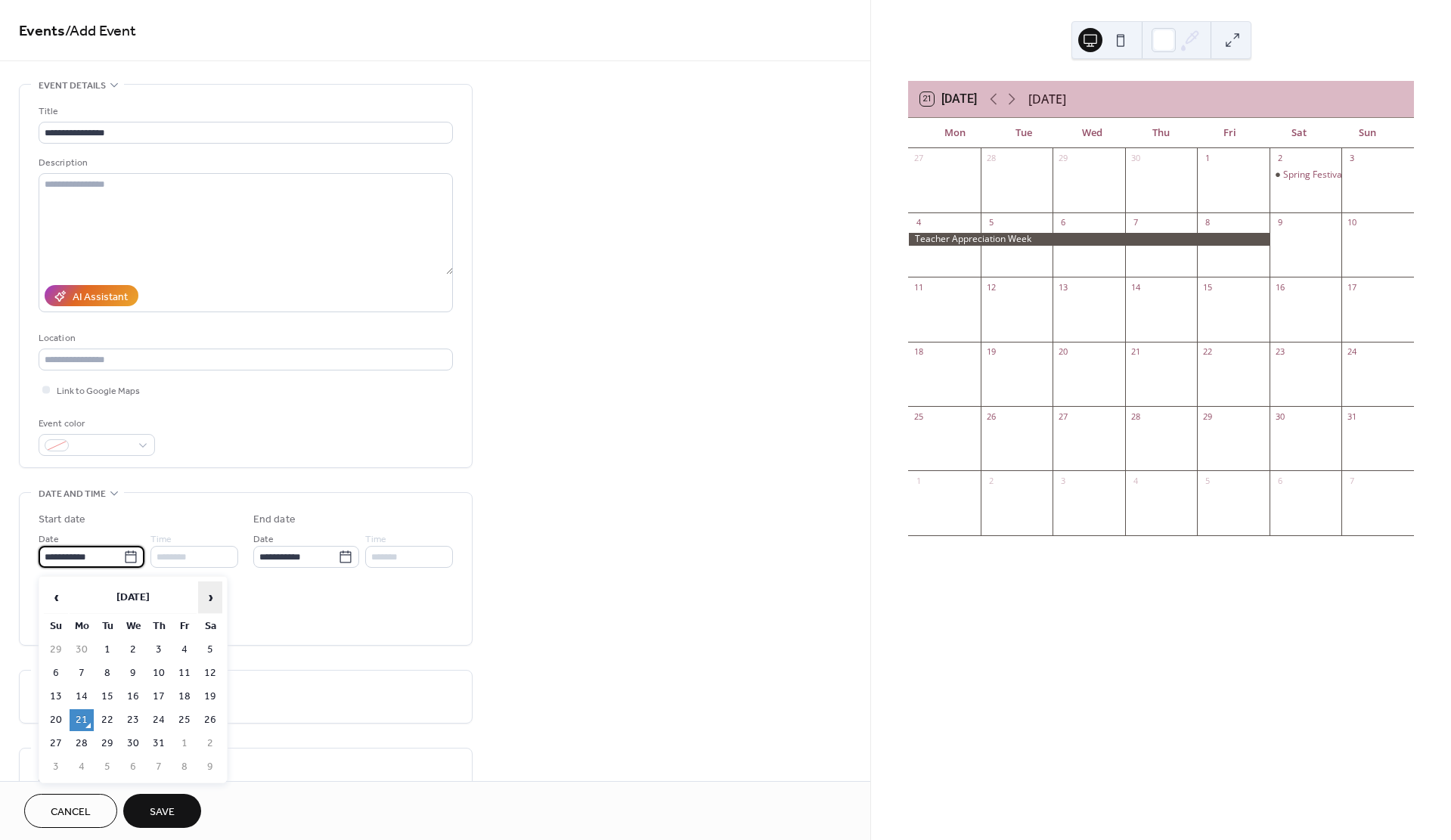 click on "›" at bounding box center (210, 597) 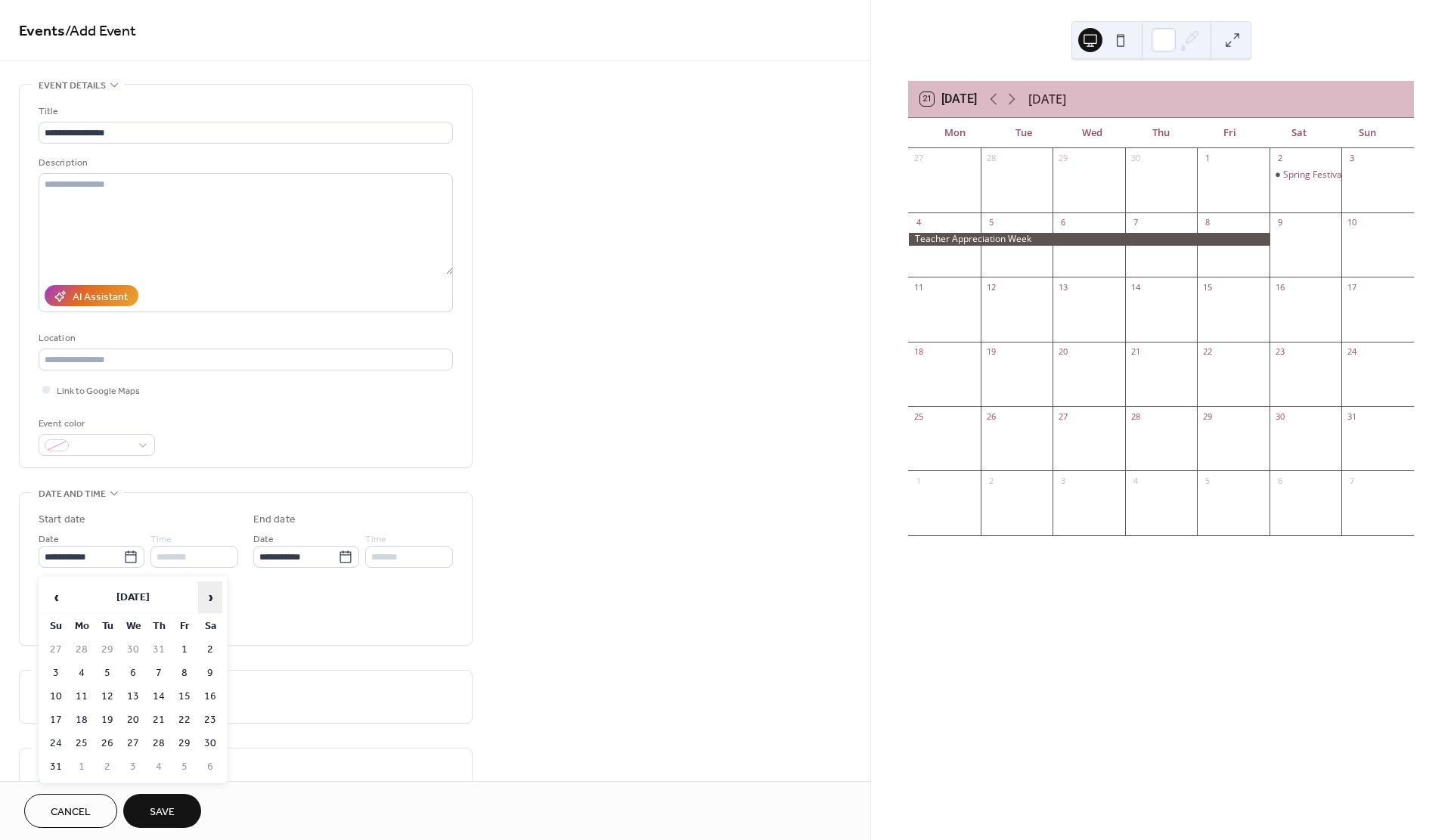 click on "›" at bounding box center (210, 597) 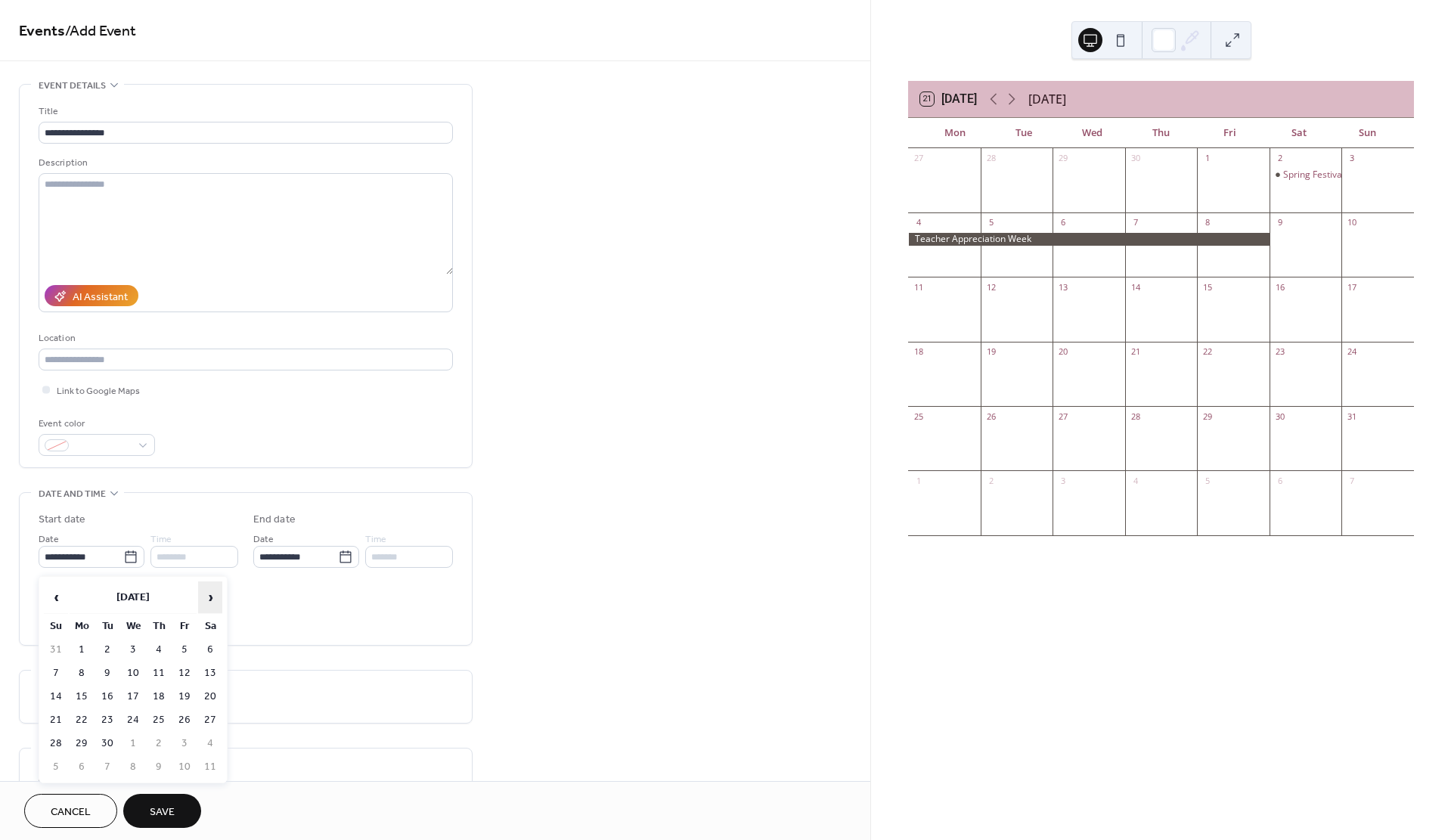 click on "›" at bounding box center (210, 597) 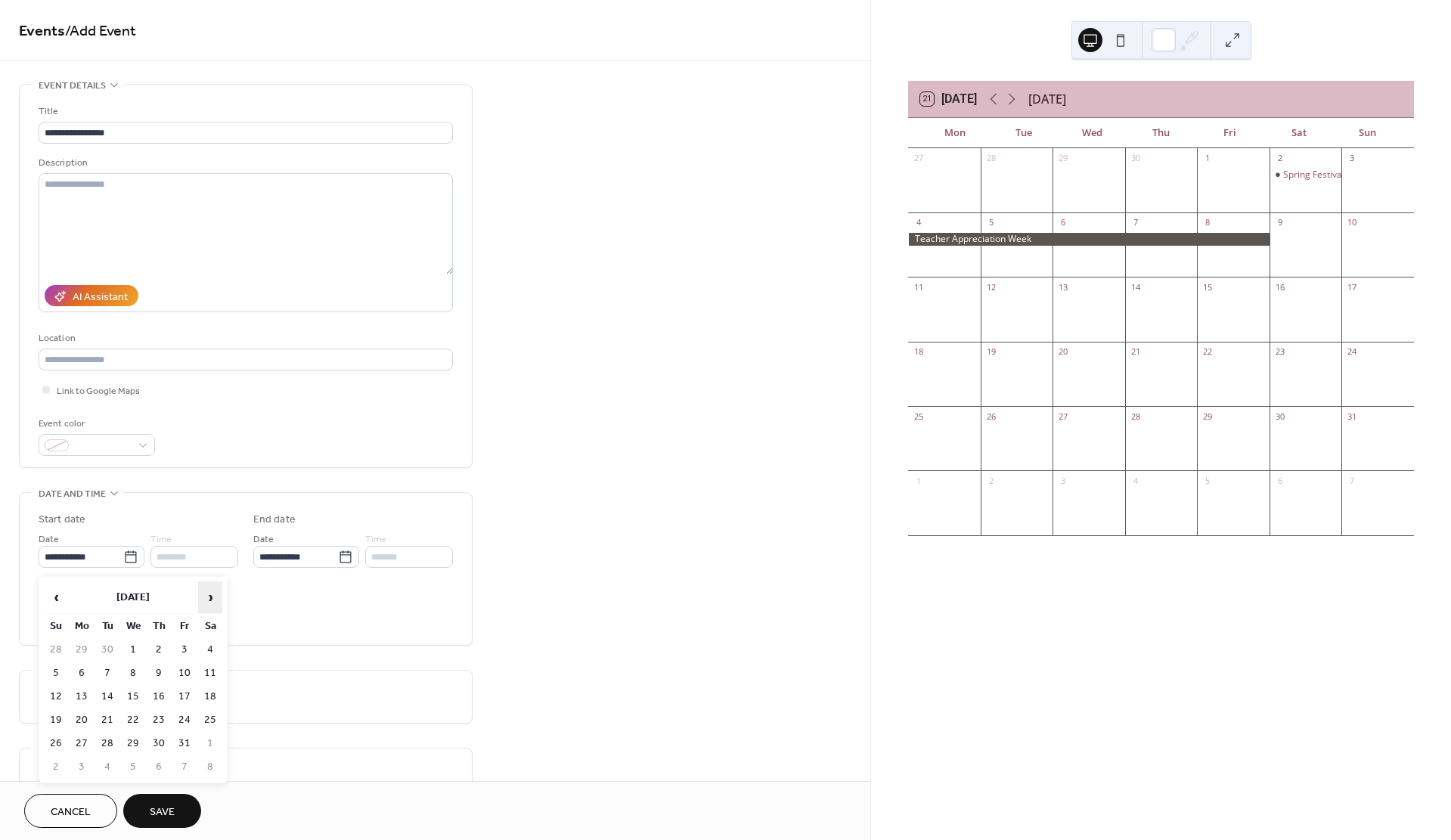 click on "›" at bounding box center [210, 597] 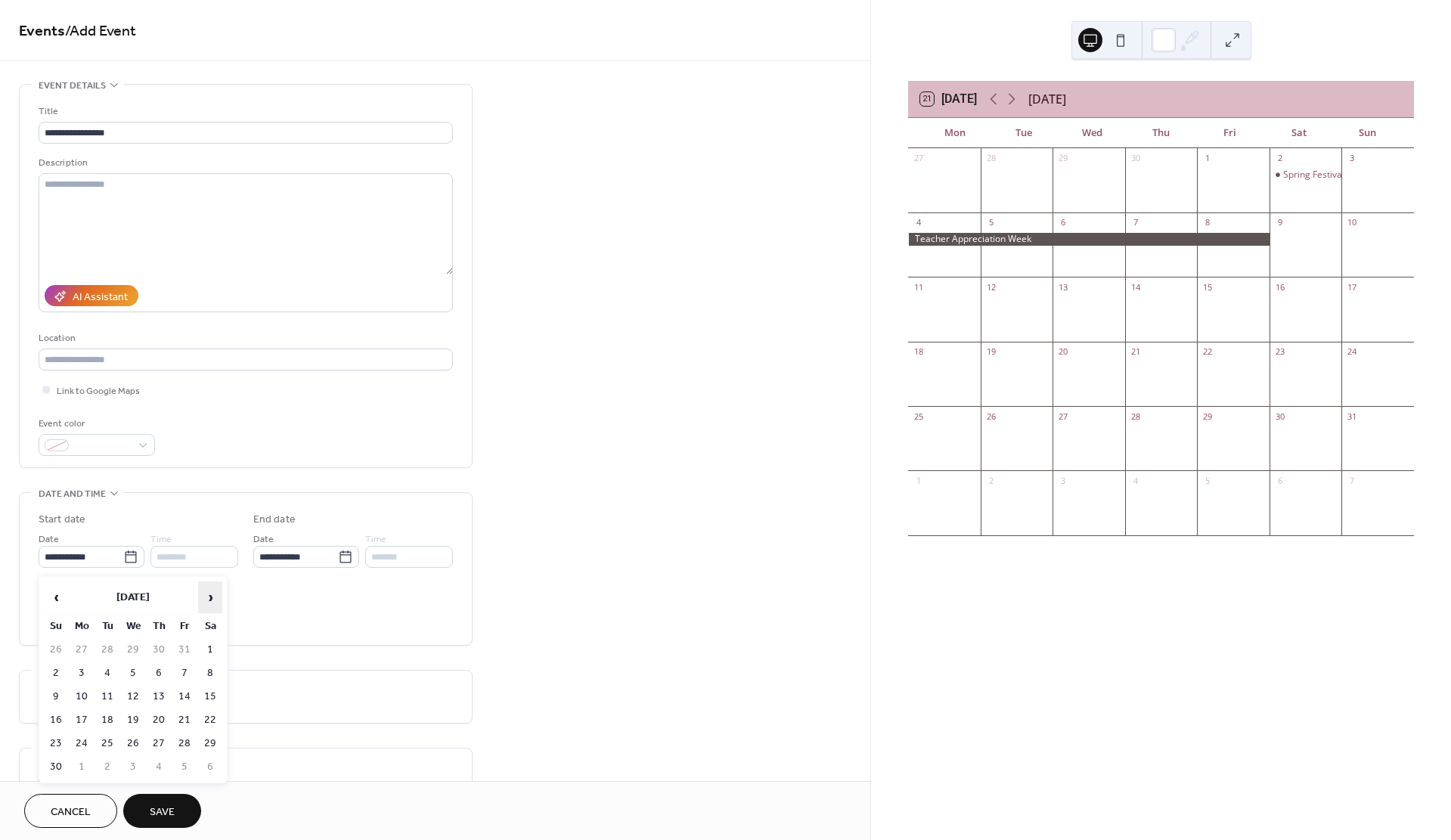 click on "›" at bounding box center (210, 597) 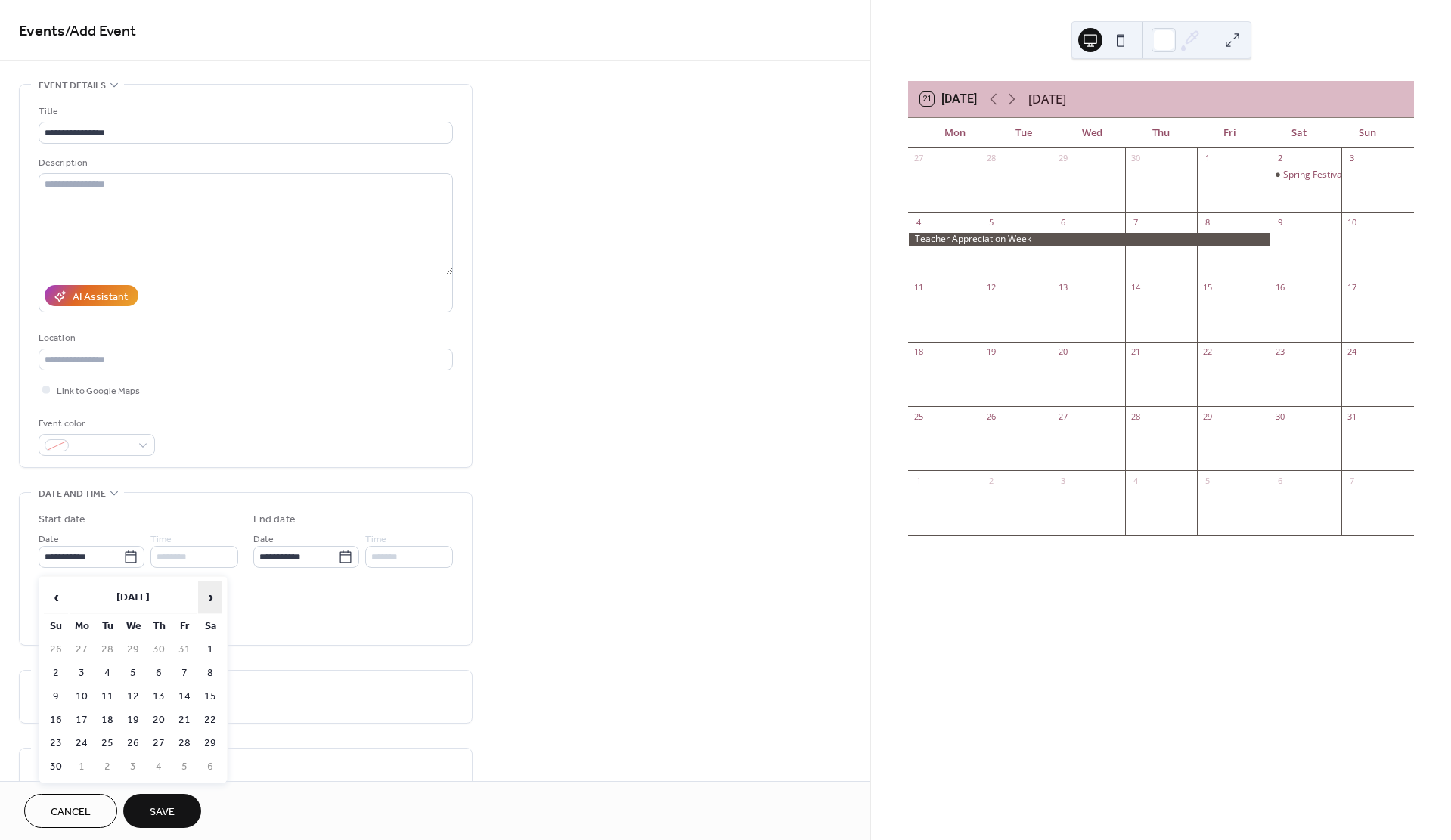 click on "›" at bounding box center [210, 597] 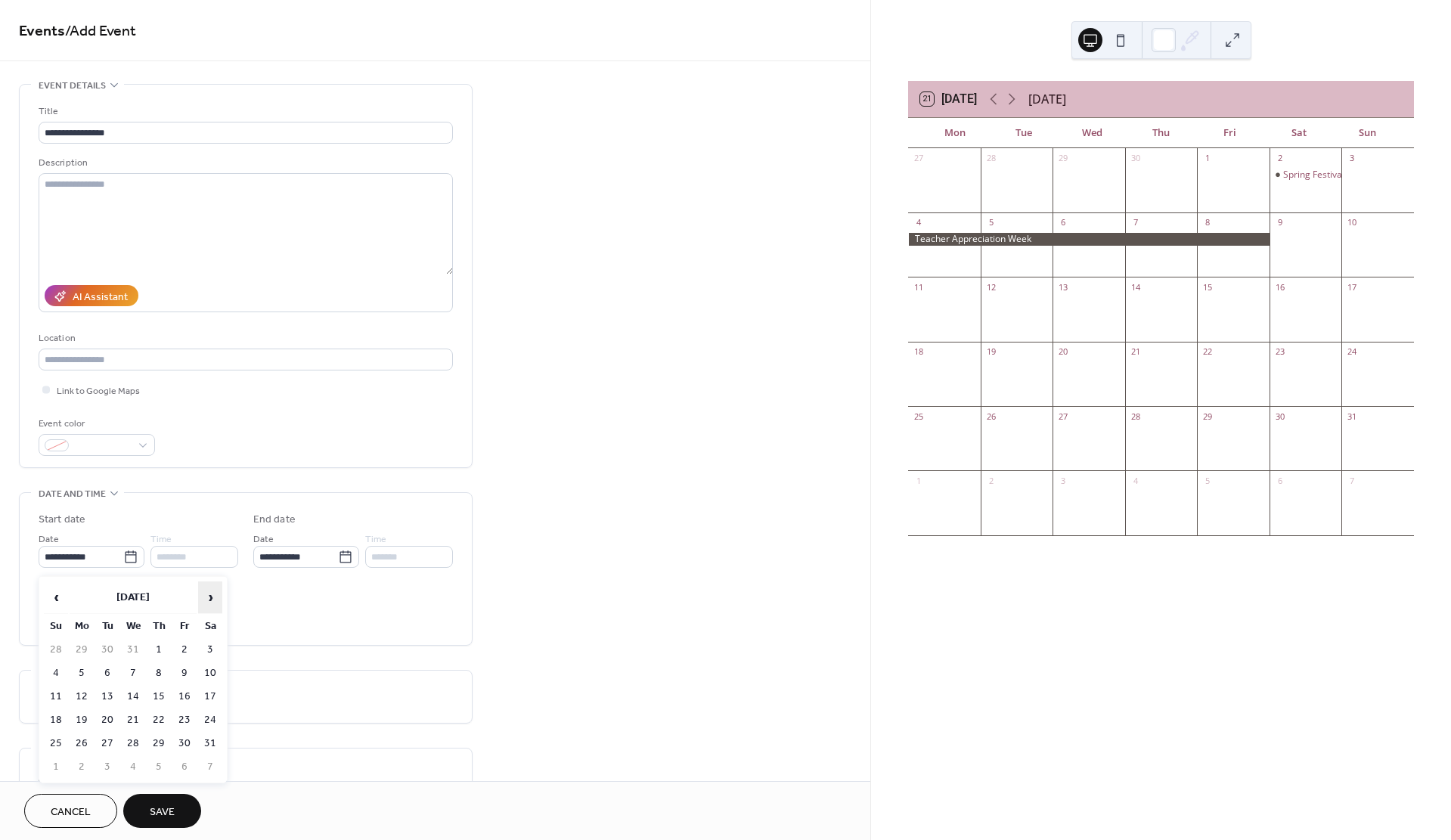 click on "›" at bounding box center (210, 597) 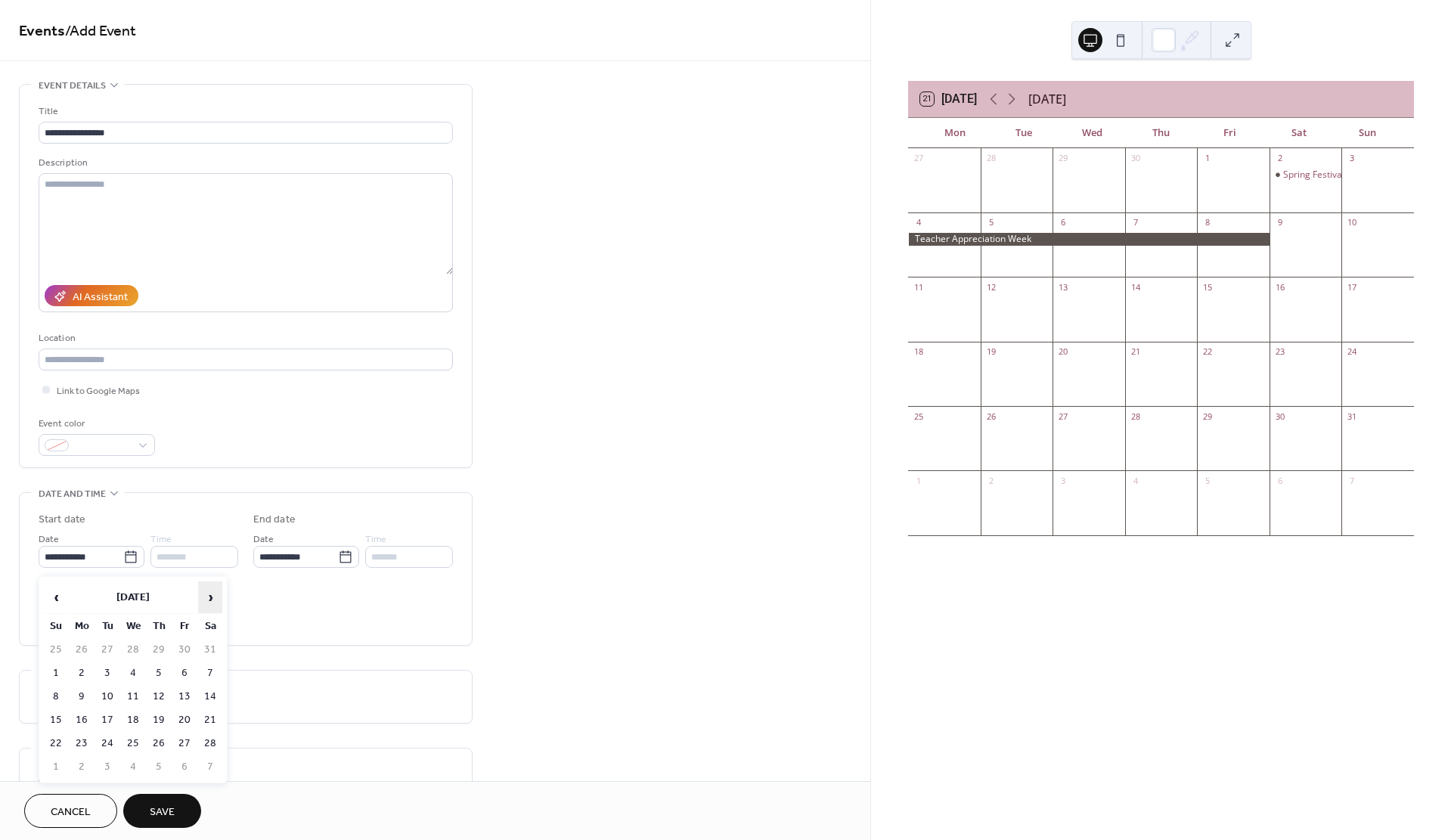 click on "›" at bounding box center [210, 597] 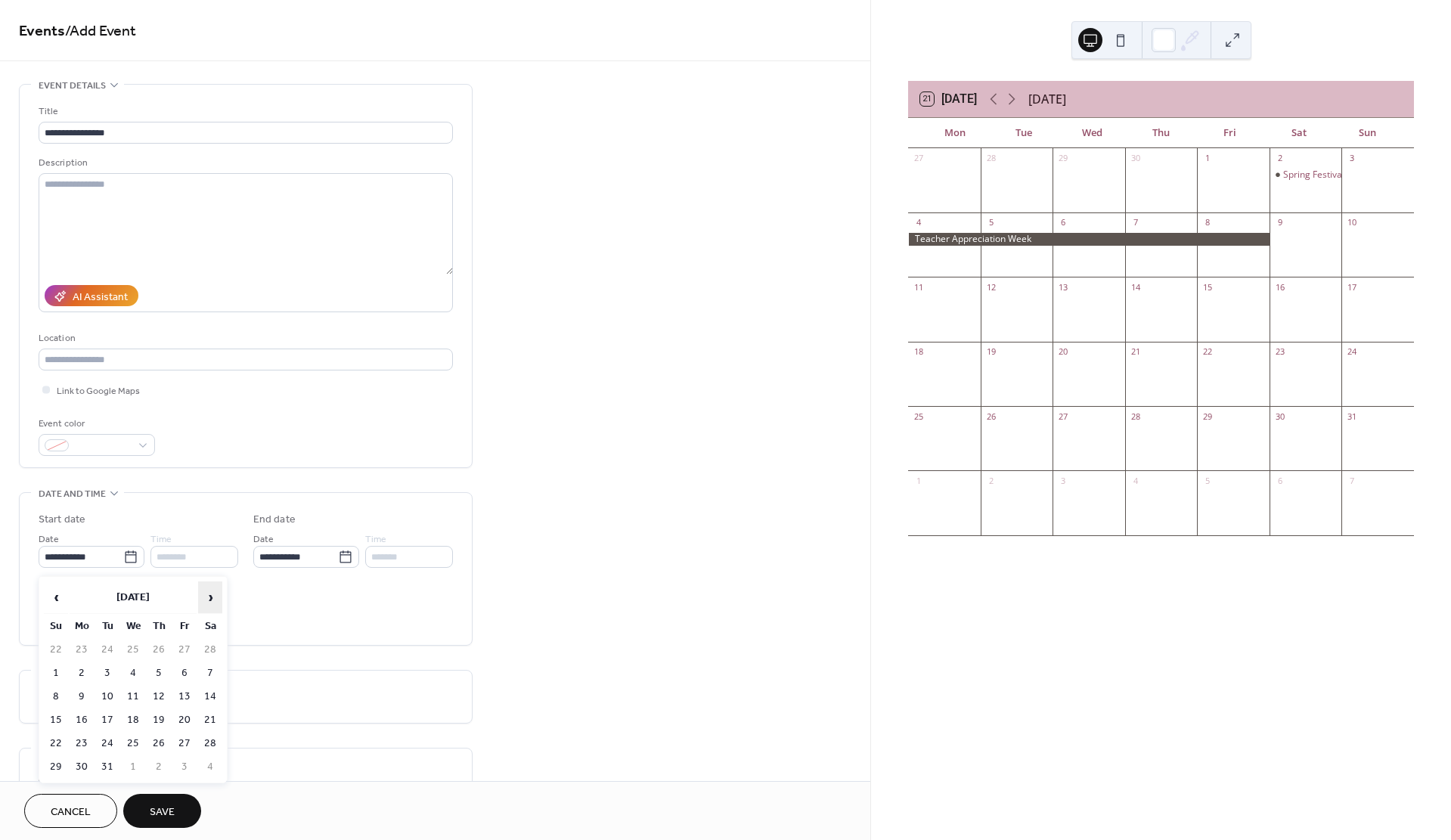 click on "›" at bounding box center (210, 597) 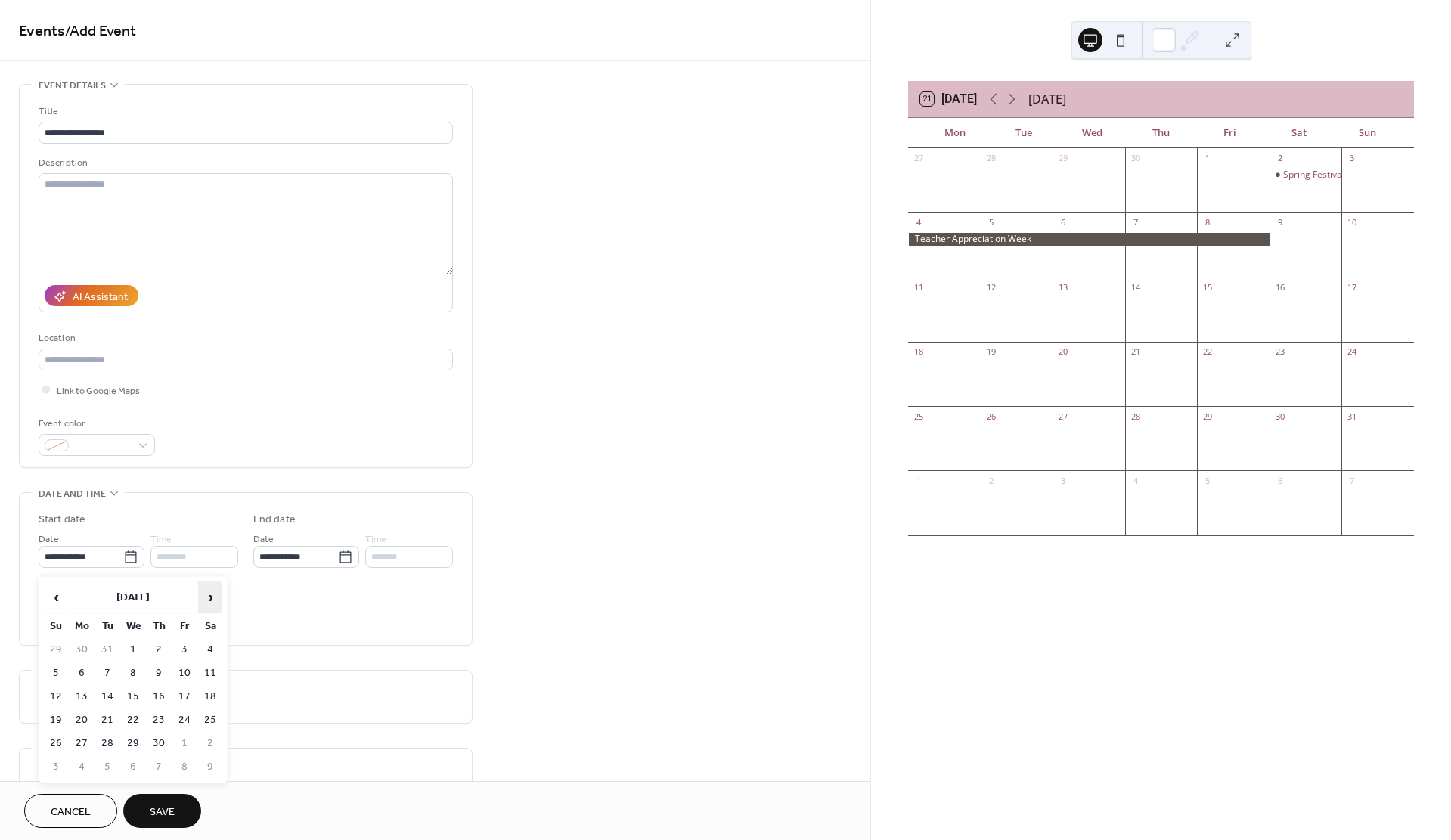 click on "›" at bounding box center [210, 597] 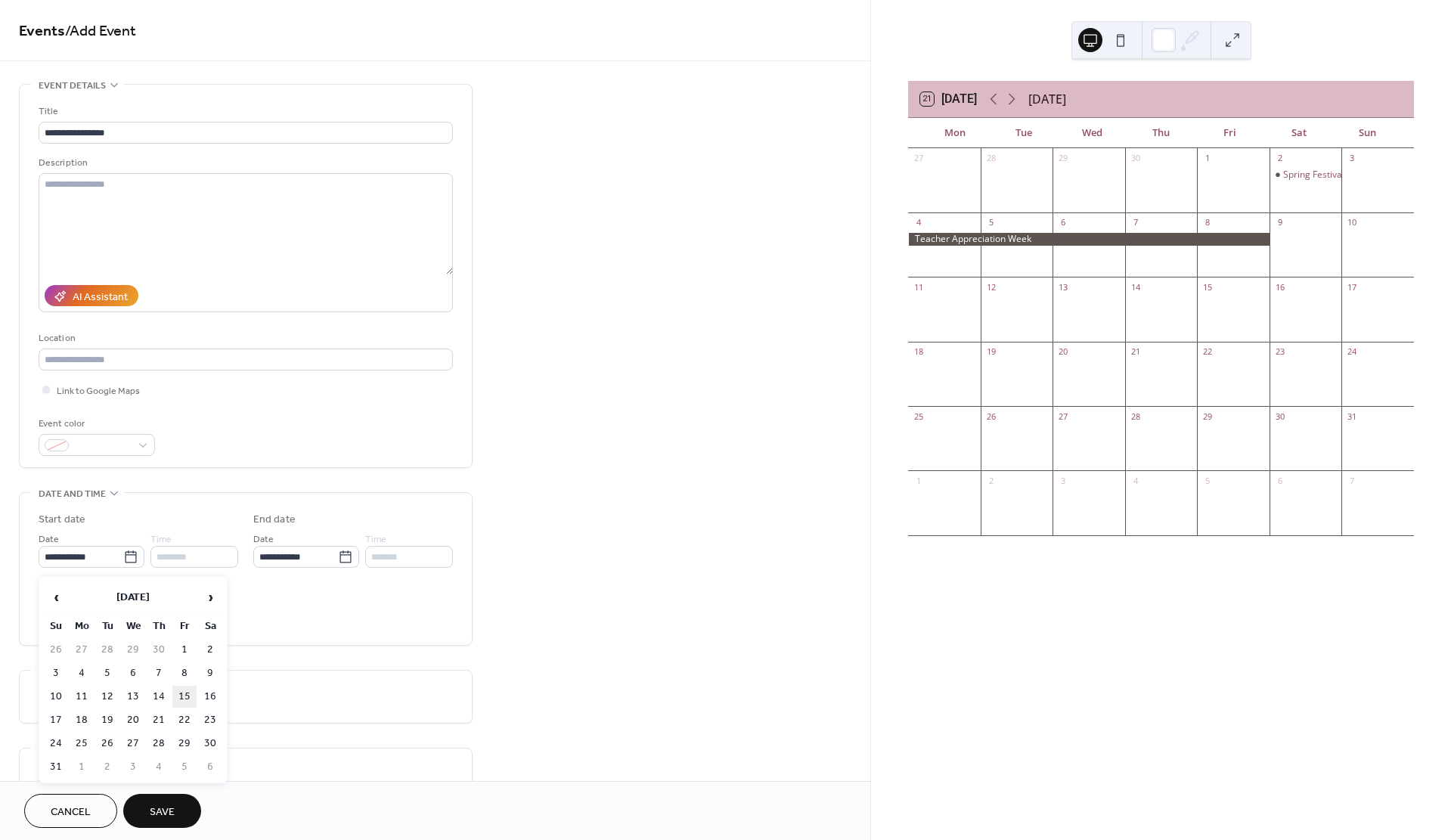 click on "15" at bounding box center [184, 696] 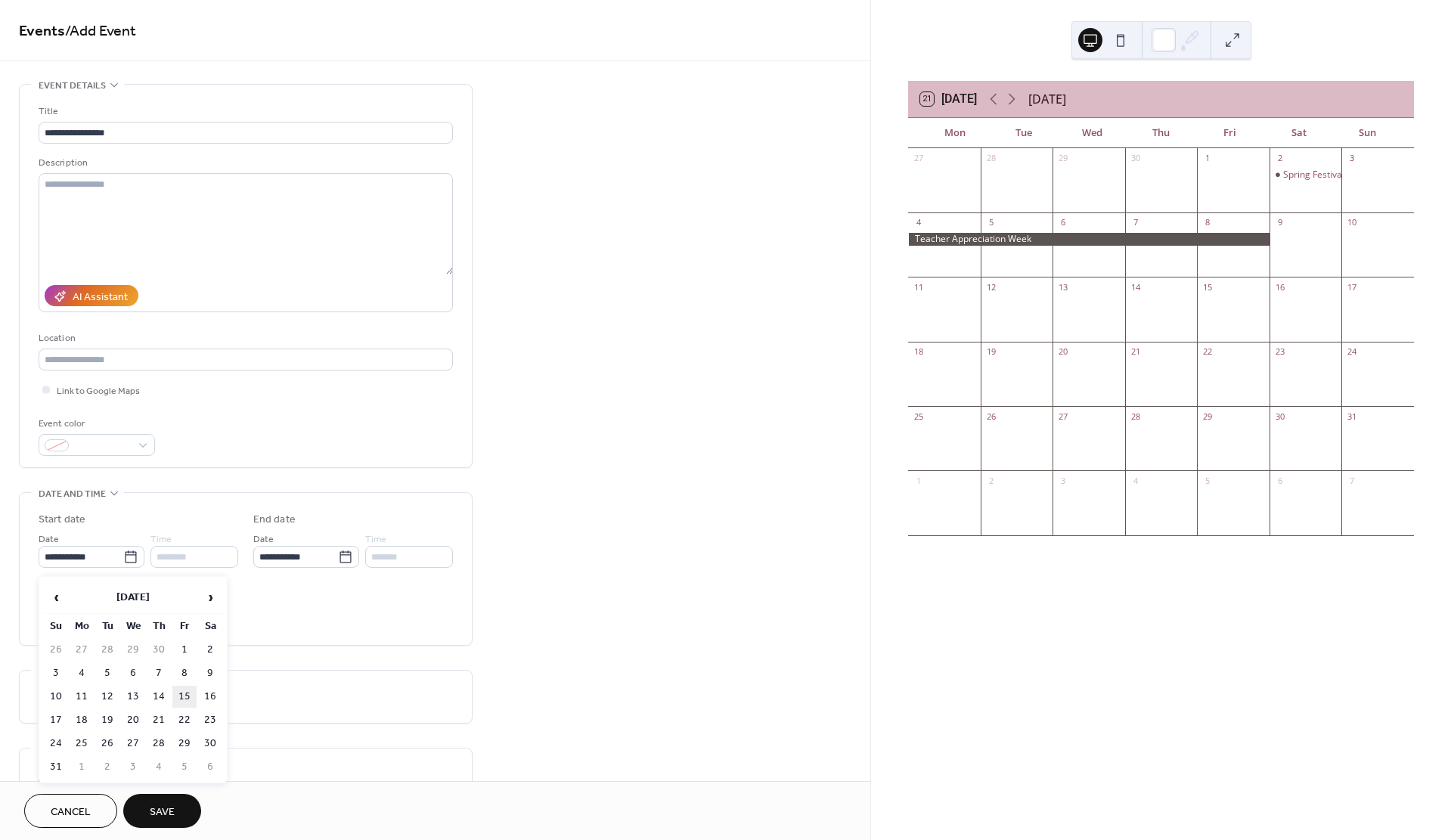 type on "**********" 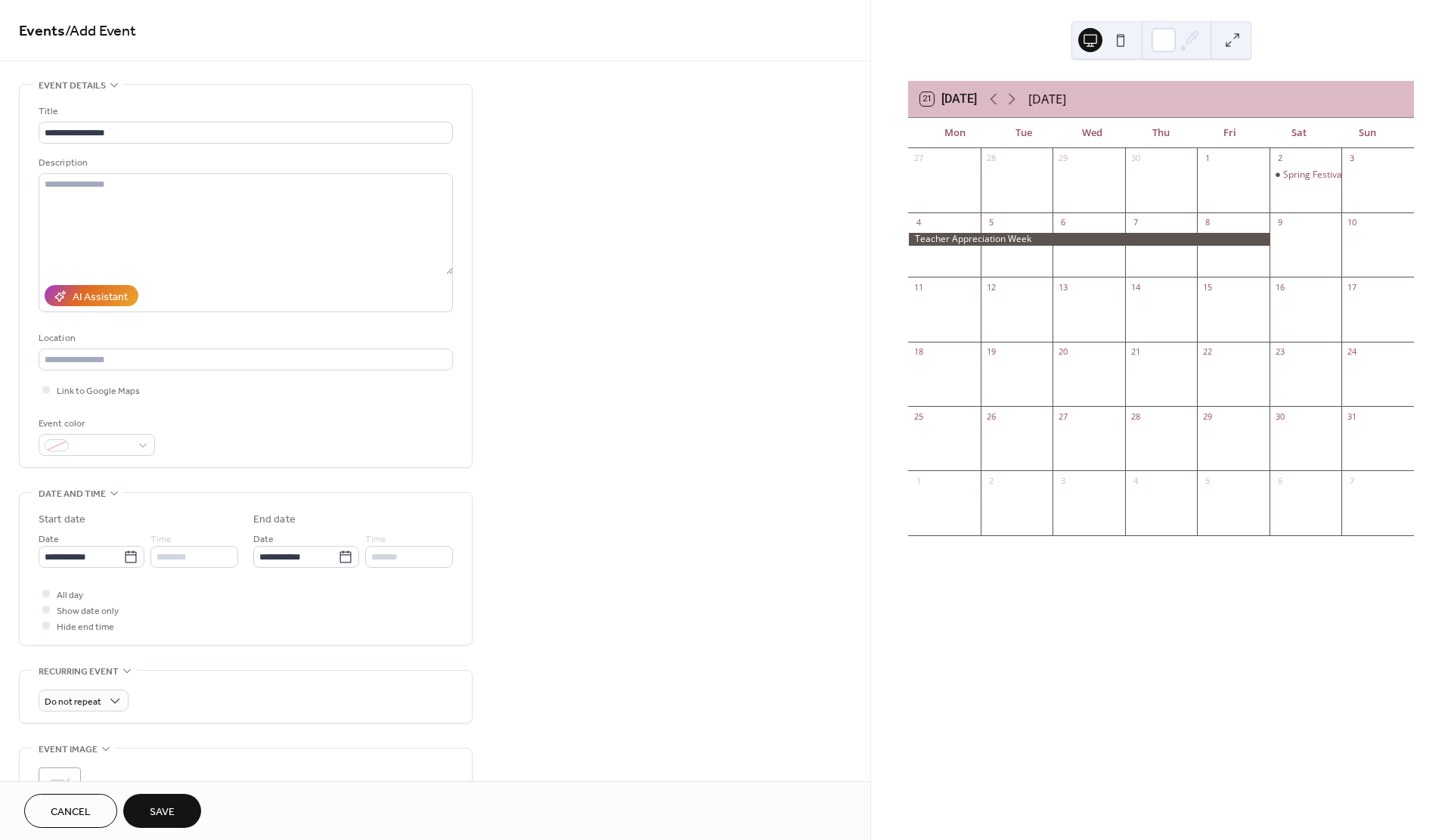 click on "Save" at bounding box center (162, 812) 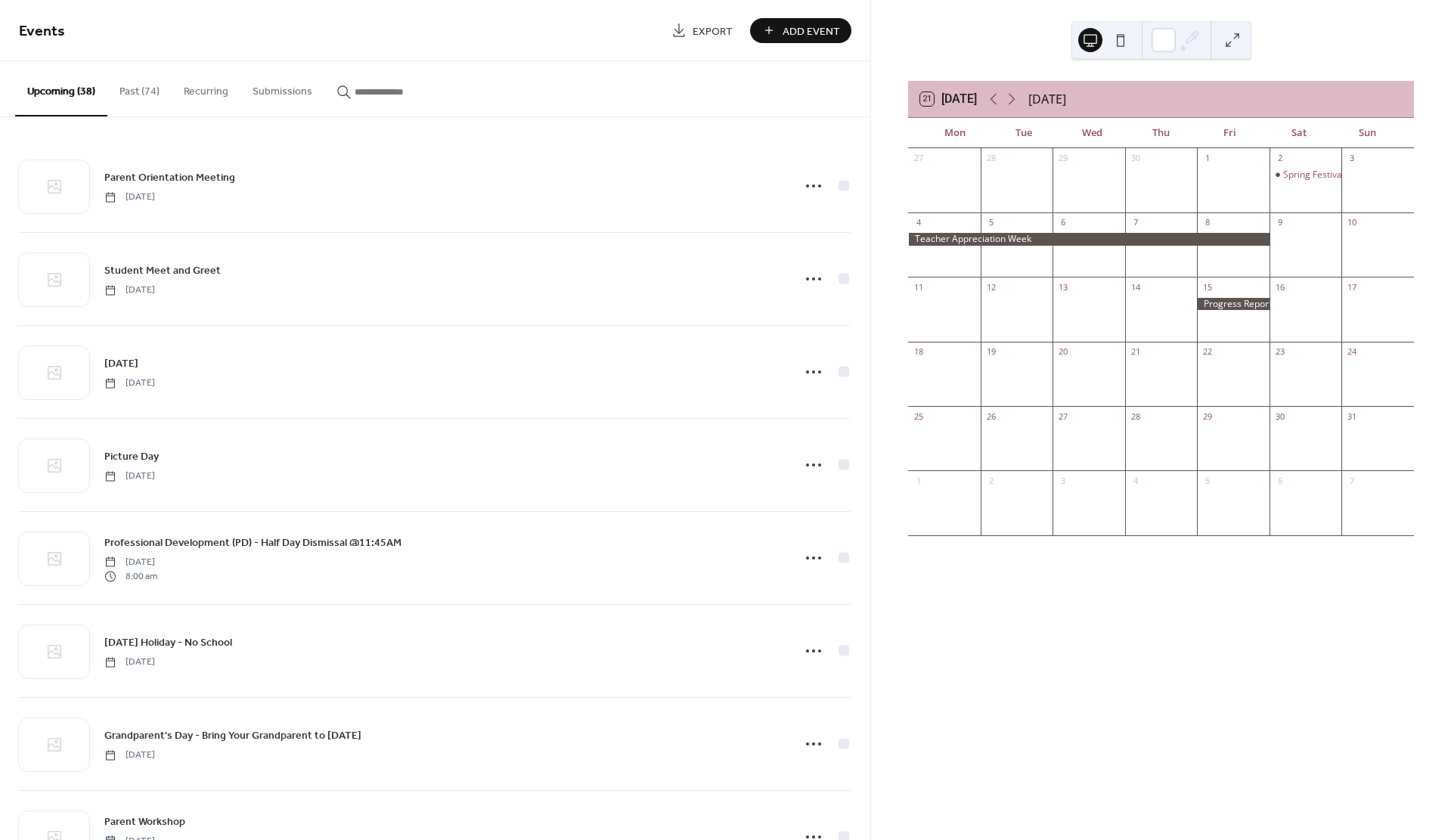 click on "Add Event" at bounding box center (811, 31) 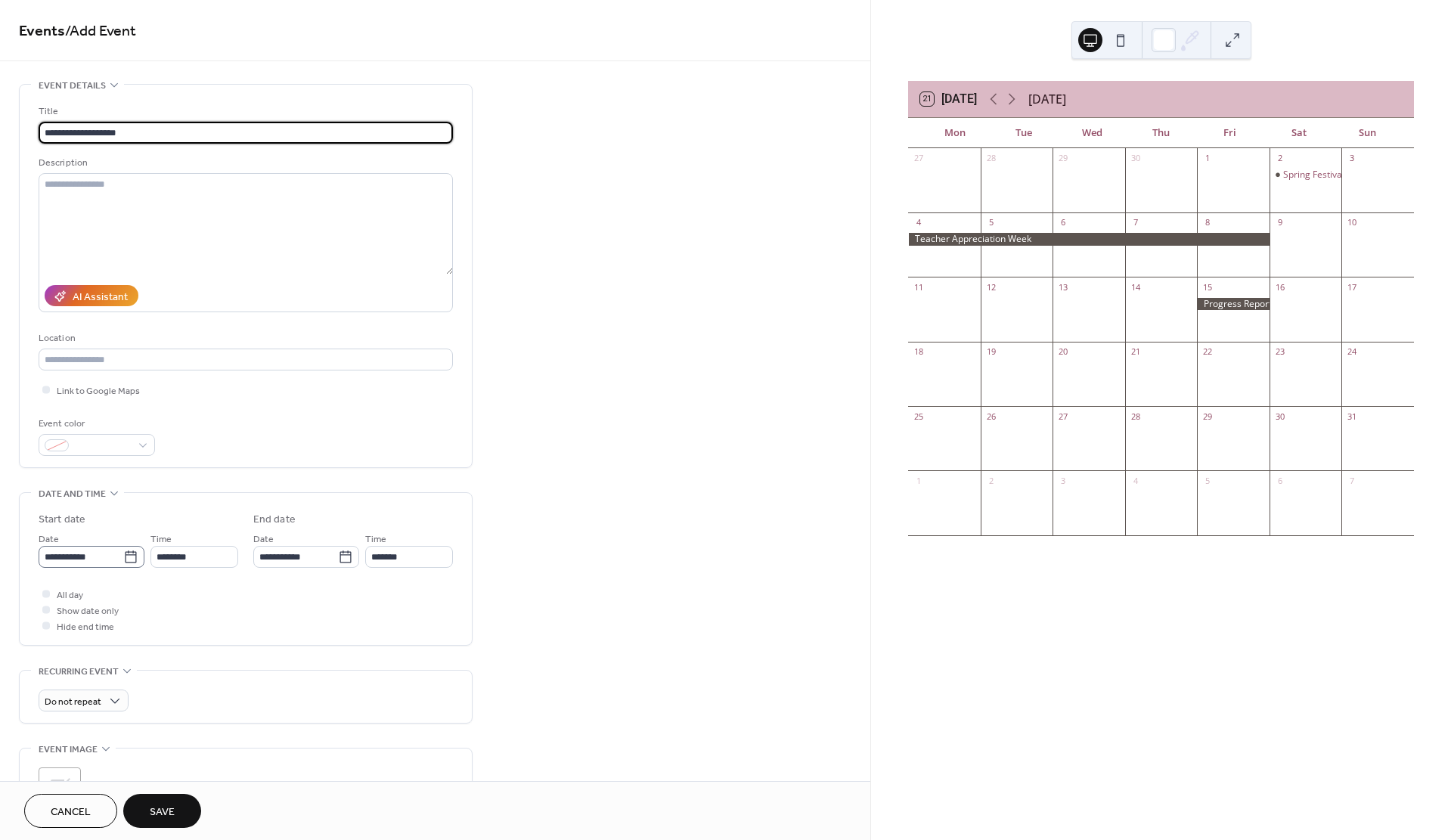 type on "**********" 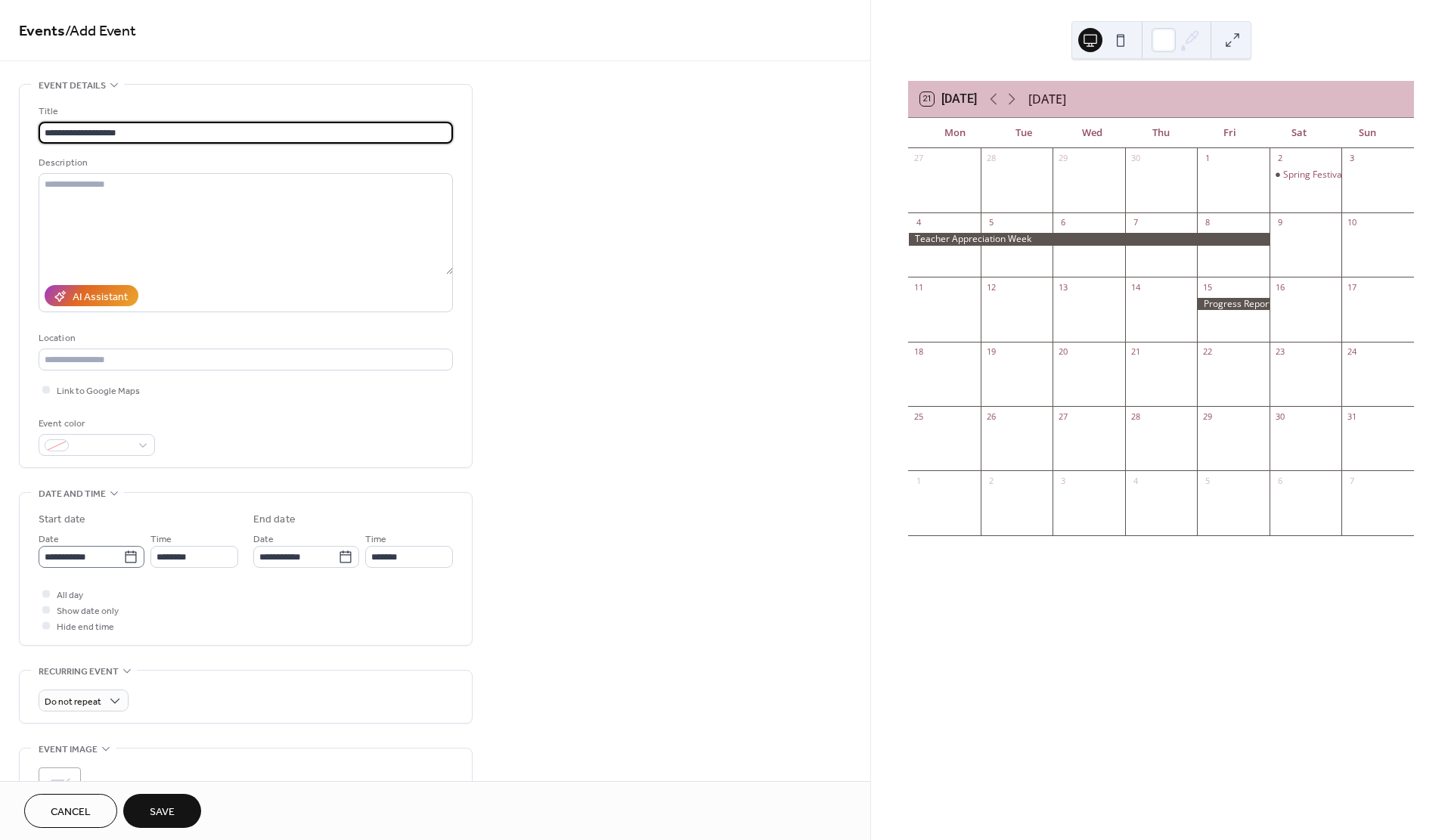 click 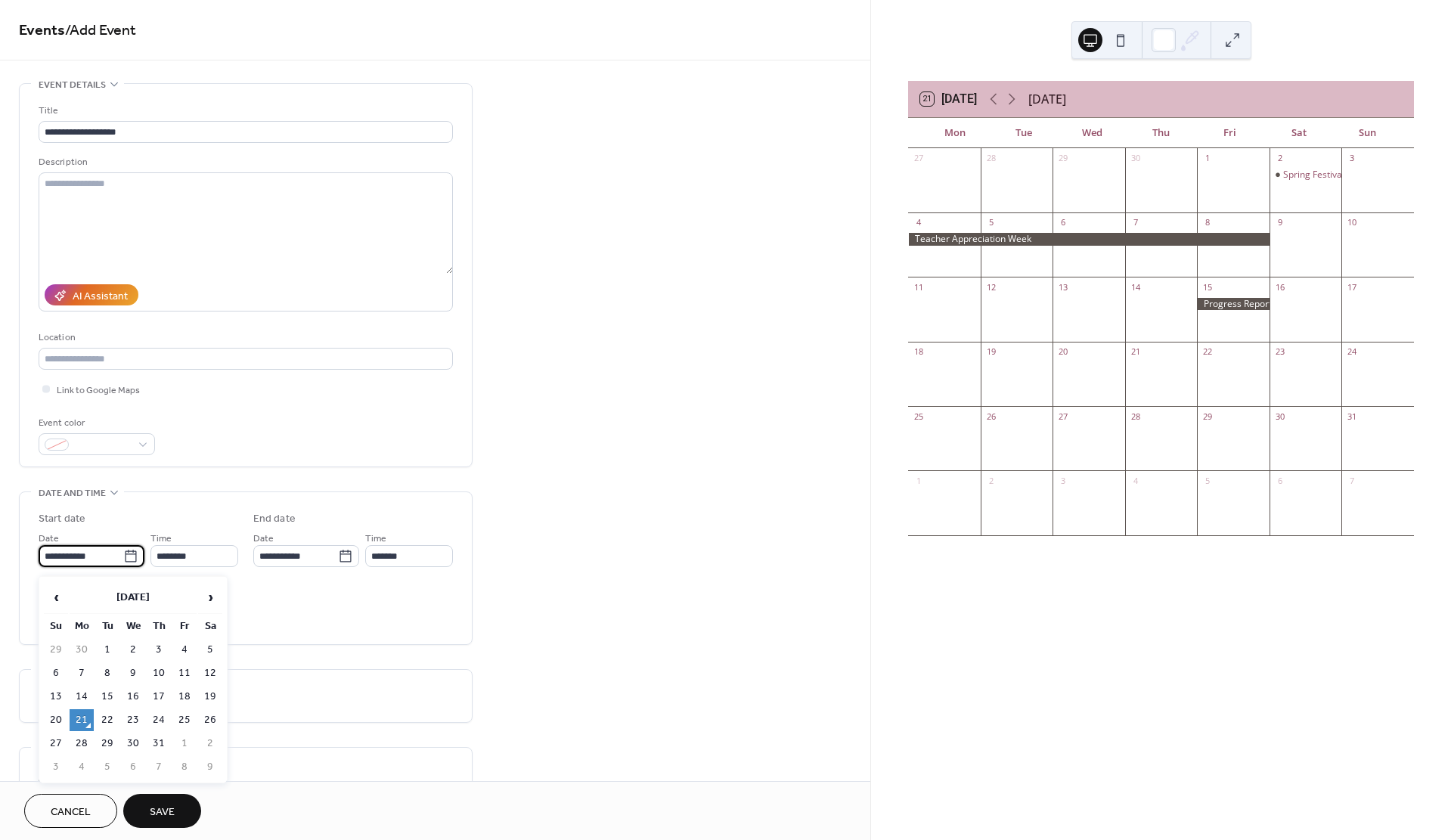 scroll, scrollTop: 2, scrollLeft: 0, axis: vertical 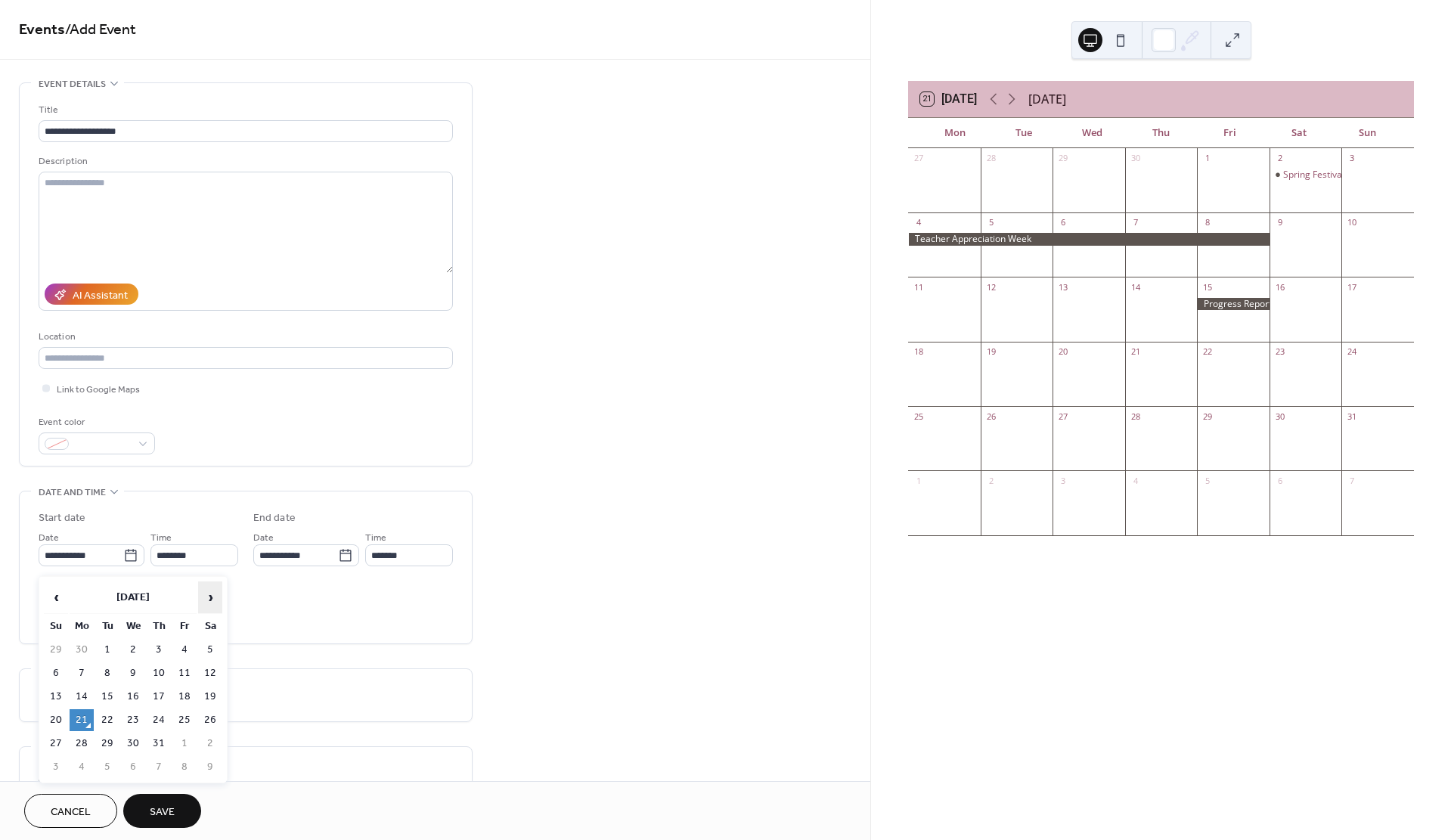 click on "›" at bounding box center (210, 597) 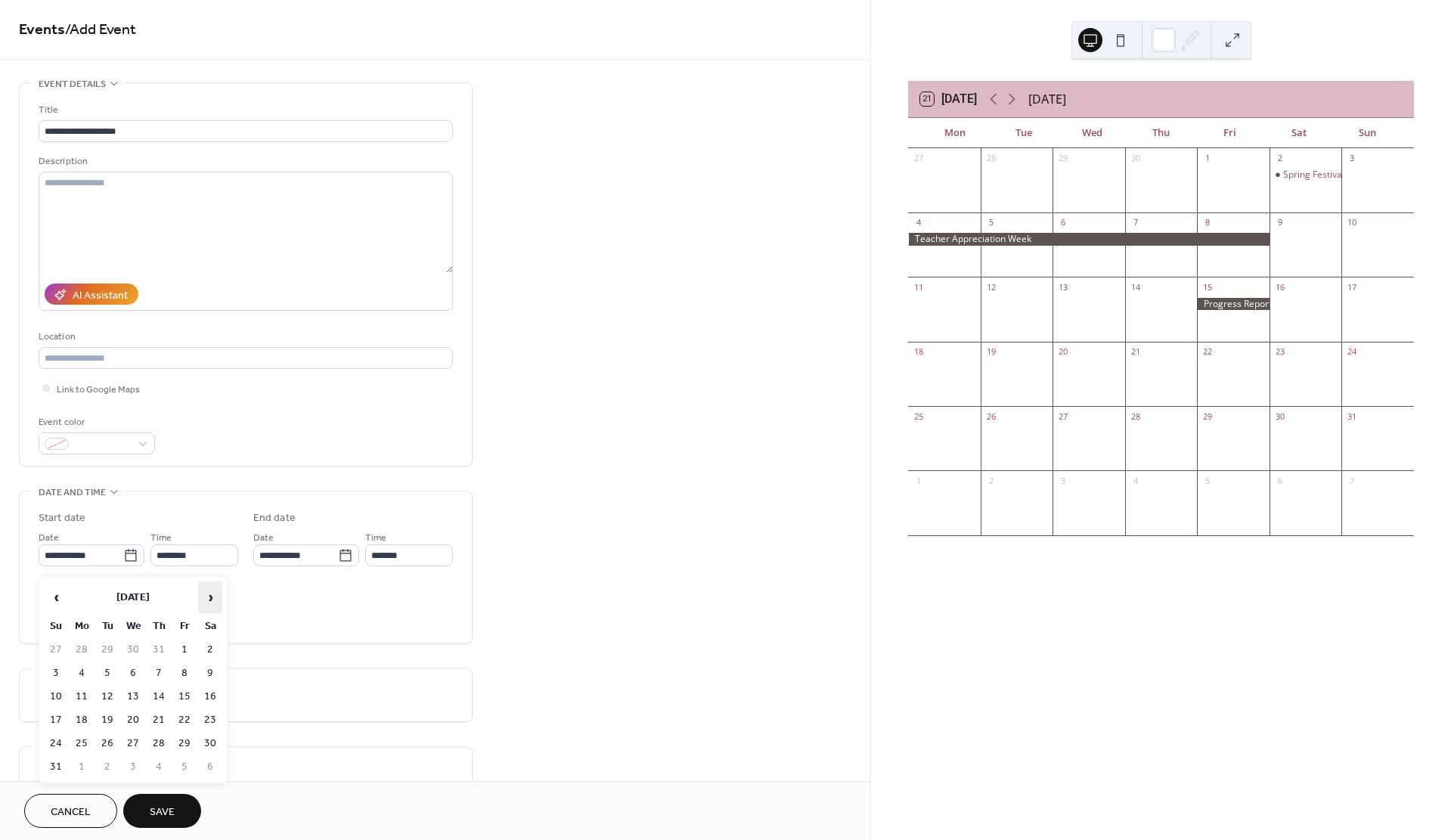 click on "›" at bounding box center (210, 597) 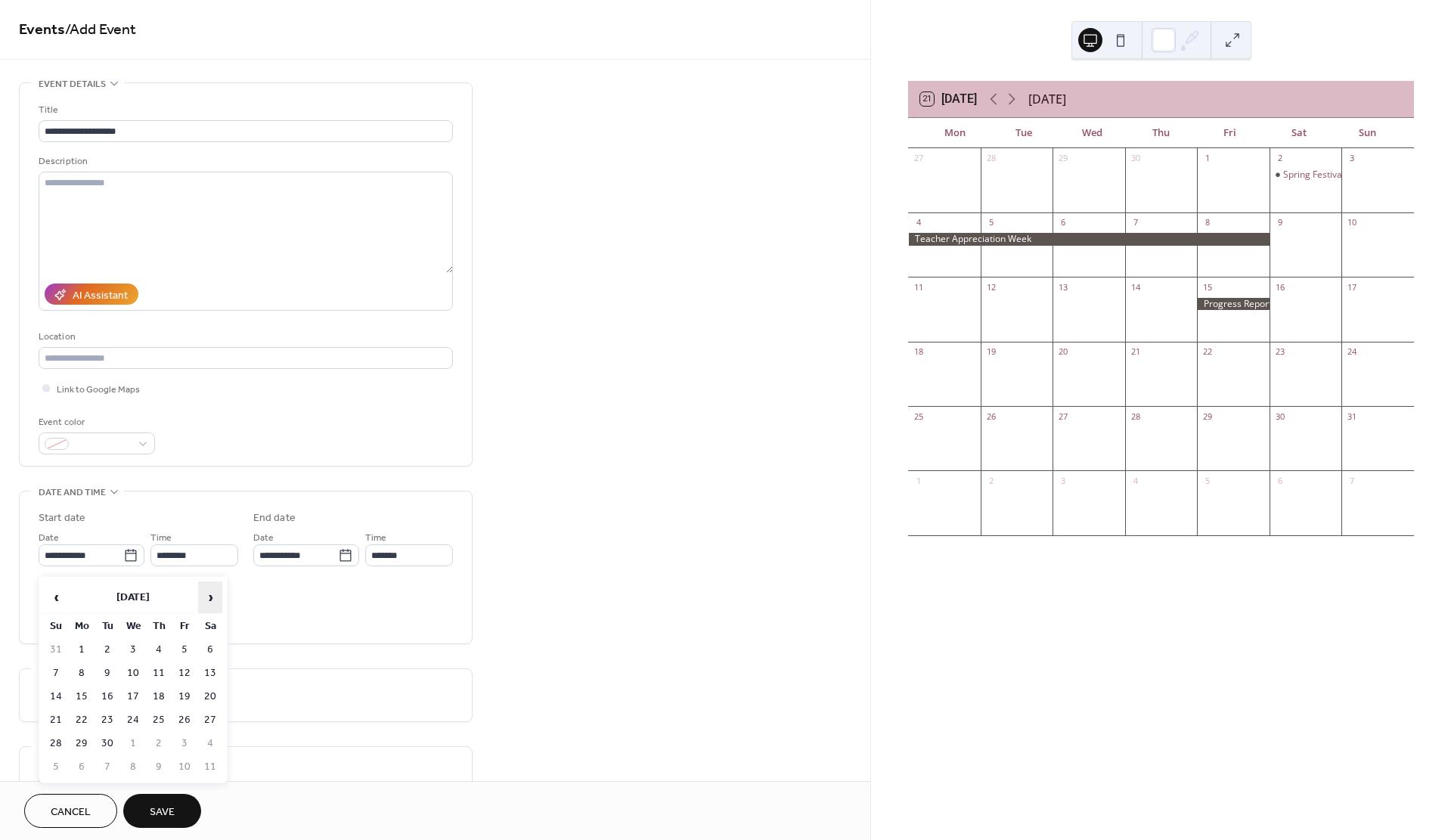 click on "›" at bounding box center (210, 597) 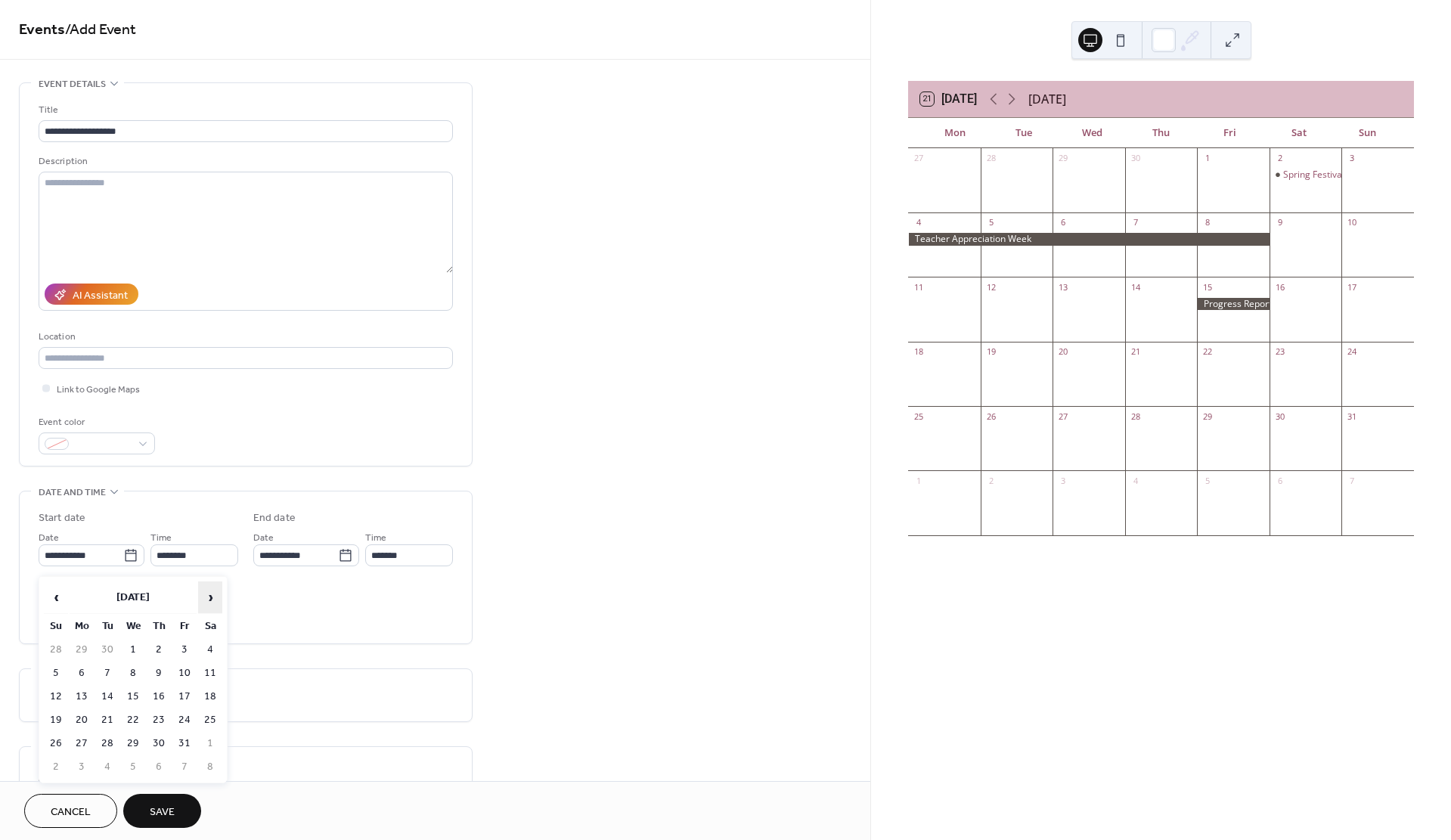 click on "›" at bounding box center (210, 597) 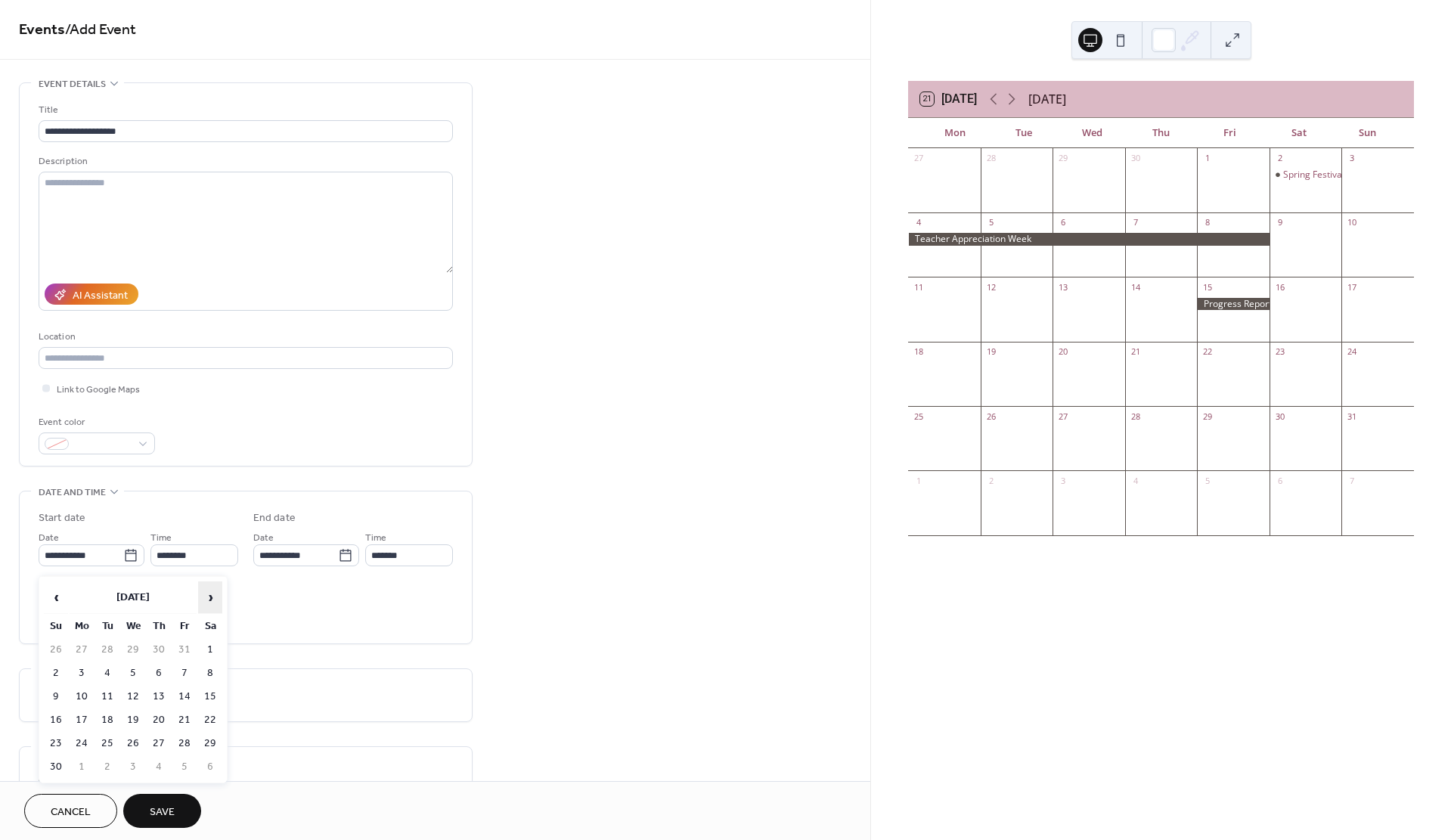 click on "›" at bounding box center (210, 597) 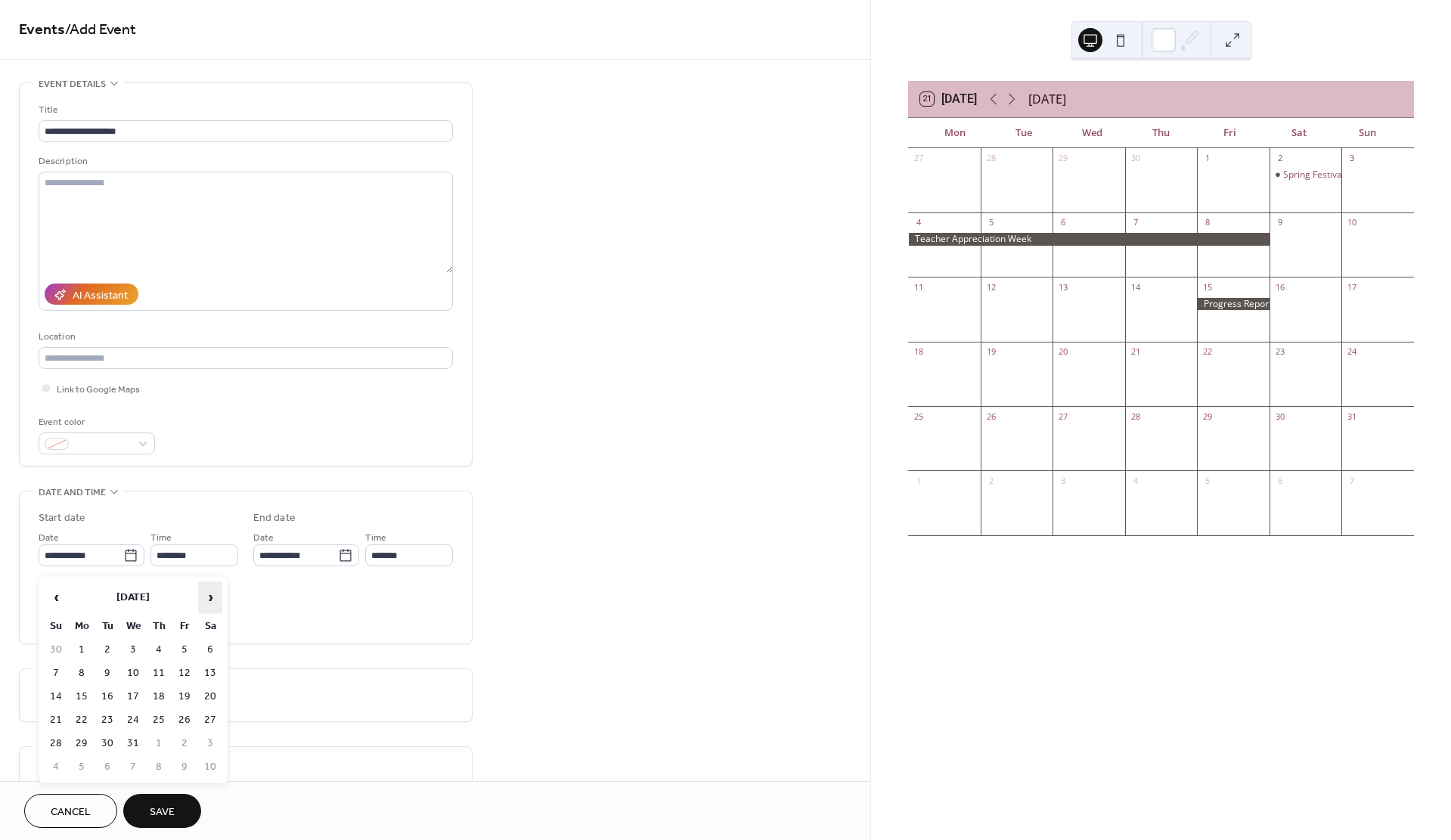 click on "›" at bounding box center [210, 597] 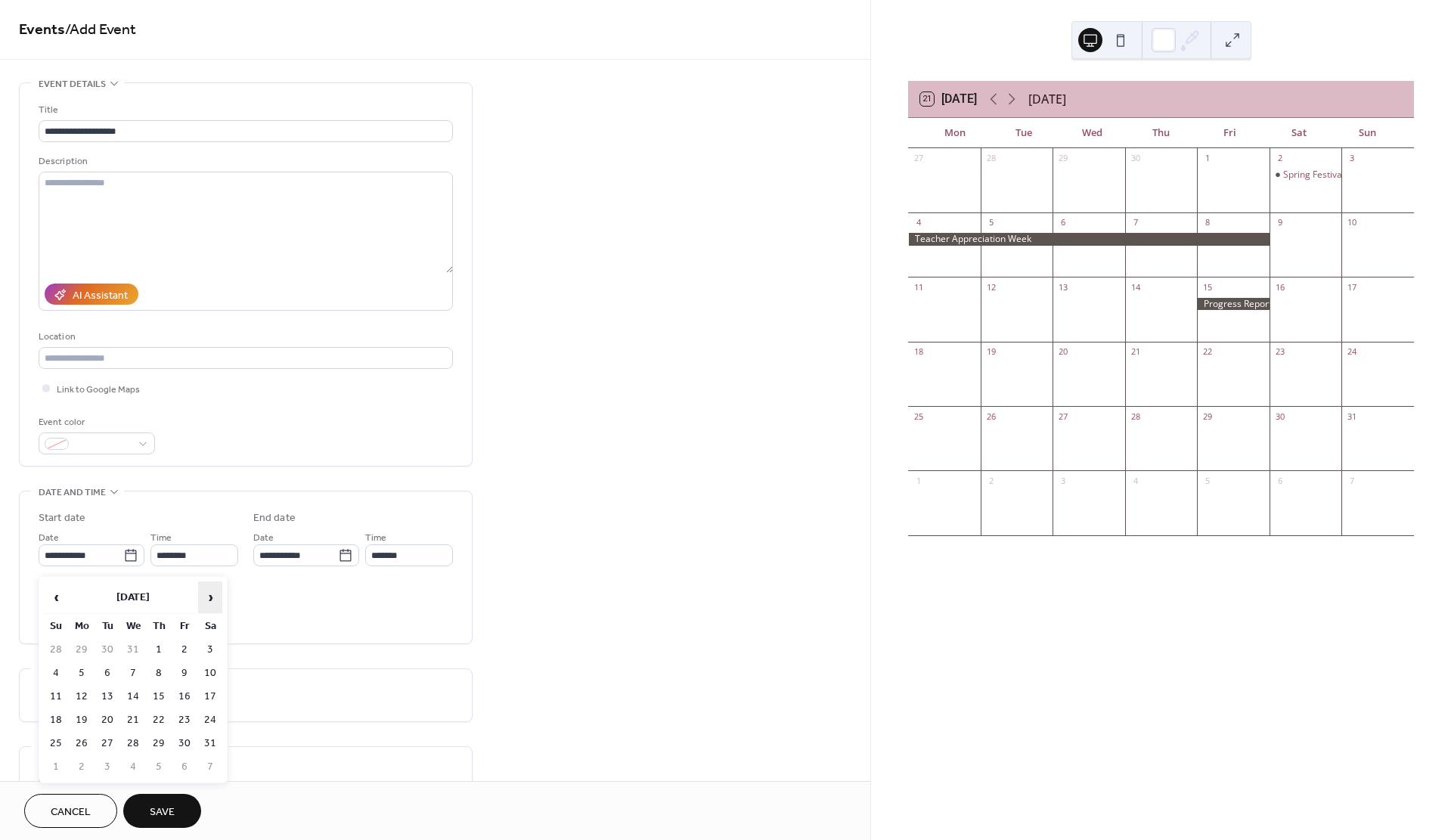 click on "›" at bounding box center [210, 597] 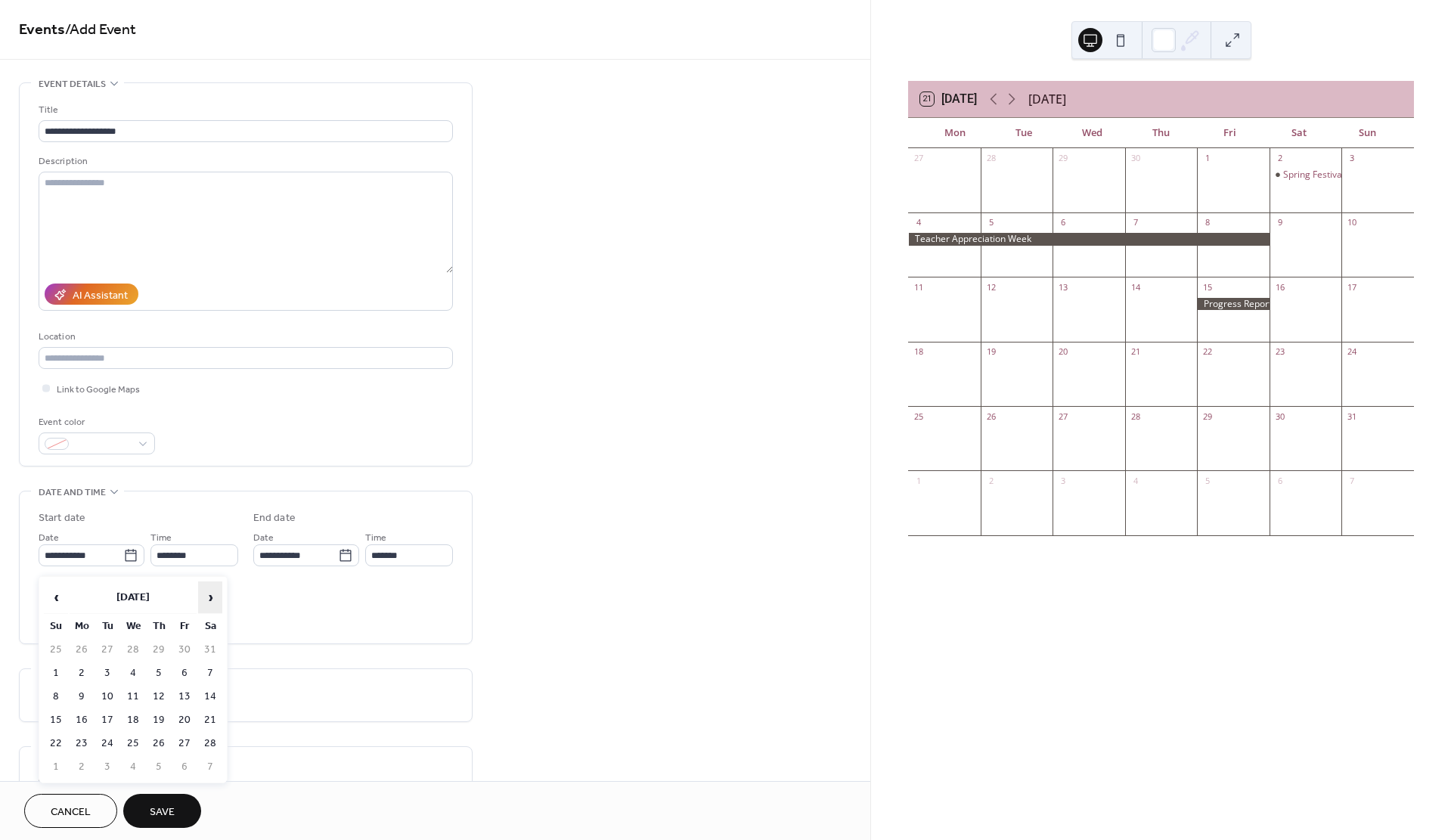 click on "›" at bounding box center (210, 597) 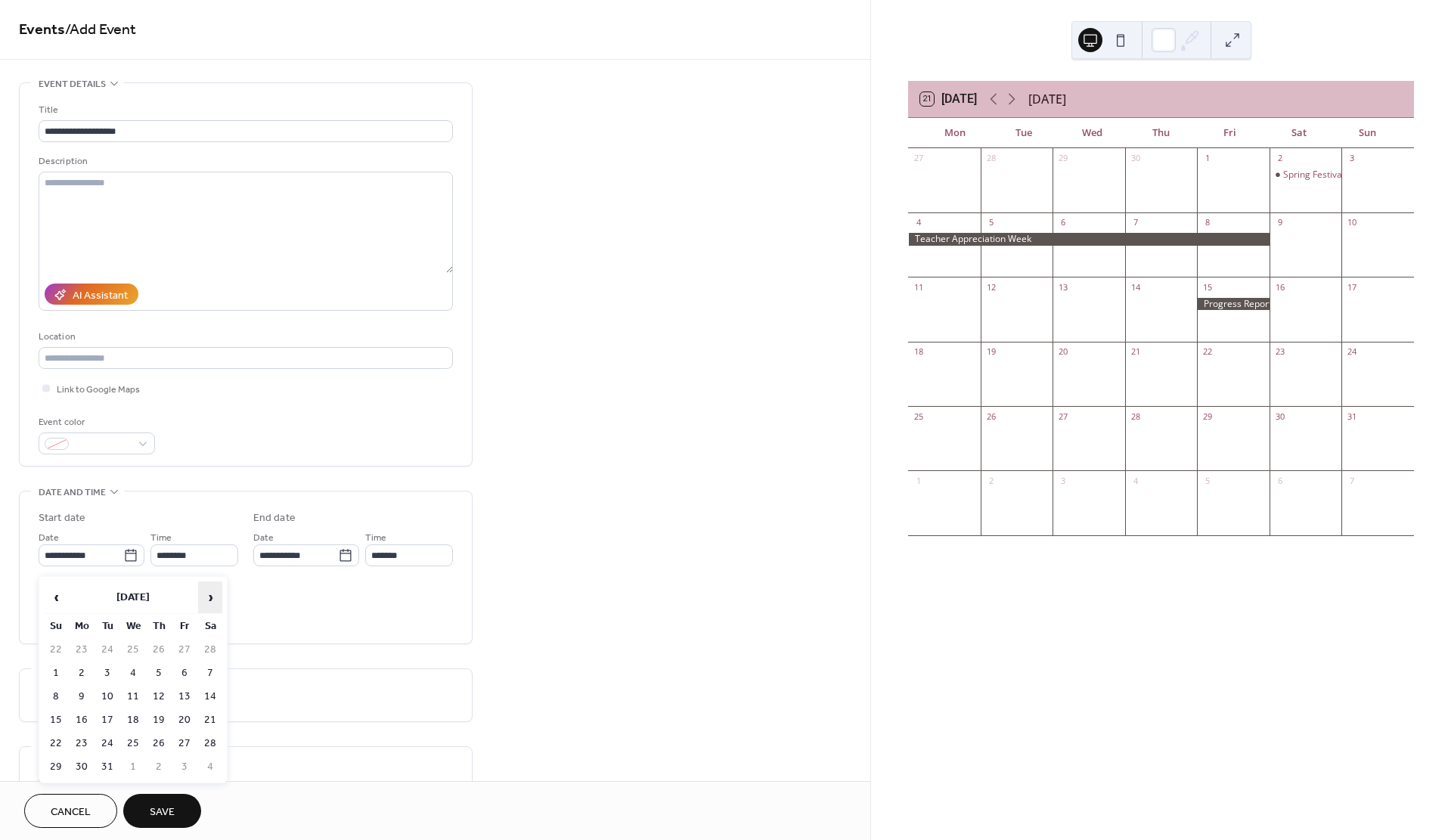 click on "›" at bounding box center [210, 597] 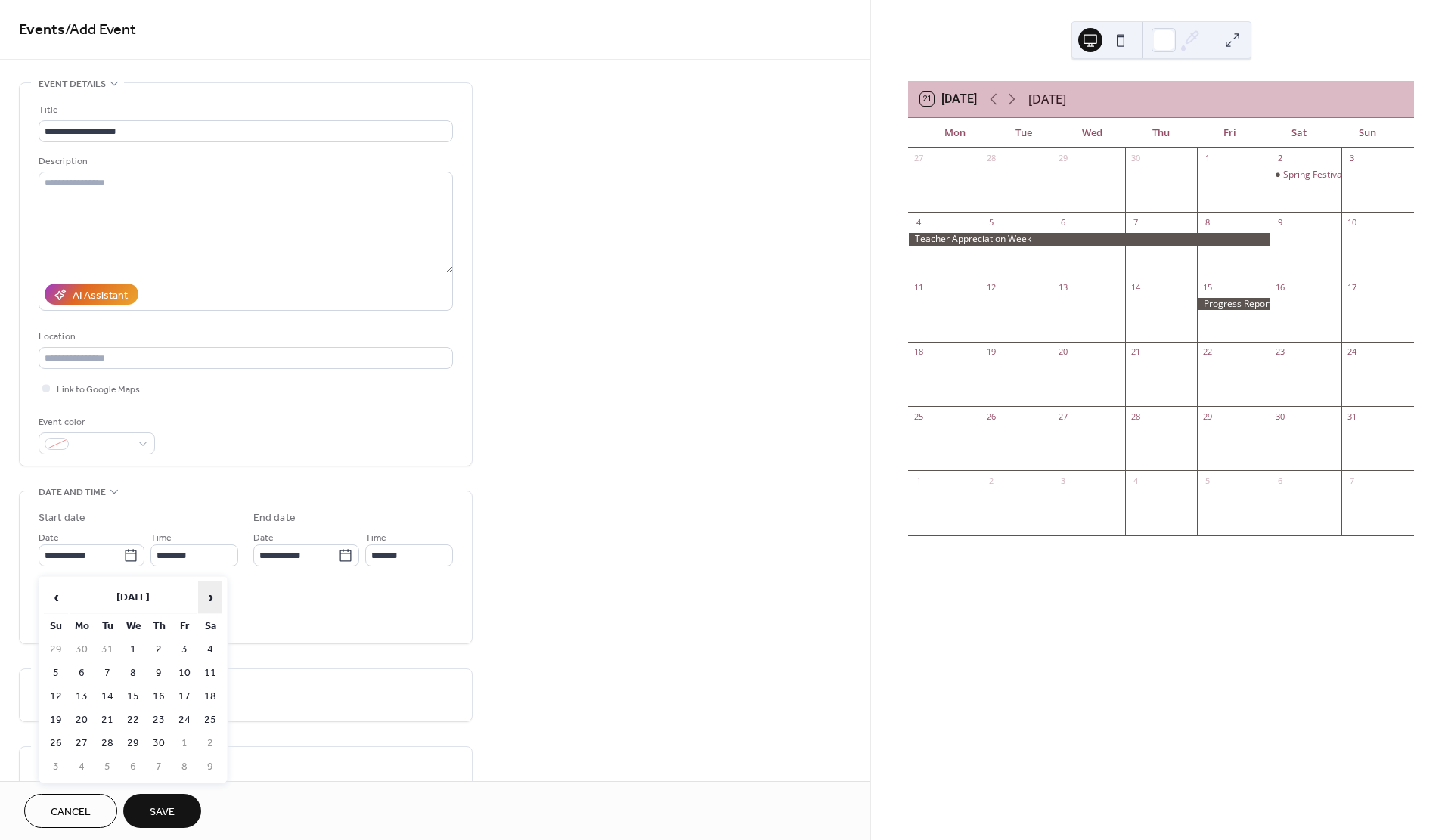 click on "›" at bounding box center (210, 597) 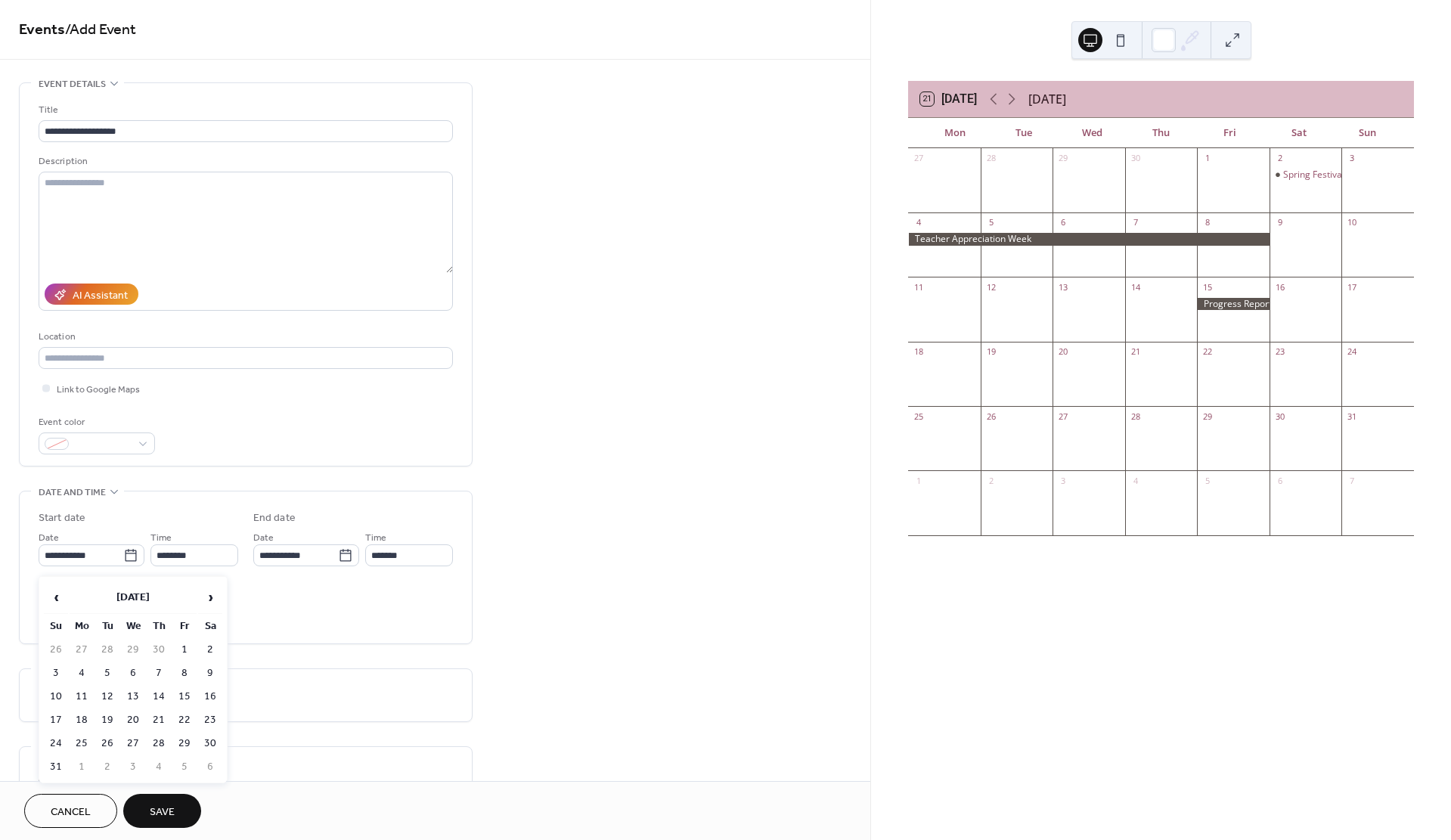 click on "20" at bounding box center [133, 720] 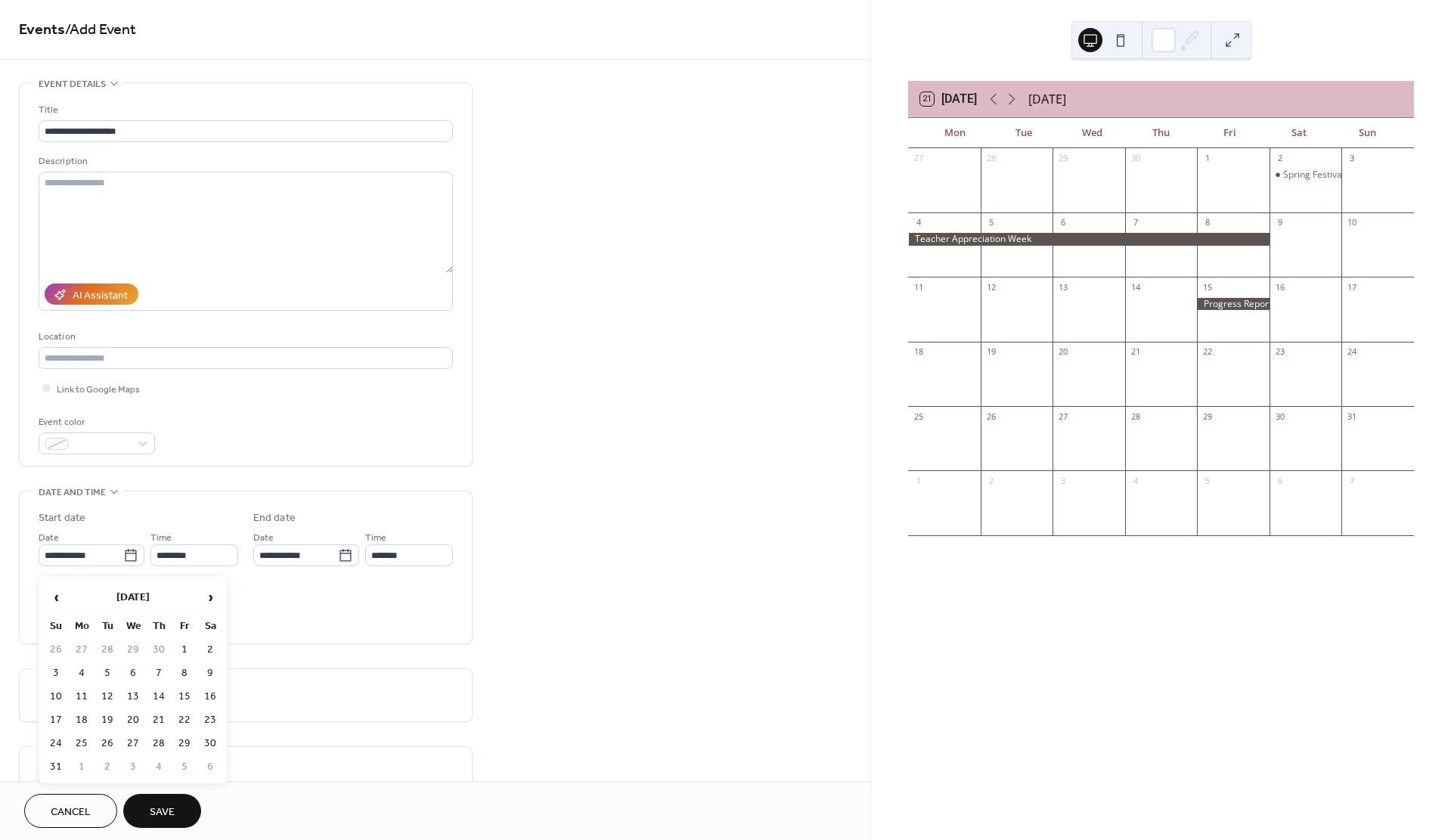 type on "**********" 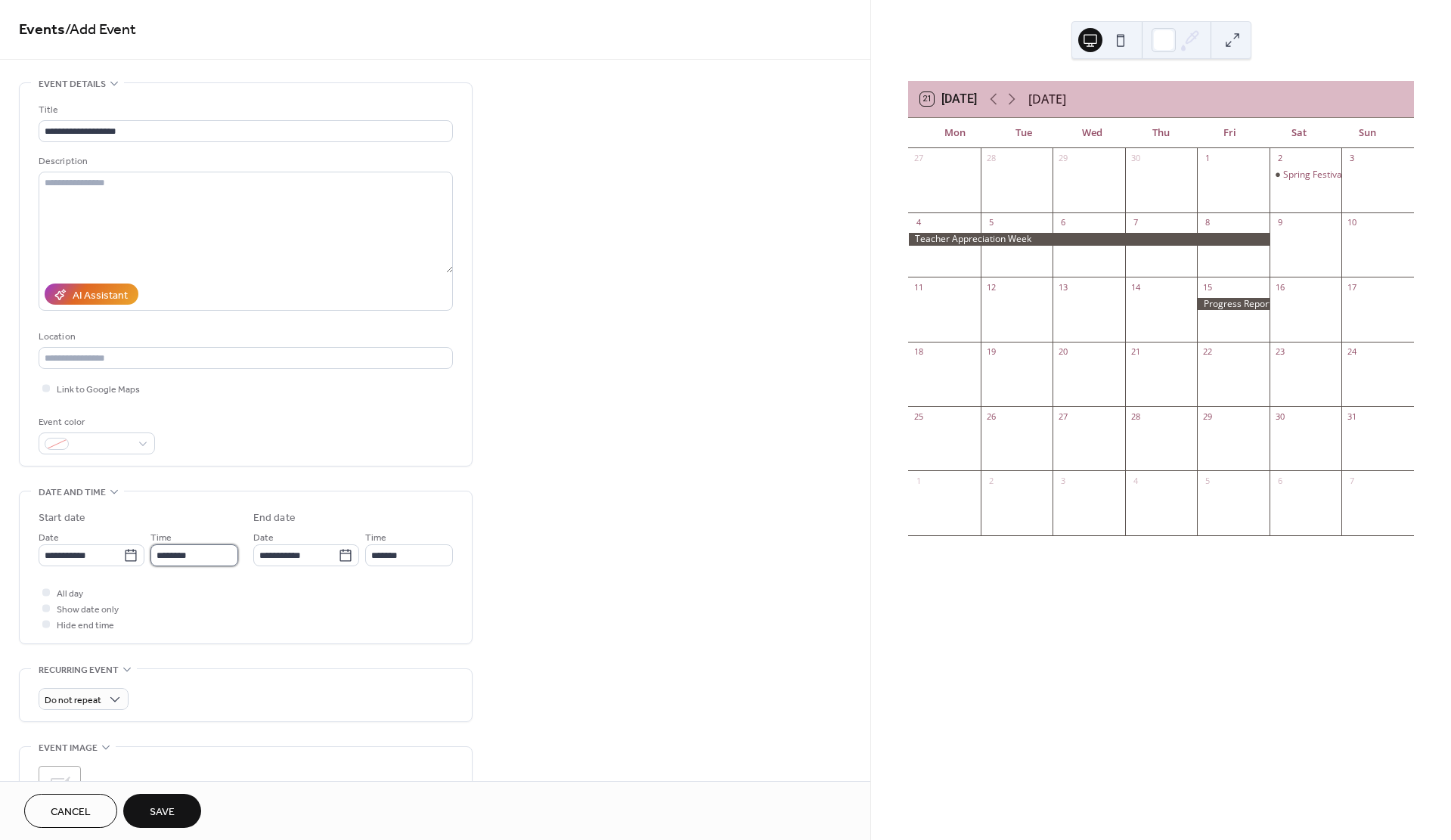 click on "********" at bounding box center (194, 555) 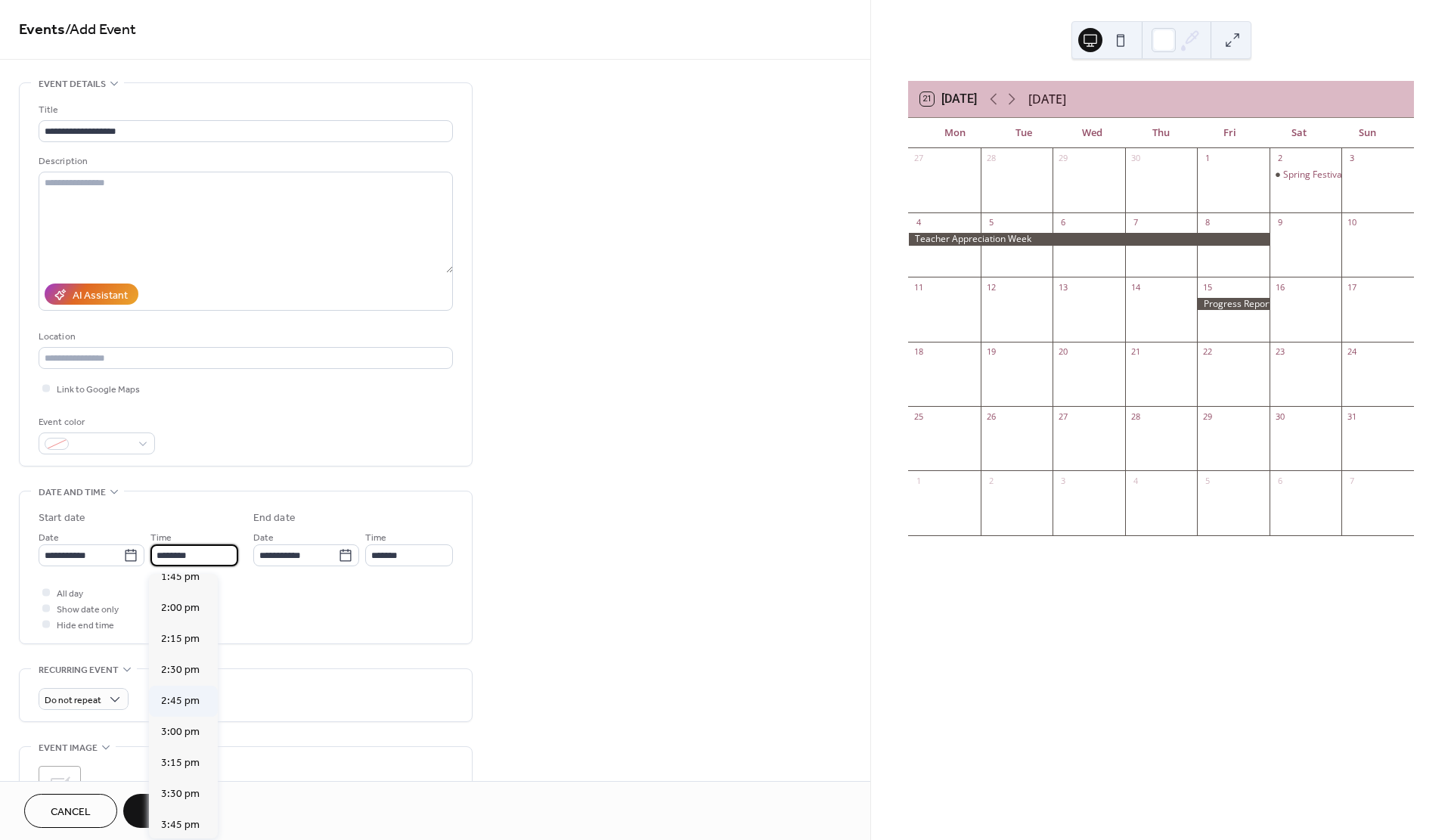 scroll, scrollTop: 1744, scrollLeft: 0, axis: vertical 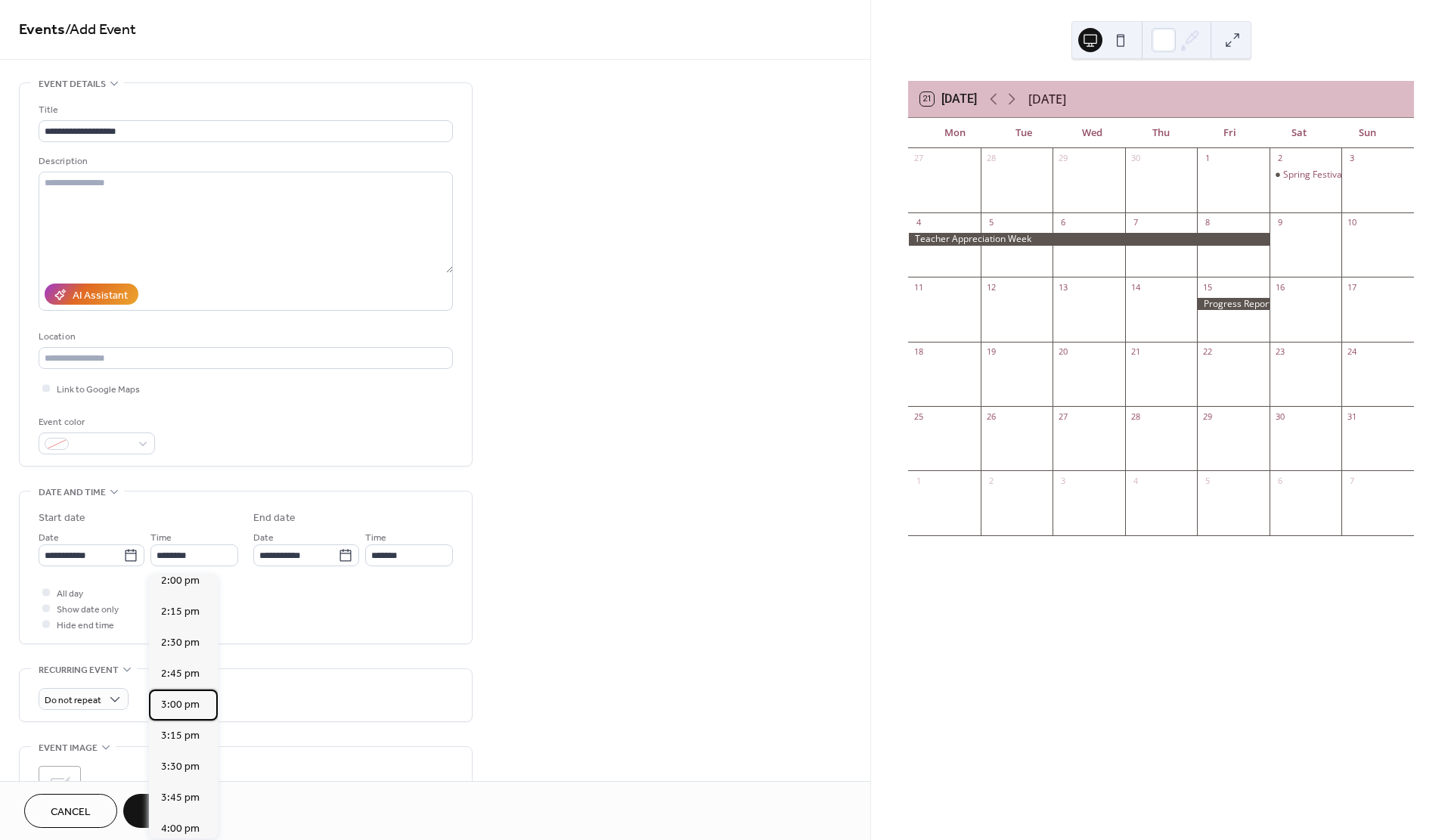 click on "3:00 pm" at bounding box center (180, 705) 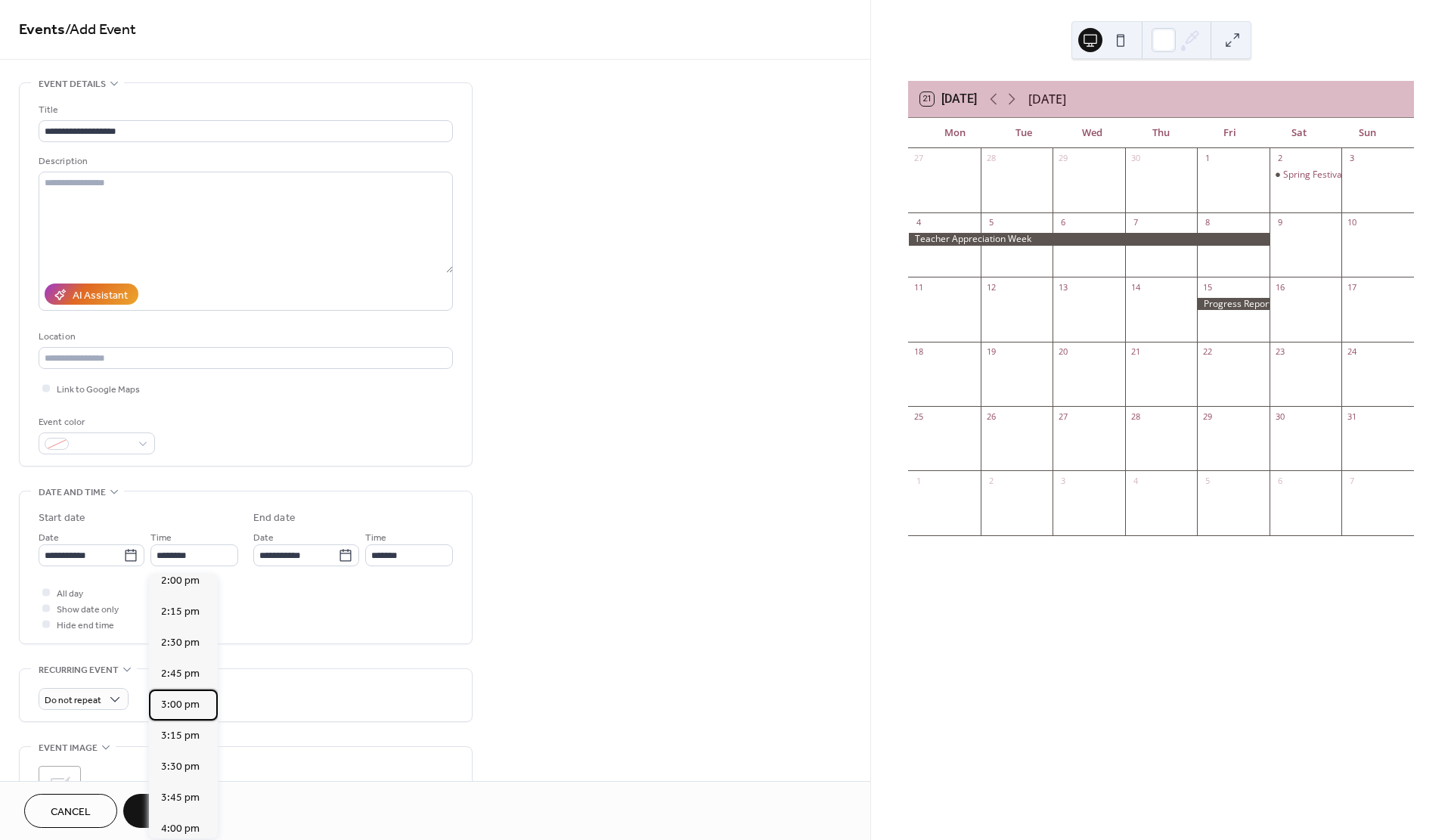 type on "*******" 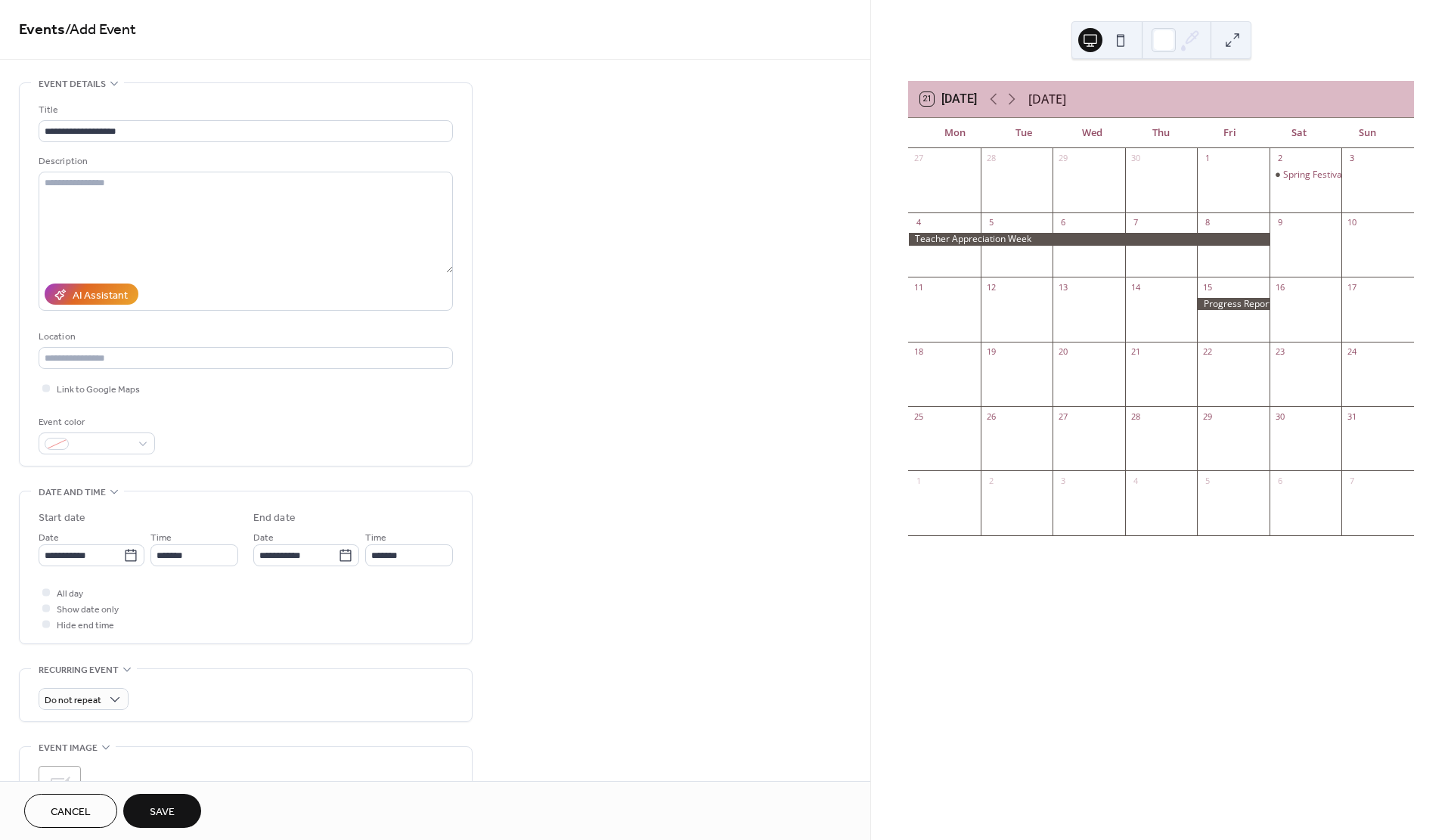 type on "*******" 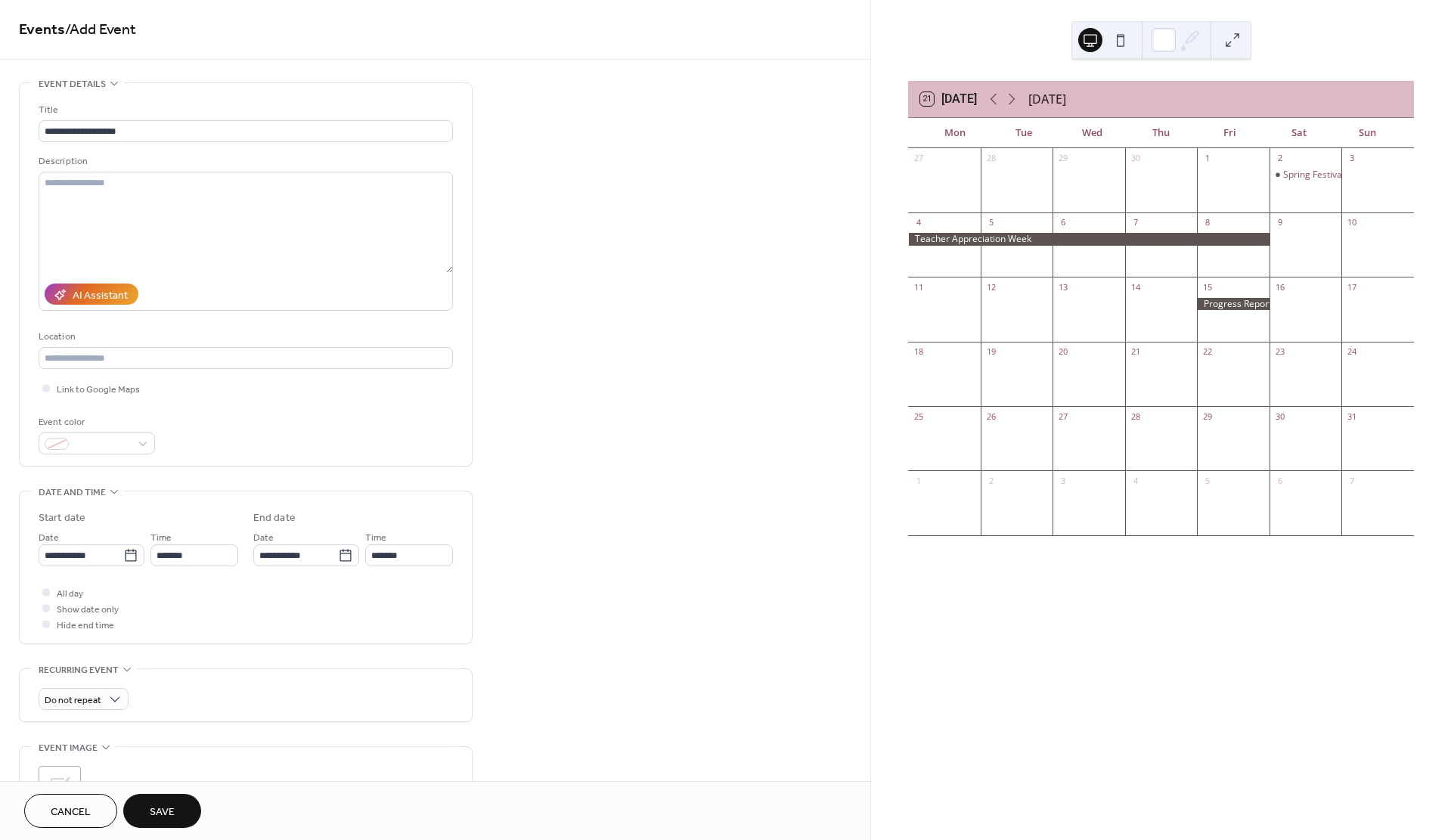 click on "Save" at bounding box center (162, 812) 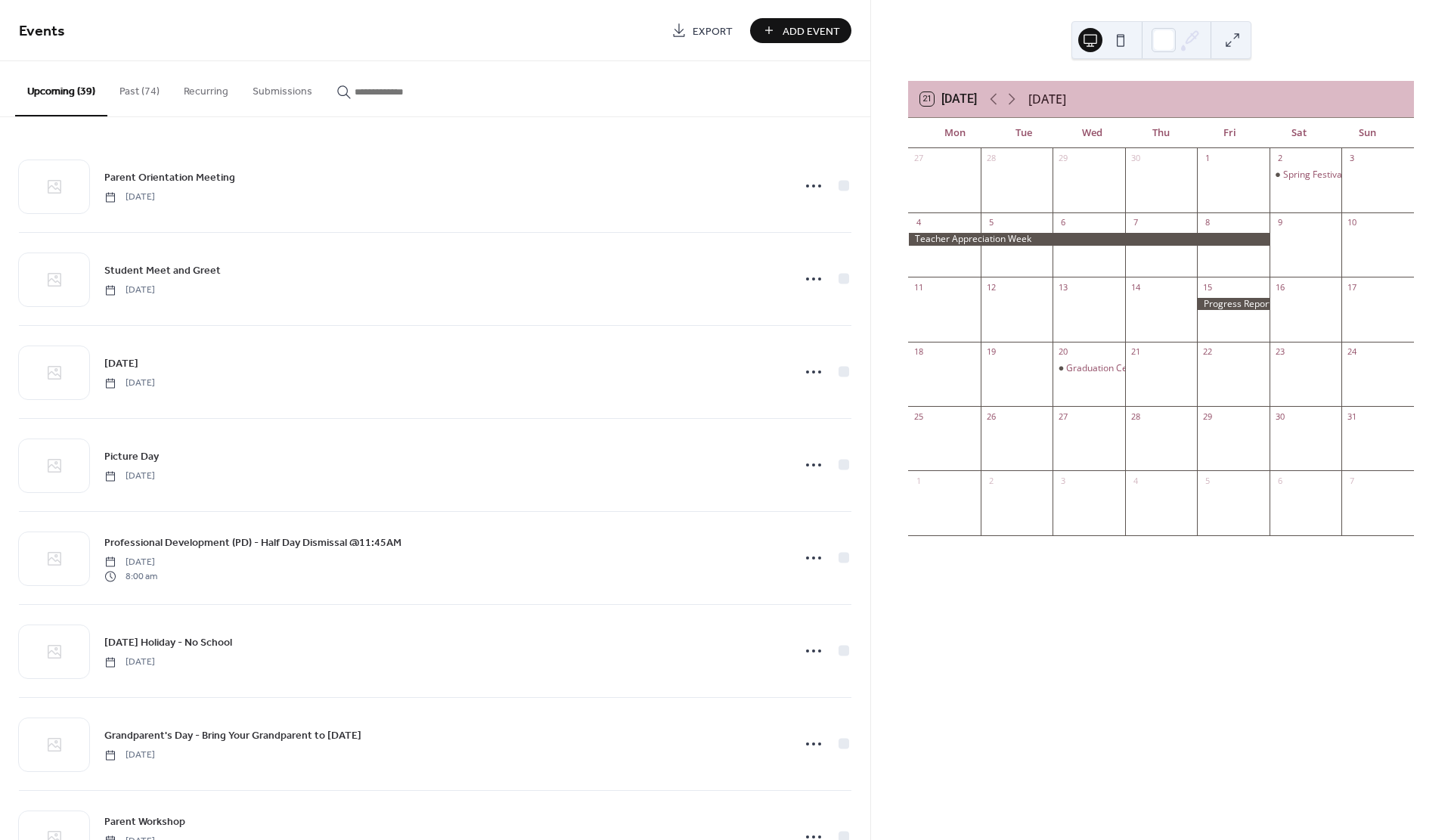 click on "Add Event" at bounding box center [811, 31] 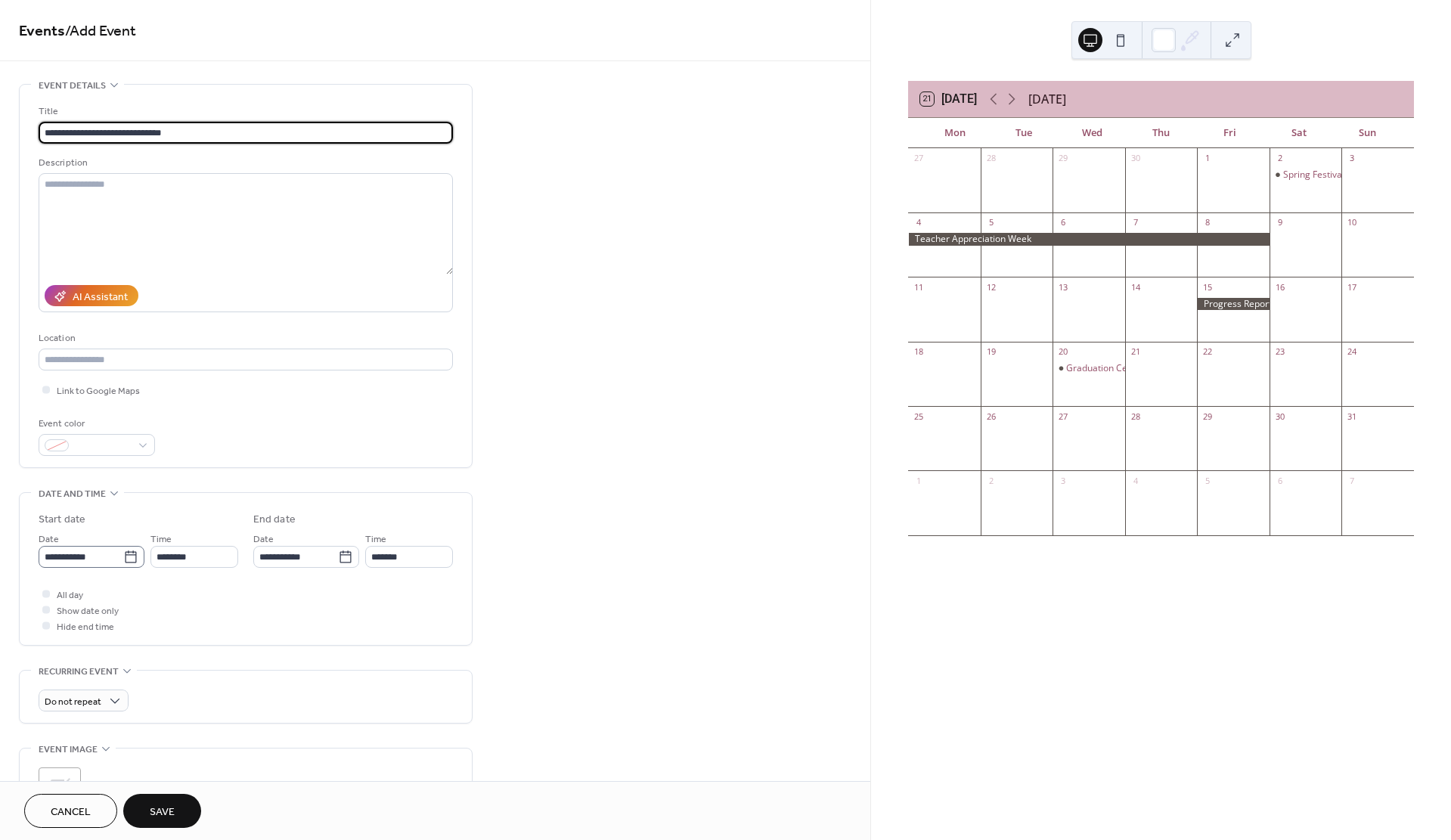 type on "**********" 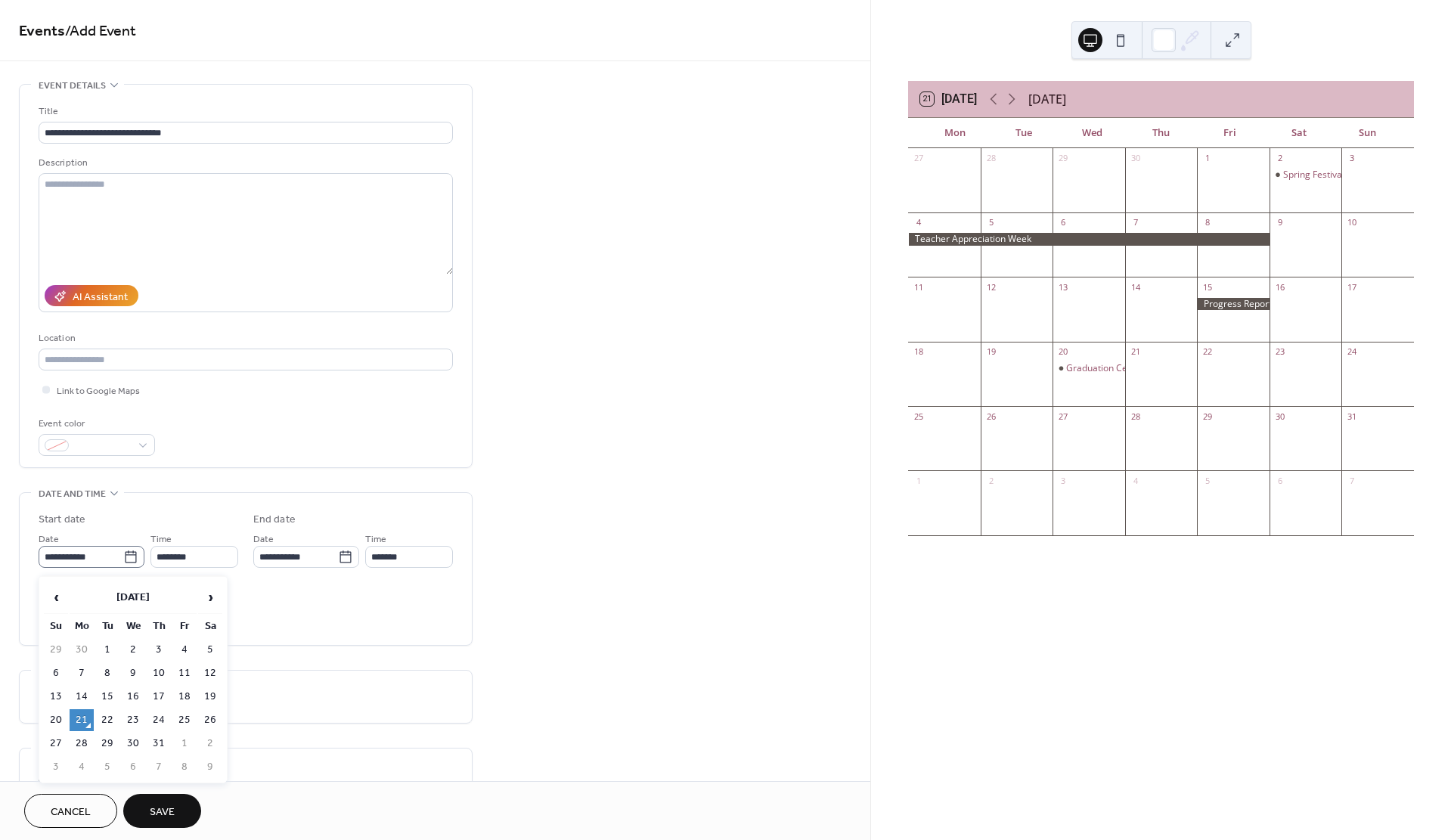 click 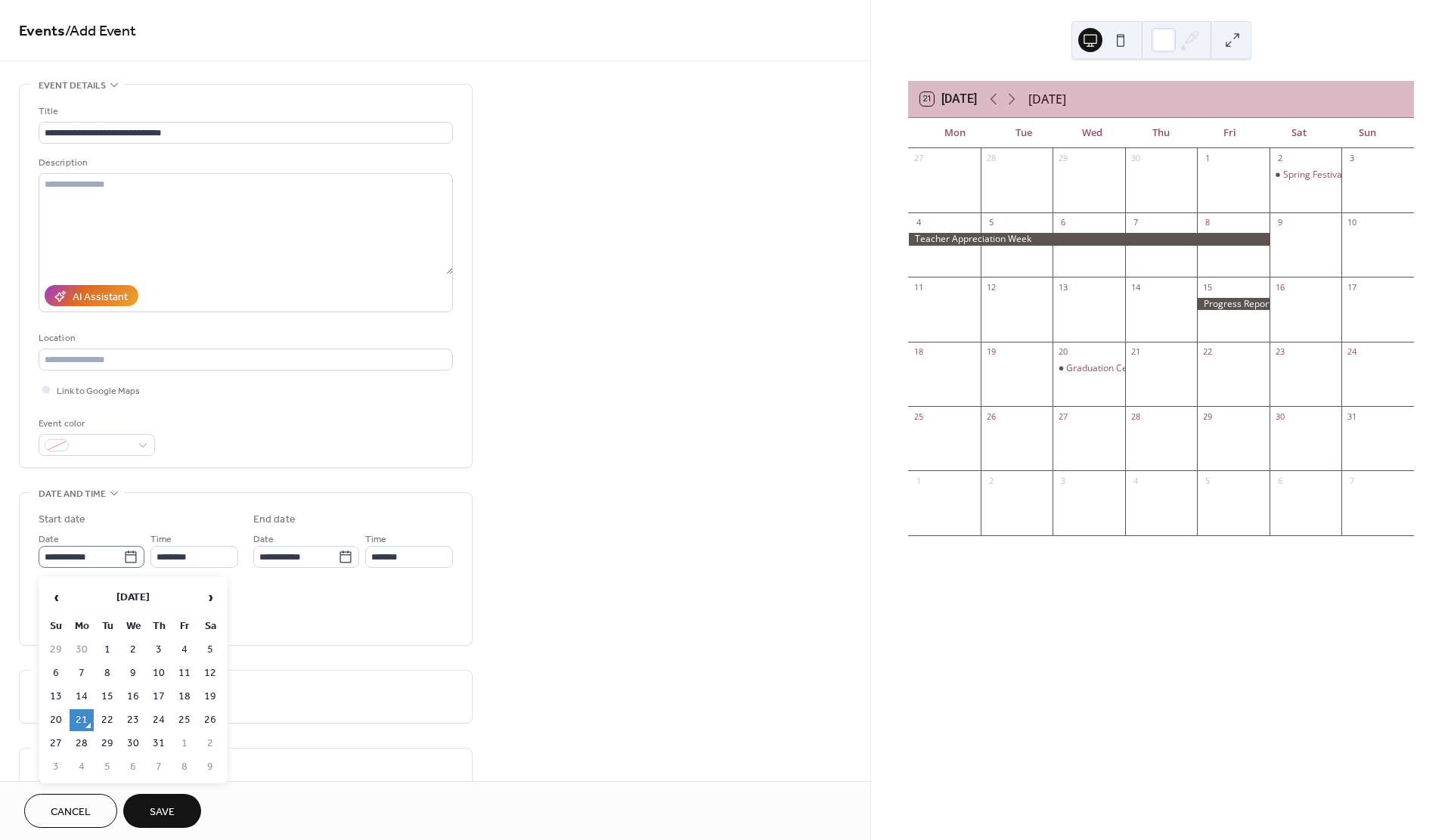 click on "**********" at bounding box center [81, 556] 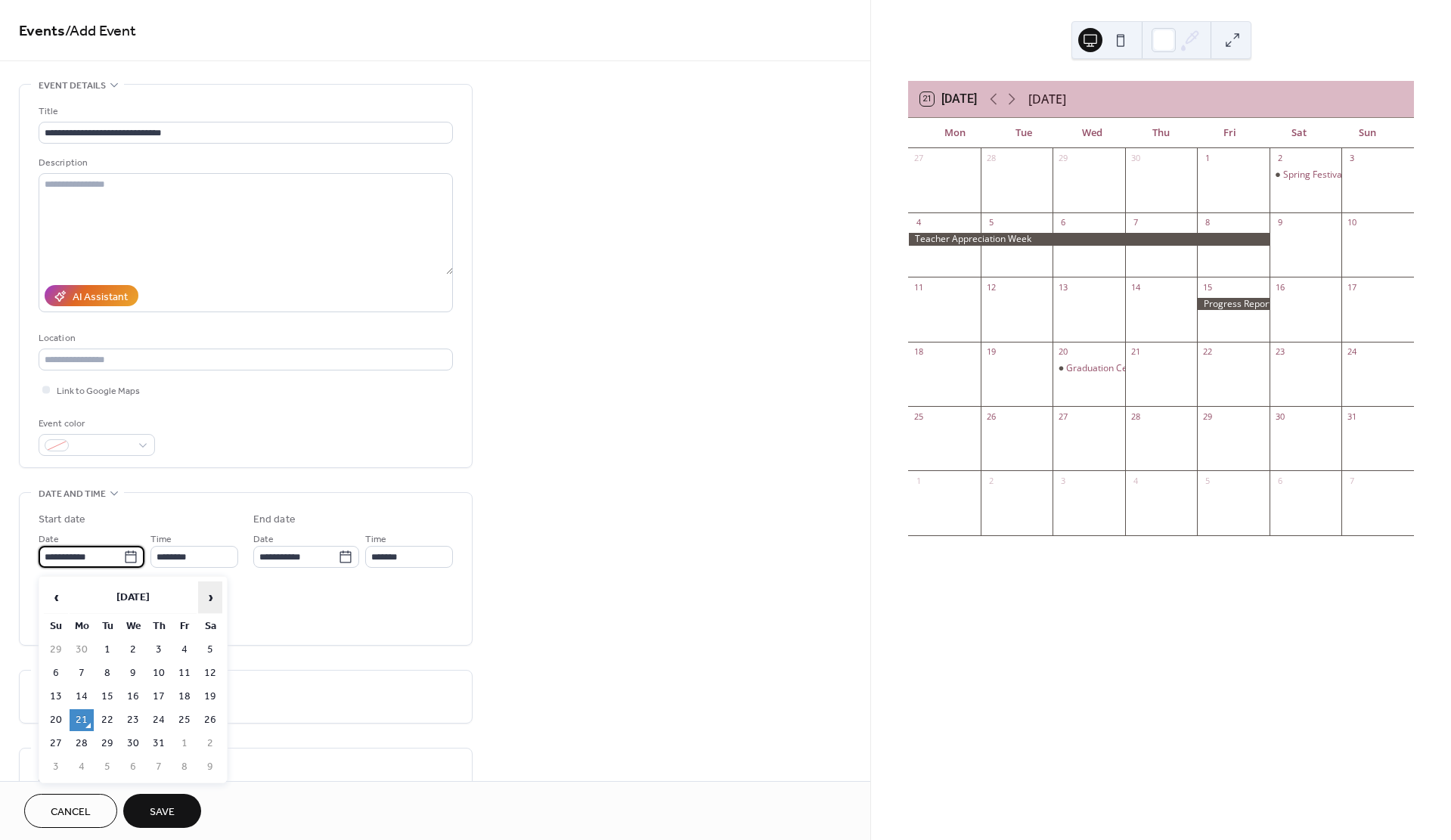 click on "›" at bounding box center [210, 597] 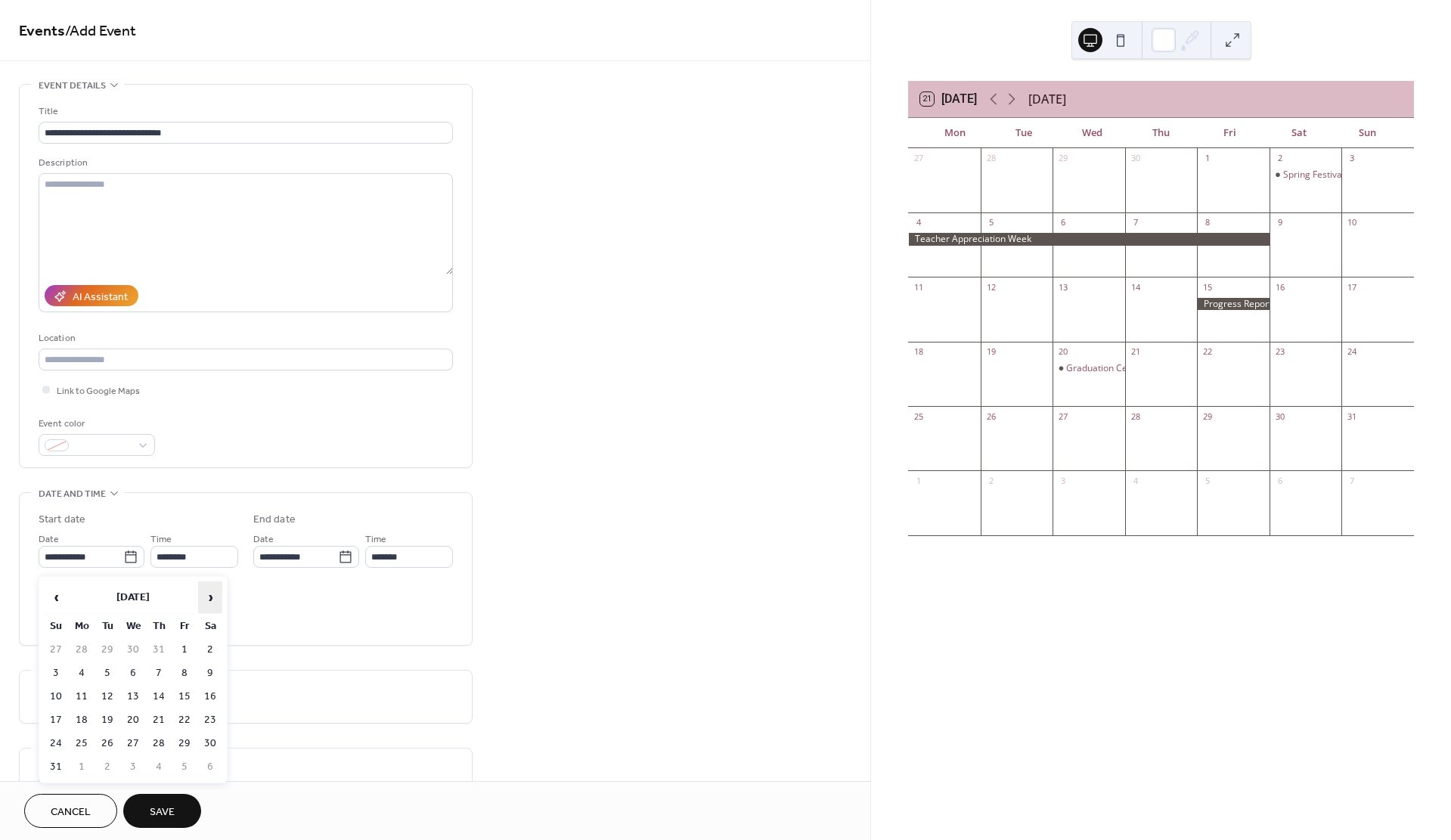 click on "›" at bounding box center [210, 597] 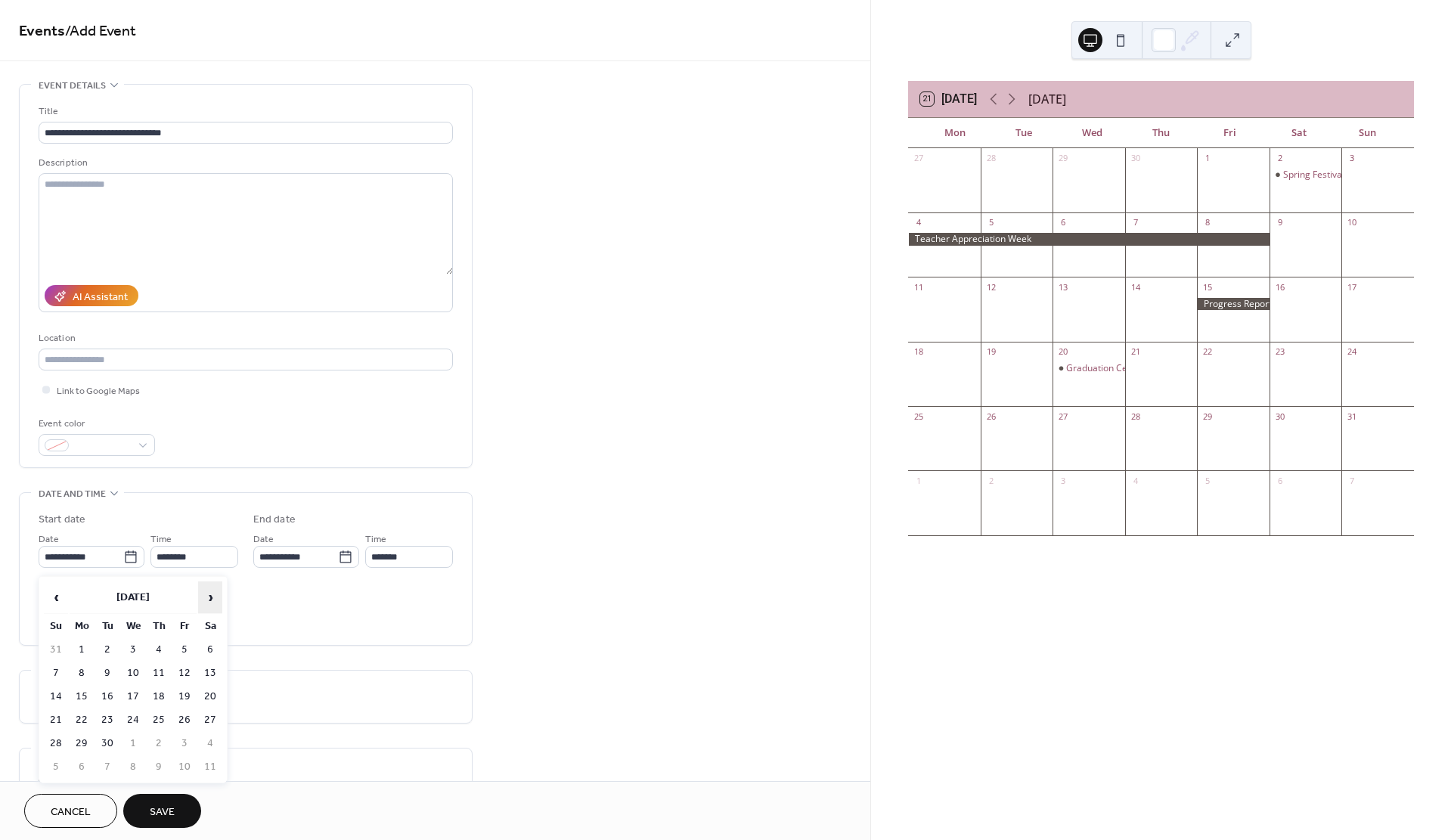 click on "›" at bounding box center (210, 597) 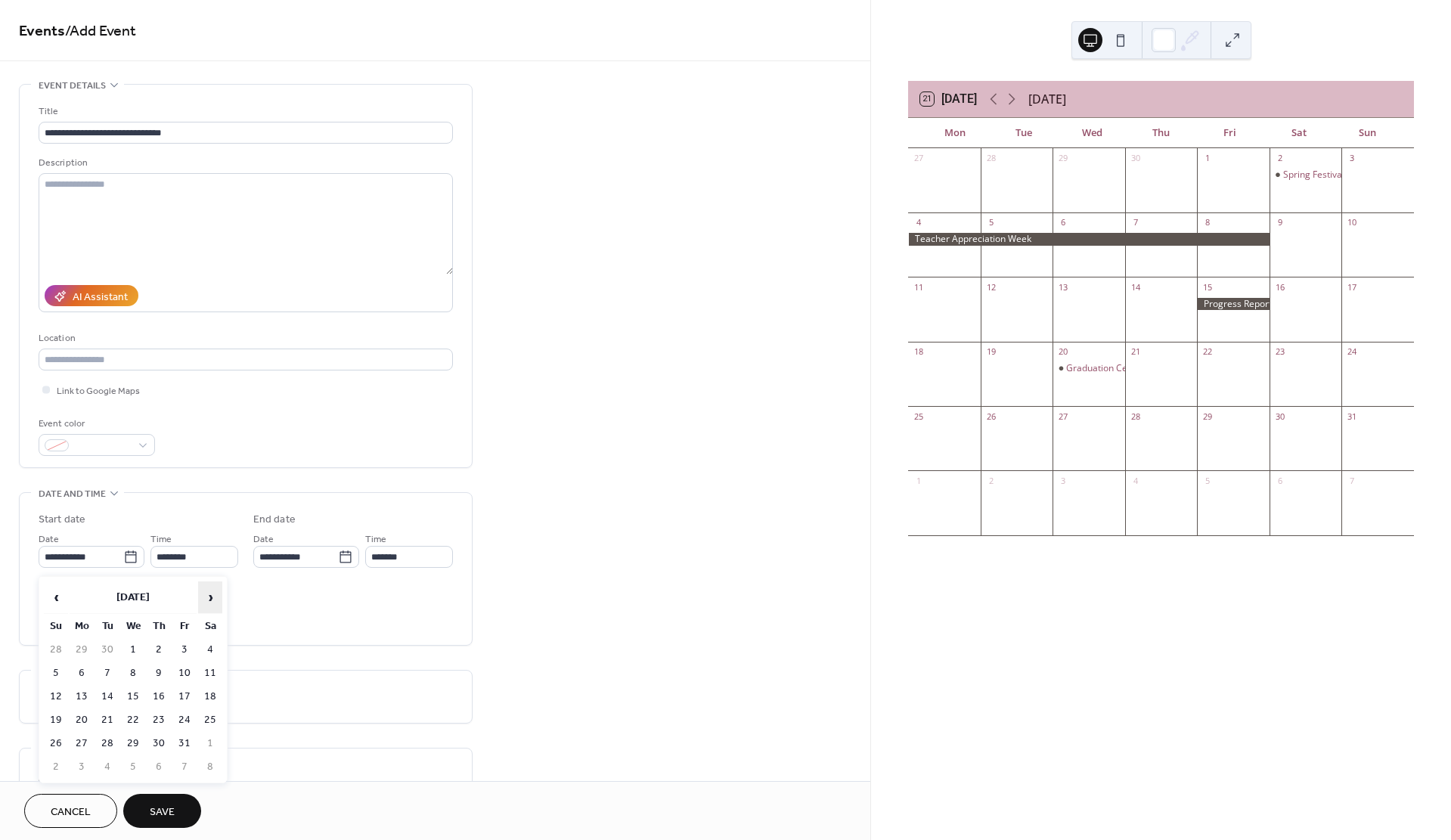 click on "›" at bounding box center [210, 597] 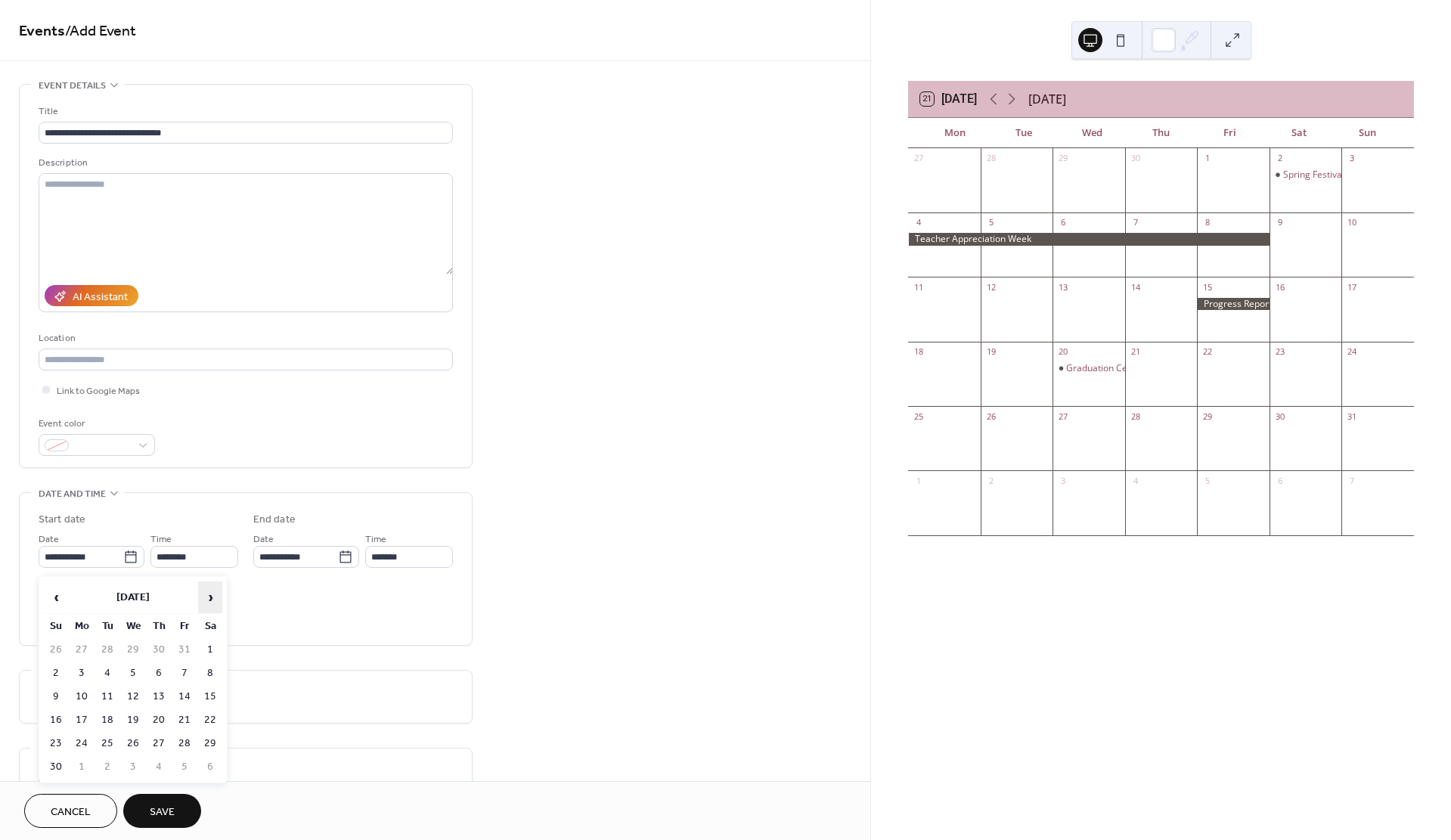 click on "›" at bounding box center (210, 597) 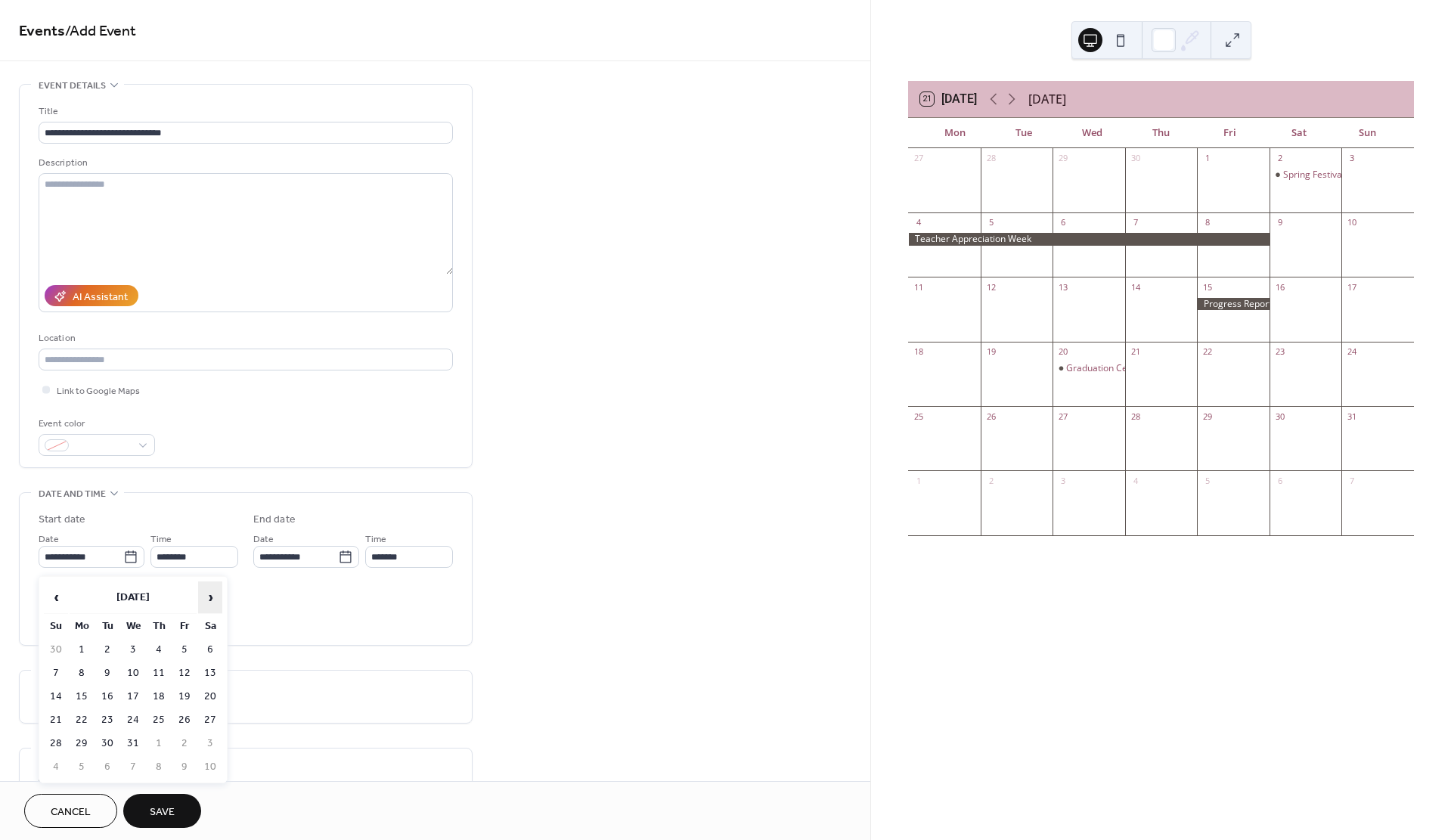 click on "›" at bounding box center (210, 597) 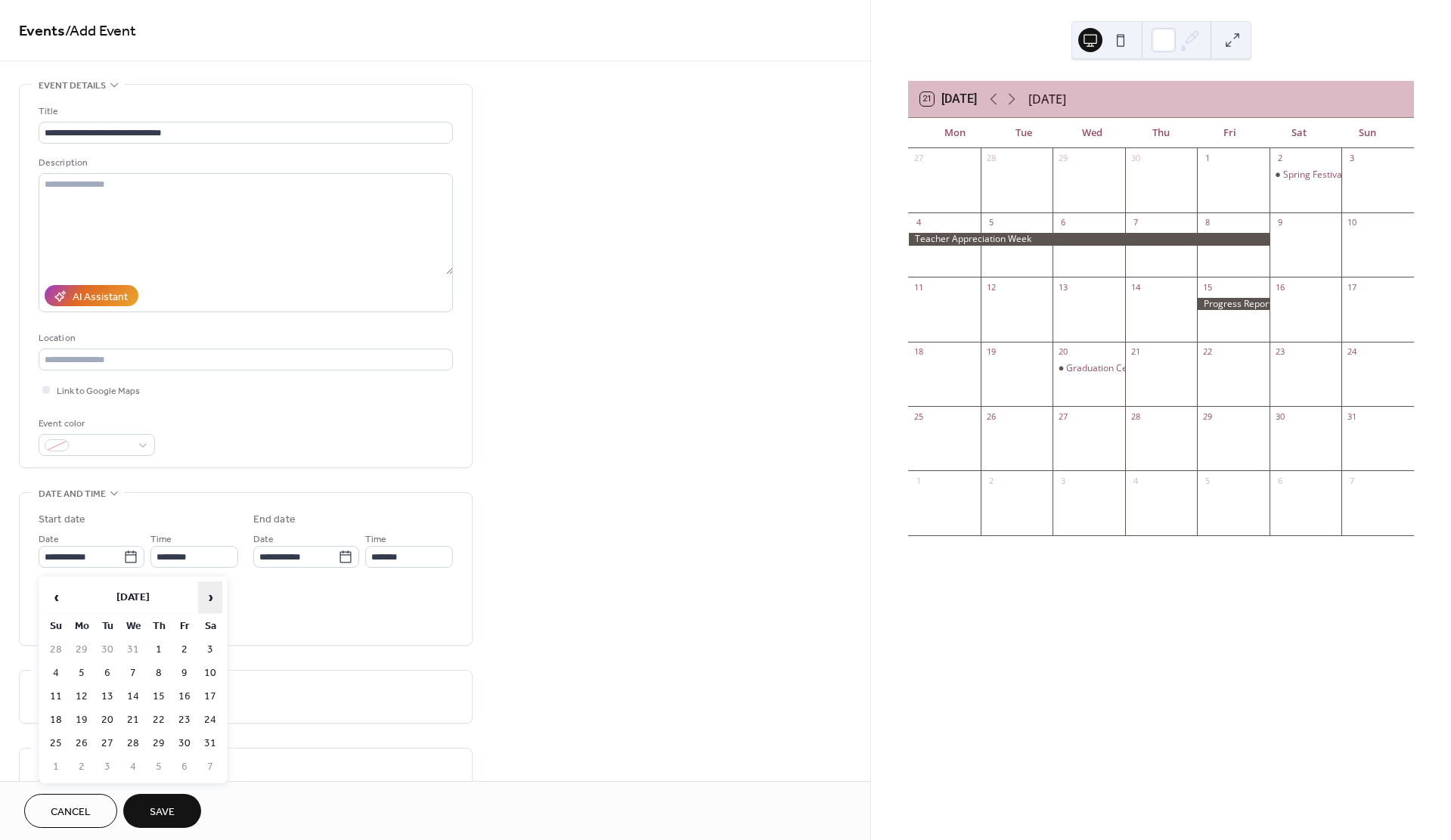 click on "›" at bounding box center (210, 597) 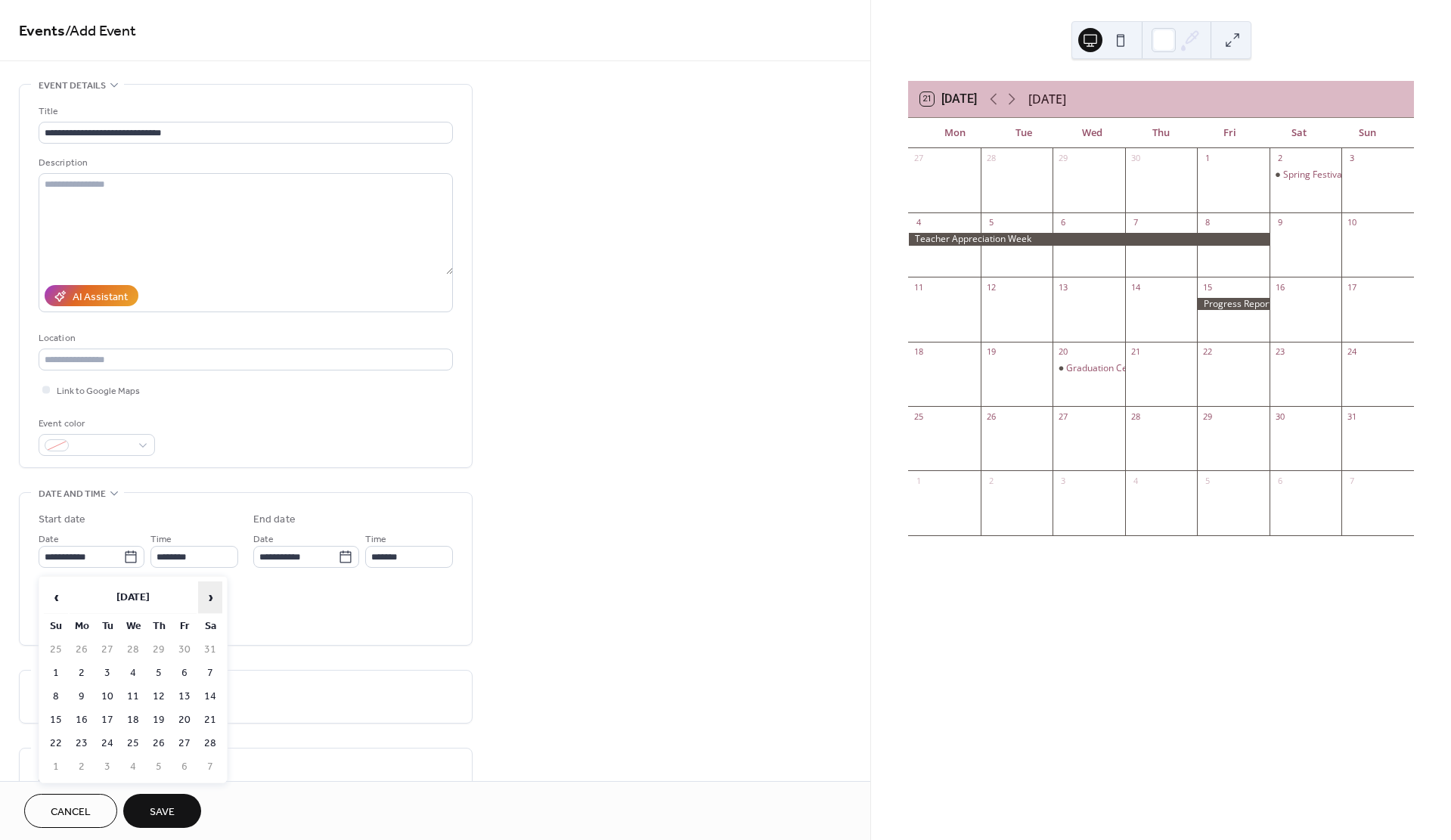 click on "›" at bounding box center (210, 597) 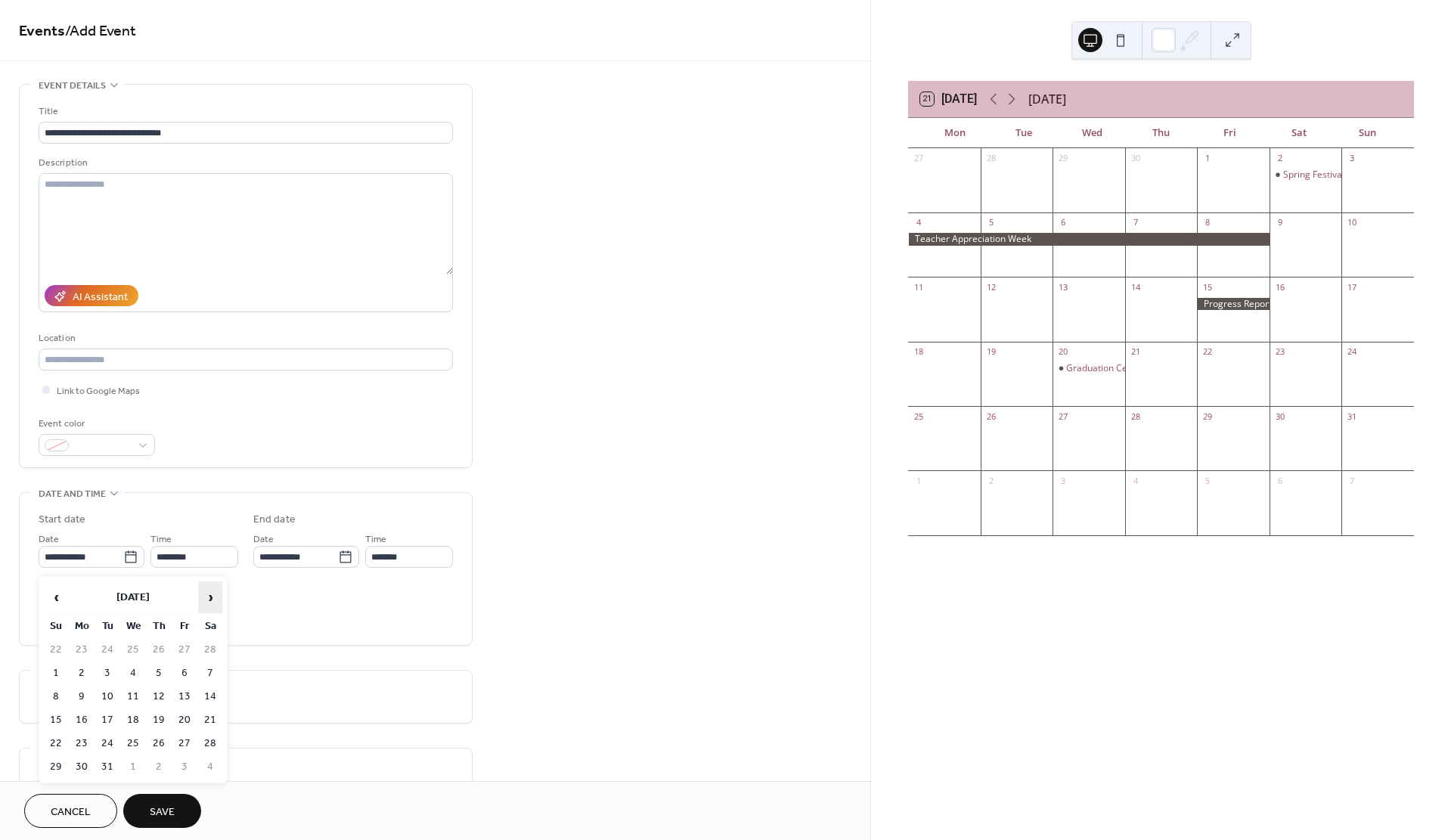click on "›" at bounding box center (210, 597) 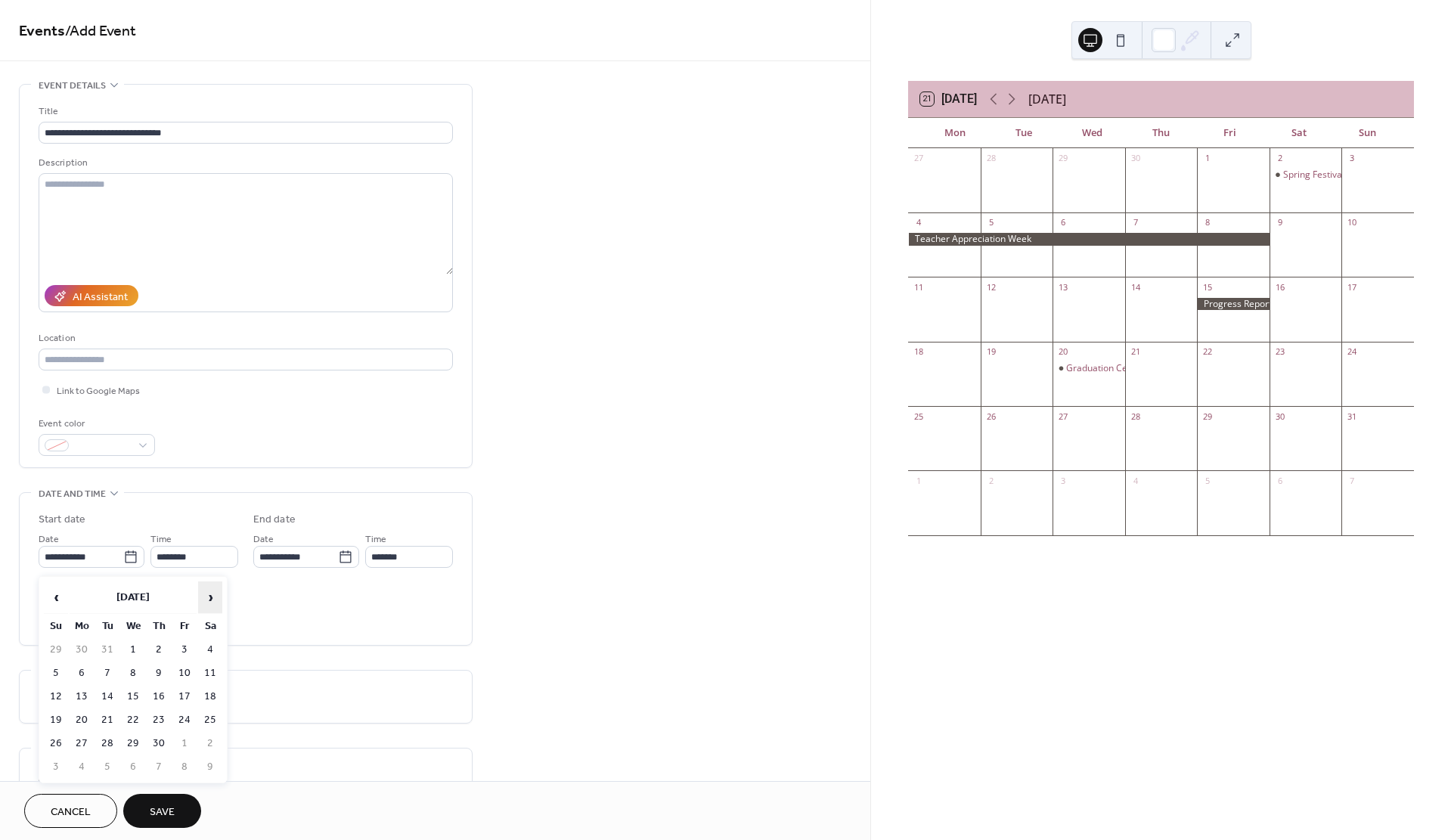 click on "›" at bounding box center [210, 597] 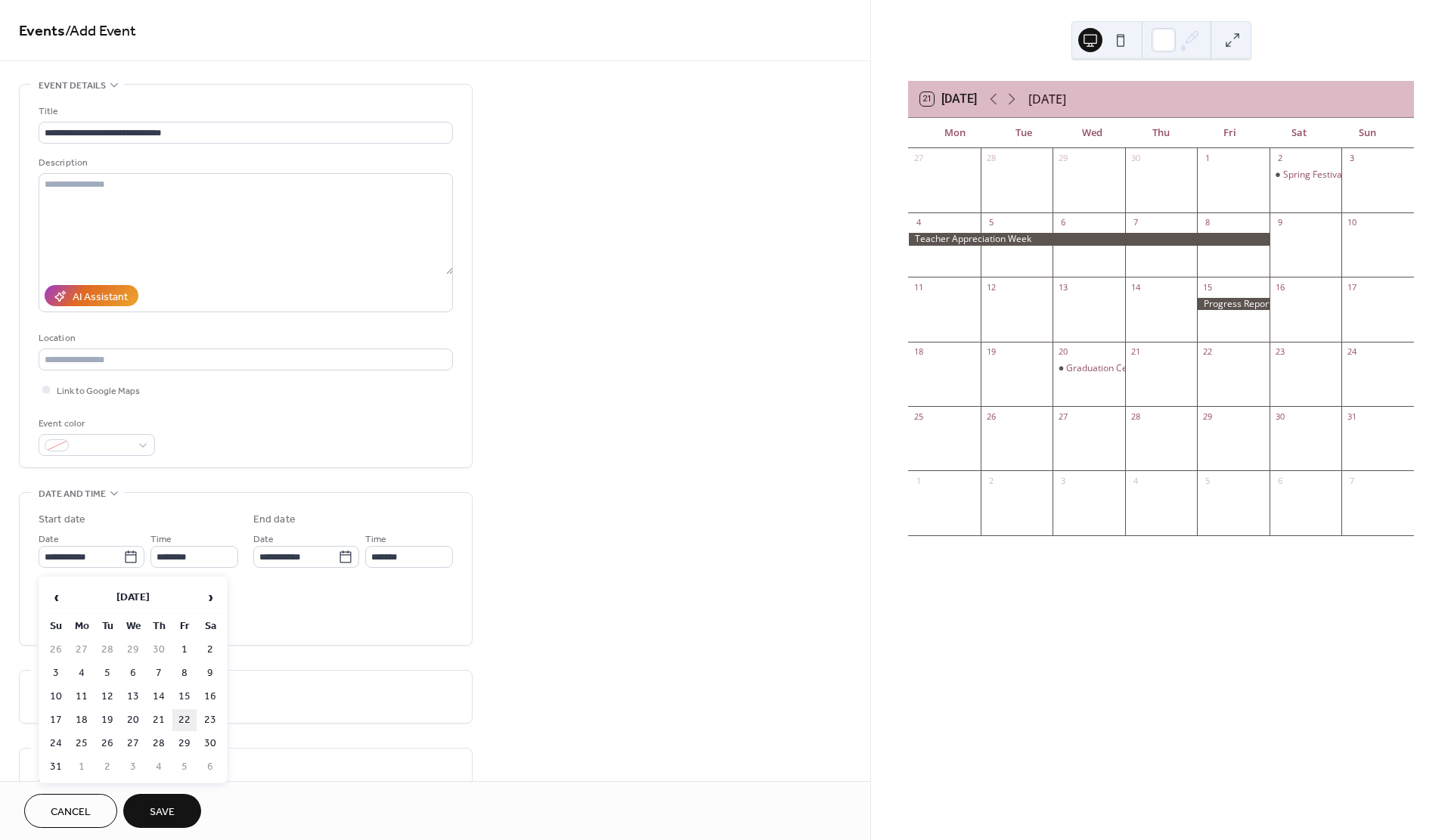 click on "22" at bounding box center (184, 720) 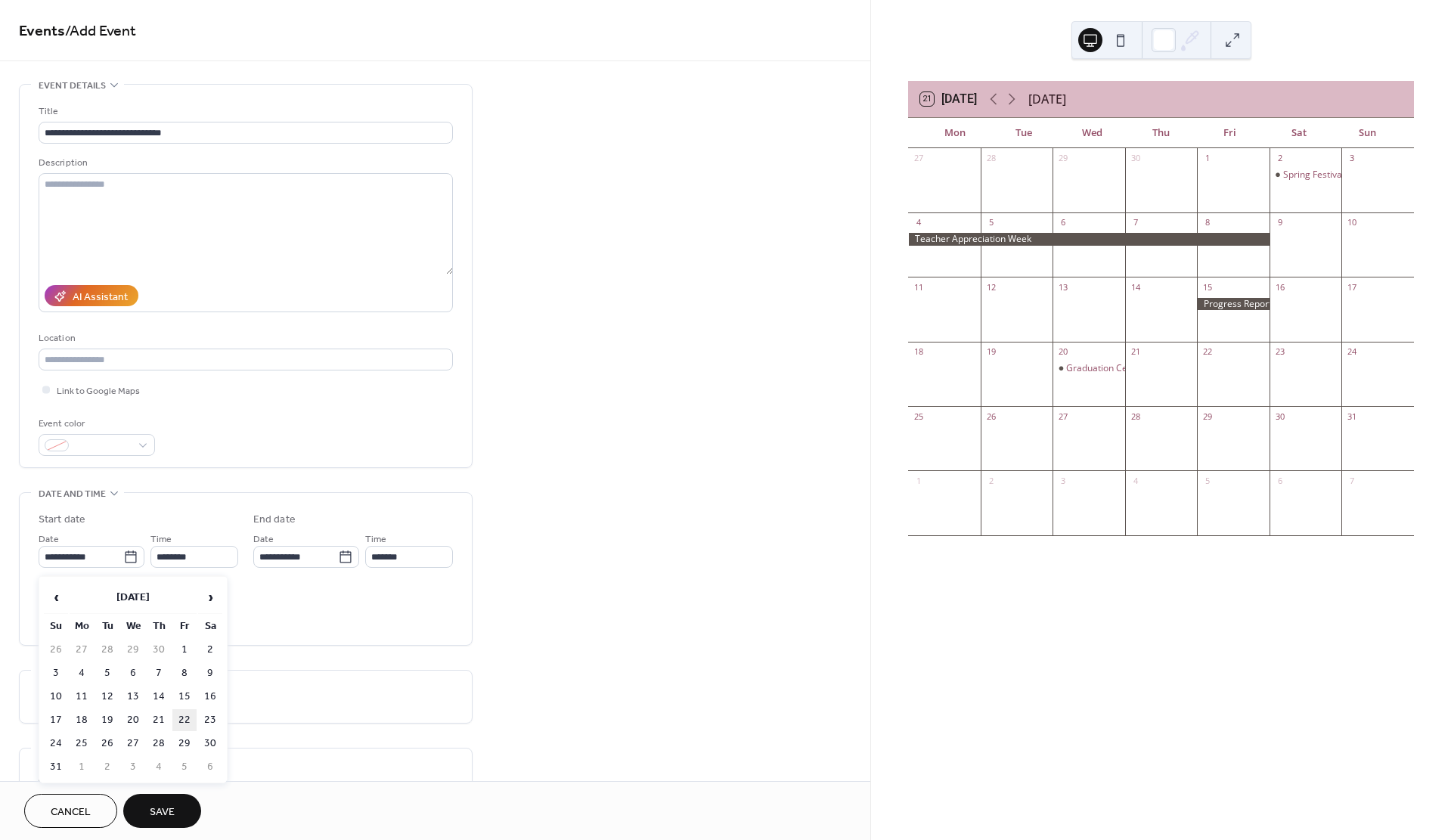 type on "**********" 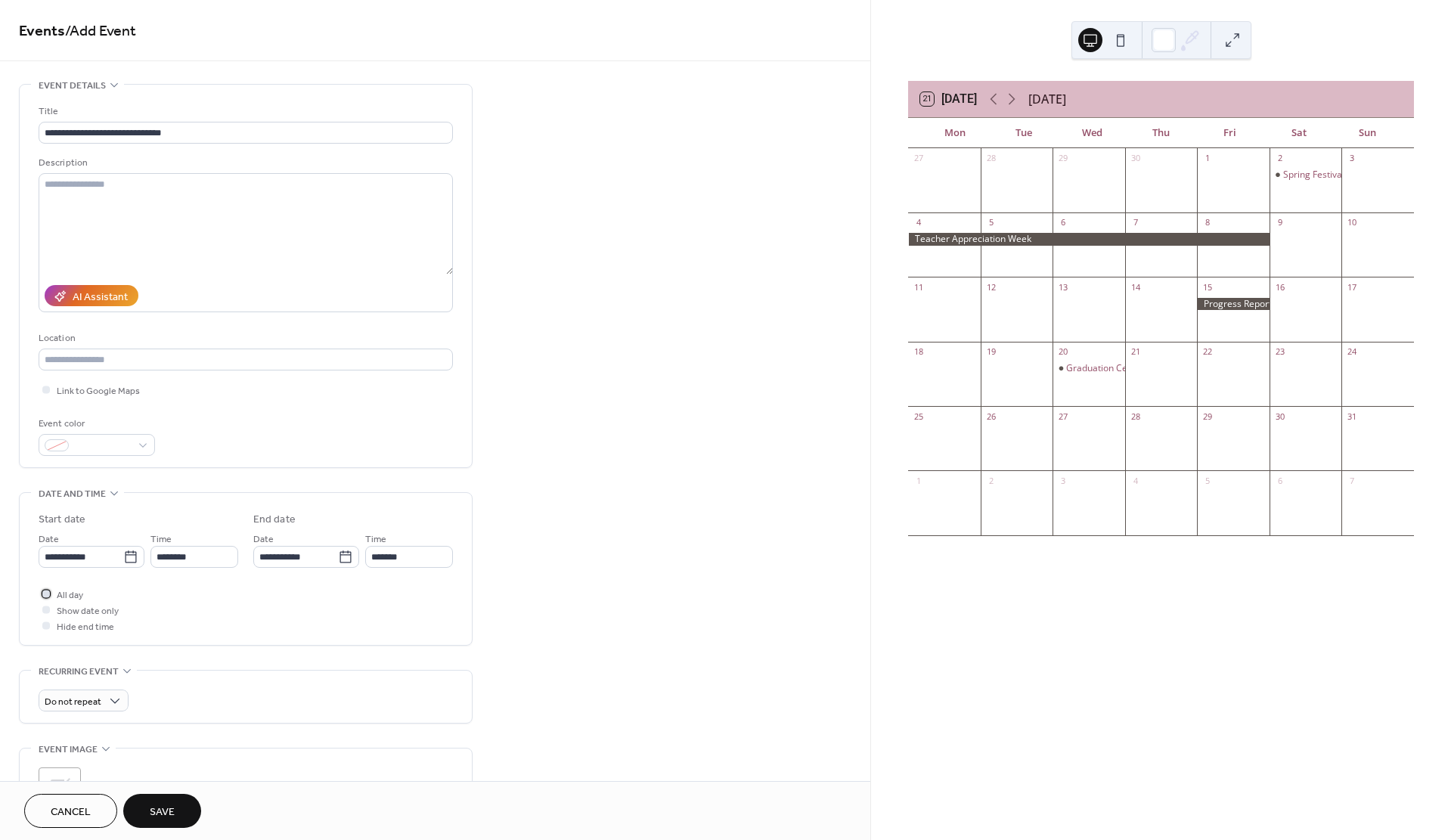 click at bounding box center (46, 594) 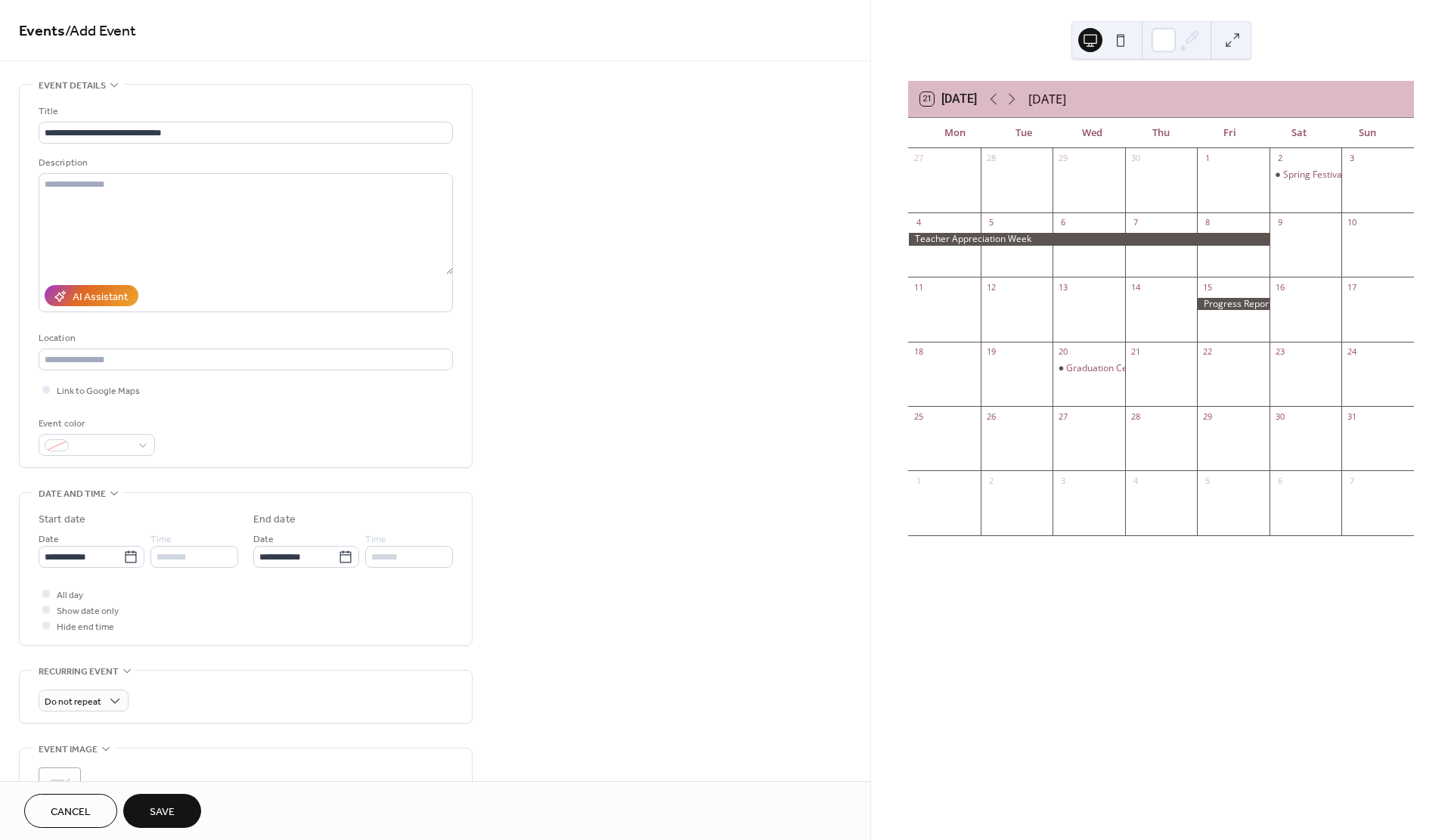 click on "Save" at bounding box center [162, 812] 